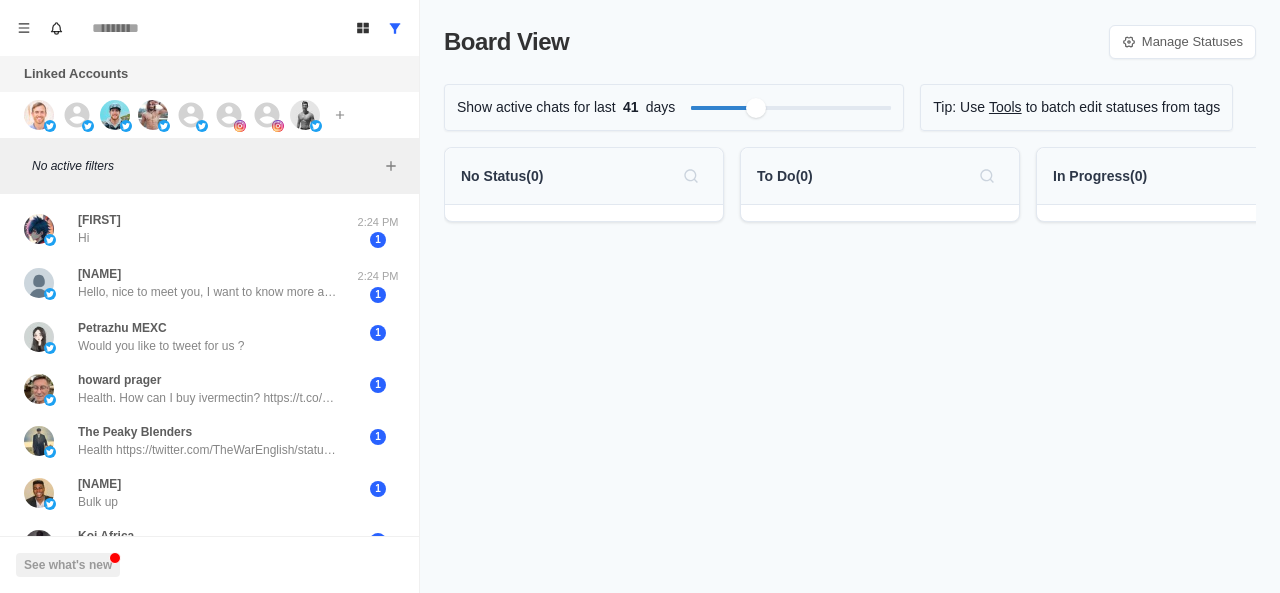 scroll, scrollTop: 0, scrollLeft: 0, axis: both 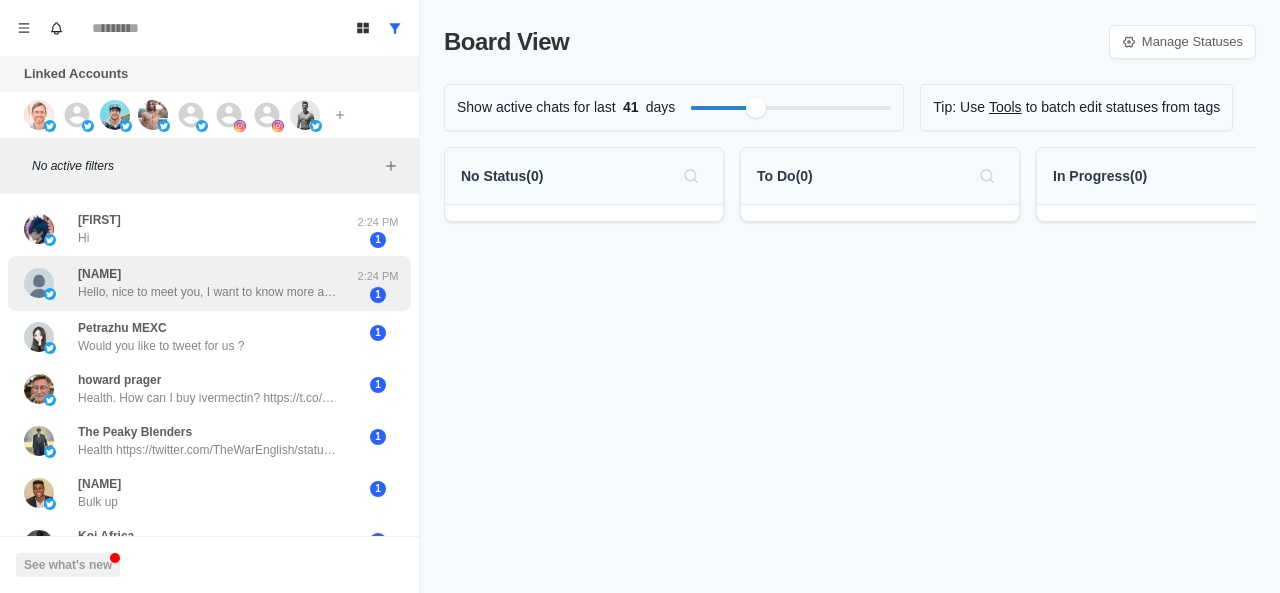 click on "Hello, nice to meet you, I want to know more about you" at bounding box center (208, 292) 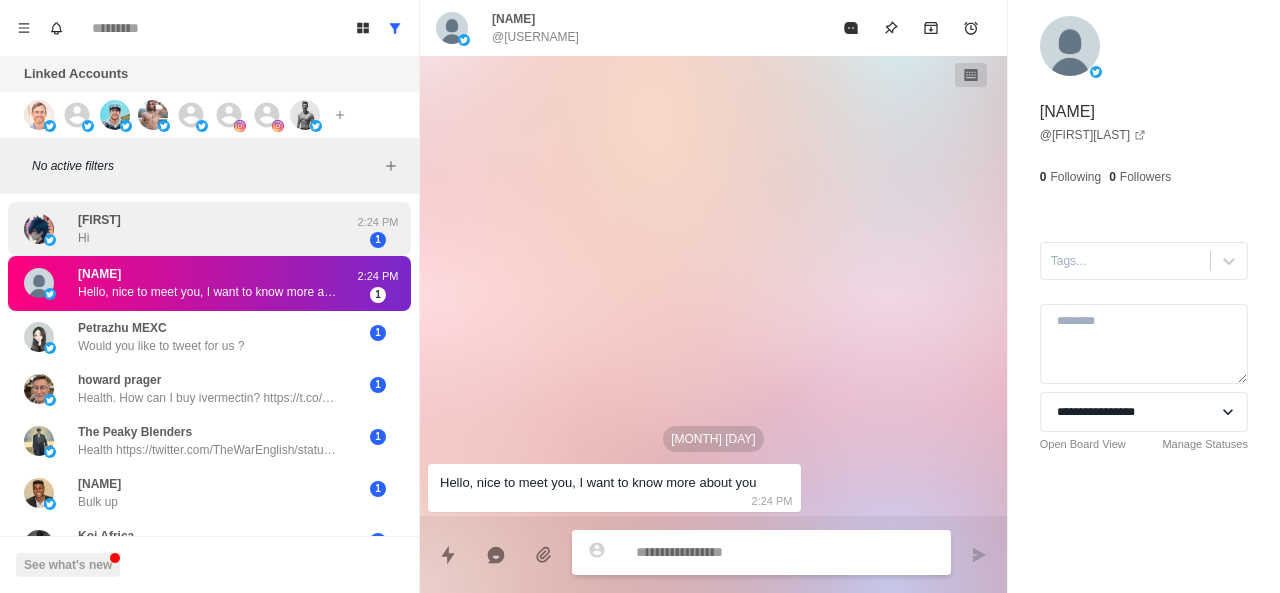 click on "[USERNAME]" at bounding box center [188, 229] 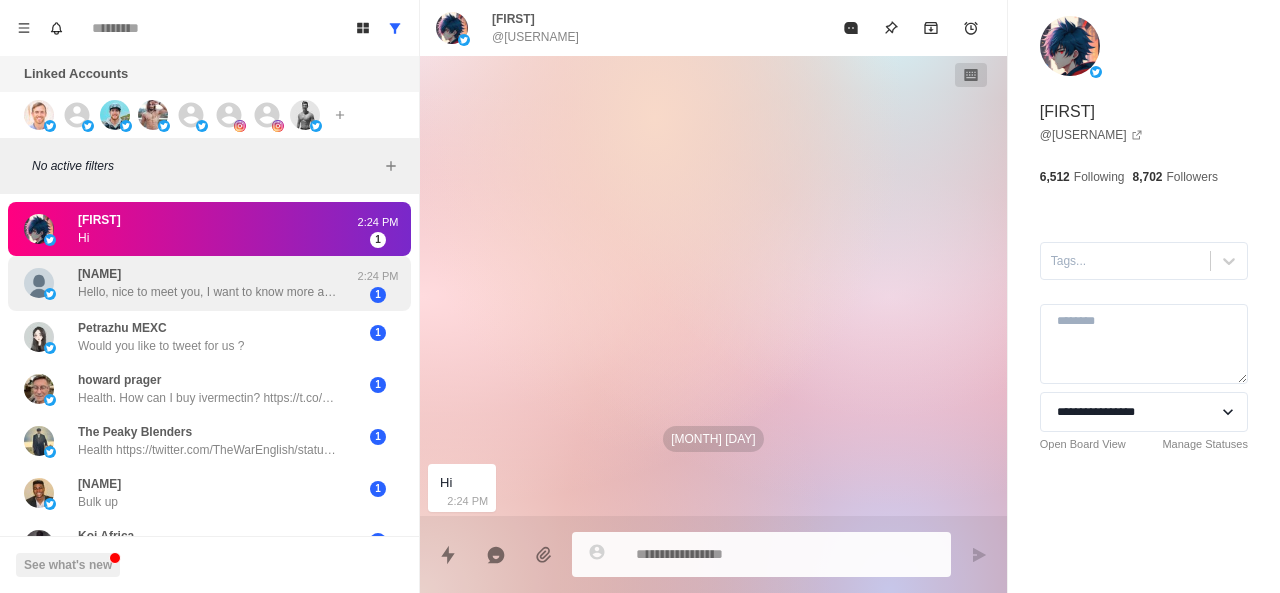 click on "Hello, nice to meet you, I want to know more about you" at bounding box center [208, 292] 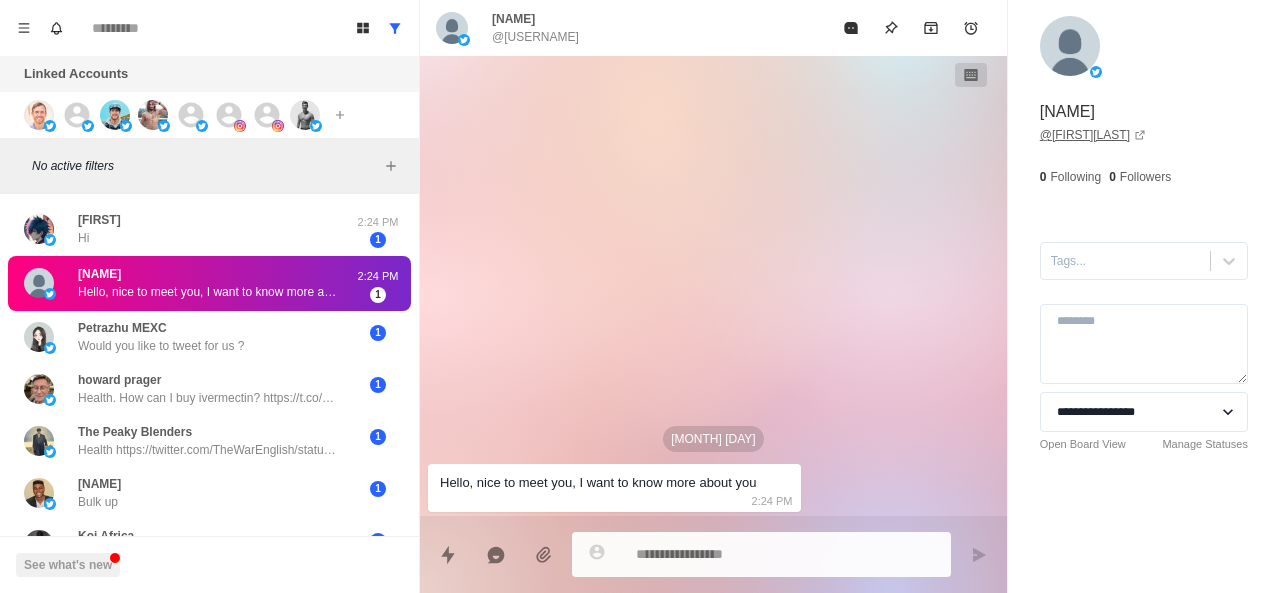 click on "@[USERNAME]" at bounding box center (1093, 135) 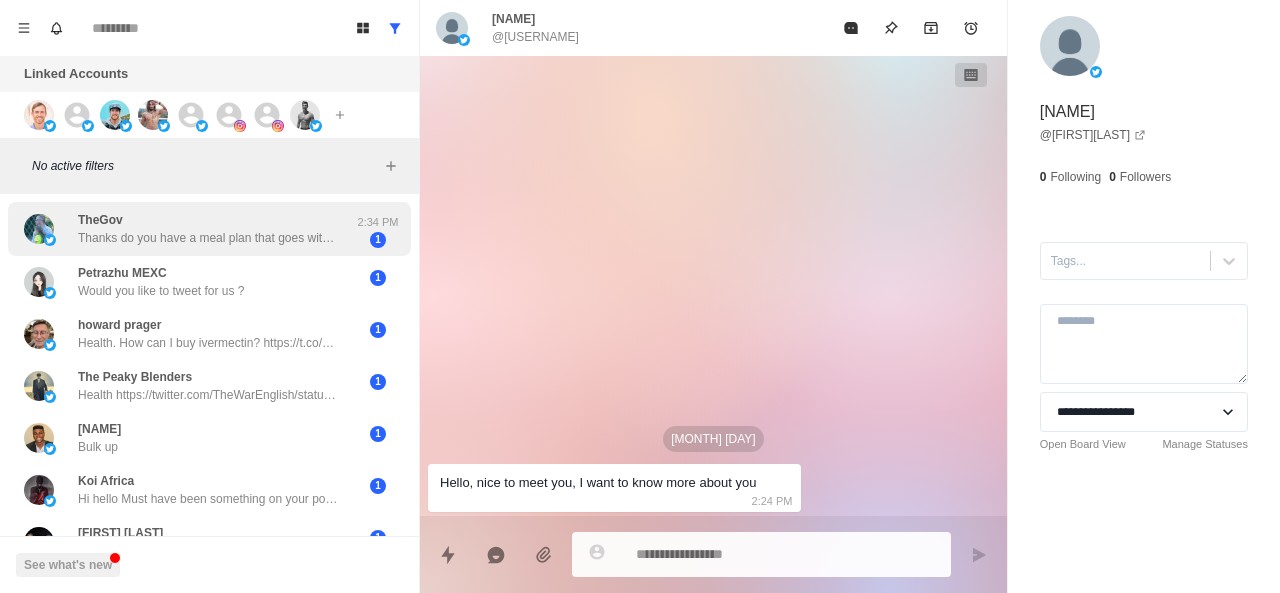 click on "[USERNAME] Thanks do you have a meal plan that goes with the grocery list?" at bounding box center (208, 229) 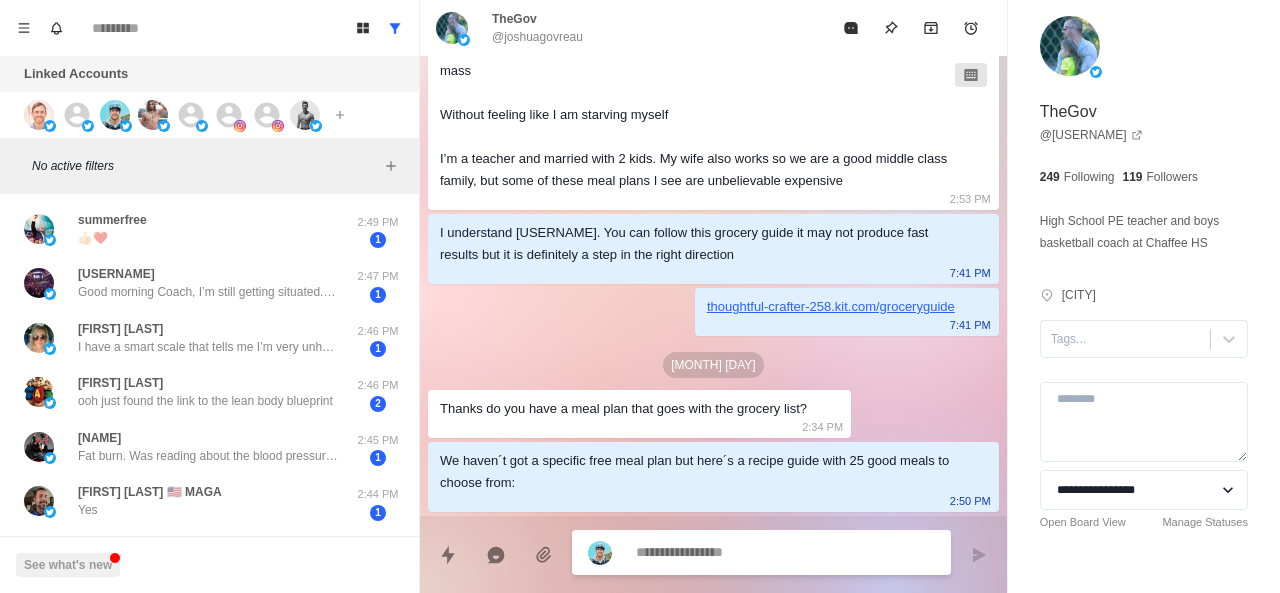 scroll, scrollTop: 926, scrollLeft: 0, axis: vertical 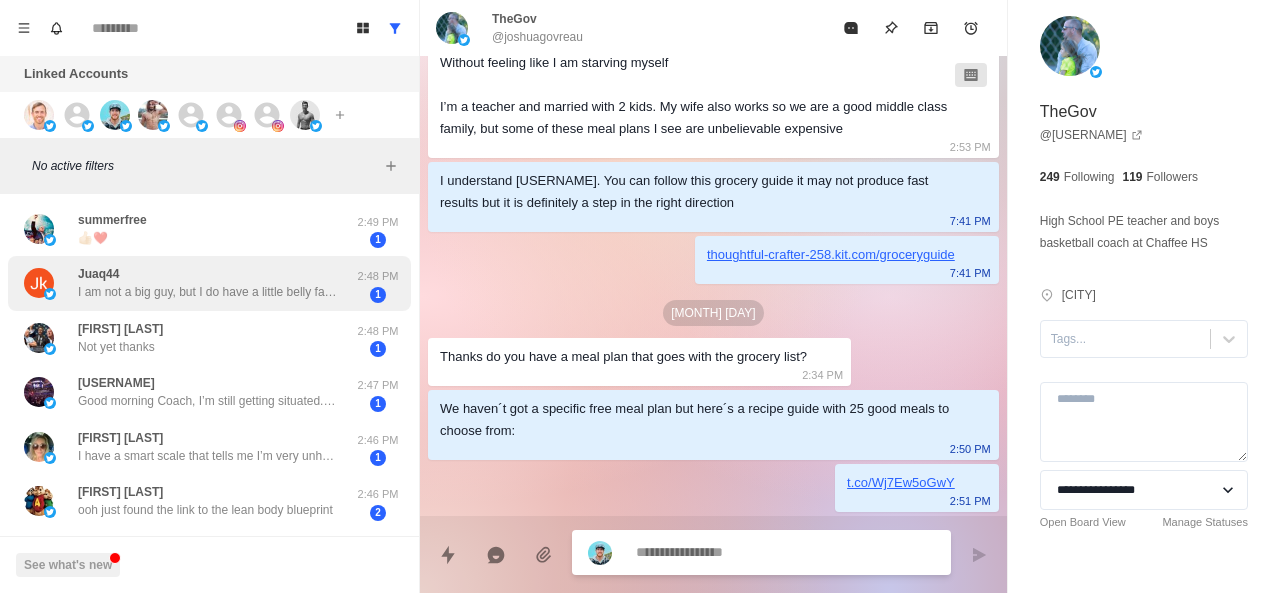 click on "I am not a big guy, but I do have a little belly fat and I think more about long term health now. I'm also hoping it'll help with my back pain." at bounding box center [208, 292] 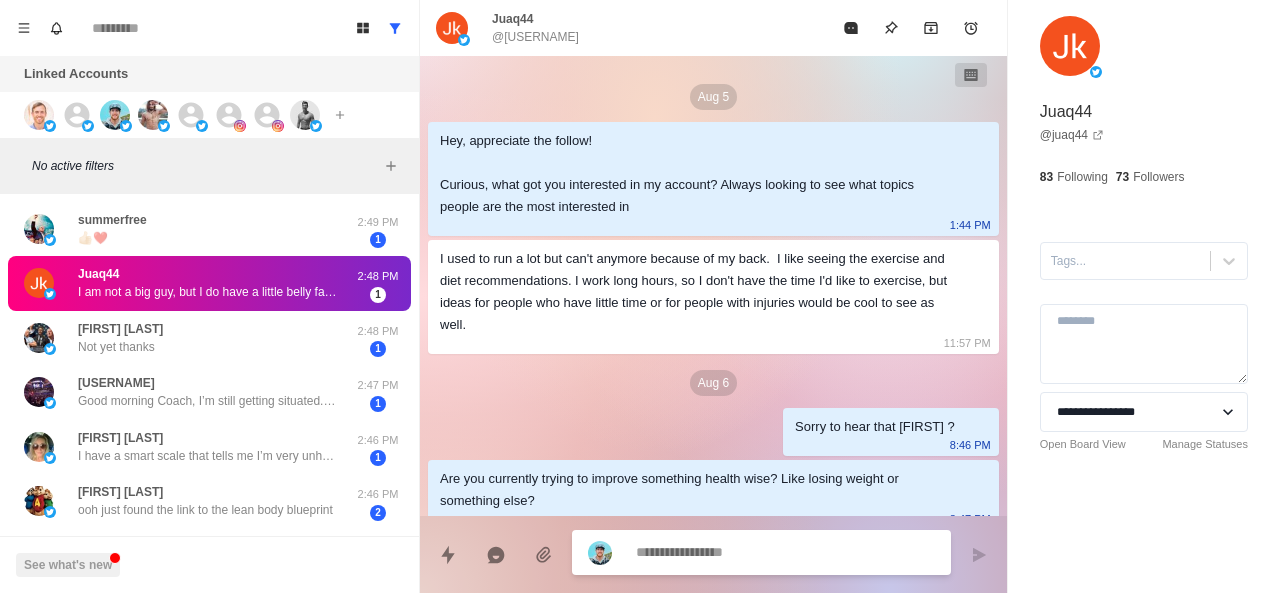 scroll, scrollTop: 712, scrollLeft: 0, axis: vertical 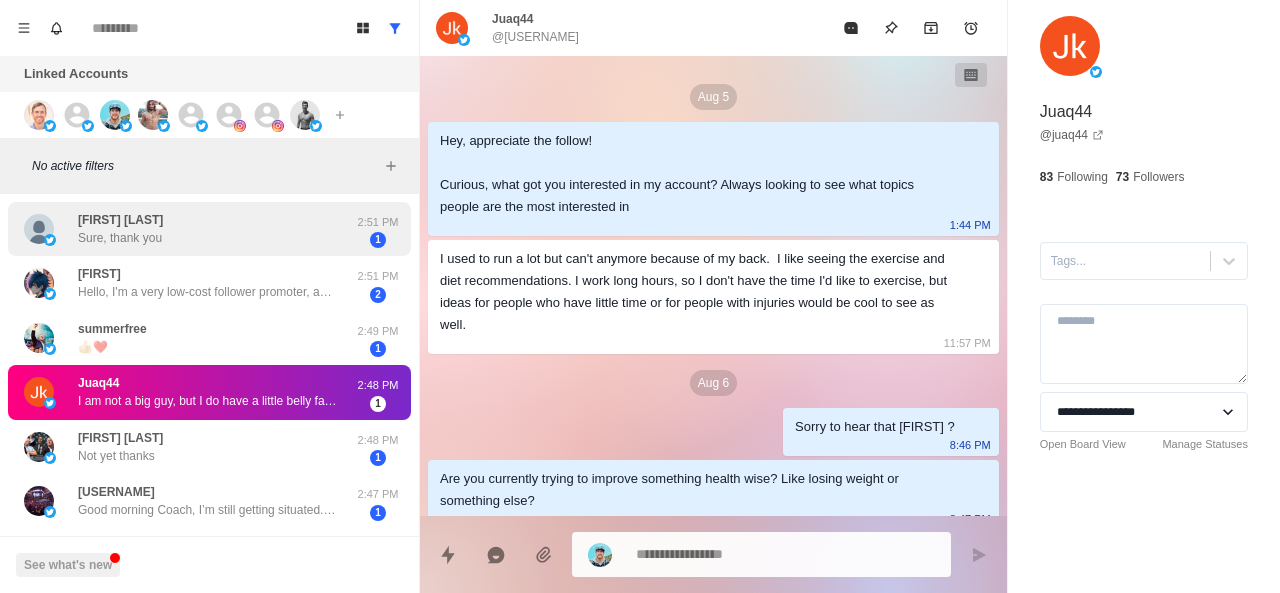 click on "[FIRST] [LAST] Sure, thank you" at bounding box center (188, 229) 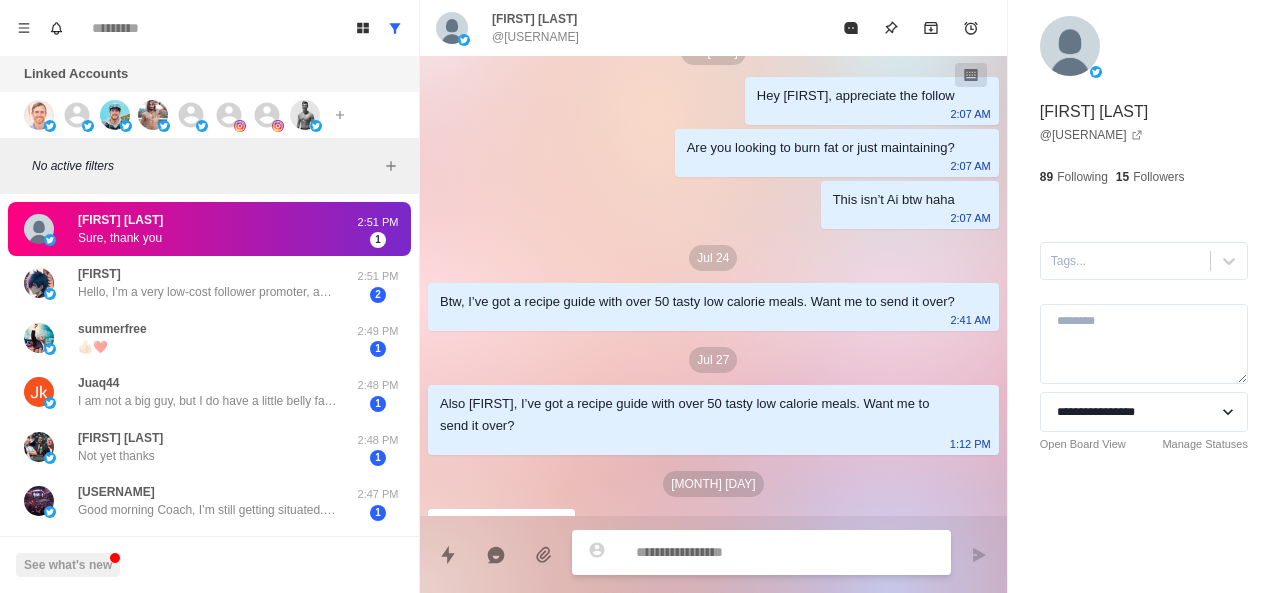 scroll, scrollTop: 112, scrollLeft: 0, axis: vertical 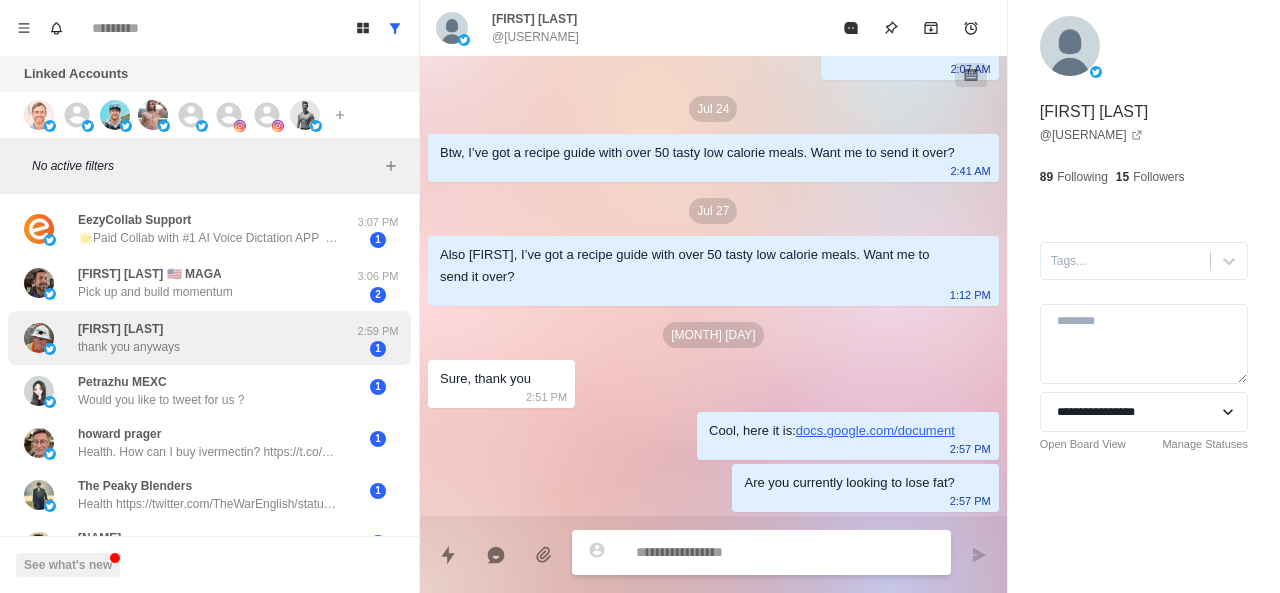 click on "[USERNAME] thank you anyways" at bounding box center [188, 338] 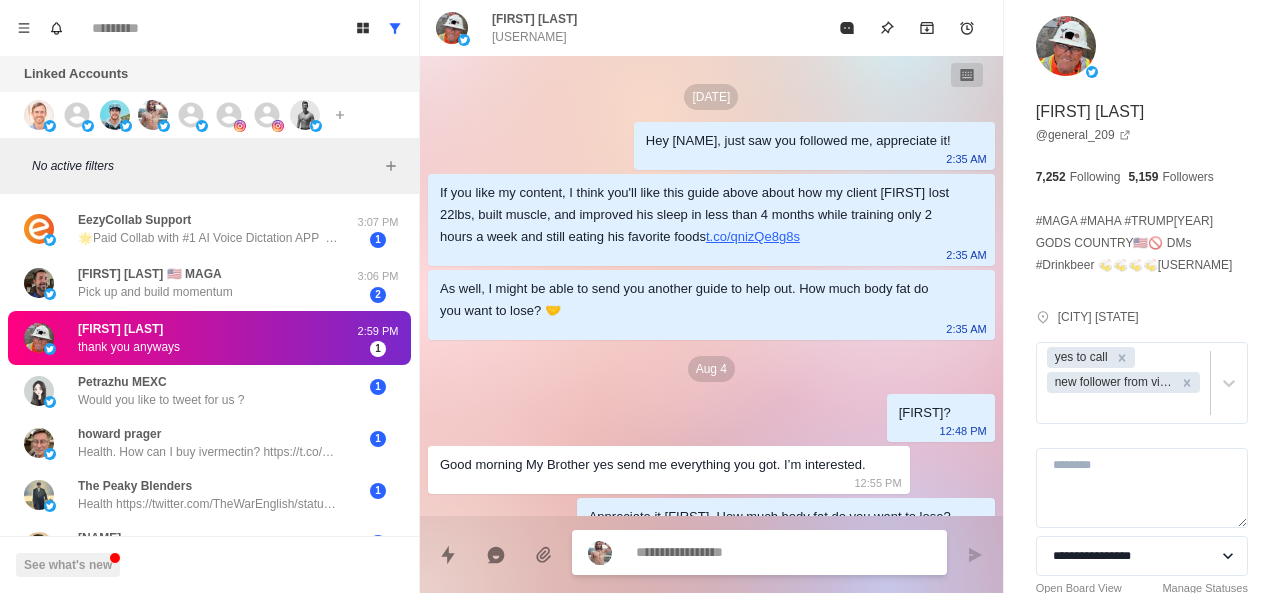 scroll, scrollTop: 976, scrollLeft: 0, axis: vertical 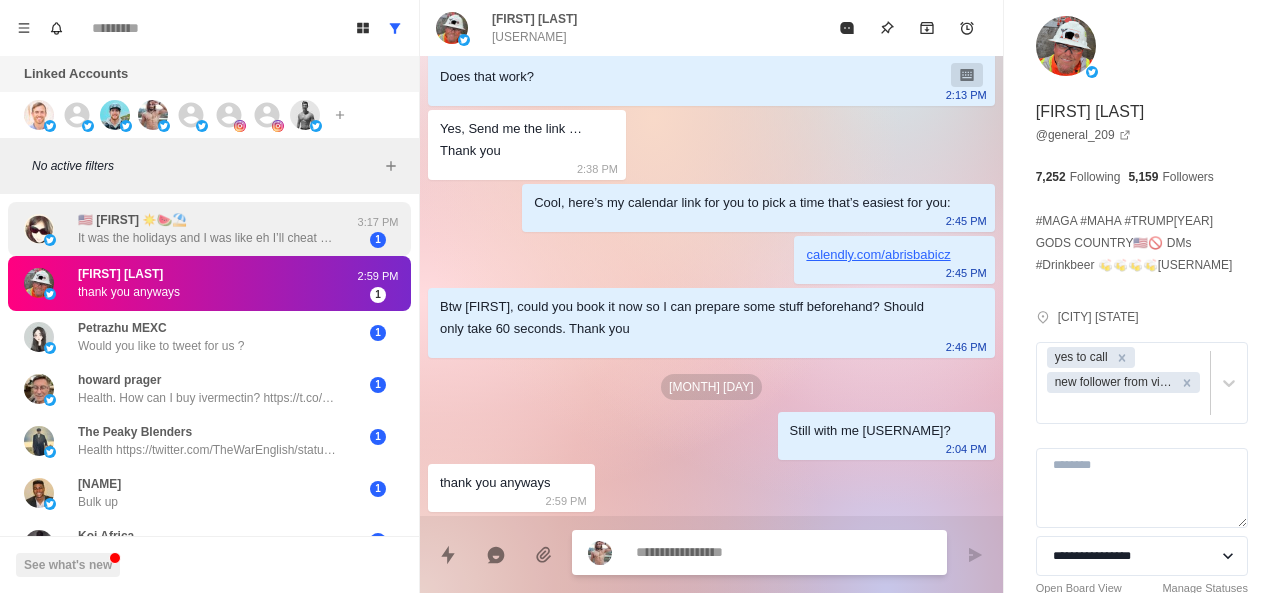 click on "It was the holidays and I was like eh I’ll cheat a little and go right back. It got harder to go right back. Then I went to [STATE] for a few months to get out of a bad relationship and ate everything in sight. Then when I came home my house burned down and I spent time rebuilding and wasn’t focused. Now here we are." at bounding box center [208, 238] 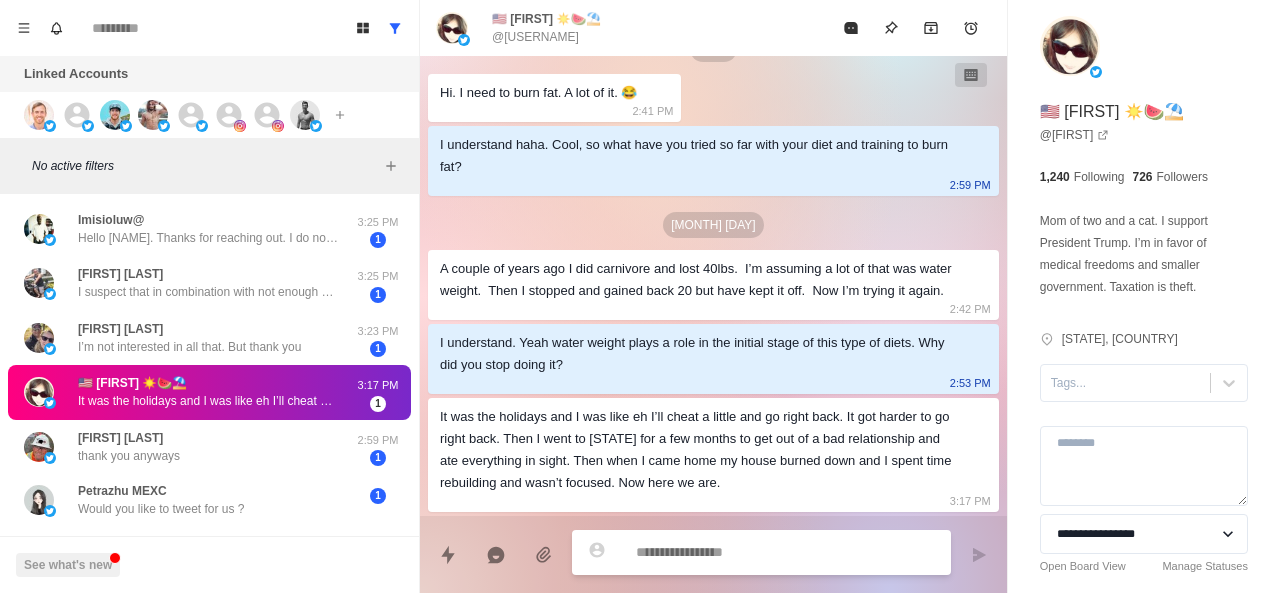 scroll, scrollTop: 0, scrollLeft: 0, axis: both 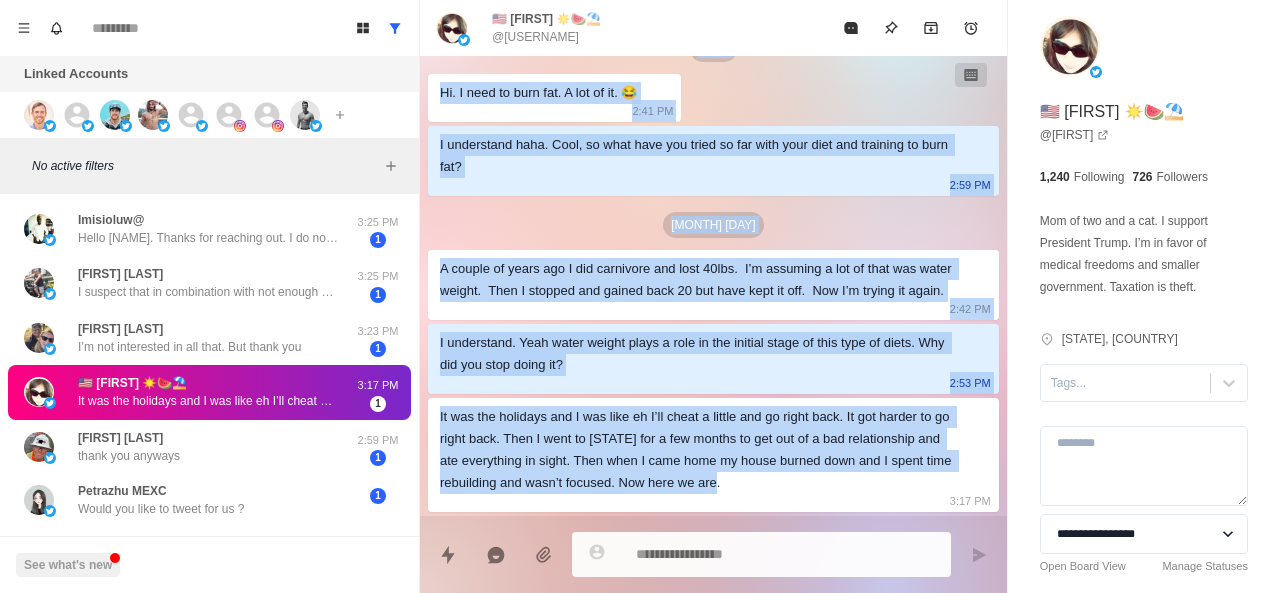 drag, startPoint x: 542, startPoint y: 144, endPoint x: 780, endPoint y: 486, distance: 416.66293 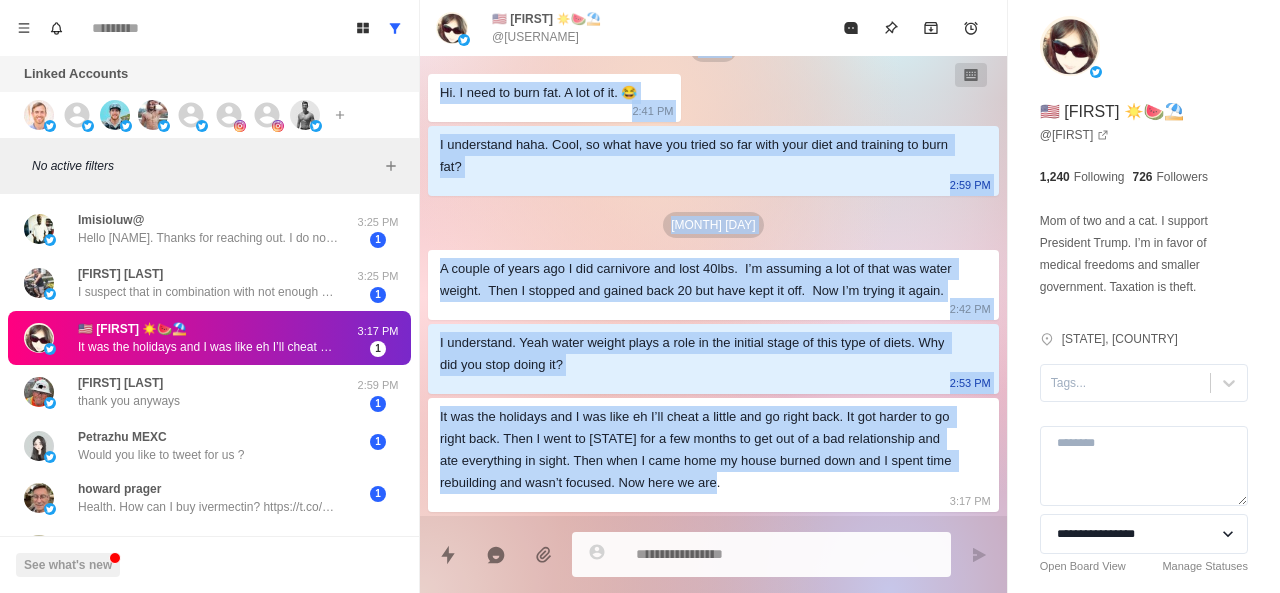 click on "It was the holidays and I was like eh I’ll cheat a little and go right back. It got harder to go right back. Then I went to [STATE] for a few months to get out of a bad relationship and ate everything in sight. Then when I came home my house burned down and I spent time rebuilding and wasn’t focused. Now here we are." at bounding box center [697, 450] 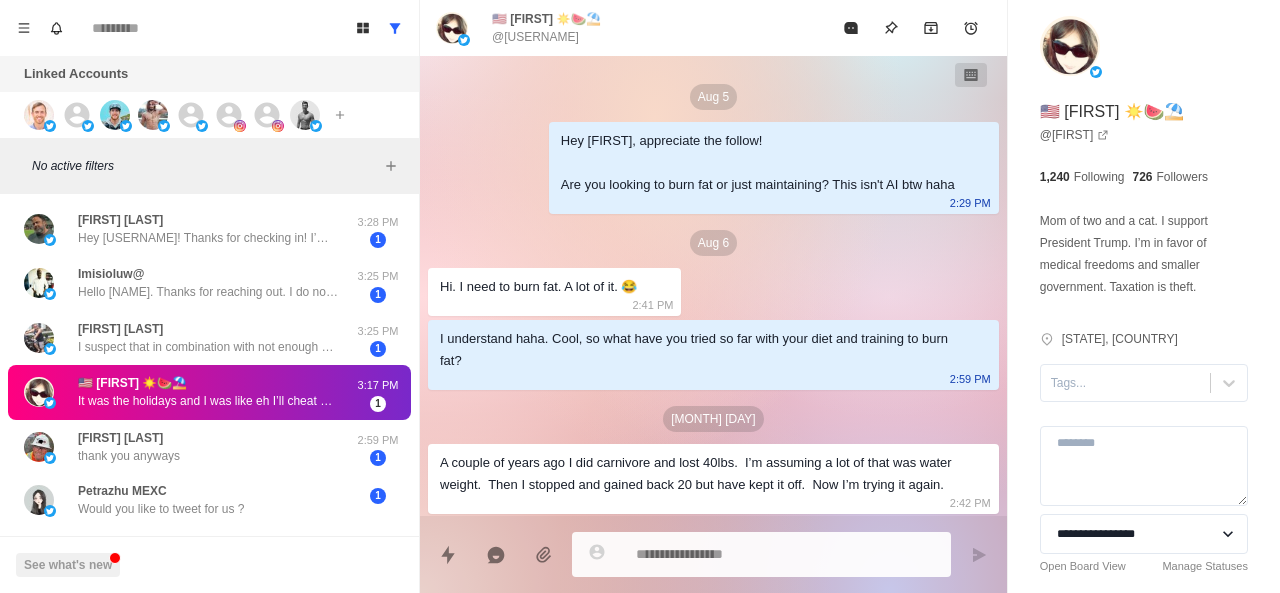 scroll, scrollTop: 216, scrollLeft: 0, axis: vertical 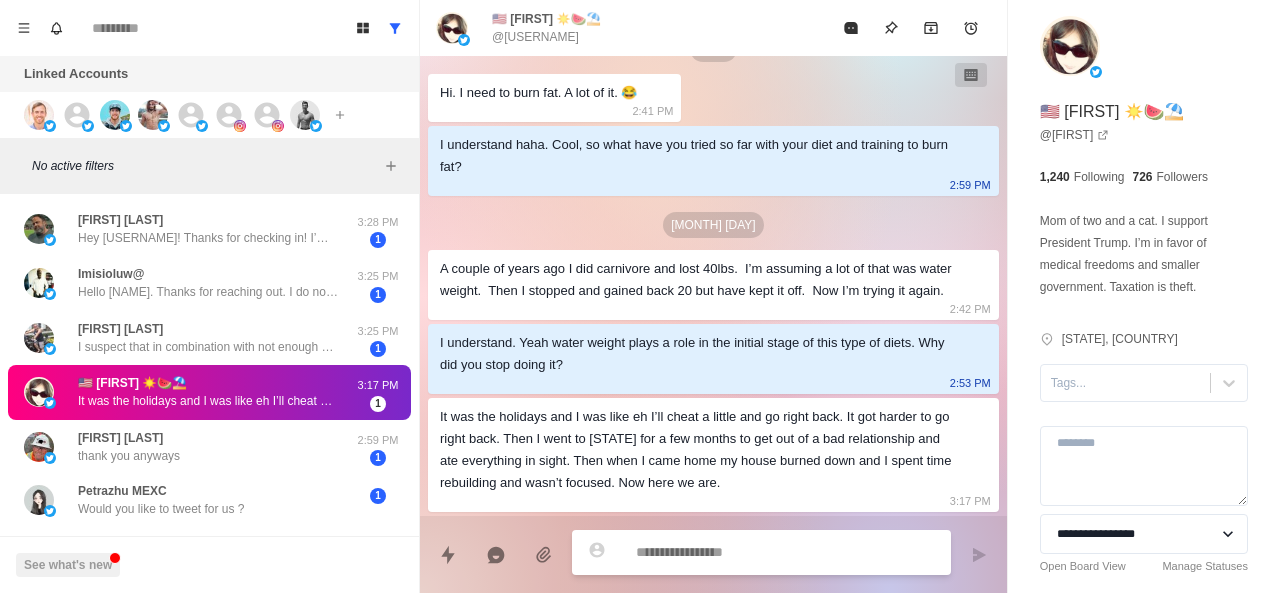 click at bounding box center (785, 552) 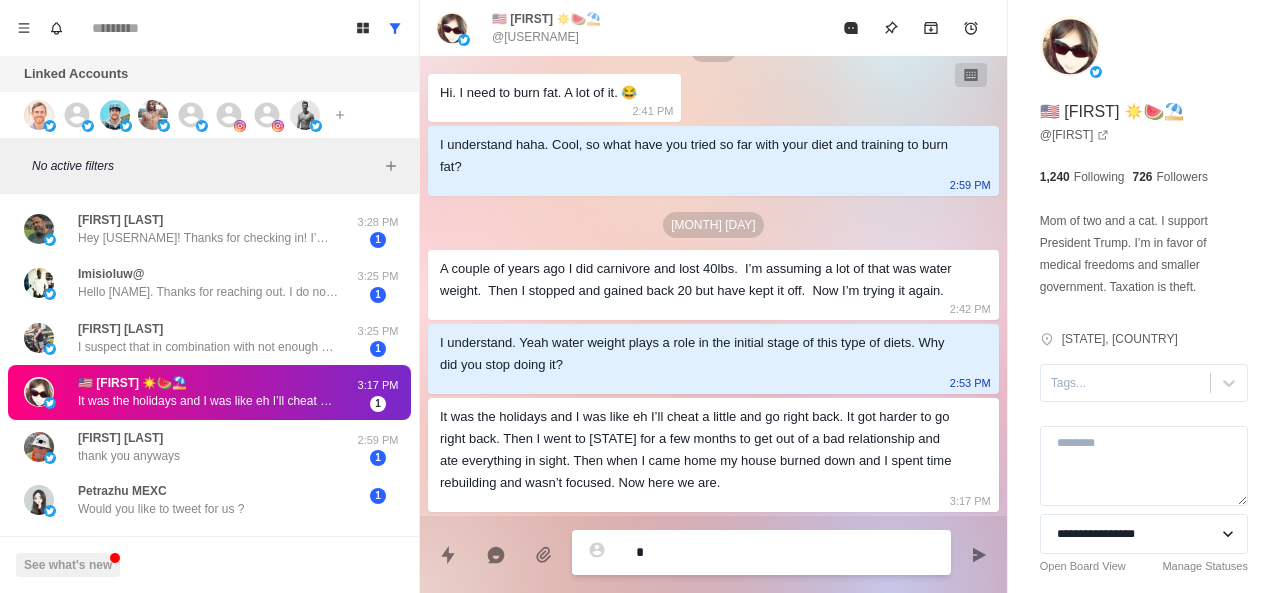 type on "*" 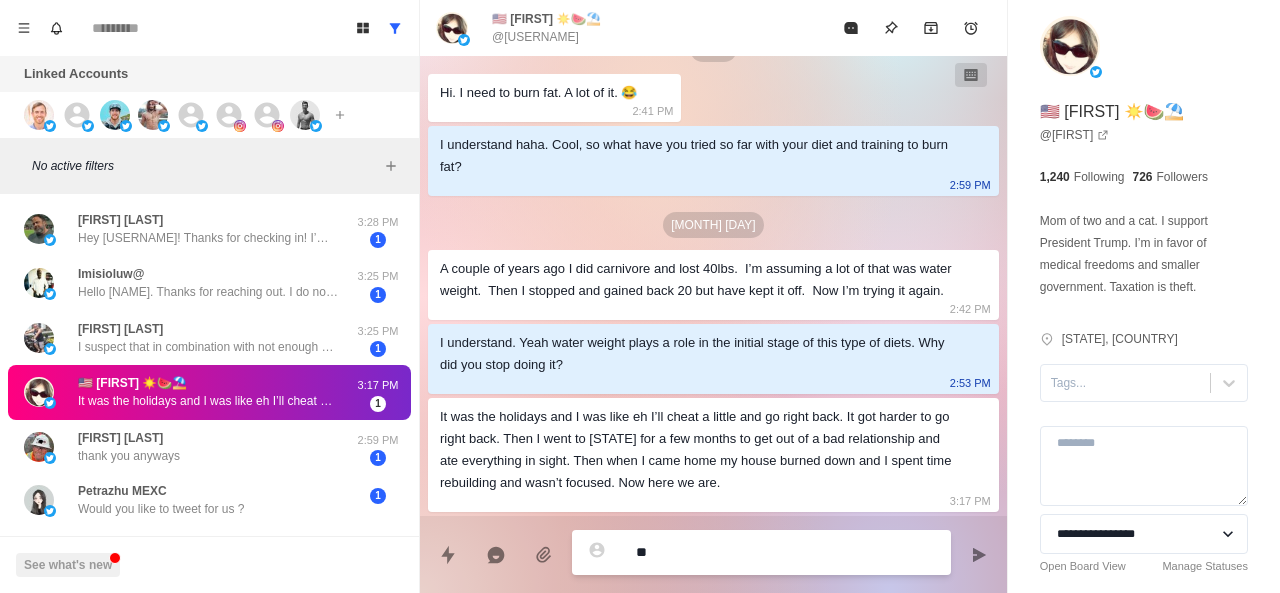 type on "*" 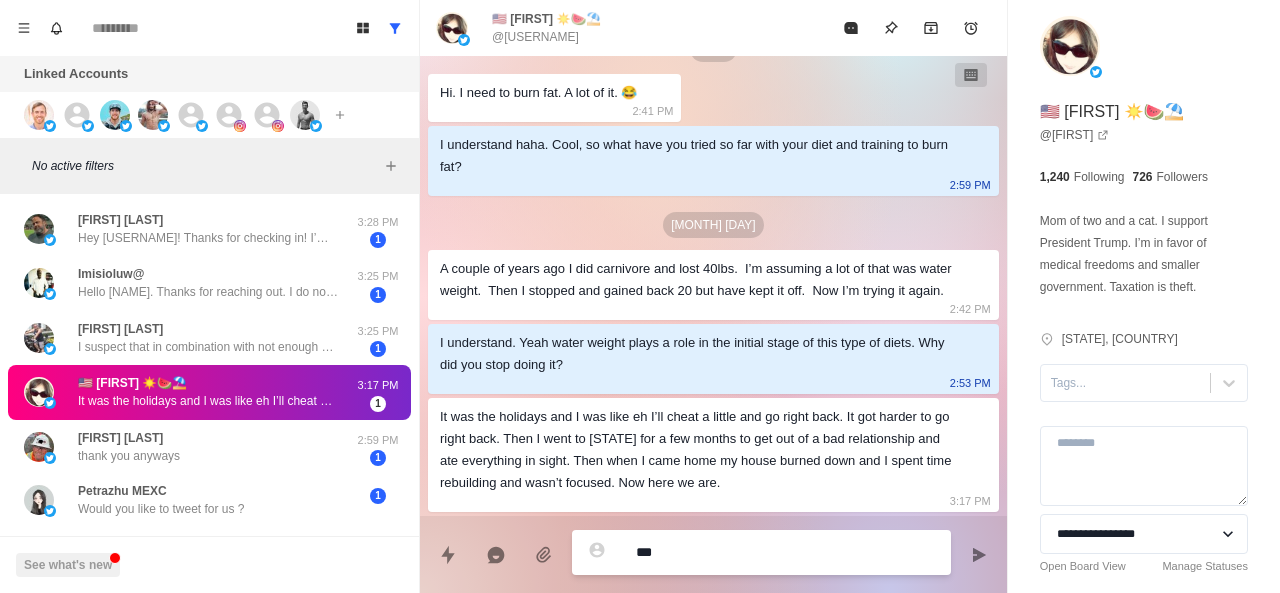 type on "*" 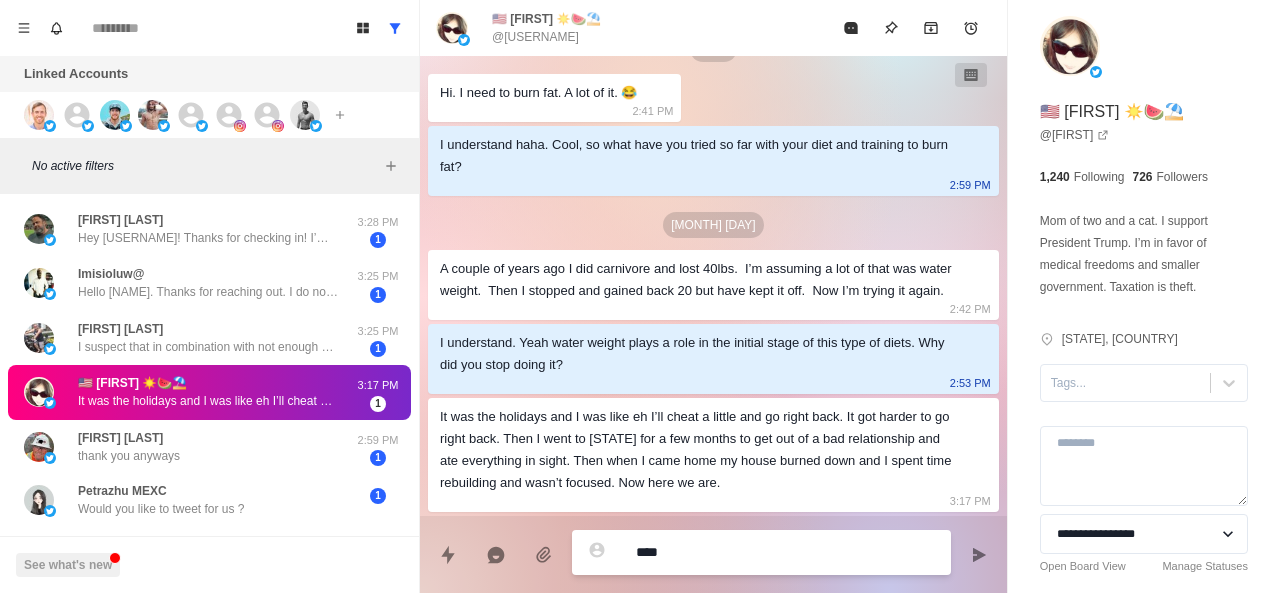 type on "*" 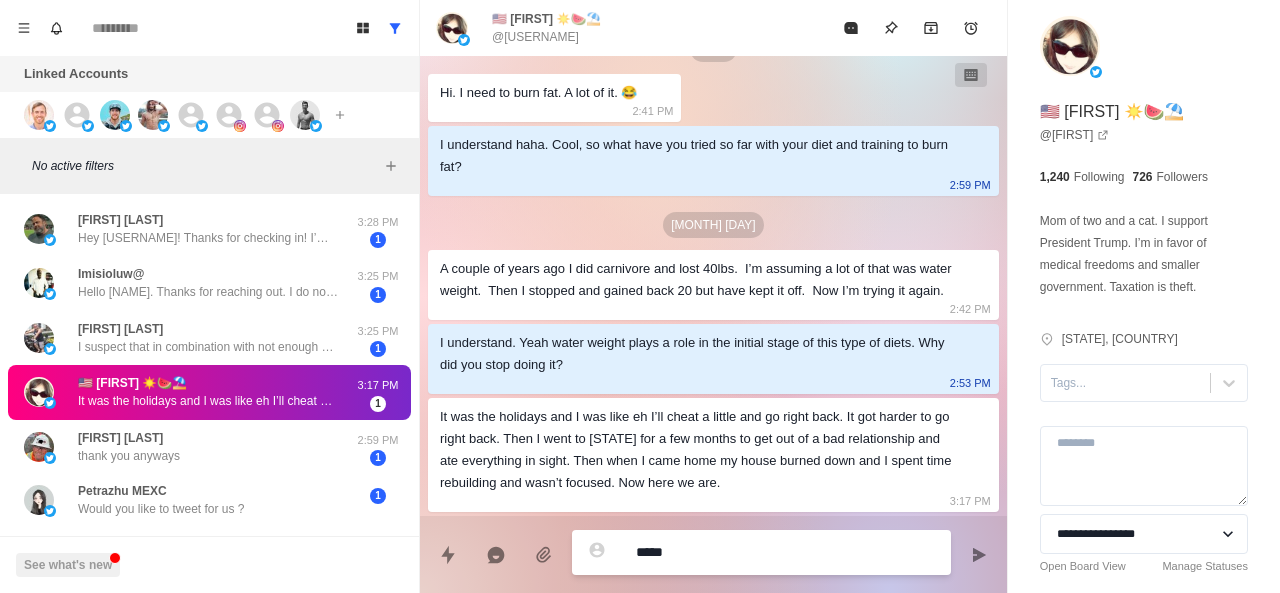type on "******" 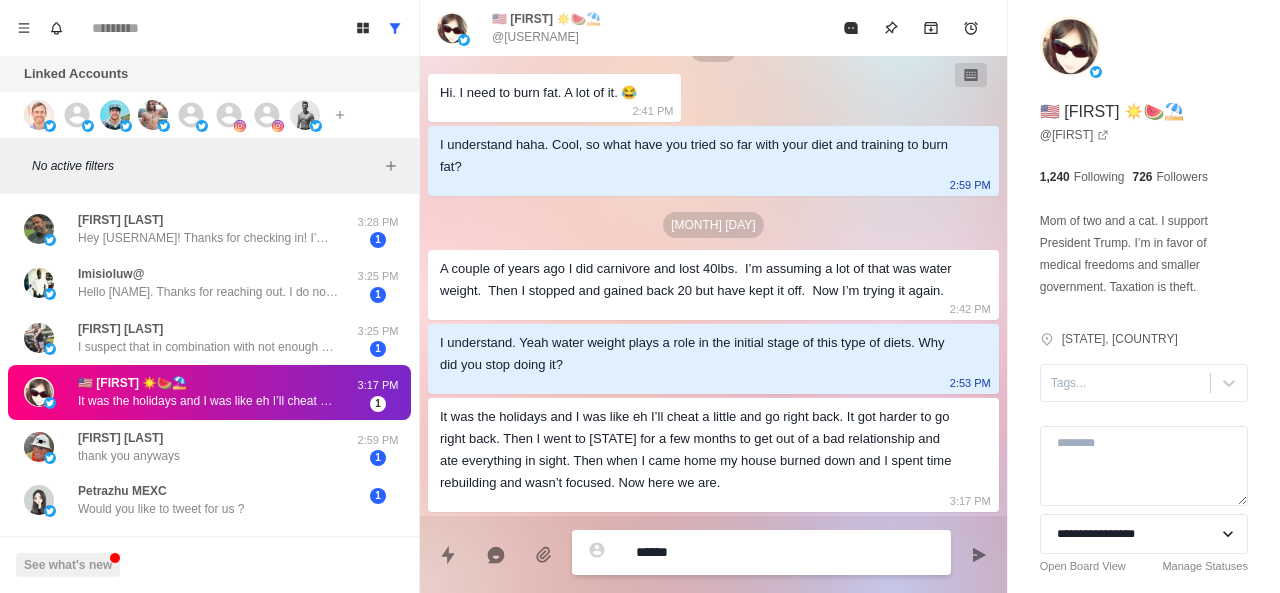 type on "*" 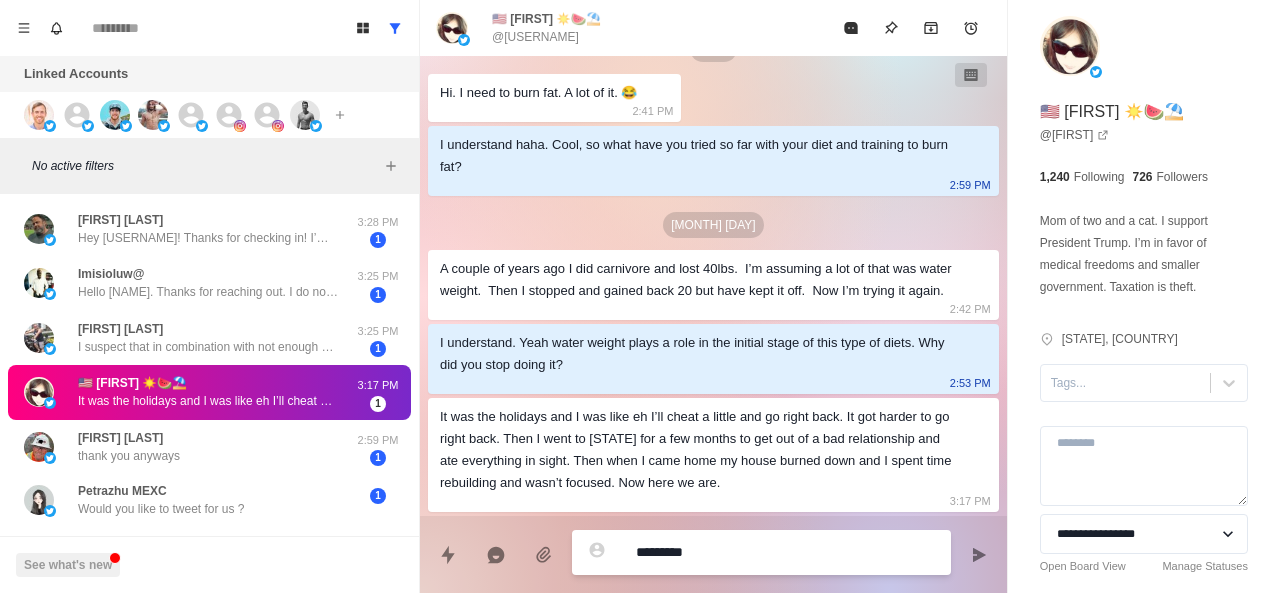 type on "**********" 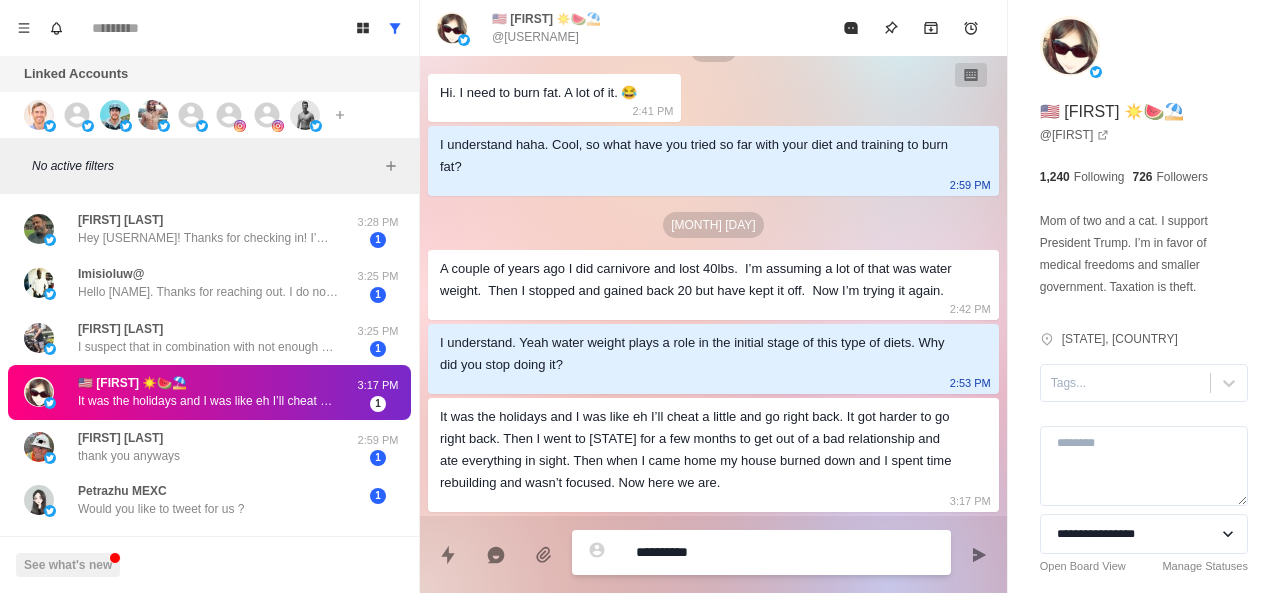 type on "*" 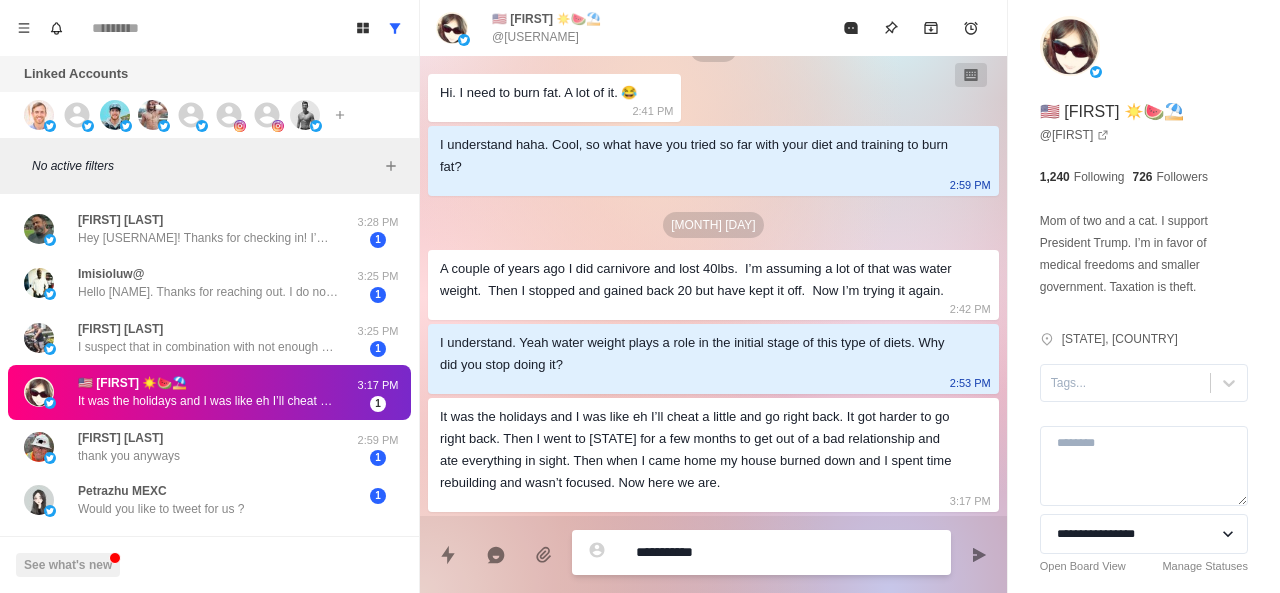 type on "*" 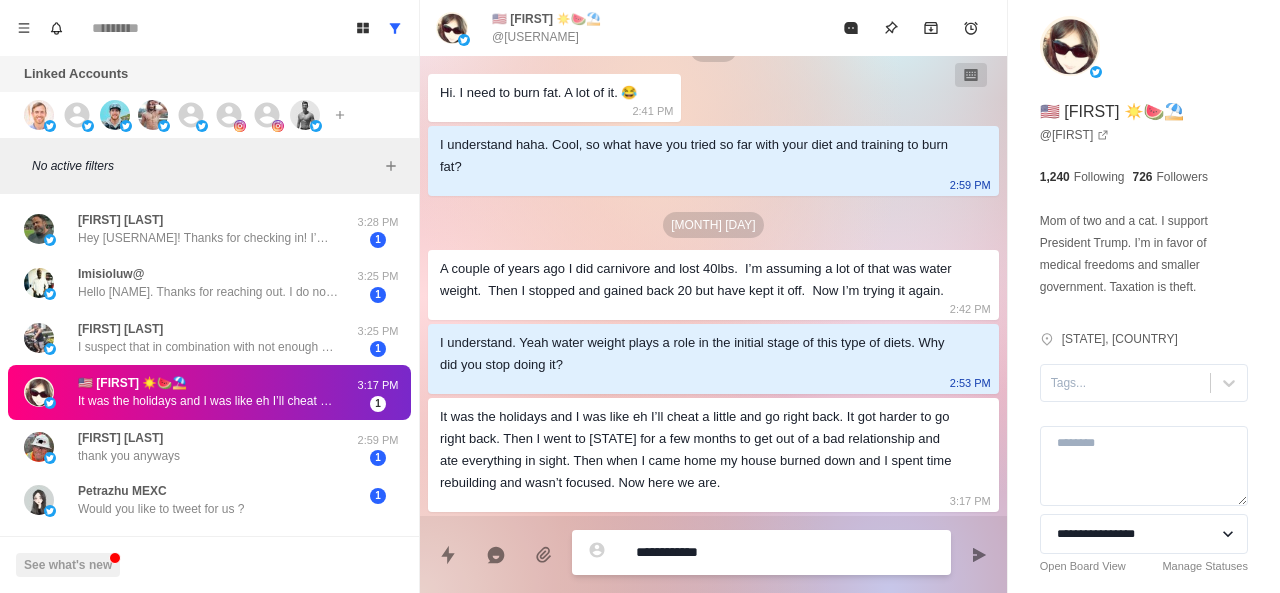 type on "*" 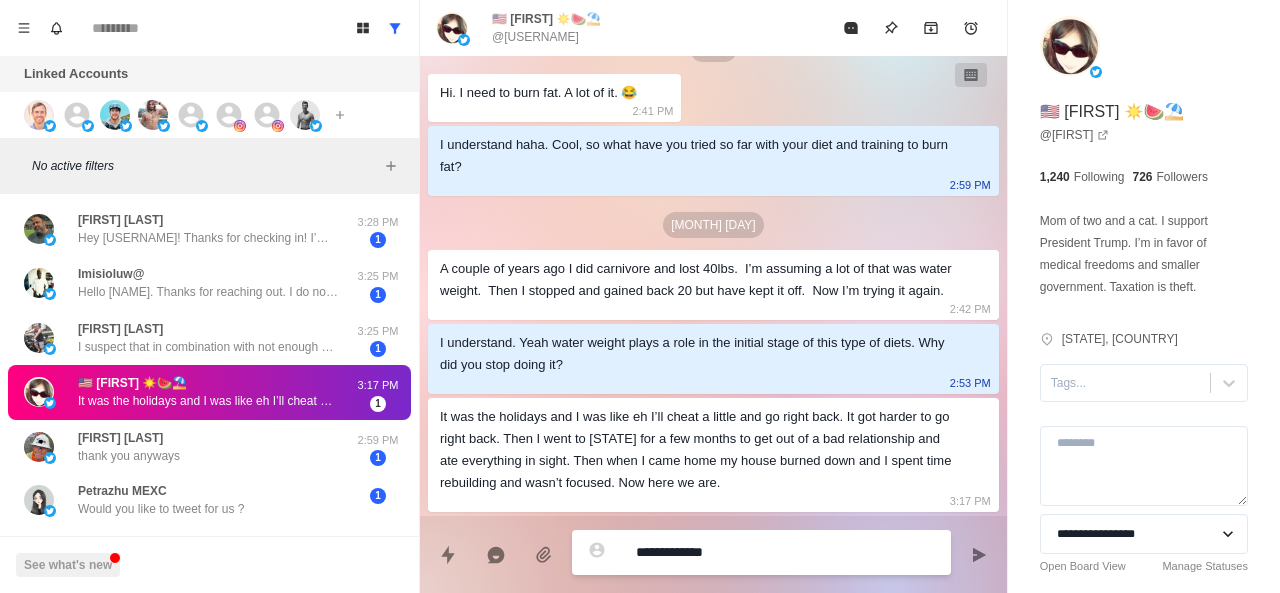 type on "*" 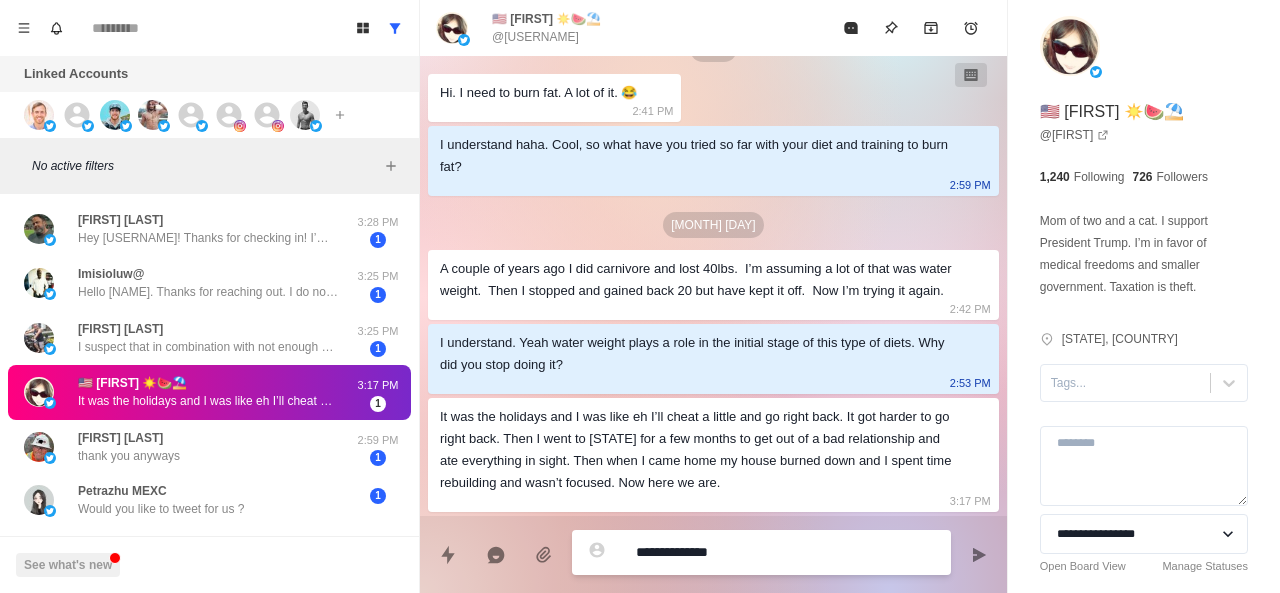 type on "*" 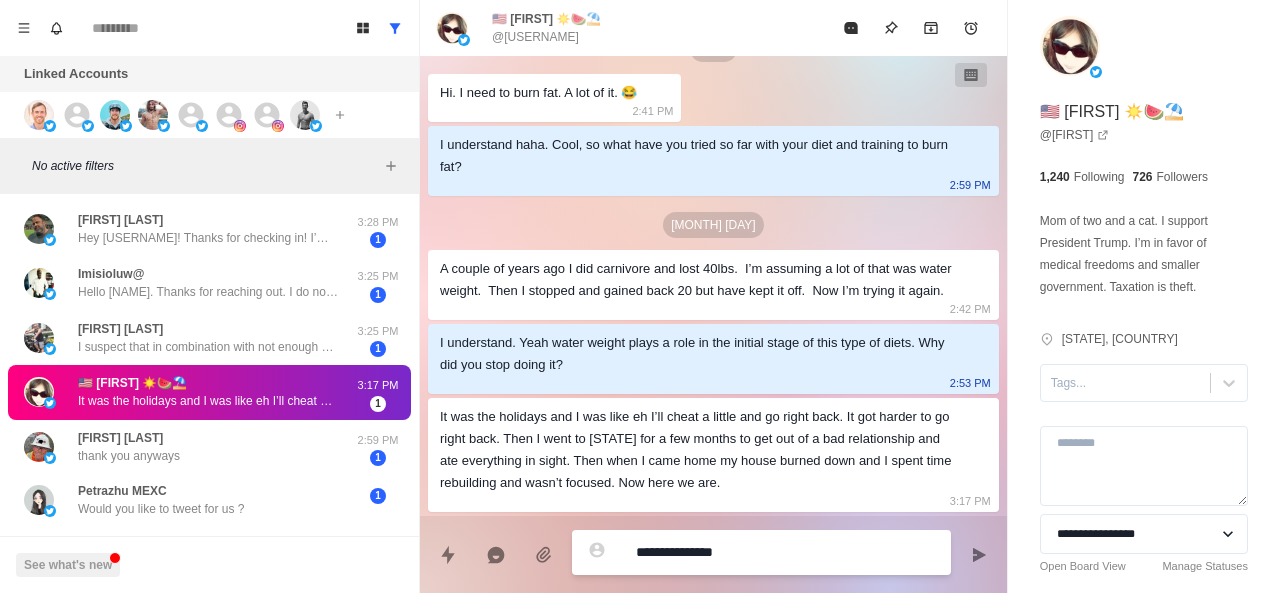 type on "*" 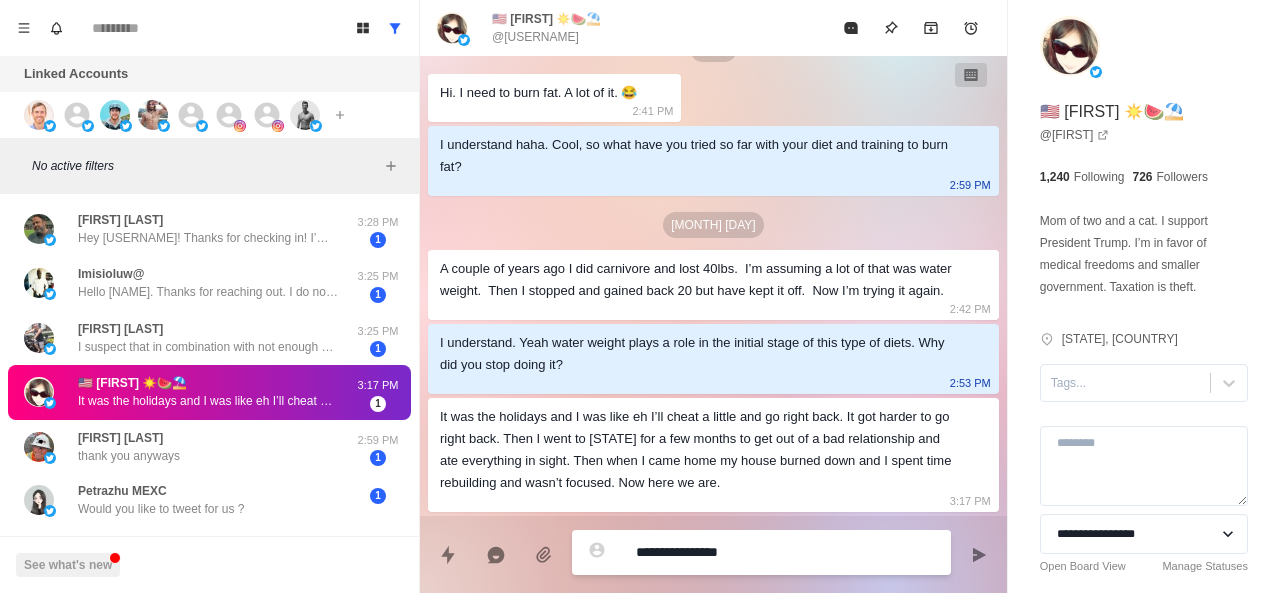 type on "*" 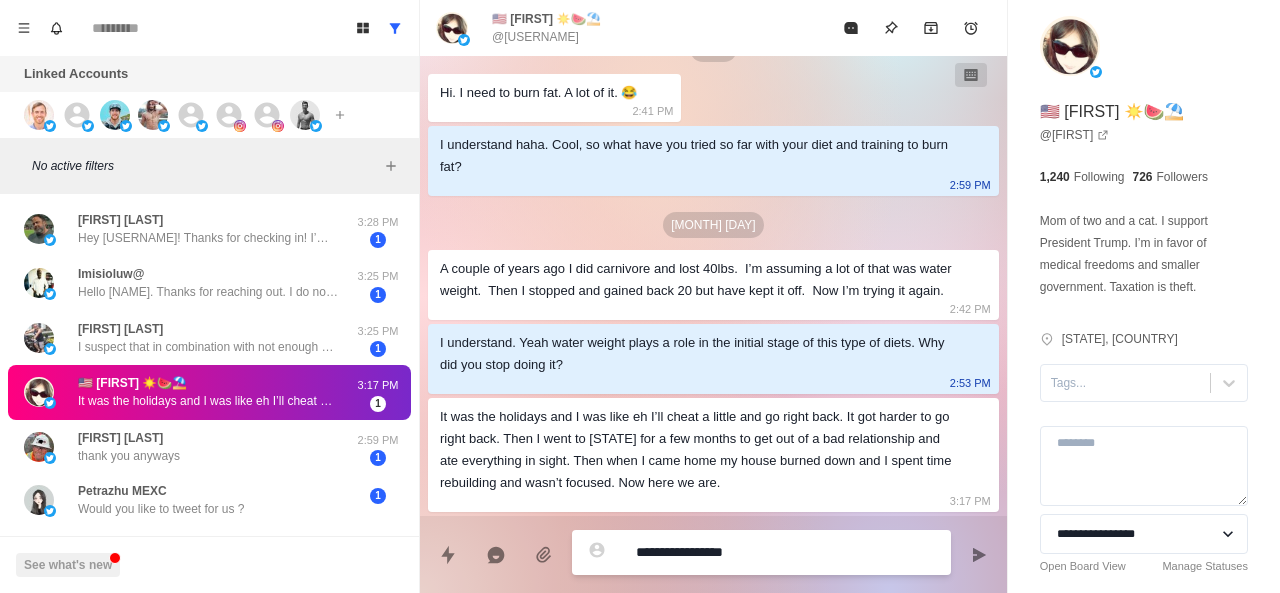 type on "*" 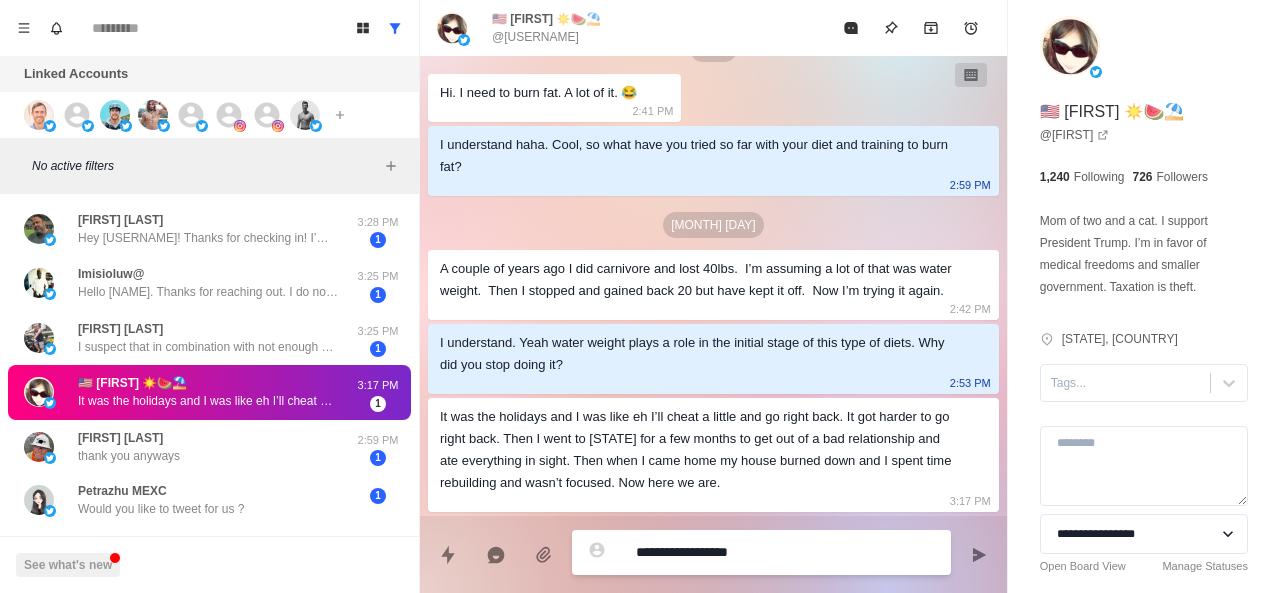 type on "*" 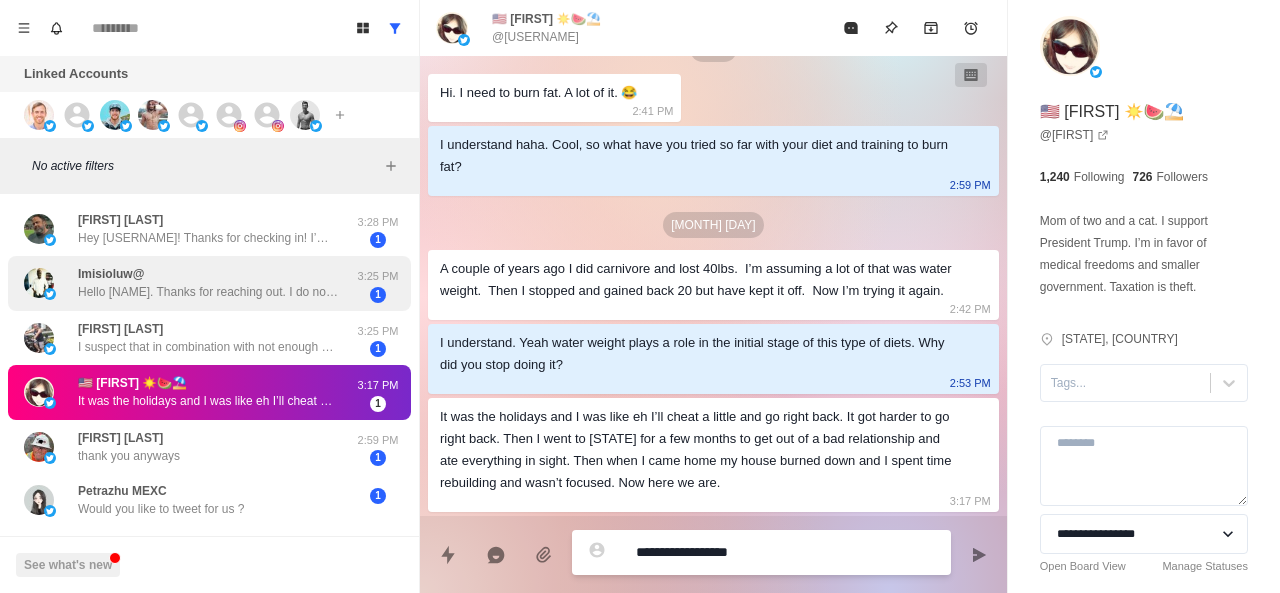 click on "Hello [NAME].
Thanks for reaching out. I do not take it for granted.
I’m not sure I really recall which post inspired me to follow you but I imagine it is something around general body fitness and weight loss as I approach 40.
I find your posts relatable and attainable." at bounding box center [208, 292] 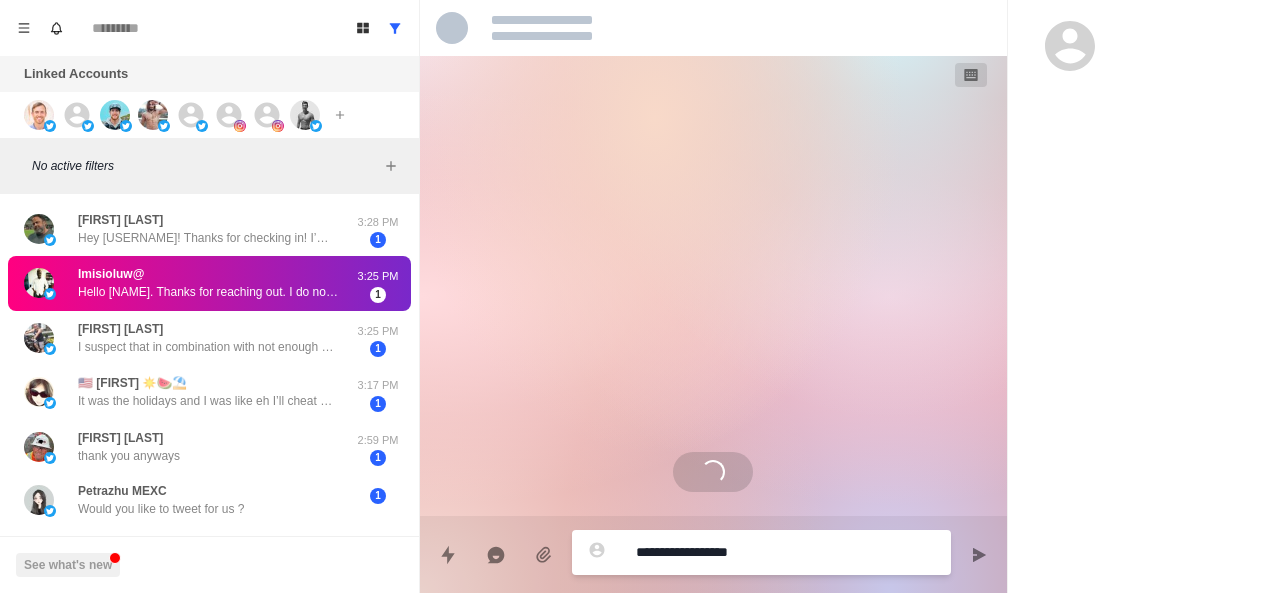 scroll, scrollTop: 0, scrollLeft: 0, axis: both 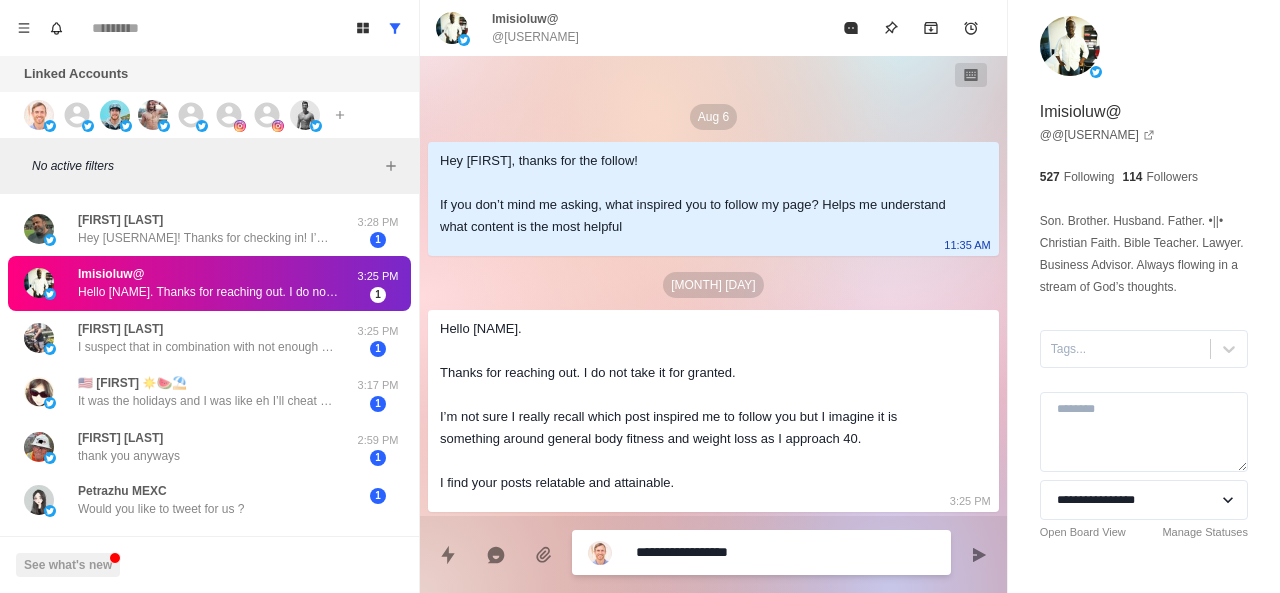 click on "**********" at bounding box center [785, 552] 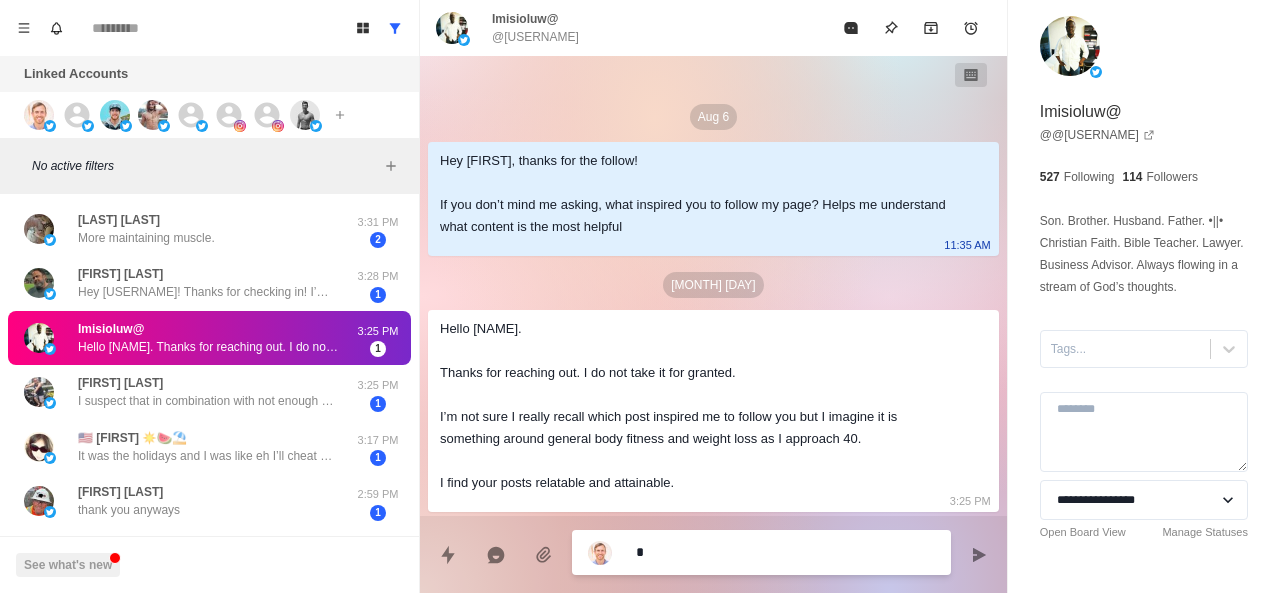 type on "*" 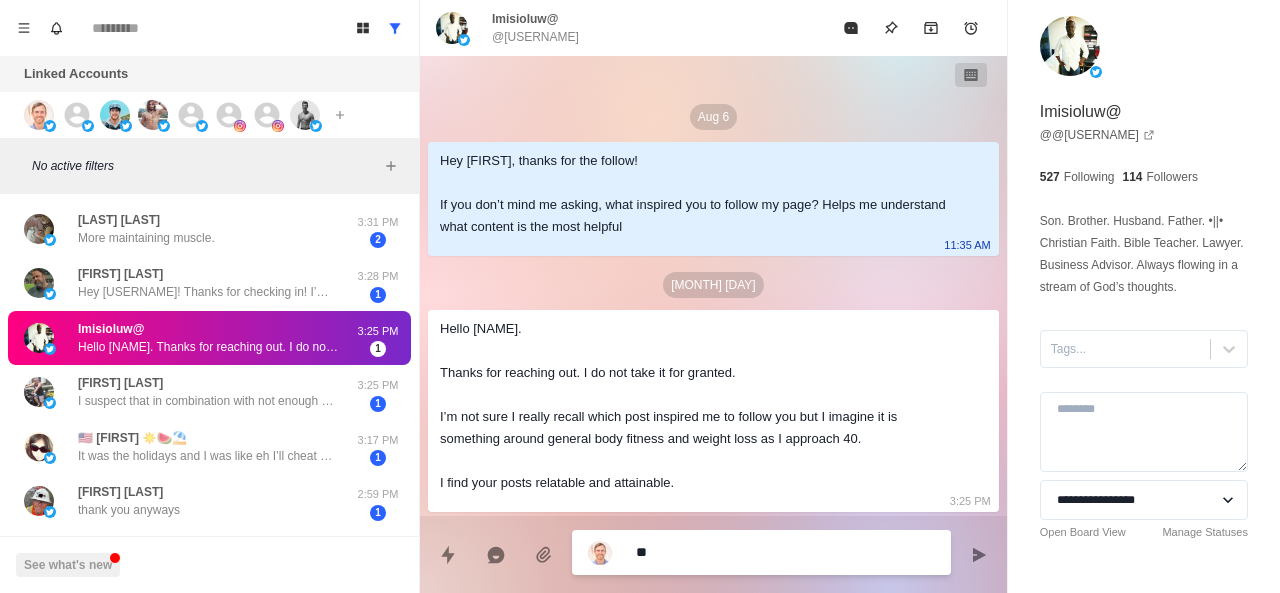 type on "*" 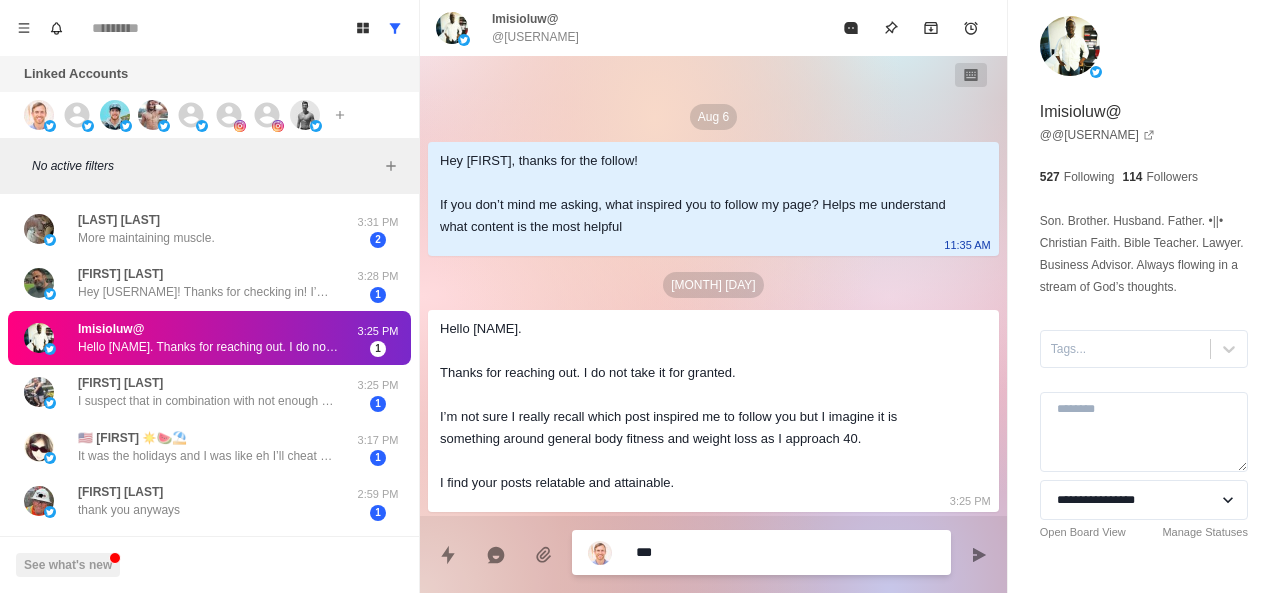 type on "*" 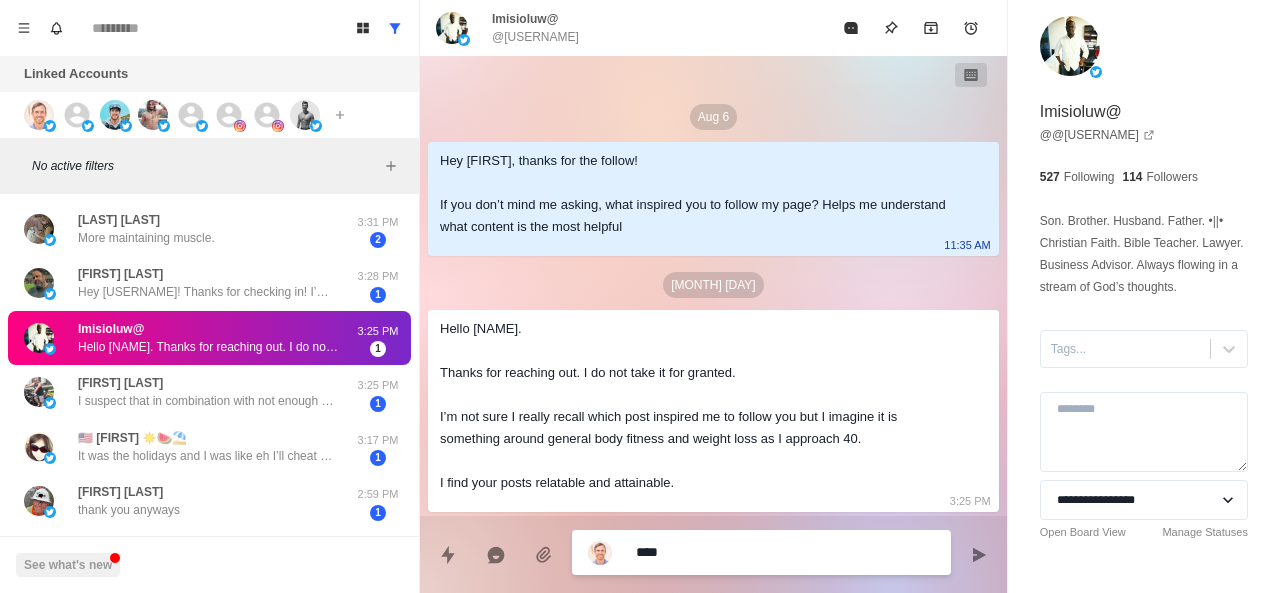 type on "*" 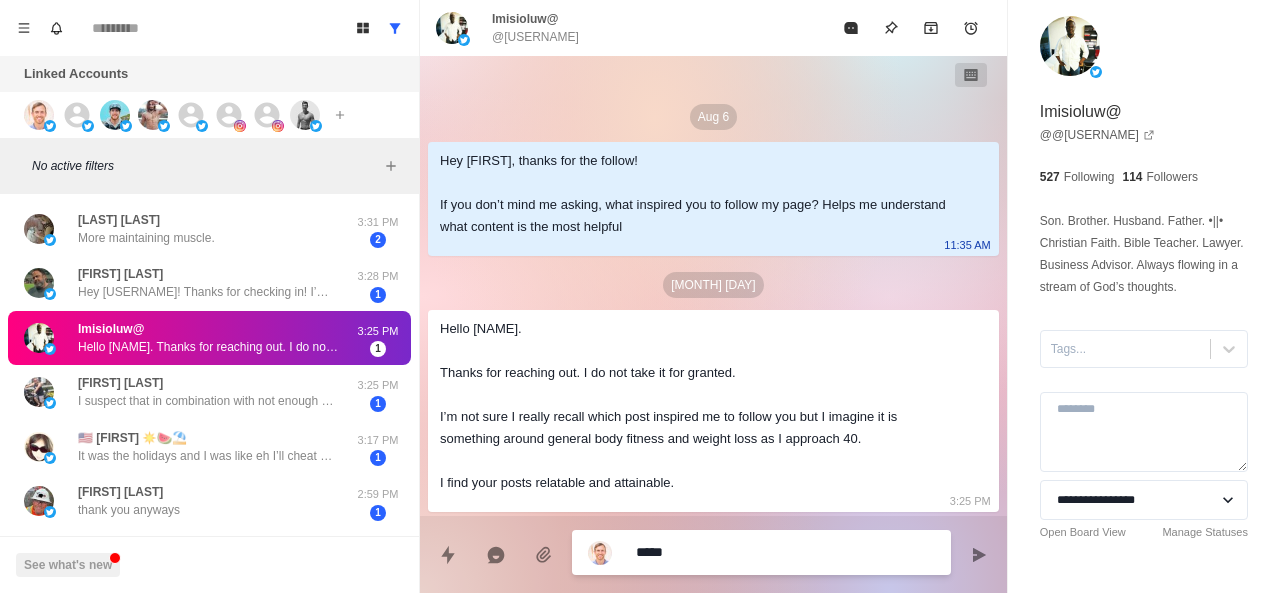 type on "*" 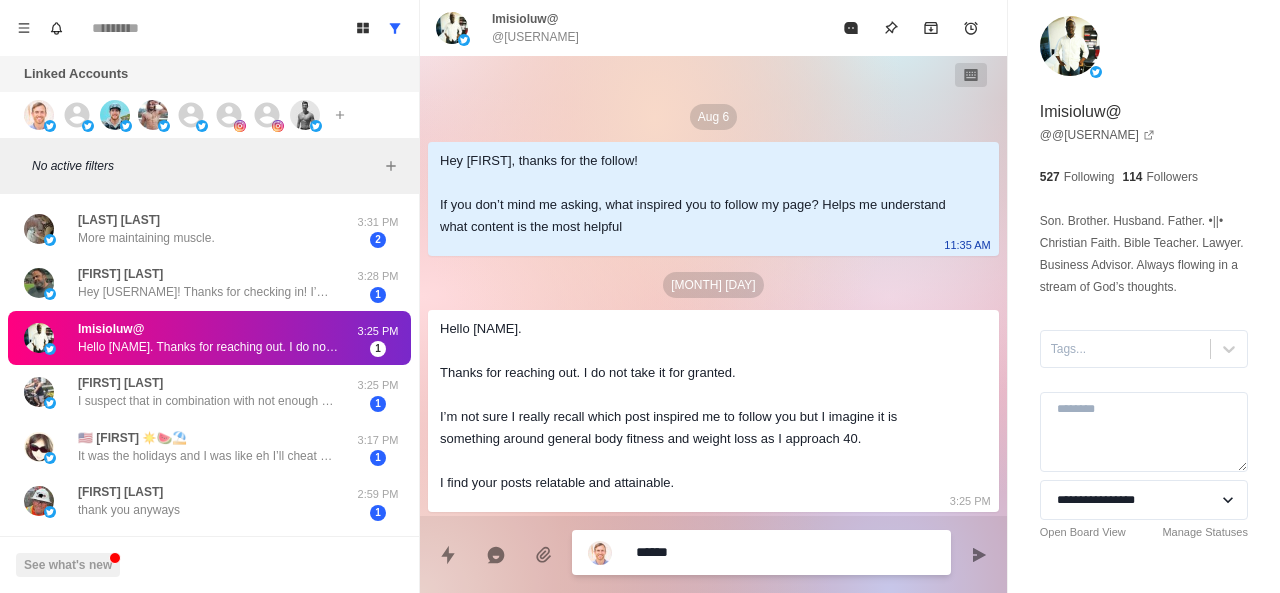 type on "*" 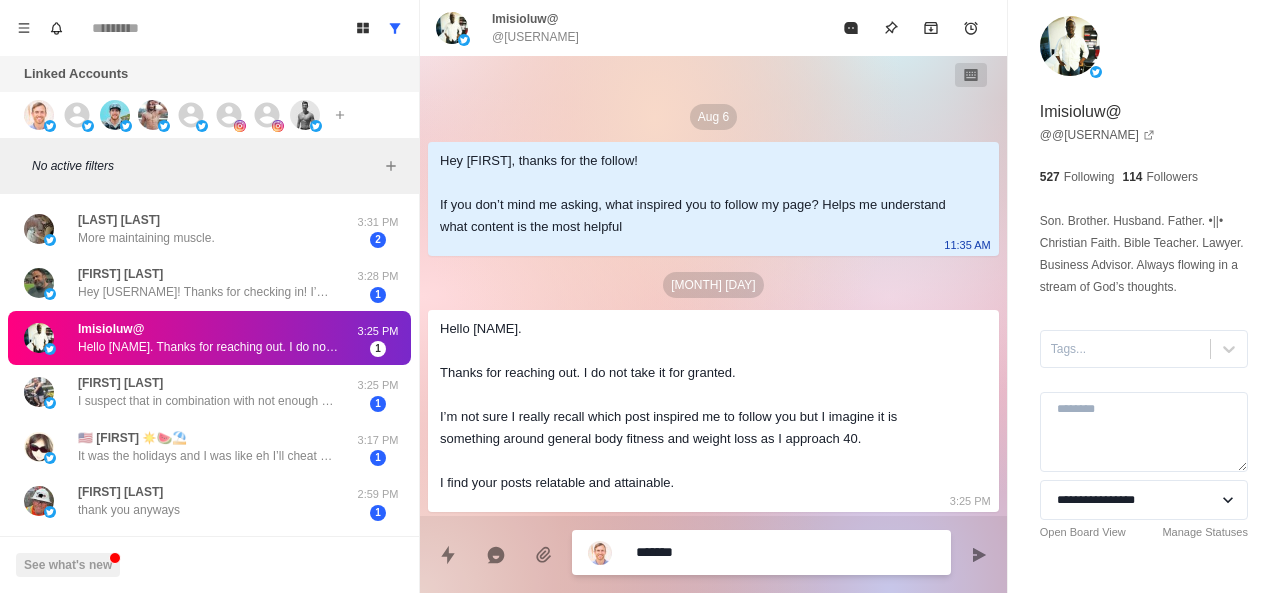 type on "********" 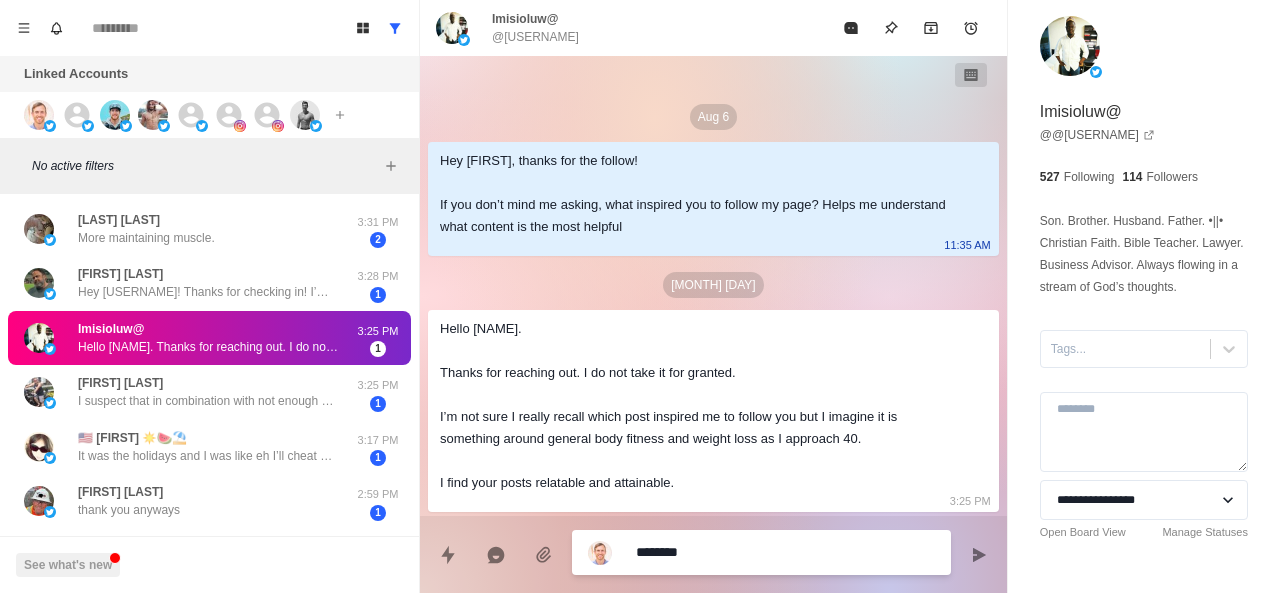 type on "*" 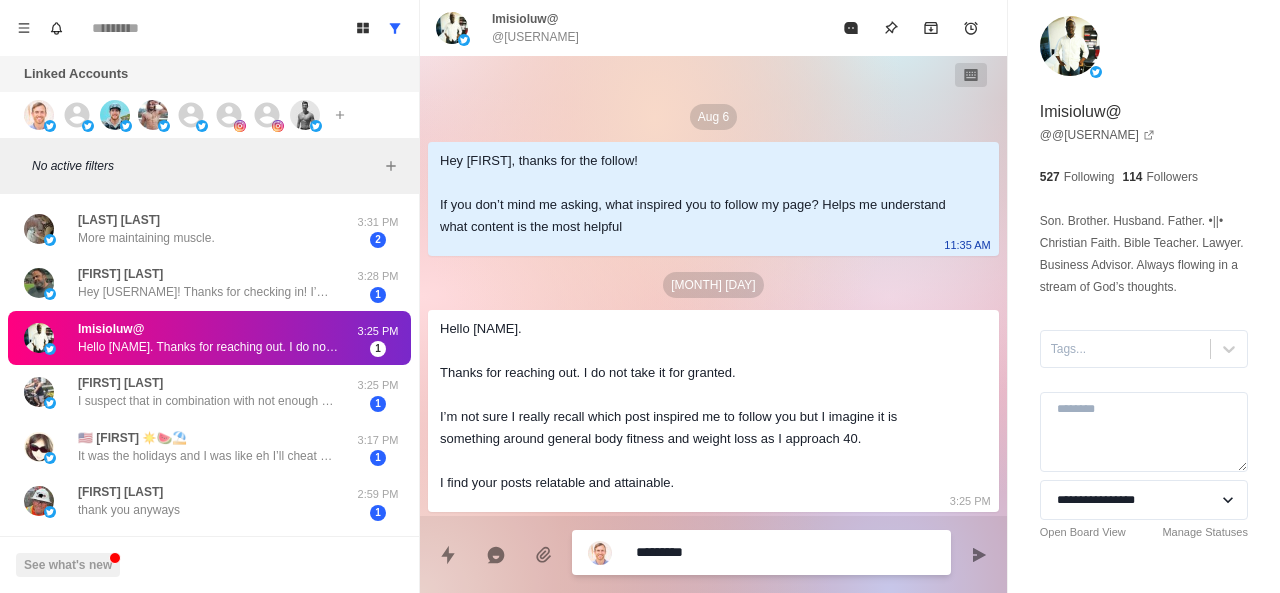 type on "*" 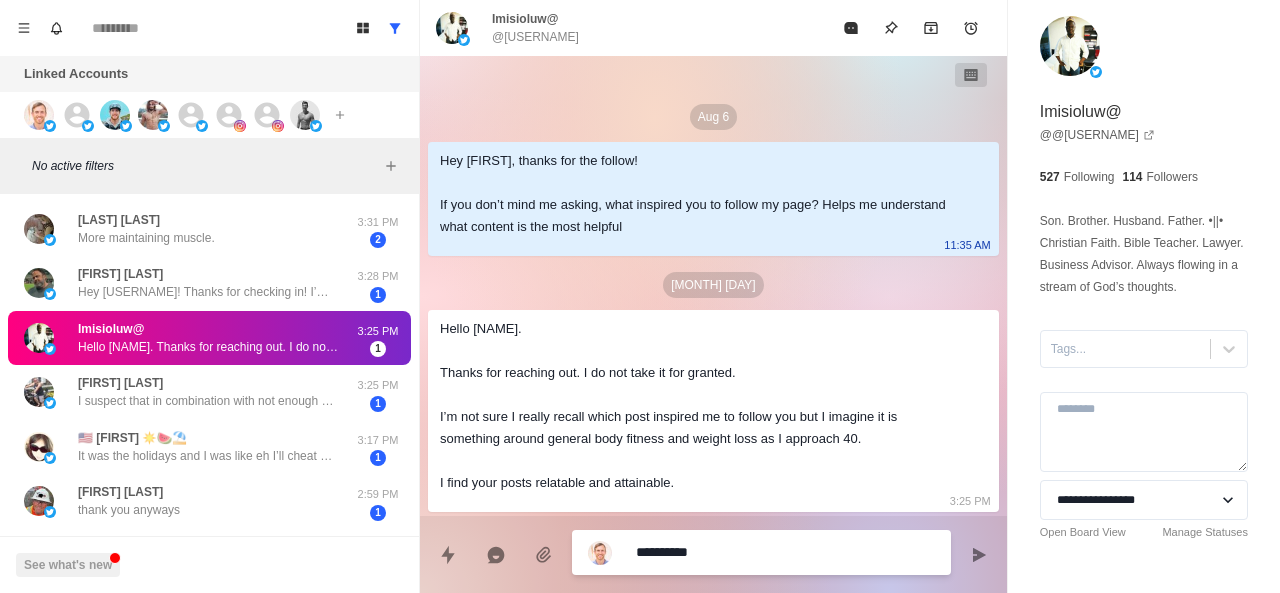 type on "*" 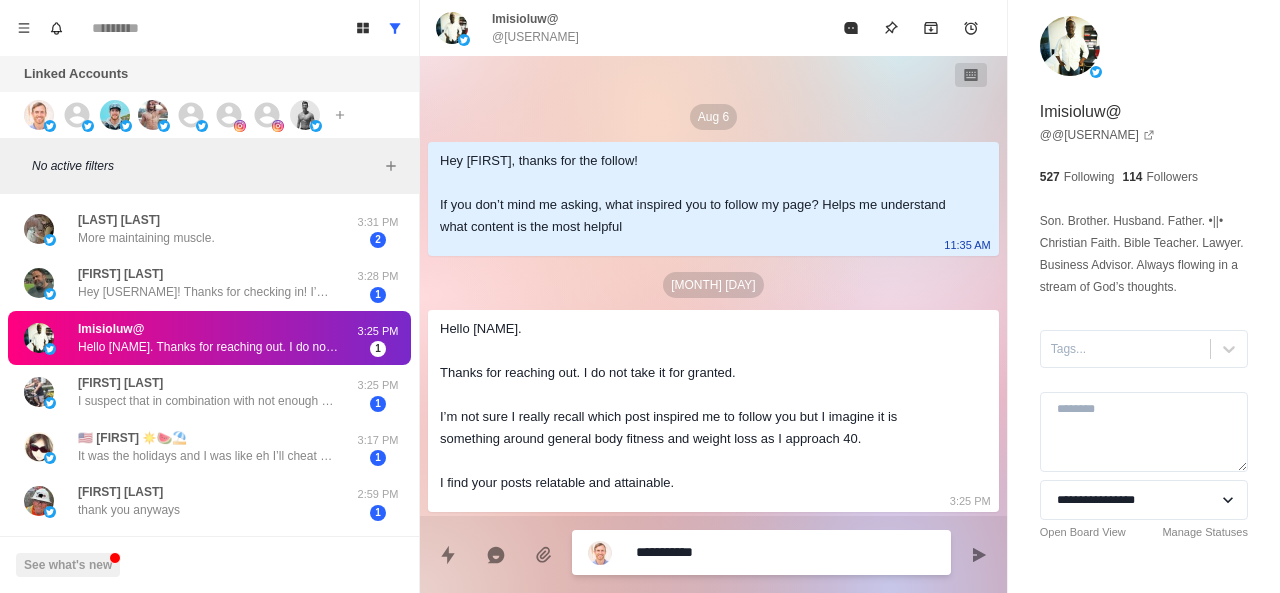 type on "*" 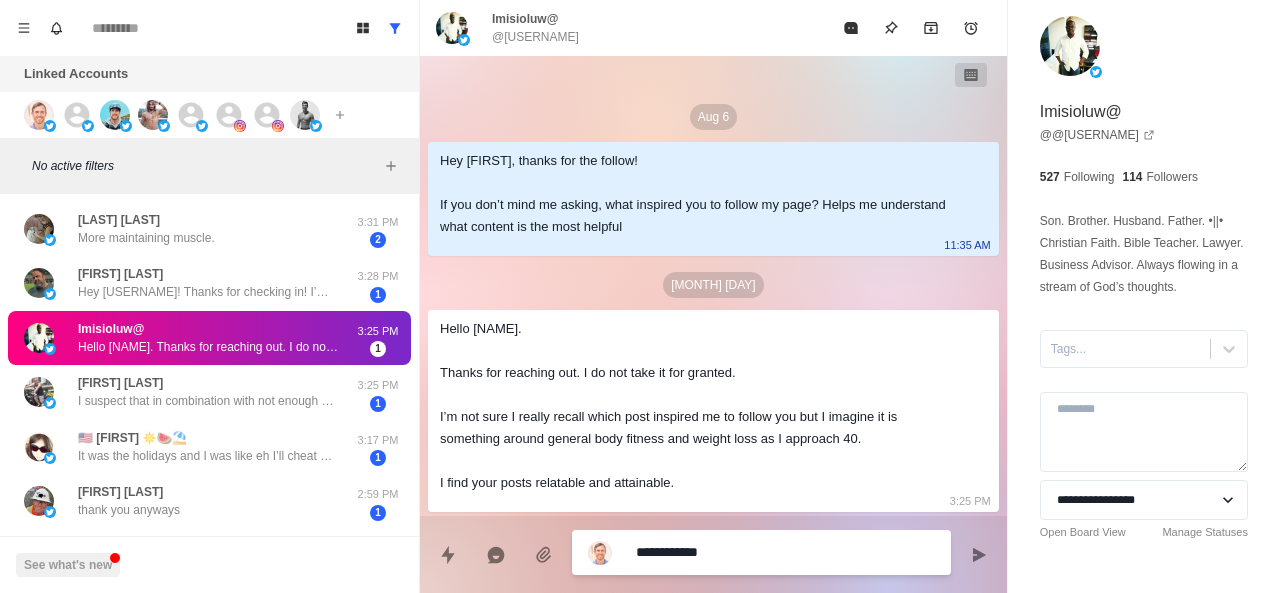 type on "*" 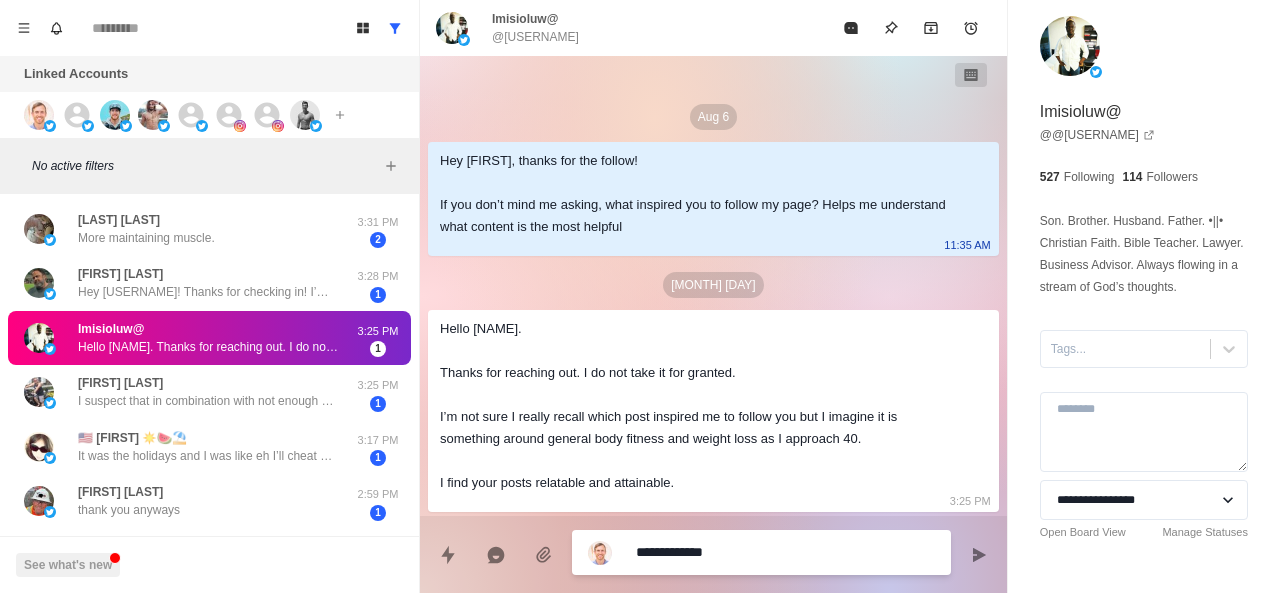 type on "*" 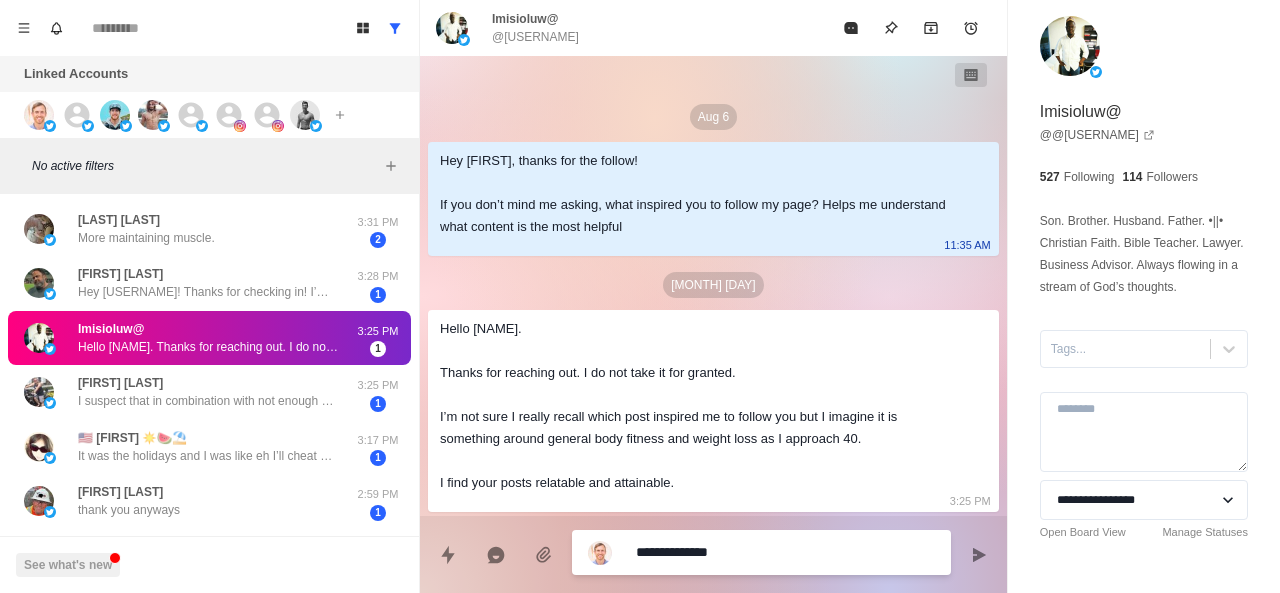 type on "*" 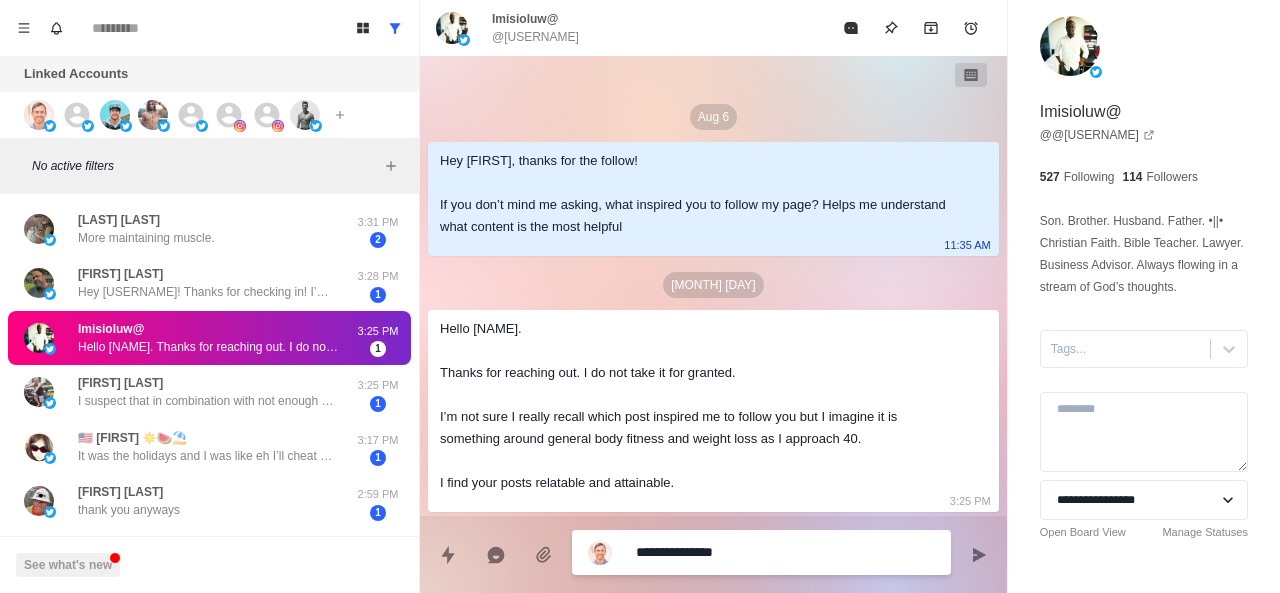 type on "*" 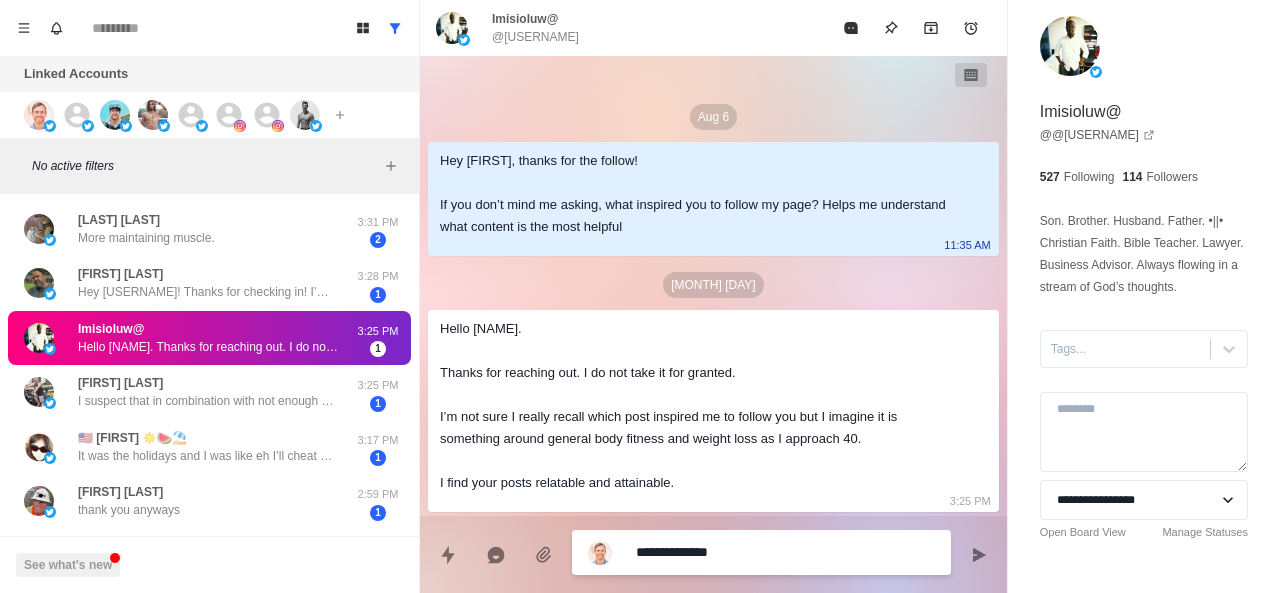 type on "*" 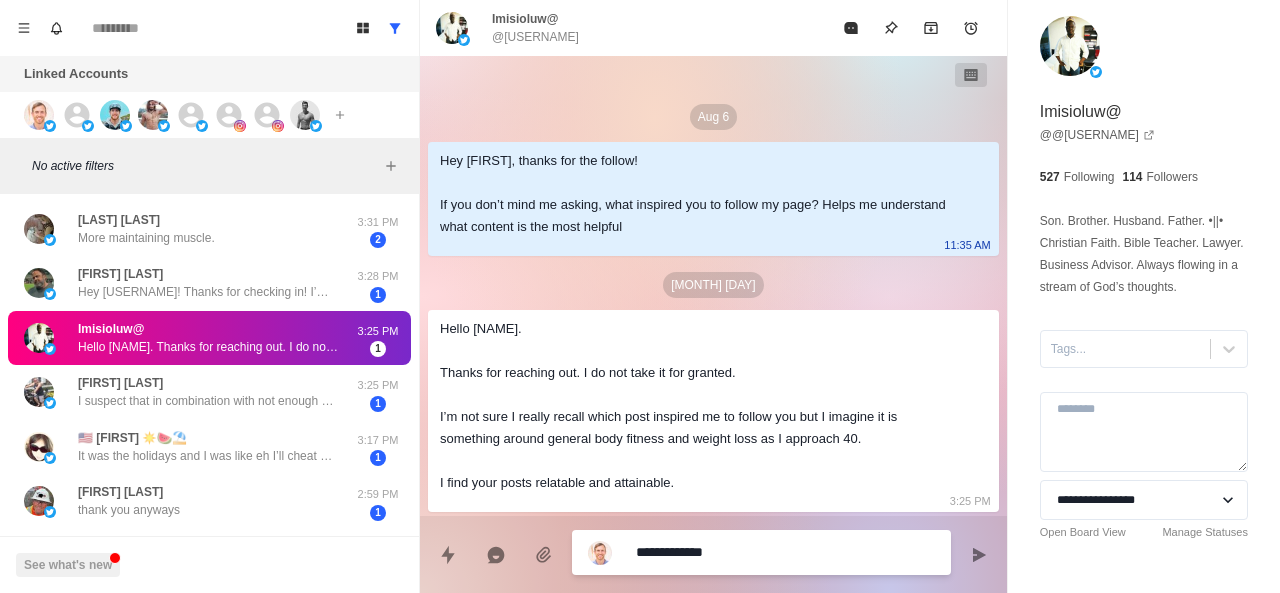 type on "*" 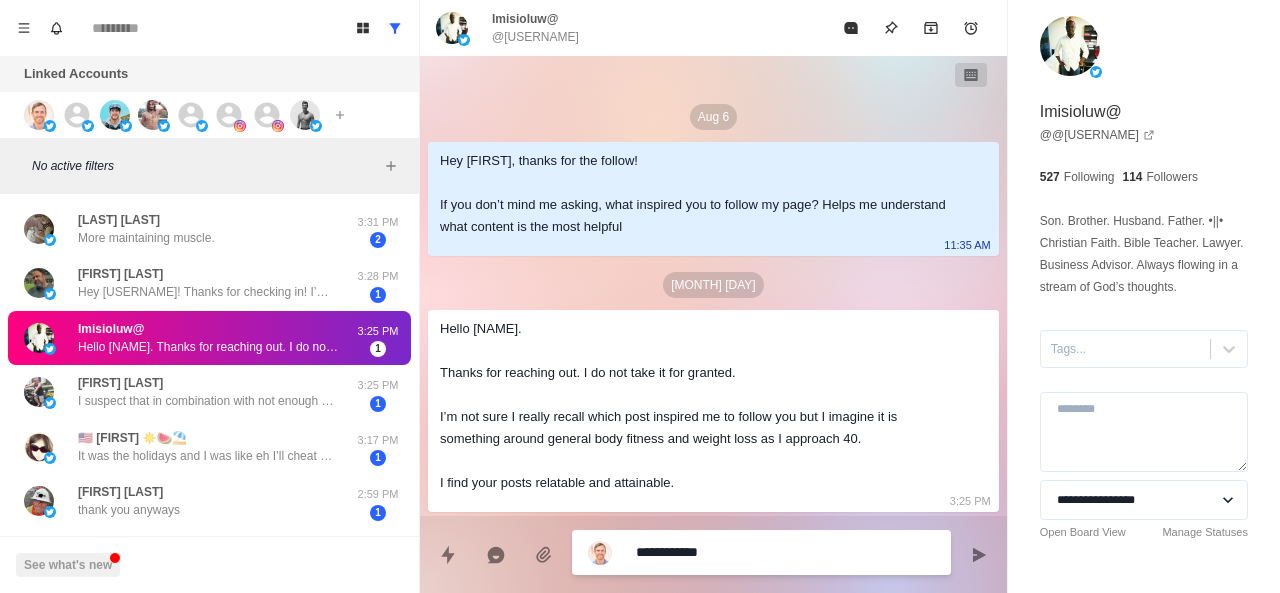 type on "*" 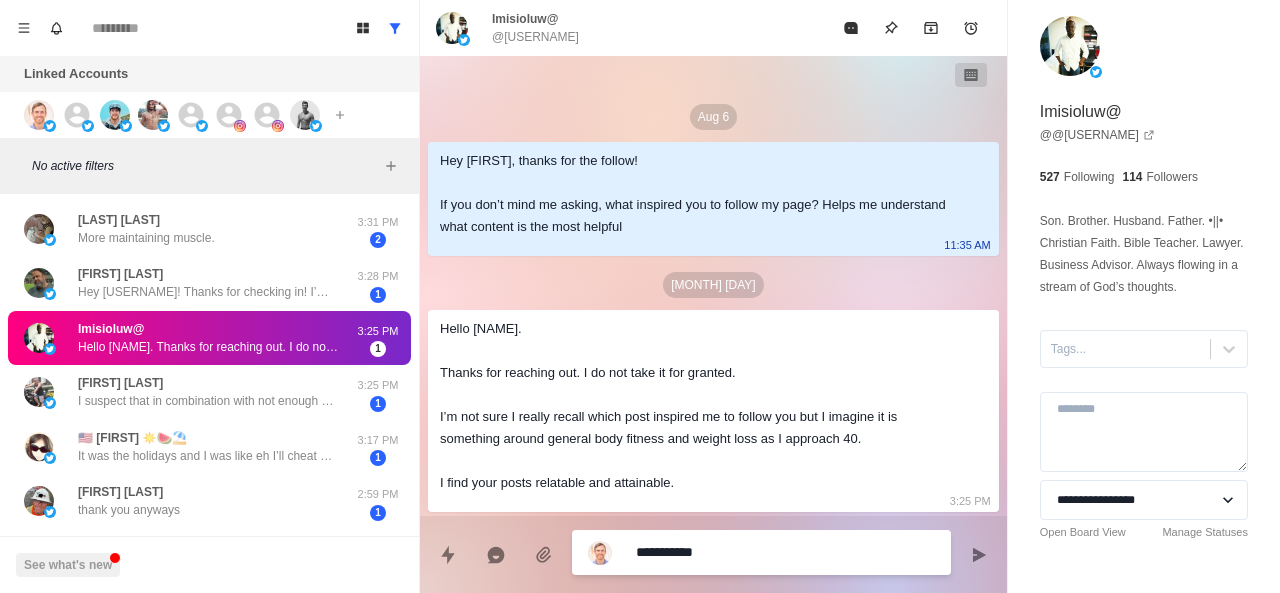 type on "*" 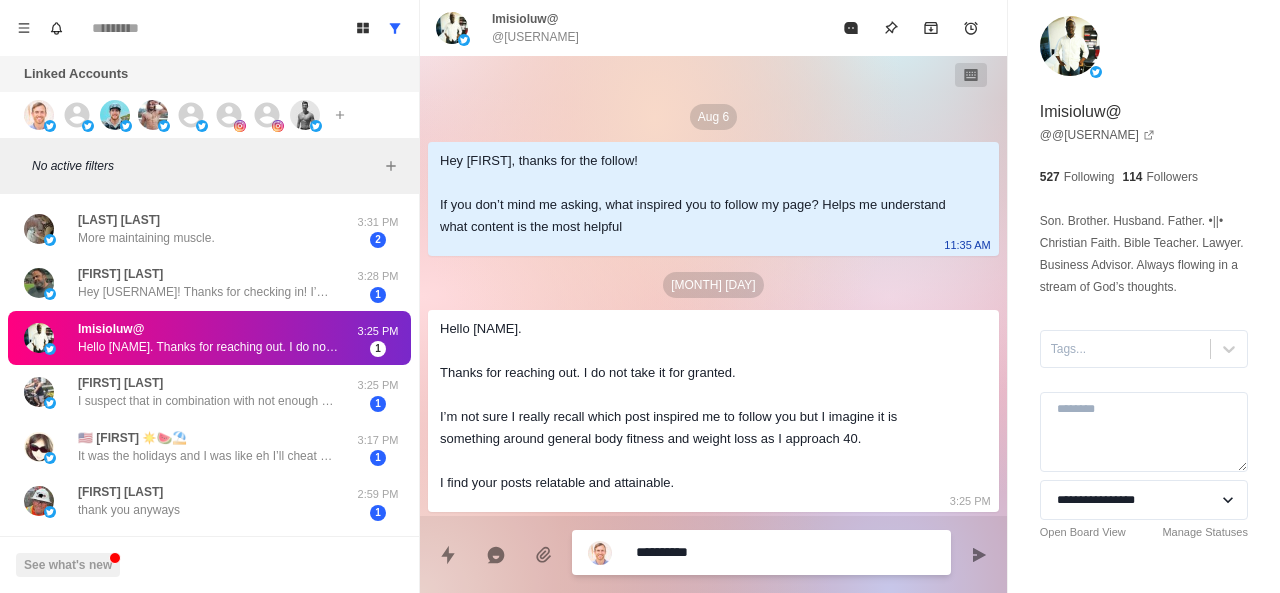 type on "*" 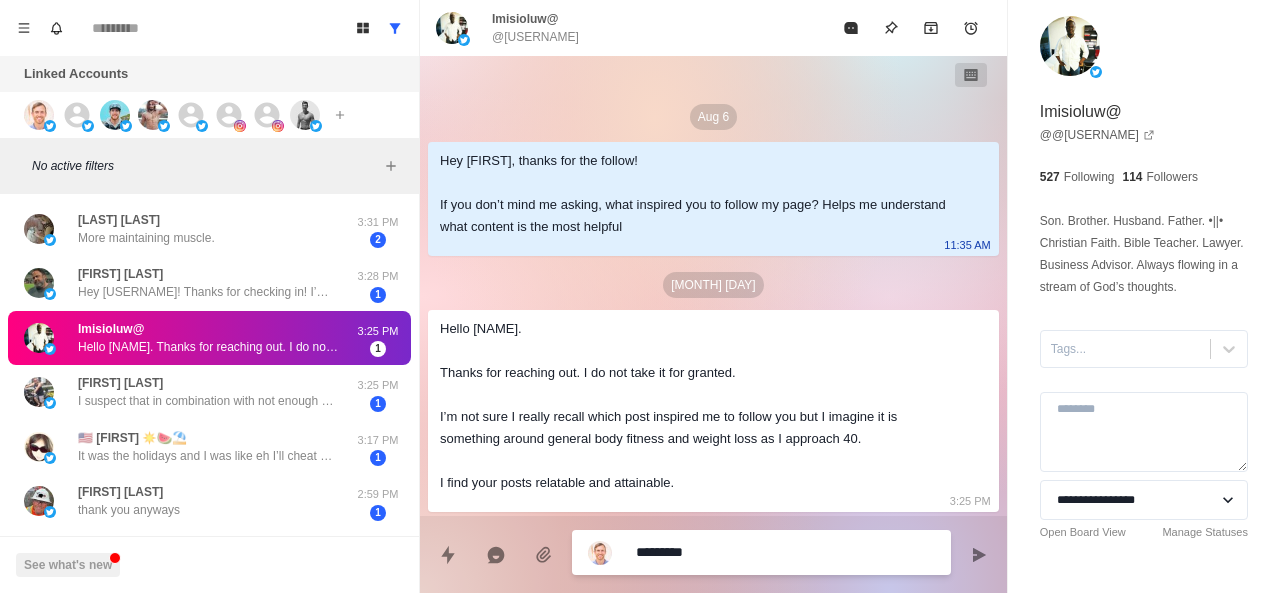 type on "*" 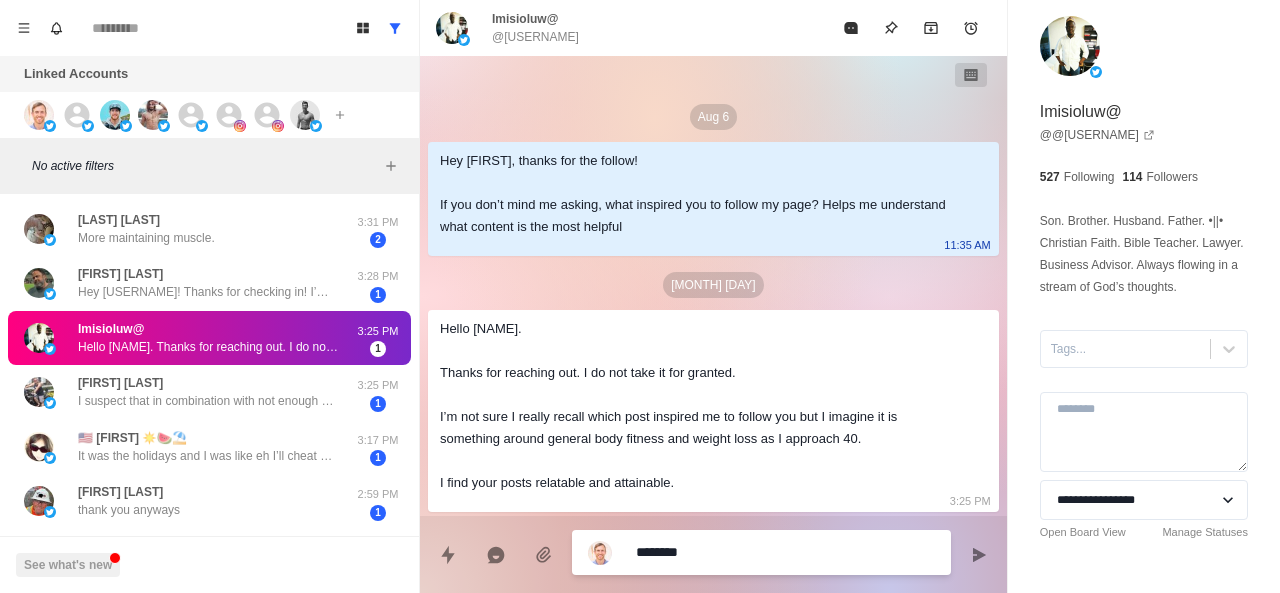 type on "*" 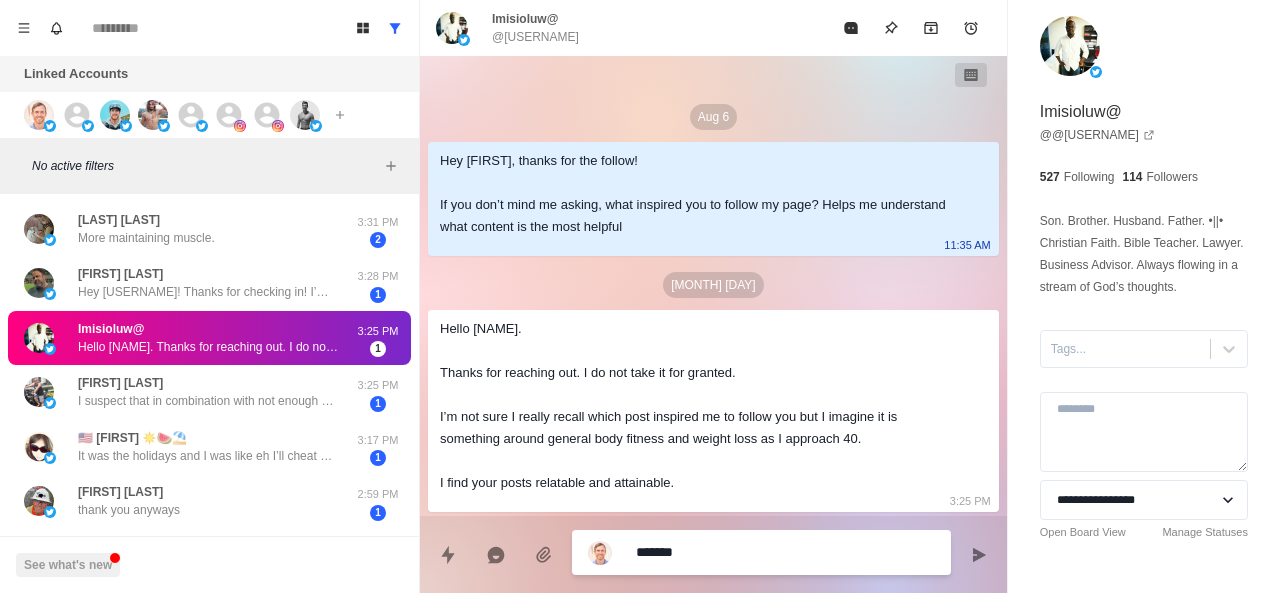 type on "*" 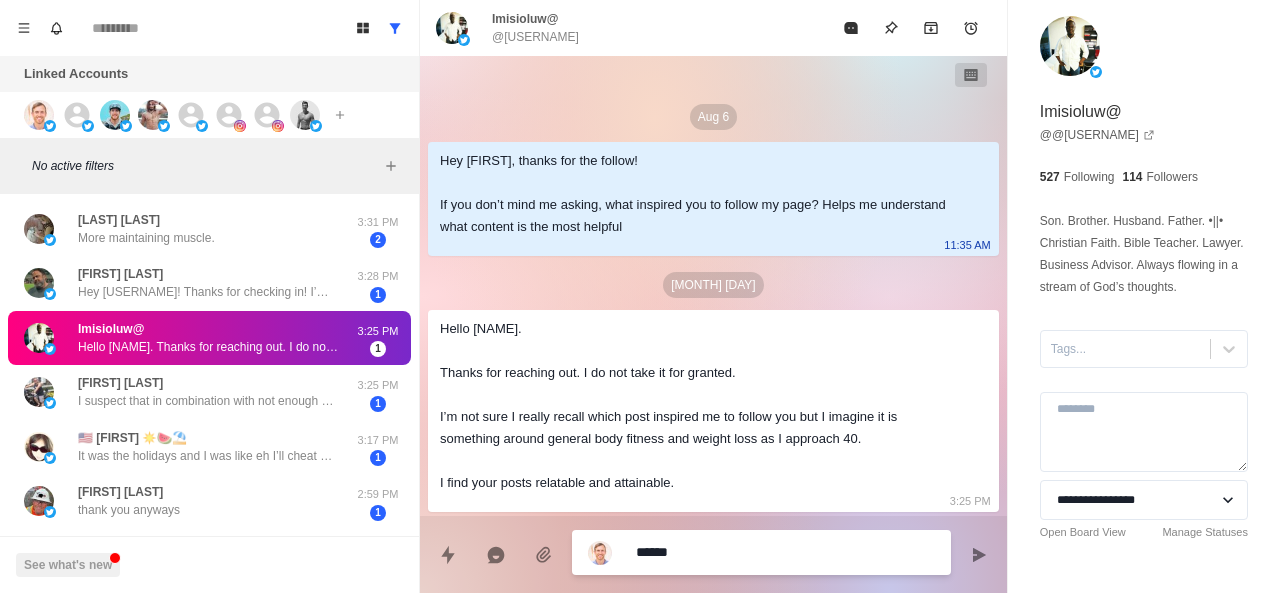 type on "*" 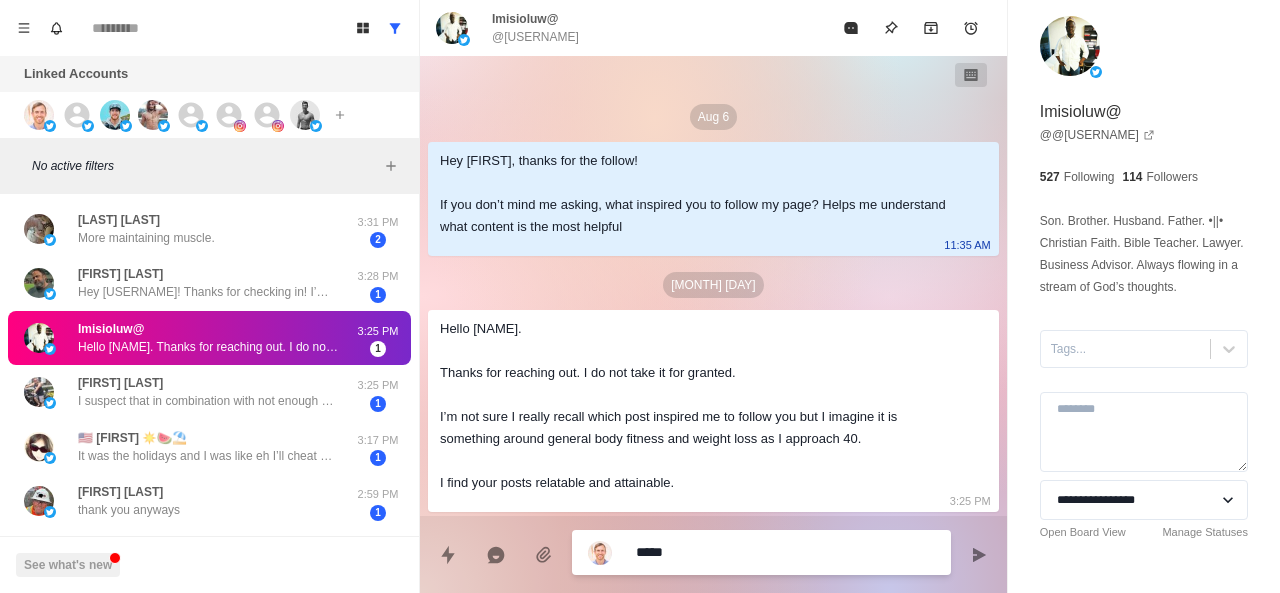 type on "****" 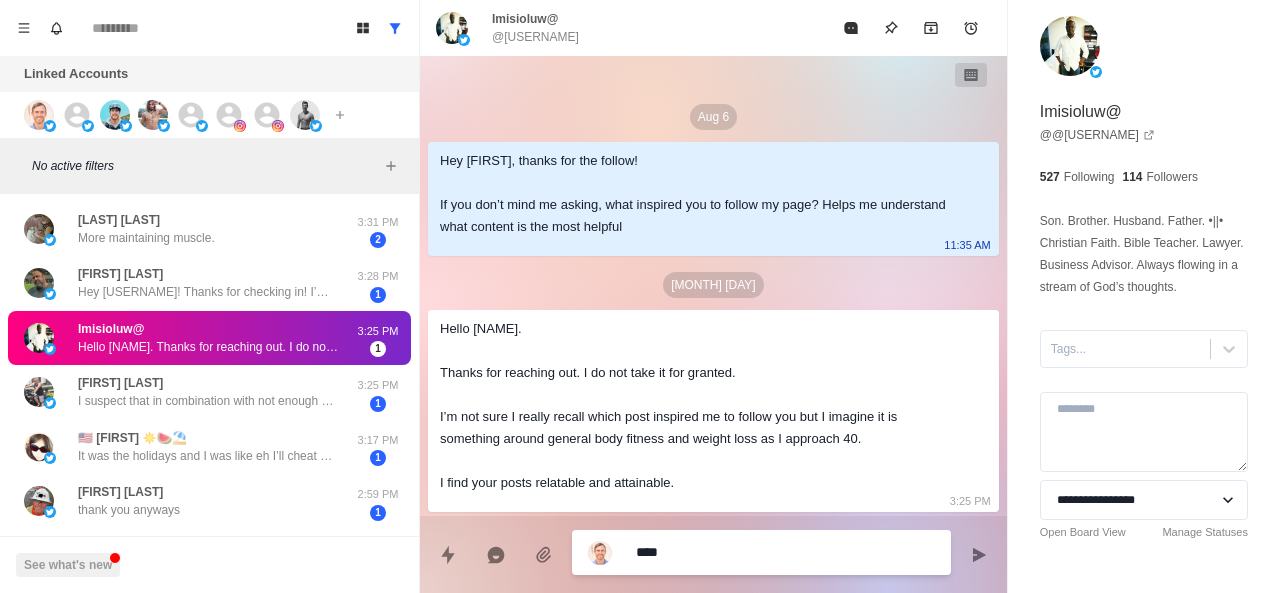 type on "*" 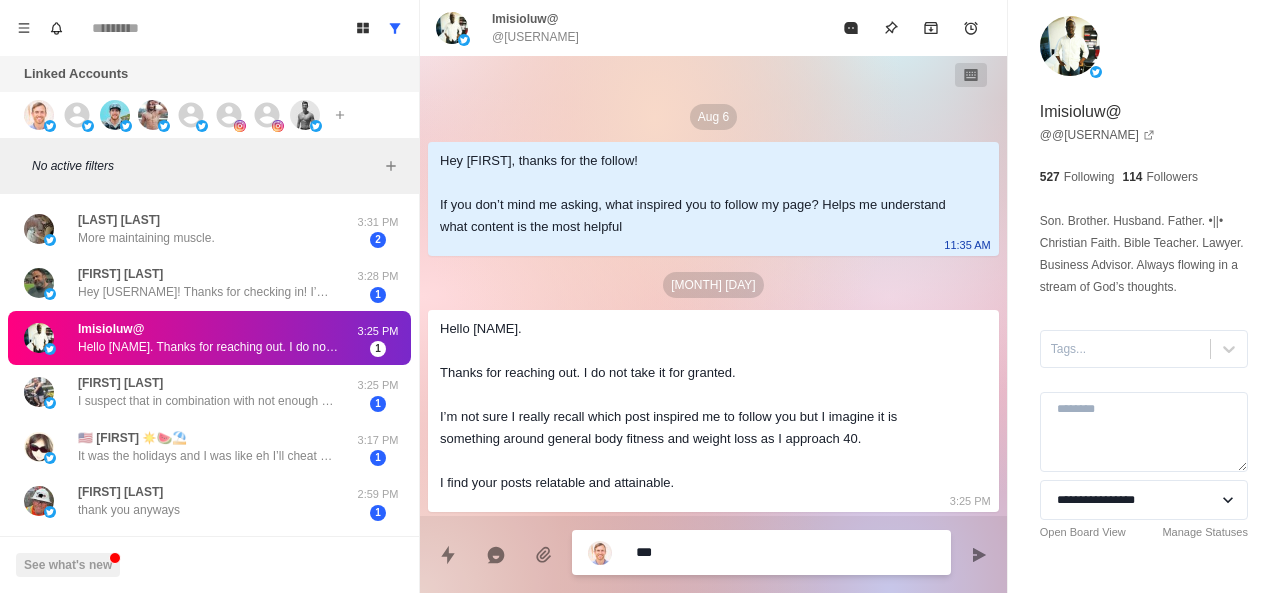 type on "*" 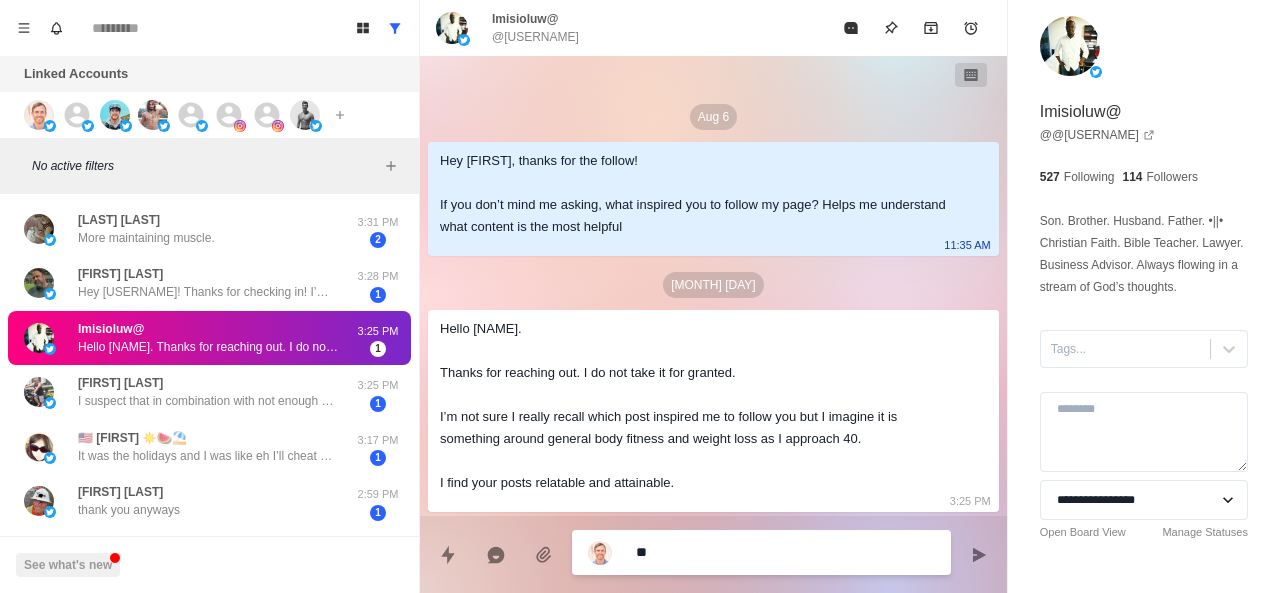 type on "*" 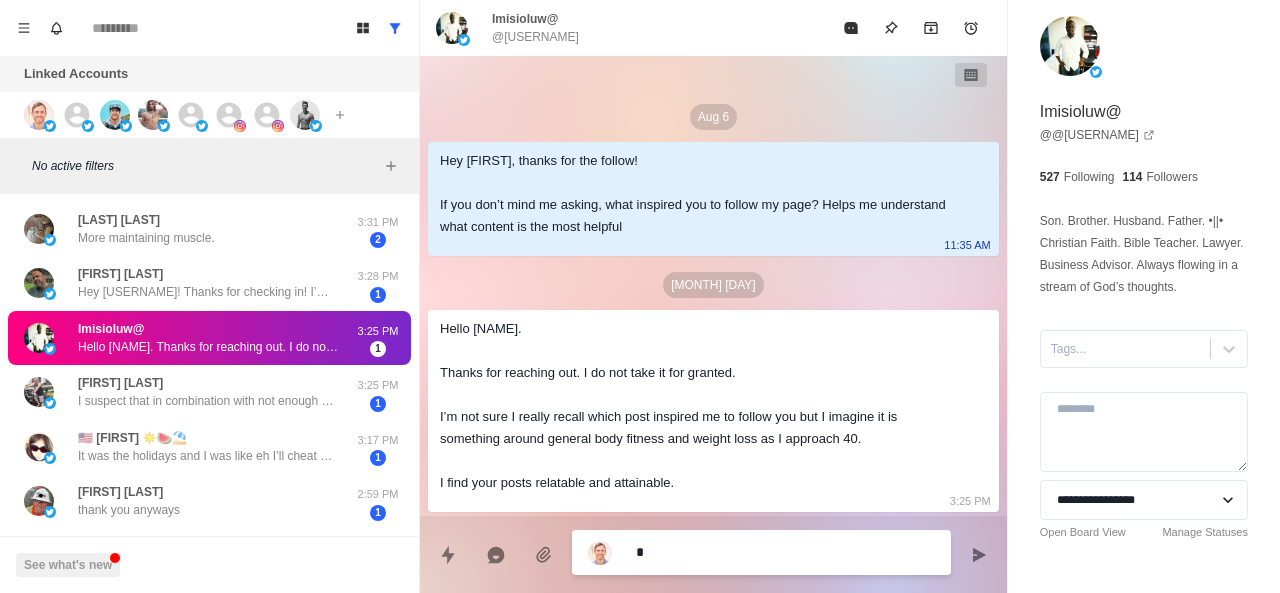 type 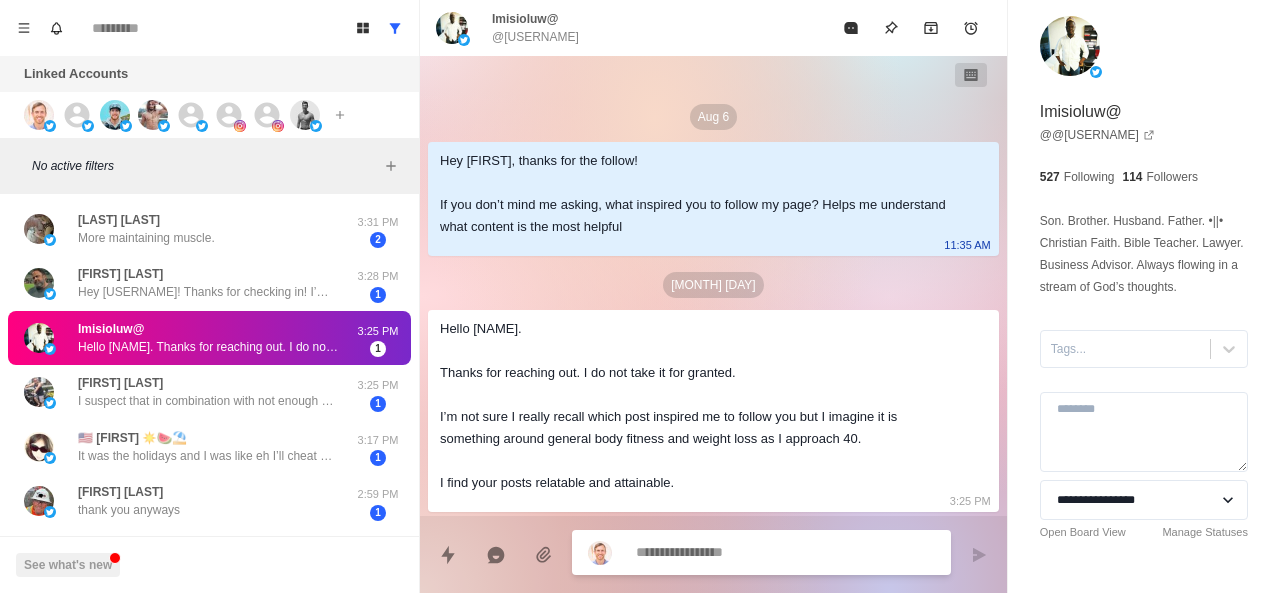 type on "*" 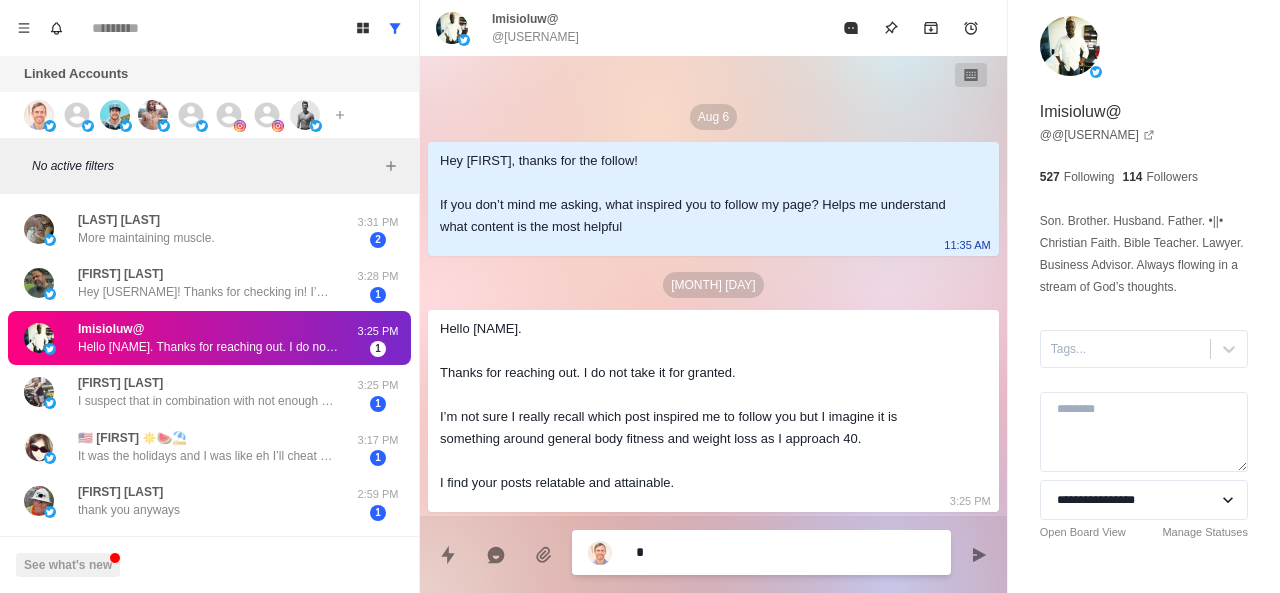 type on "*" 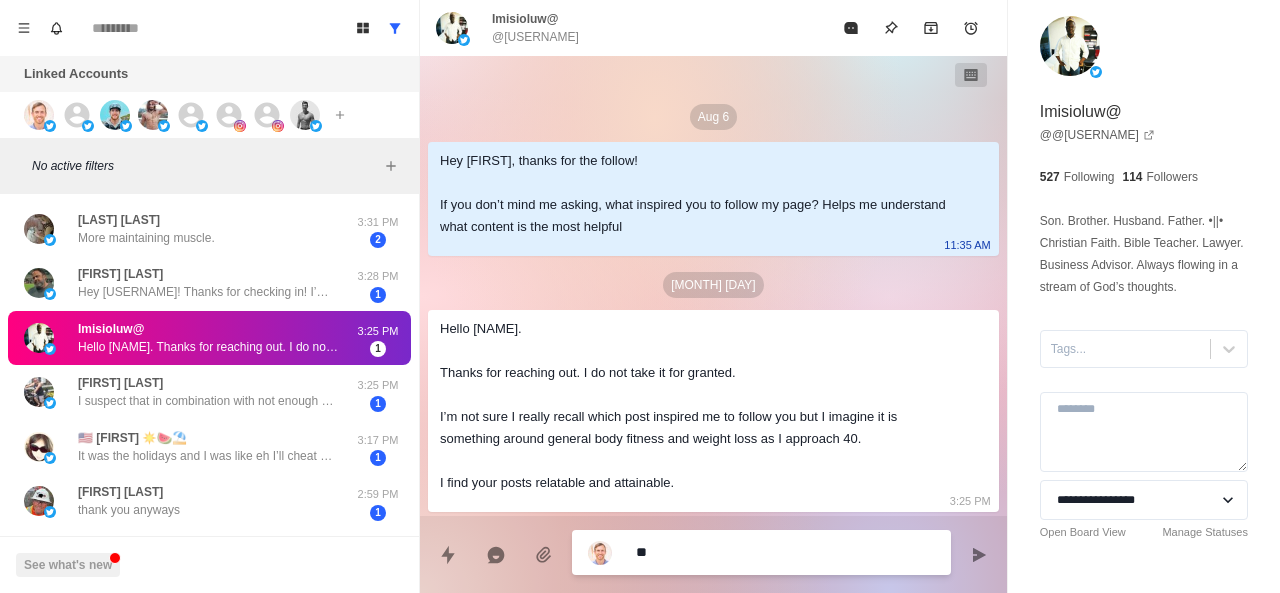 type on "*" 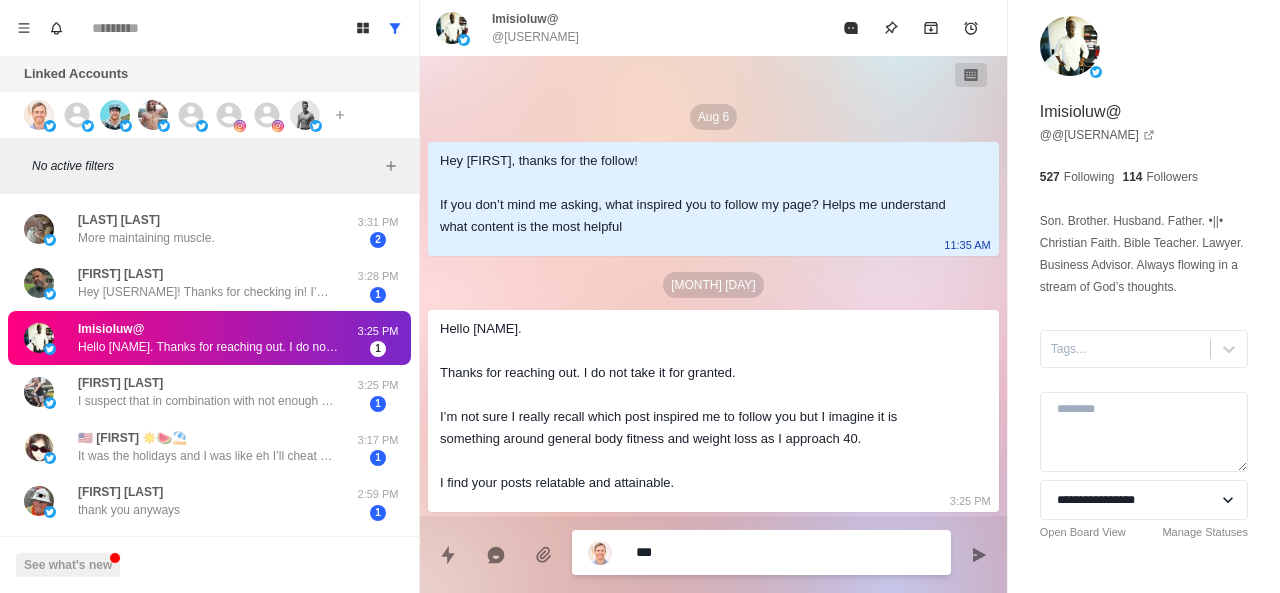type on "*" 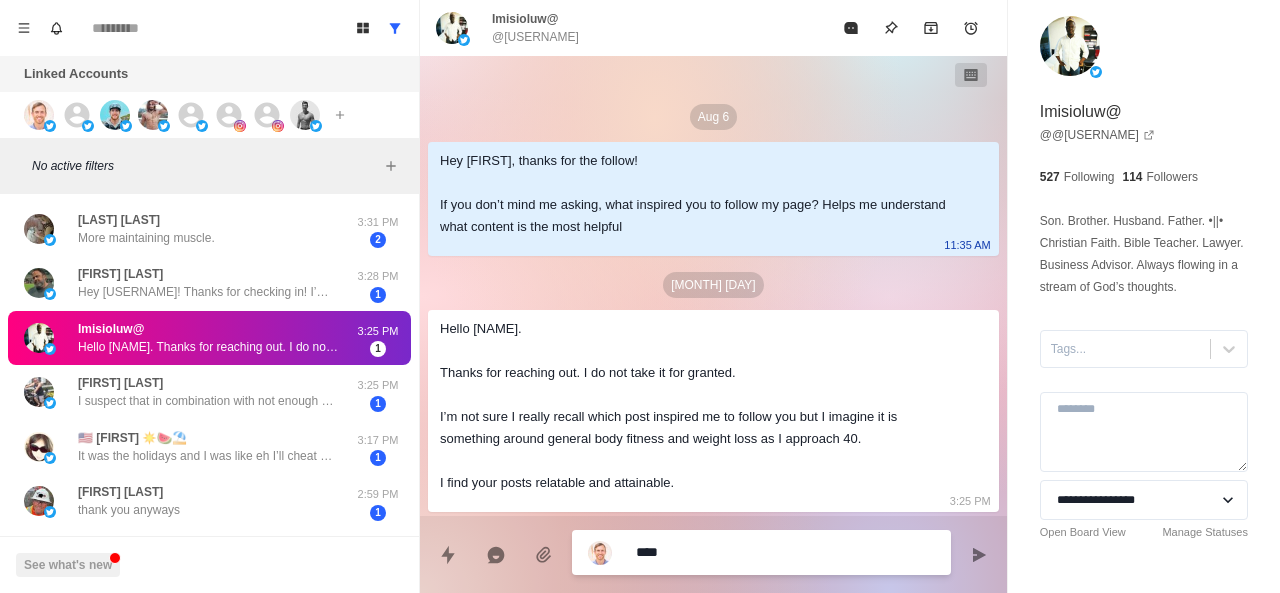 type on "*" 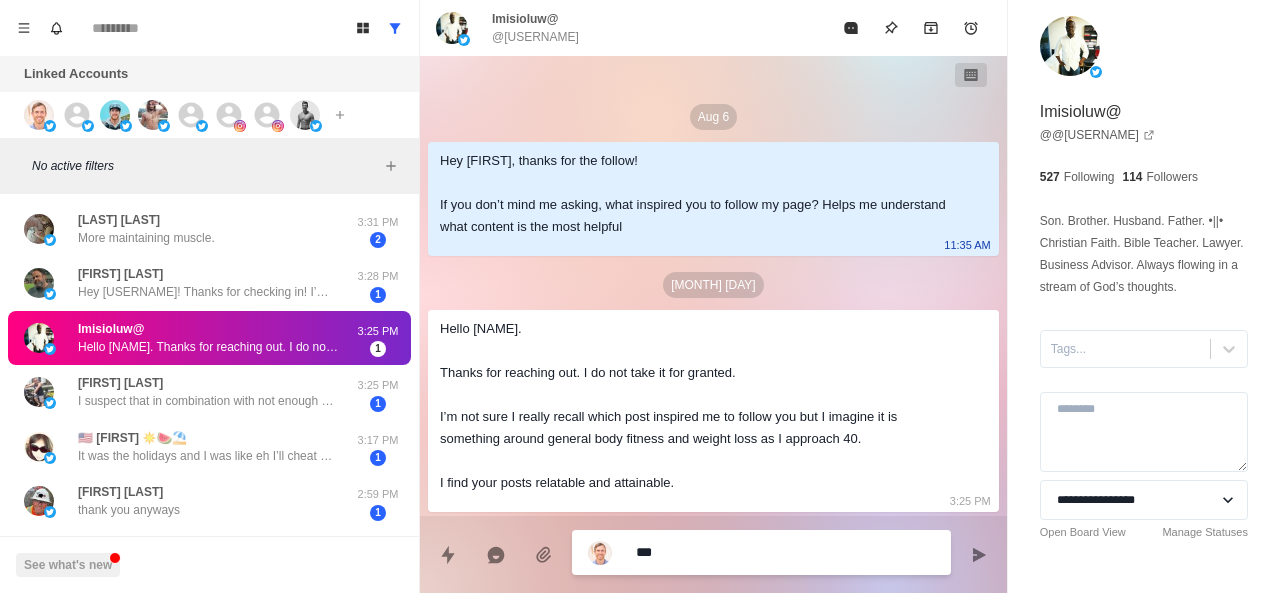 type on "*" 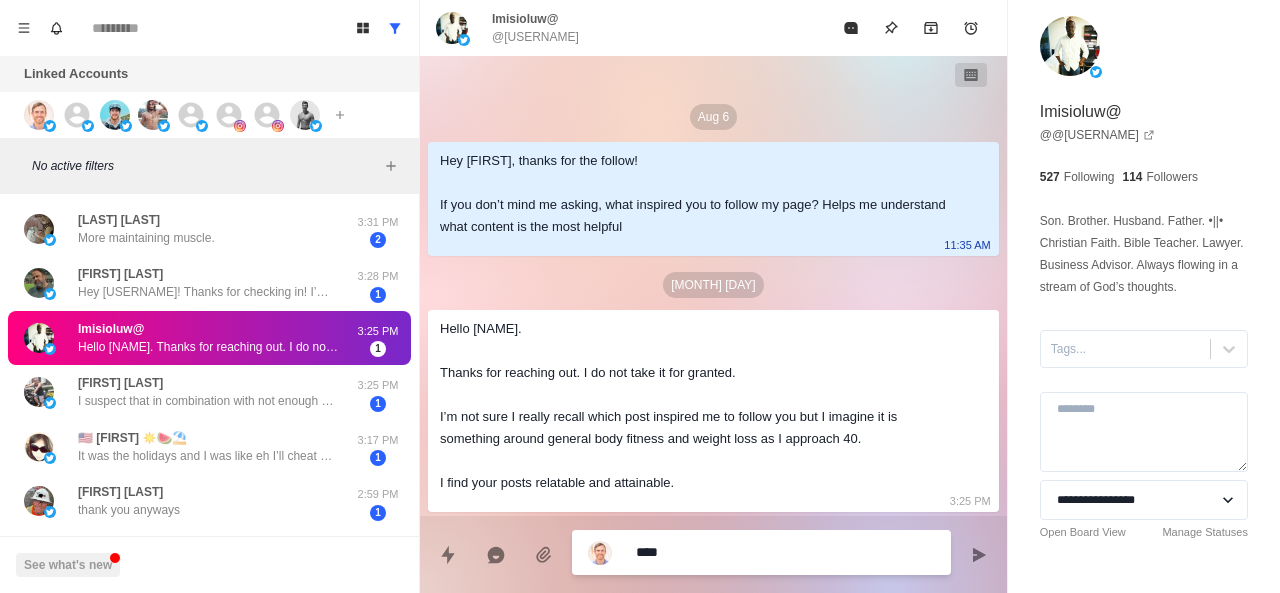 type on "*" 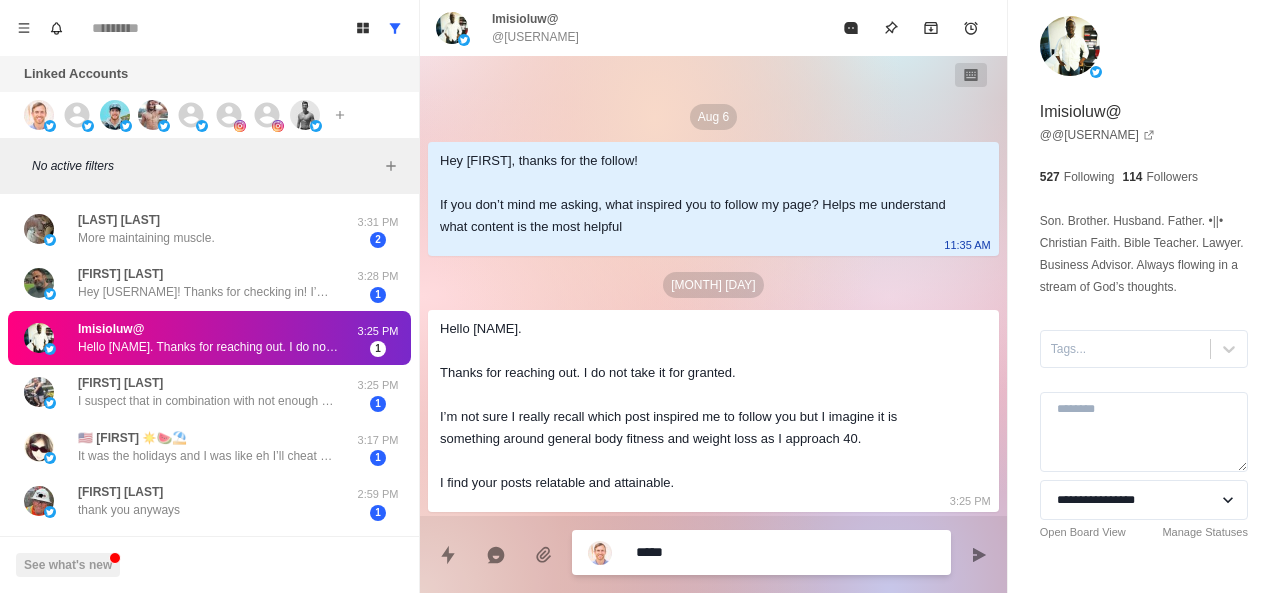 type on "*" 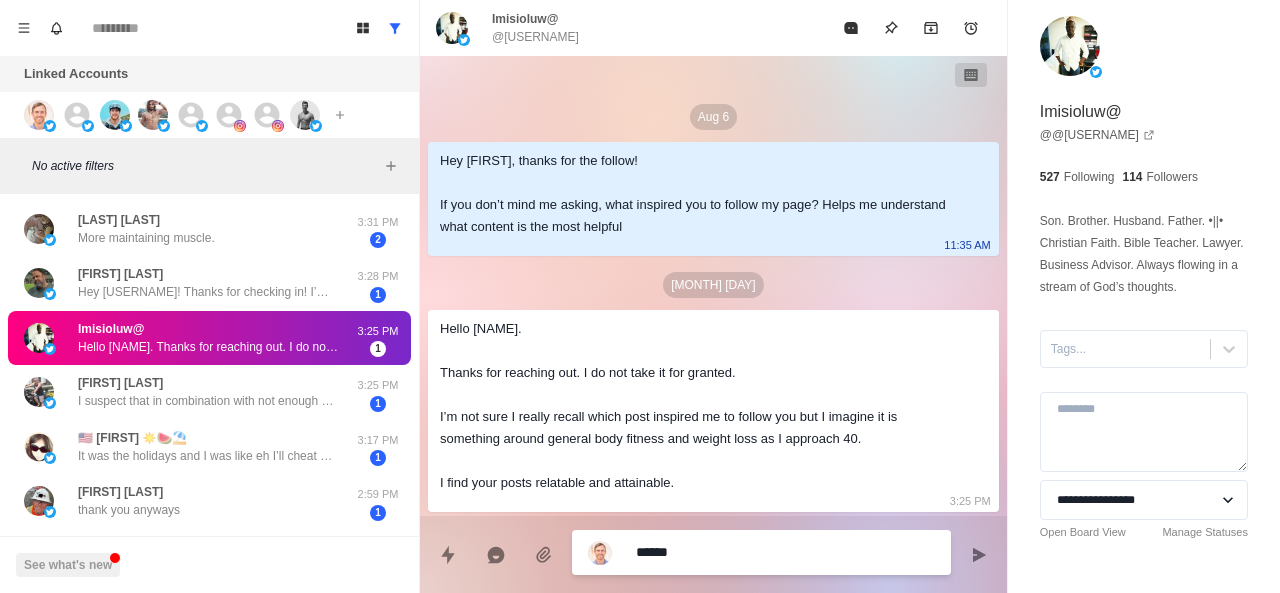 type on "*" 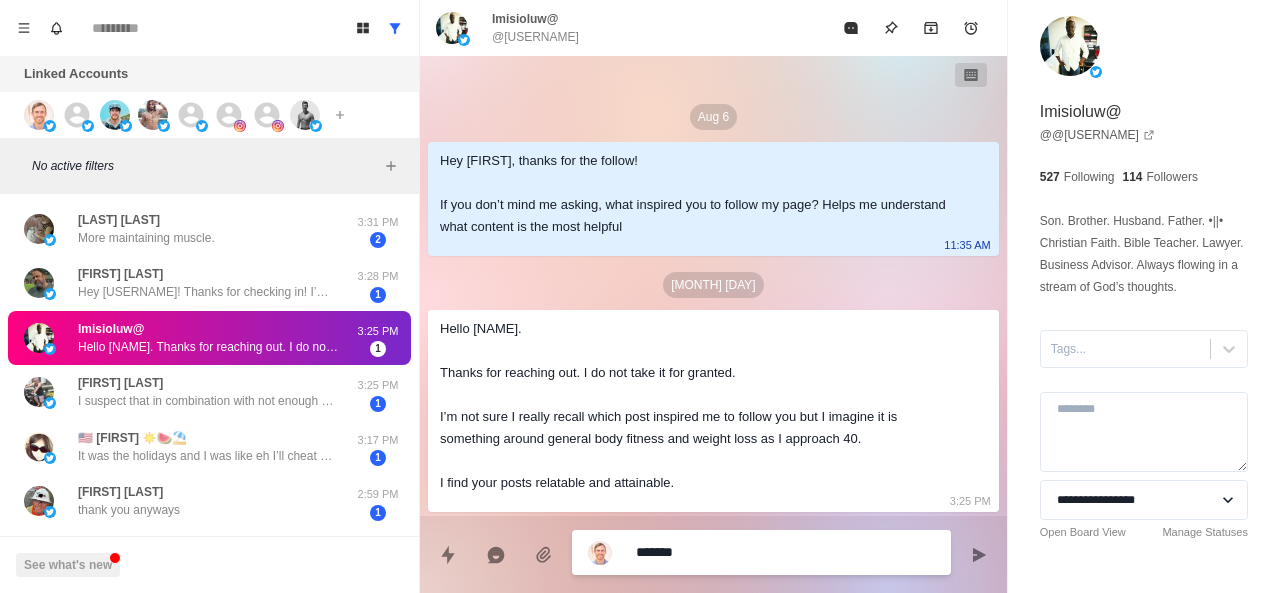 type on "*" 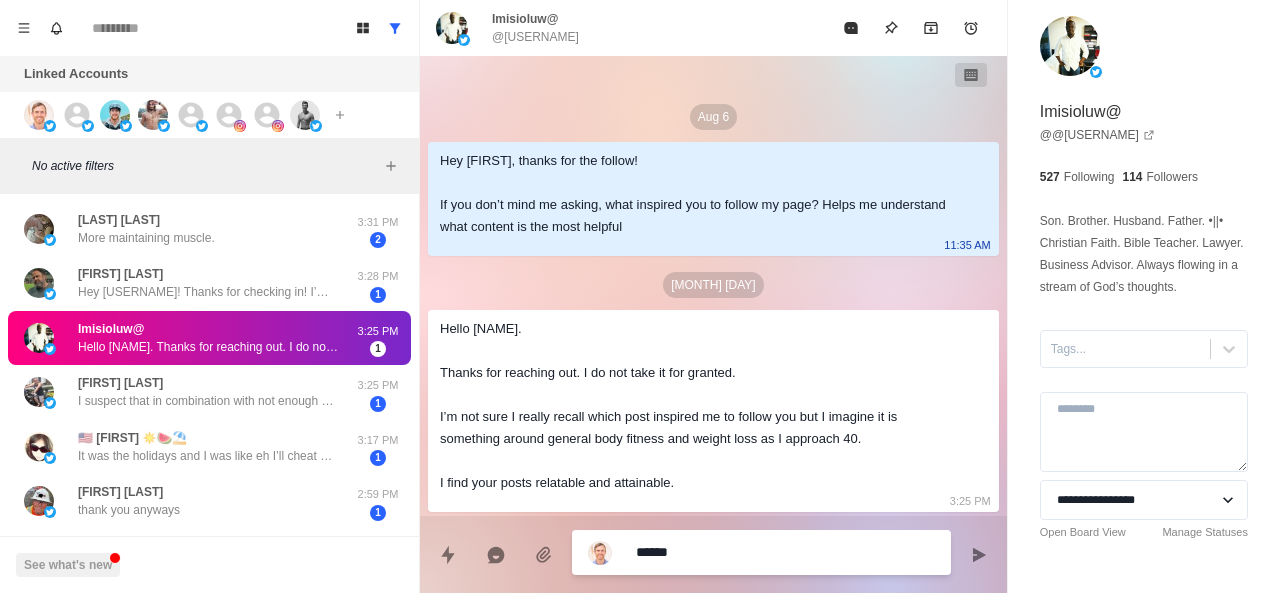 type on "*" 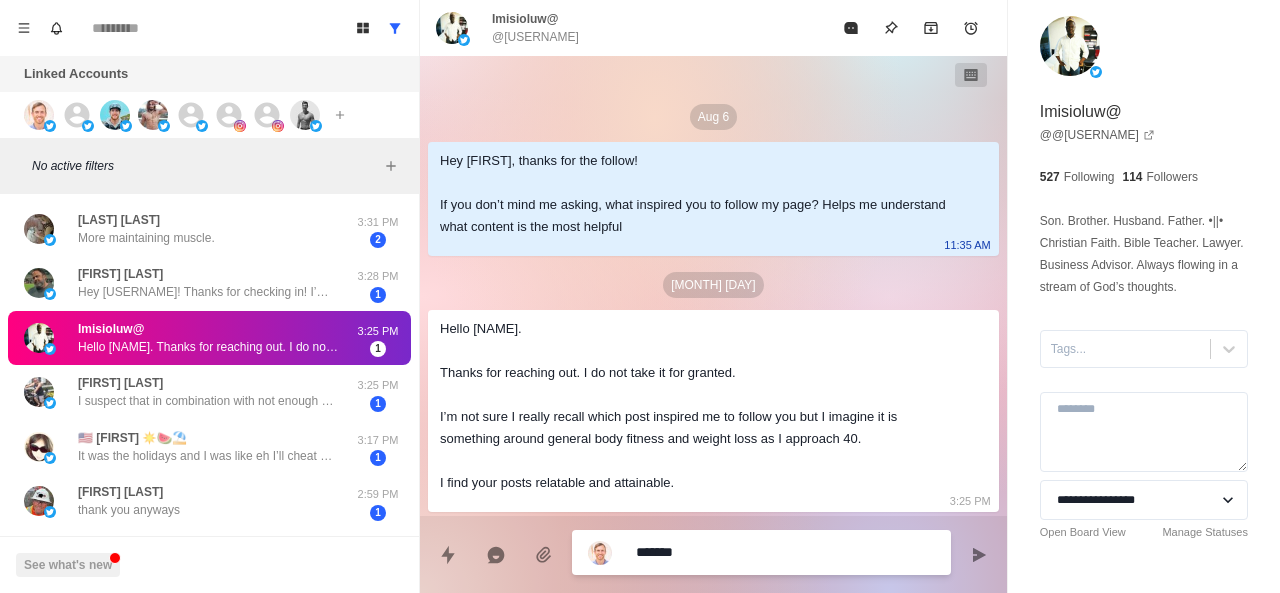 type on "*" 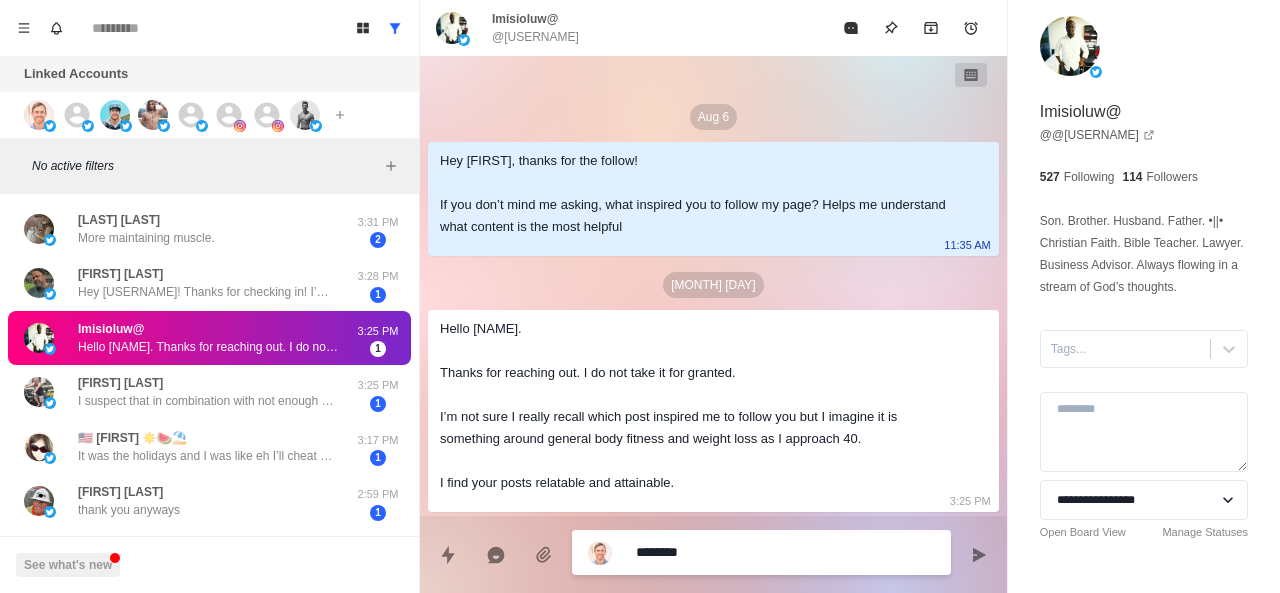 type on "*" 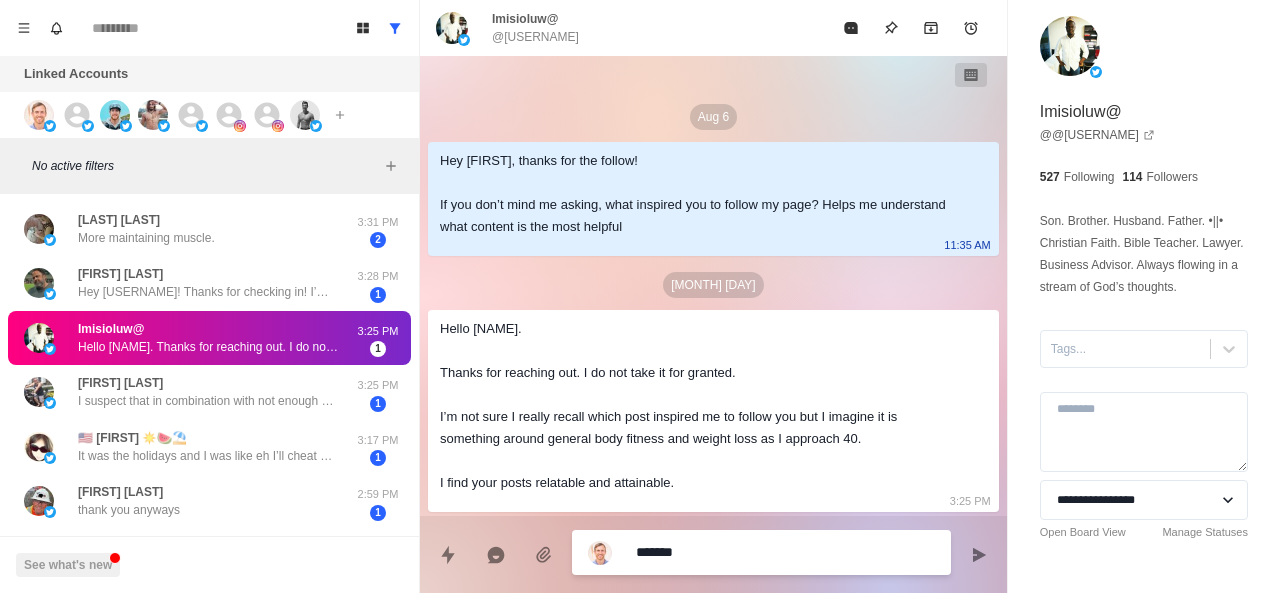 type on "*" 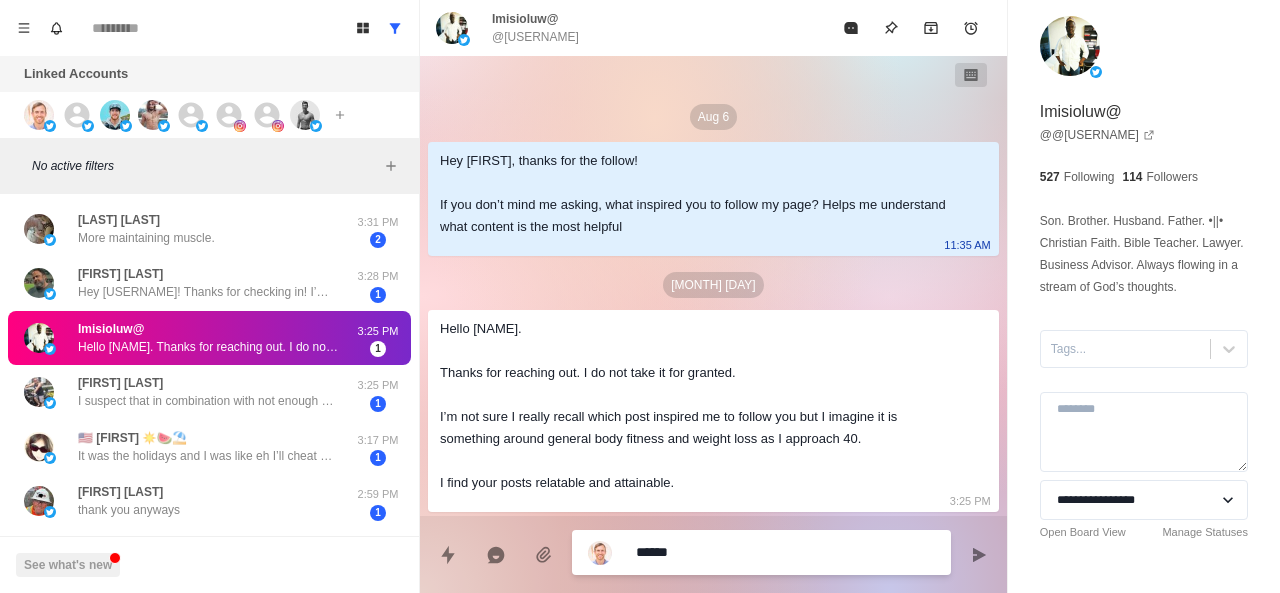 type on "******" 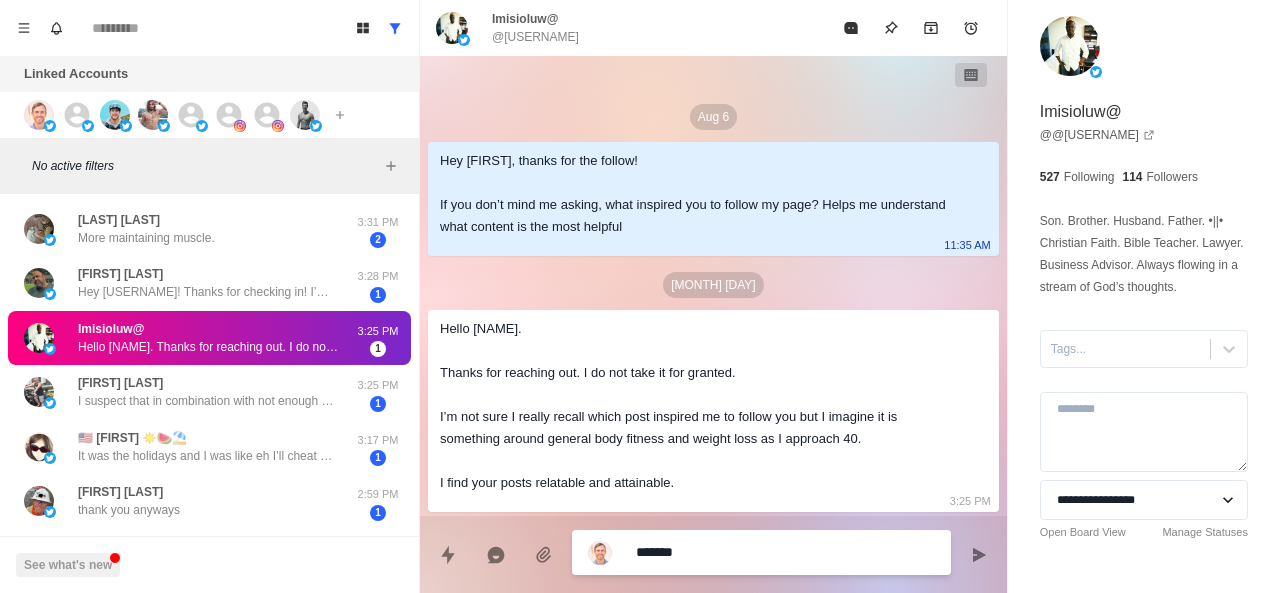 type on "*" 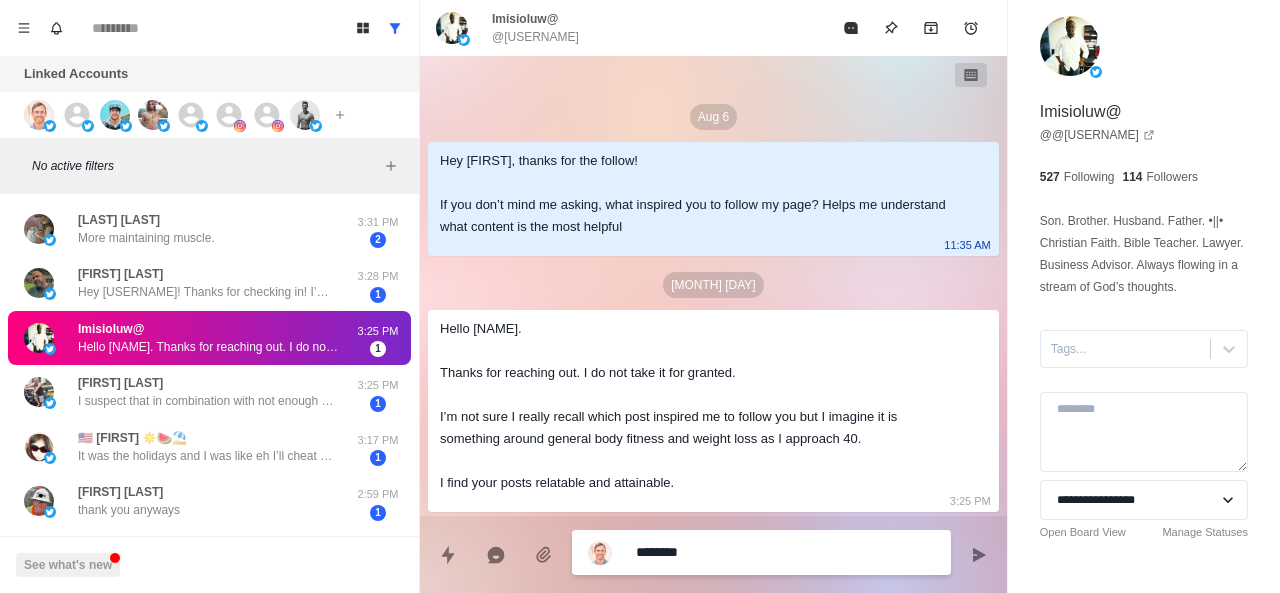 type on "*" 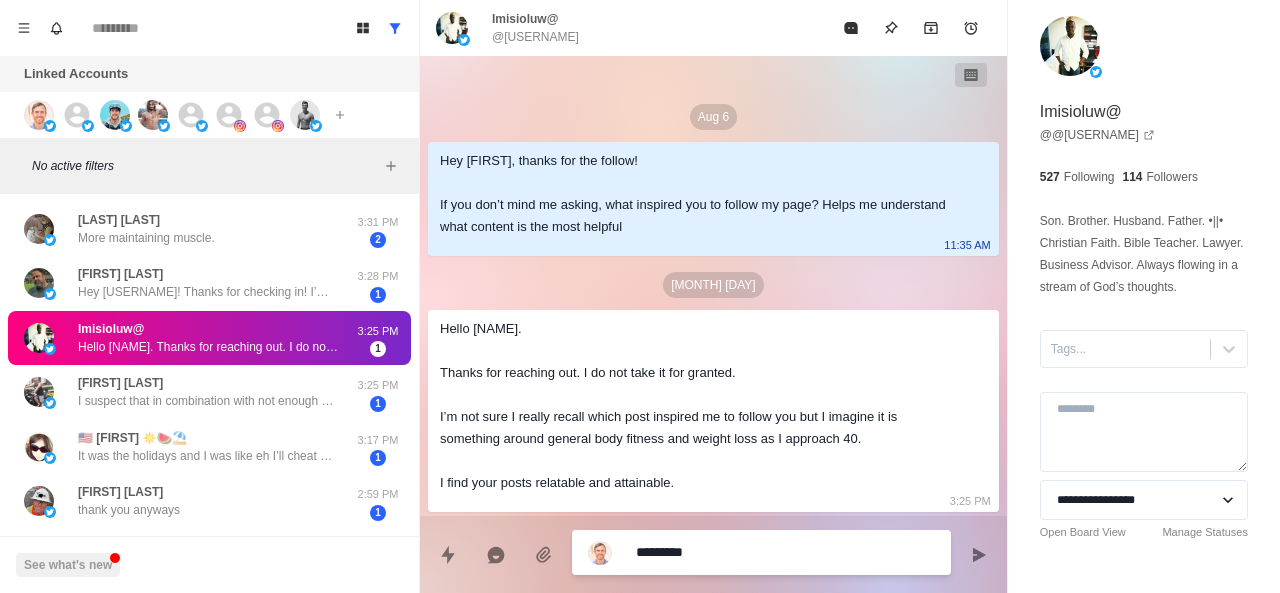 type on "*" 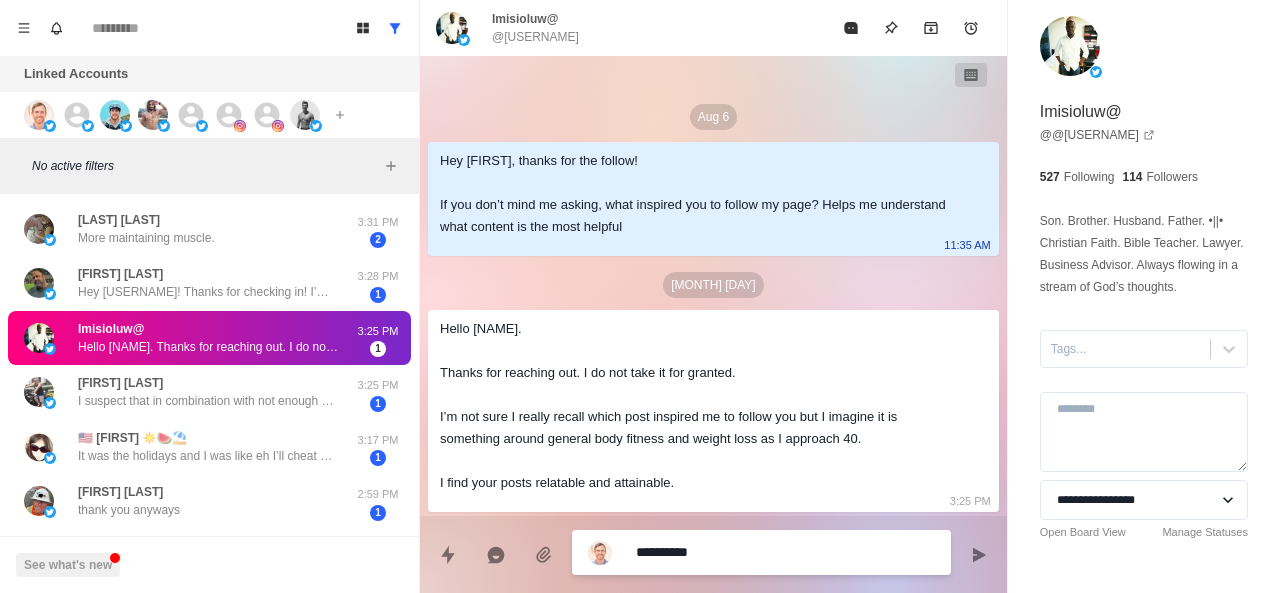 type on "*" 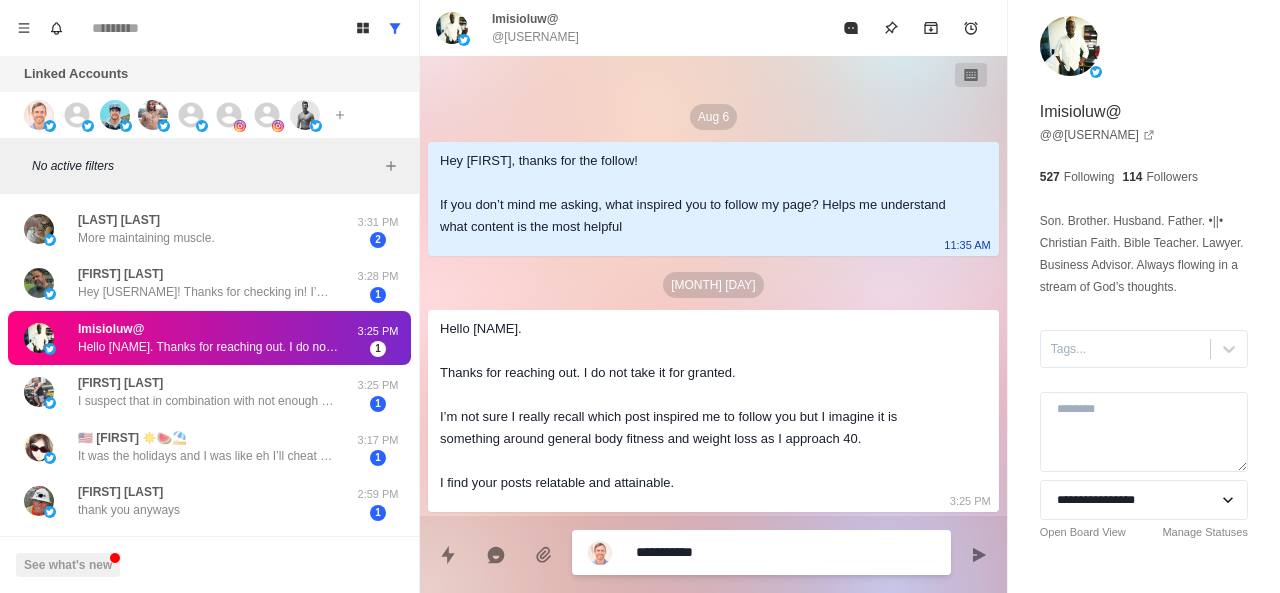 type on "*" 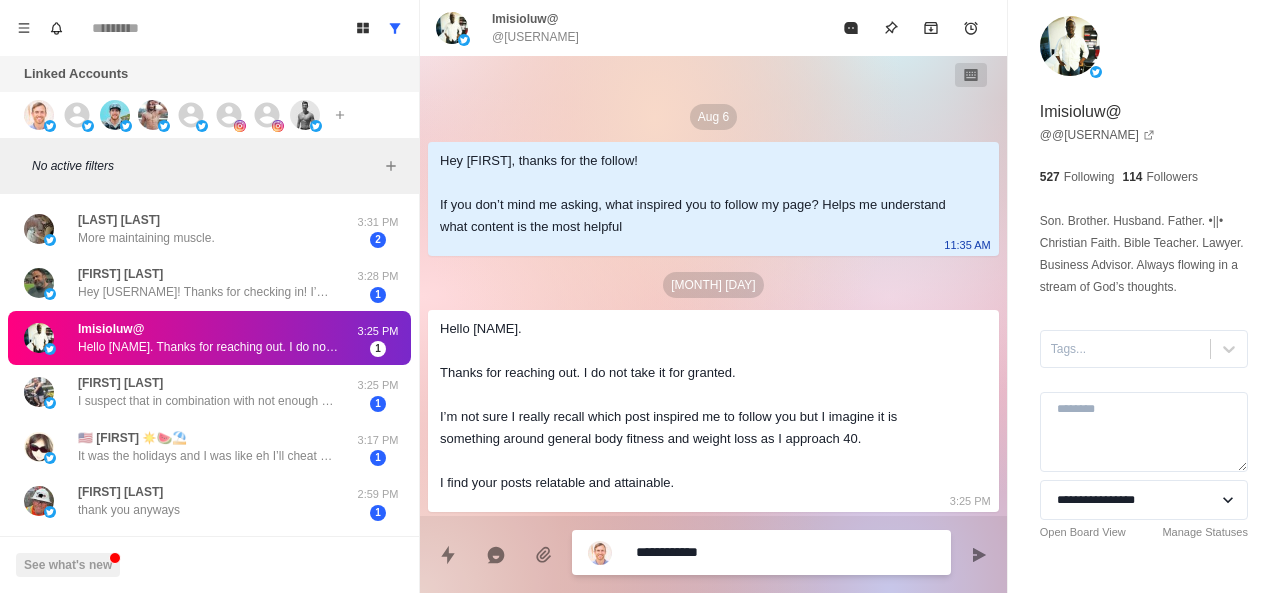 type on "*" 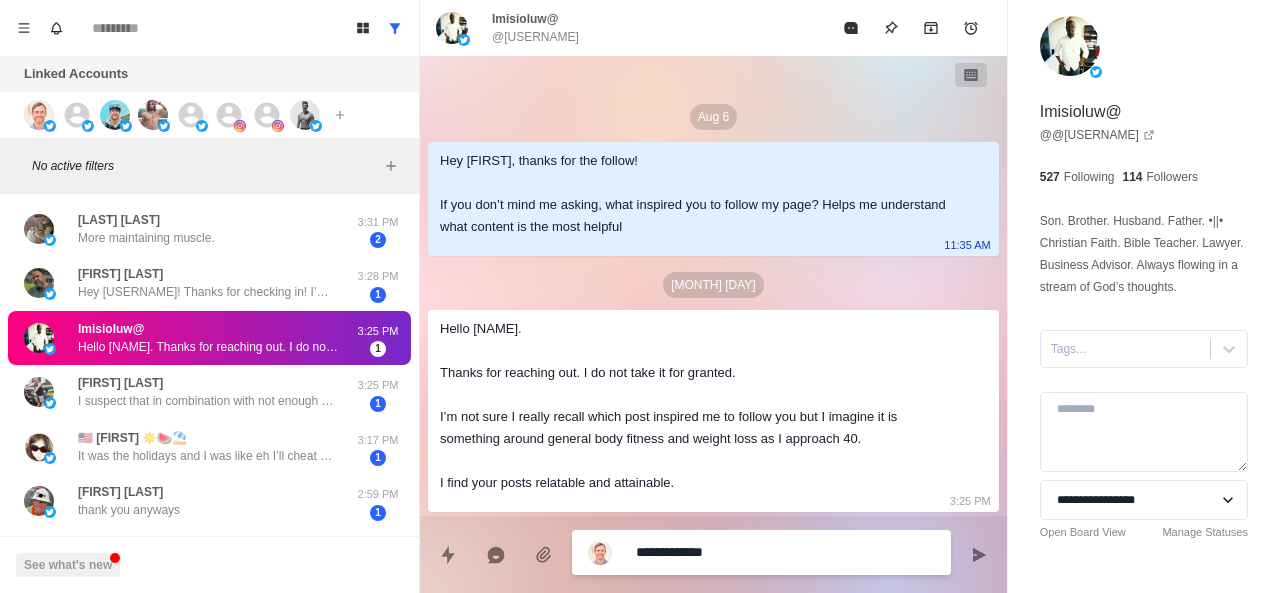 type on "**********" 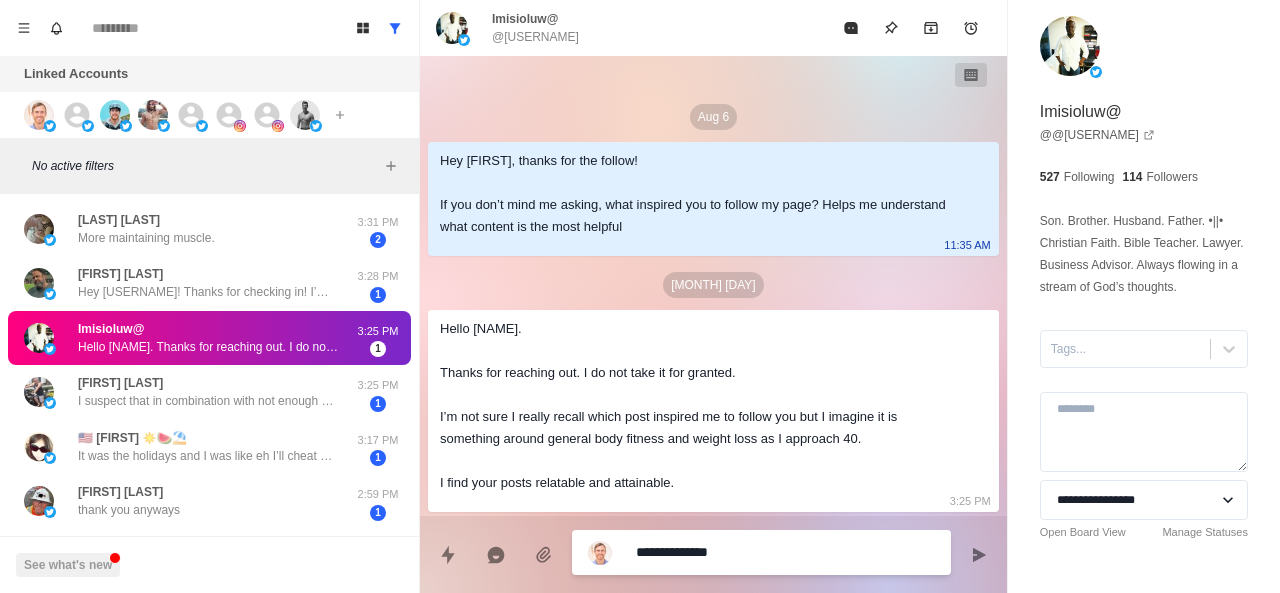 type on "*" 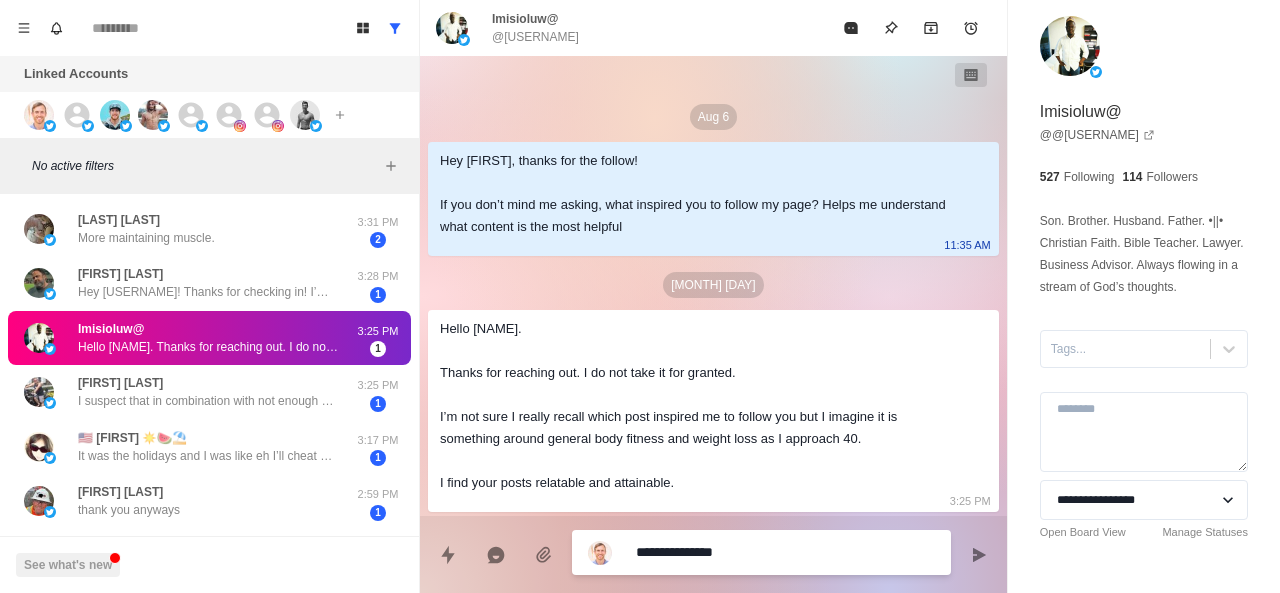 type on "*" 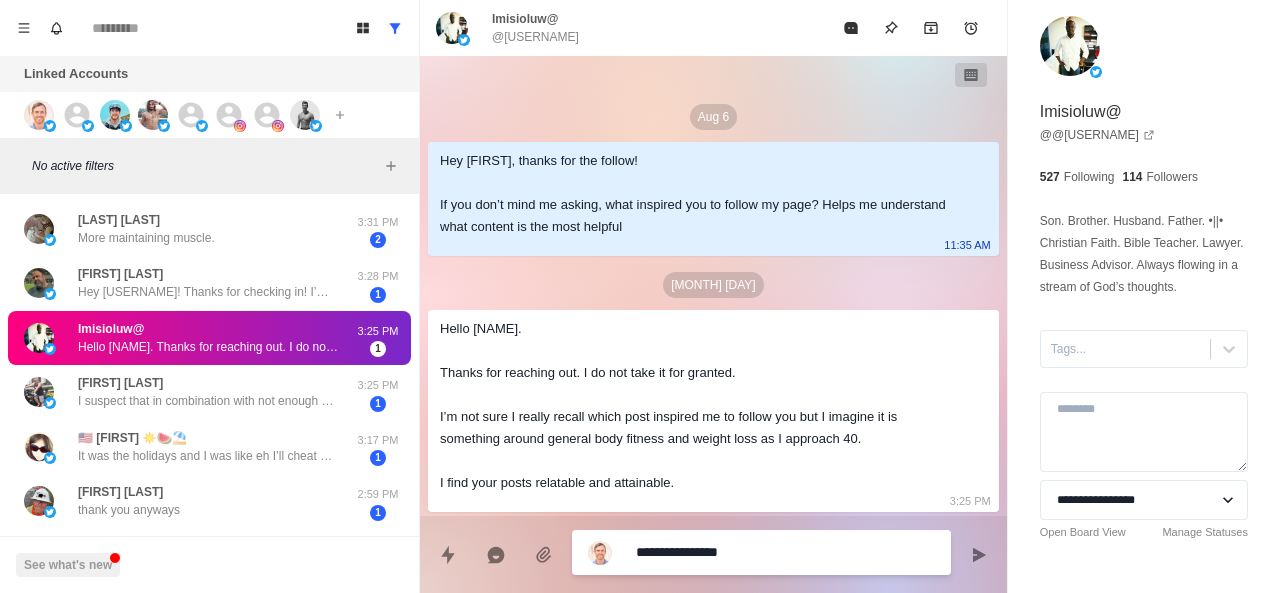 type on "*" 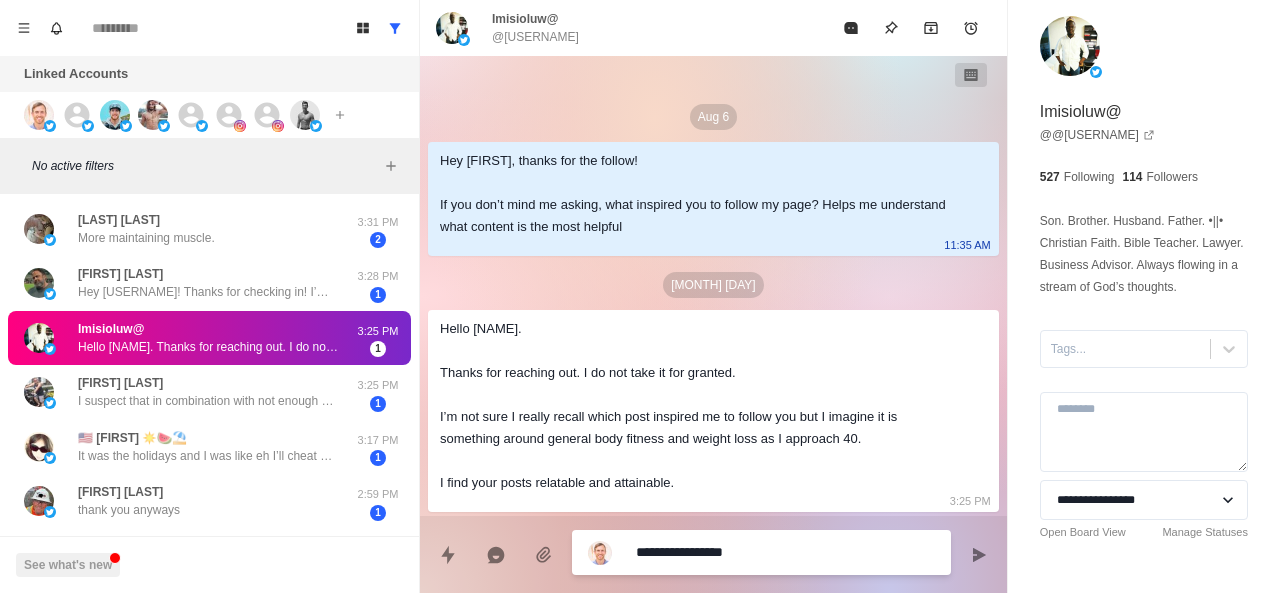type on "*" 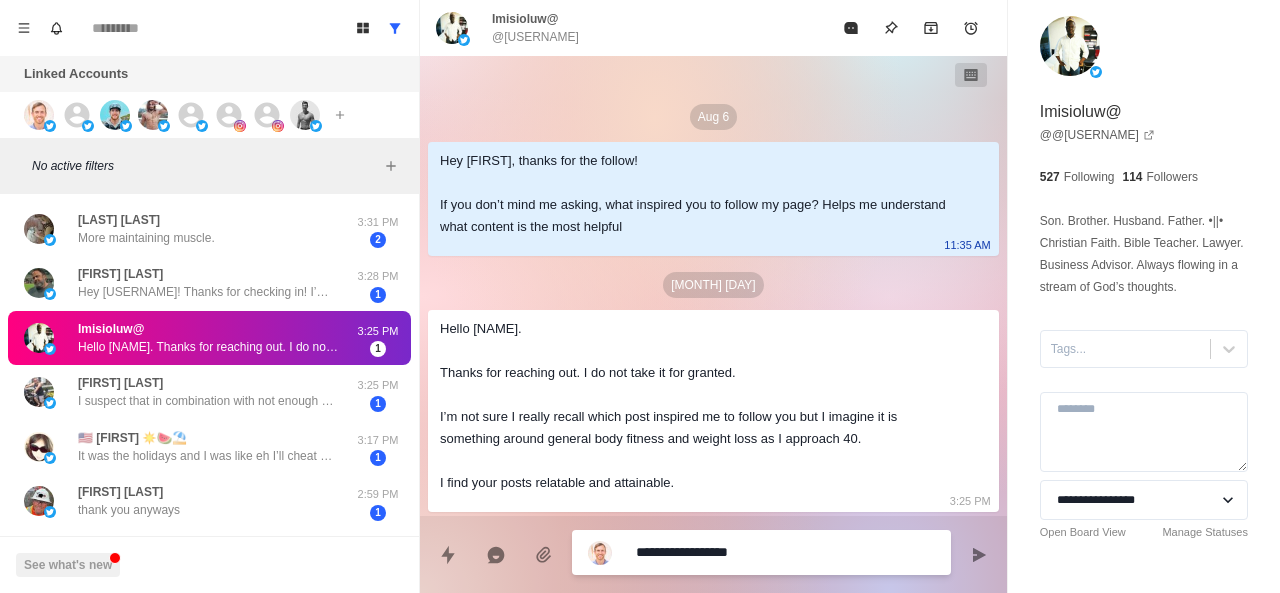 type on "*" 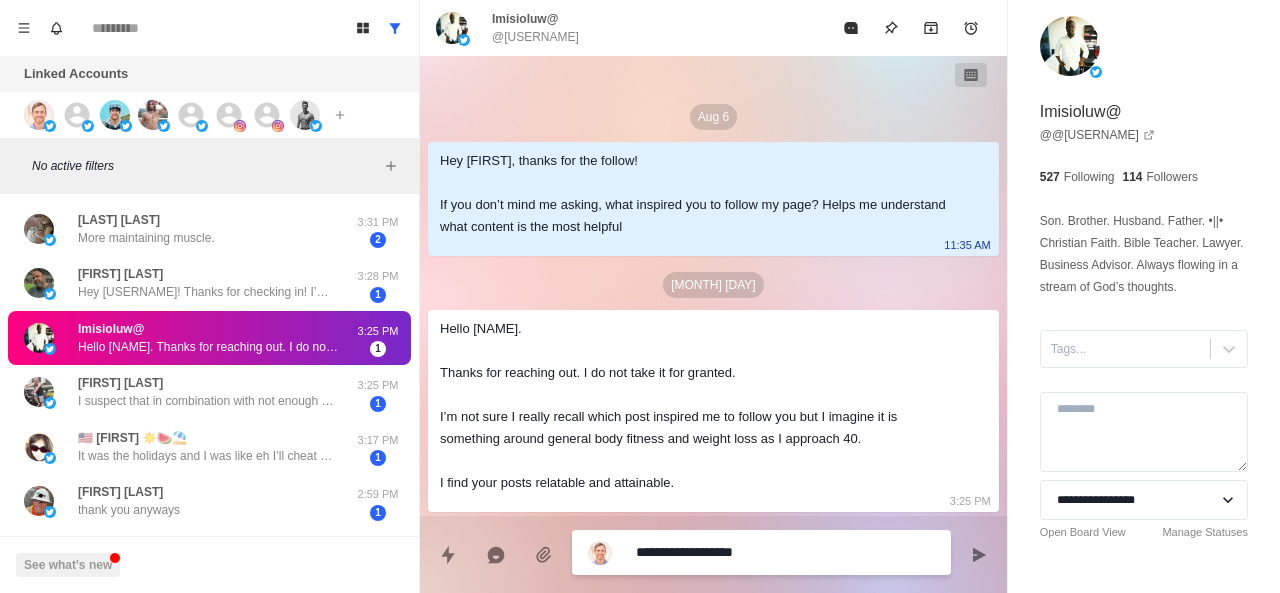 type on "*" 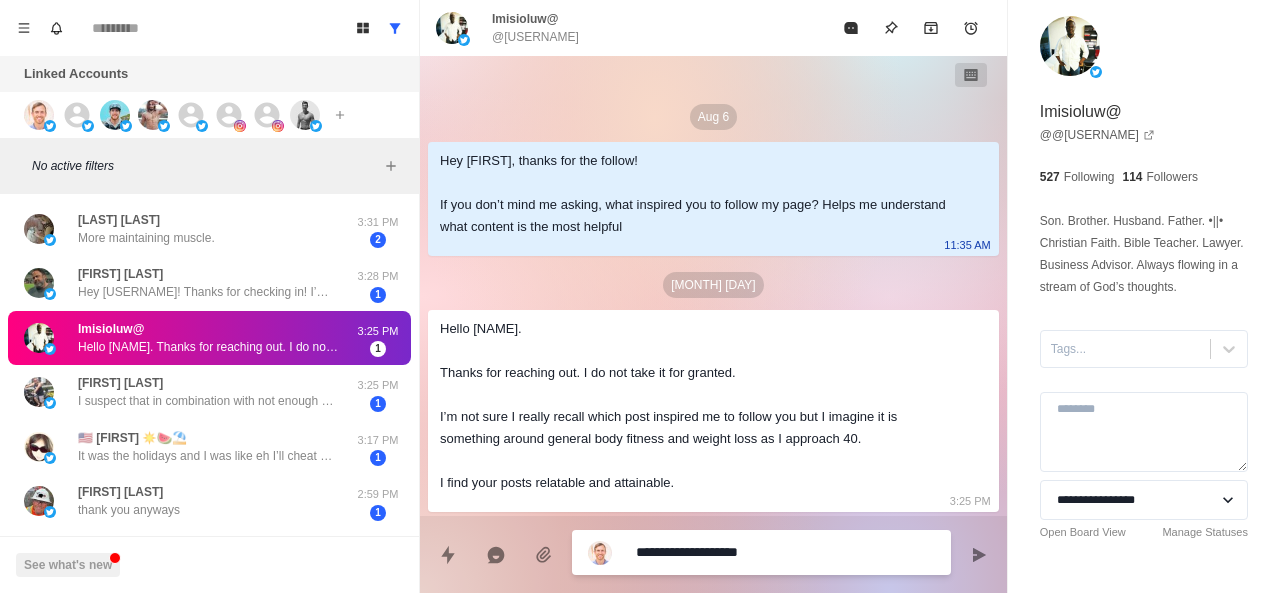 type on "*" 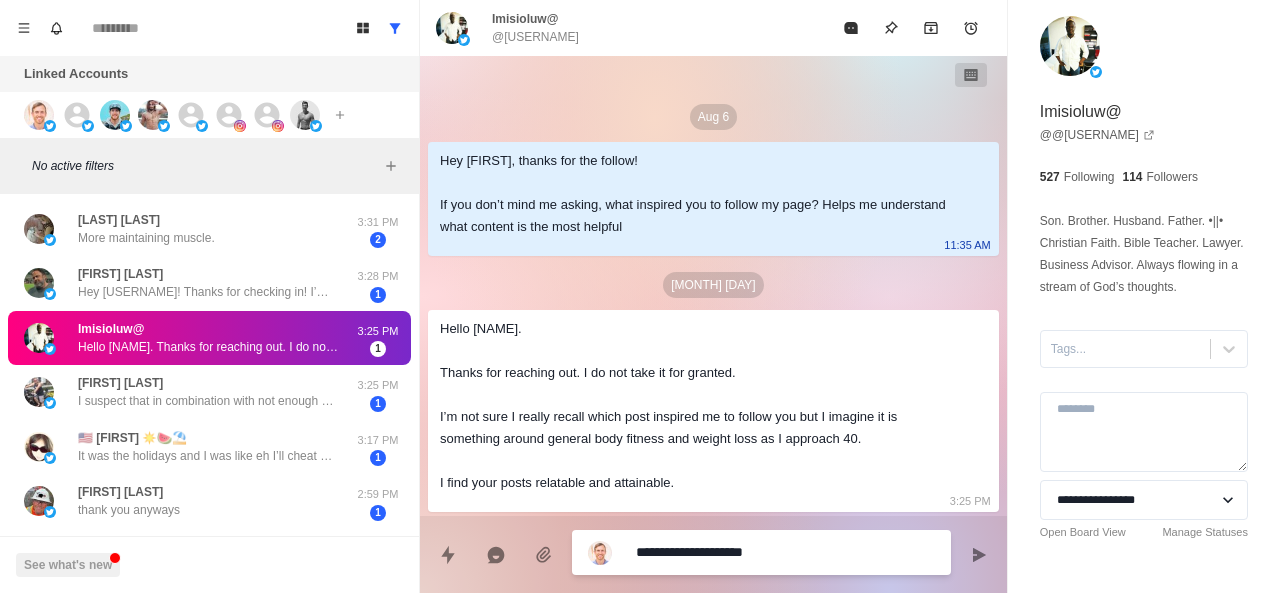 type on "*" 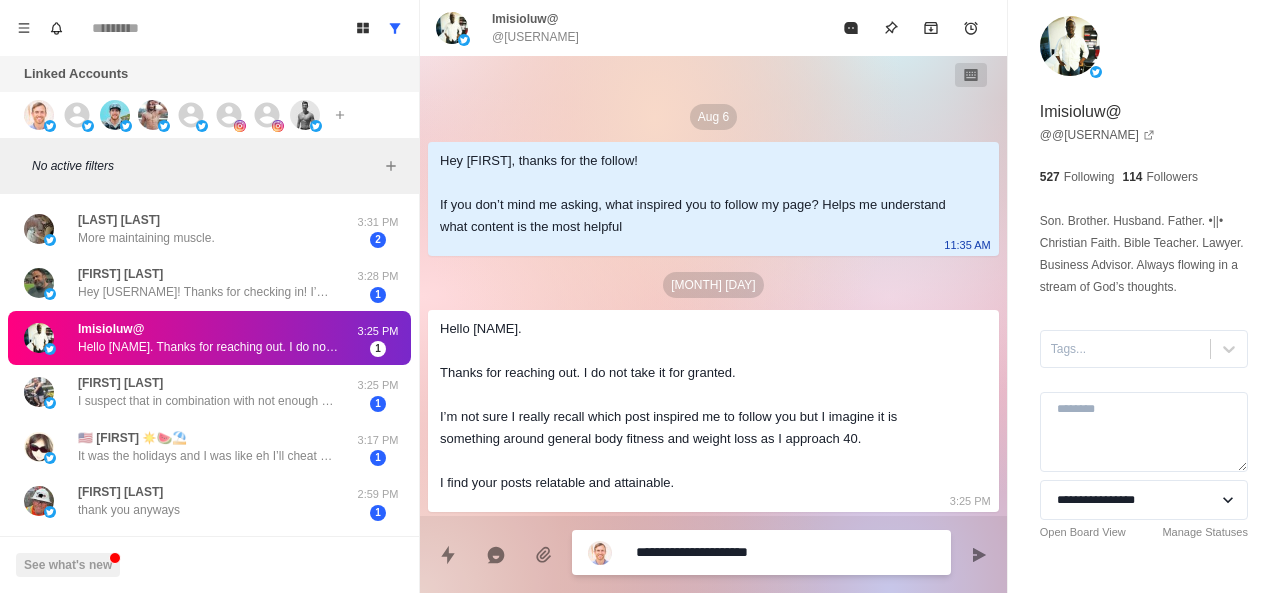type on "*" 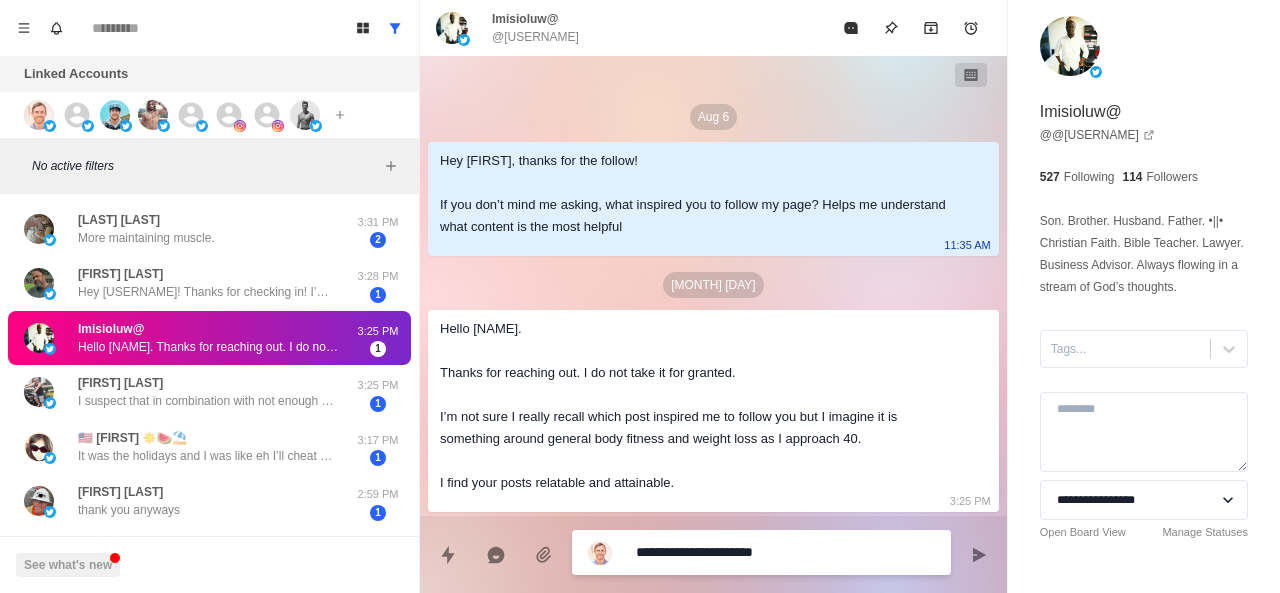 type on "*" 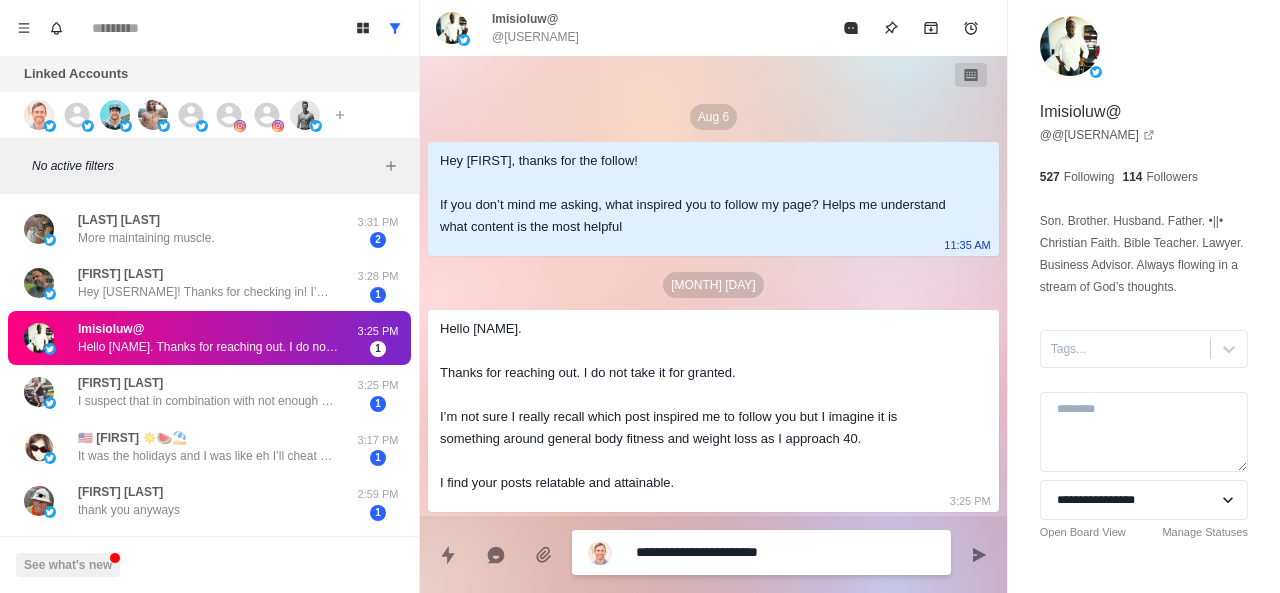 type on "*" 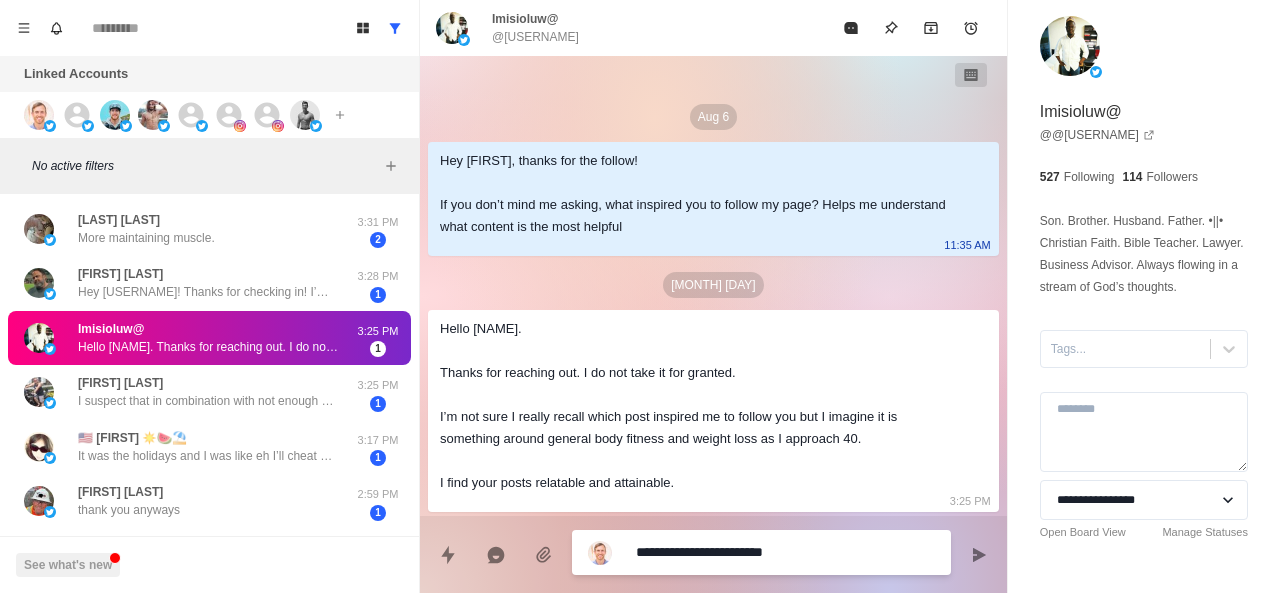 type on "*" 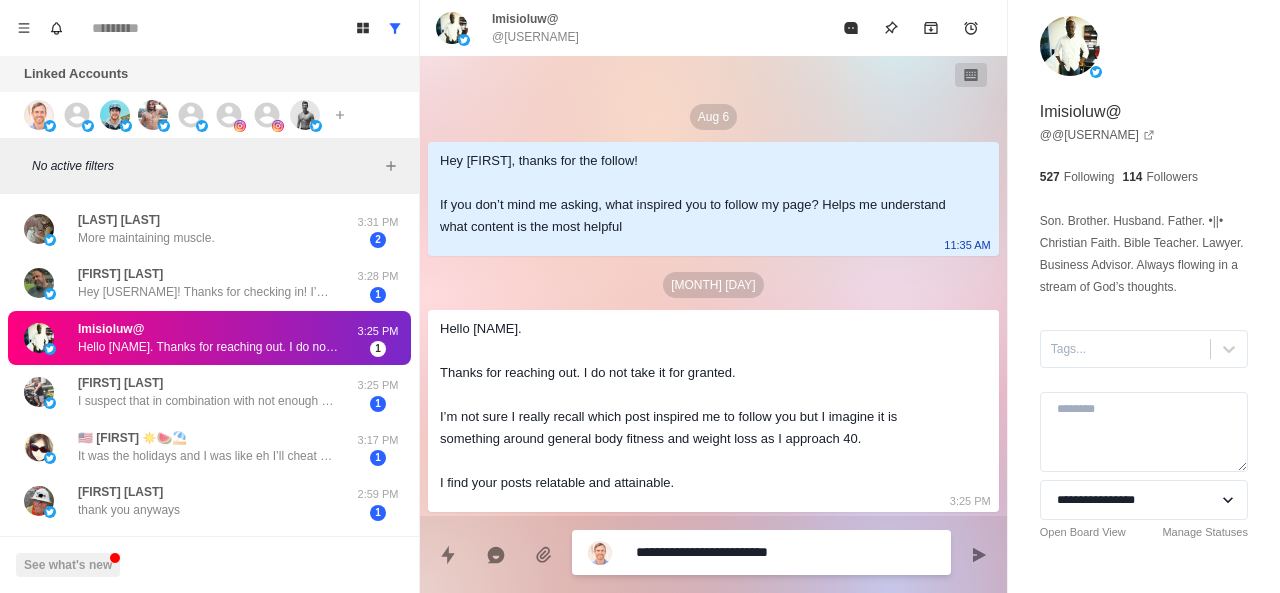 type on "*" 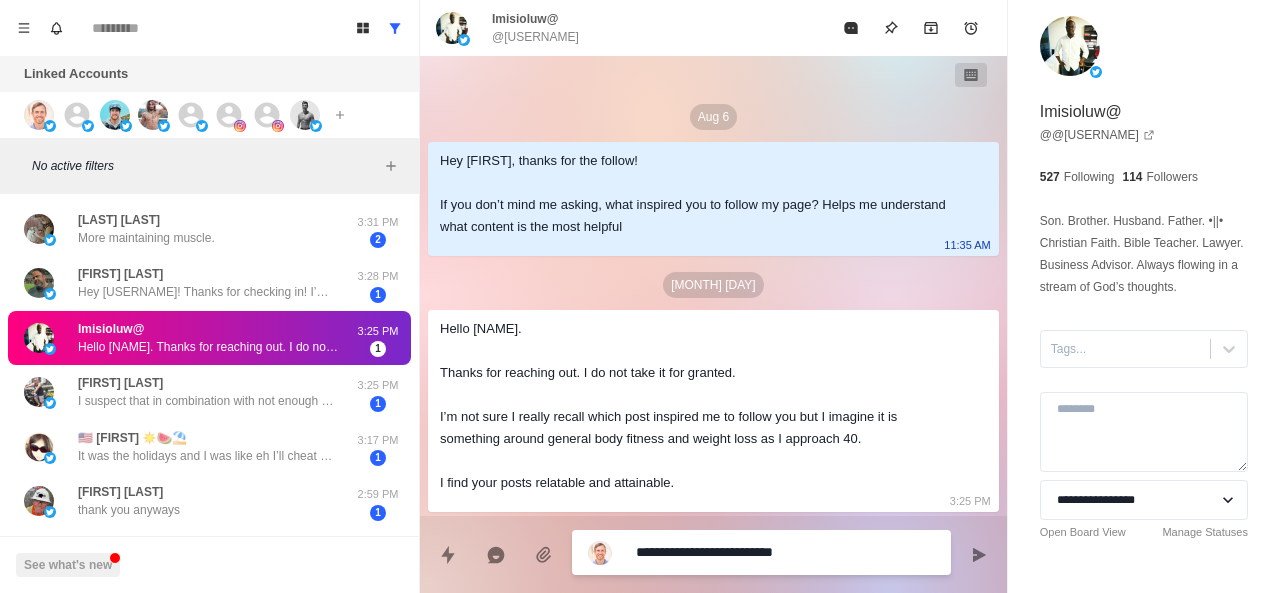 type on "*" 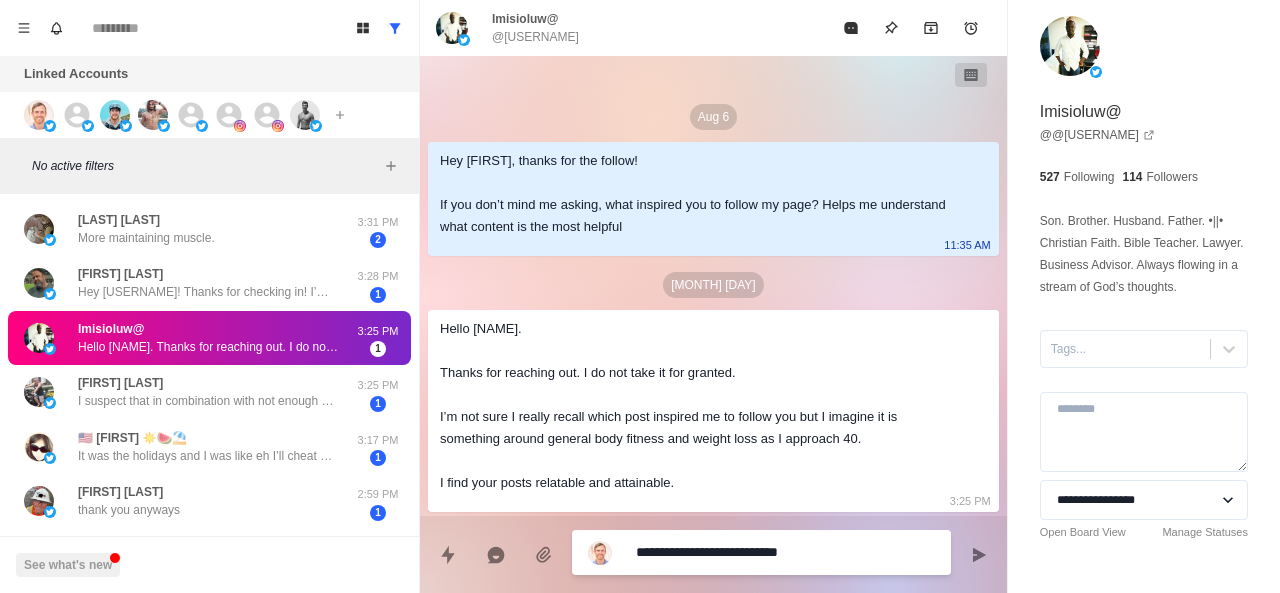type on "*" 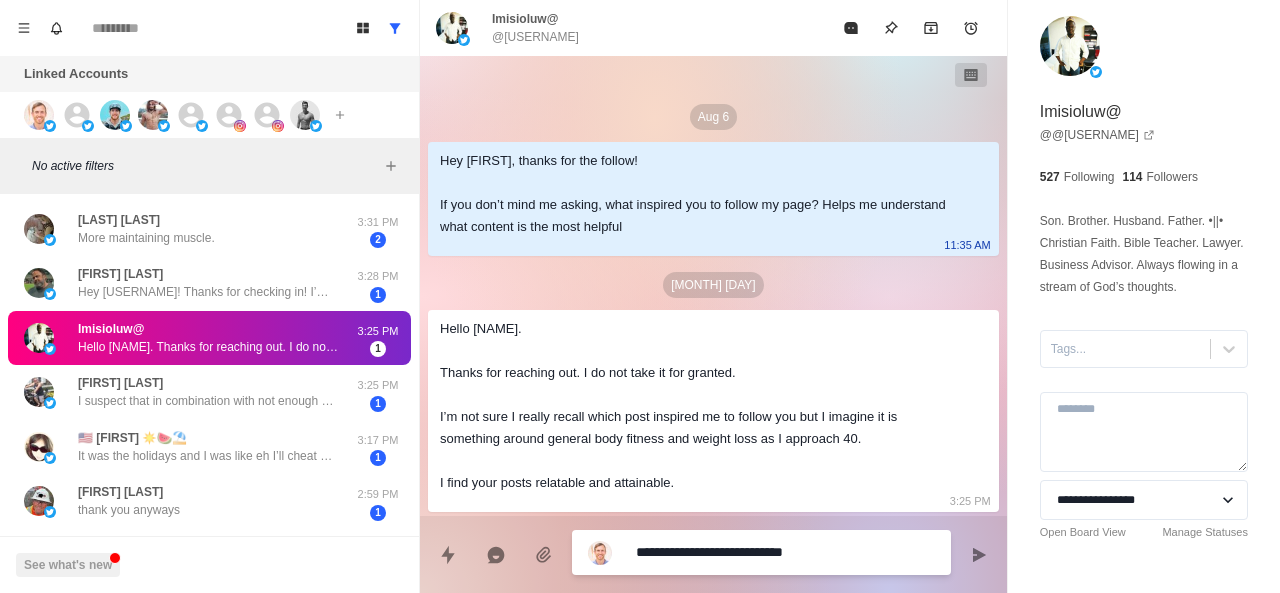 type on "*" 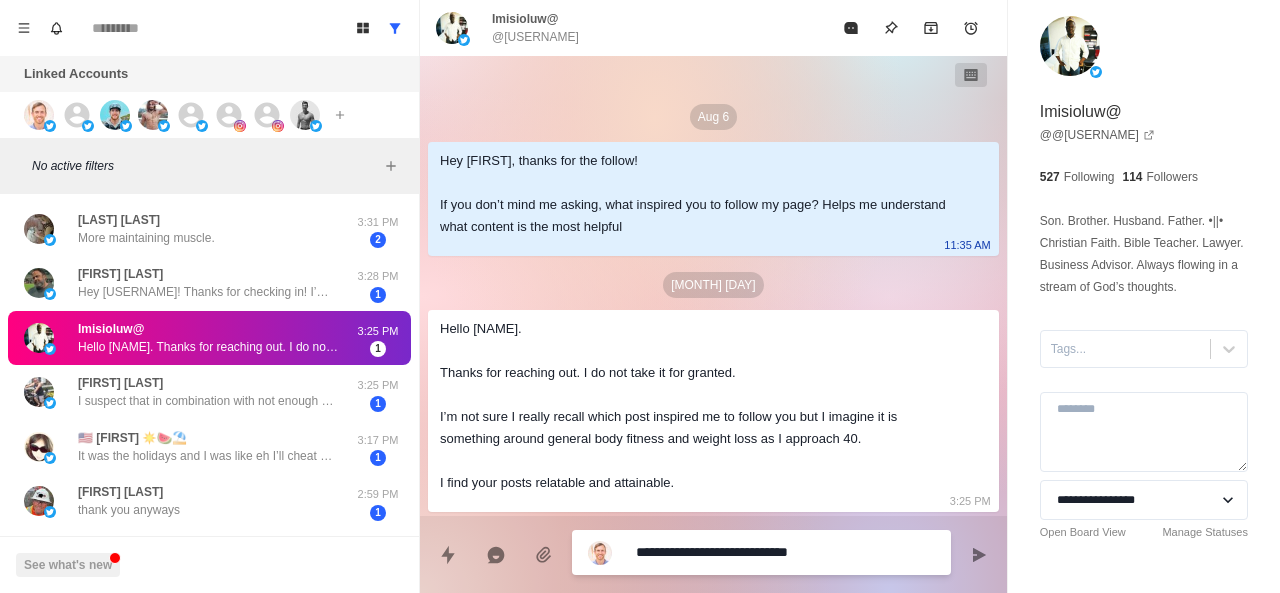 type on "*" 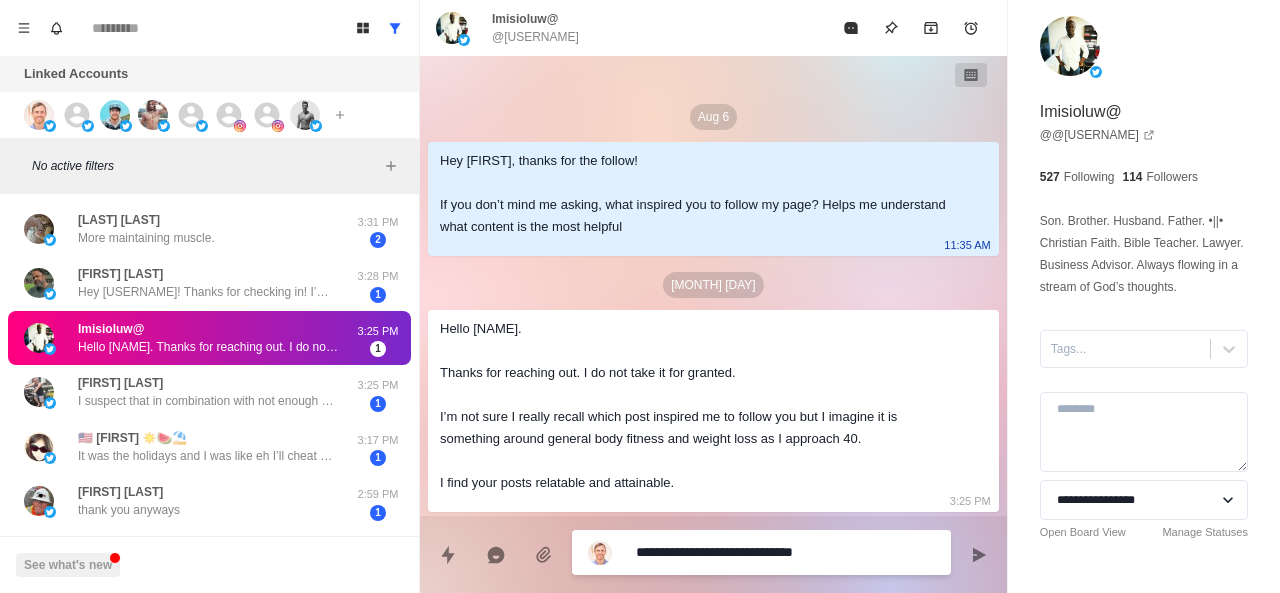 type on "*" 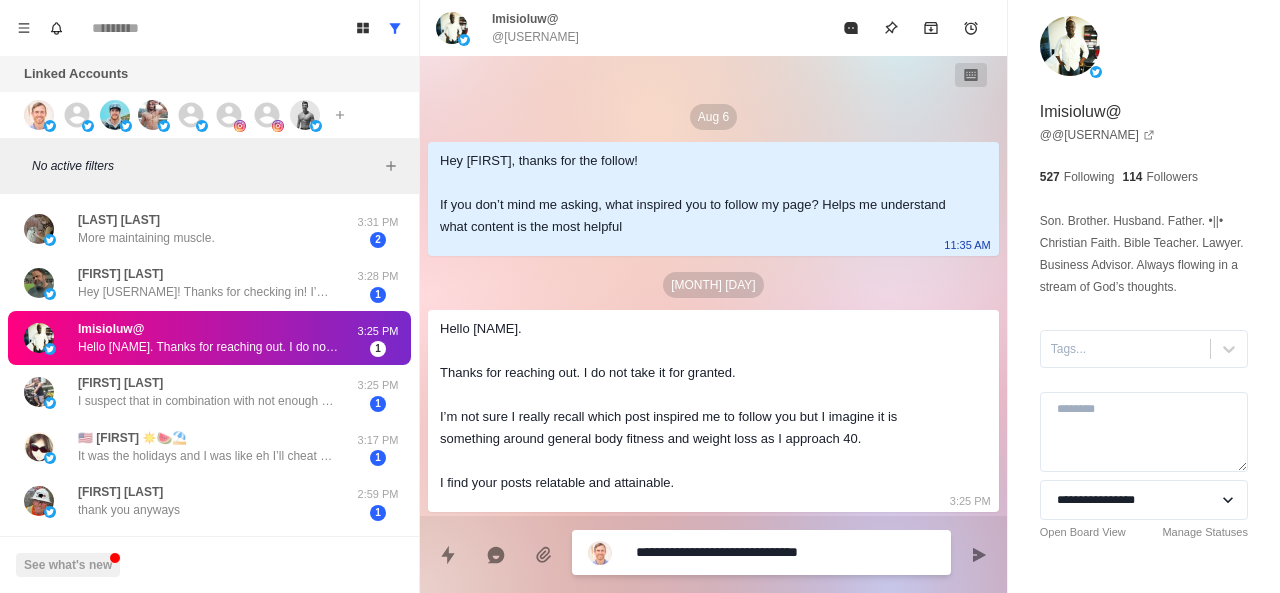 type on "*" 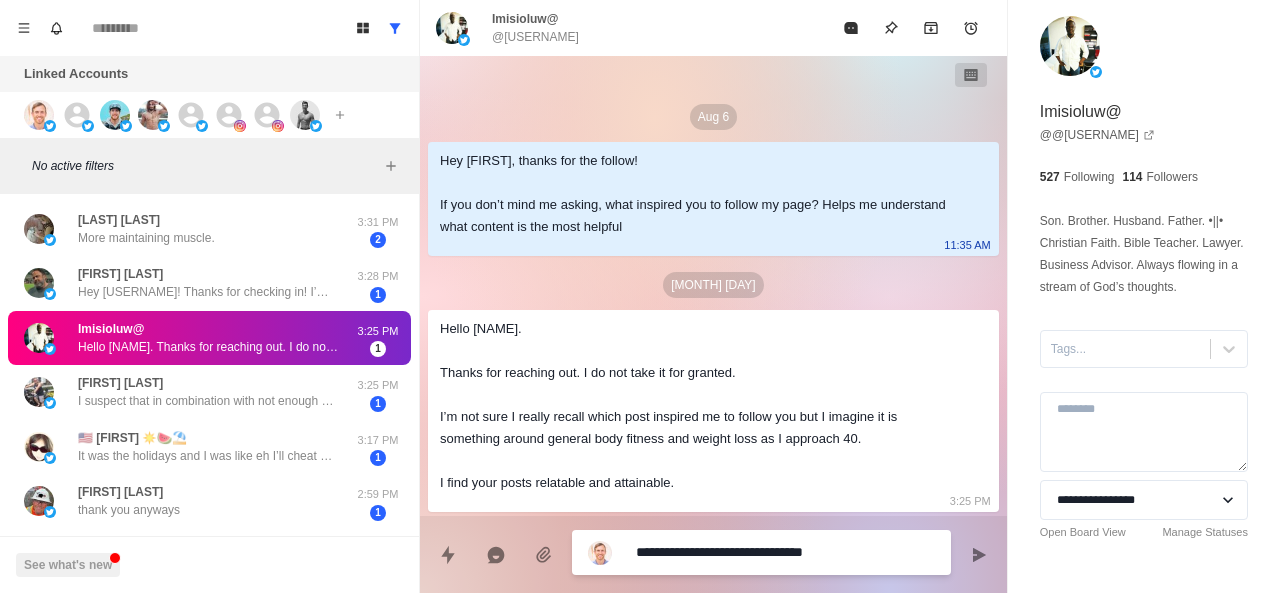 type on "*" 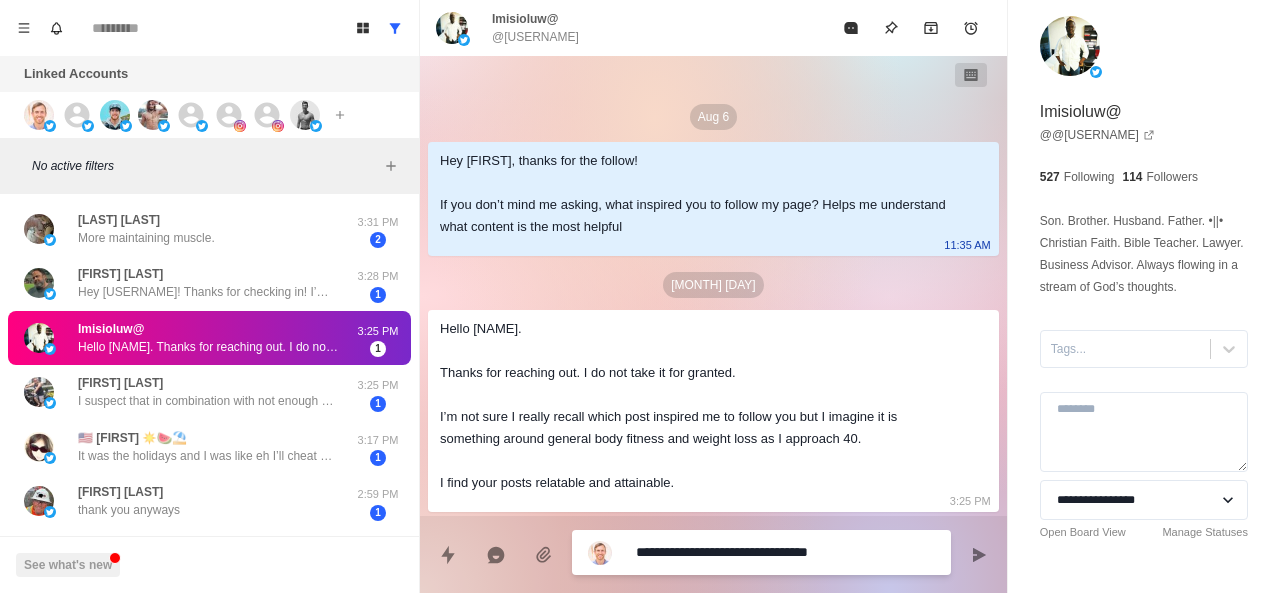 type on "*" 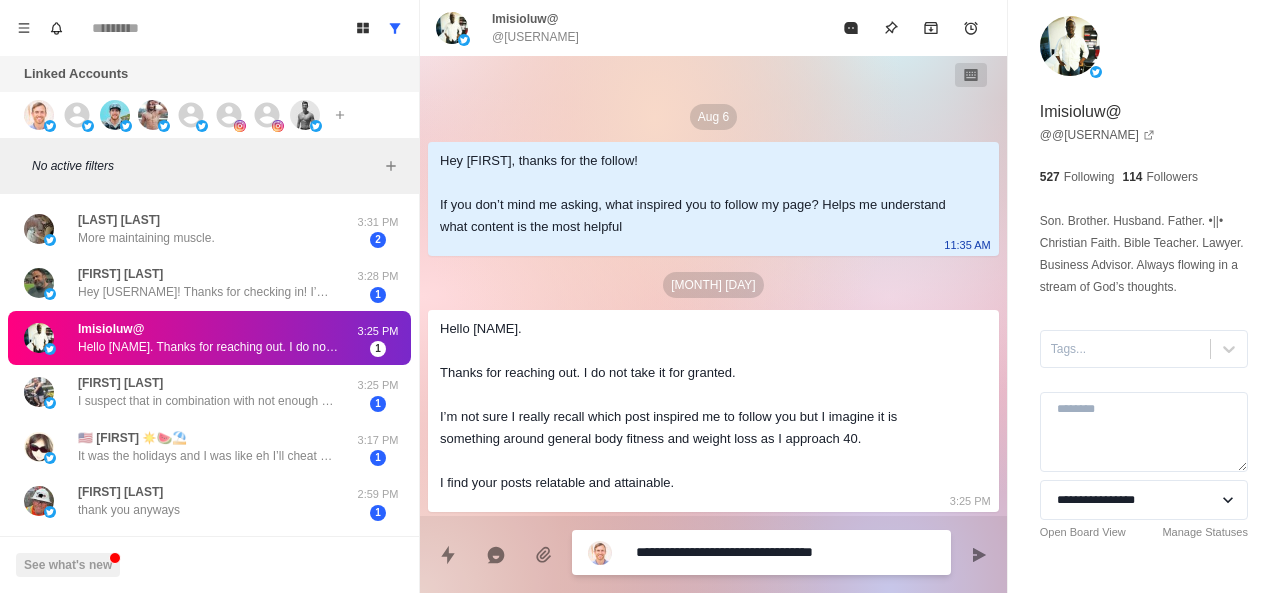 type on "*" 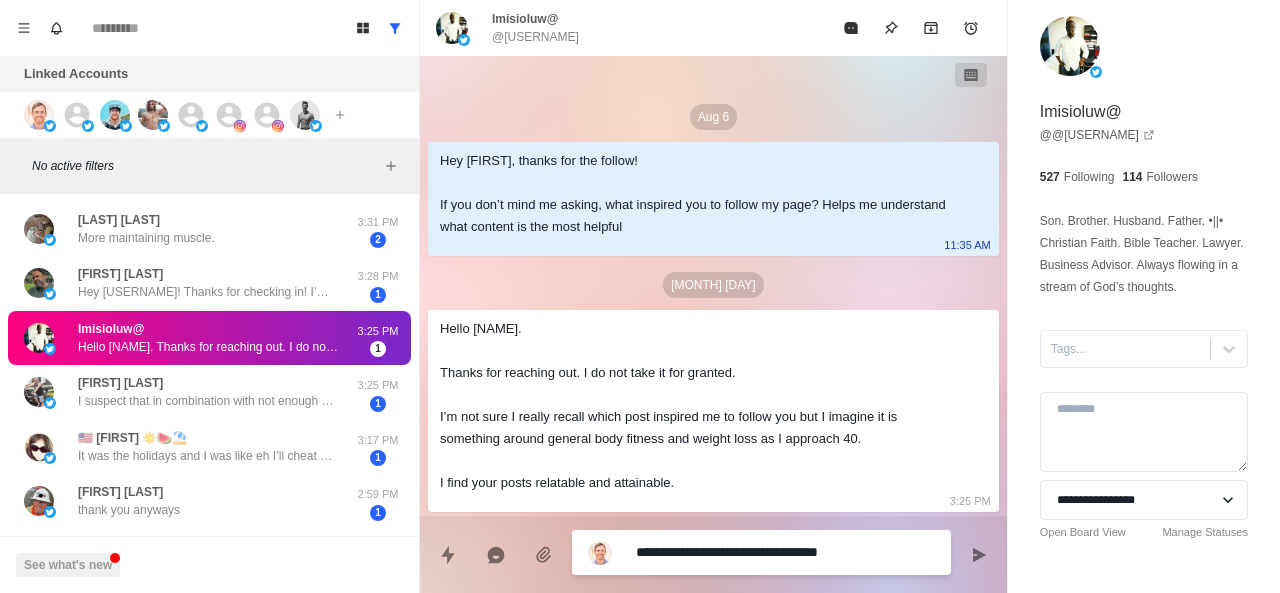 type on "*" 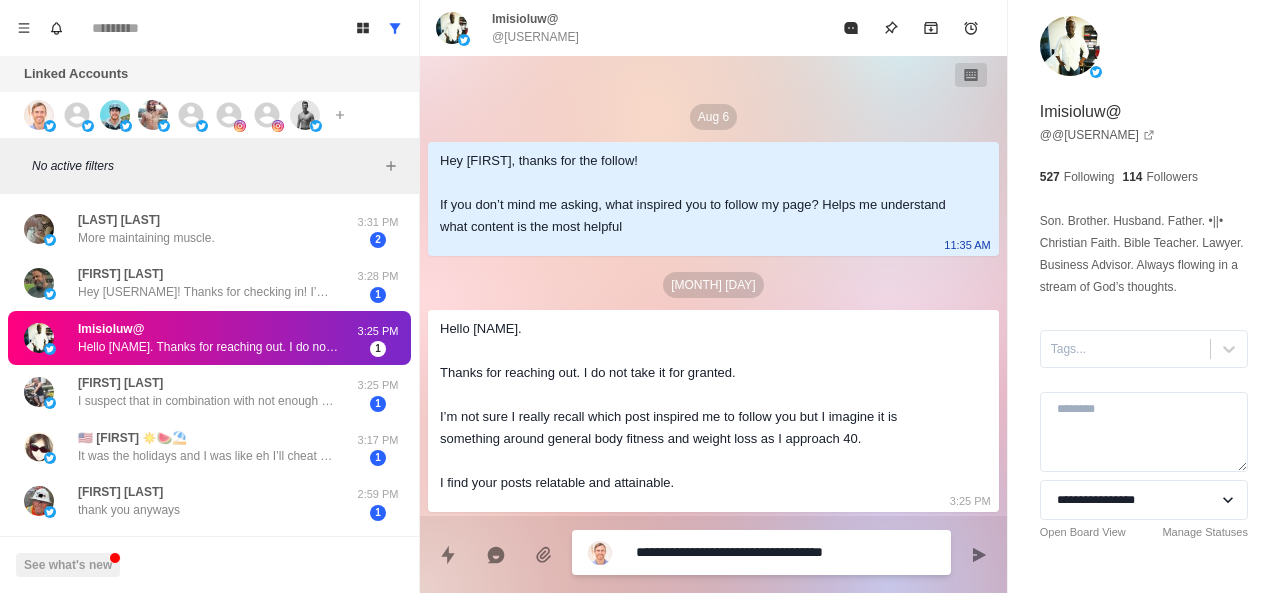 type on "*" 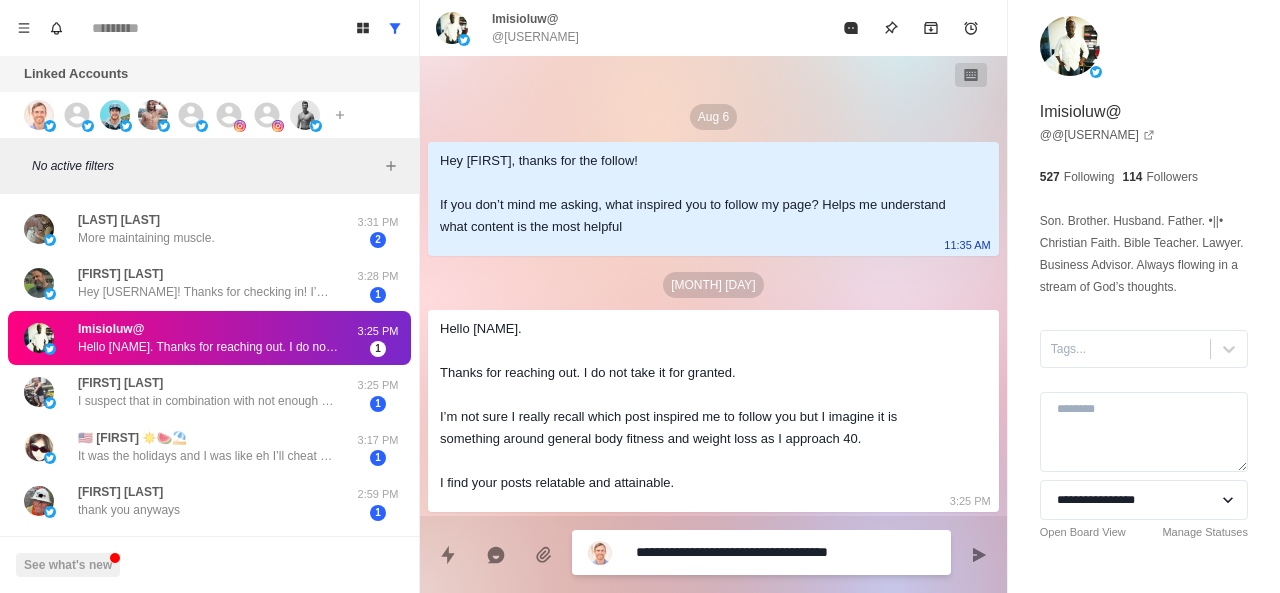 type on "*" 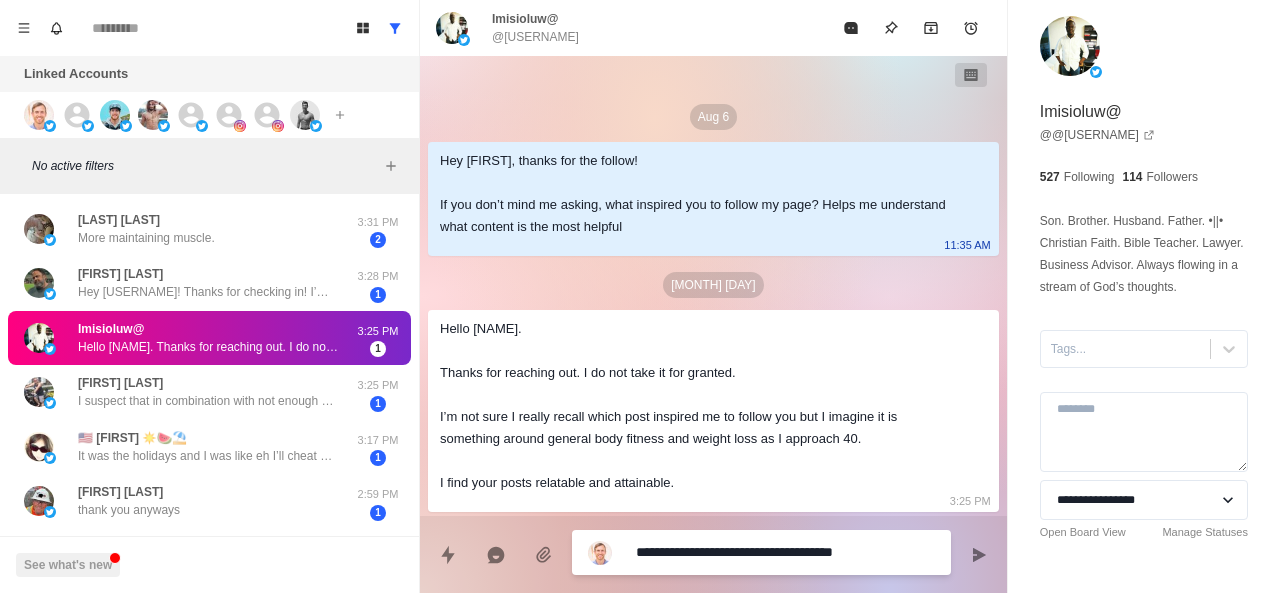type on "*" 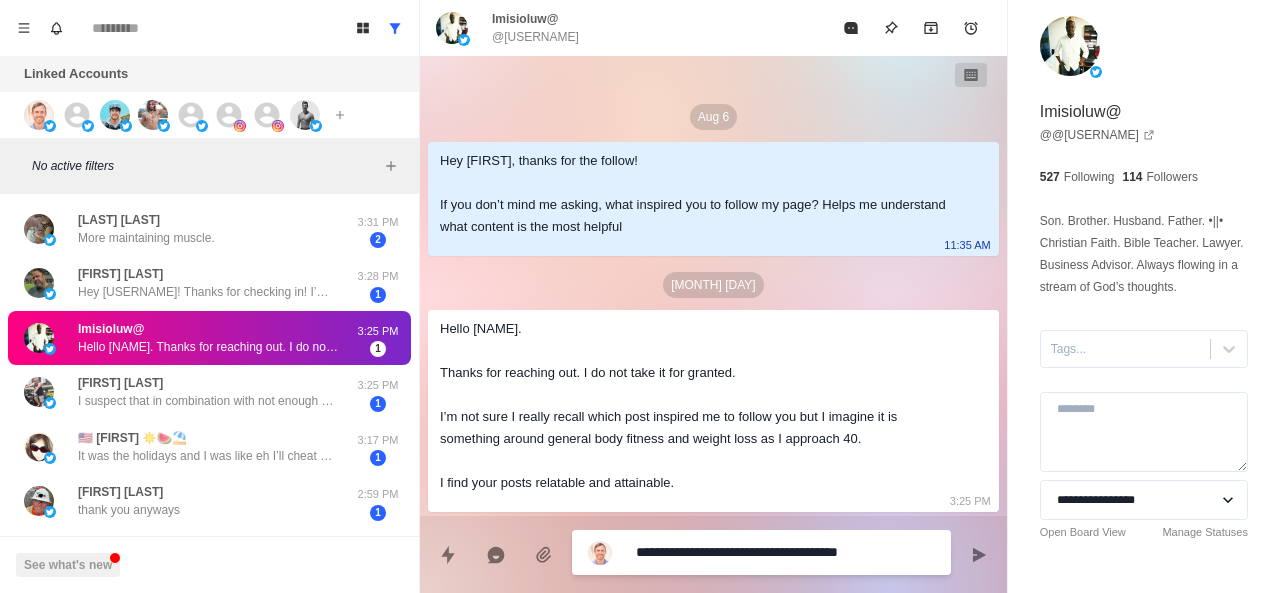 type on "*" 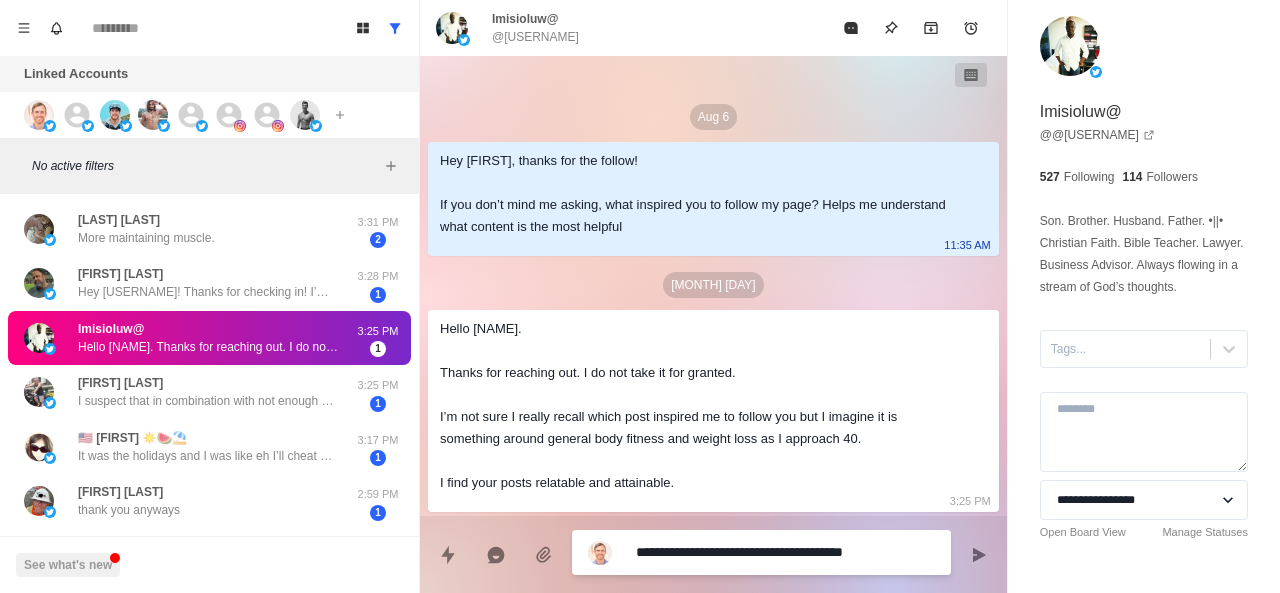 type on "*" 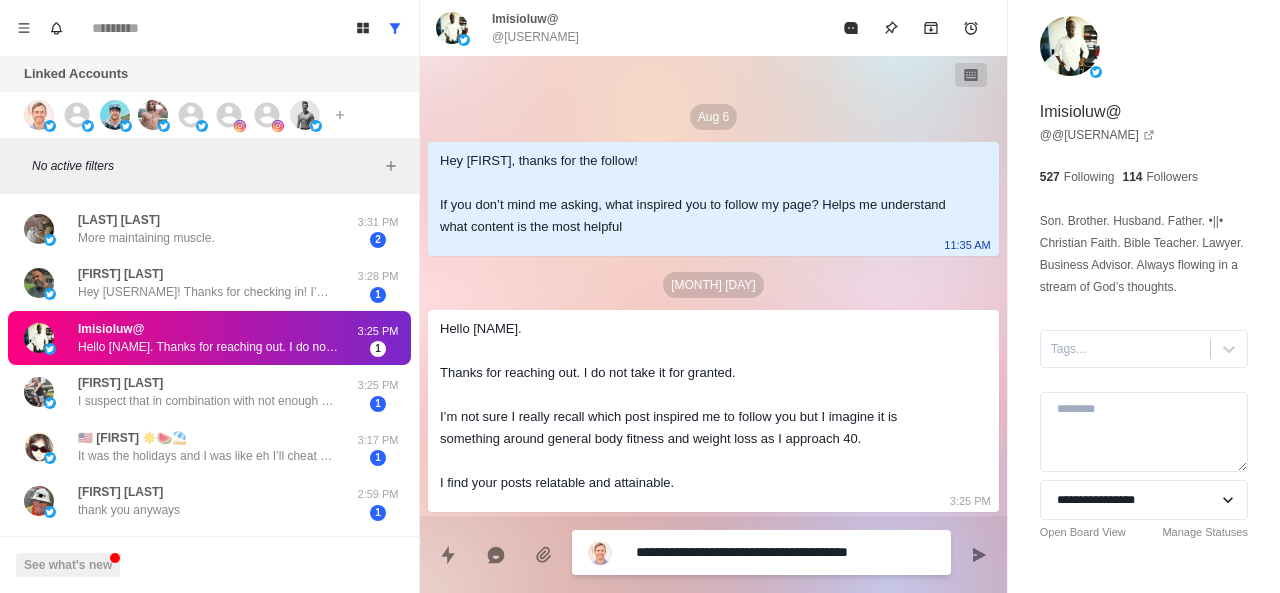 type on "*" 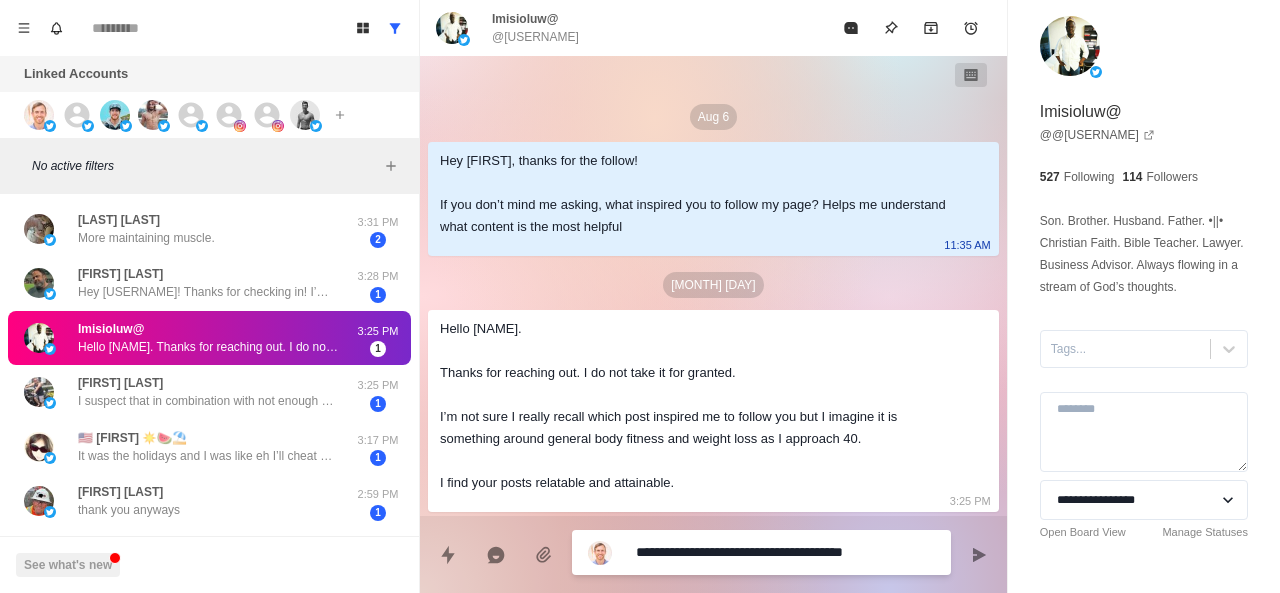 type on "*" 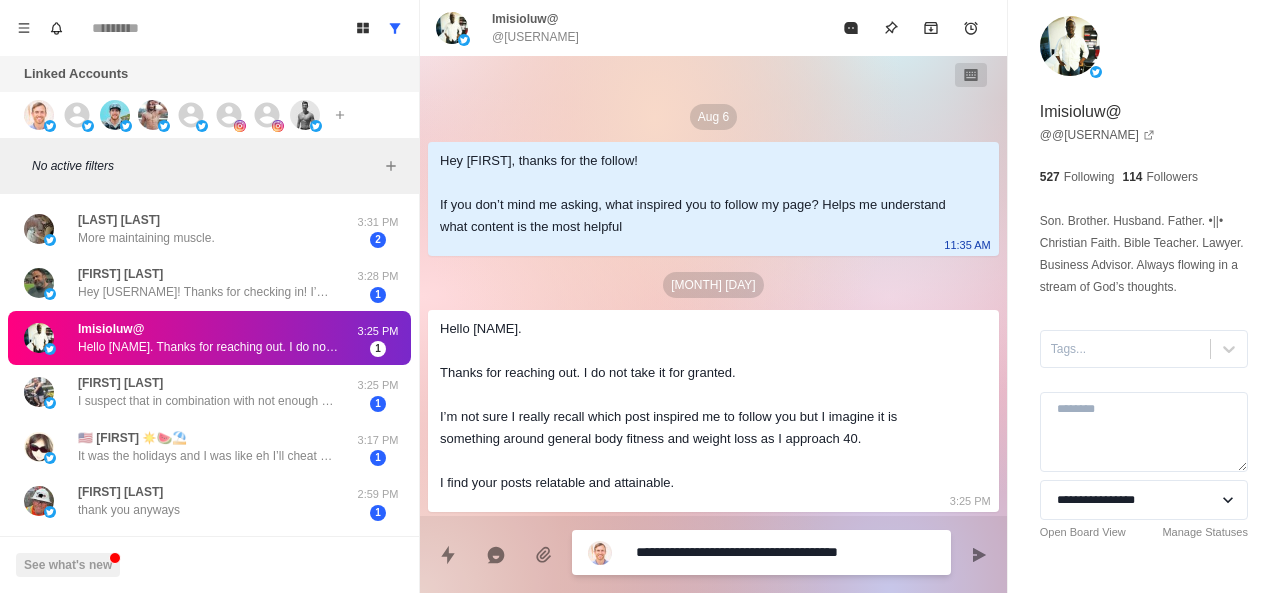 type on "*" 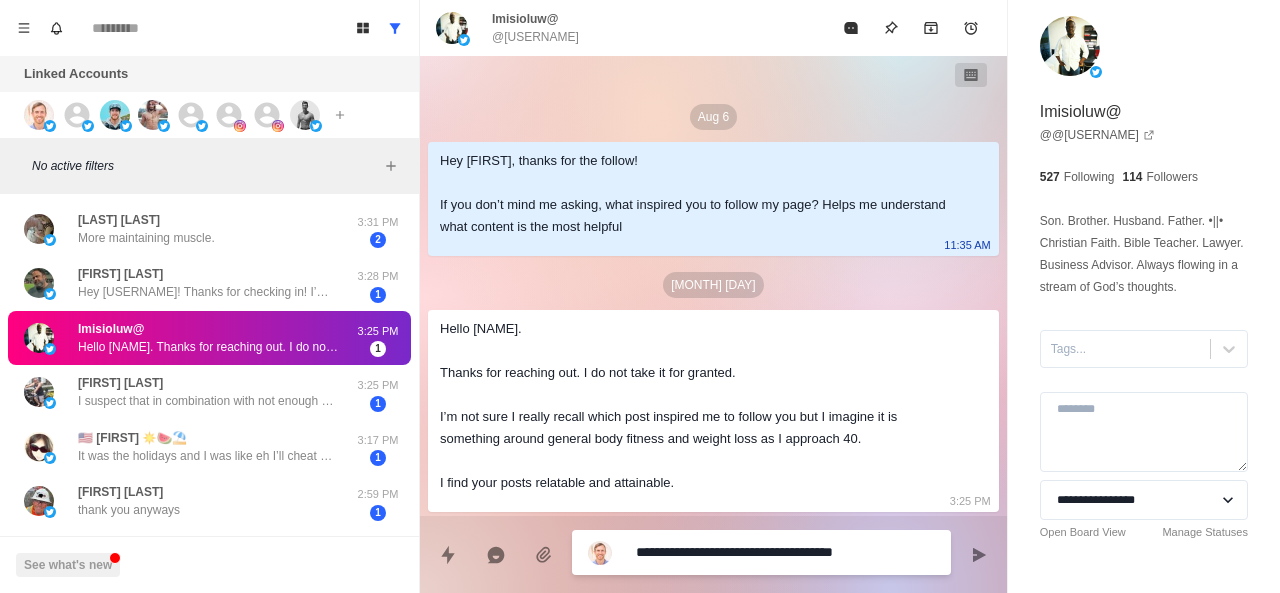 type on "*" 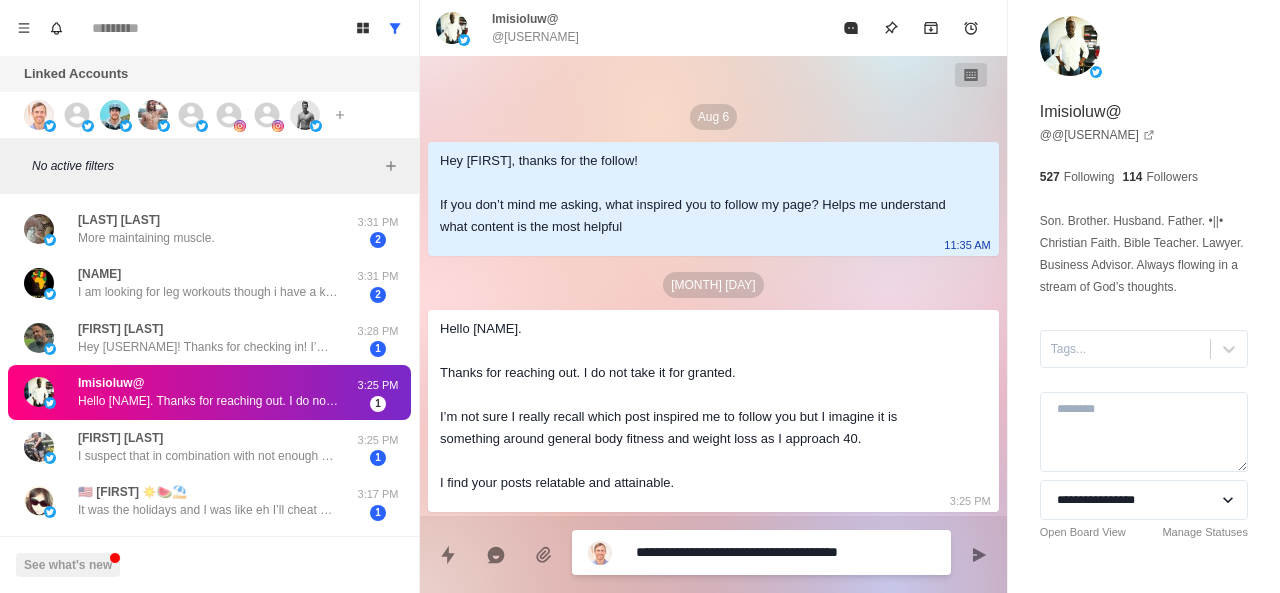 type on "*" 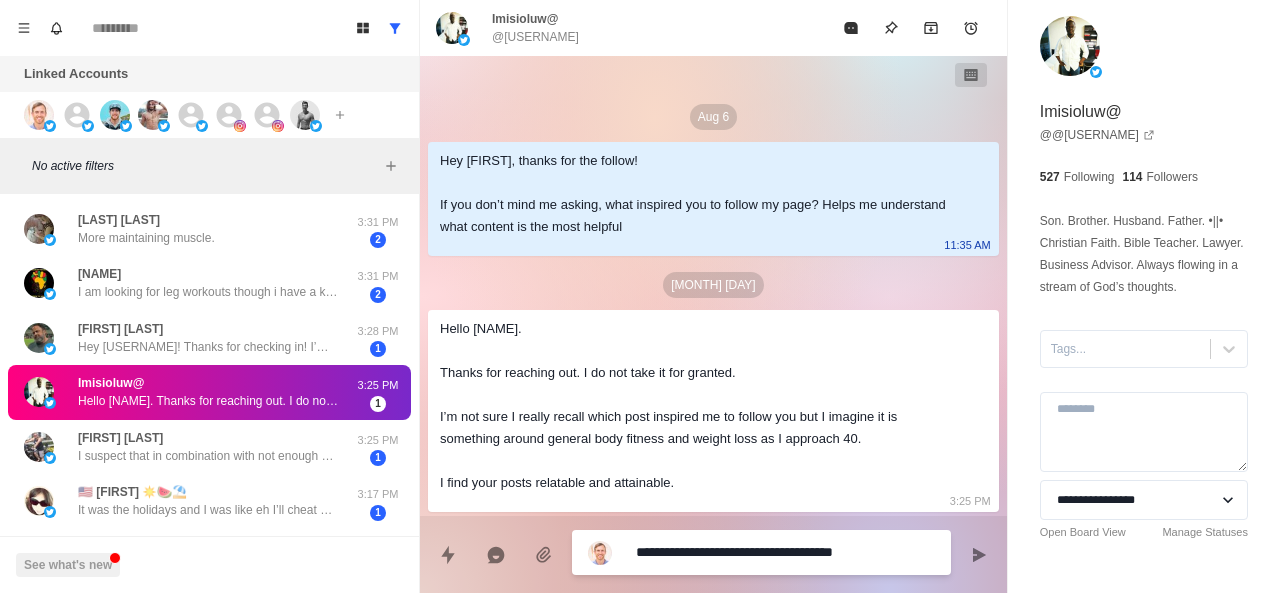 type on "*" 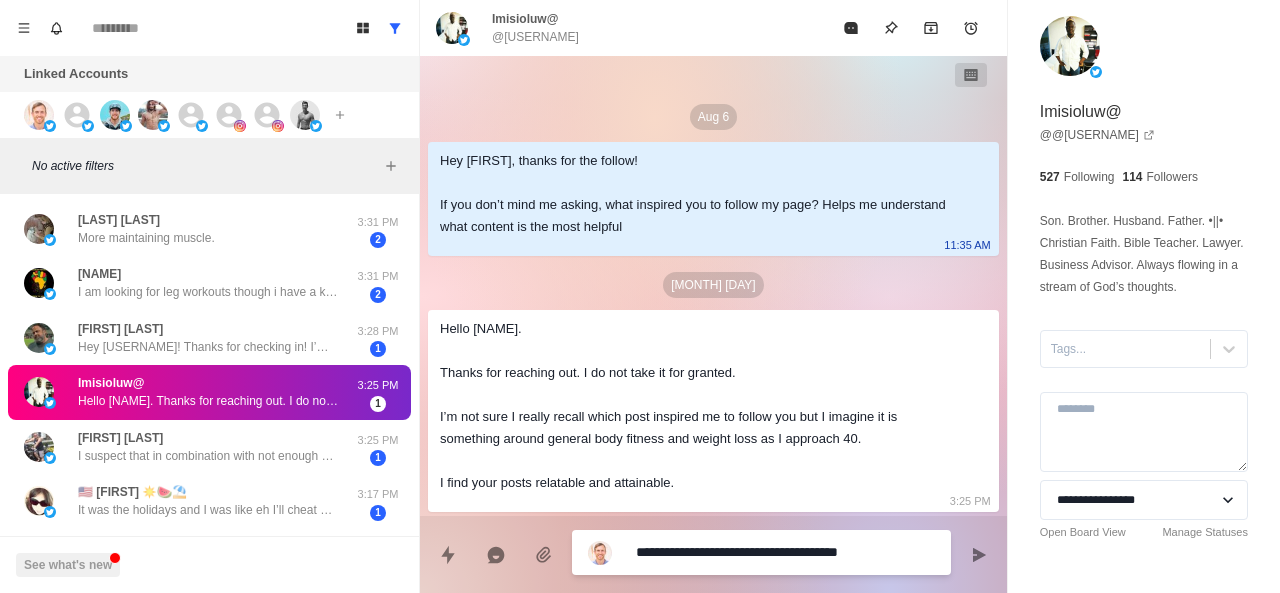 type on "*" 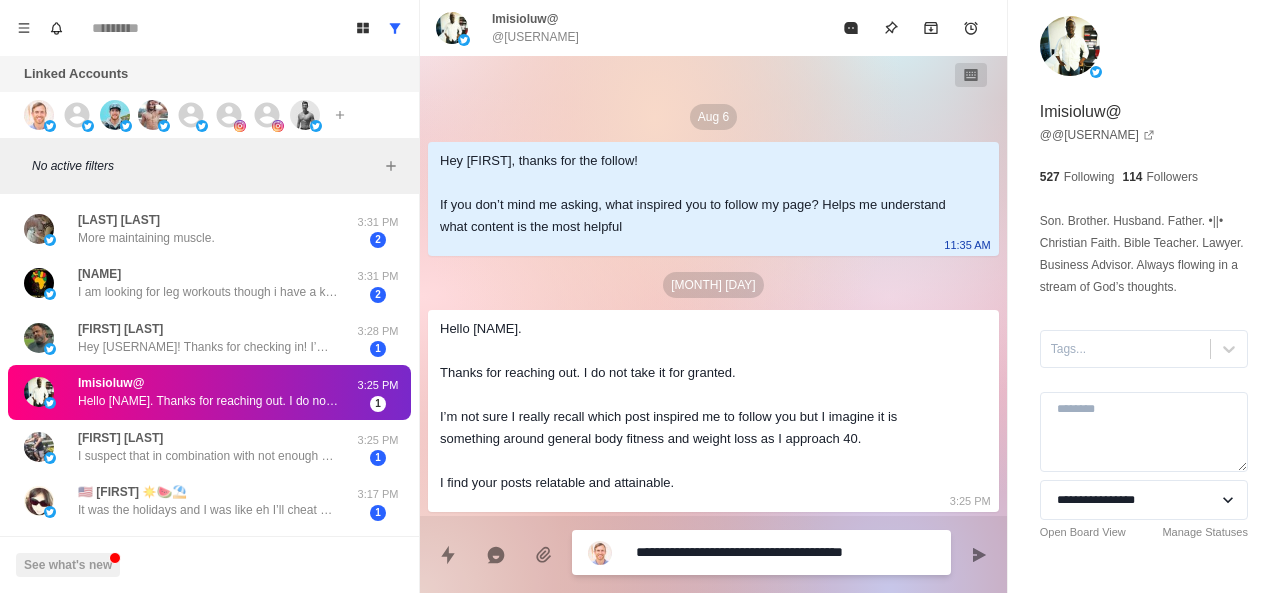 type on "*" 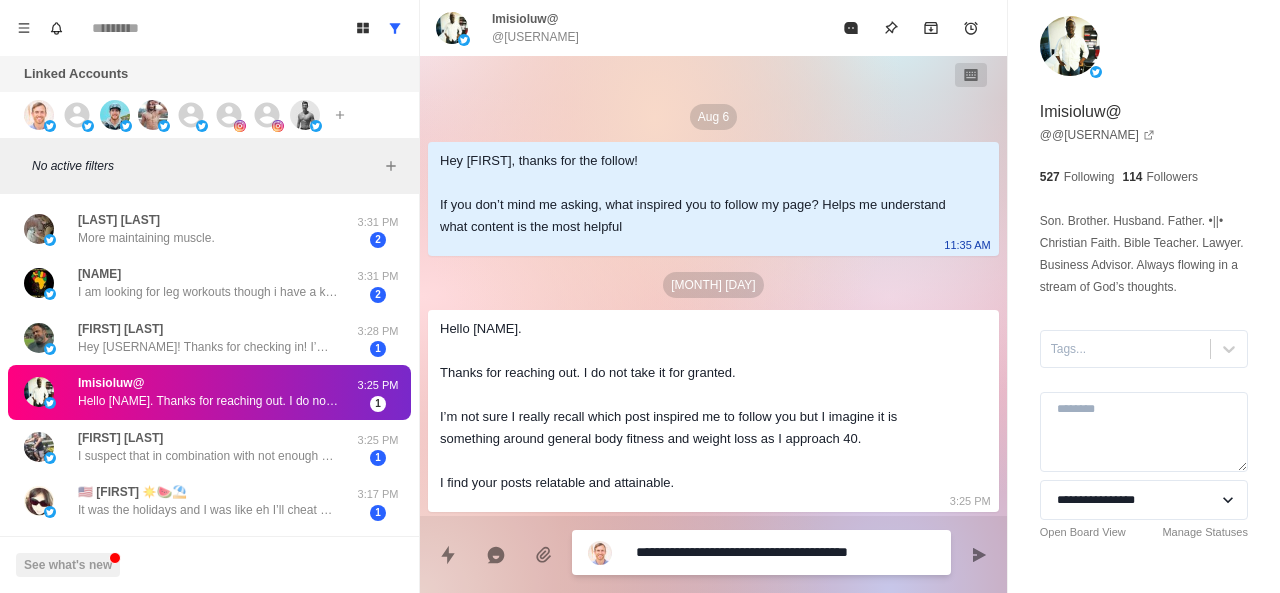 type on "*" 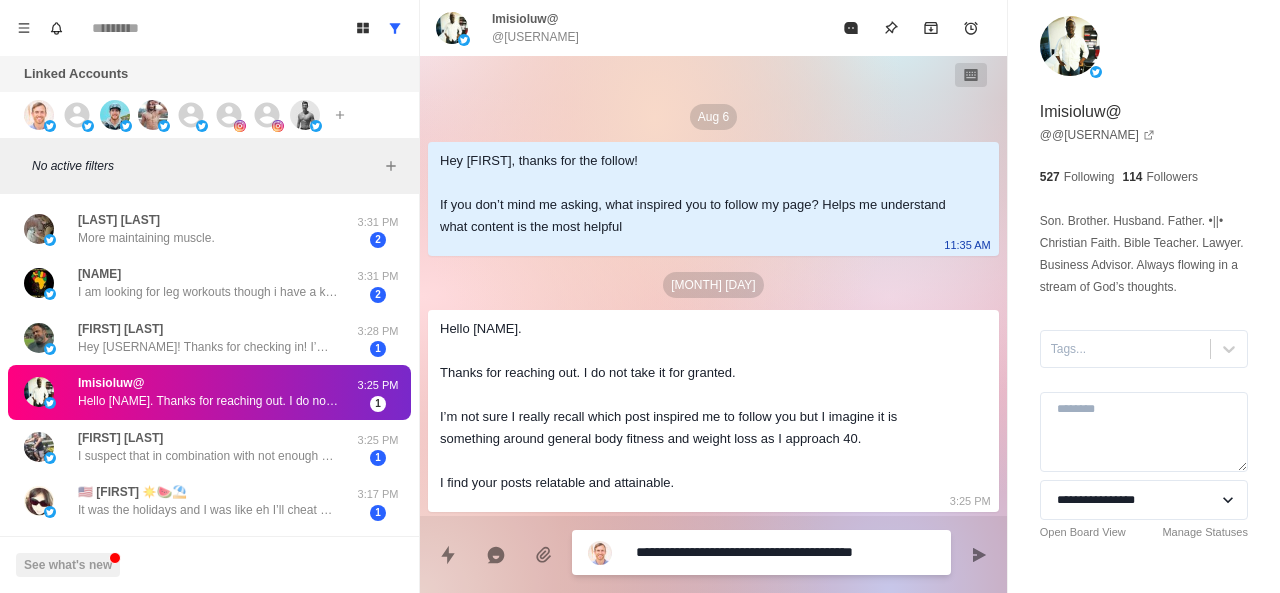 type on "*" 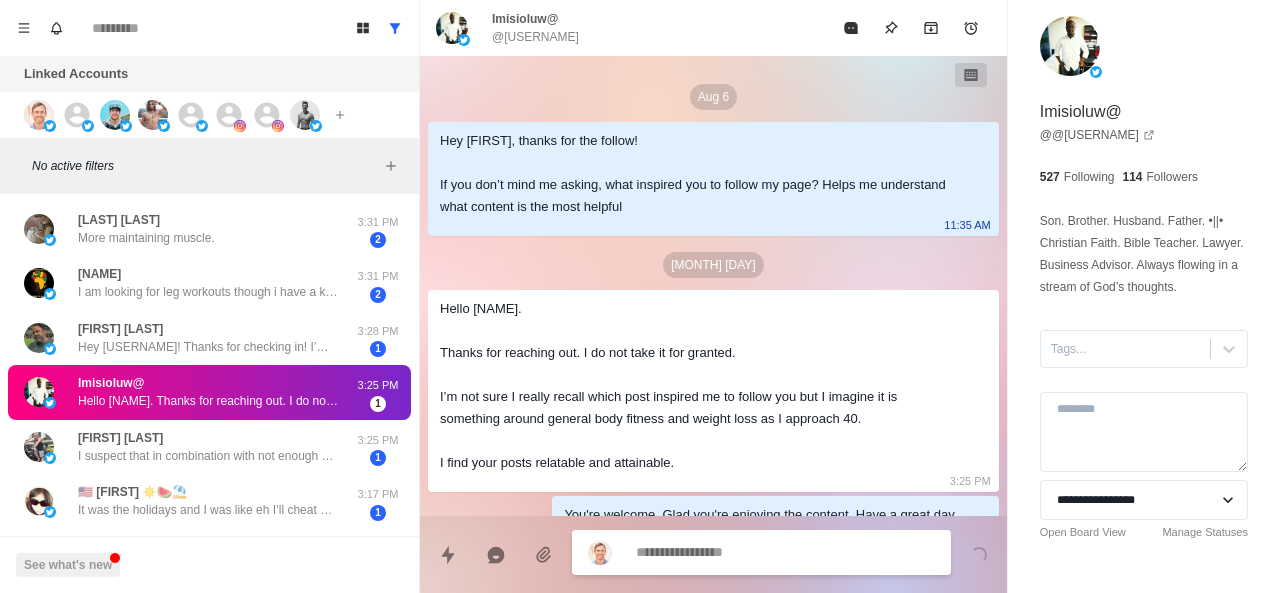 scroll, scrollTop: 32, scrollLeft: 0, axis: vertical 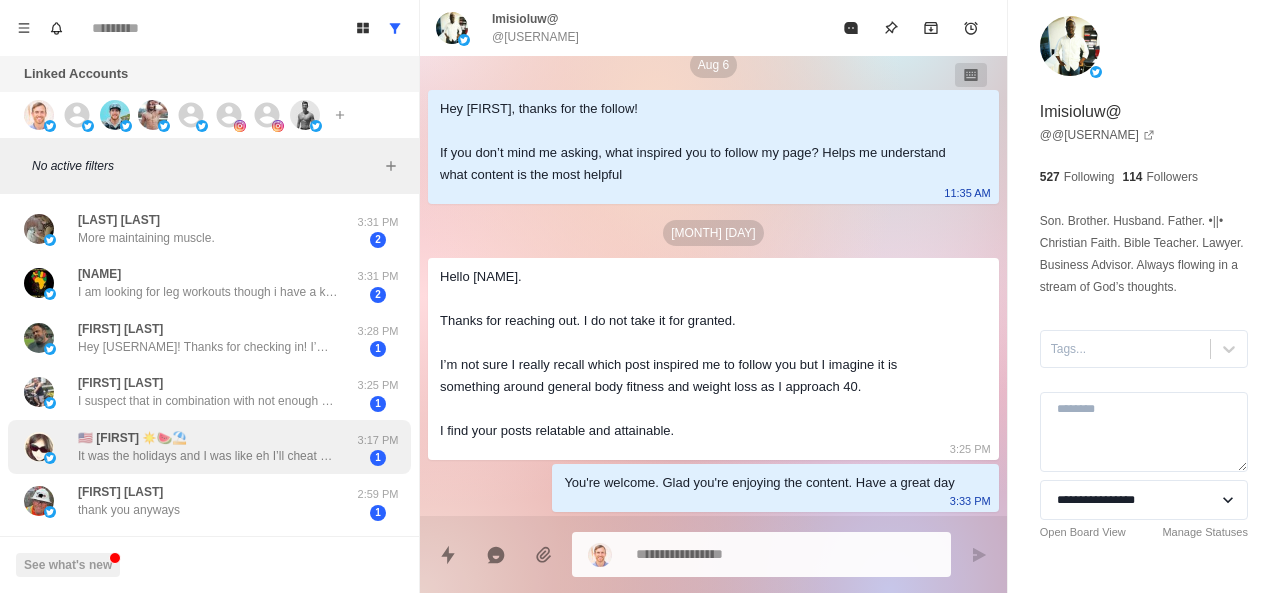 click on "It was the holidays and I was like eh I’ll cheat a little and go right back. It got harder to go right back. Then I went to [STATE] for a few months to get out of a bad relationship and ate everything in sight. Then when I came home my house burned down and I spent time rebuilding and wasn’t focused. Now here we are." at bounding box center (208, 456) 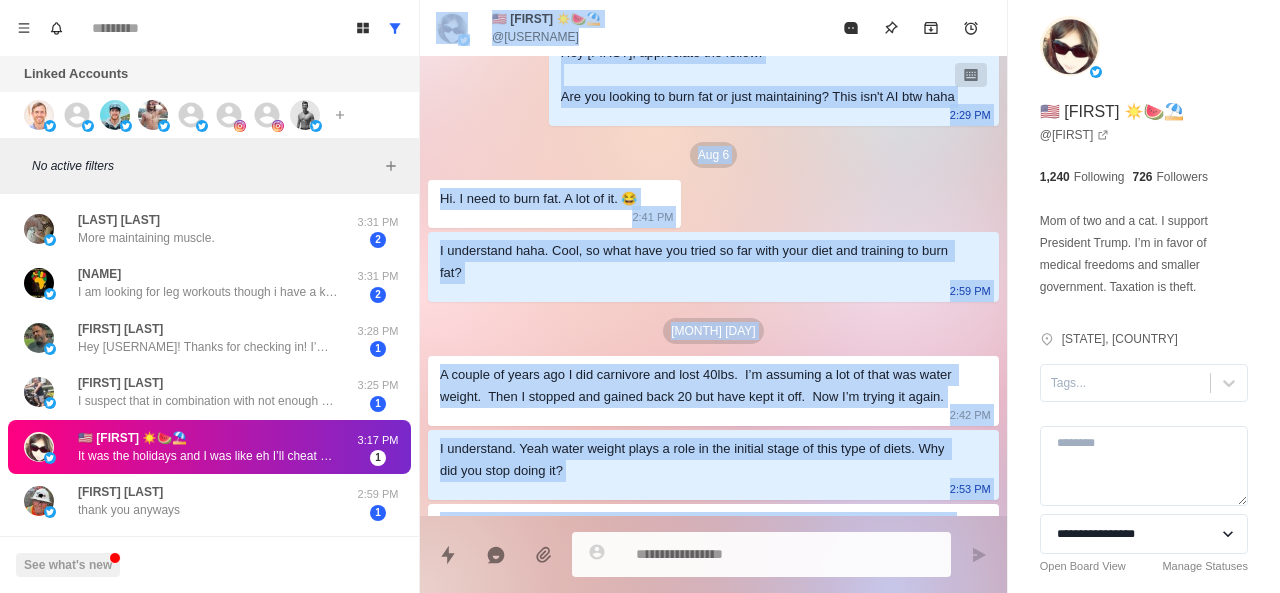 scroll, scrollTop: 42, scrollLeft: 0, axis: vertical 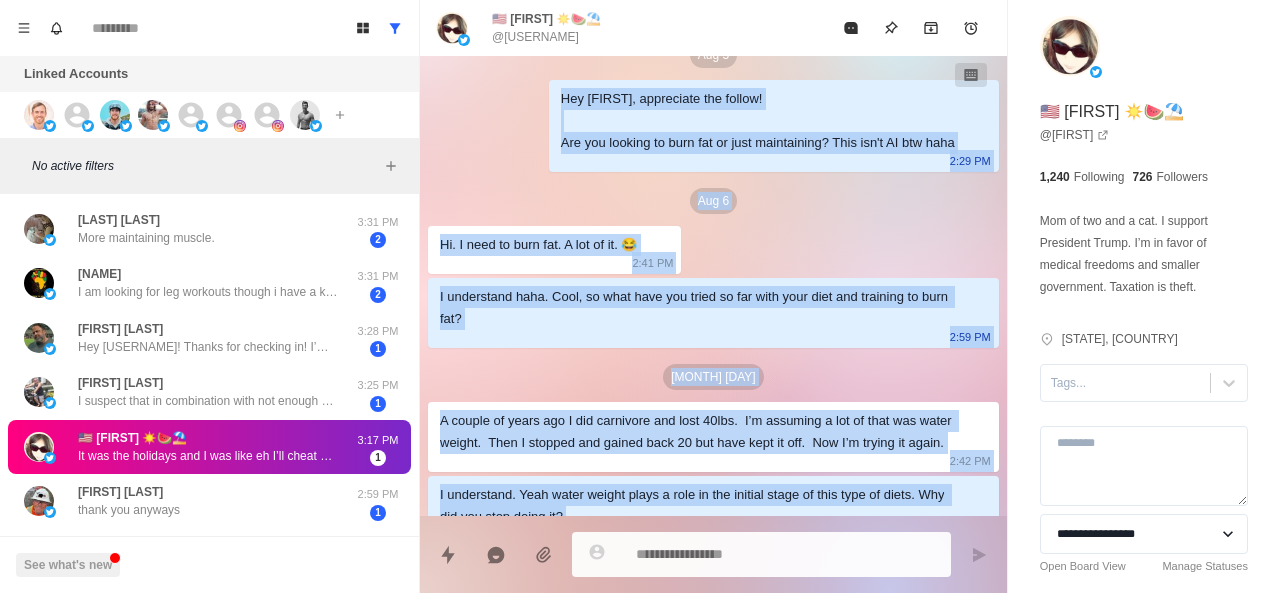 drag, startPoint x: 774, startPoint y: 474, endPoint x: 506, endPoint y: 101, distance: 459.2962 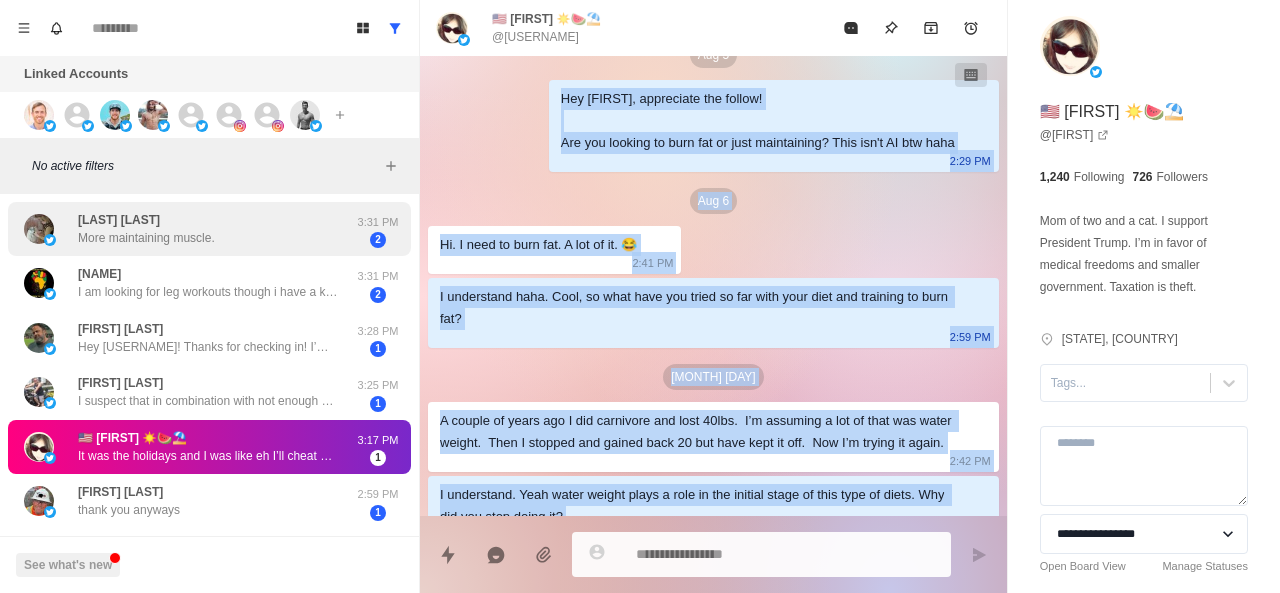 click on "[FIRST] More maintaining muscle." at bounding box center [188, 229] 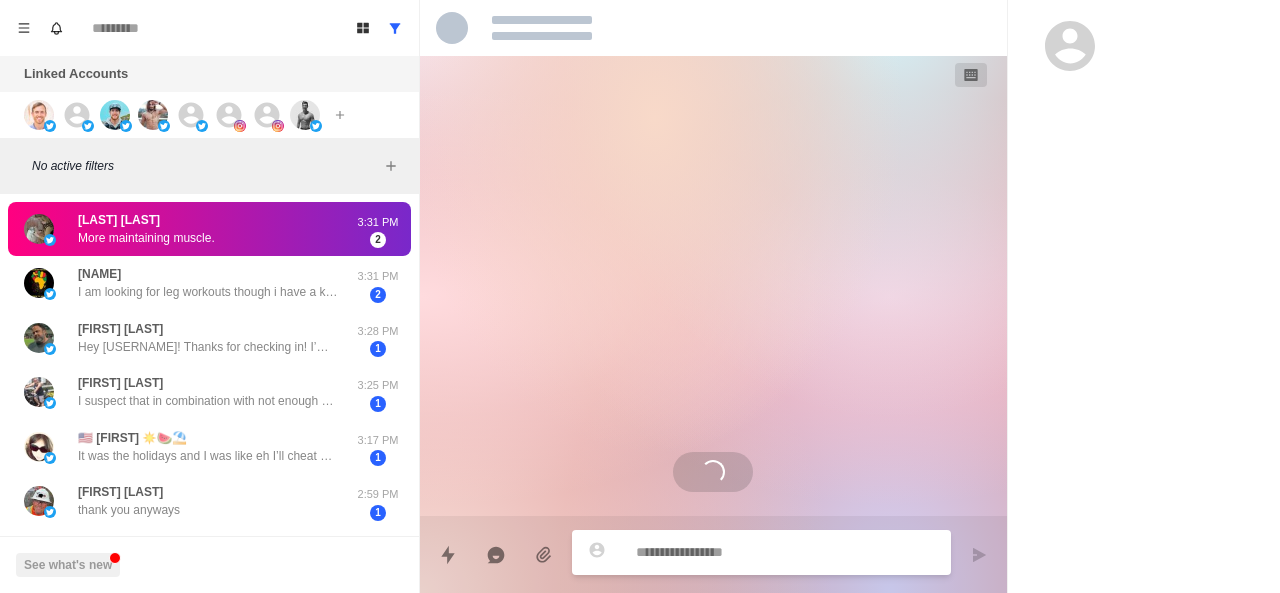 scroll, scrollTop: 0, scrollLeft: 0, axis: both 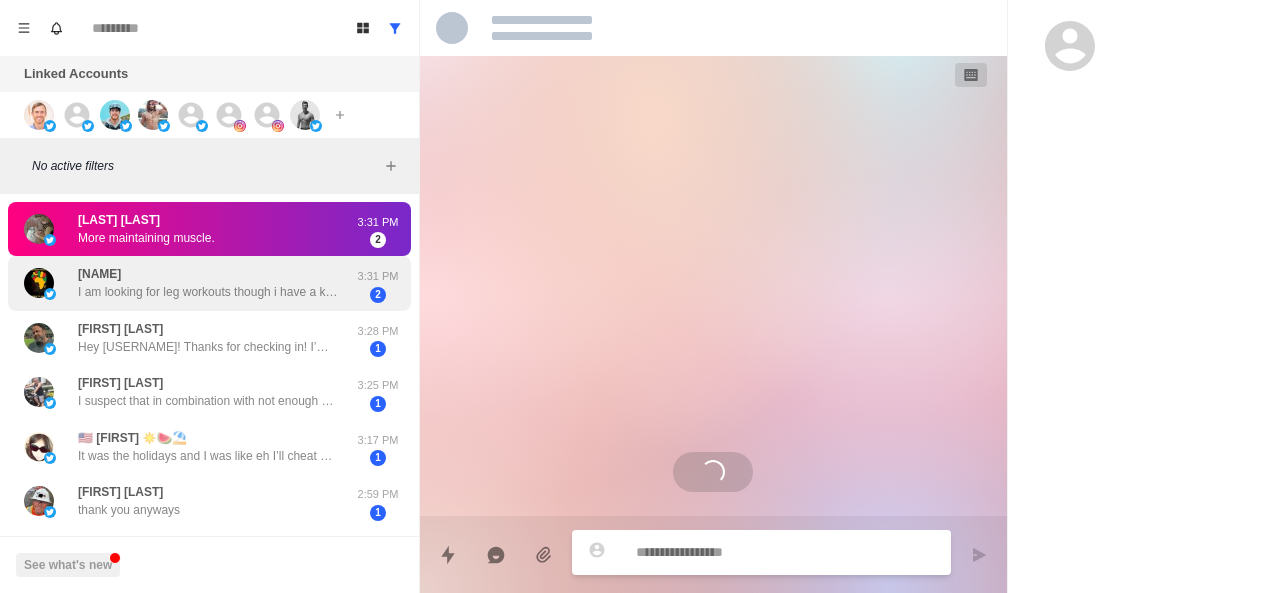 click on "I am looking for leg workouts though i have a knee problem" at bounding box center [208, 292] 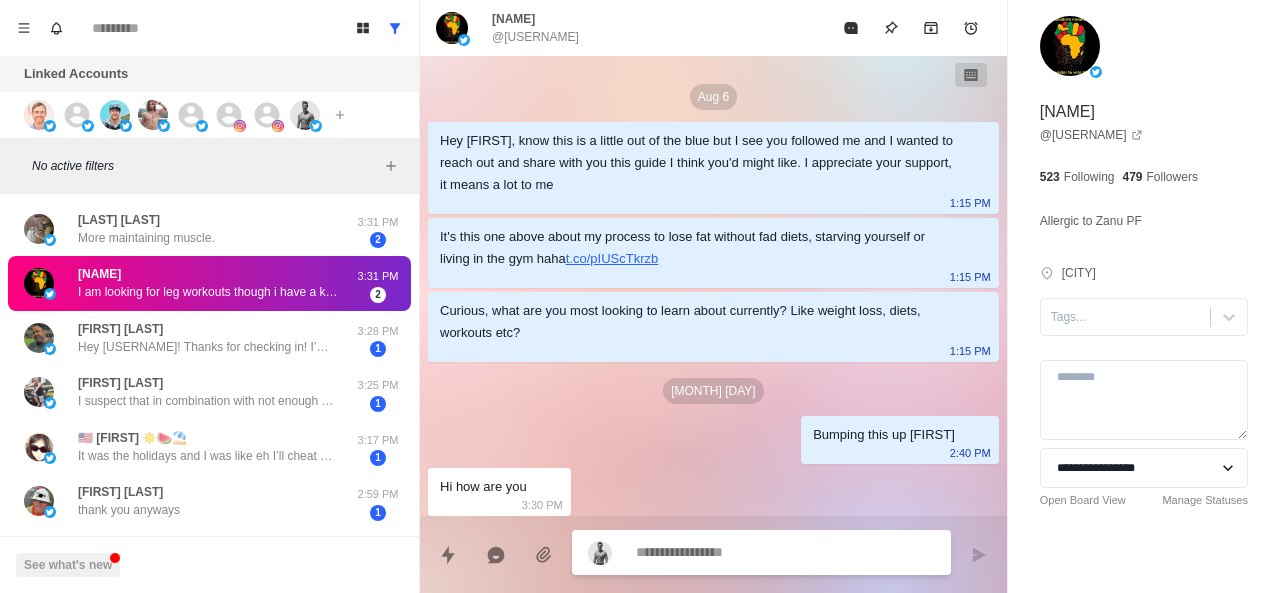 scroll, scrollTop: 56, scrollLeft: 0, axis: vertical 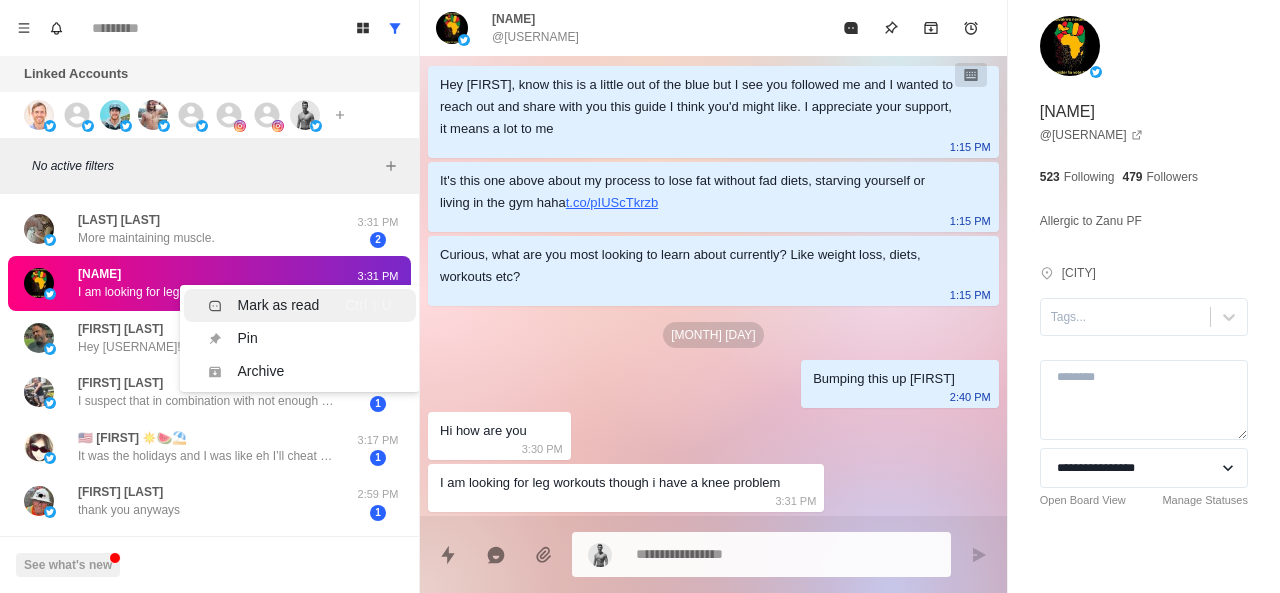 click on "Mark as read" at bounding box center [279, 305] 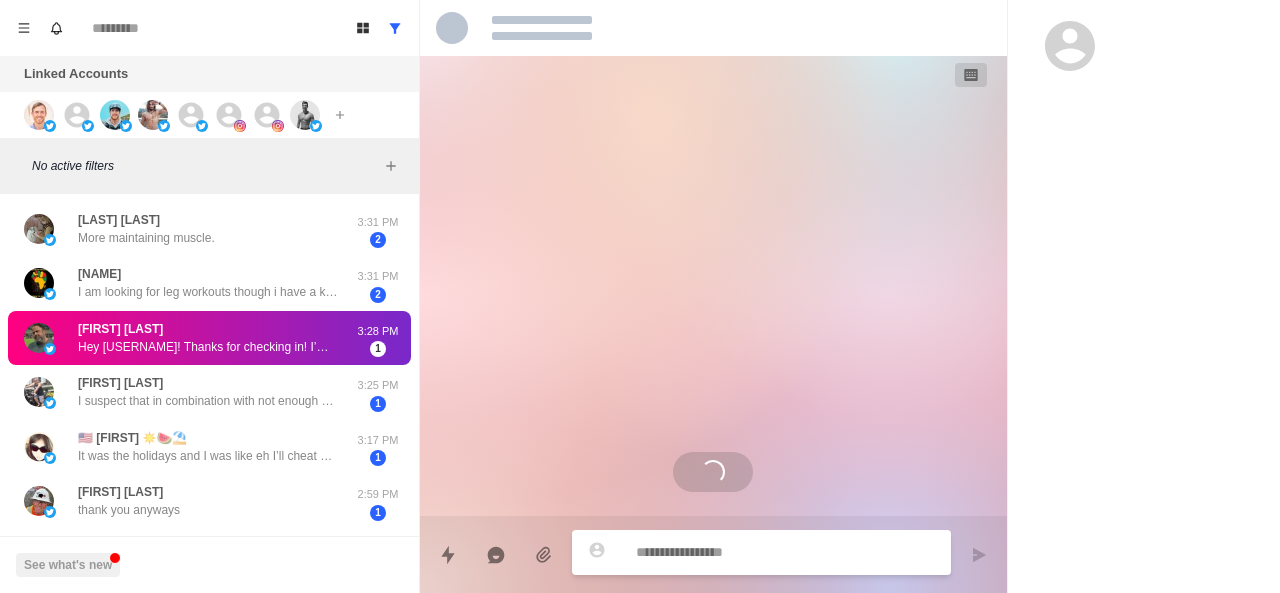 scroll, scrollTop: 0, scrollLeft: 0, axis: both 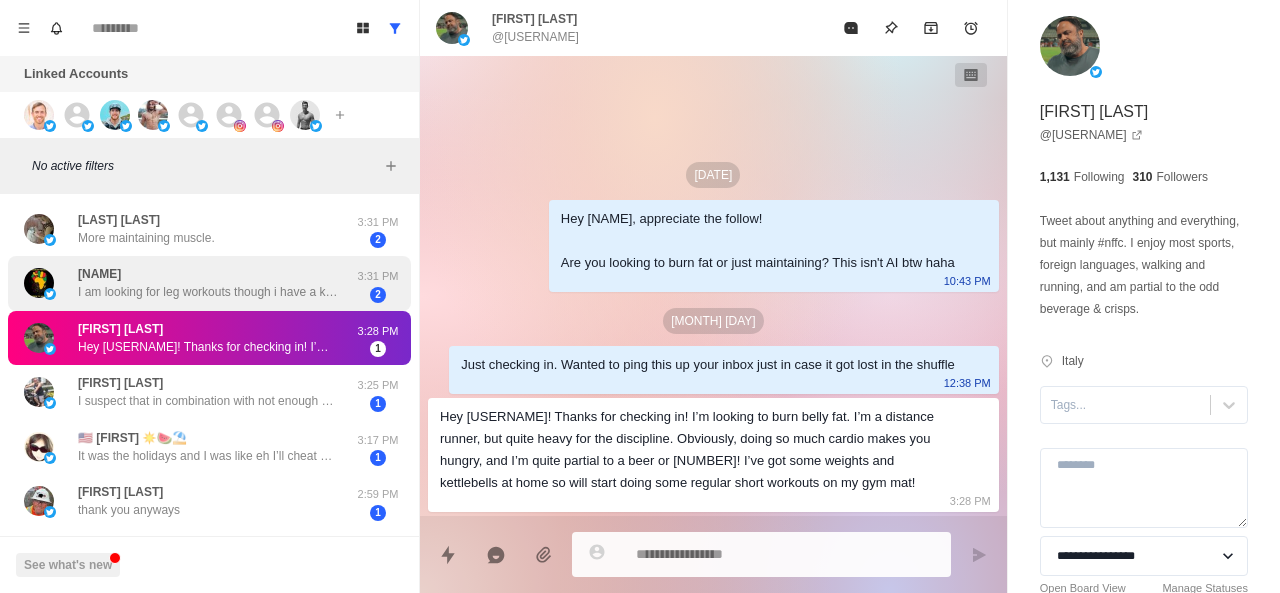 click on "I am looking for leg workouts though i have a knee problem" at bounding box center (208, 292) 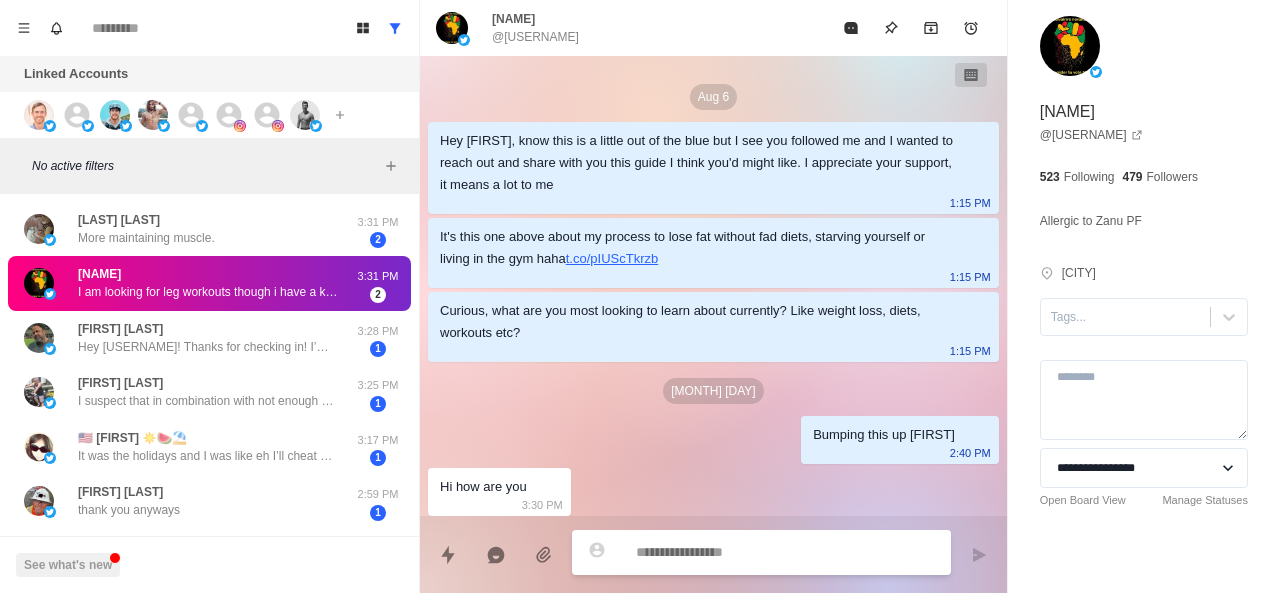 scroll, scrollTop: 56, scrollLeft: 0, axis: vertical 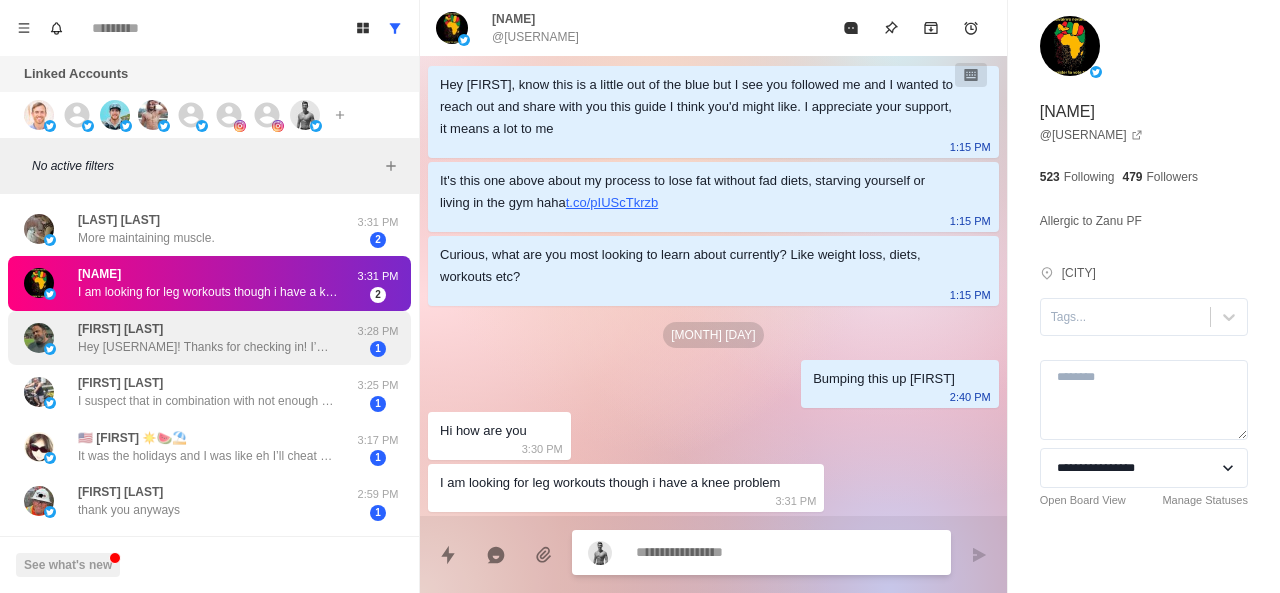 click on "Hey [USERNAME]! Thanks for checking in! I’m looking to burn belly fat. I’m a distance runner, but quite heavy for the discipline. Obviously, doing so much cardio makes you hungry, and I’m quite partial to a beer or [NUMBER]! I’ve got some weights and kettlebells at home so will start doing some regular short workouts on my gym mat!" at bounding box center [208, 347] 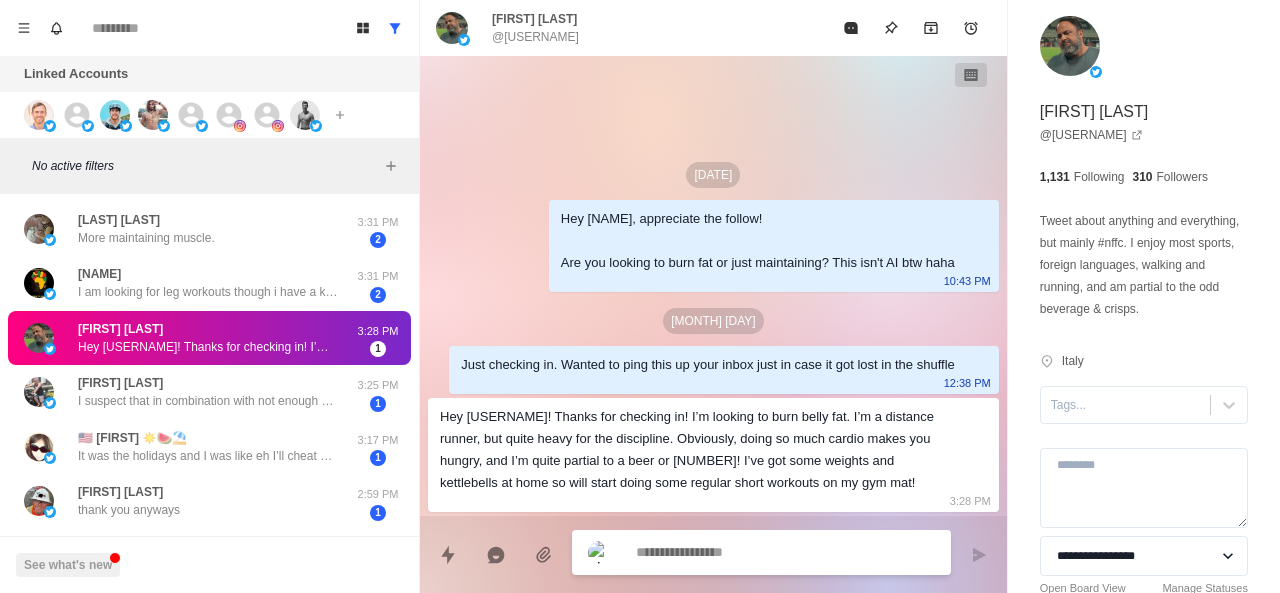 scroll, scrollTop: 0, scrollLeft: 0, axis: both 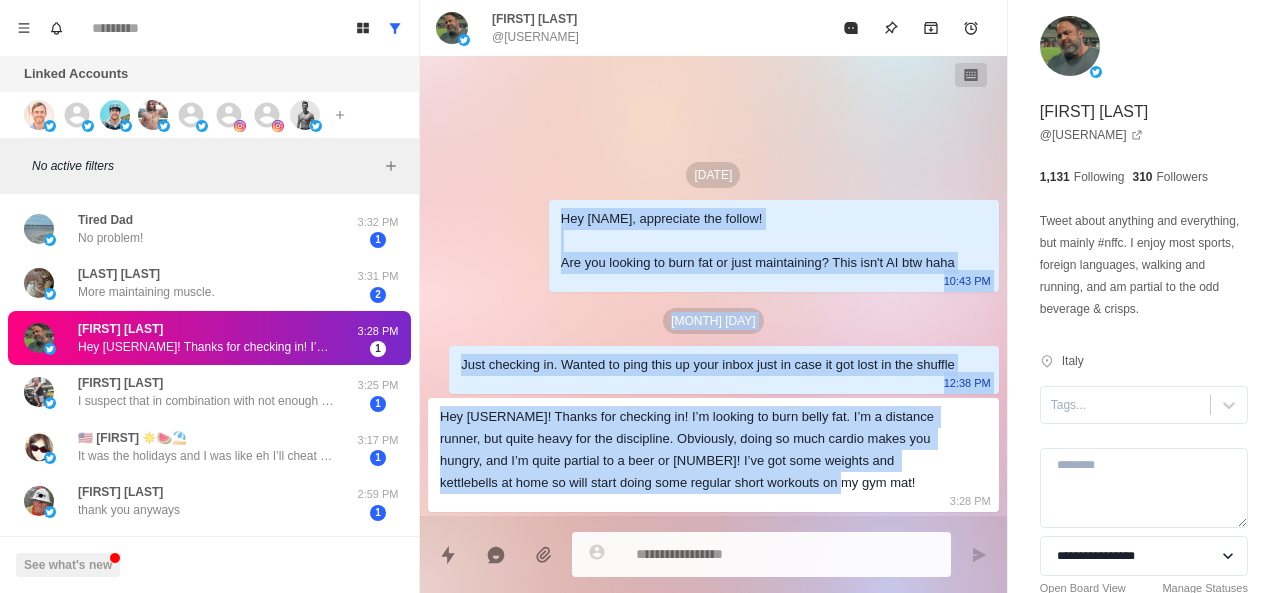 drag, startPoint x: 559, startPoint y: 217, endPoint x: 792, endPoint y: 490, distance: 358.91223 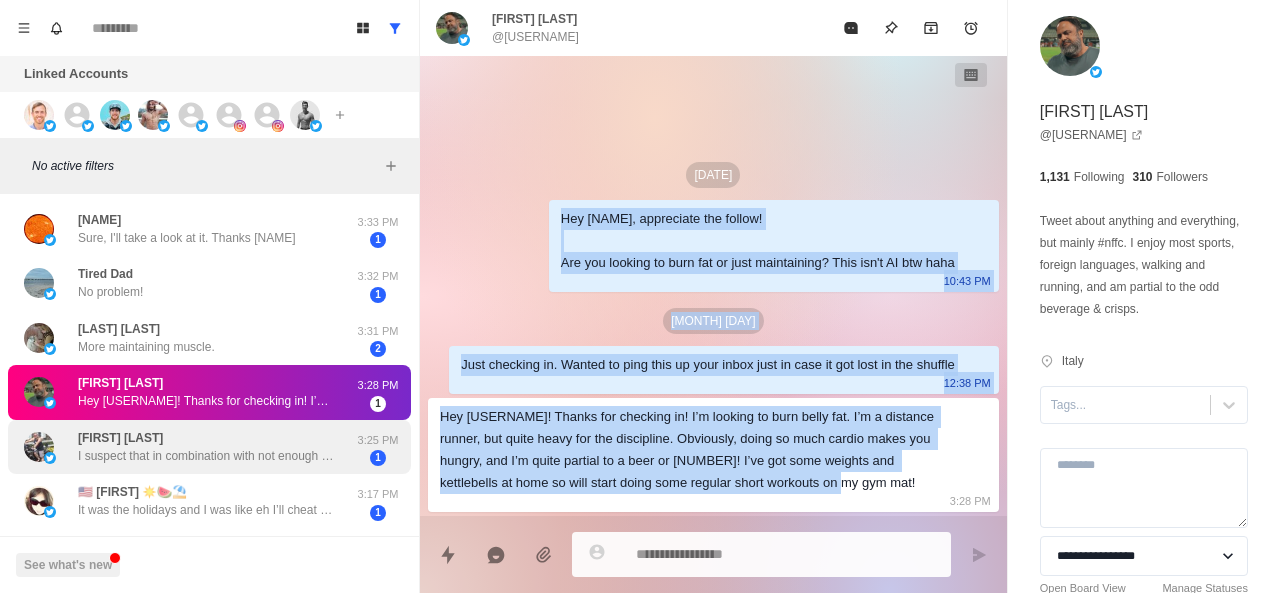 scroll, scrollTop: 44, scrollLeft: 0, axis: vertical 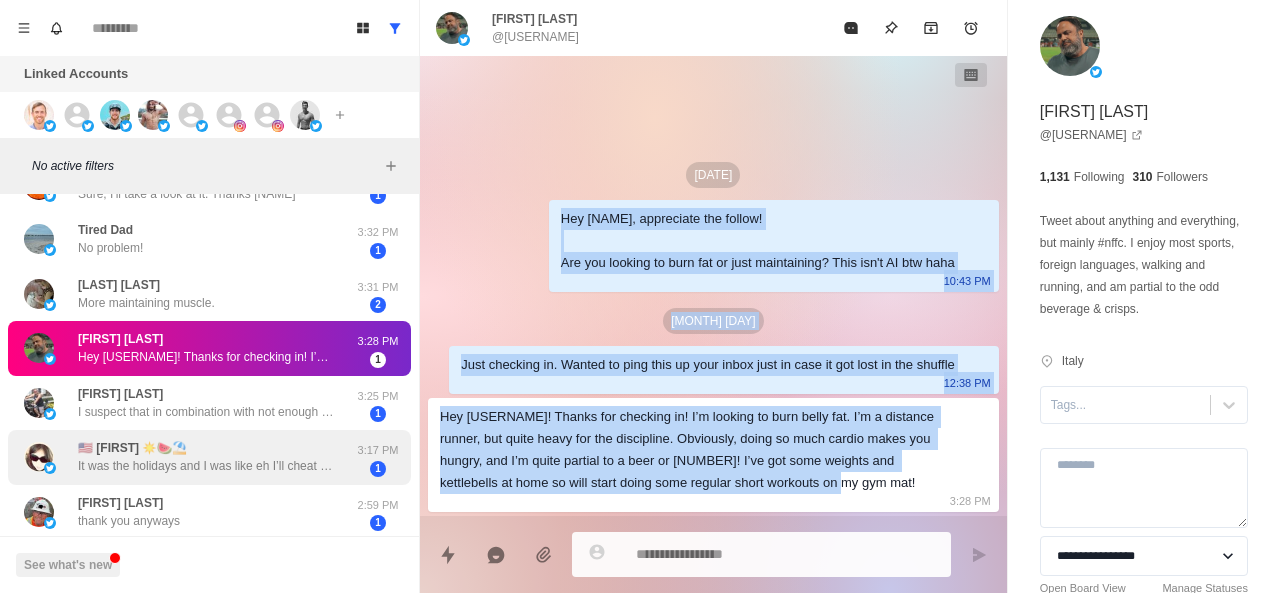 click on "🇺🇸 [NAME] ☀️🍉⛱️ It was the holidays and I was like eh I’ll cheat a little and go right back.  It got harder to go right back.  Then I went to FL for a few months to get out of a bad relationship and ate everything in sight.  Then when I came home my house burned down and I spent time rebuilding and wasn’t focused.  Now here we are." at bounding box center [208, 457] 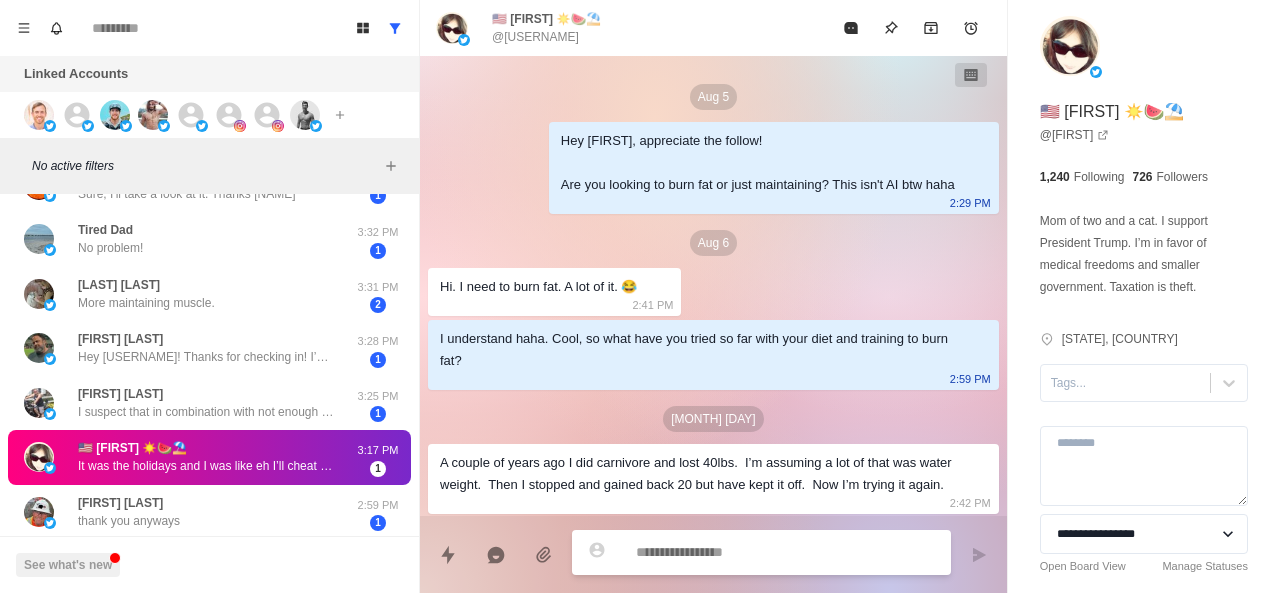 scroll, scrollTop: 216, scrollLeft: 0, axis: vertical 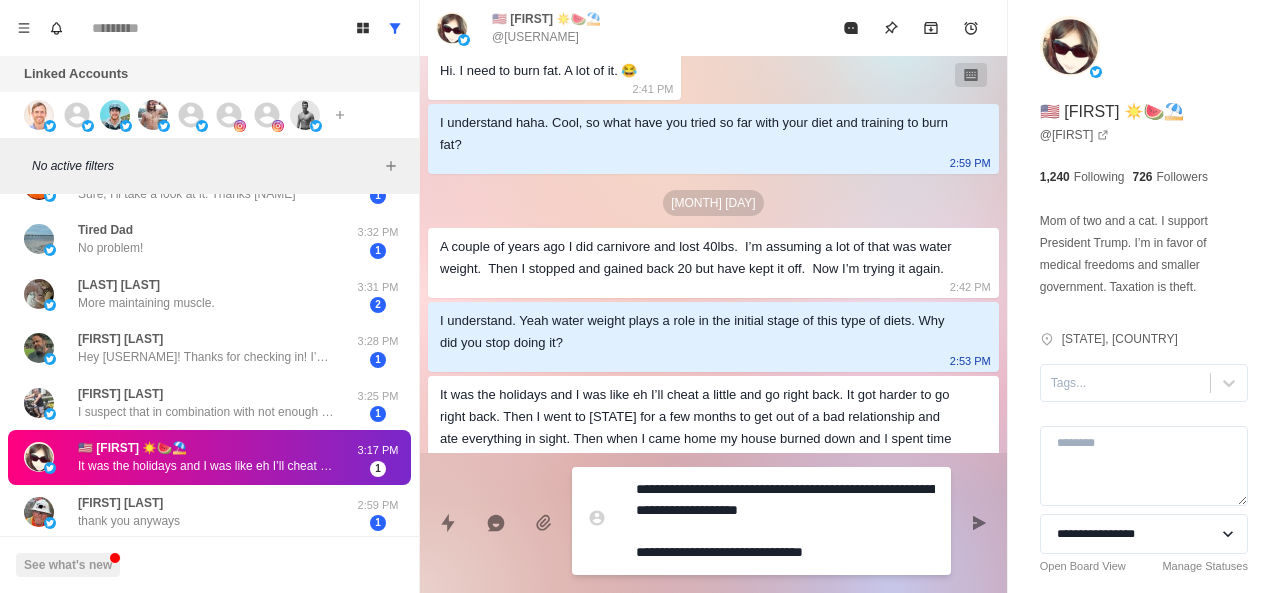 click on "**********" at bounding box center (785, 521) 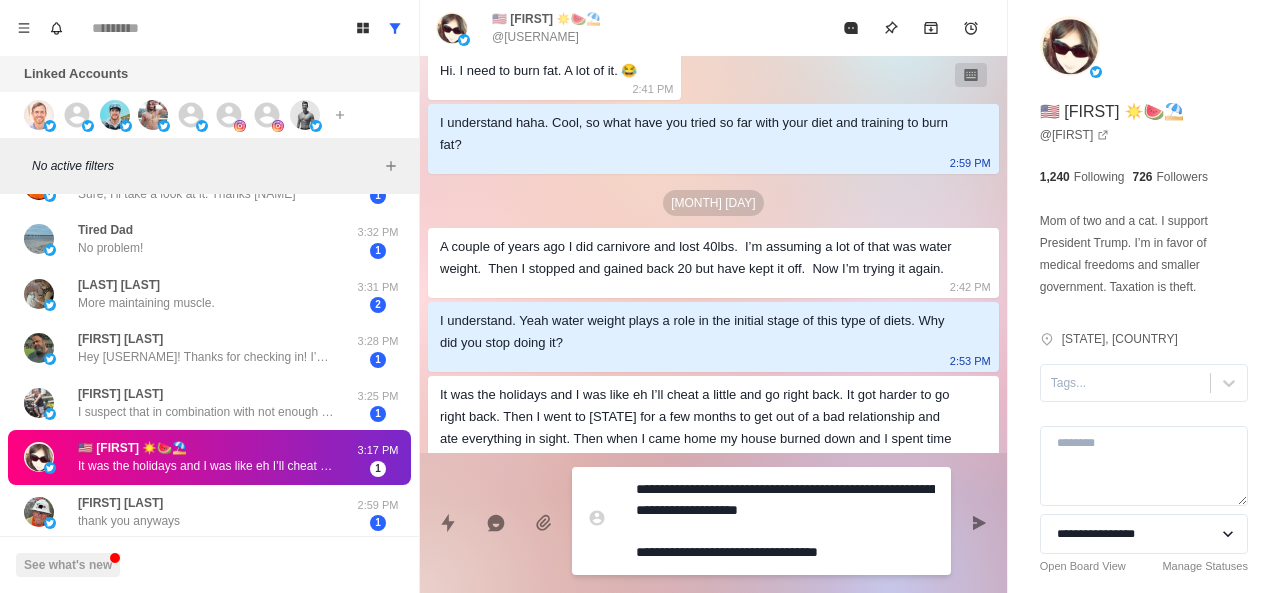 click on "**********" at bounding box center [785, 521] 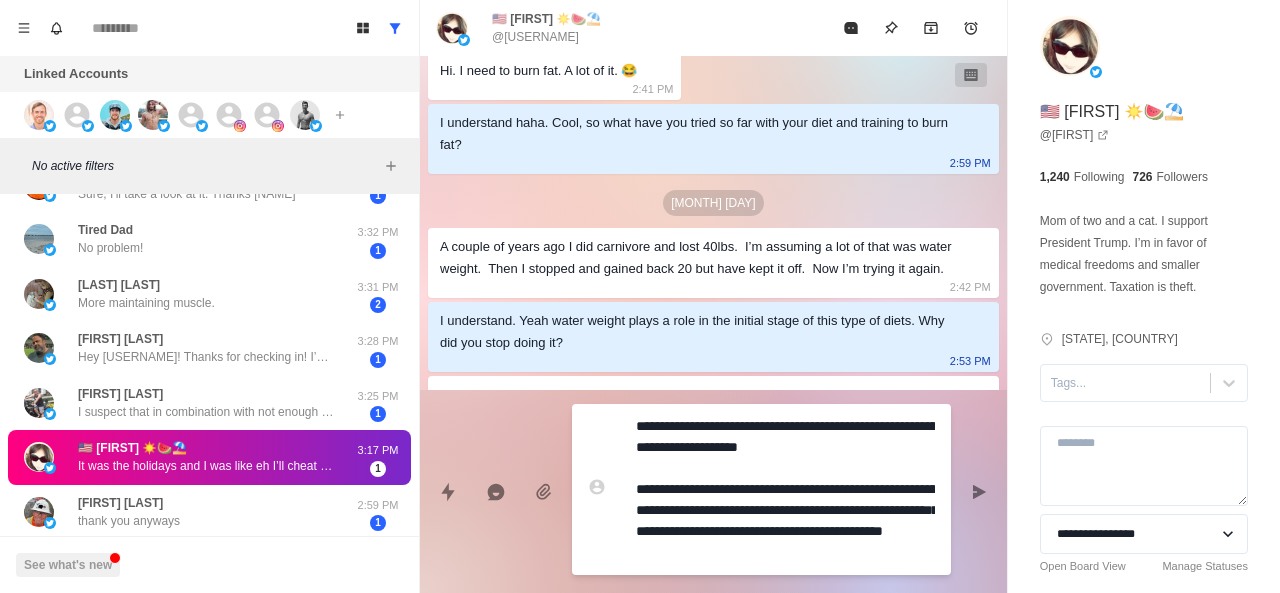 click on "**********" at bounding box center [785, 489] 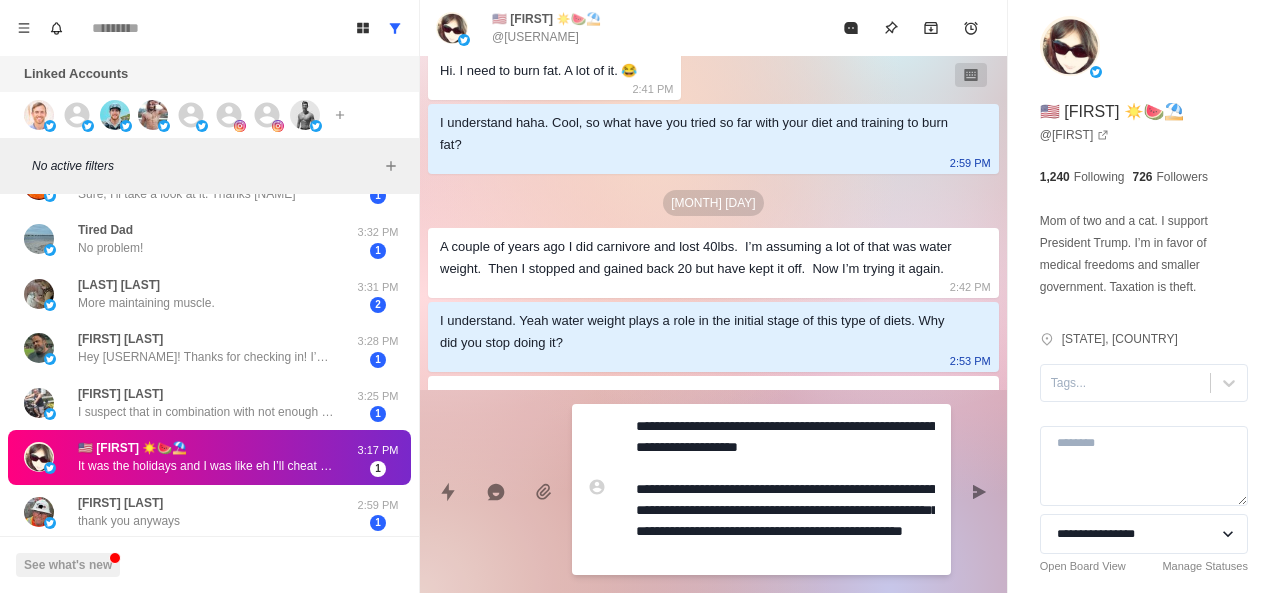 click on "**********" at bounding box center (785, 489) 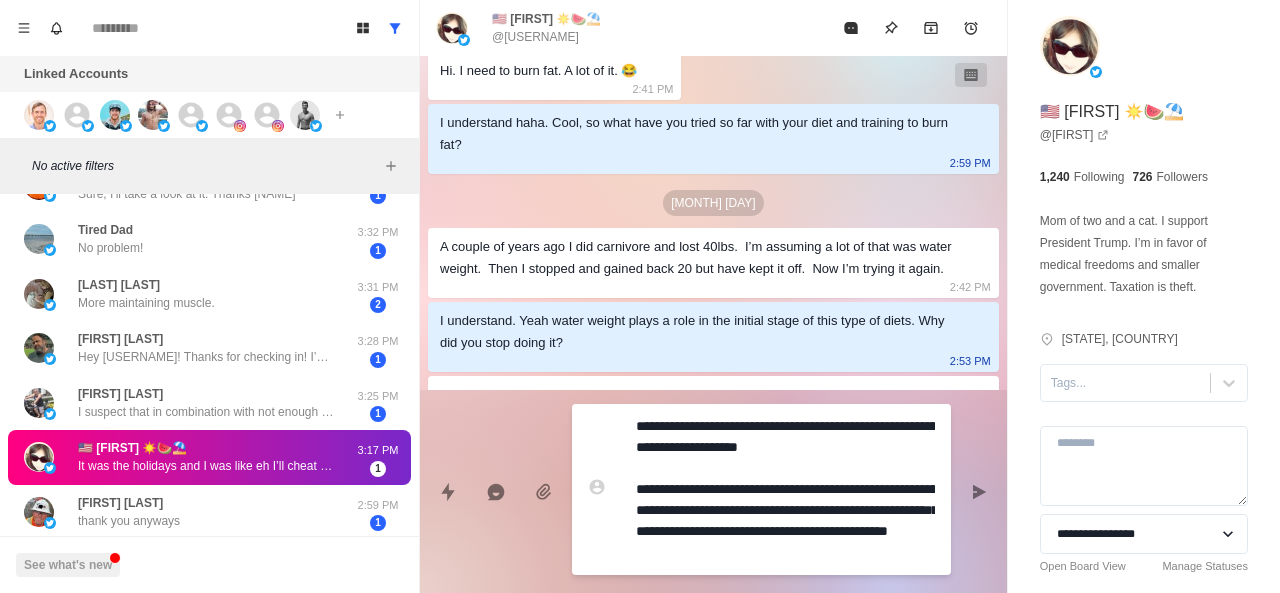 click on "**********" at bounding box center (785, 489) 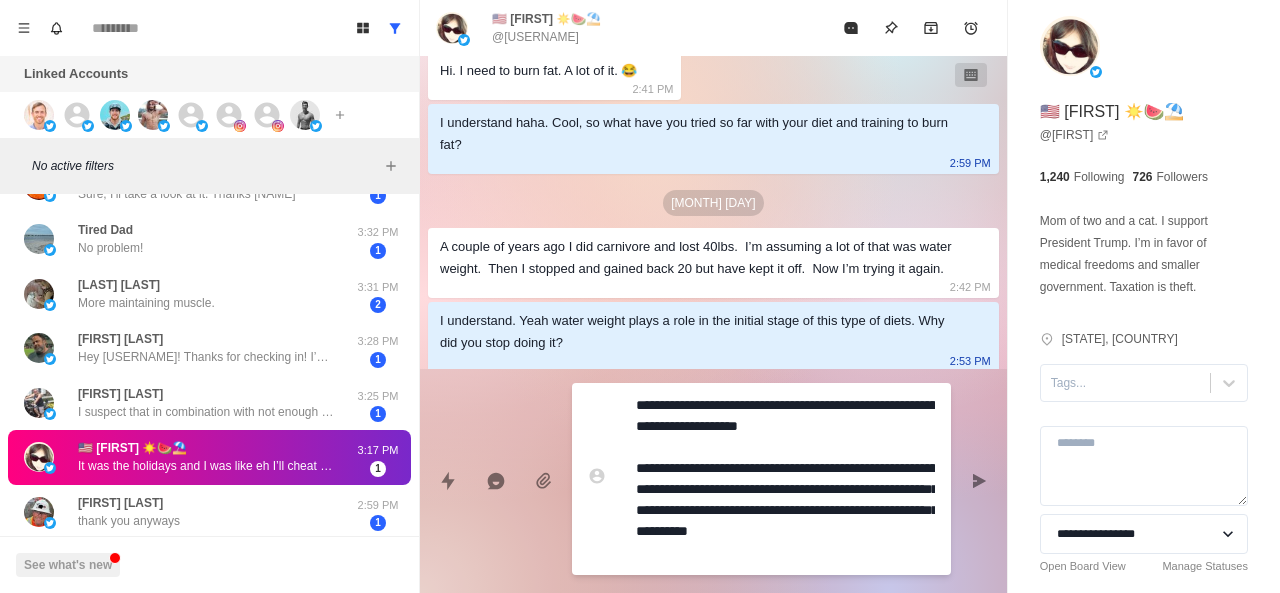 click on "**********" at bounding box center (785, 479) 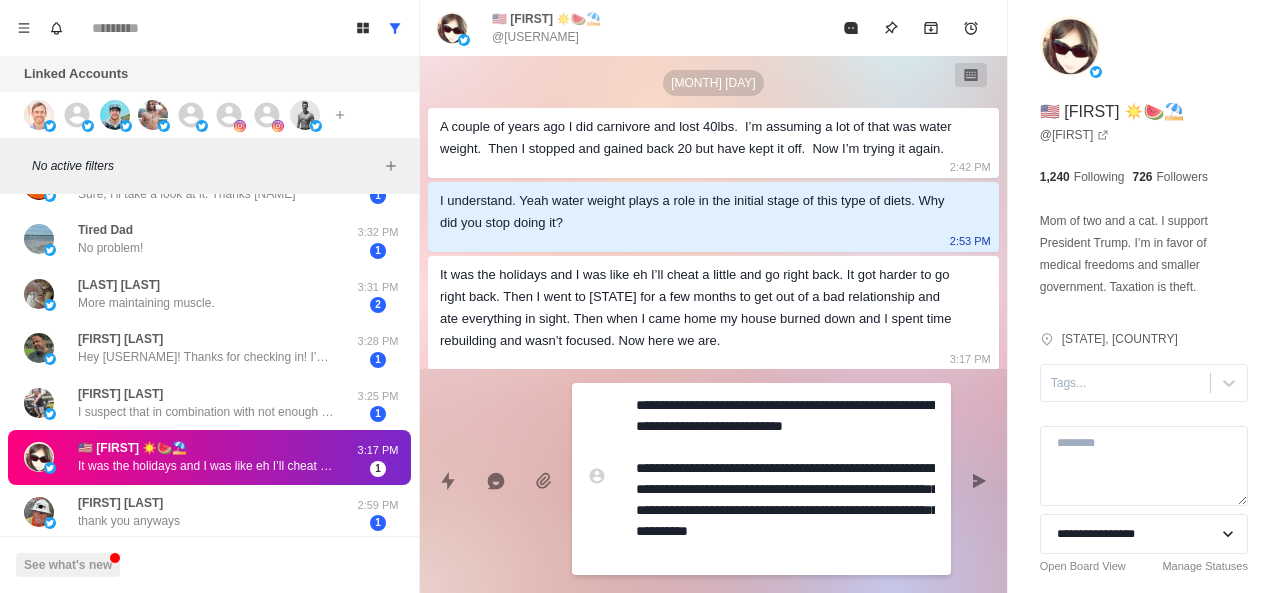 scroll, scrollTop: 362, scrollLeft: 0, axis: vertical 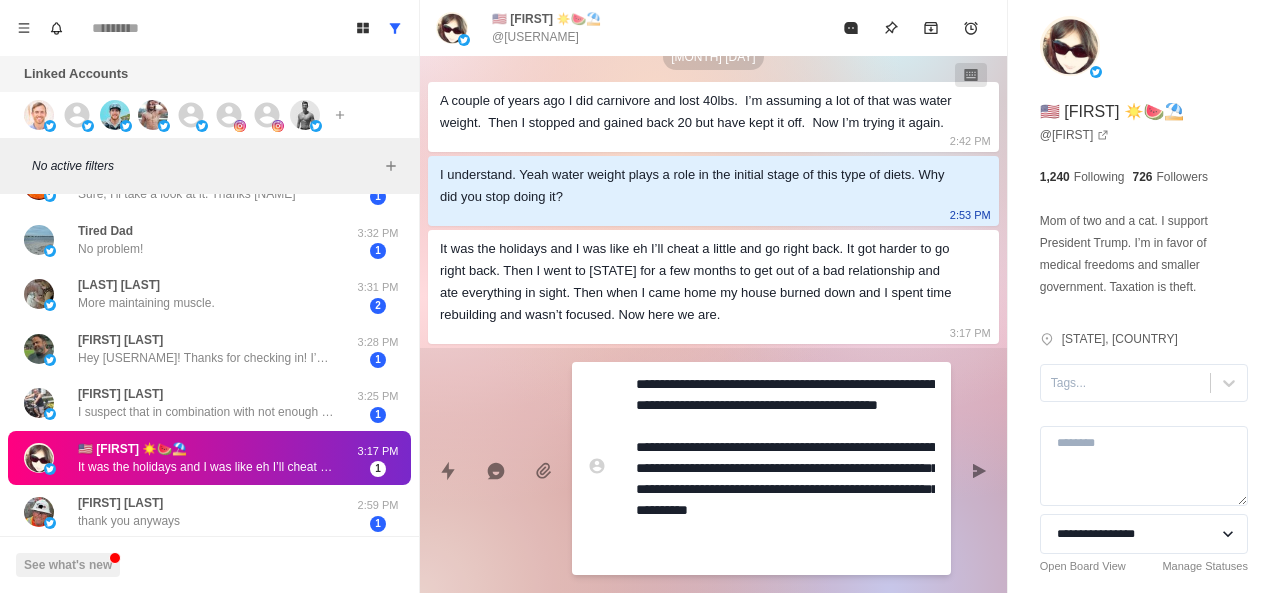 click on "**********" at bounding box center [785, 468] 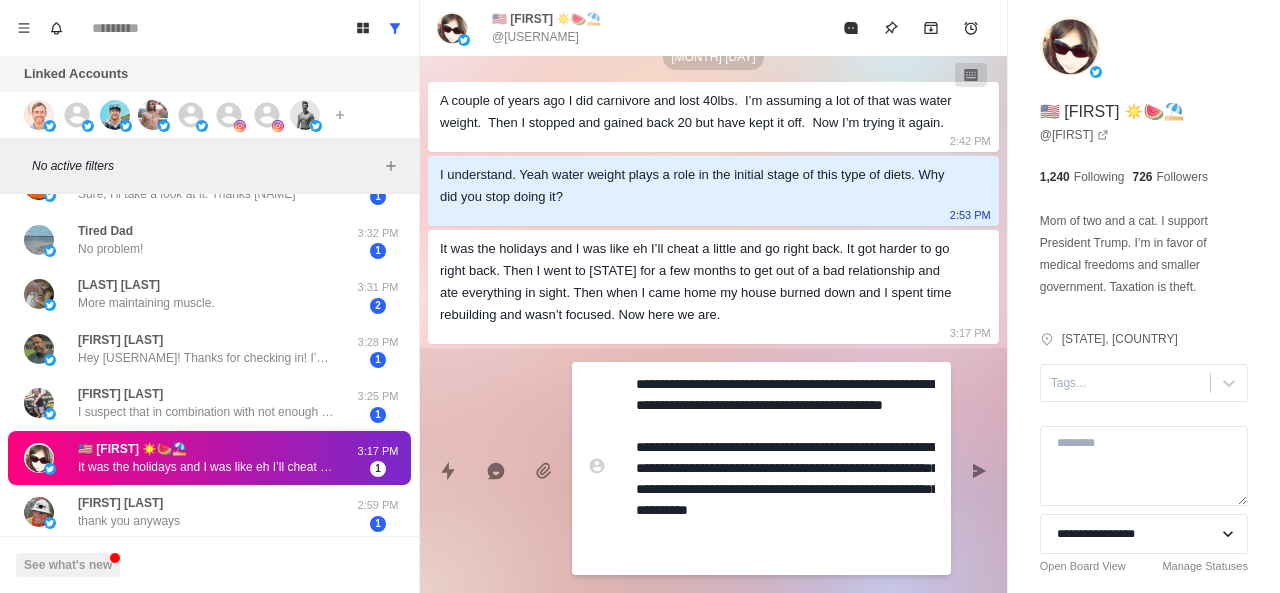 click on "**********" at bounding box center [785, 468] 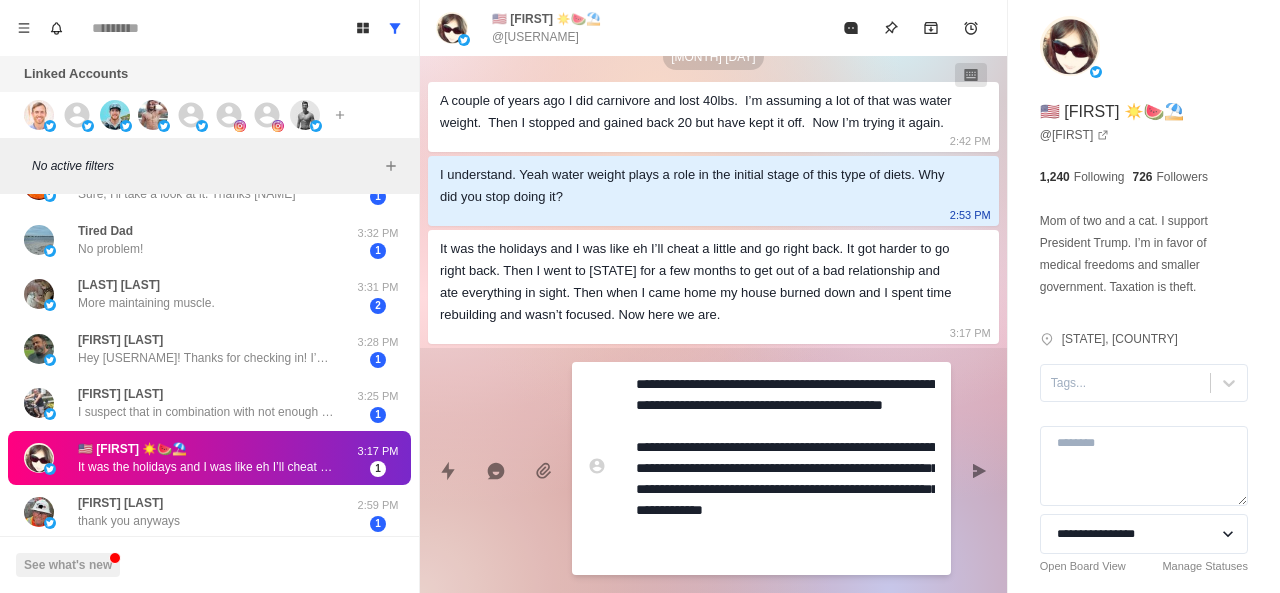 click on "**********" at bounding box center (785, 468) 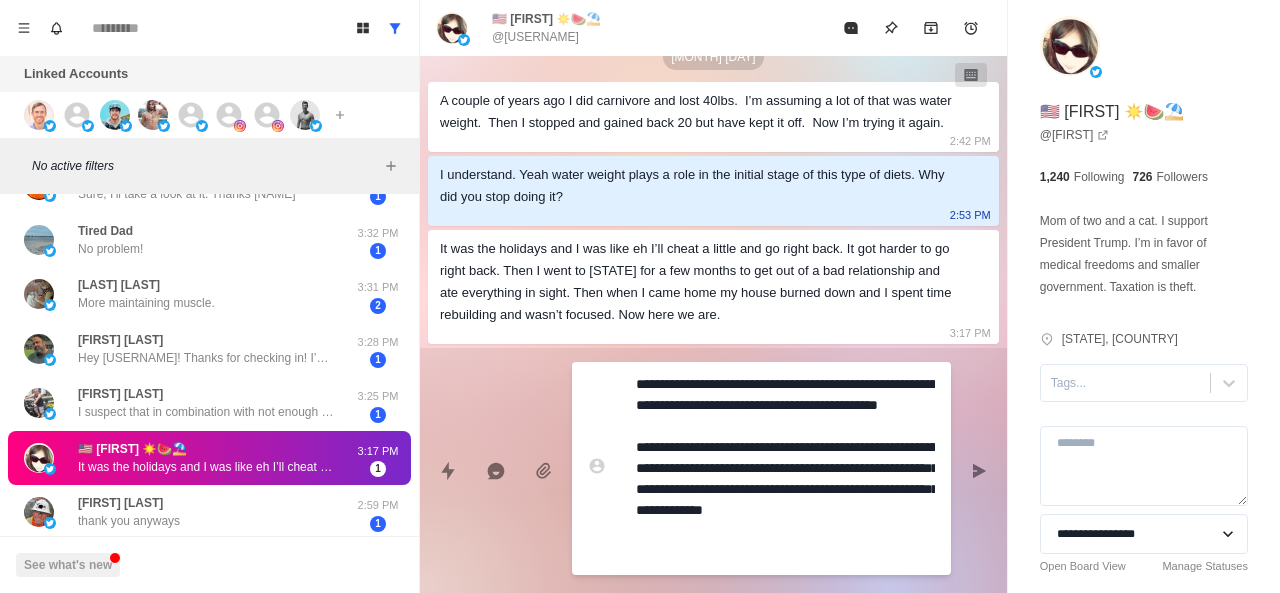 click on "**********" at bounding box center [785, 468] 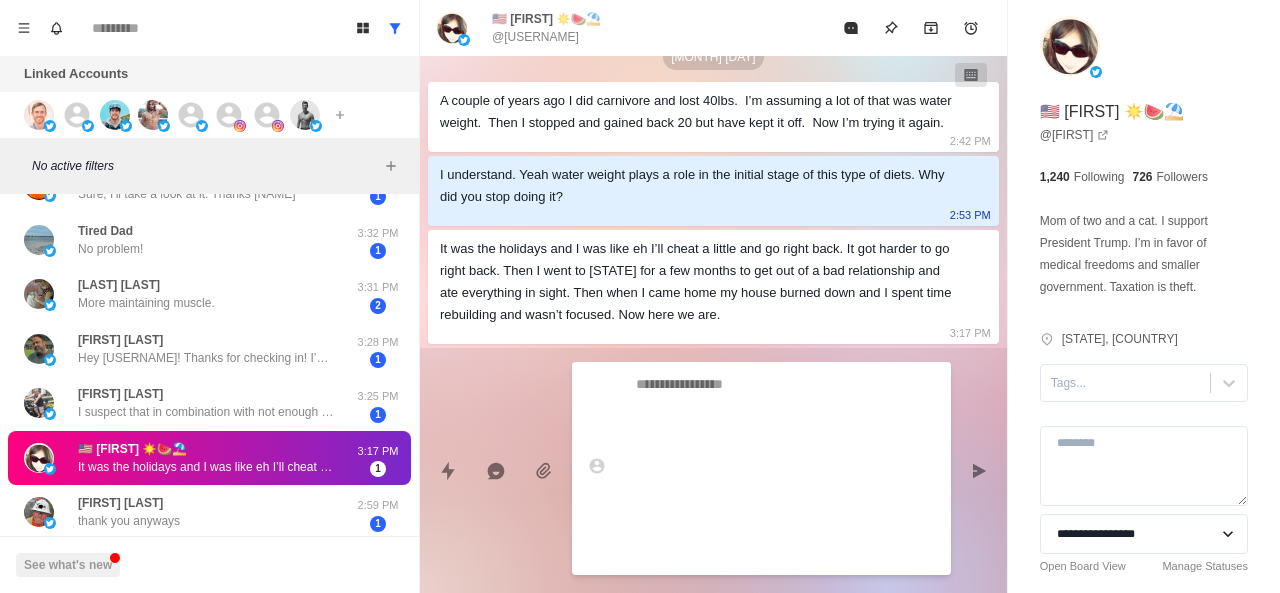 scroll, scrollTop: 378, scrollLeft: 0, axis: vertical 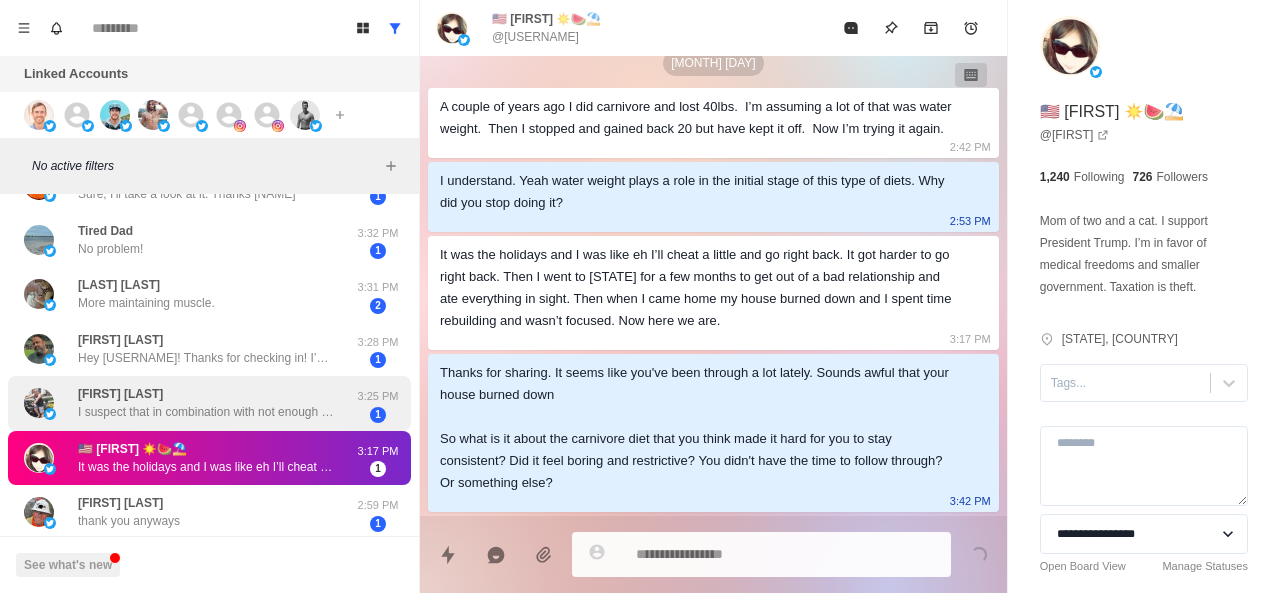 click on "[FIRST] [LAST] I suspect that in combination with not enough higher impact exercise. Used to lift weights &amp; run. Could drink &amp; eat anything I wanted then" at bounding box center (208, 403) 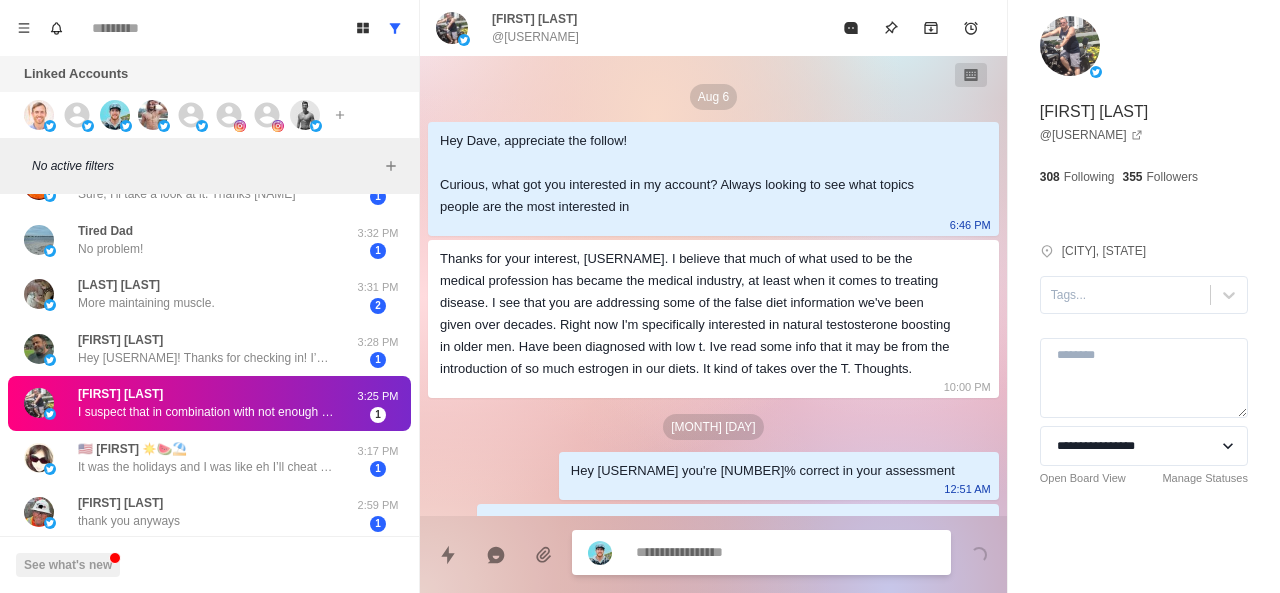 scroll, scrollTop: 558, scrollLeft: 0, axis: vertical 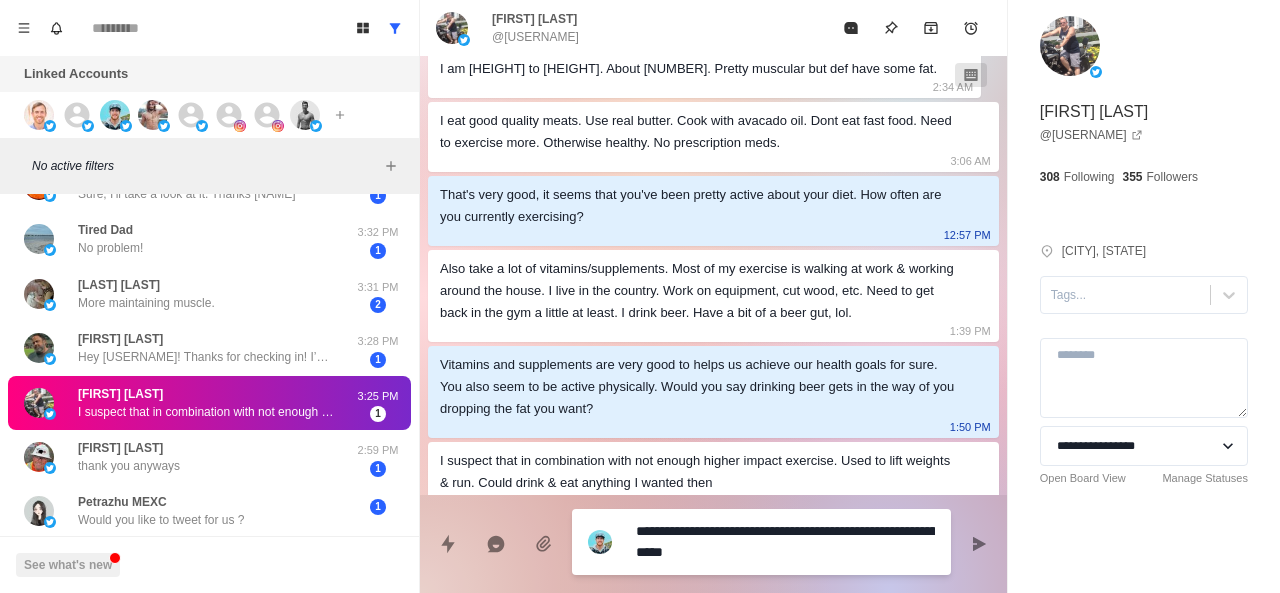 paste on "**********" 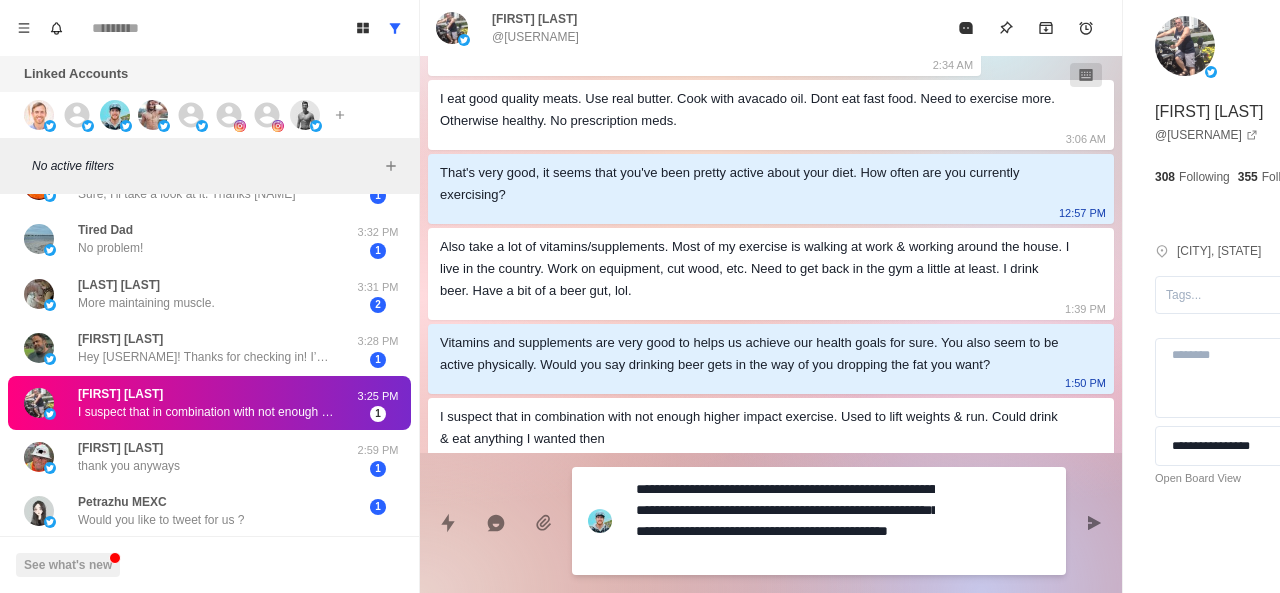 scroll, scrollTop: 1, scrollLeft: 0, axis: vertical 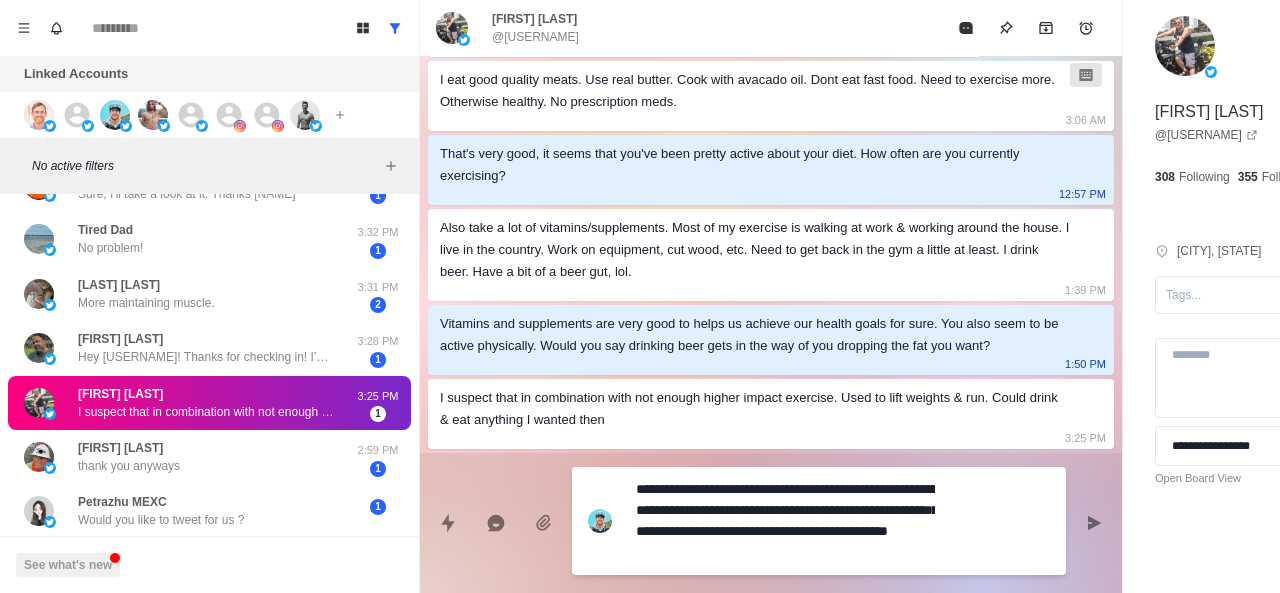 click on "**********" at bounding box center [785, 521] 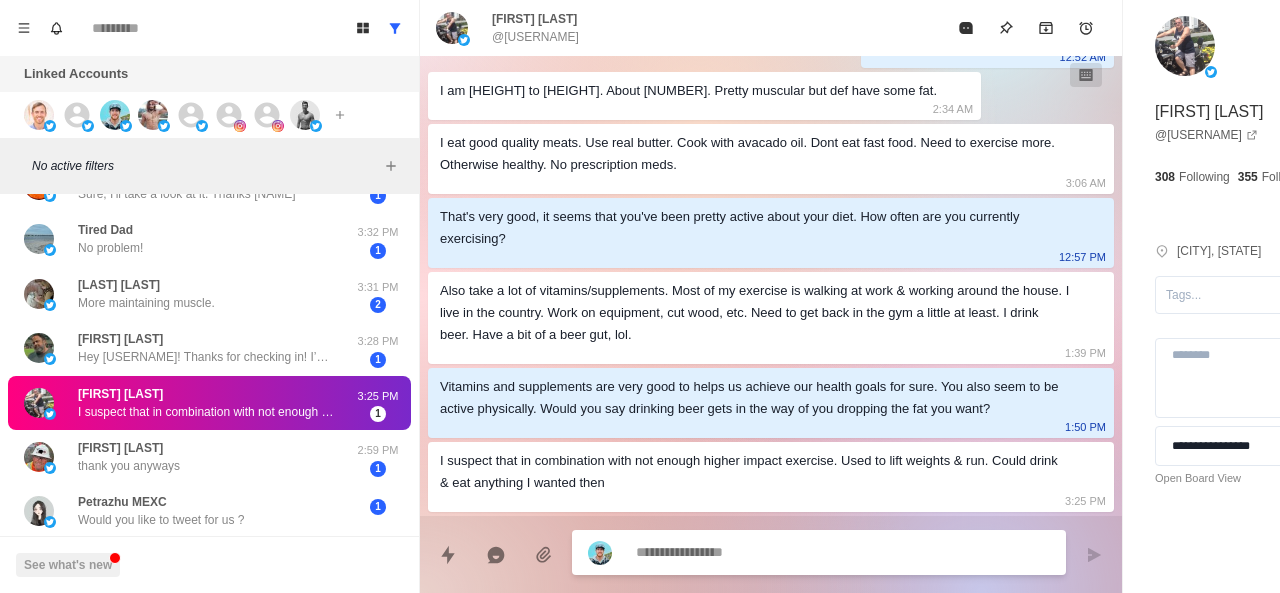scroll, scrollTop: 0, scrollLeft: 0, axis: both 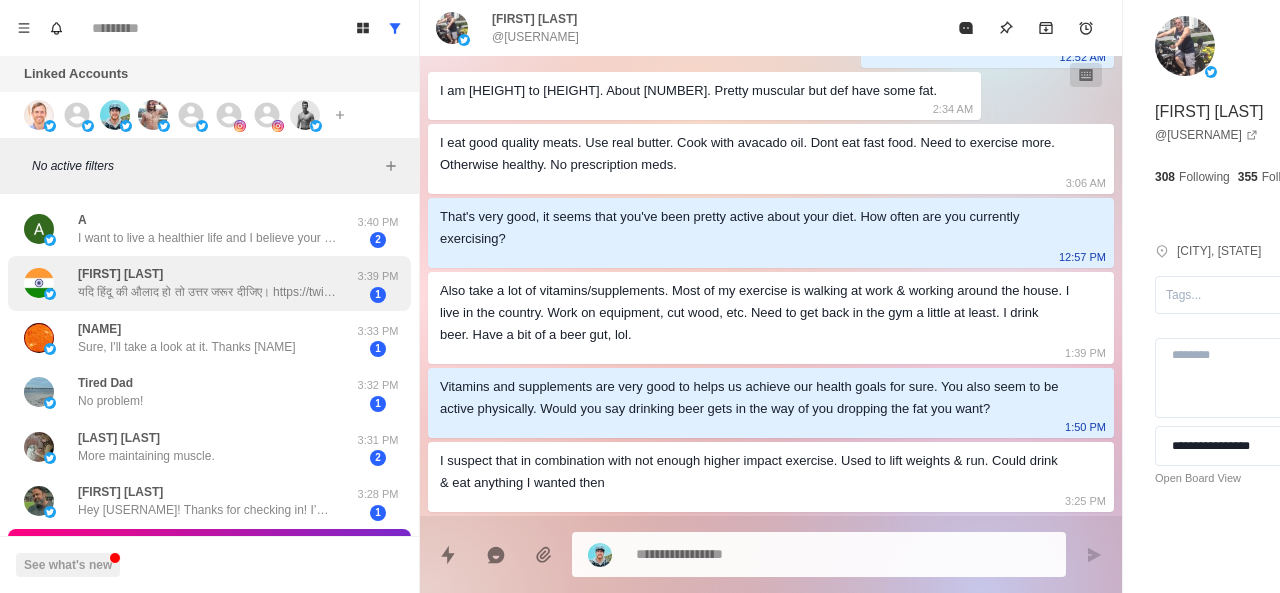 click on "[FIRST] [LAST] यदि हिंदू की औलाद हो तो उत्तर जरूर दीजिए। [URL]" at bounding box center [208, 283] 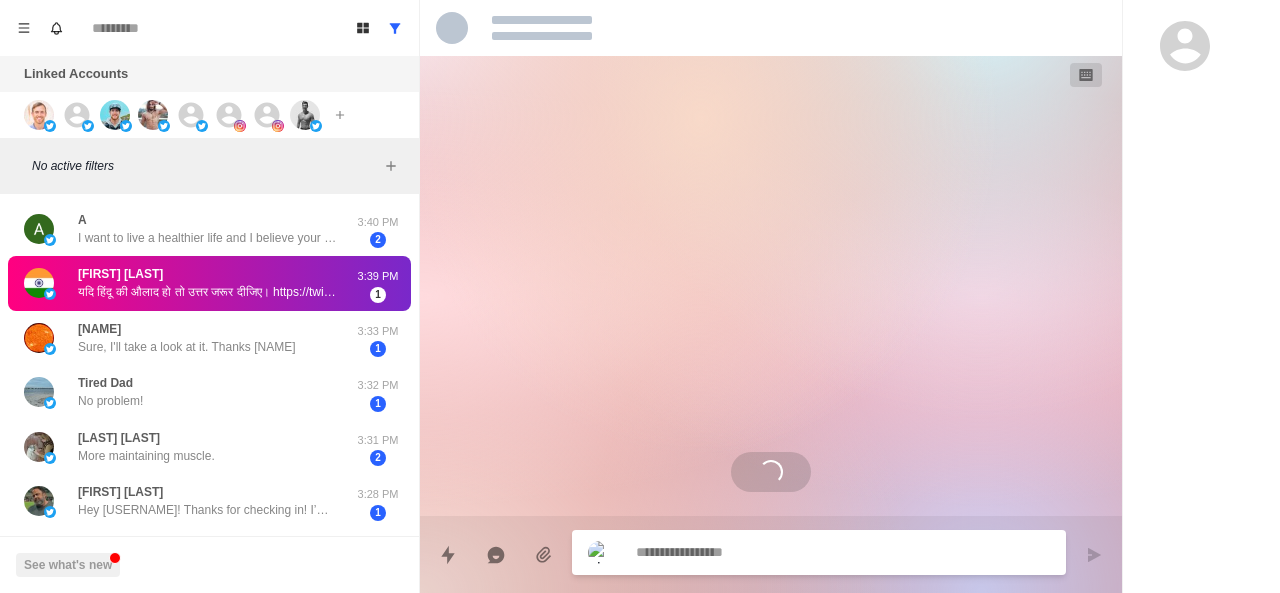 scroll, scrollTop: 0, scrollLeft: 0, axis: both 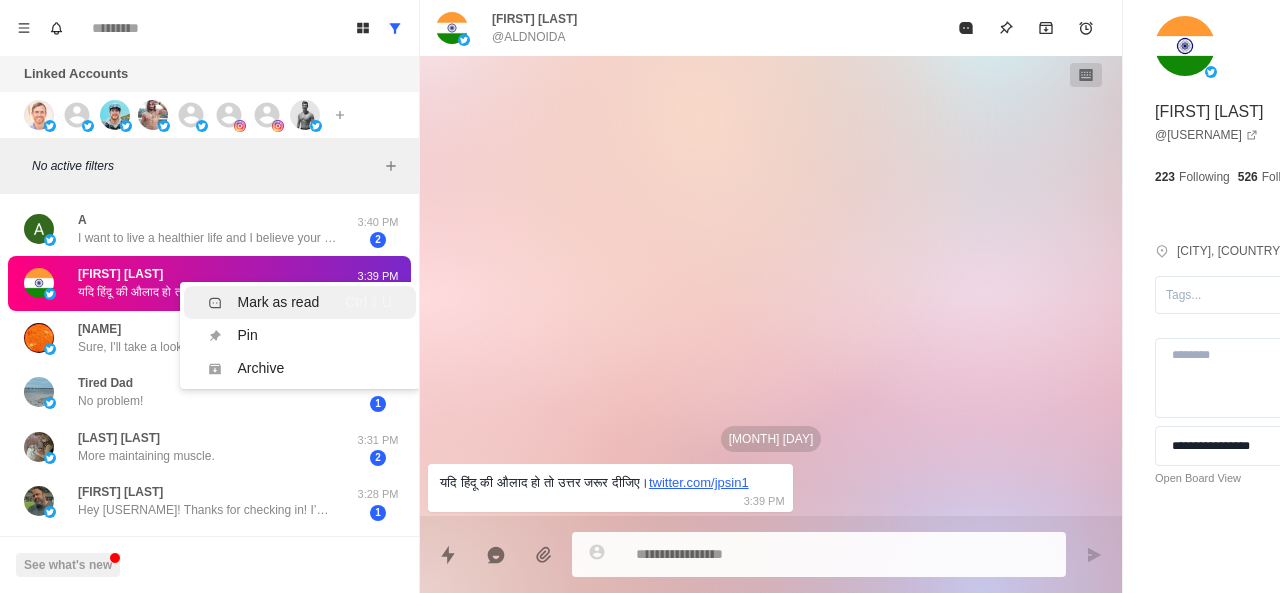 click on "Mark as read" at bounding box center (279, 302) 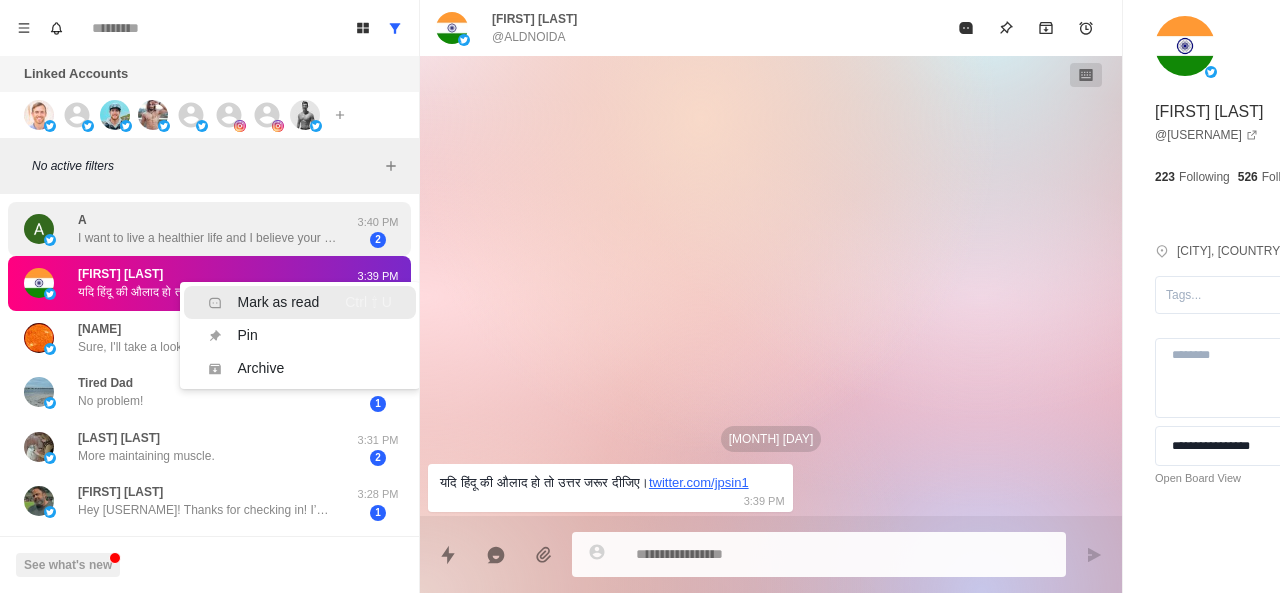 click on "I want to live a healthier life and I believe your page can help me to do that." at bounding box center (208, 238) 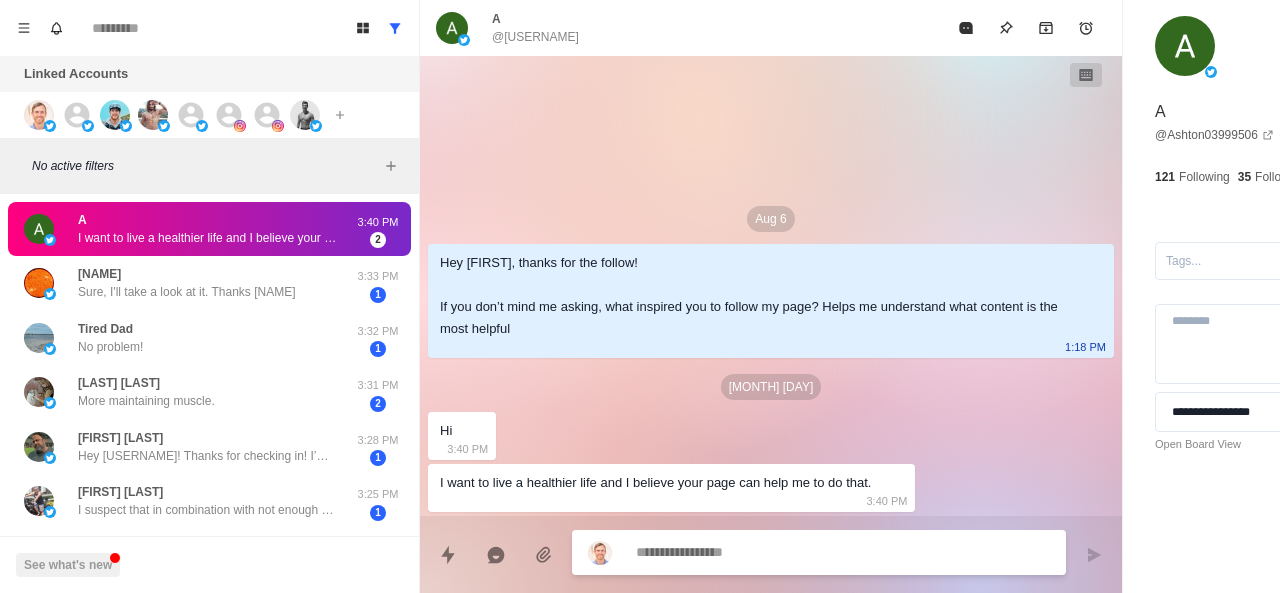 click on "I want to live a healthier life and I believe your page can help me to do that." at bounding box center (655, 483) 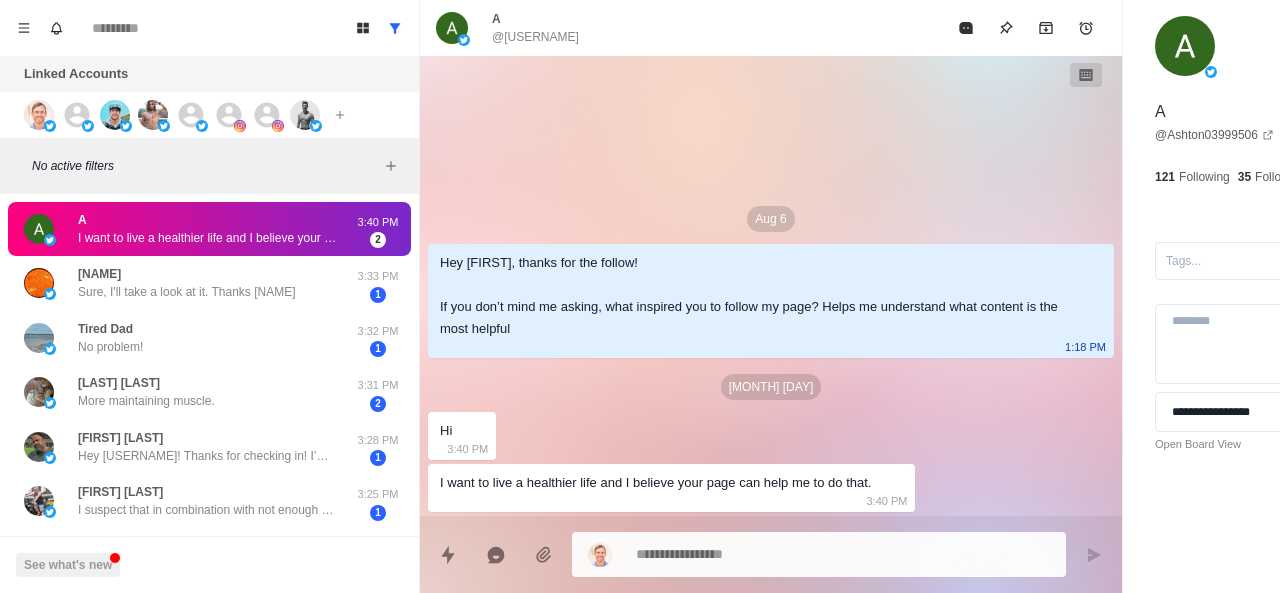 click on "I want to live a healthier life and I believe your page can help me to do that." at bounding box center (655, 483) 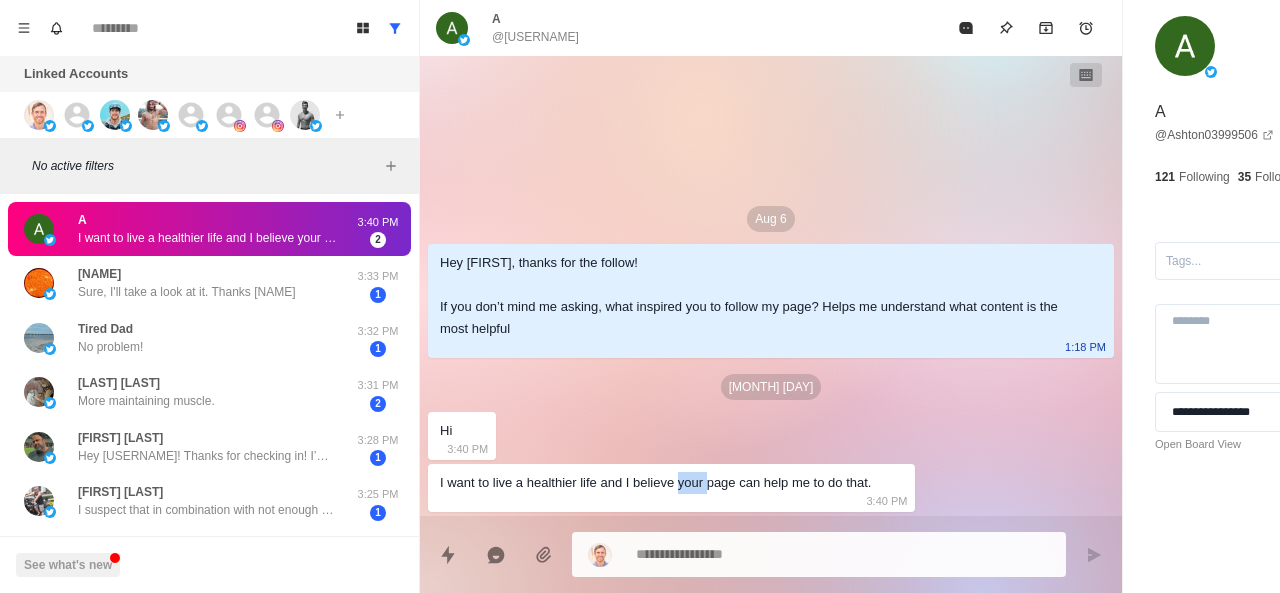click on "I want to live a healthier life and I believe your page can help me to do that." at bounding box center [655, 483] 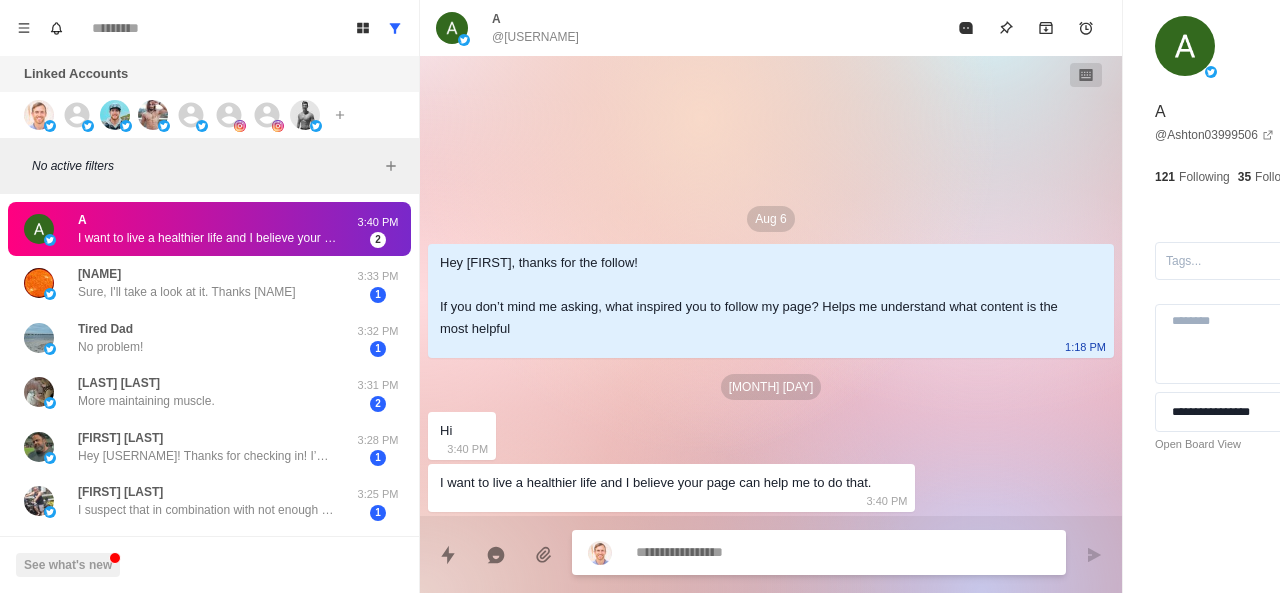 click at bounding box center (785, 552) 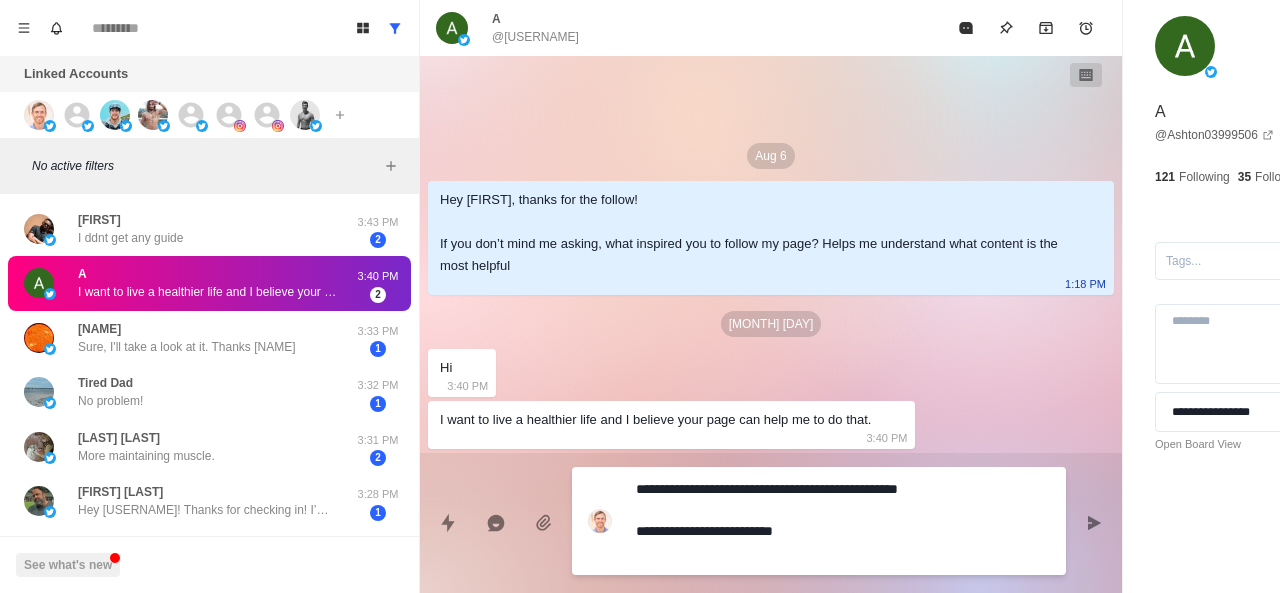 click on "**********" at bounding box center [785, 521] 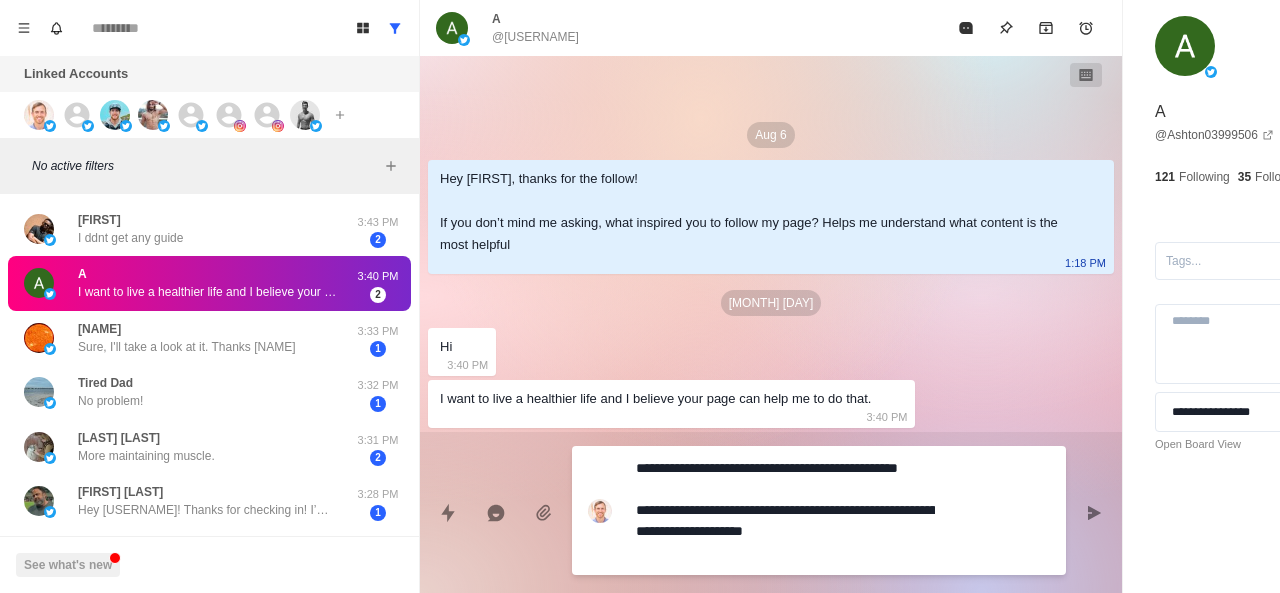 click on "**********" at bounding box center (785, 510) 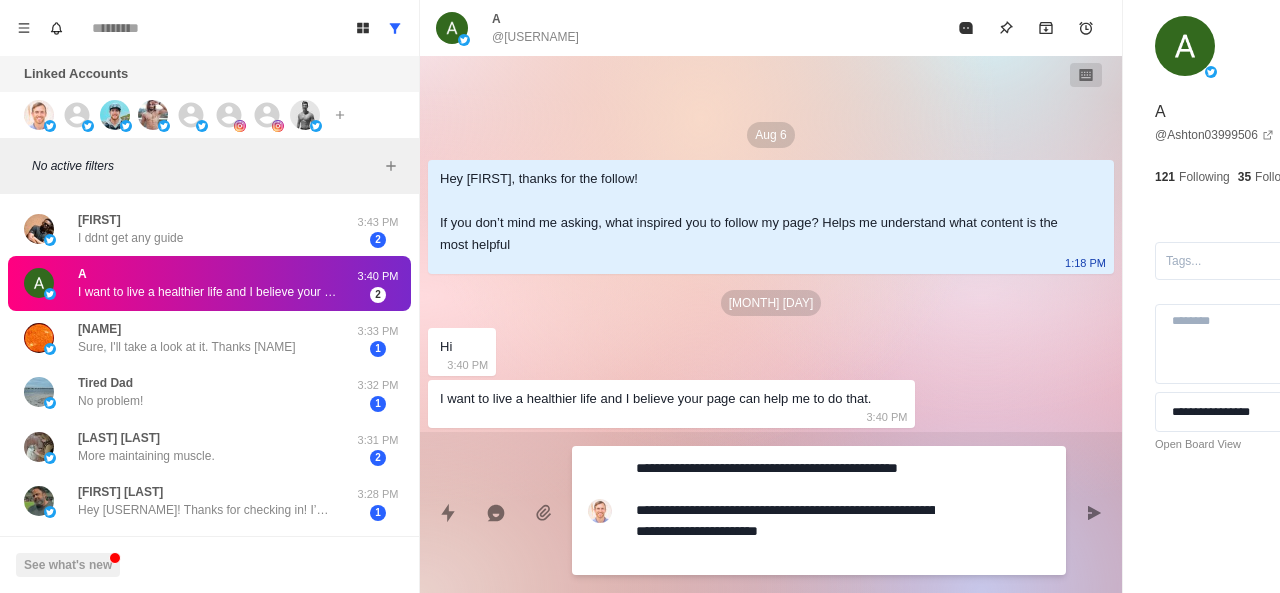 click on "**********" at bounding box center [785, 510] 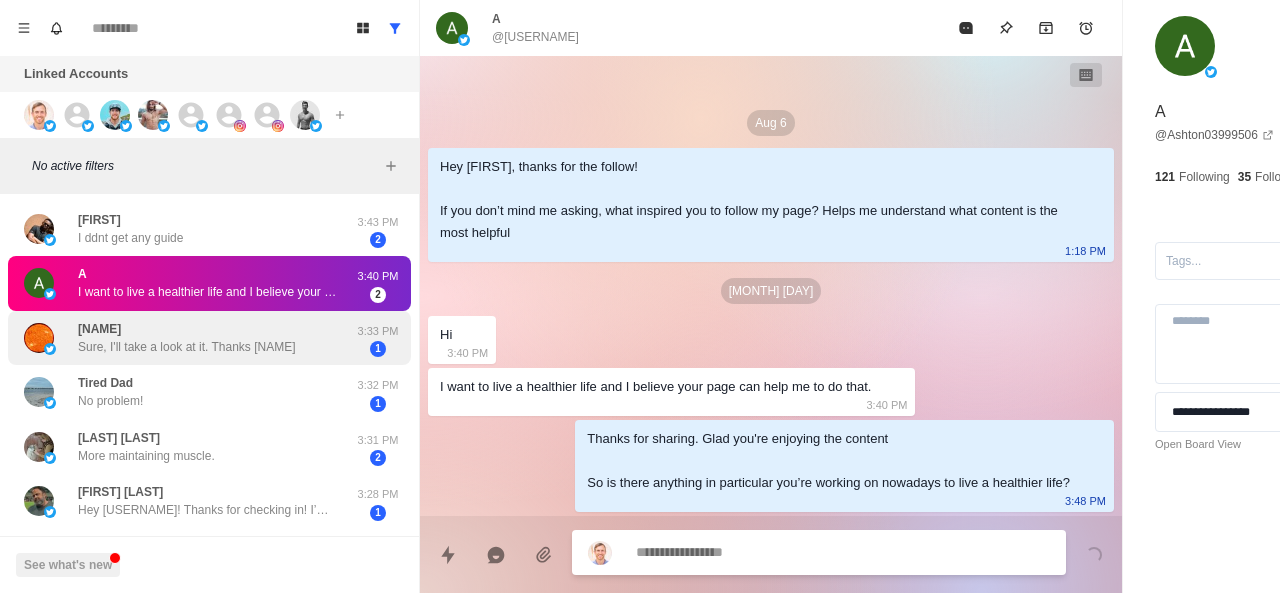 click on "Sure, I'll take a look at it. Thanks [NAME]" at bounding box center [187, 347] 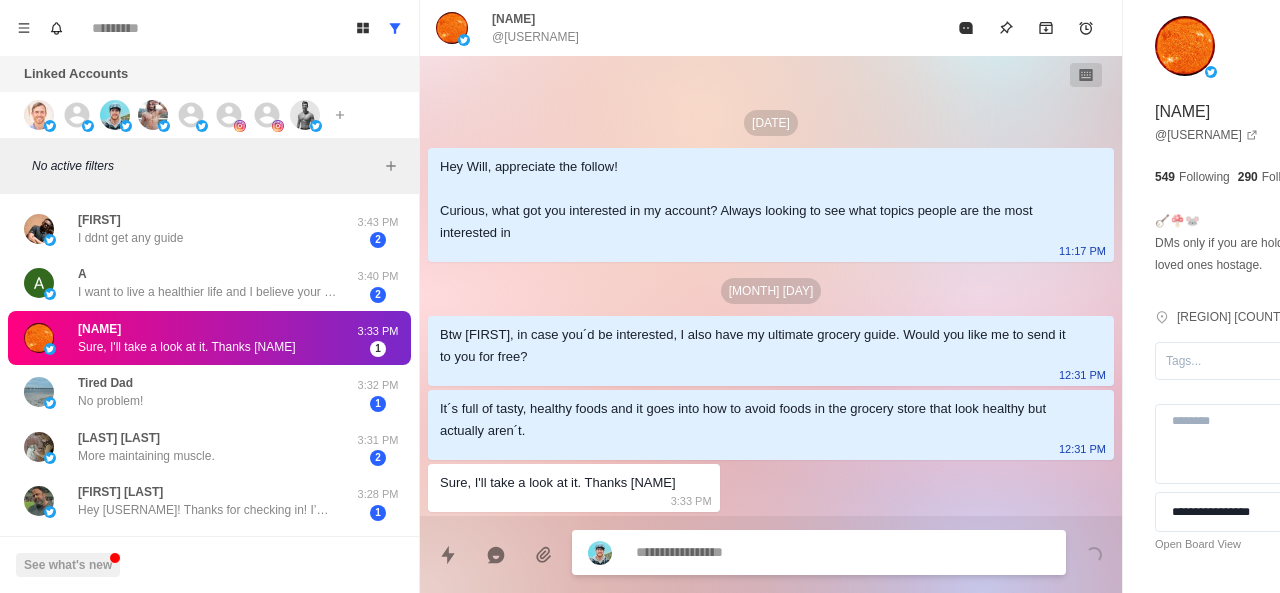 click at bounding box center (785, 552) 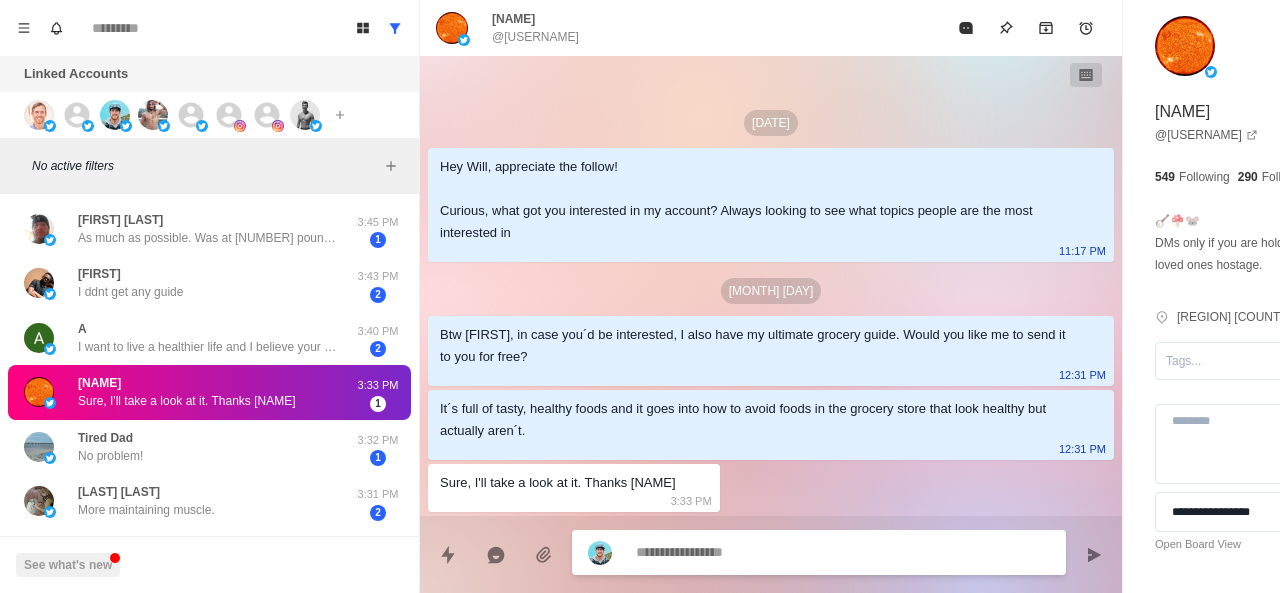 paste on "**********" 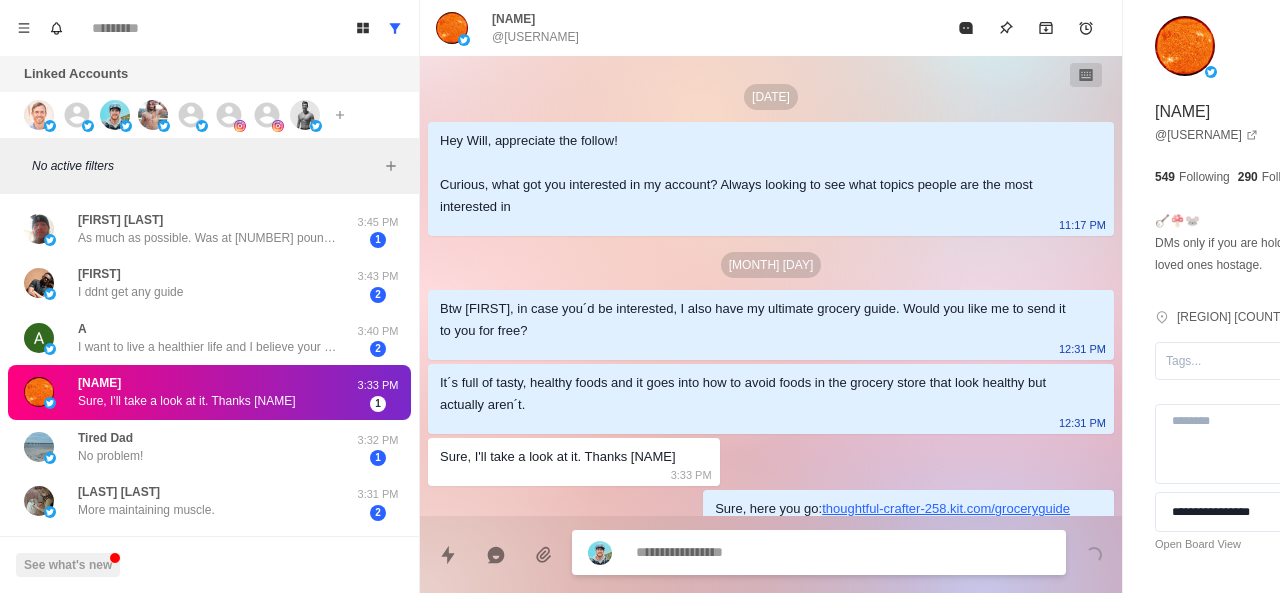 scroll, scrollTop: 26, scrollLeft: 0, axis: vertical 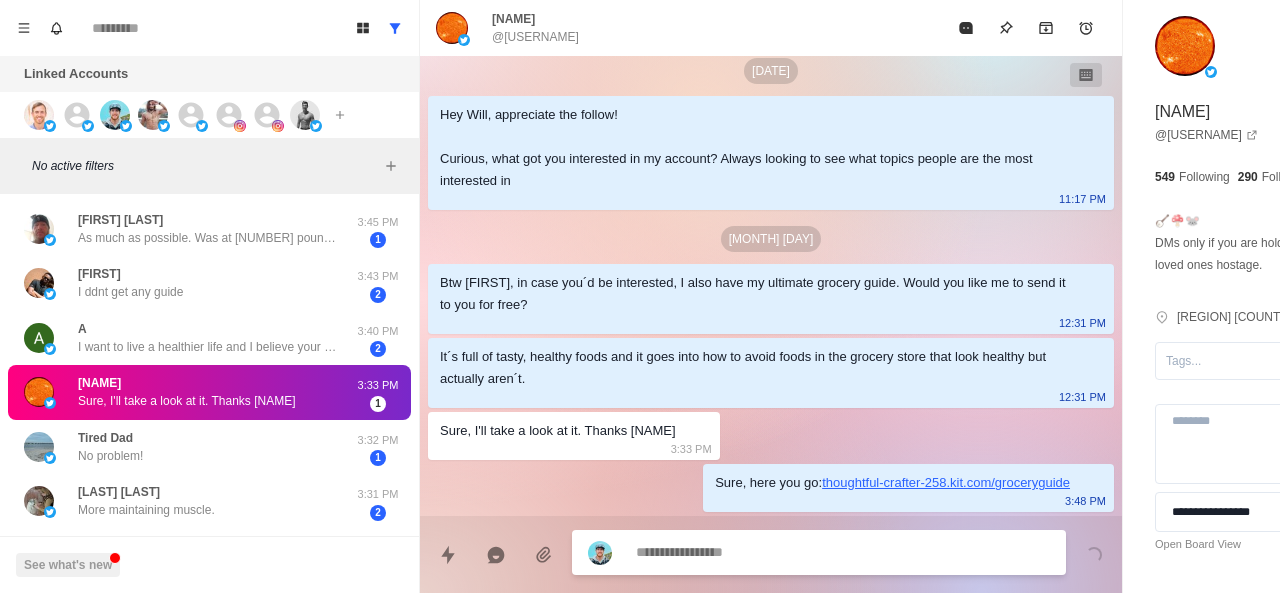 paste on "**********" 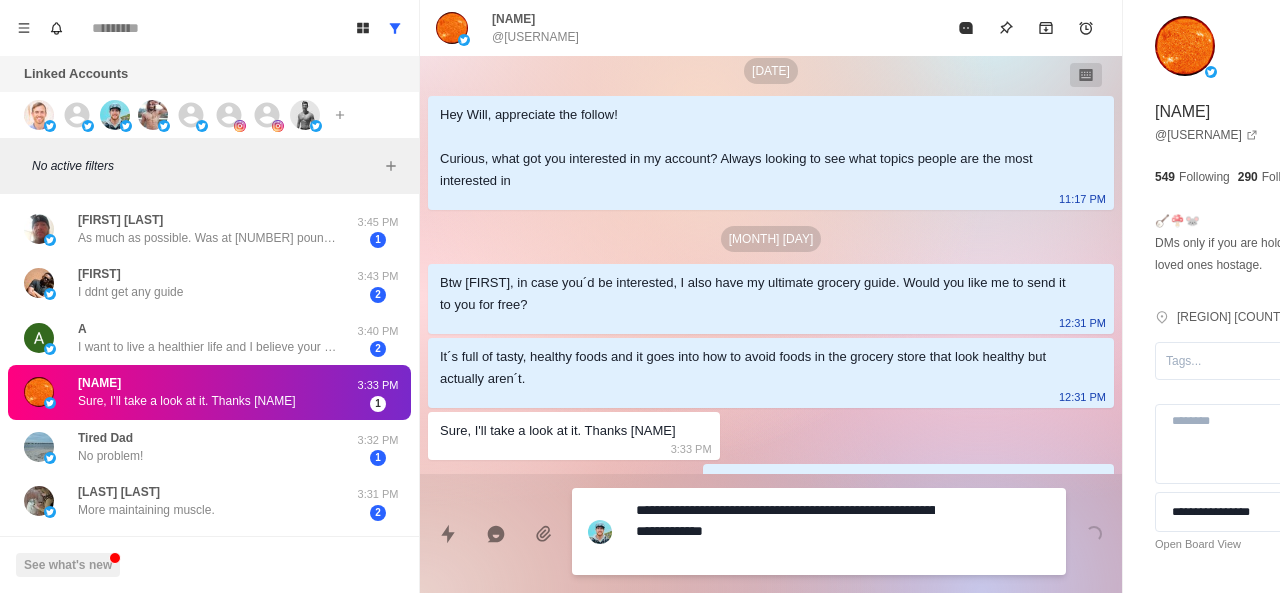 click on "**********" at bounding box center (785, 531) 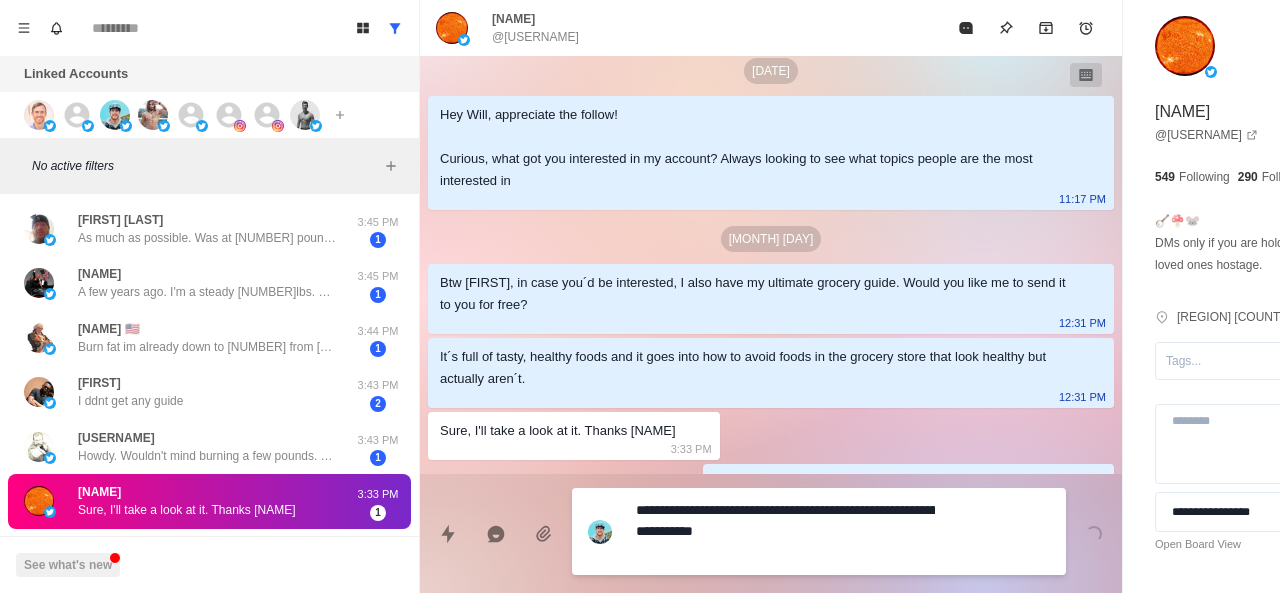 click on "**********" at bounding box center [785, 531] 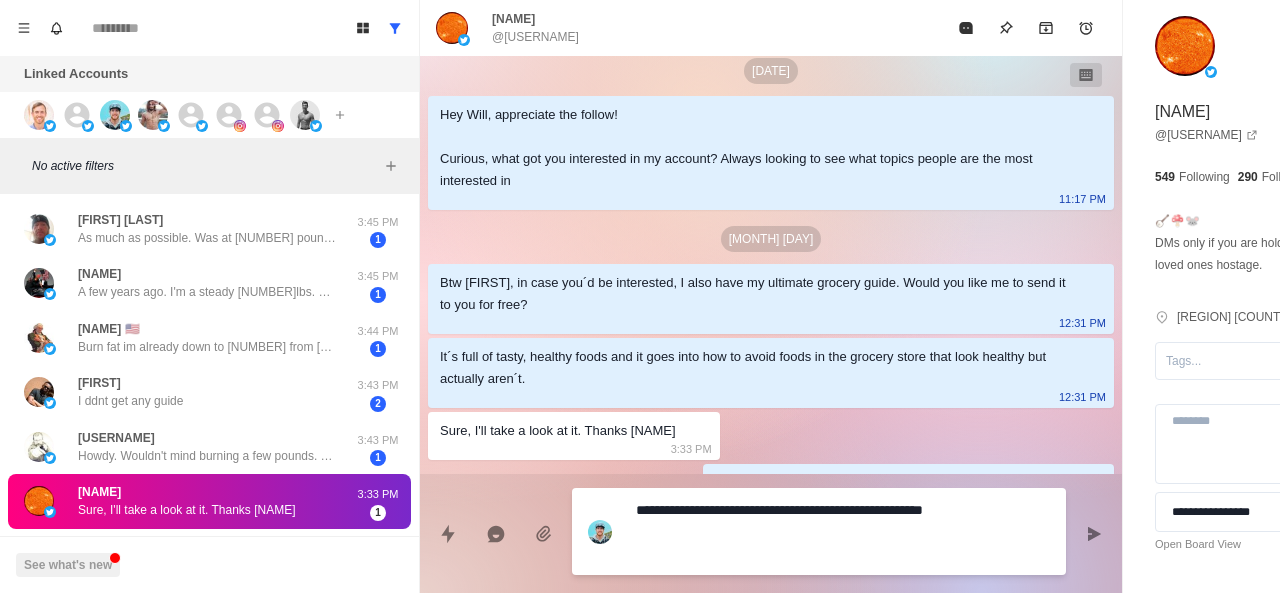 scroll, scrollTop: 120, scrollLeft: 0, axis: vertical 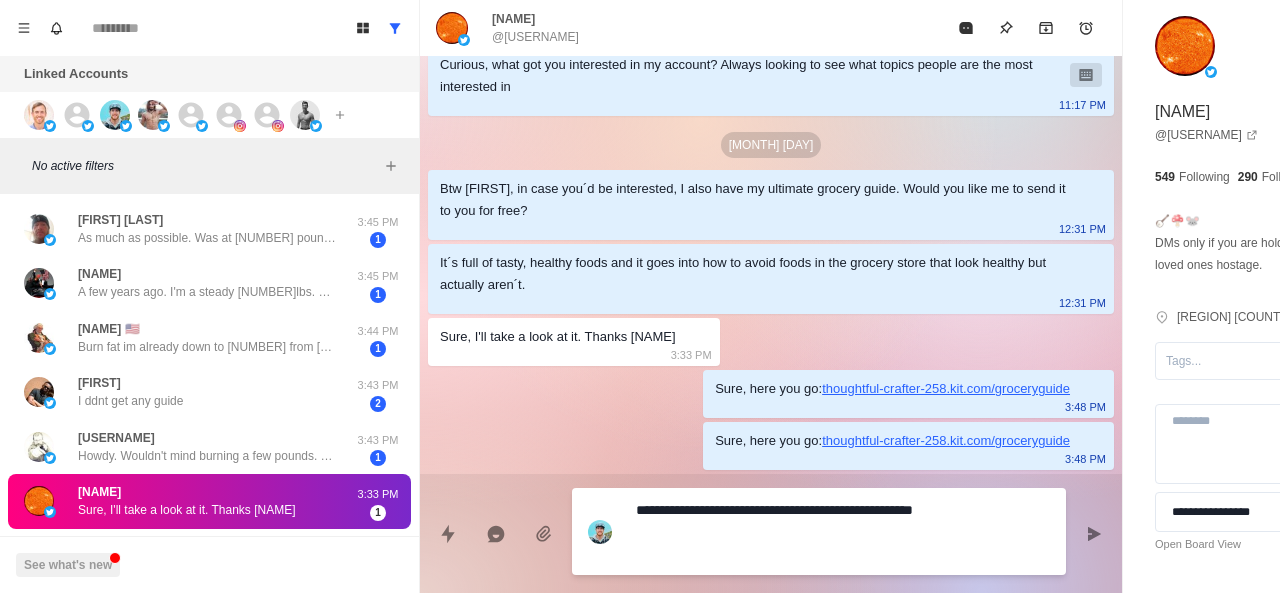 click on "**********" at bounding box center (785, 531) 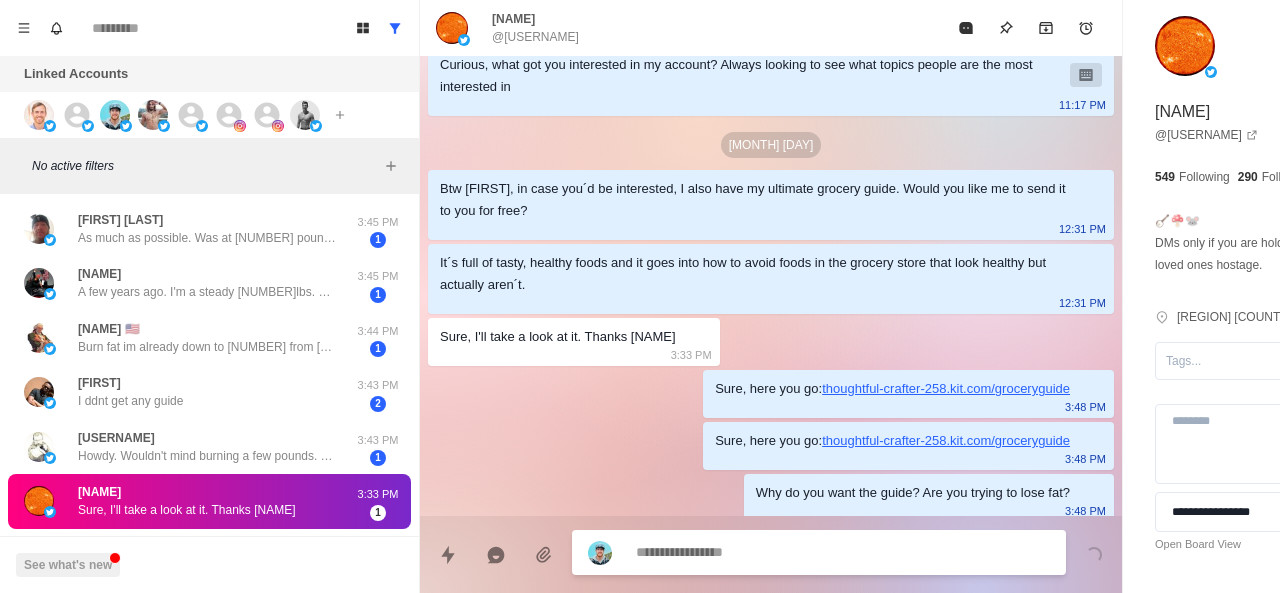 scroll, scrollTop: 130, scrollLeft: 0, axis: vertical 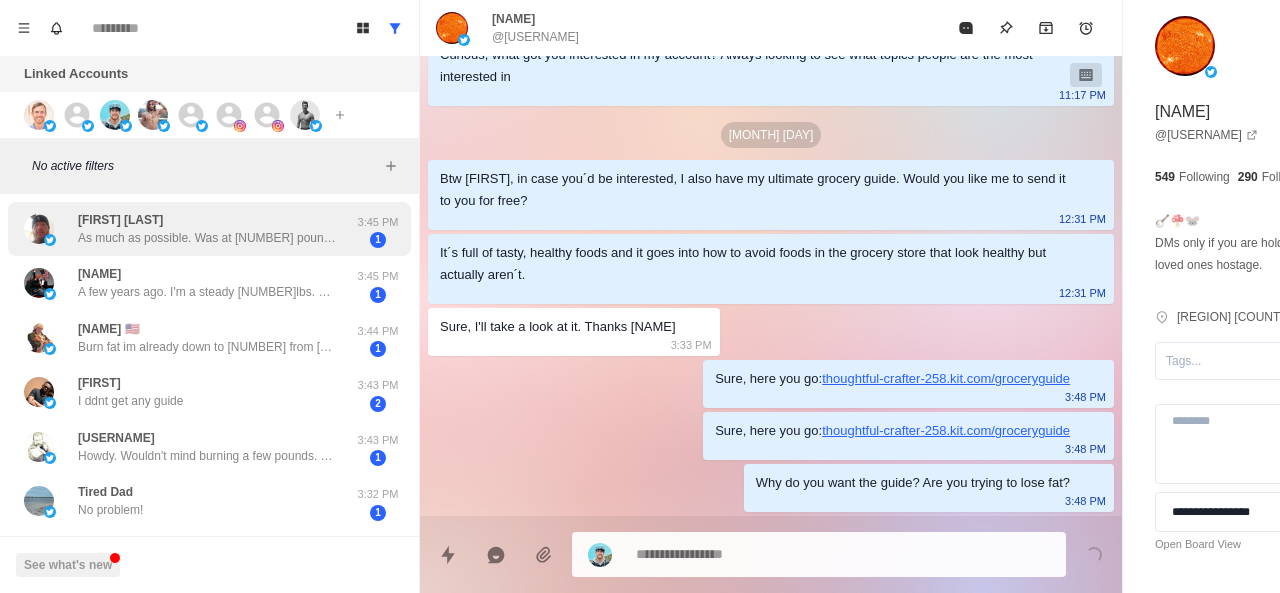 click on "[FIRST] [LAST] As much as possible. Was at 219 pounds before weight lifting, now at 245 pounds. Some people say it's because of the muscle I have gained but I don't see it." at bounding box center [188, 229] 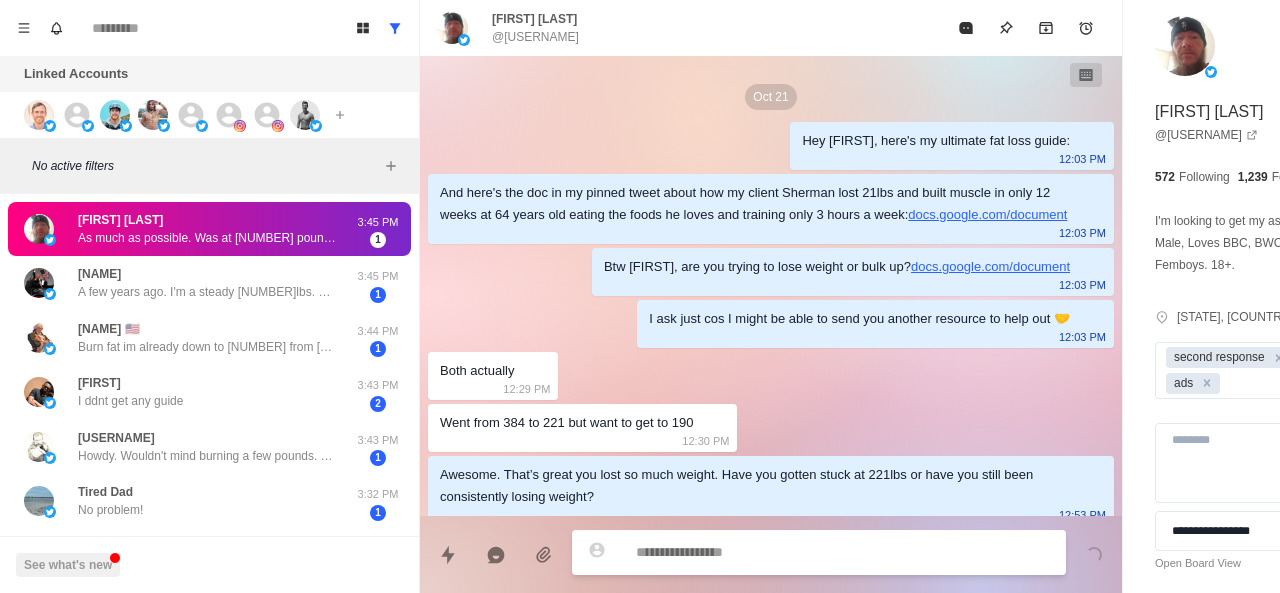 scroll, scrollTop: 1326, scrollLeft: 0, axis: vertical 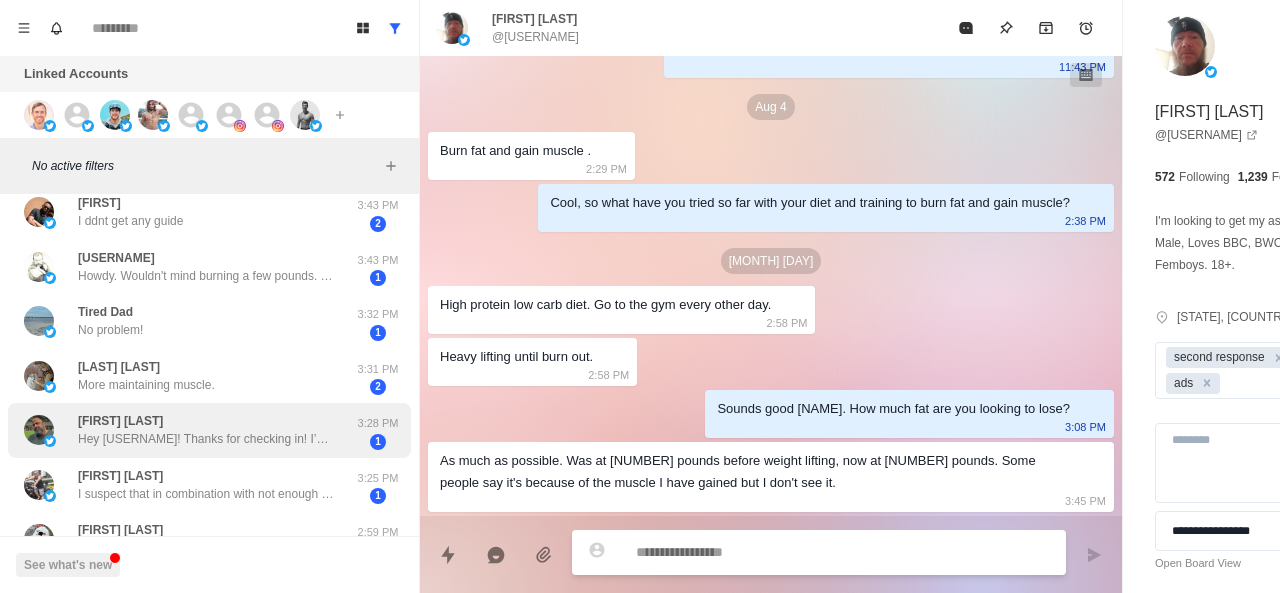 click on "Hey [USERNAME]! Thanks for checking in! I’m looking to burn belly fat. I’m a distance runner, but quite heavy for the discipline. Obviously, doing so much cardio makes you hungry, and I’m quite partial to a beer or [NUMBER]! I’ve got some weights and kettlebells at home so will start doing some regular short workouts on my gym mat!" at bounding box center [208, 439] 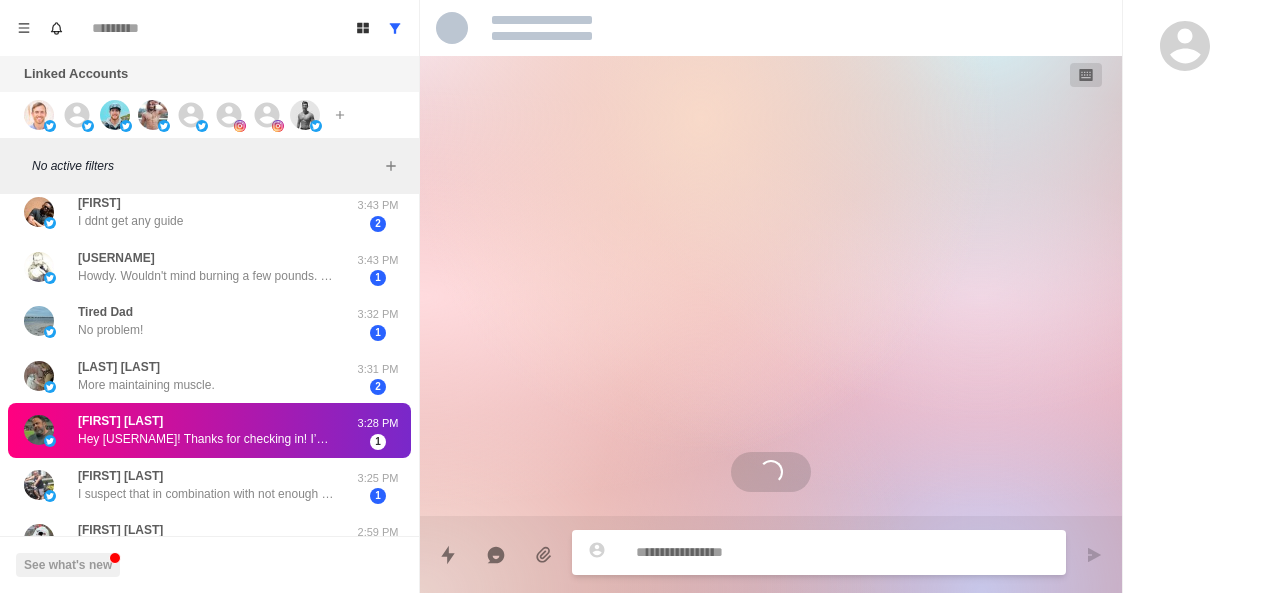 scroll, scrollTop: 0, scrollLeft: 0, axis: both 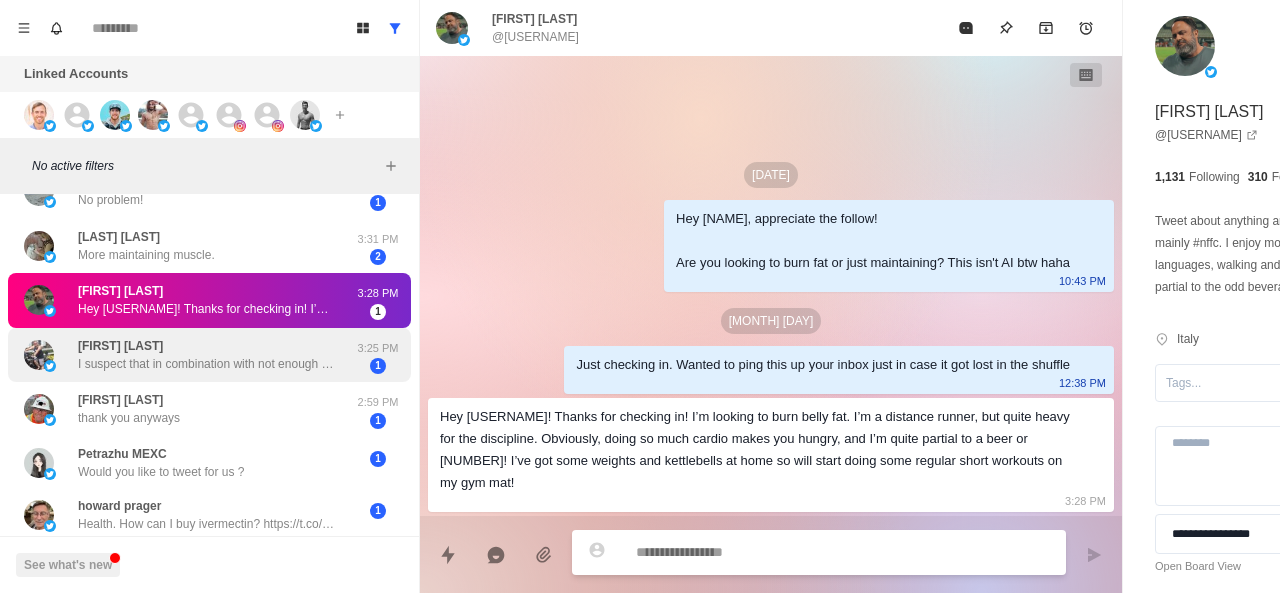 click on "I suspect that in combination with not enough higher impact exercise. Used to lift weights &amp; run. Could drink &amp; eat anything I wanted then" at bounding box center [208, 364] 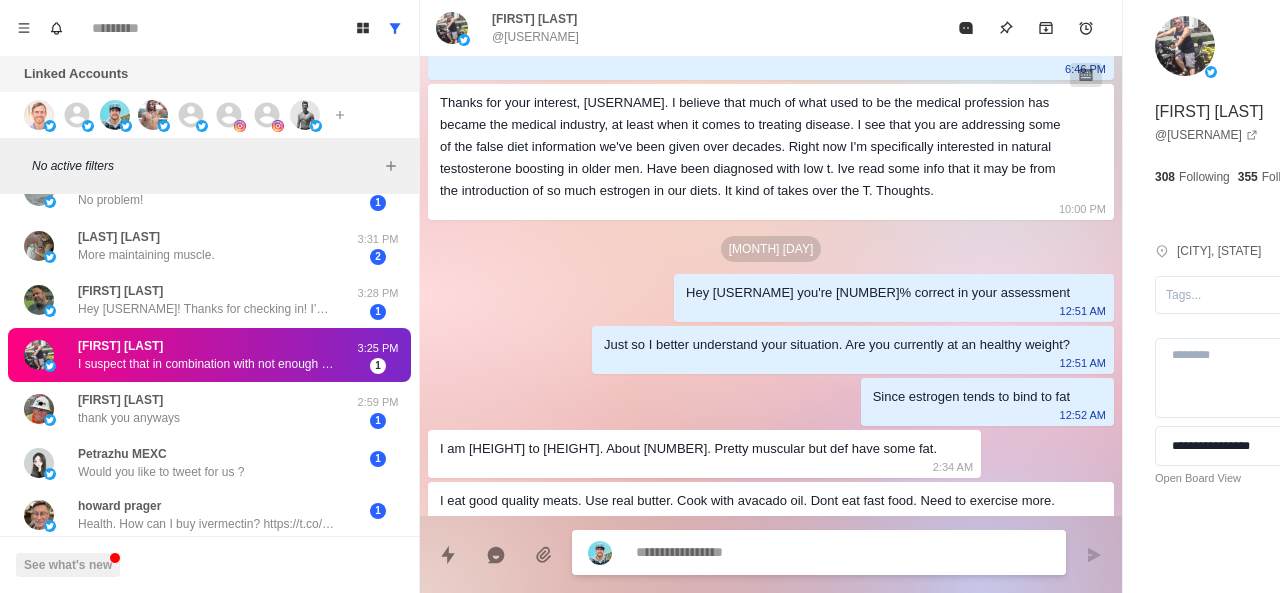 scroll, scrollTop: 0, scrollLeft: 0, axis: both 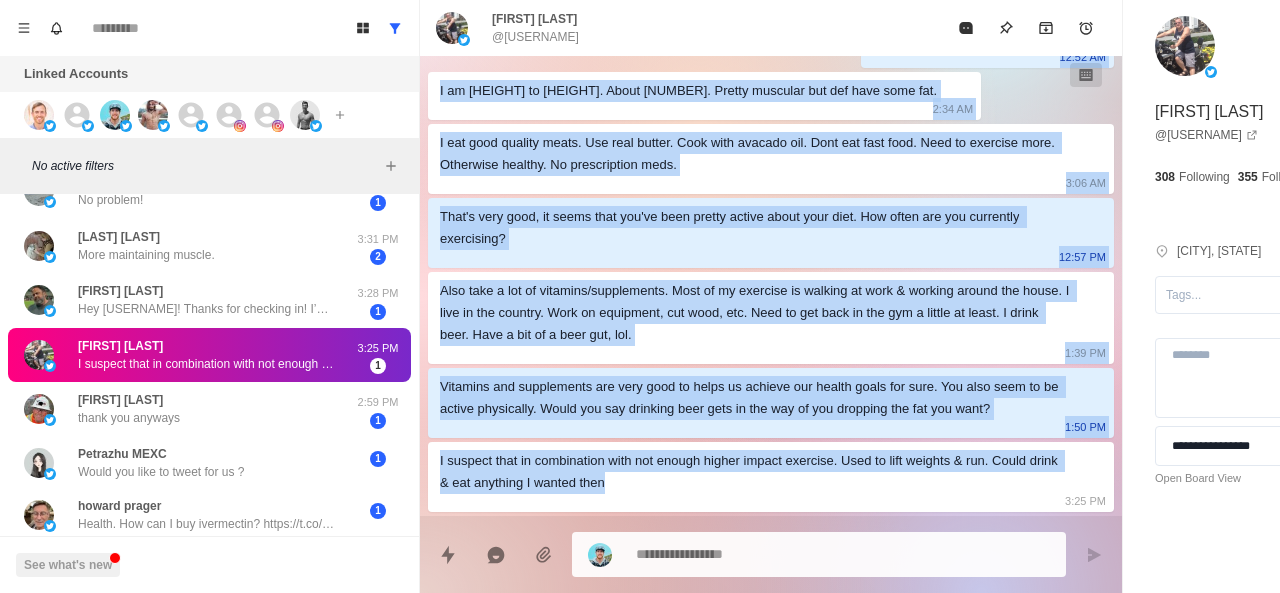 drag, startPoint x: 438, startPoint y: 140, endPoint x: 834, endPoint y: 479, distance: 521.284 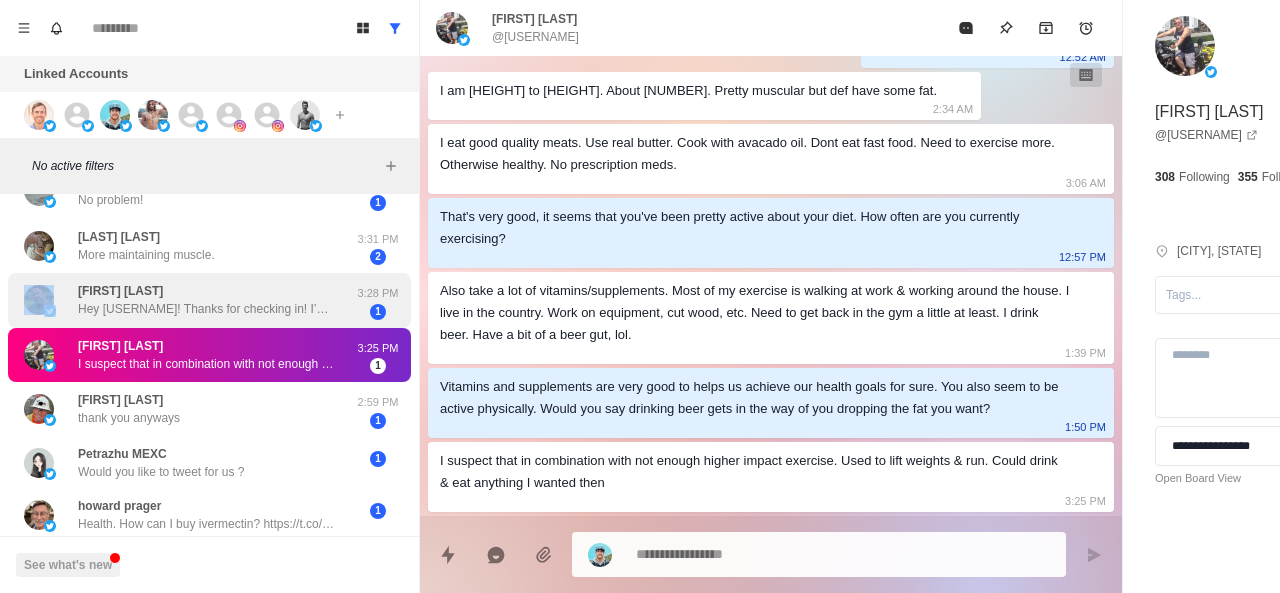 drag, startPoint x: 26, startPoint y: 277, endPoint x: 119, endPoint y: 283, distance: 93.193344 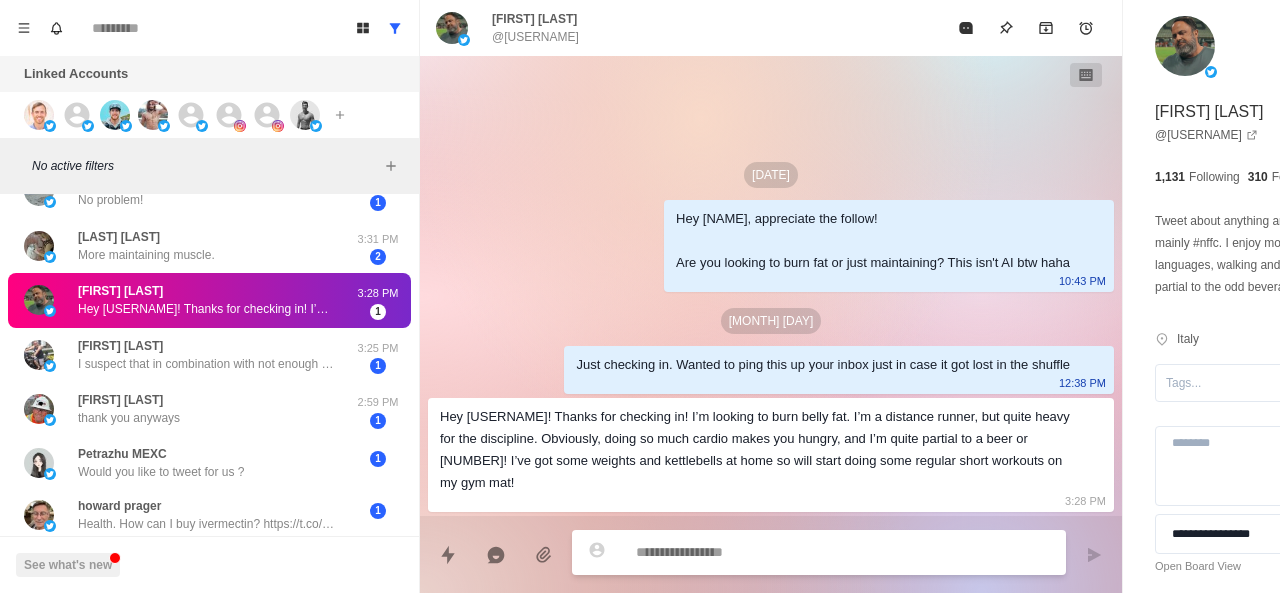scroll, scrollTop: 0, scrollLeft: 0, axis: both 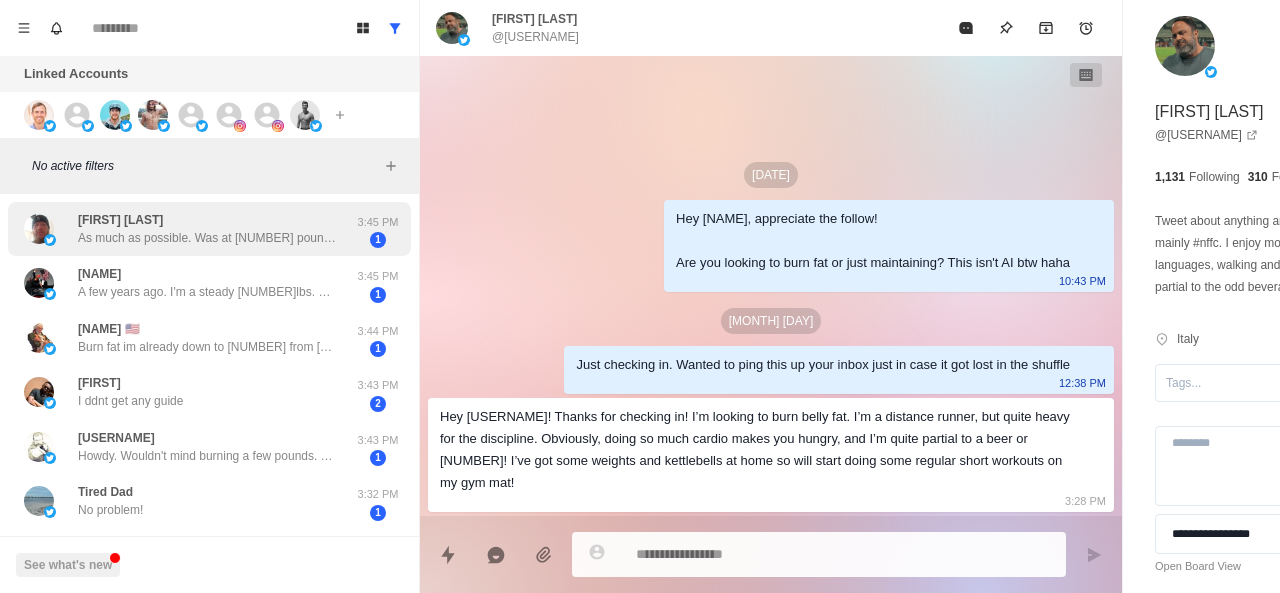 click on "[FIRST] [LAST] As much as possible. Was at [NUMBER] pounds before weight lifting, now at [NUMBER] pounds. Some people say it's because of the muscle I have gained but I don't see it. [TIME] 1" at bounding box center [209, 229] 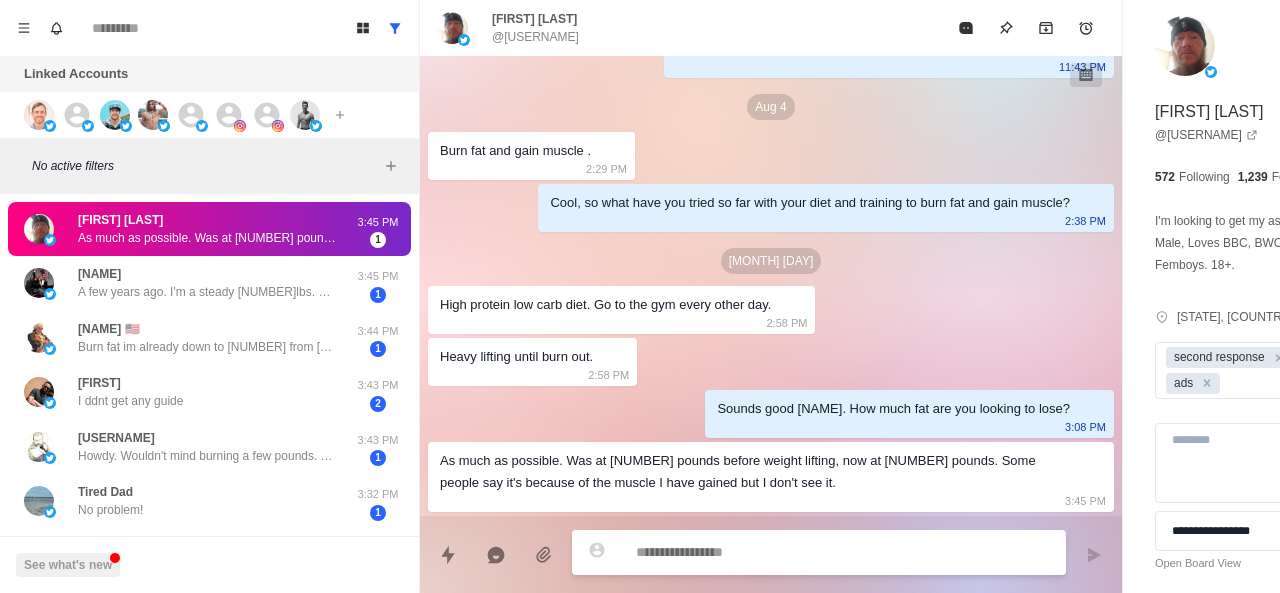 scroll, scrollTop: 1326, scrollLeft: 0, axis: vertical 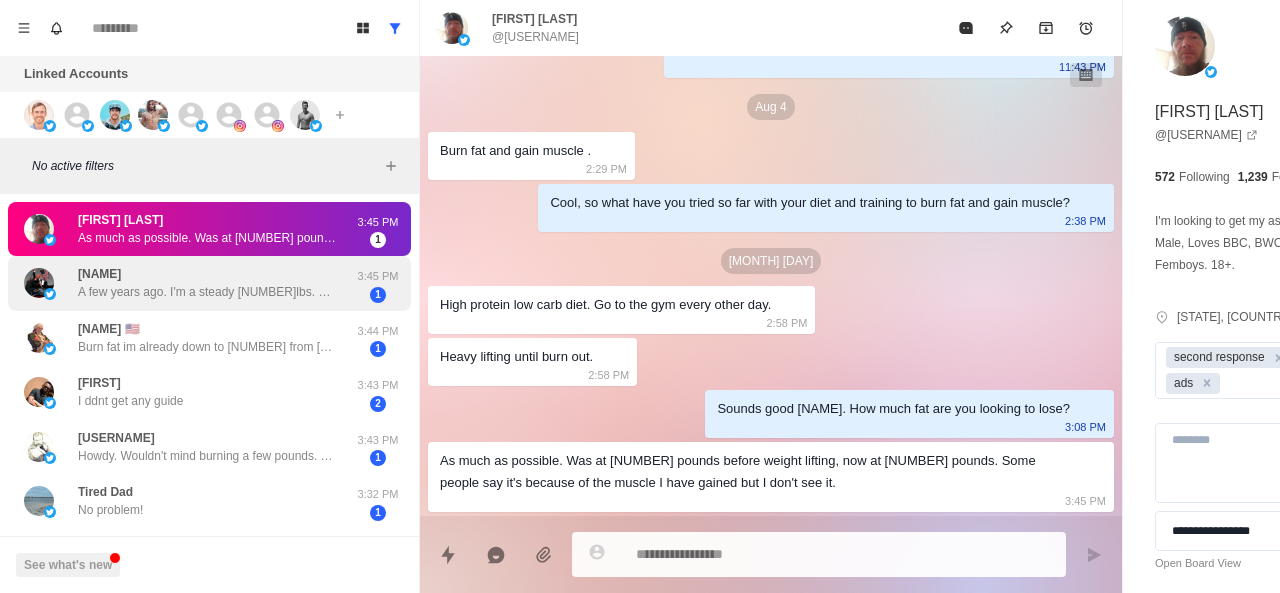click on "[FIRST] [LAST] A few years ago. I'm a steady 190lbs. But I need to lose at least 10 more. But it's my BP I'm worried about [TIME] [NUMBER]" at bounding box center (209, 283) 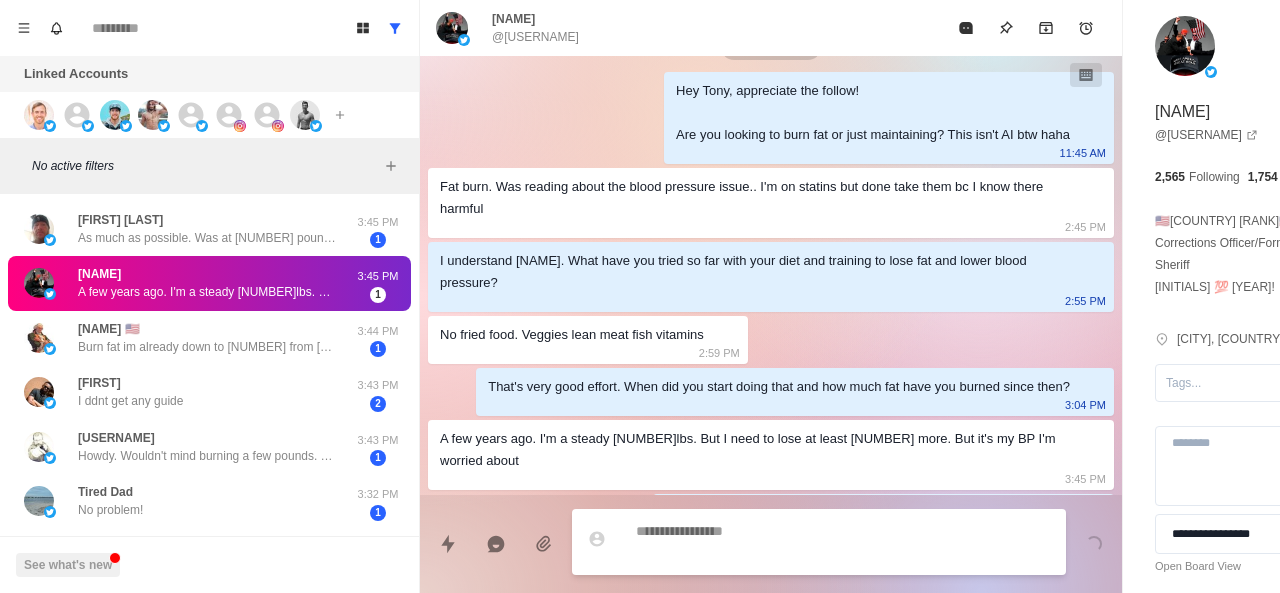 scroll, scrollTop: 102, scrollLeft: 0, axis: vertical 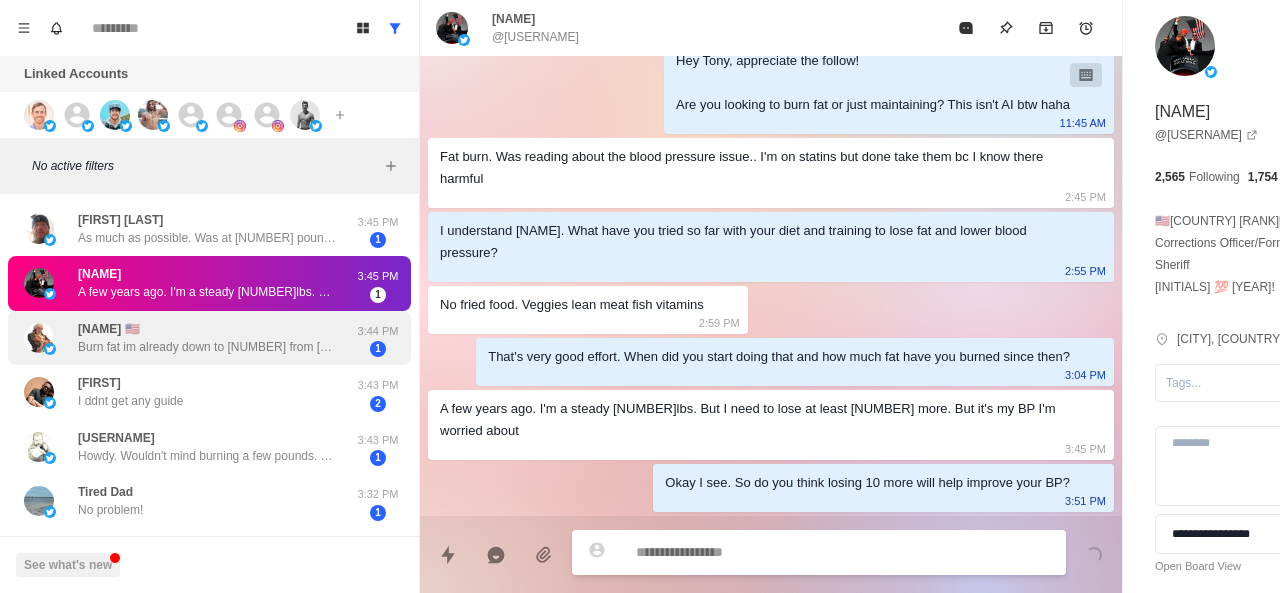 click on "[NAME] 🇺🇸 Burn fat im already down to 356 from 340 but I want to be like 280 3:44 PM 1" at bounding box center [209, 338] 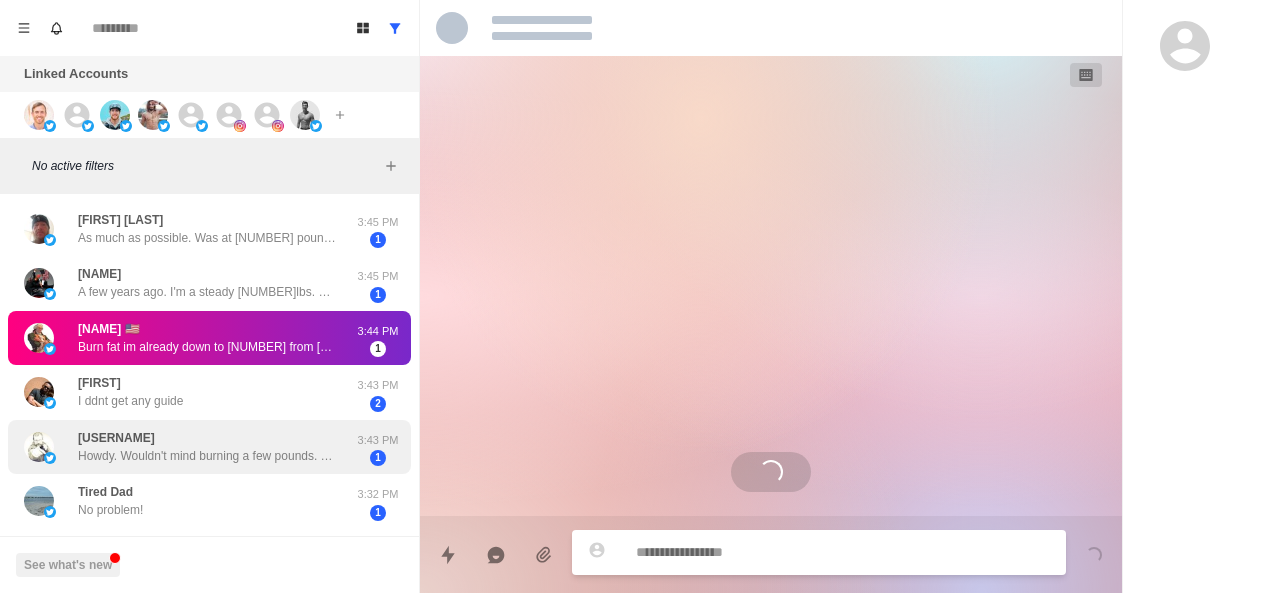 scroll, scrollTop: 0, scrollLeft: 0, axis: both 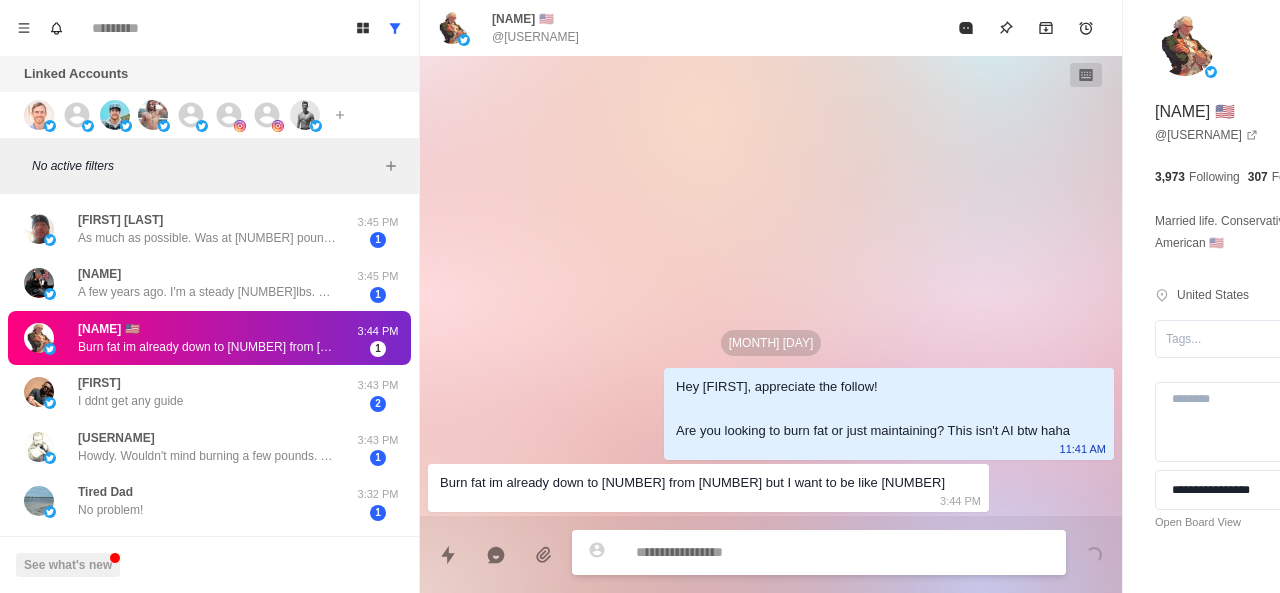 click at bounding box center (785, 552) 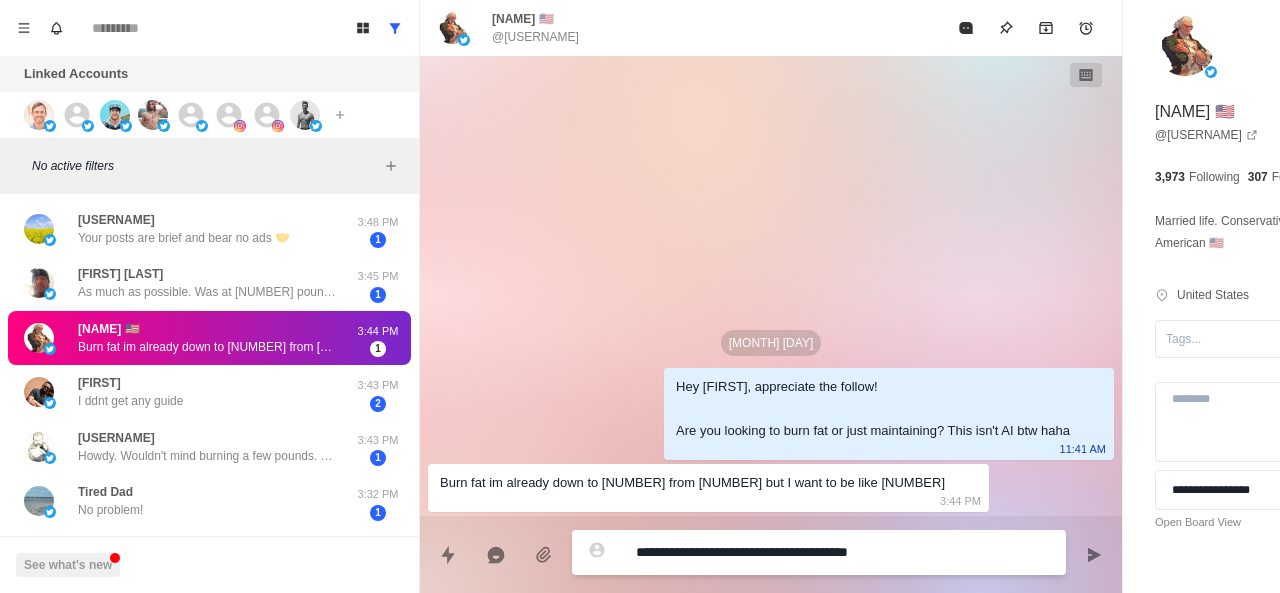 click on "**********" at bounding box center [785, 552] 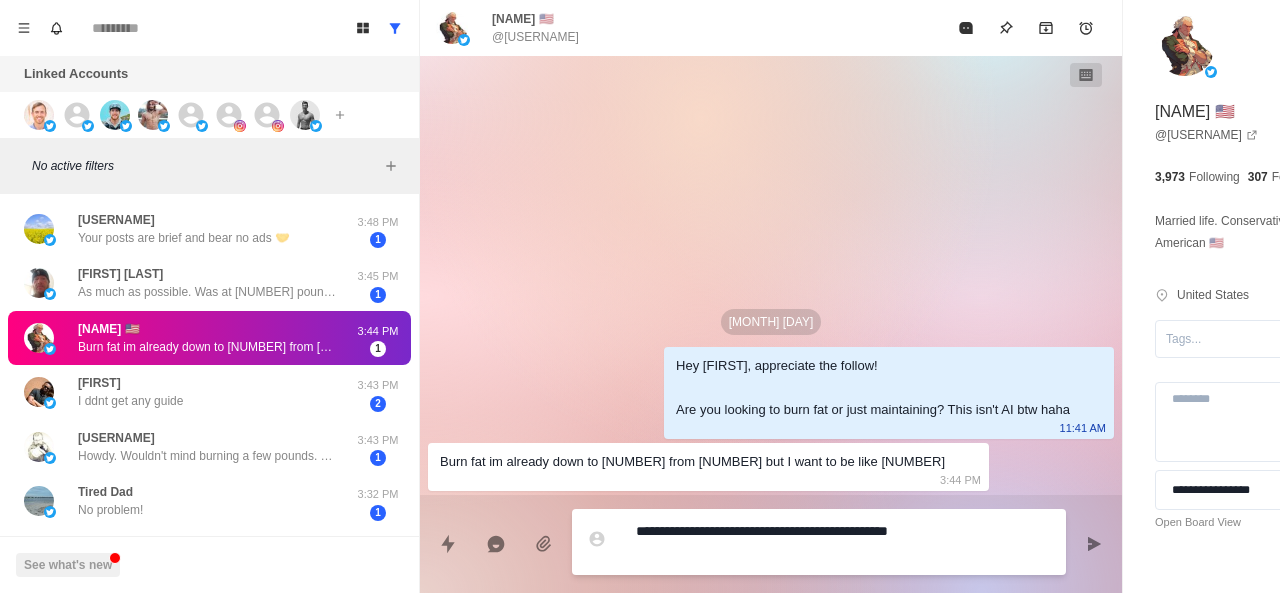 click on "**********" at bounding box center (785, 542) 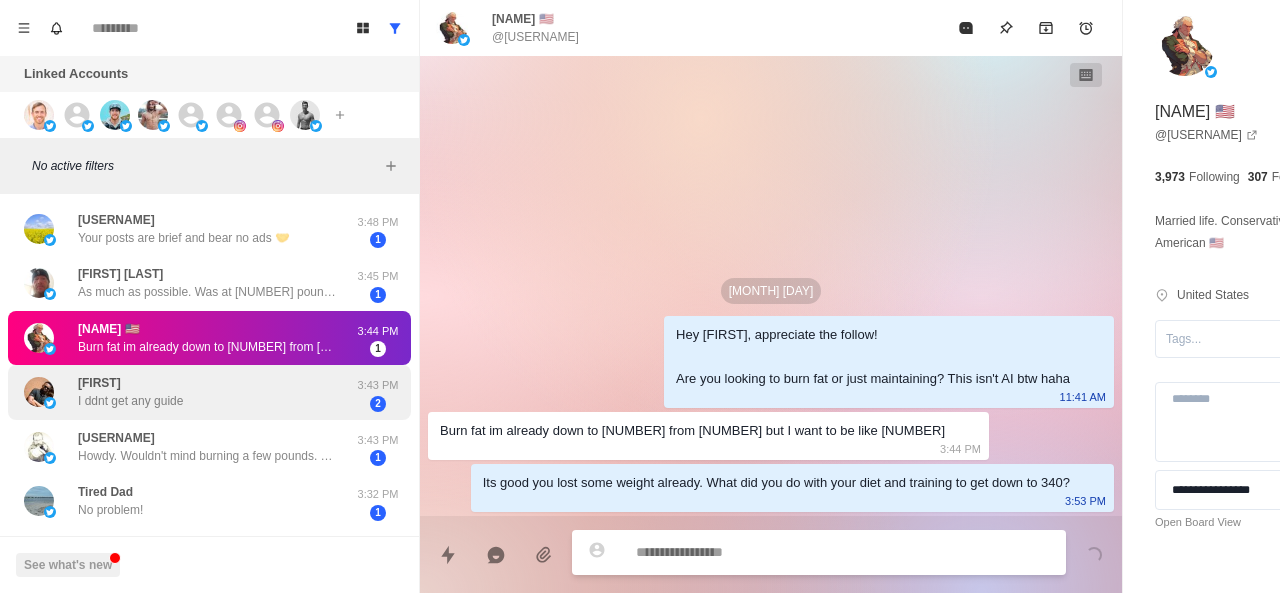 click on "I ddnt get any guide" at bounding box center [130, 401] 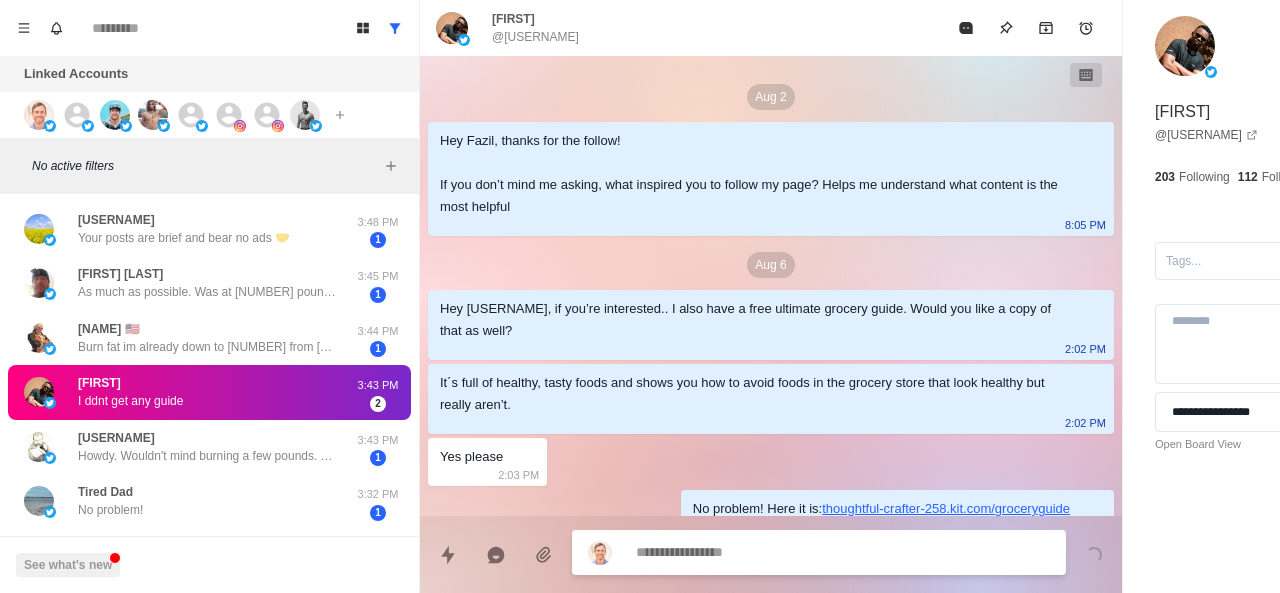 scroll, scrollTop: 284, scrollLeft: 0, axis: vertical 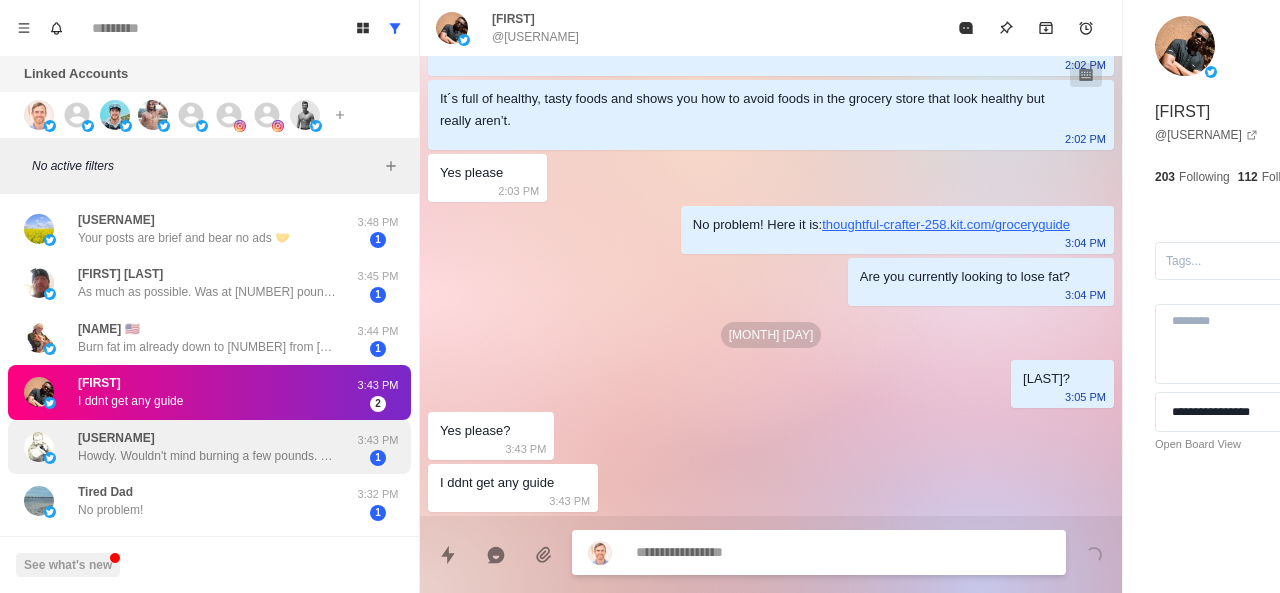 click on "[USERNAME]" at bounding box center [116, 438] 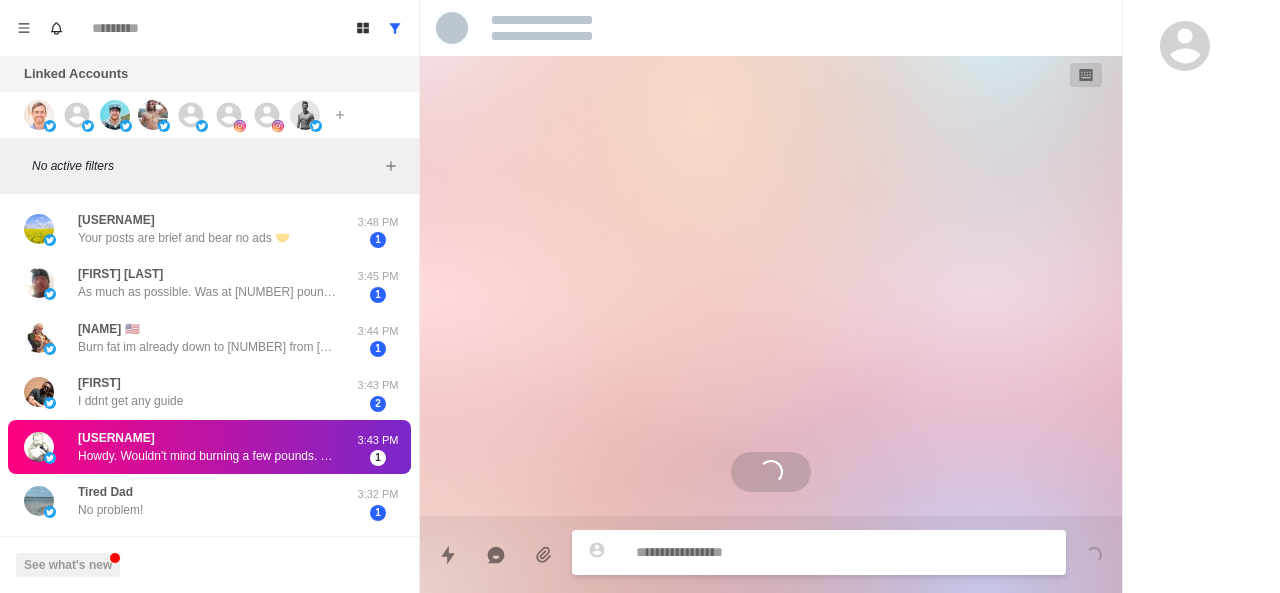 scroll, scrollTop: 0, scrollLeft: 0, axis: both 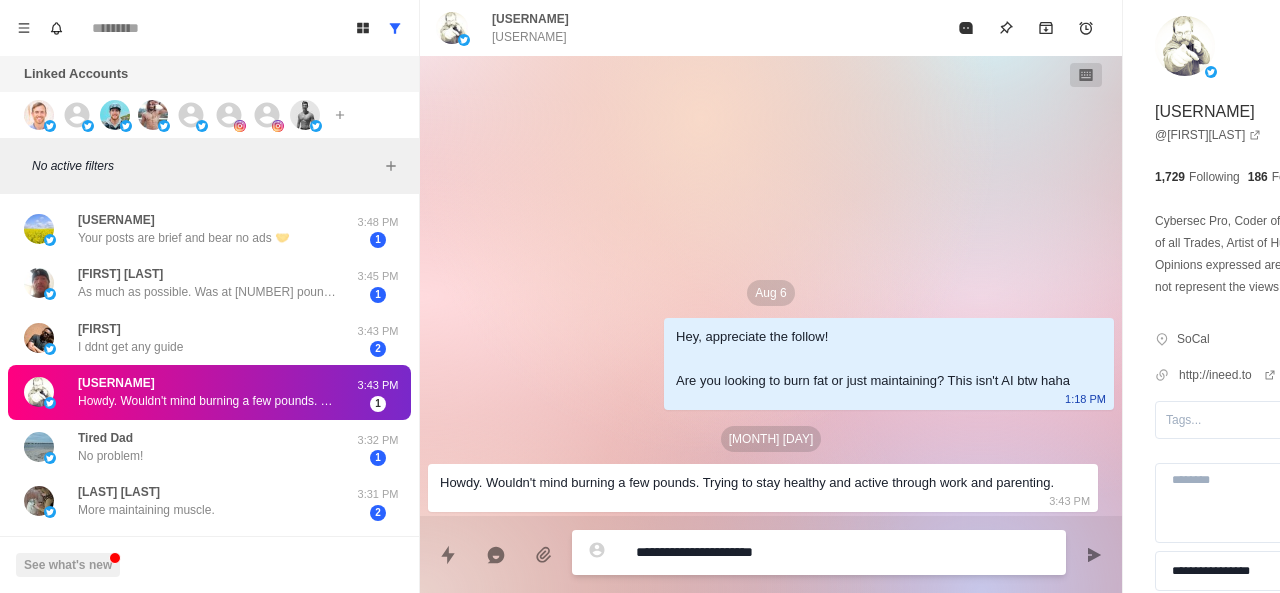 paste on "**********" 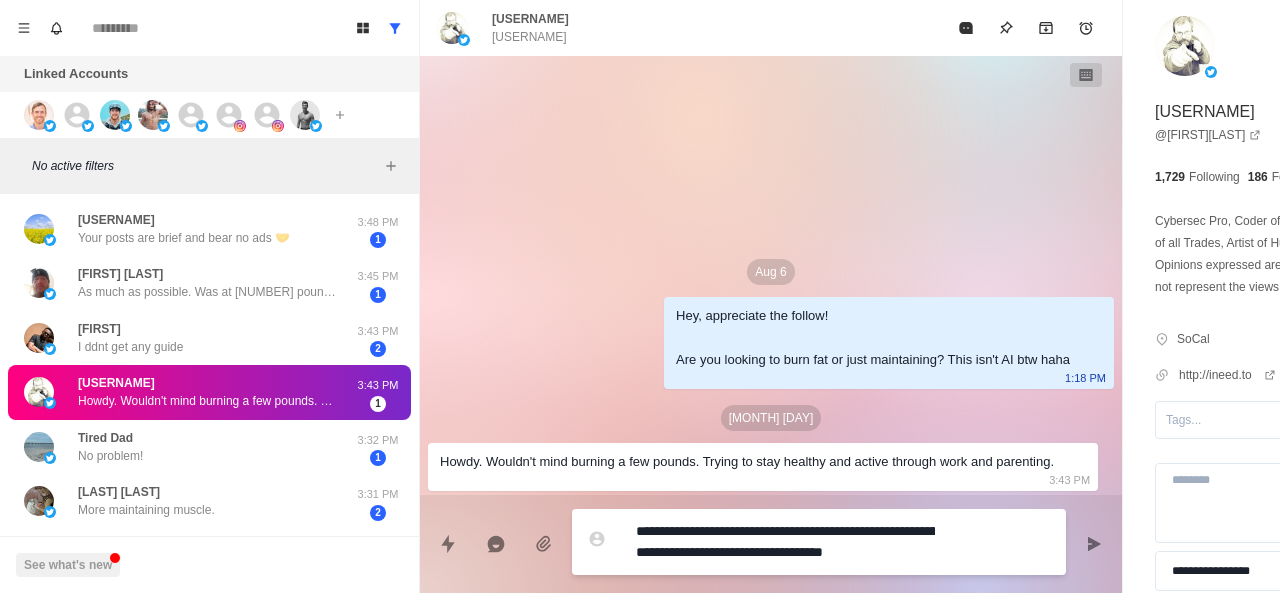 scroll, scrollTop: 0, scrollLeft: 0, axis: both 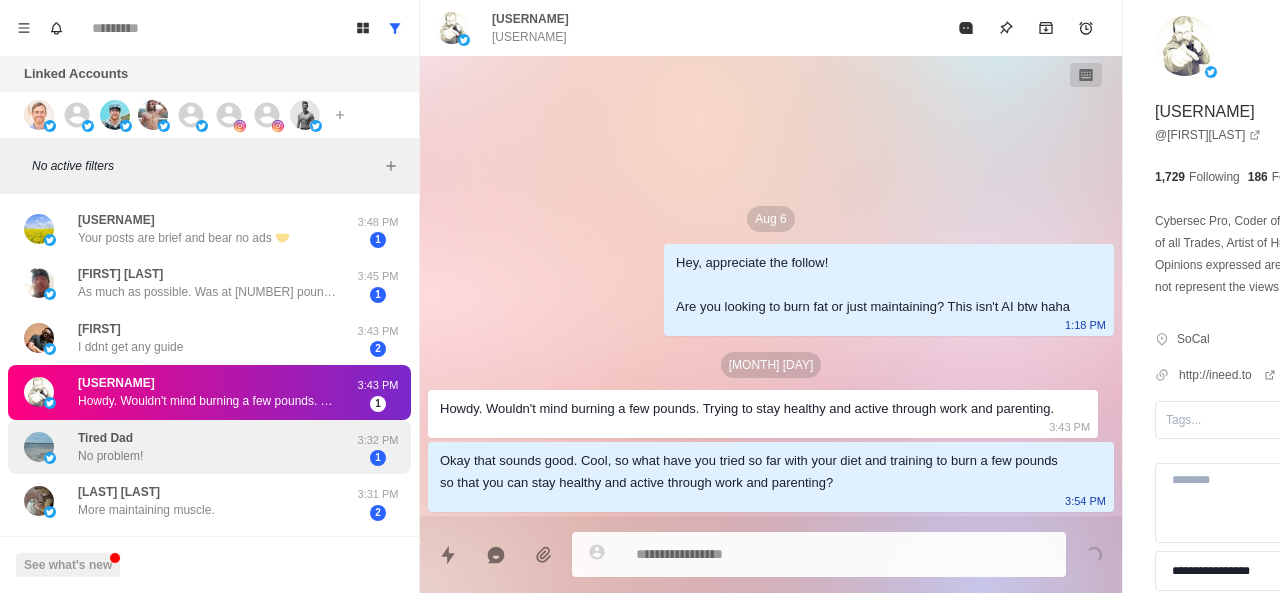 click on "Tired Dad No problem!" at bounding box center [188, 447] 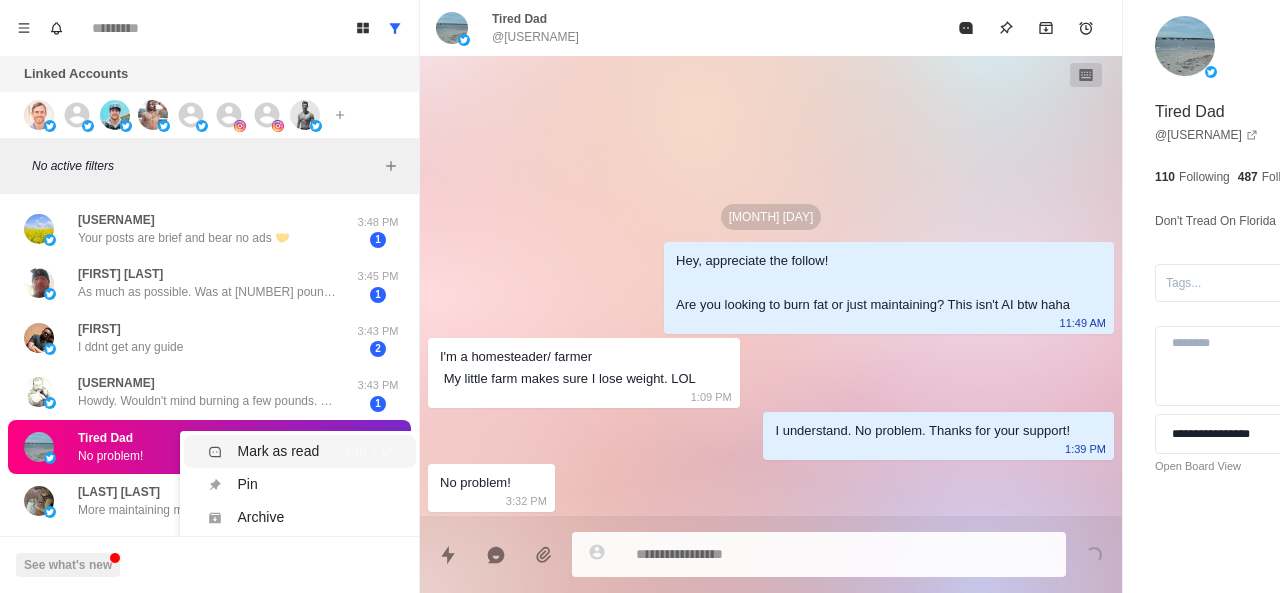 click on "Mark as read" at bounding box center [279, 451] 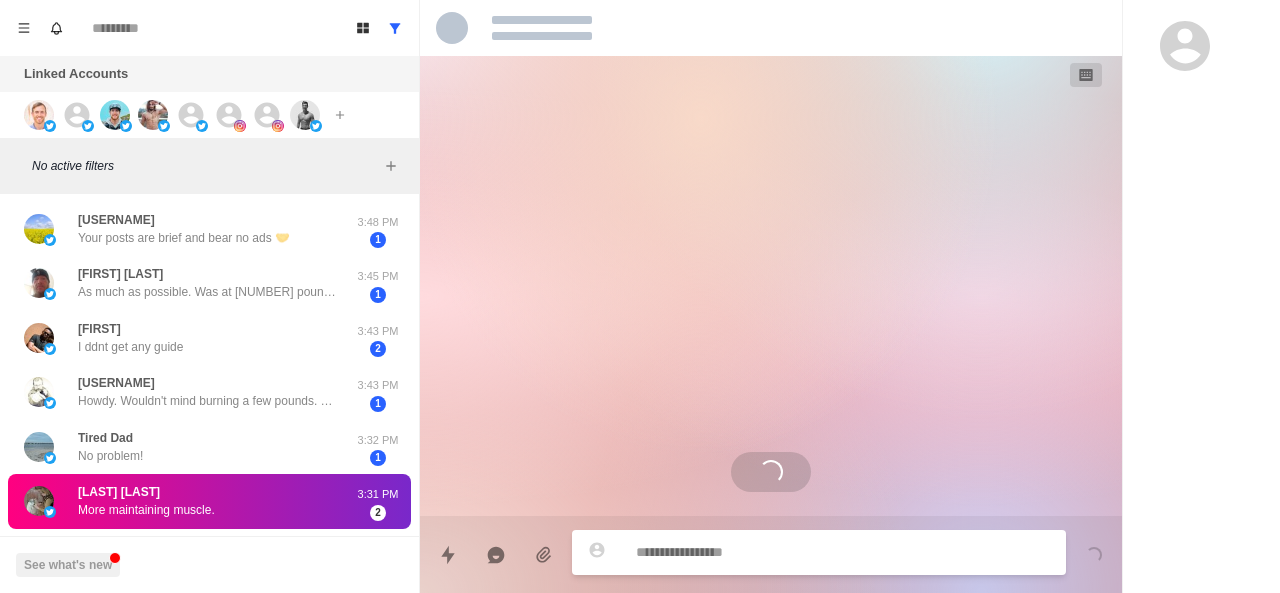 click on "[LAST] [LAST]" at bounding box center (119, 492) 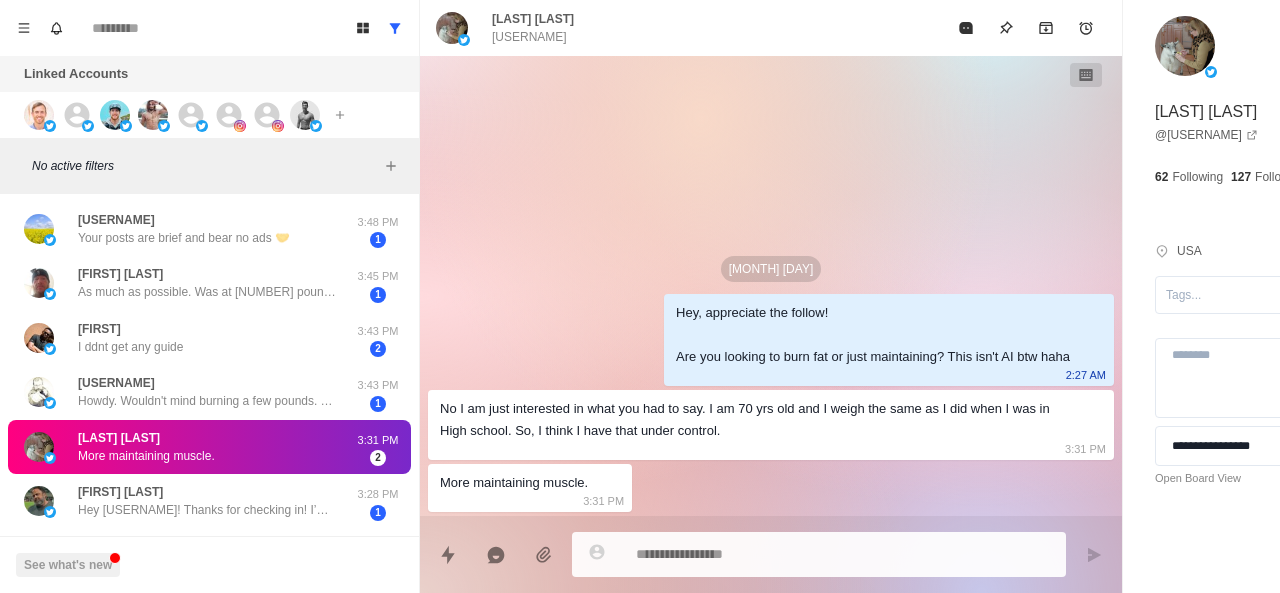 click at bounding box center [785, 554] 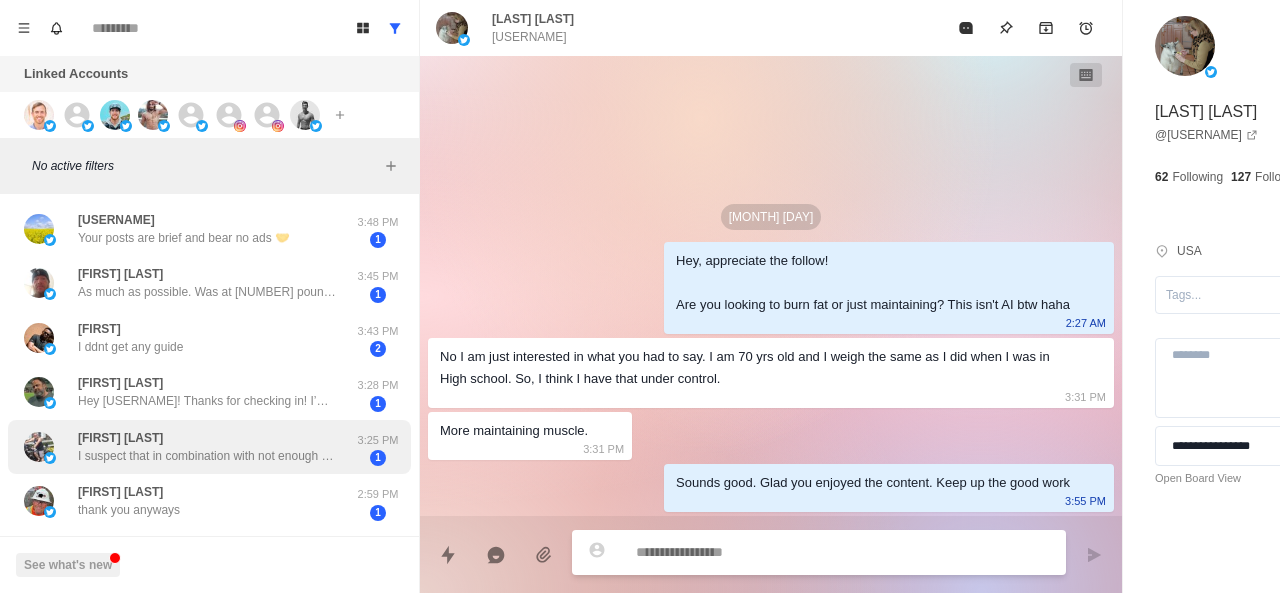 click on "I suspect that in combination with not enough higher impact exercise. Used to lift weights &amp; run. Could drink &amp; eat anything I wanted then" at bounding box center (208, 456) 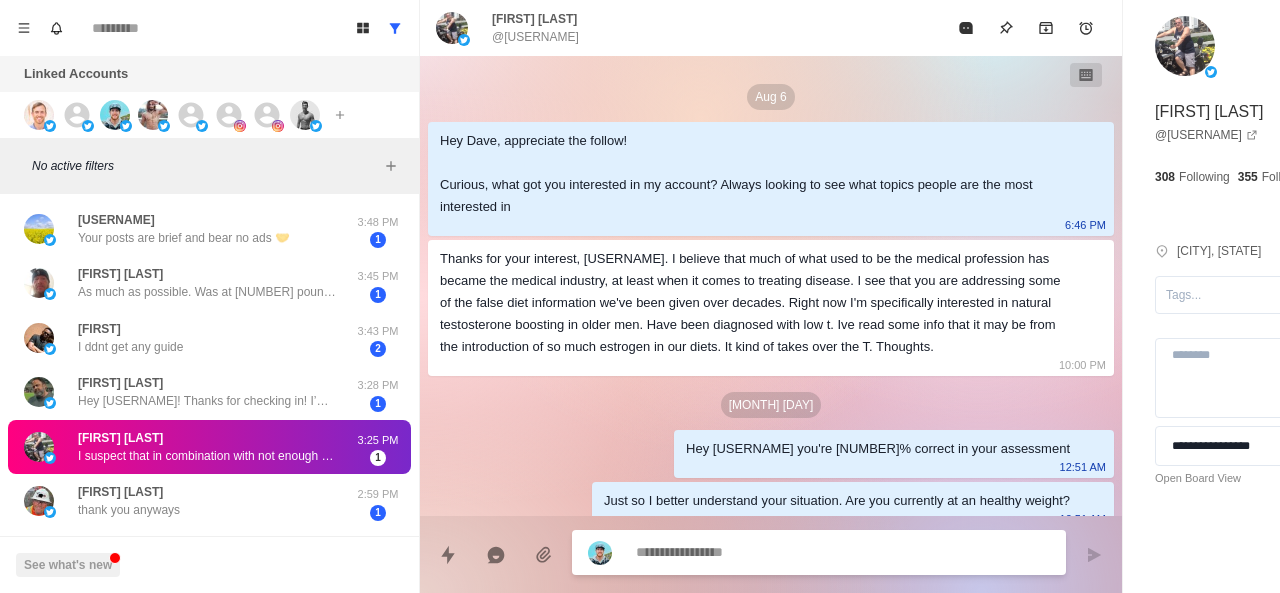 scroll, scrollTop: 558, scrollLeft: 0, axis: vertical 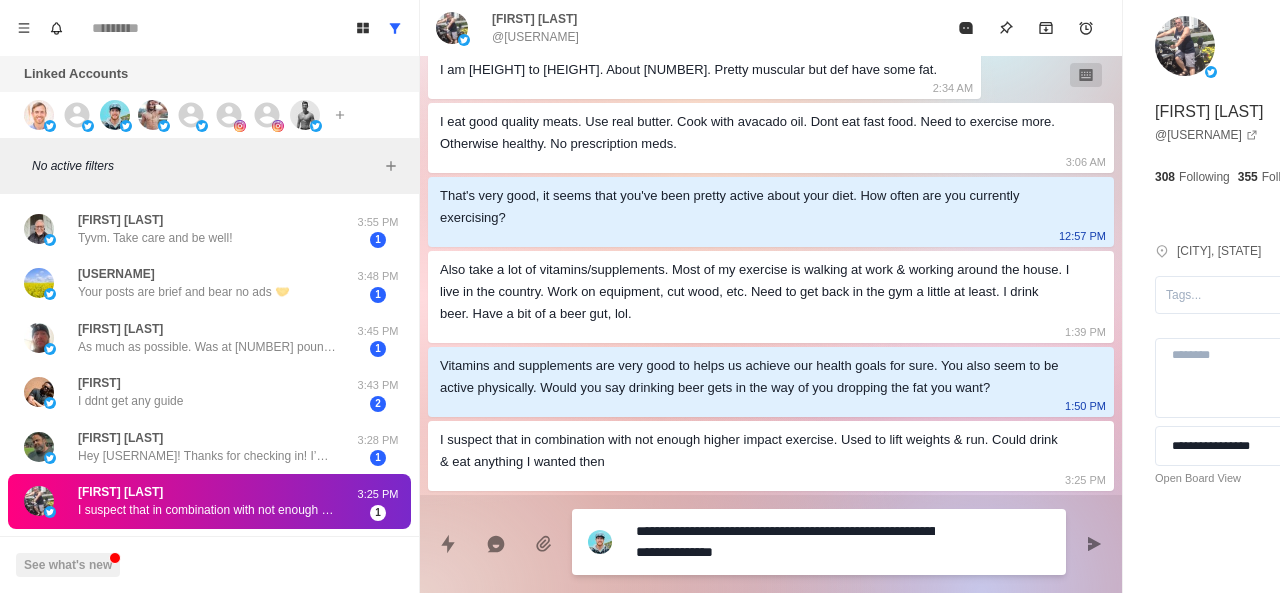 click on "**********" at bounding box center (785, 542) 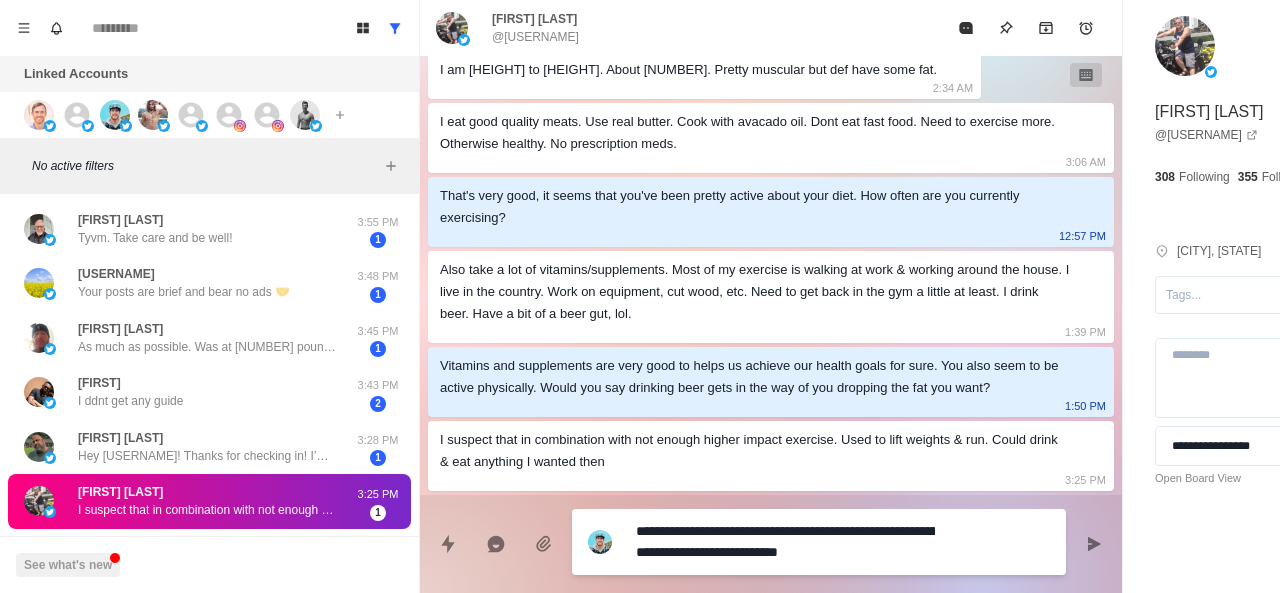 click on "**********" at bounding box center [785, 542] 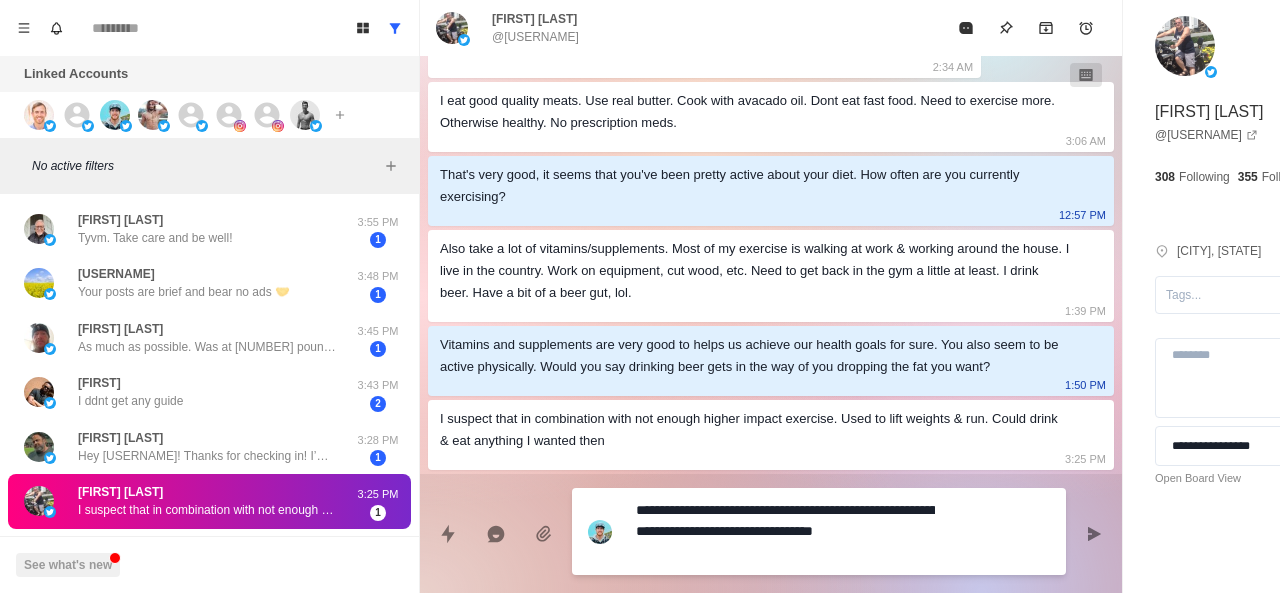 click on "**********" at bounding box center (785, 531) 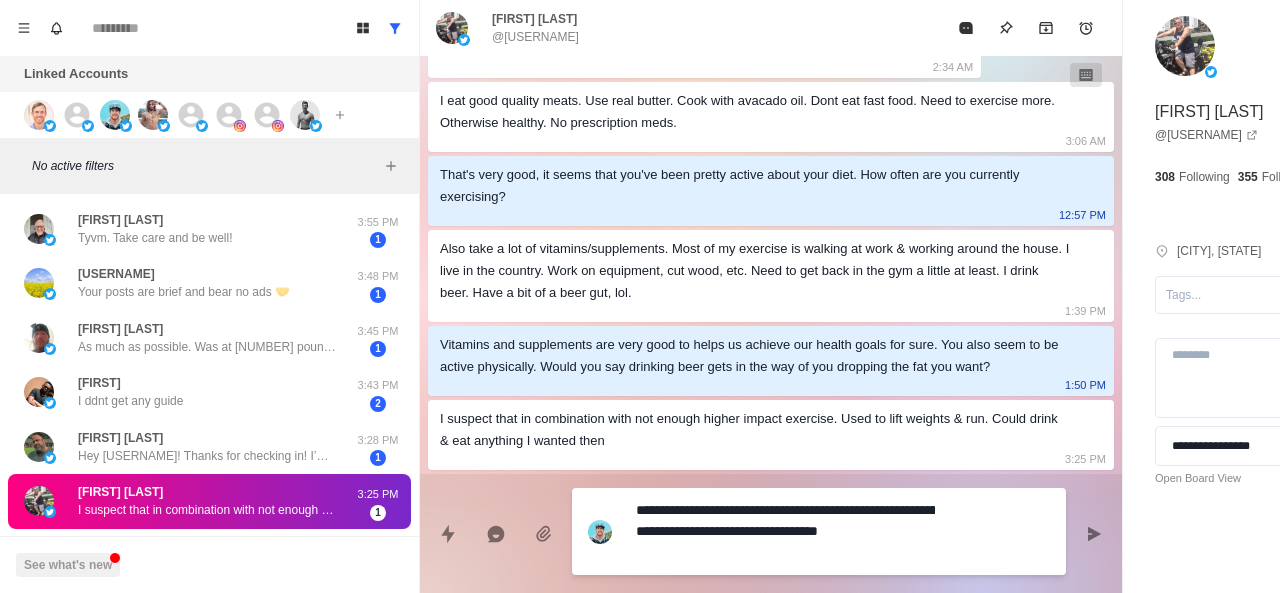 paste on "**********" 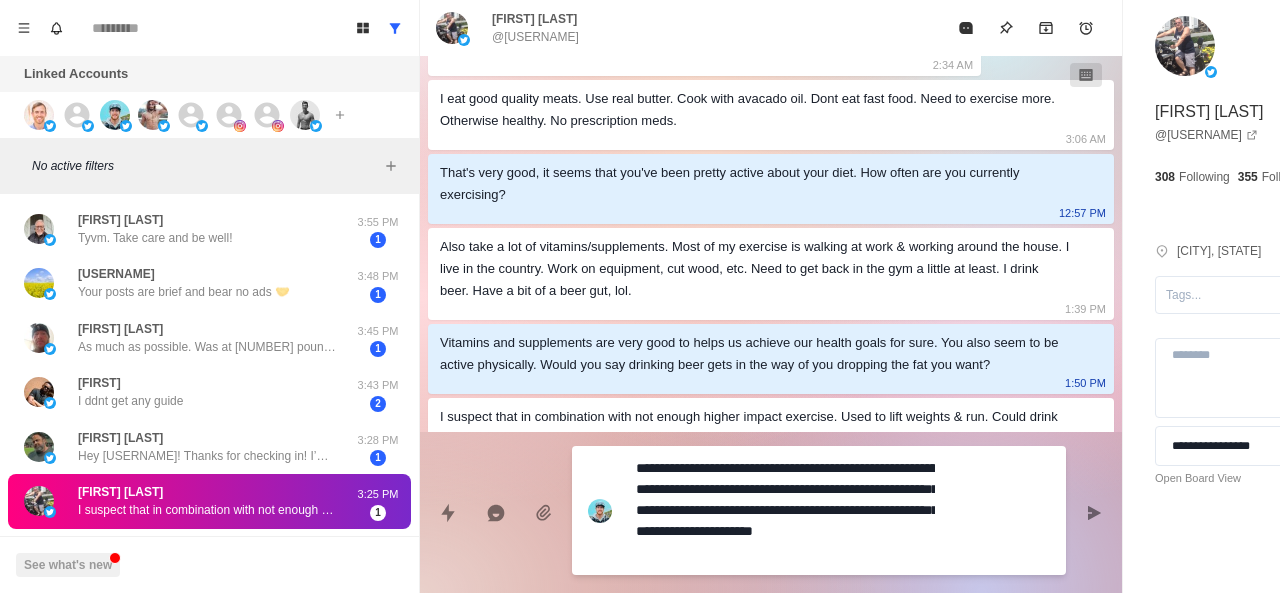 click on "**********" at bounding box center [785, 510] 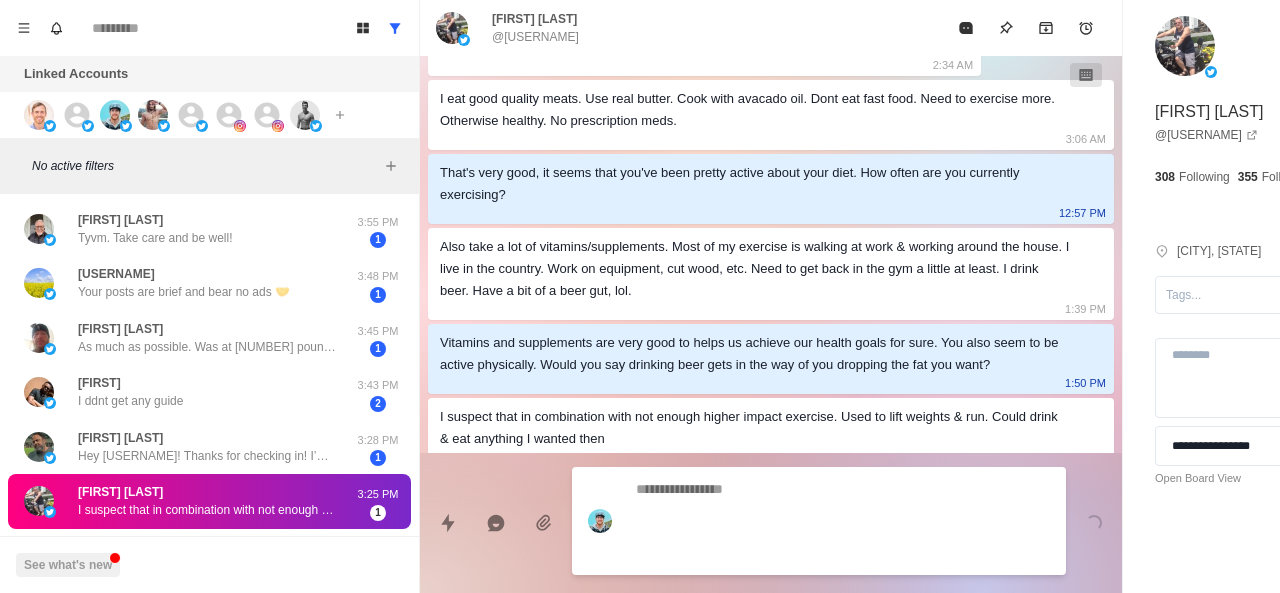 scroll, scrollTop: 654, scrollLeft: 0, axis: vertical 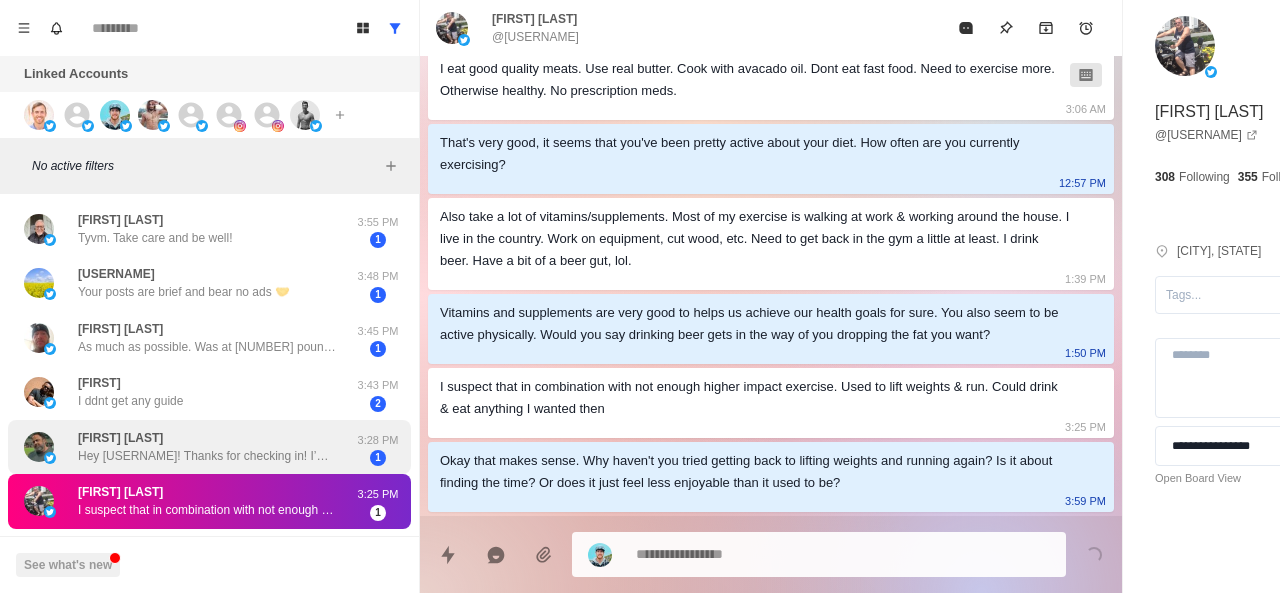 click on "Hey [USERNAME]! Thanks for checking in! I’m looking to burn belly fat. I’m a distance runner, but quite heavy for the discipline. Obviously, doing so much cardio makes you hungry, and I’m quite partial to a beer or [NUMBER]! I’ve got some weights and kettlebells at home so will start doing some regular short workouts on my gym mat!" at bounding box center [208, 456] 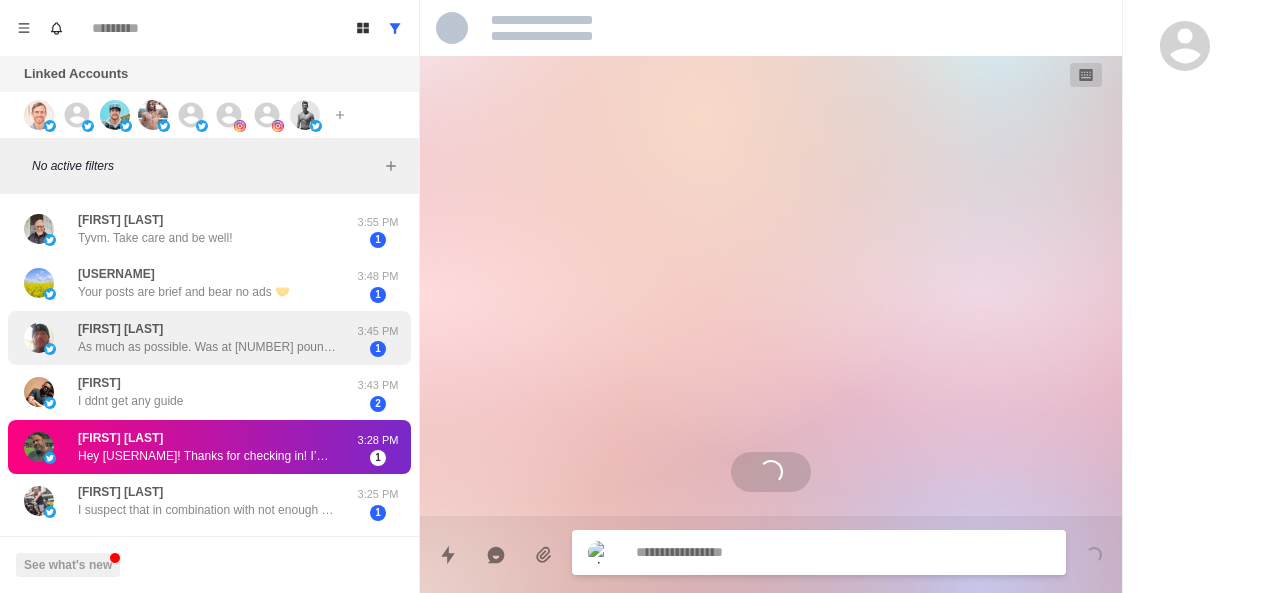 scroll, scrollTop: 0, scrollLeft: 0, axis: both 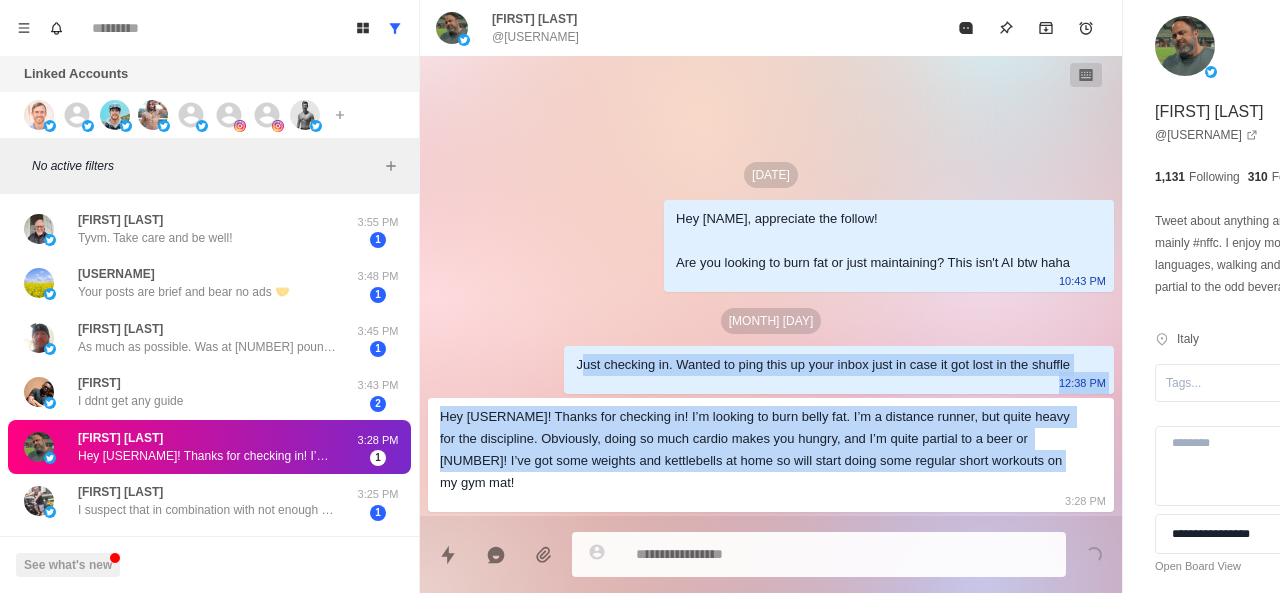 drag, startPoint x: 464, startPoint y: 355, endPoint x: 798, endPoint y: 491, distance: 360.62723 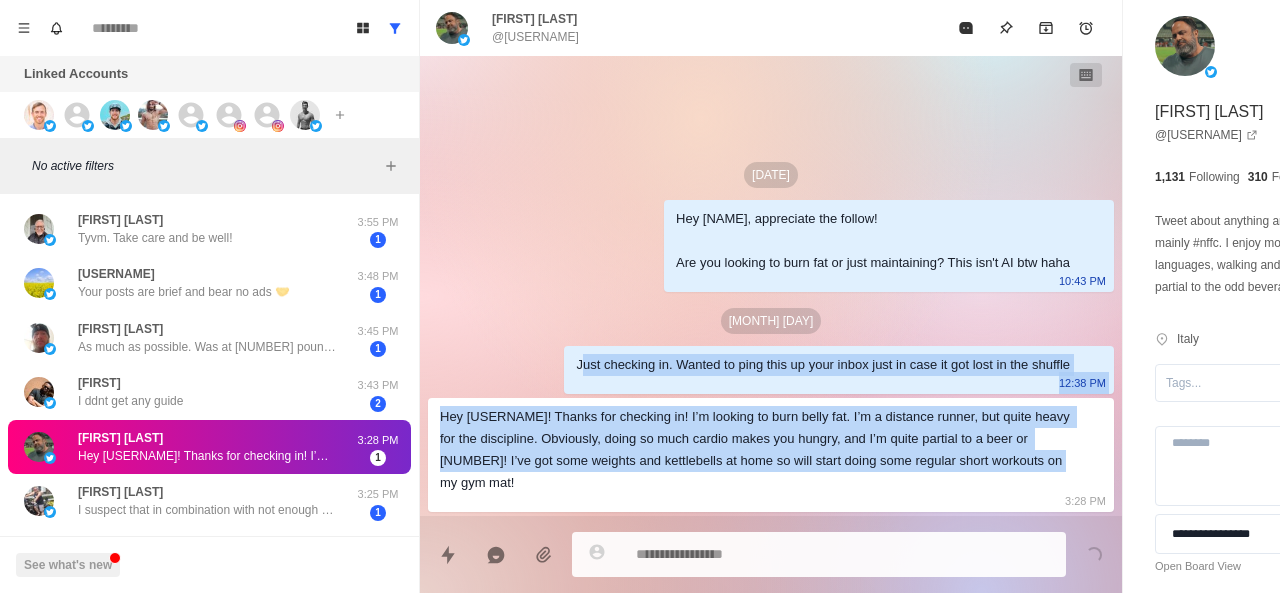 click on "[DATE] Hey [FIRST], appreciate the follow!
Are you looking to burn fat or just maintaining? This isn't AI btw haha [TIME] [DATE] Just checking in. Wanted to ping this up your inbox just in case it got lost in the shuffle [TIME] Hey [FIRST]! Thanks for checking in! I’m looking to burn belly fat. I’m a distance runner, but quite heavy for the discipline. Obviously, doing so much cardio makes you hungry, and I’m quite partial to a beer or 2! I’ve got some weights and kettlebells at home so will start doing some regular short workouts on my gym mat! [TIME]" at bounding box center [771, 286] 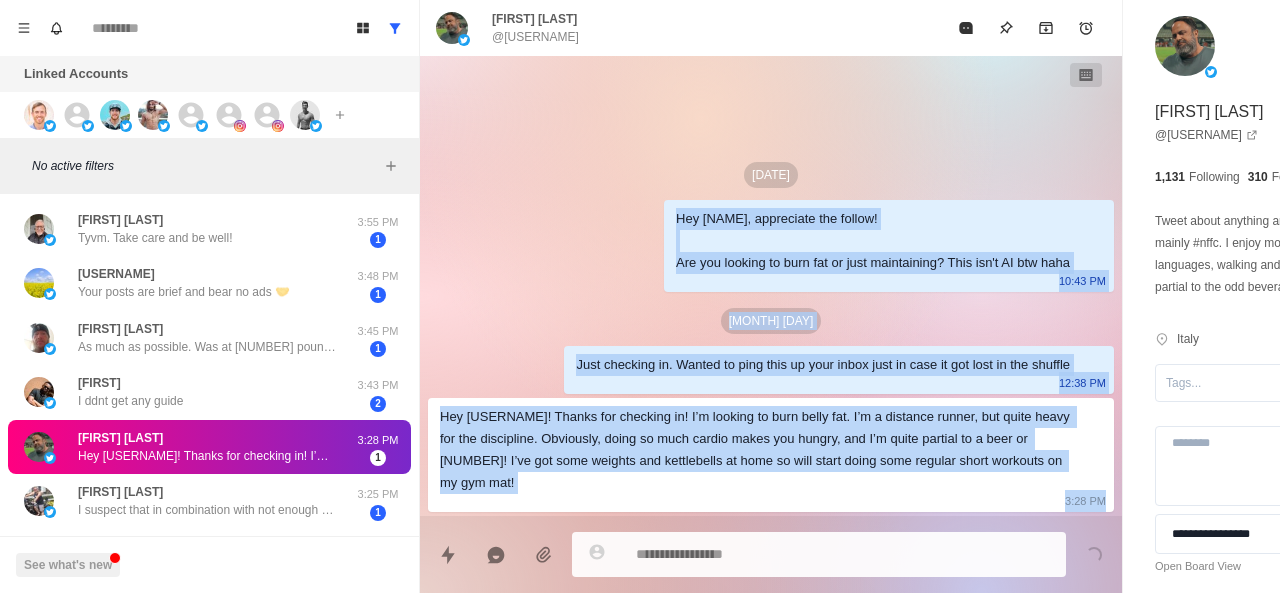 drag, startPoint x: 548, startPoint y: 225, endPoint x: 815, endPoint y: 519, distance: 397.14606 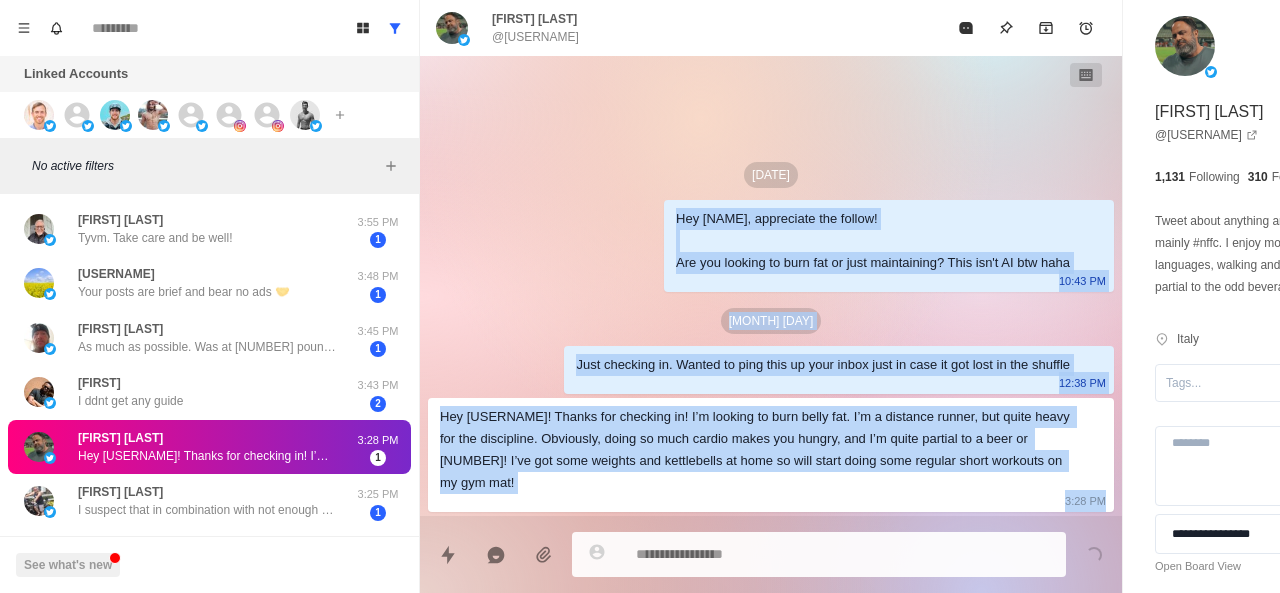 click on "[FIRST] [LAST] @[USERNAME] [DATE] Hey [FIRST], appreciate the follow!
Are you looking to burn fat or just maintaining? This isn't AI btw haha [TIME] [DATE] Just checking in. Wanted to ping this up your inbox just in case it got lost in the shuffle [TIME] Hey [FIRST]! Thanks for checking in! I’m looking to burn belly fat. I’m a distance runner, but quite heavy for the discipline. Obviously, doing so much cardio makes you hungry, and I’m quite partial to a beer or 2! I’ve got some weights and kettlebells at home so will start doing some regular short workouts on my gym mat! [TIME]" at bounding box center (771, 296) 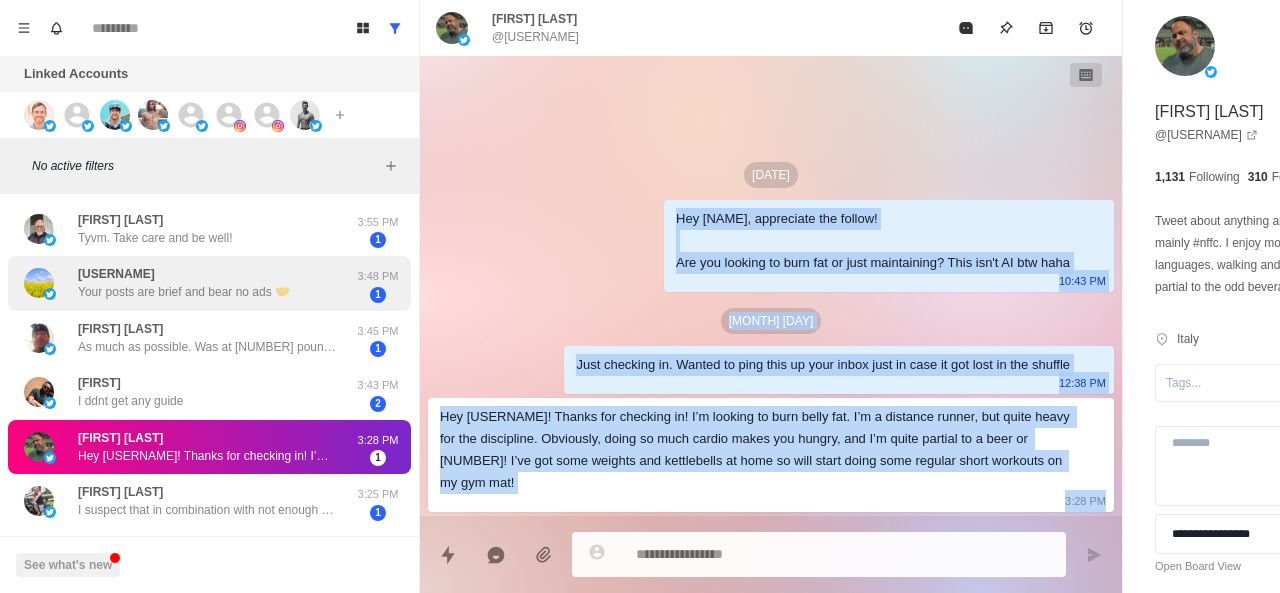 click on "[USERNAME] Your posts are brief and bear no ads 🤝 3:48 PM 1" at bounding box center [209, 283] 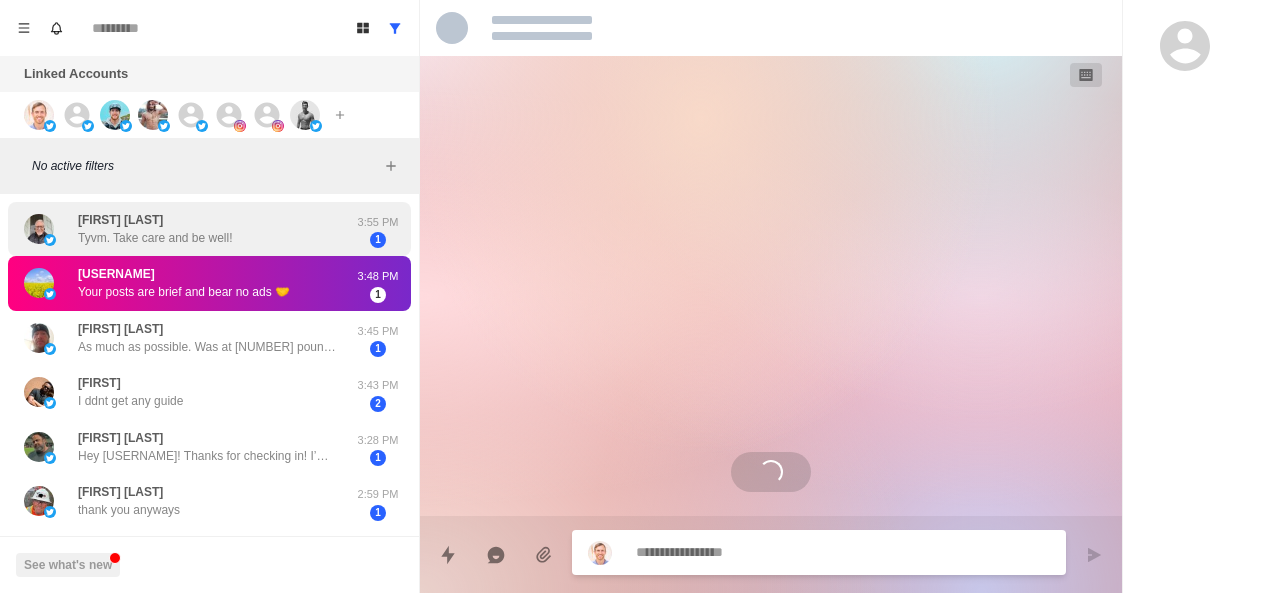 click on "Tyvm. Take care and be well!" at bounding box center (155, 238) 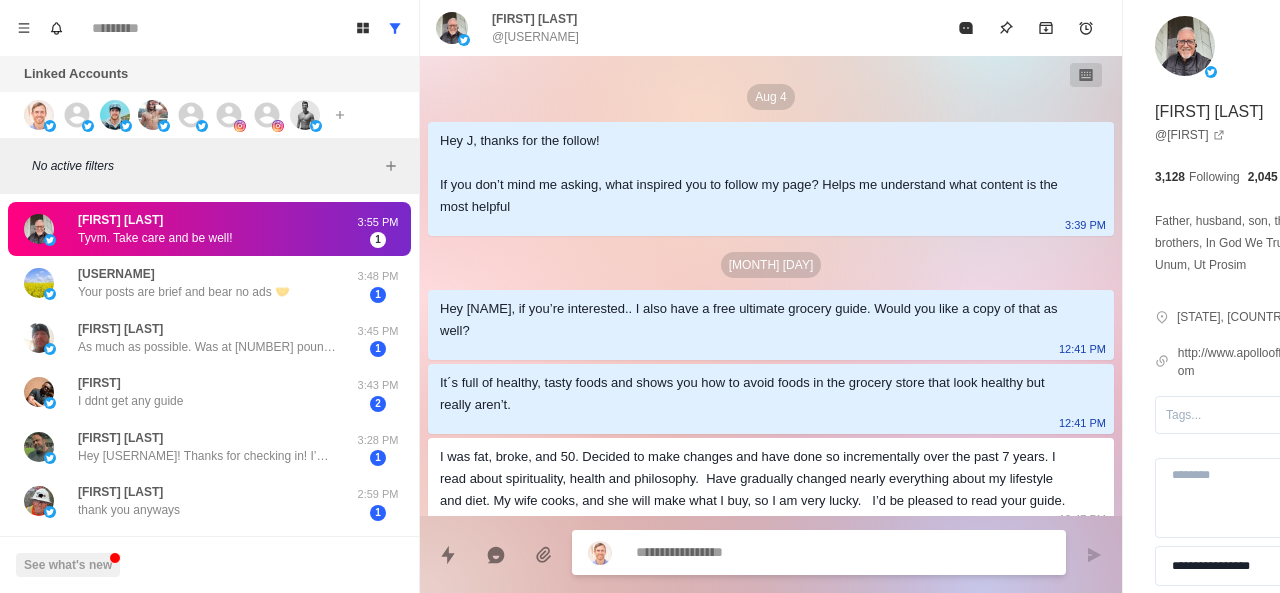 scroll, scrollTop: 218, scrollLeft: 0, axis: vertical 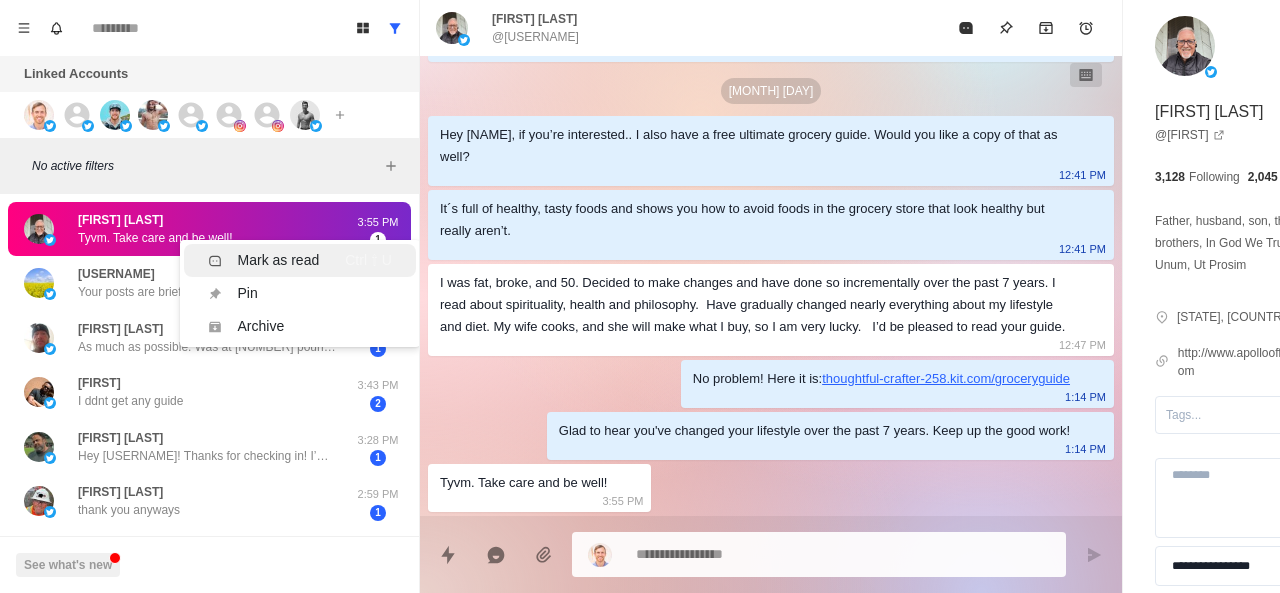 click on "Mark as read Ctrl ⇧ U" at bounding box center (300, 260) 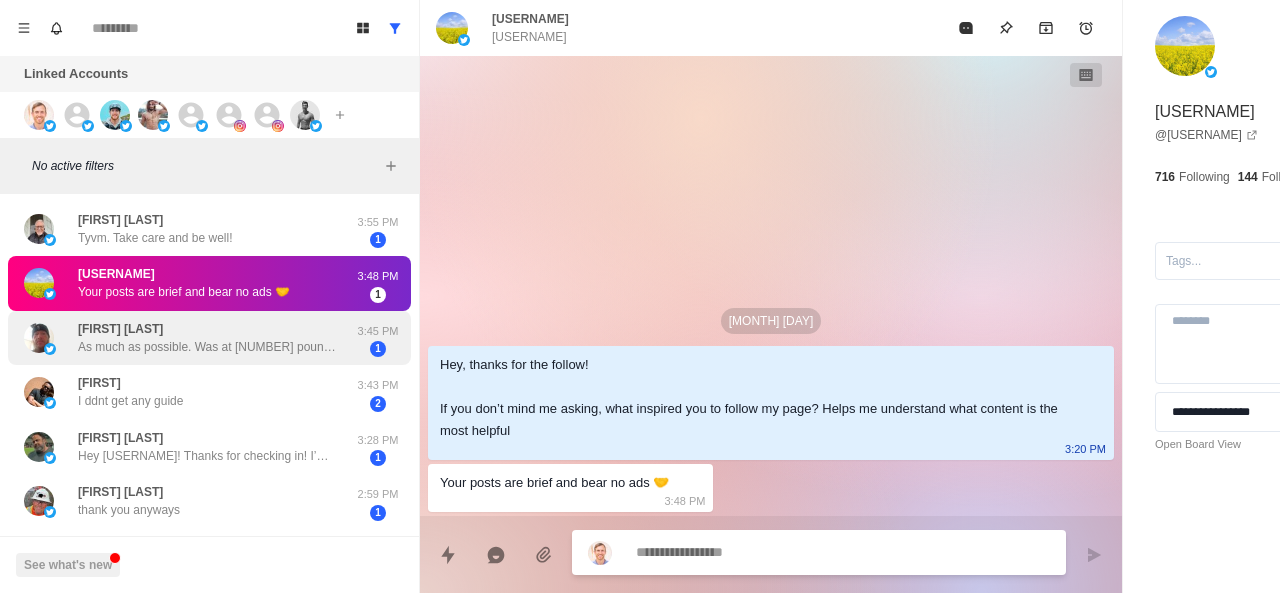 scroll, scrollTop: 0, scrollLeft: 0, axis: both 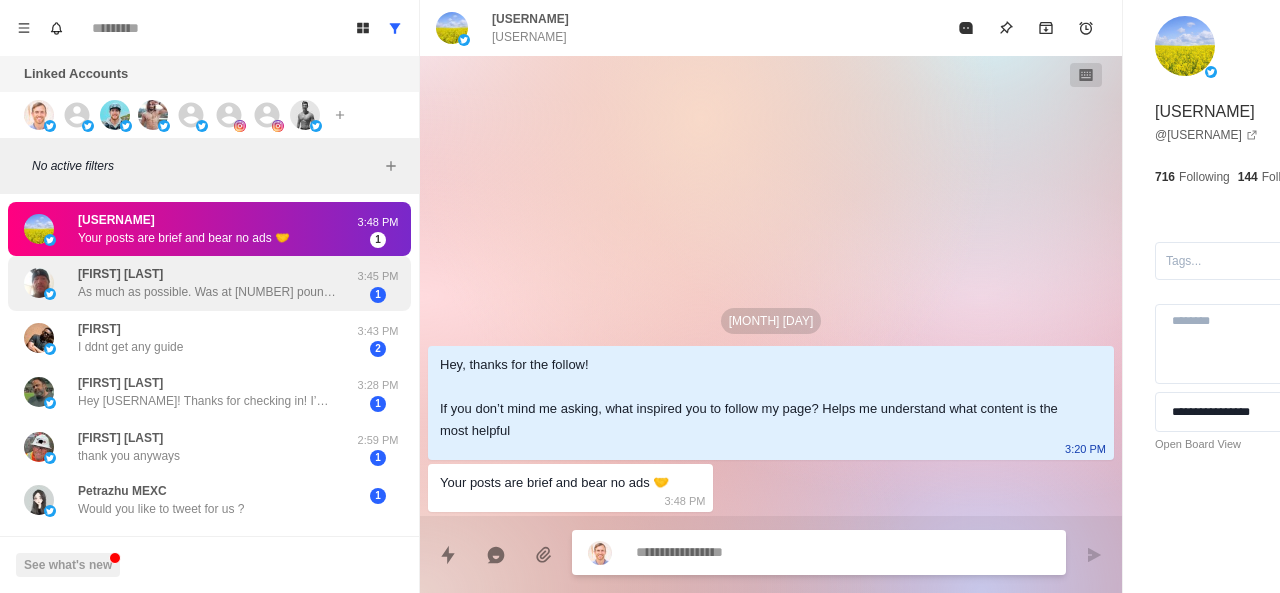 click on "As much as possible. Was at [NUMBER] pounds before weight lifting, now at [NUMBER] pounds. Some people say it's because of the muscle I have gained but I don't see it." at bounding box center [208, 292] 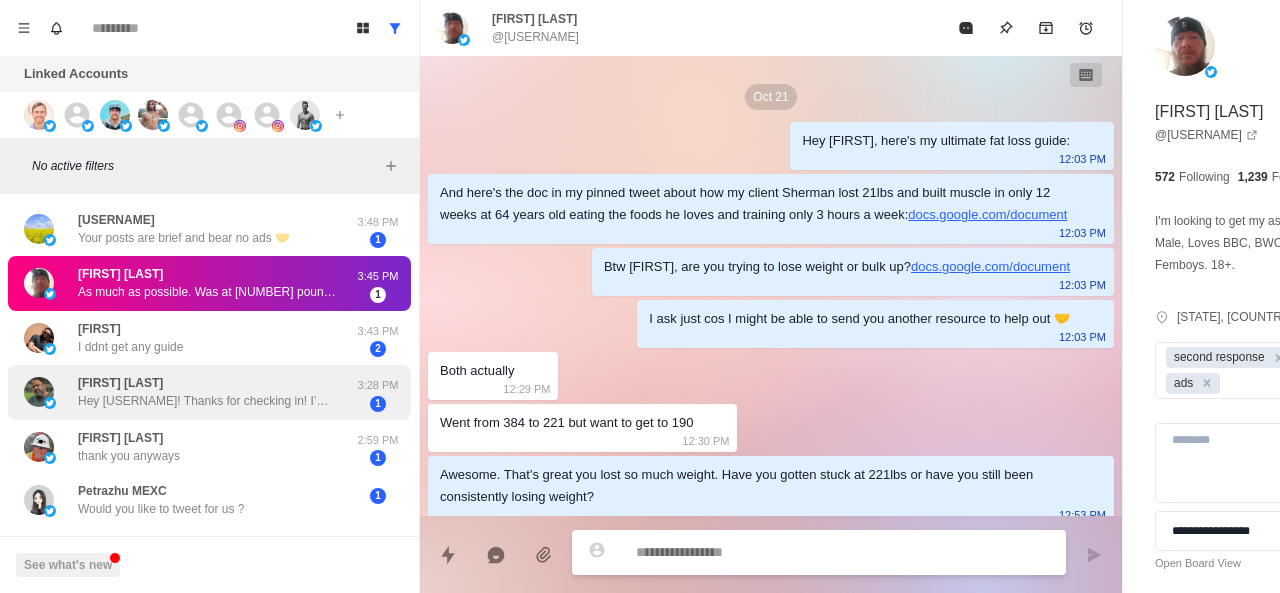 scroll, scrollTop: 1326, scrollLeft: 0, axis: vertical 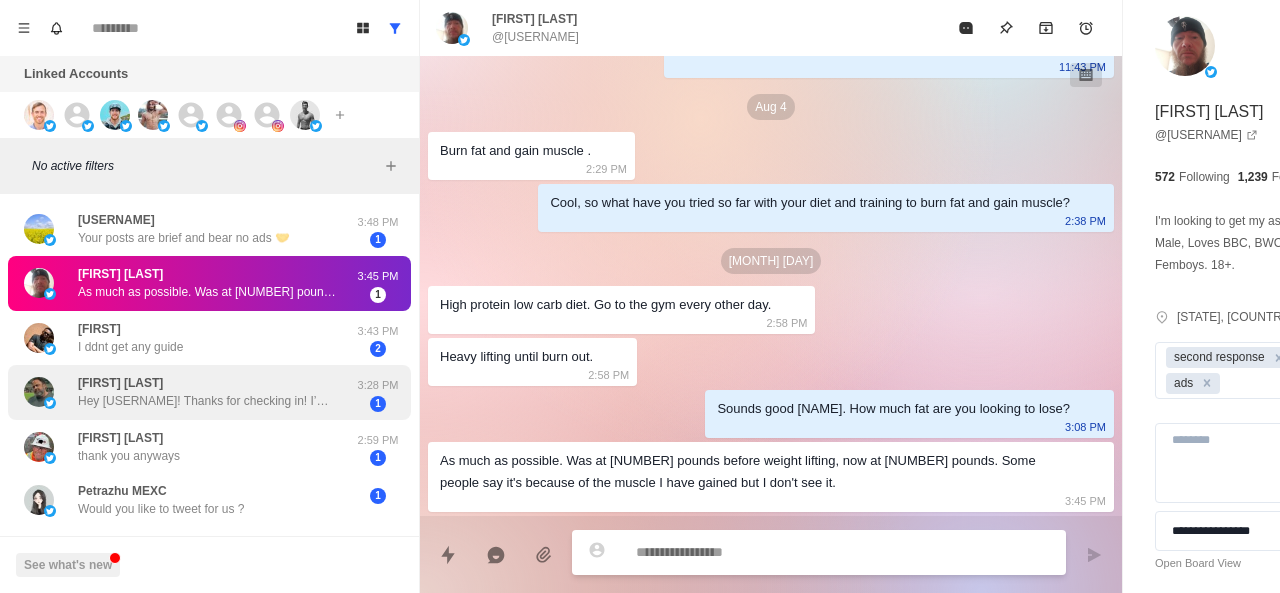 click on "Hey [USERNAME]! Thanks for checking in! I’m looking to burn belly fat. I’m a distance runner, but quite heavy for the discipline. Obviously, doing so much cardio makes you hungry, and I’m quite partial to a beer or [NUMBER]! I’ve got some weights and kettlebells at home so will start doing some regular short workouts on my gym mat!" at bounding box center [208, 401] 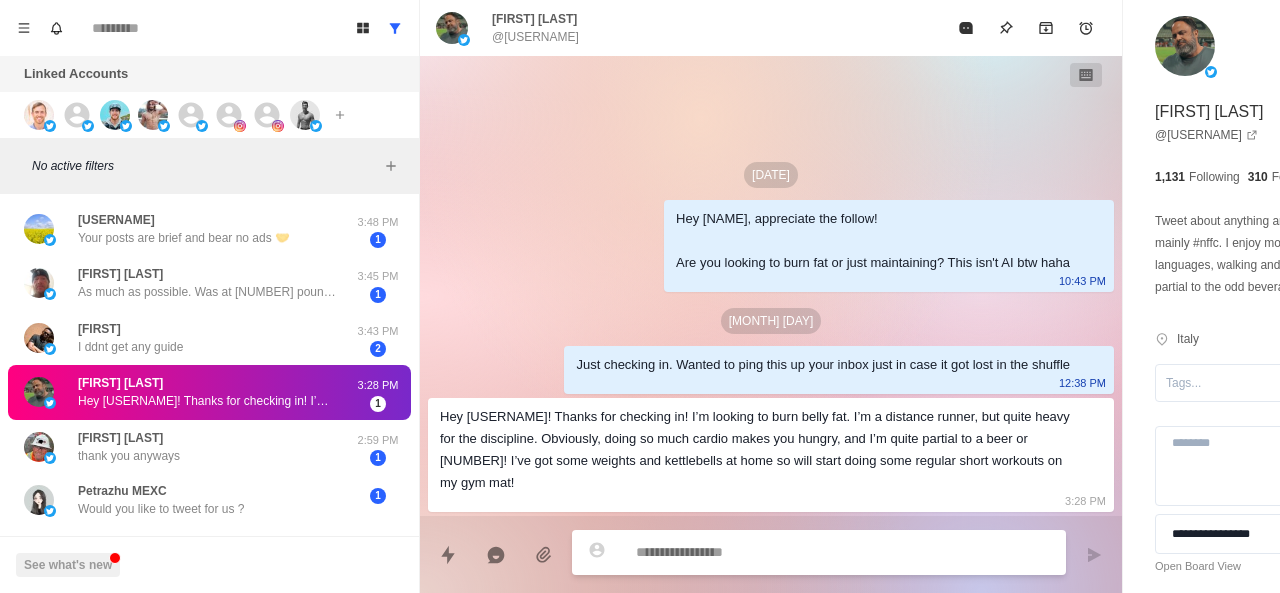 scroll, scrollTop: 0, scrollLeft: 0, axis: both 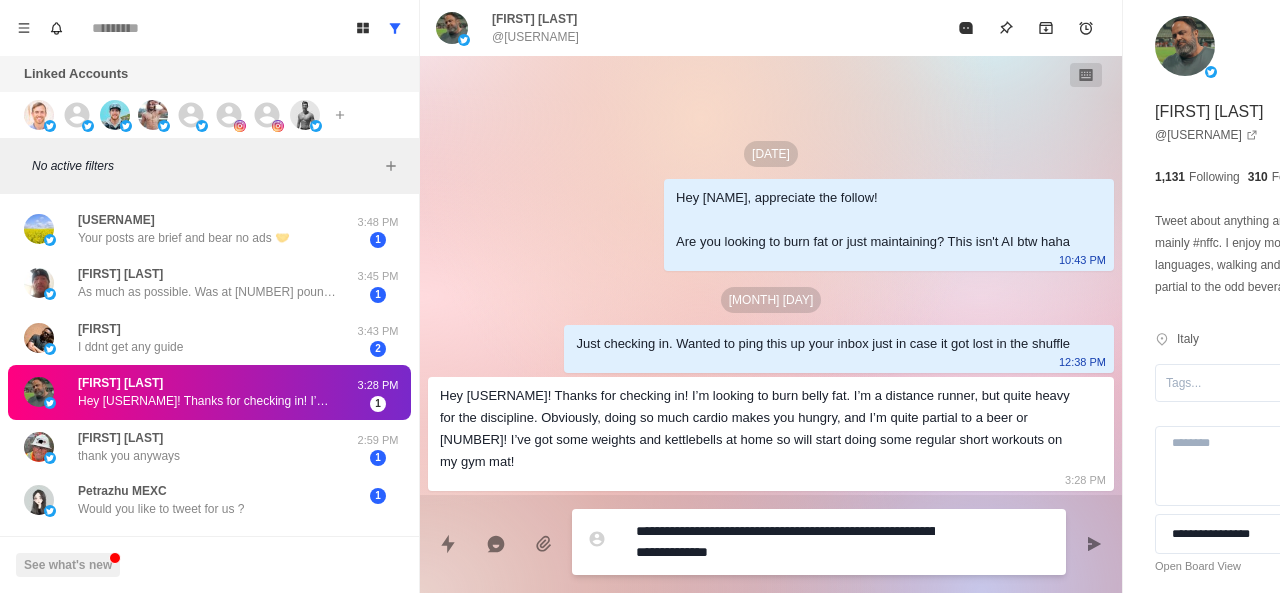 click on "**********" at bounding box center (785, 542) 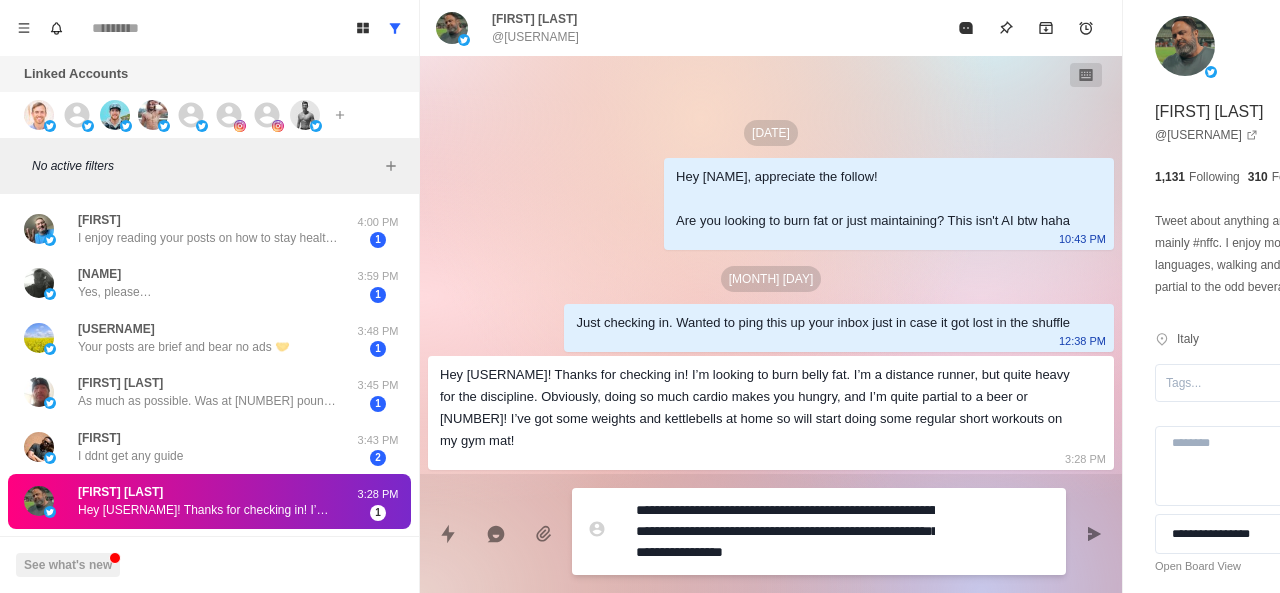 scroll, scrollTop: 16, scrollLeft: 0, axis: vertical 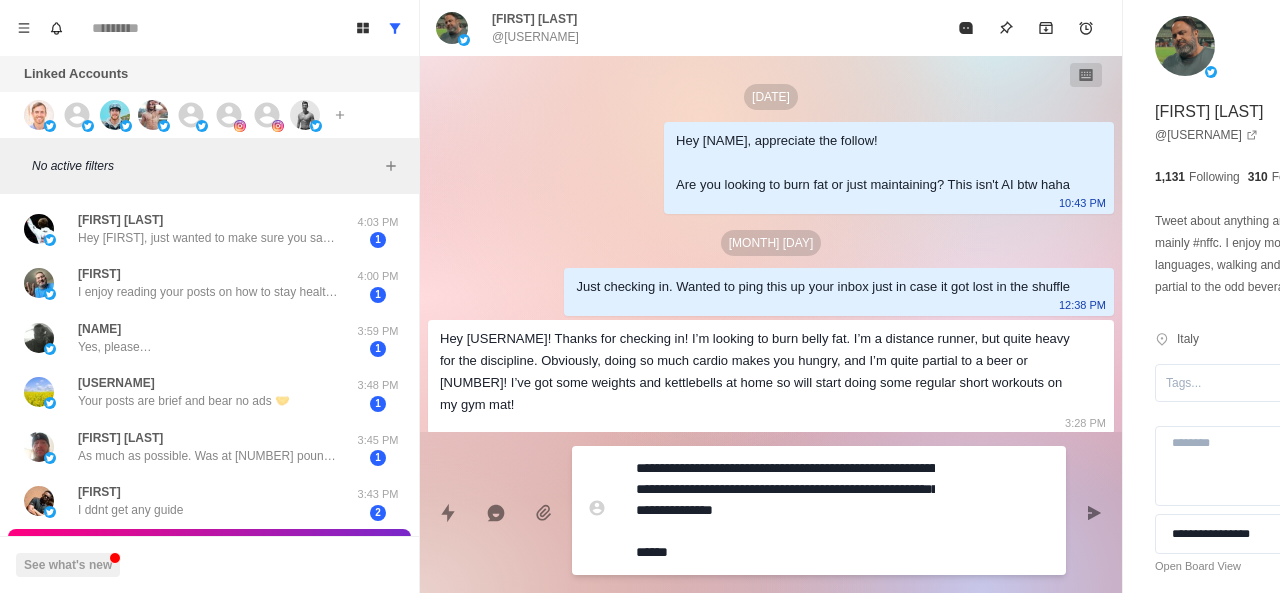 click on "**********" at bounding box center [785, 510] 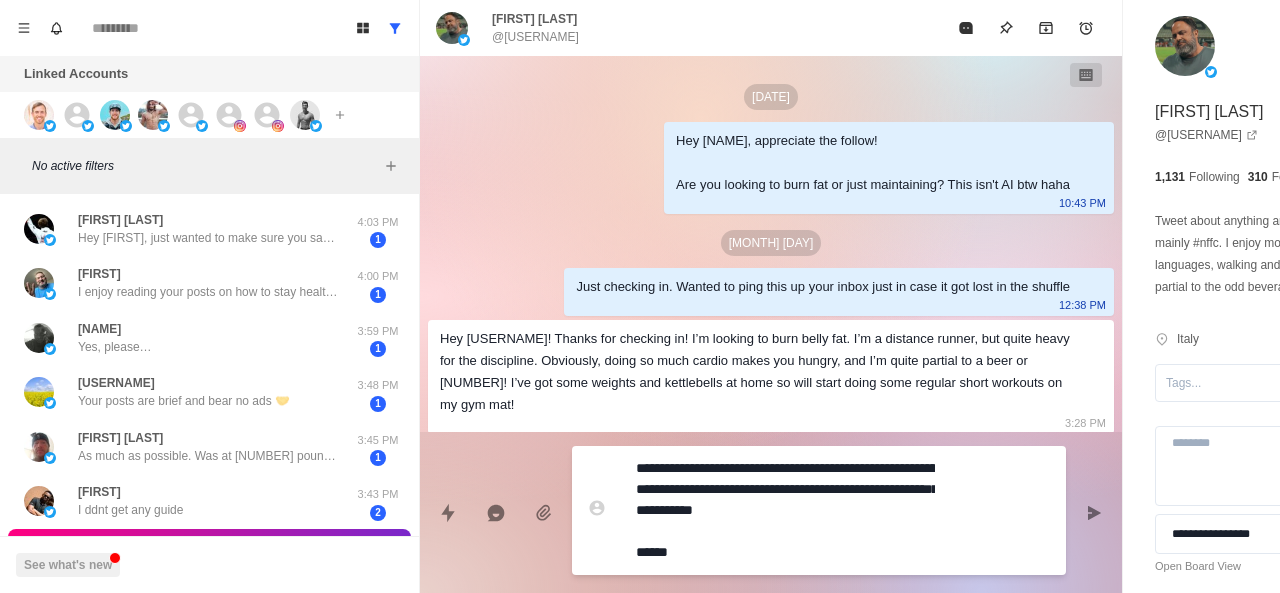 click on "**********" at bounding box center [785, 510] 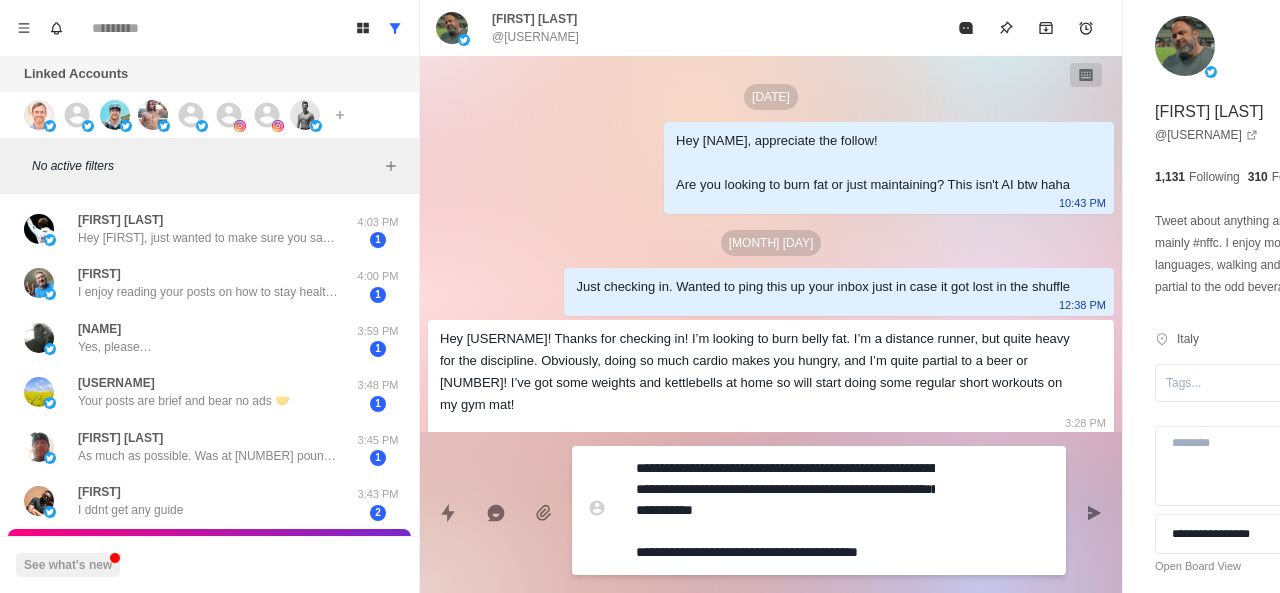 drag, startPoint x: 862, startPoint y: 510, endPoint x: 860, endPoint y: 495, distance: 15.132746 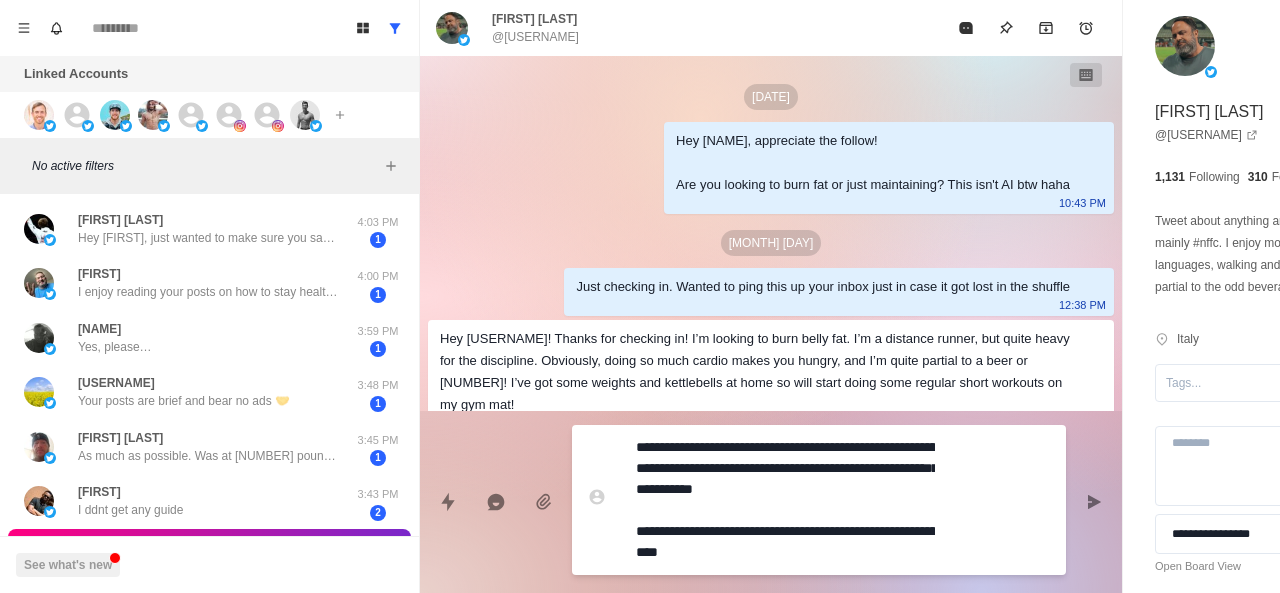 click on "**********" at bounding box center (785, 500) 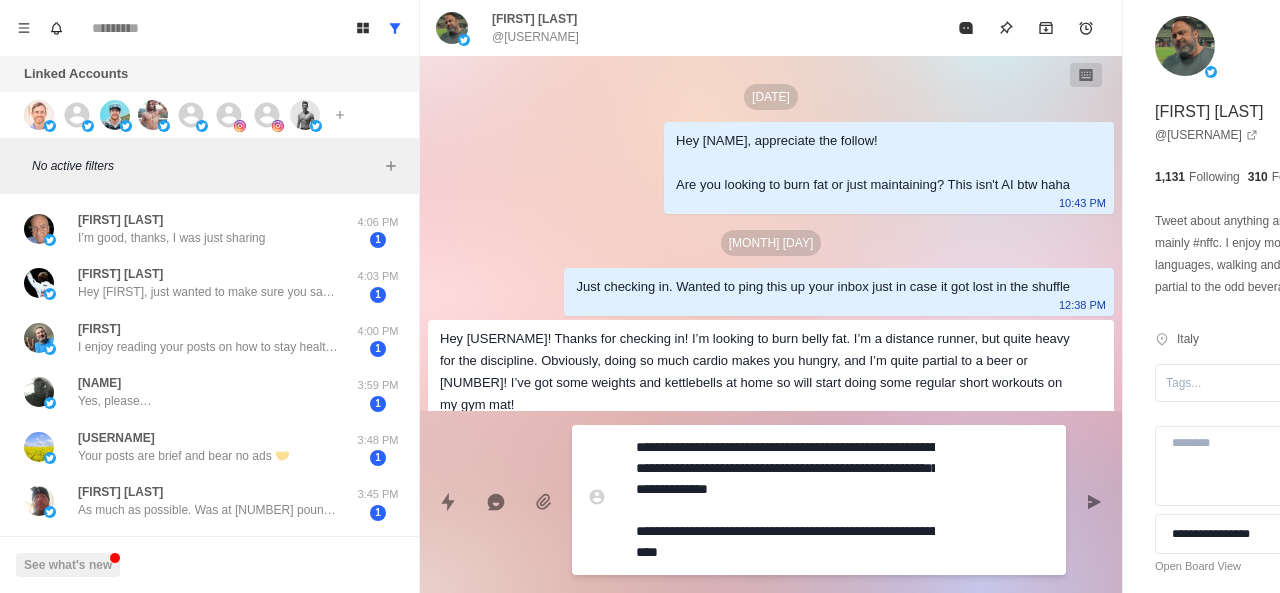 click on "**********" at bounding box center [785, 500] 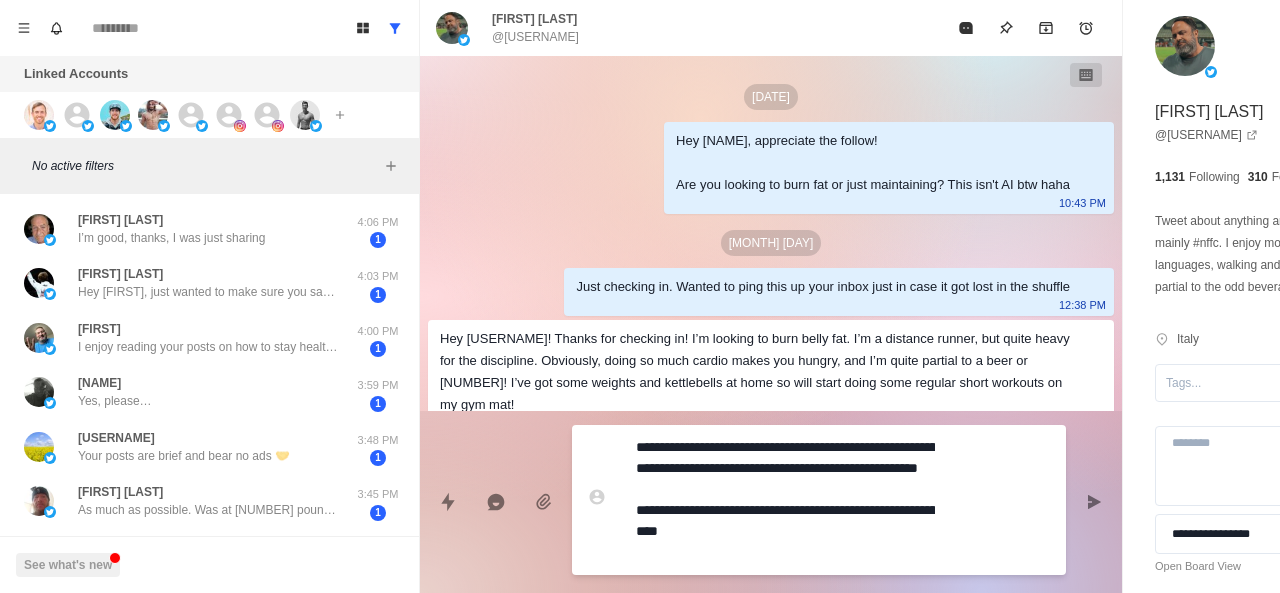 click on "**********" at bounding box center (785, 500) 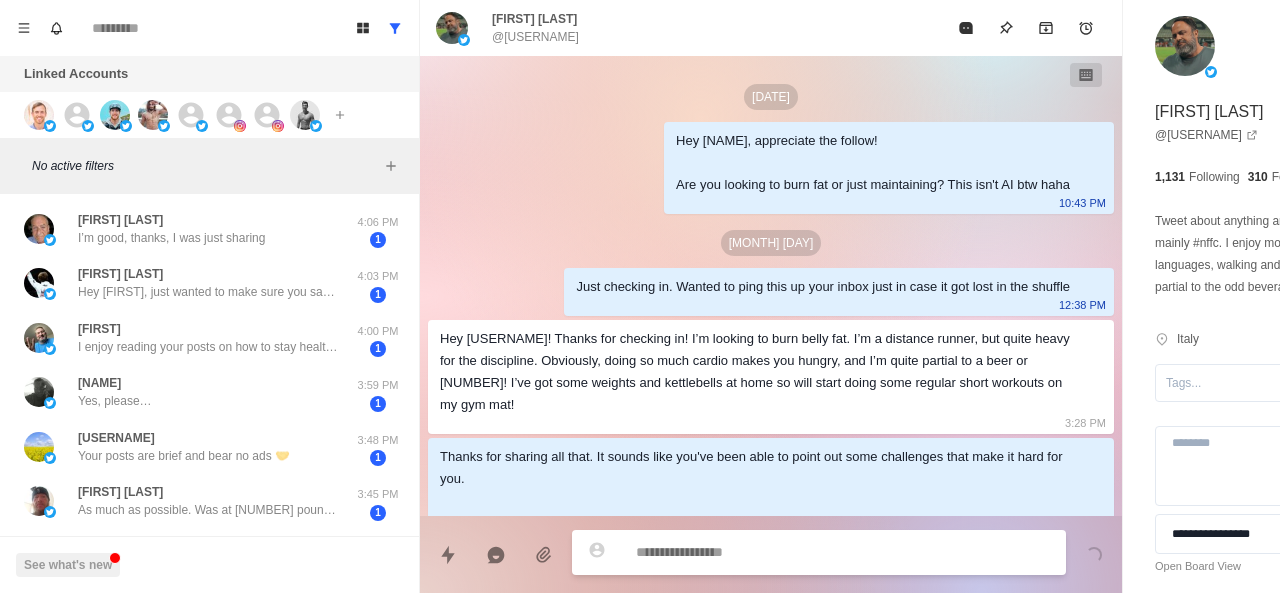 scroll, scrollTop: 62, scrollLeft: 0, axis: vertical 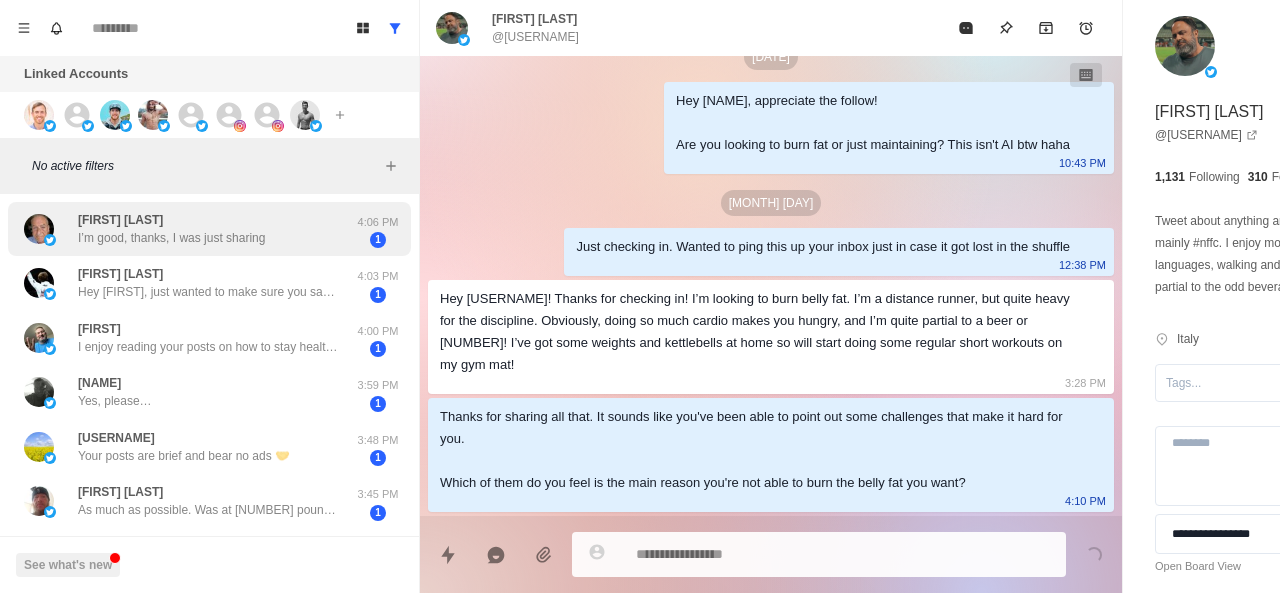 click on "[FIRST] [LAST]" at bounding box center [120, 220] 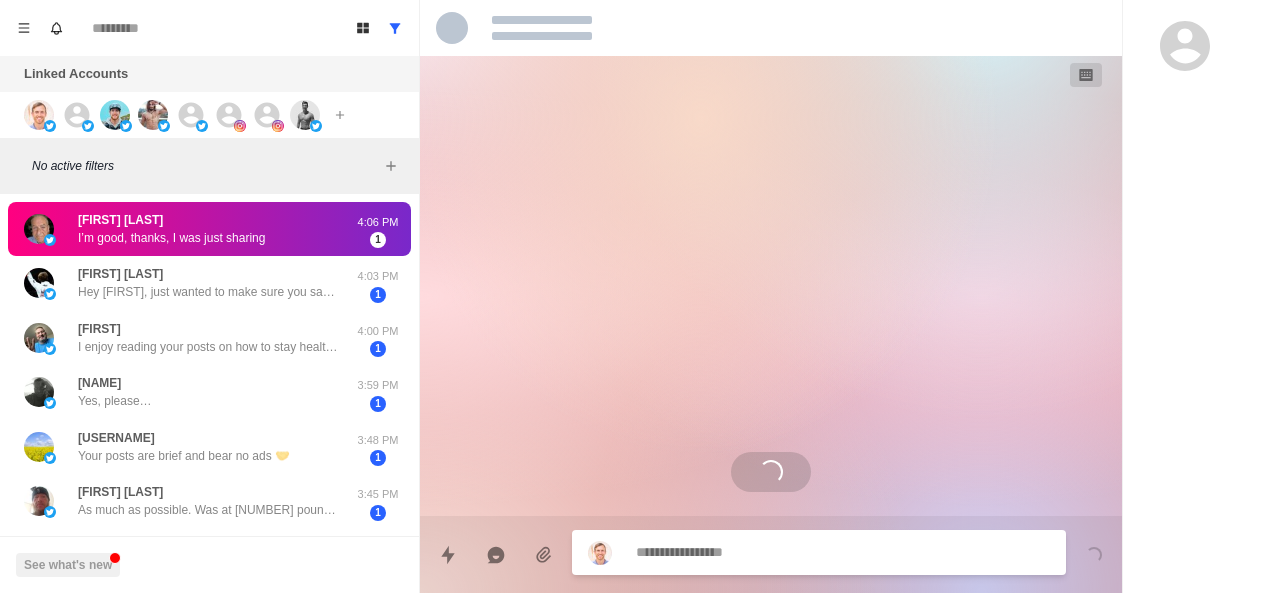 scroll, scrollTop: 0, scrollLeft: 0, axis: both 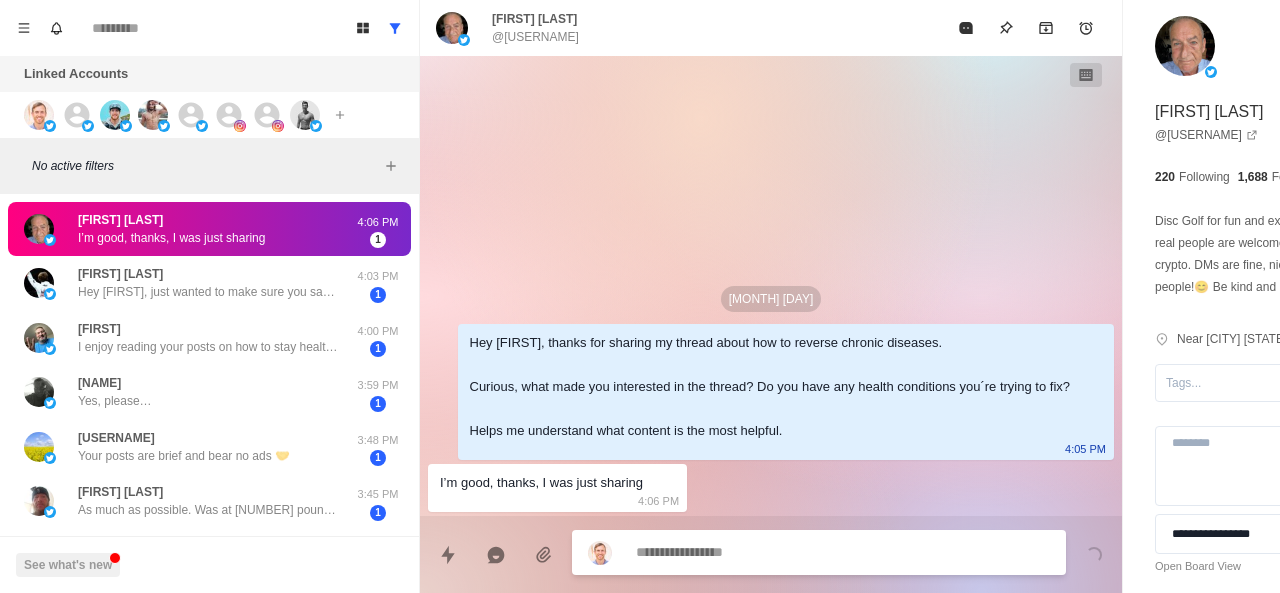 click at bounding box center [785, 552] 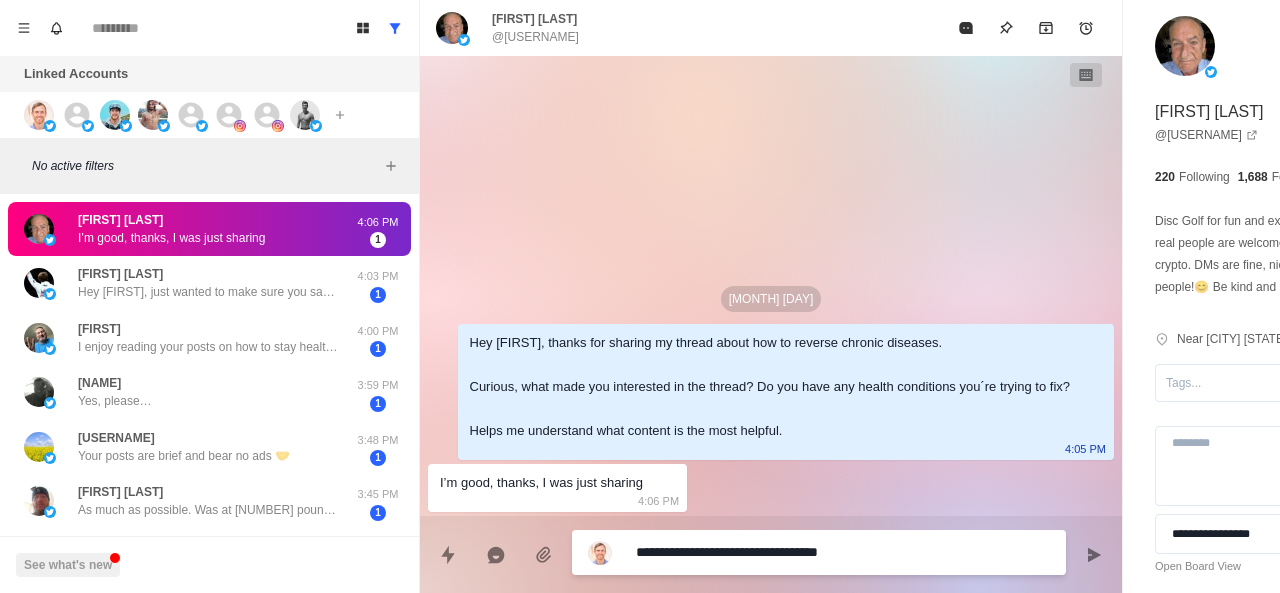 click on "**********" at bounding box center [785, 552] 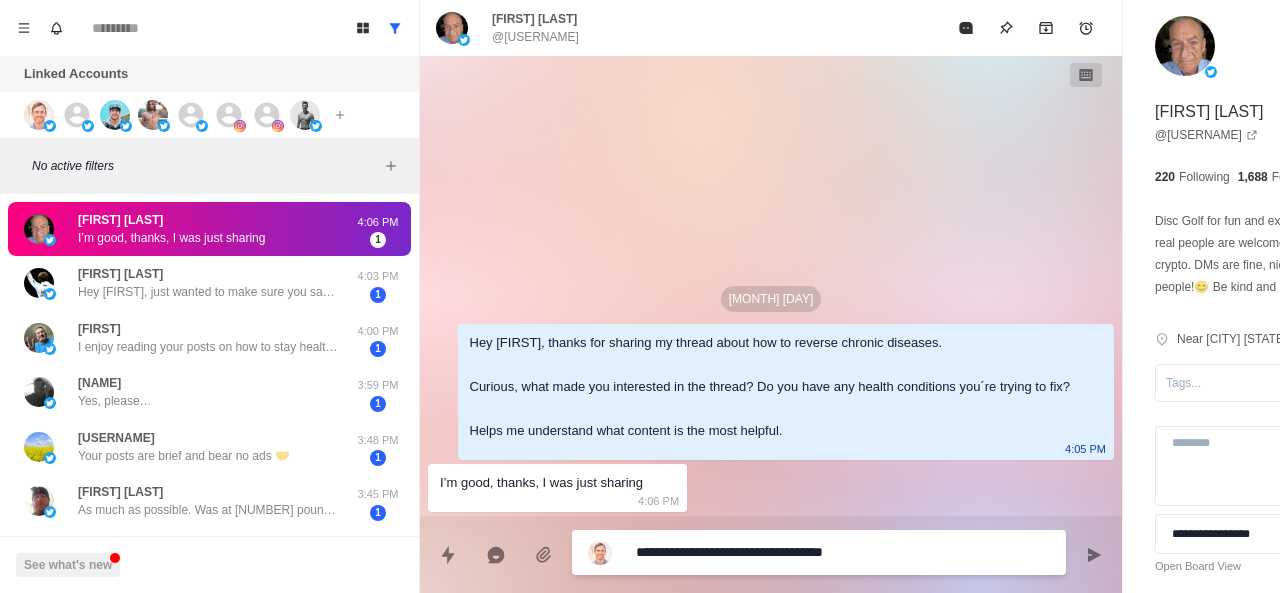 drag, startPoint x: 902, startPoint y: 558, endPoint x: 740, endPoint y: 553, distance: 162.07715 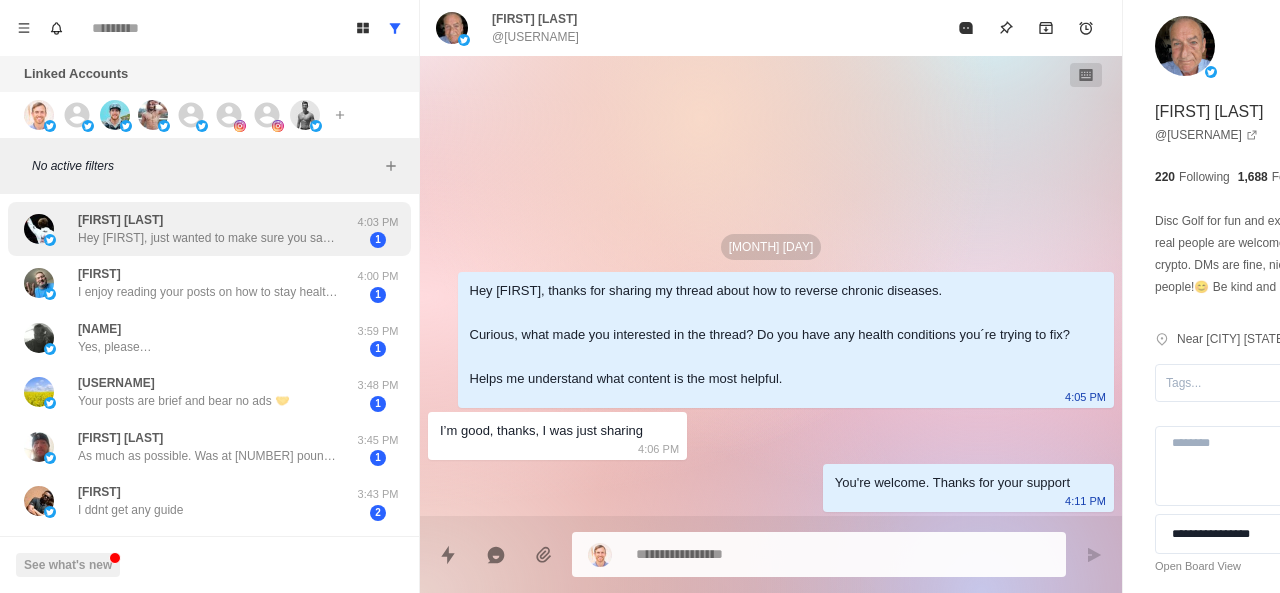 click on "[FIRST] [LAST] Hey [FIRST], just wanted to make sure you saw this👆" at bounding box center (208, 229) 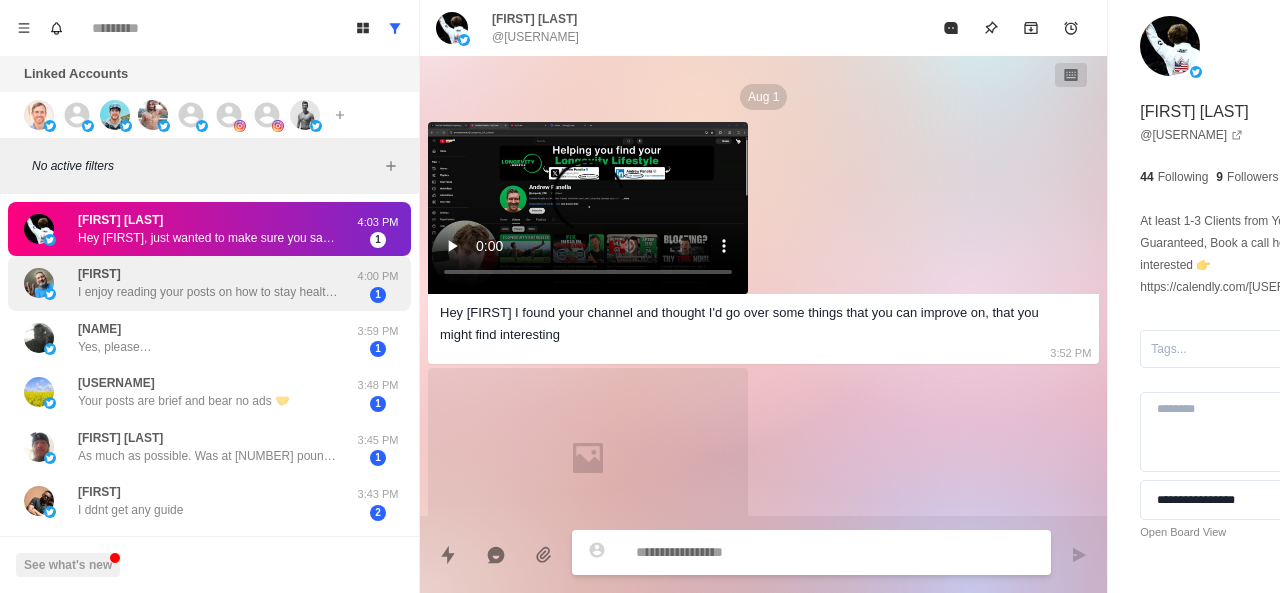 scroll, scrollTop: 1074, scrollLeft: 0, axis: vertical 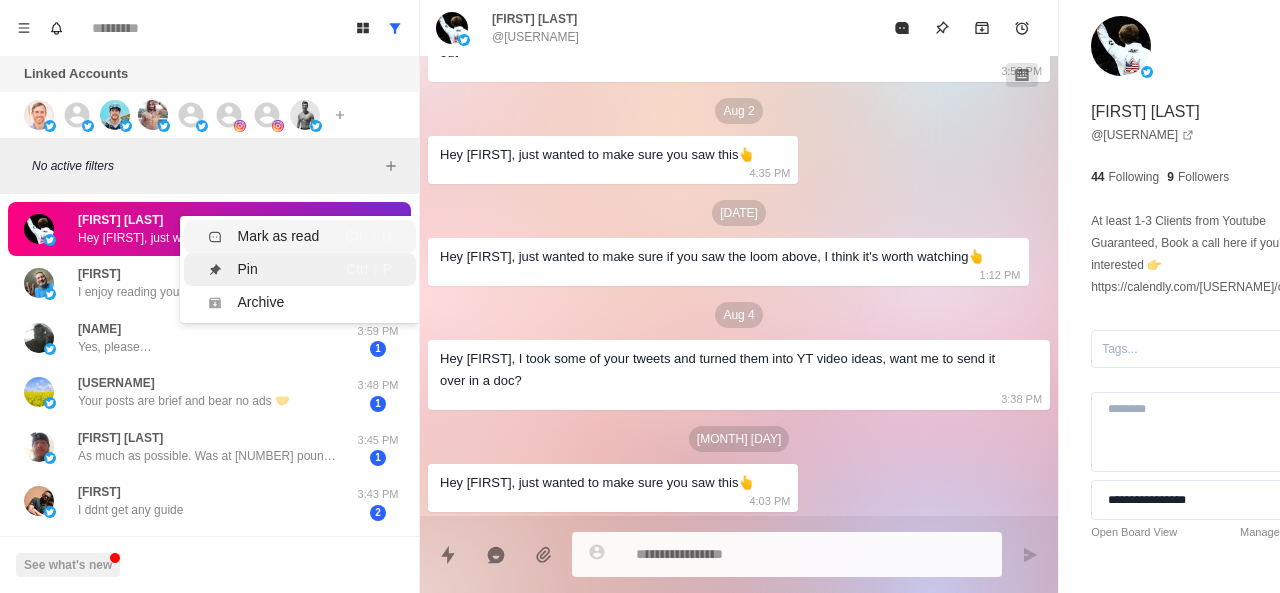 drag, startPoint x: 218, startPoint y: 237, endPoint x: 198, endPoint y: 259, distance: 29.732138 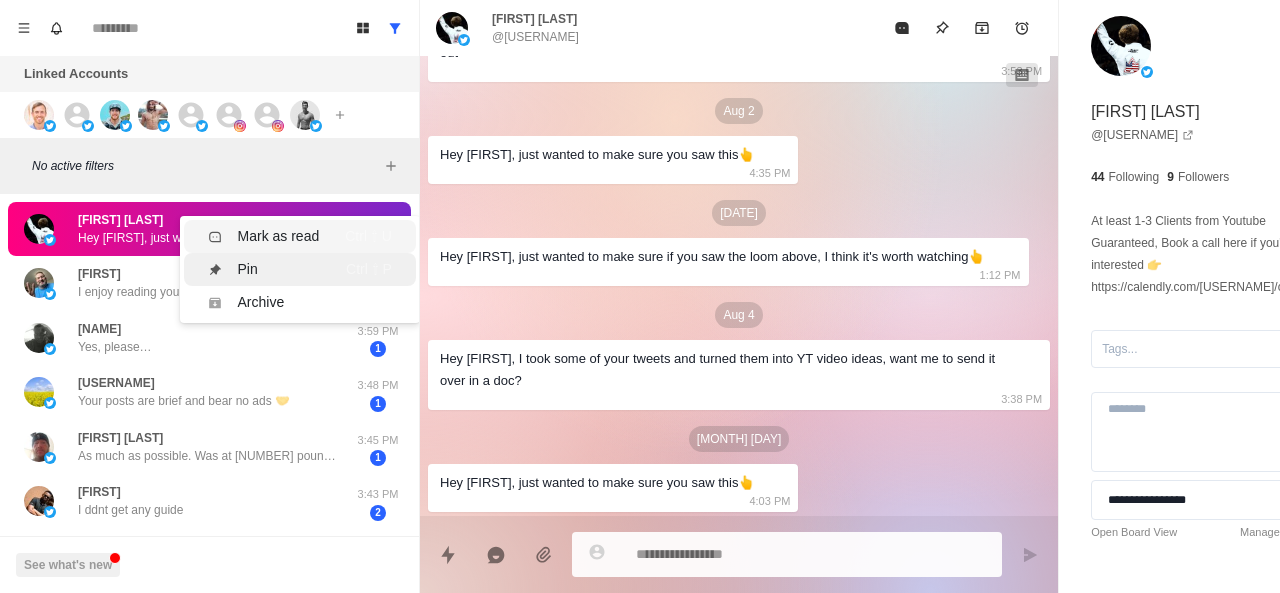 click 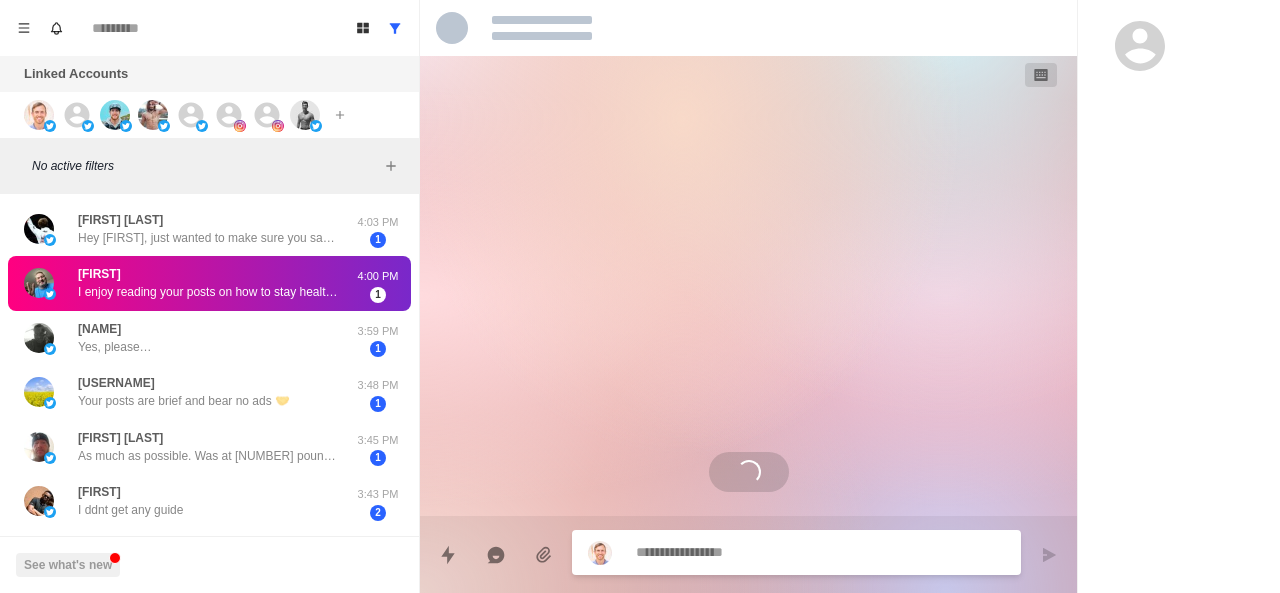 scroll, scrollTop: 0, scrollLeft: 0, axis: both 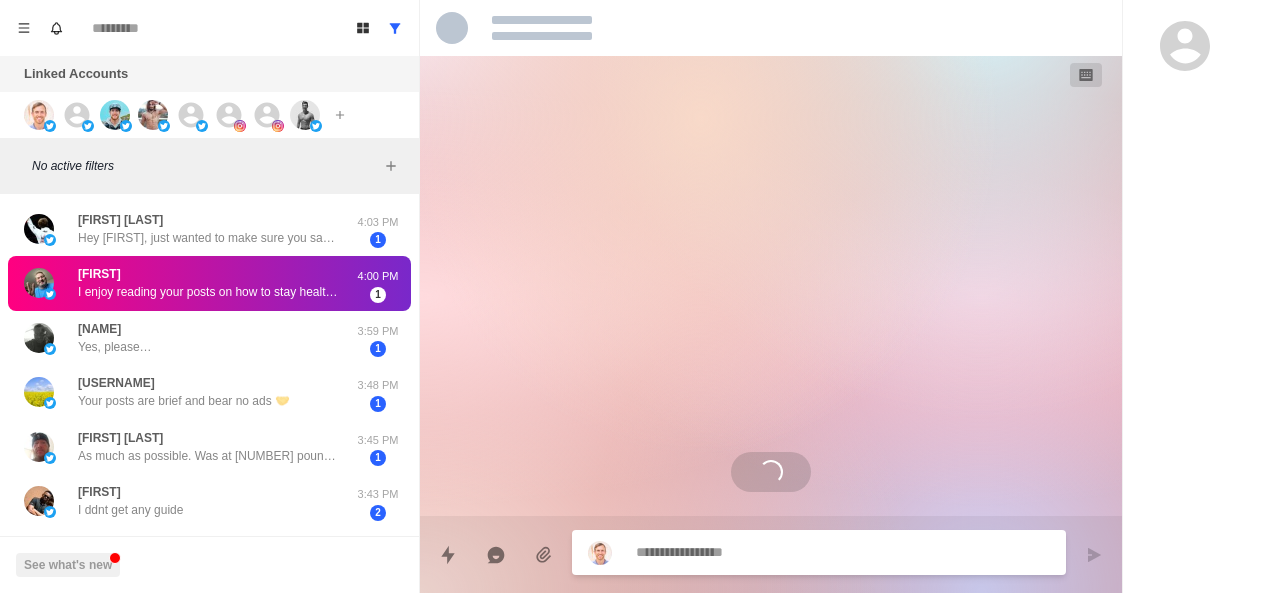 click on "I enjoy reading your posts on how to stay healthy. I’ve been hyper focused on watching my food intake, walking, and doing some lifting for a couple years now. [AGE] is coming quick so I’m trying to stay healthy. Thanks for your posts!" at bounding box center [208, 292] 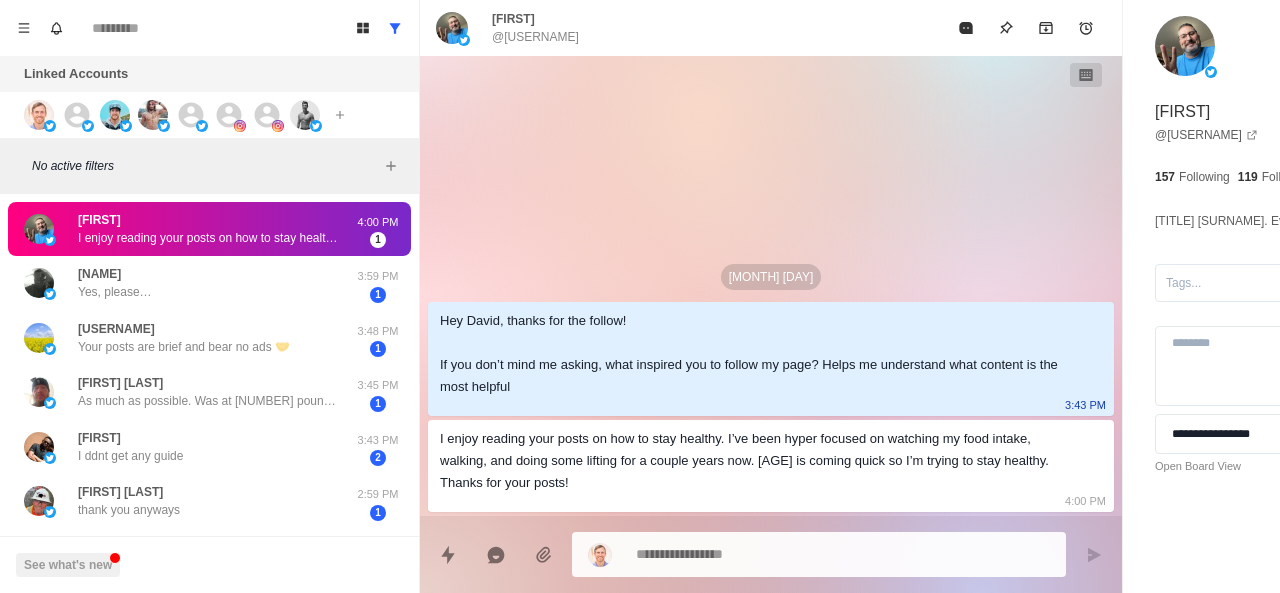 click on "I enjoy reading your posts on how to stay healthy. I’ve been hyper focused on watching my food intake, walking, and doing some lifting for a couple years now. [AGE] is coming quick so I’m trying to stay healthy. Thanks for your posts!" at bounding box center (755, 461) 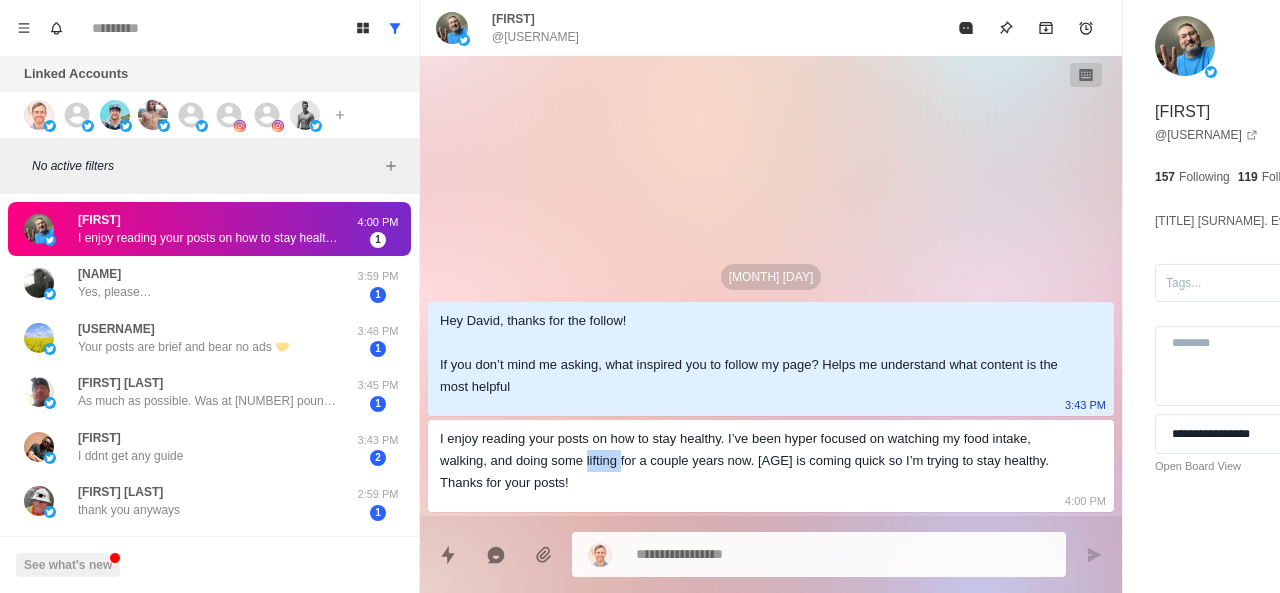click on "I enjoy reading your posts on how to stay healthy. I’ve been hyper focused on watching my food intake, walking, and doing some lifting for a couple years now. [AGE] is coming quick so I’m trying to stay healthy. Thanks for your posts!" at bounding box center (755, 461) 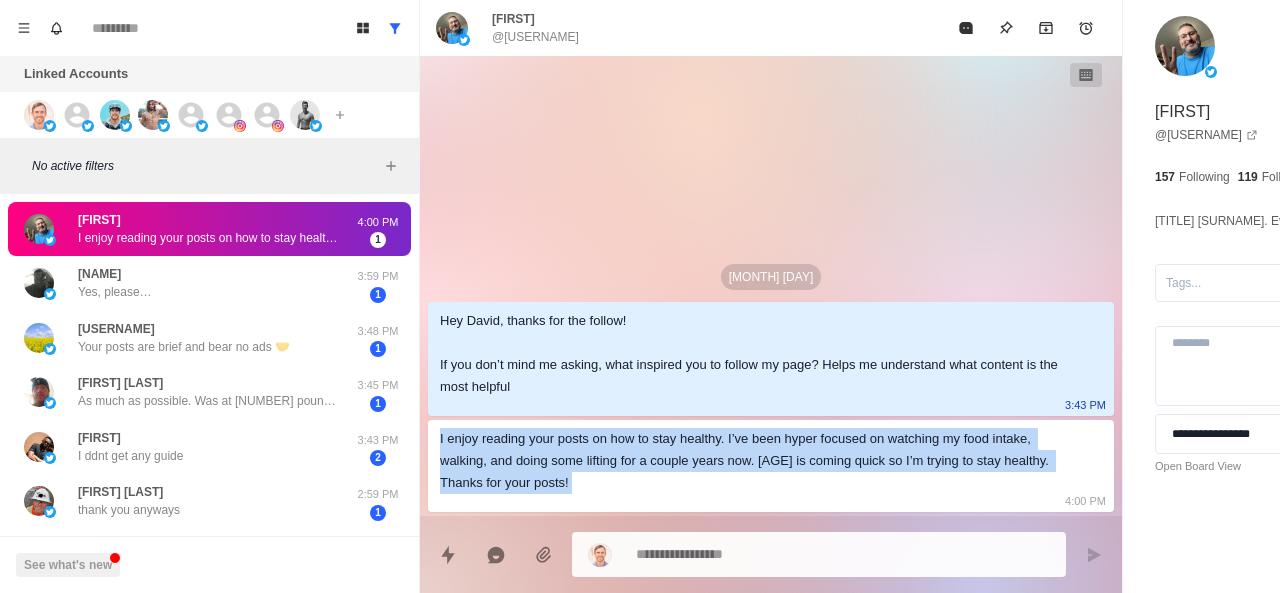 click on "I enjoy reading your posts on how to stay healthy. I’ve been hyper focused on watching my food intake, walking, and doing some lifting for a couple years now. [AGE] is coming quick so I’m trying to stay healthy. Thanks for your posts!" at bounding box center [755, 461] 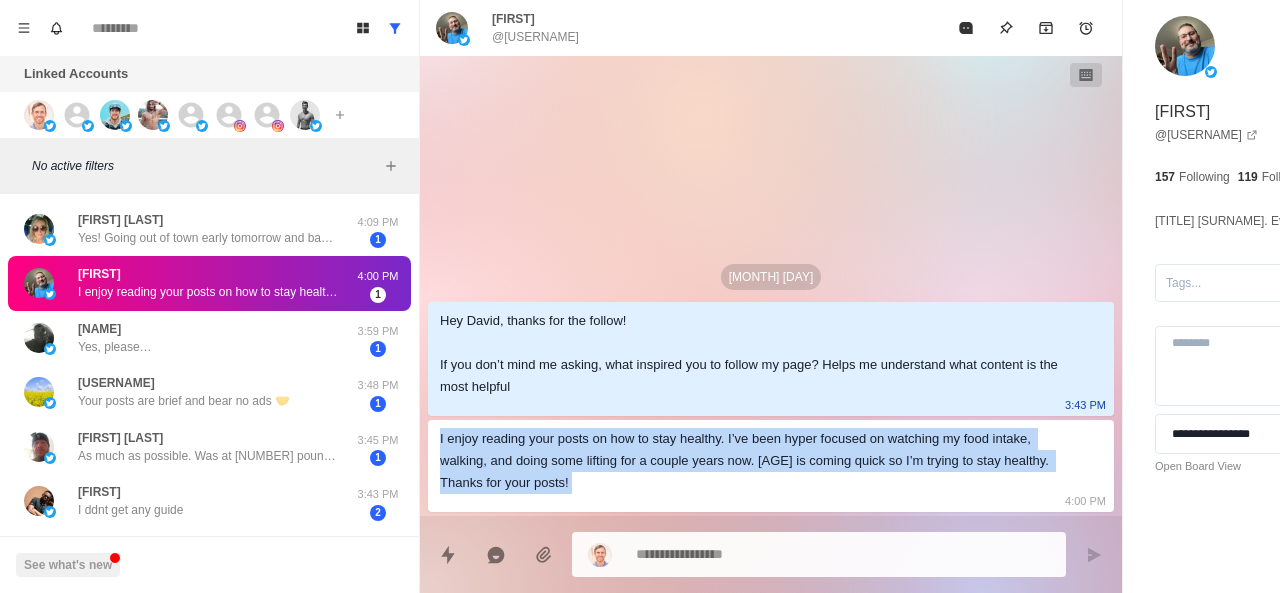 click at bounding box center (819, 554) 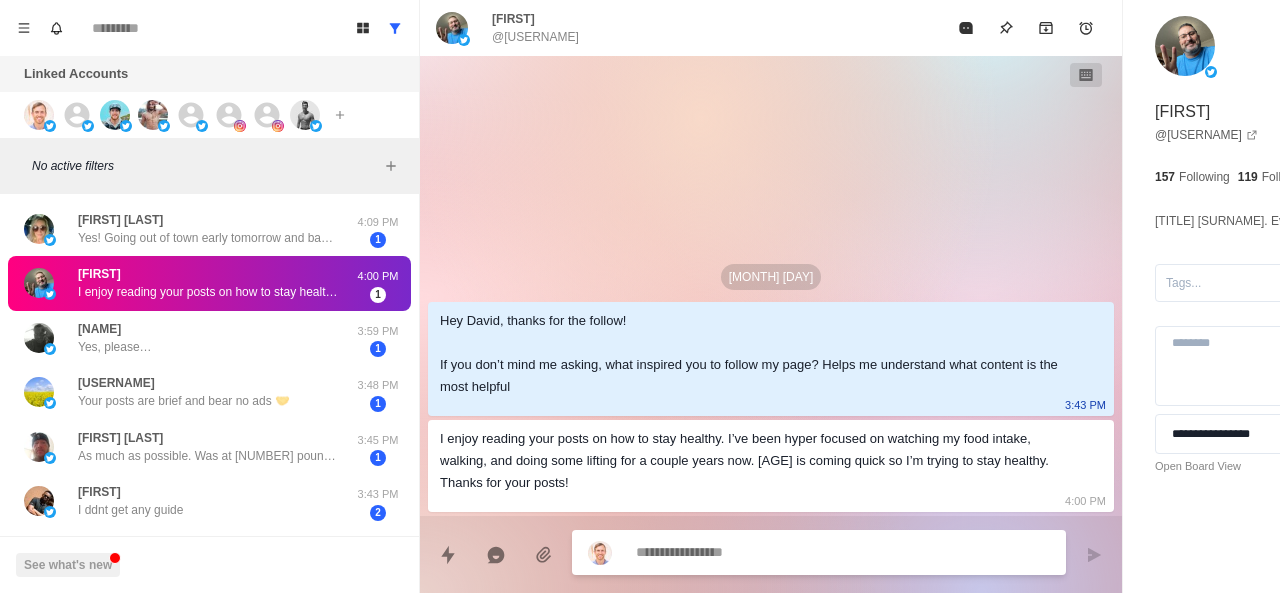 click at bounding box center (785, 552) 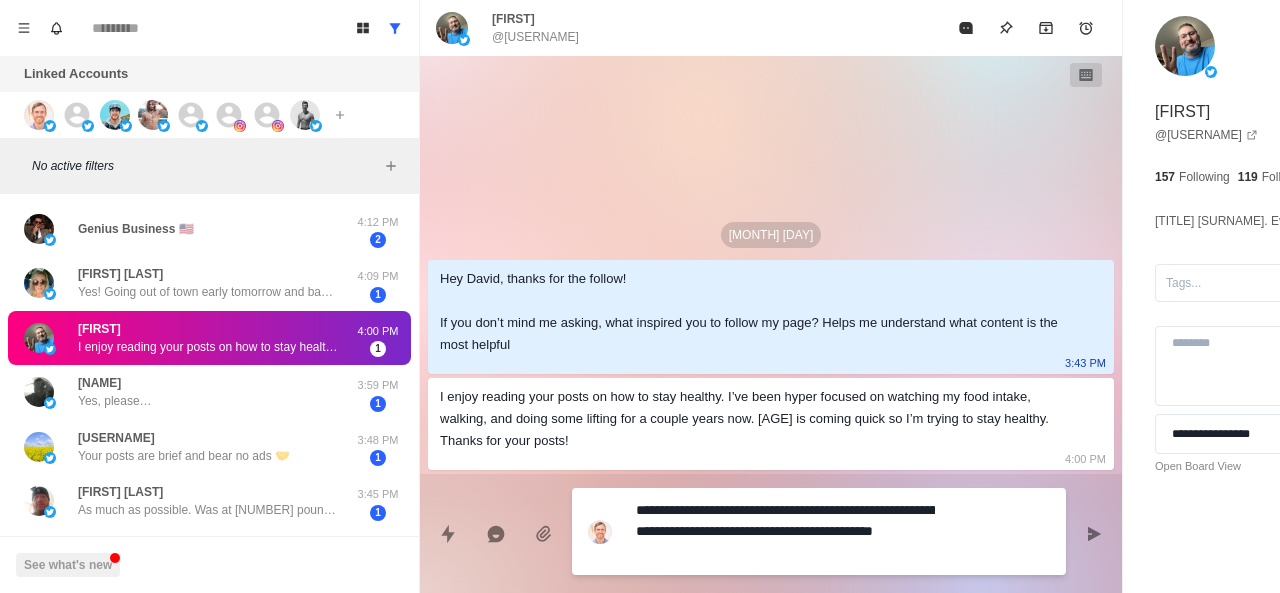 click on "**********" at bounding box center (785, 531) 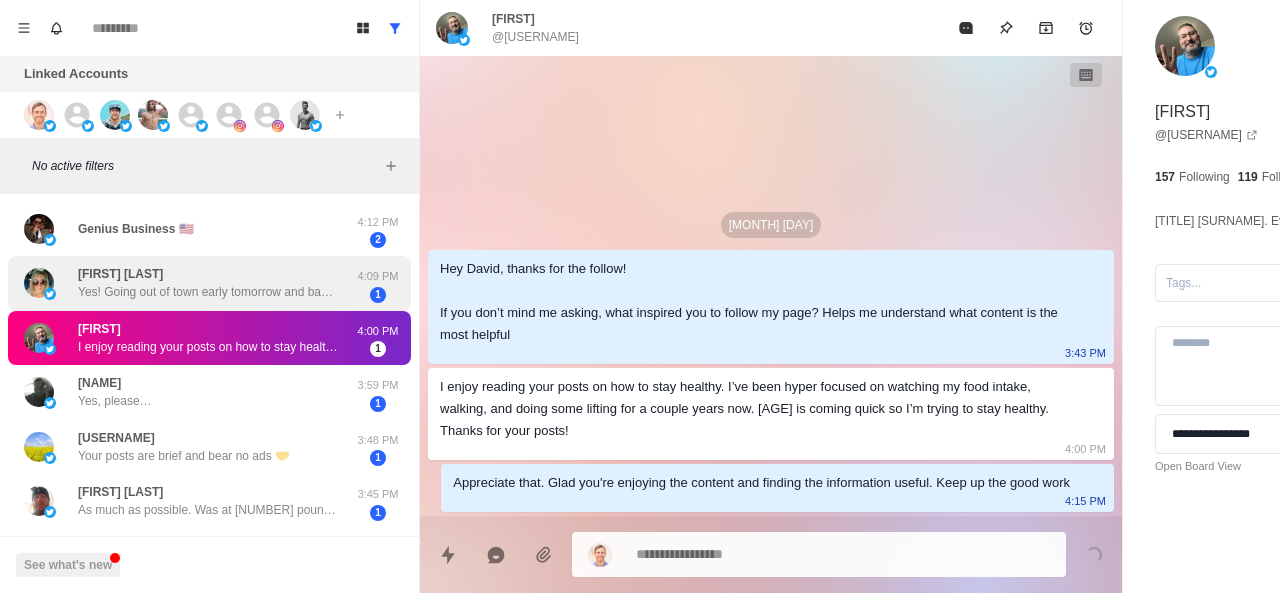 click on "[FIRST] [LAST] Yes! Going out of town early tomorrow and back next Thursday." at bounding box center (208, 283) 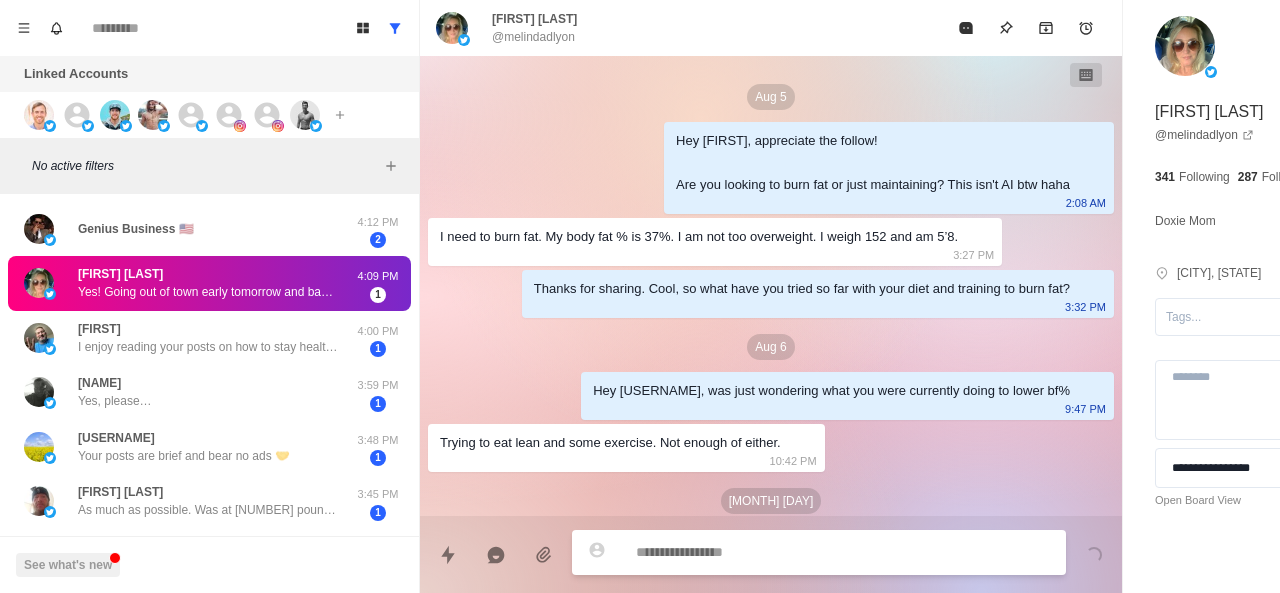 scroll, scrollTop: 734, scrollLeft: 0, axis: vertical 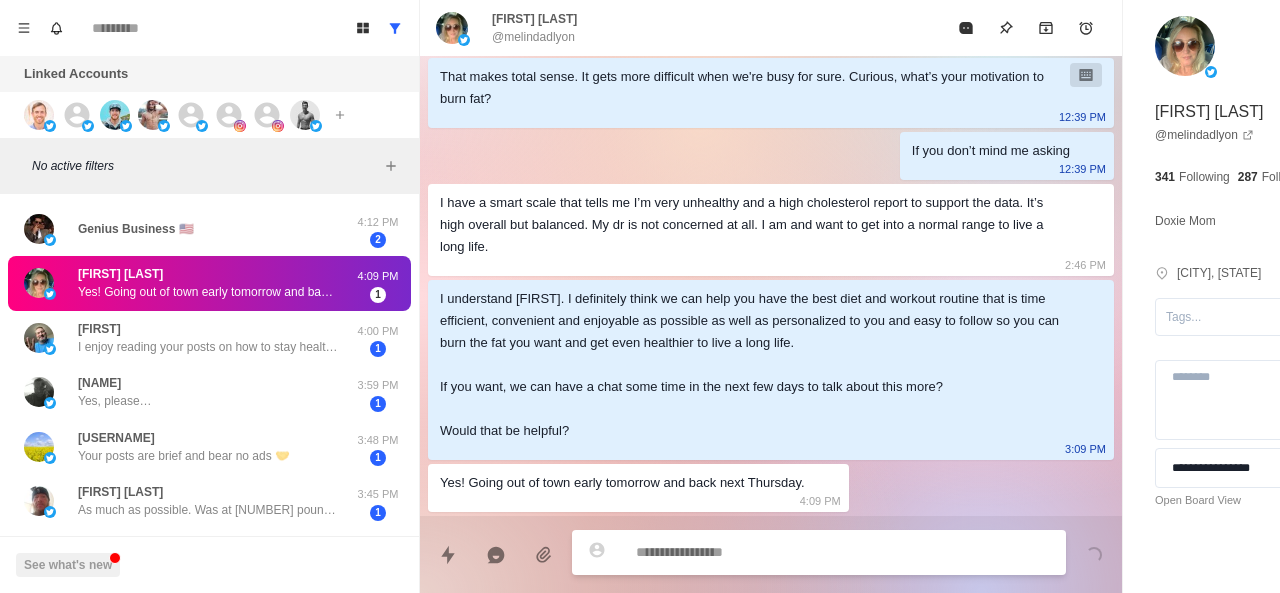 click at bounding box center [785, 552] 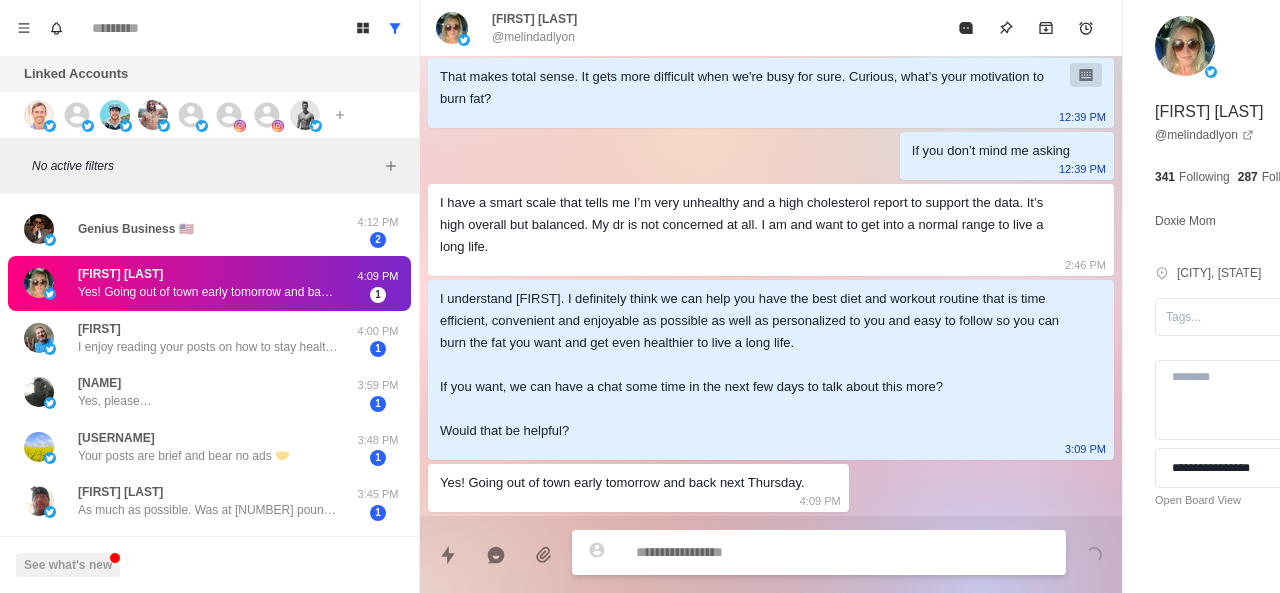 paste on "**********" 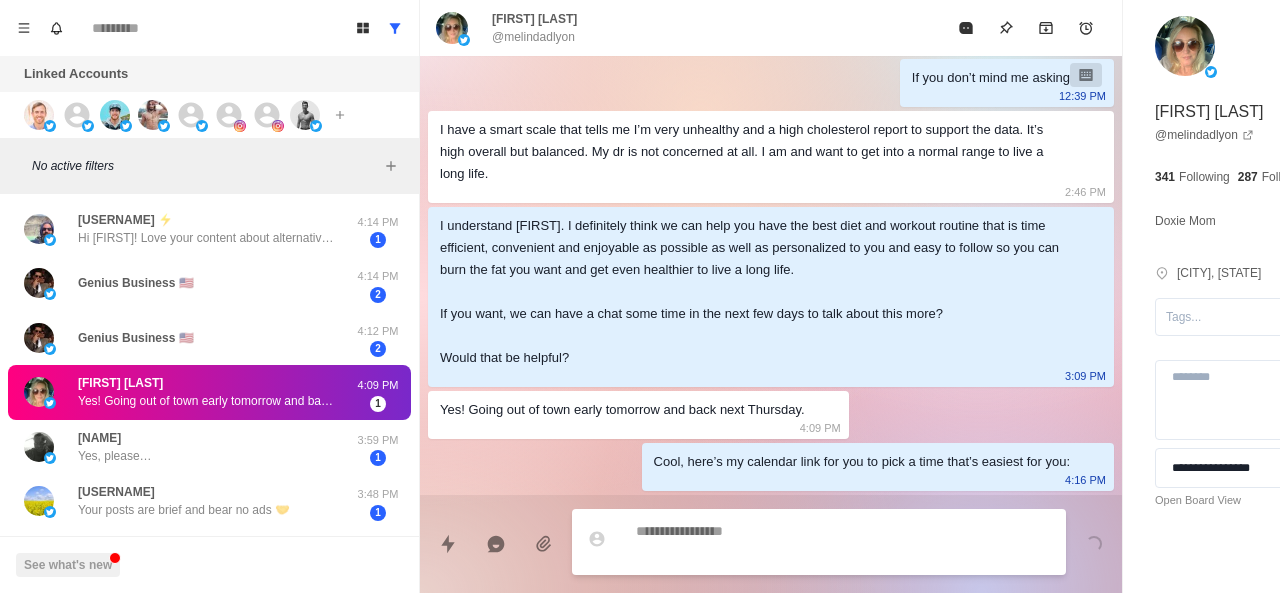 scroll, scrollTop: 786, scrollLeft: 0, axis: vertical 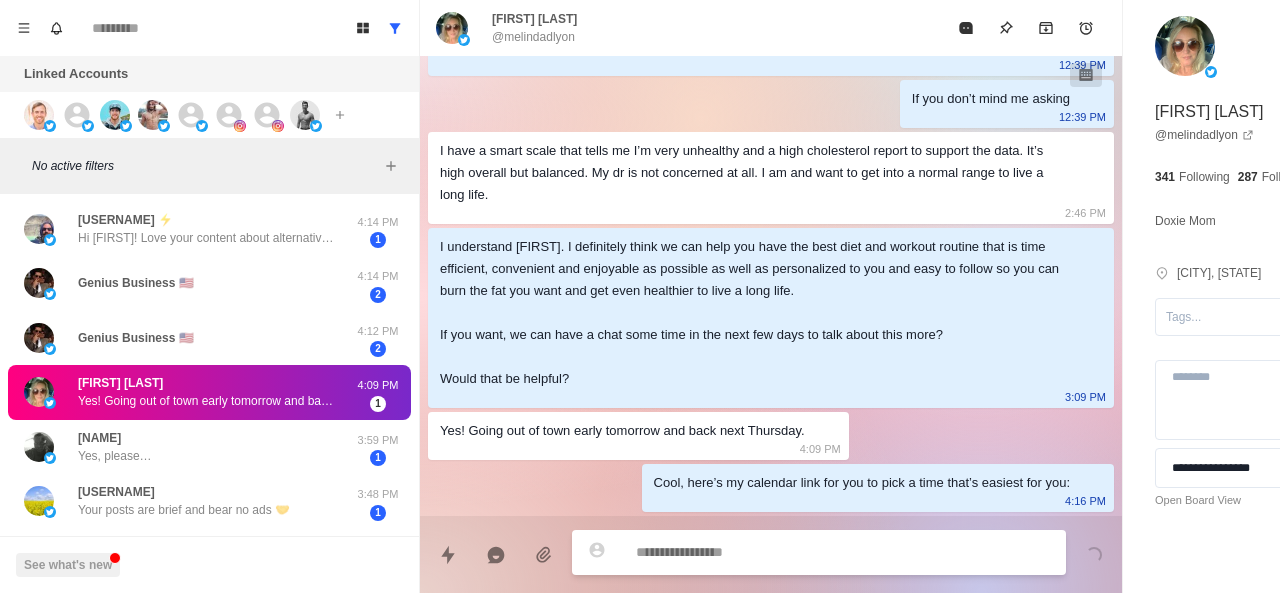paste on "**********" 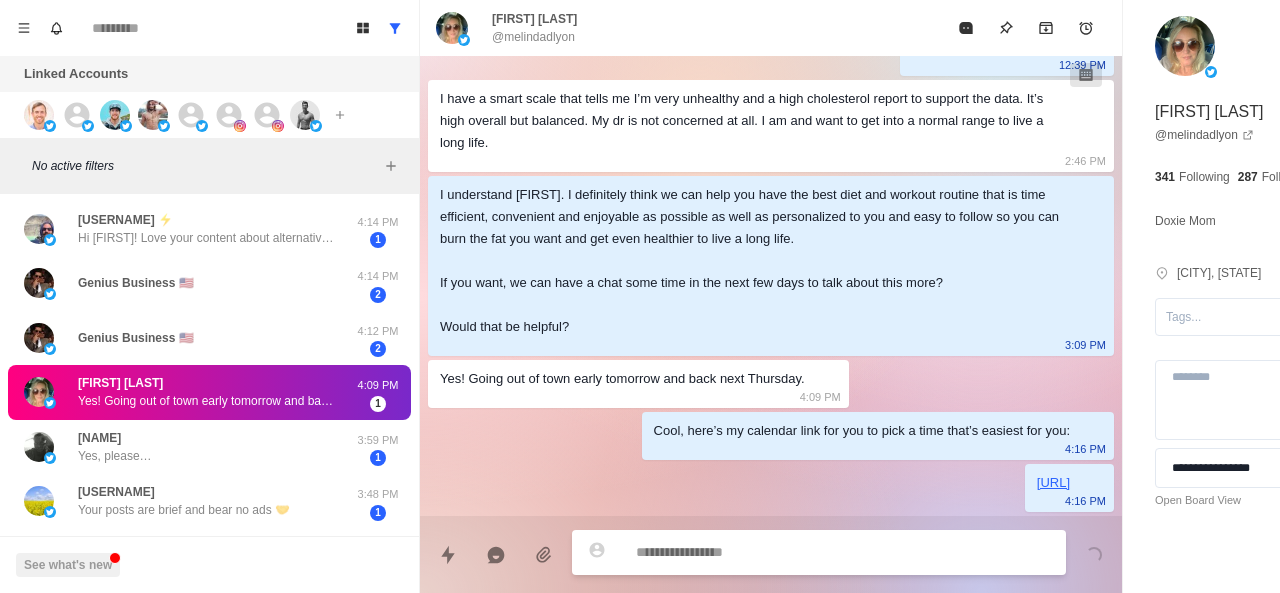scroll, scrollTop: 838, scrollLeft: 0, axis: vertical 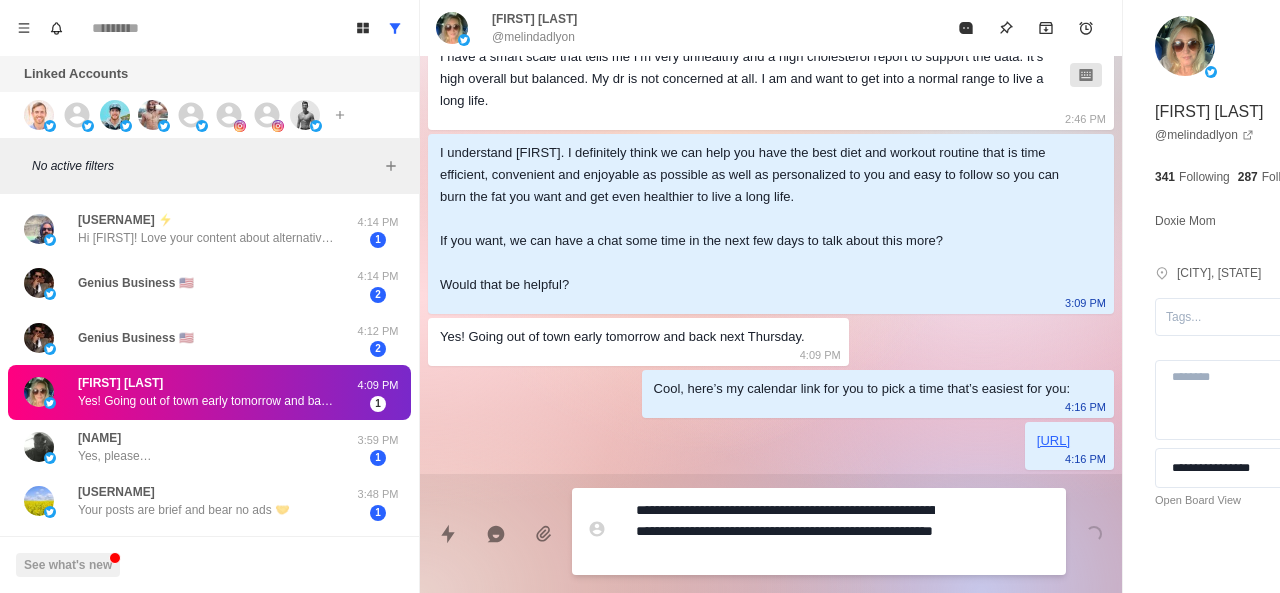 click on "**********" at bounding box center [785, 531] 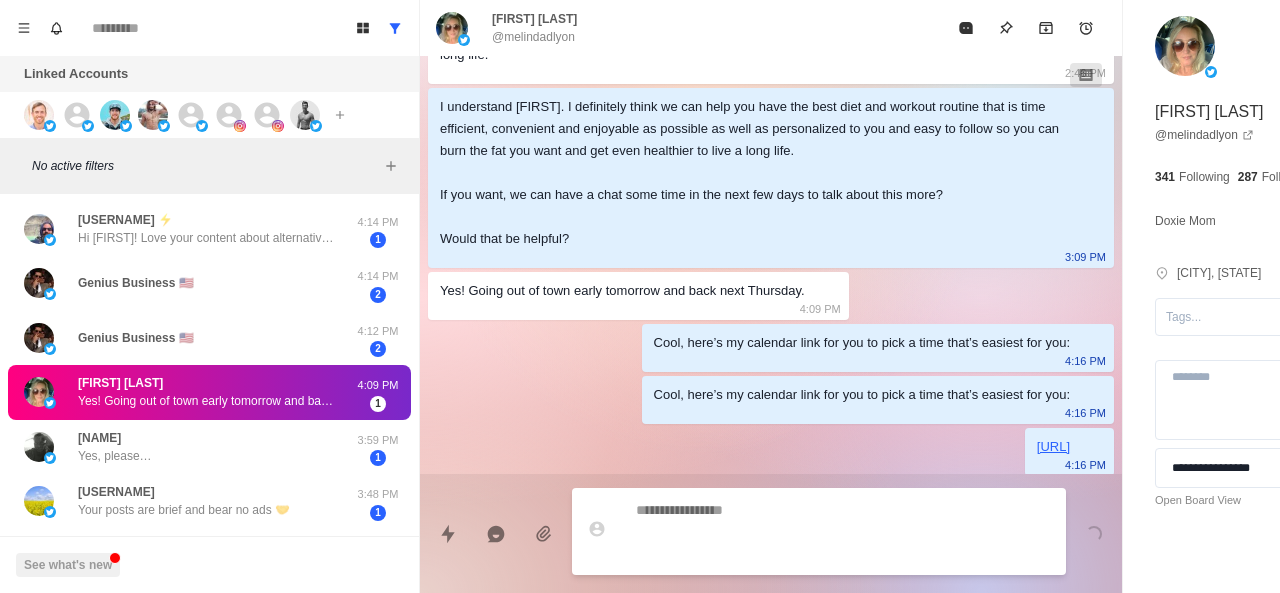 scroll, scrollTop: 964, scrollLeft: 0, axis: vertical 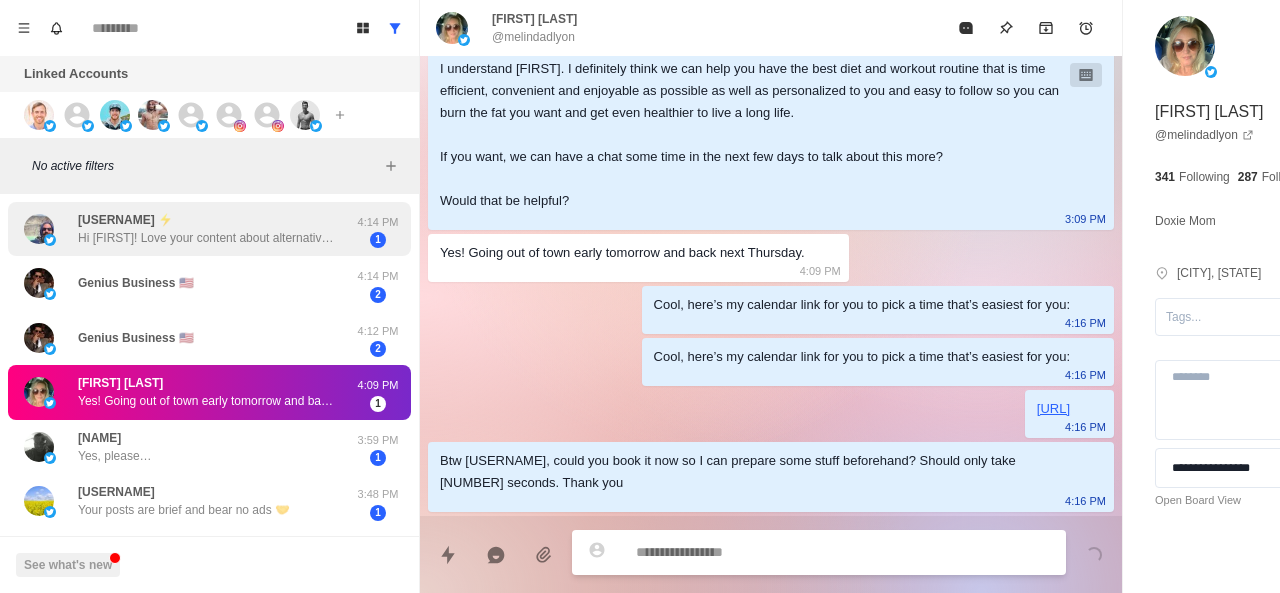 click on "[FIRST] [LAST] ⚡️ Hi [FIRST]! Love your content about alternative health and mobility. I’m also a believer that doctors are only useful when you need emergency intervention, otherwise they just make things worse. Keep it coming, your research is appreciated [TIME] 1" at bounding box center [209, 229] 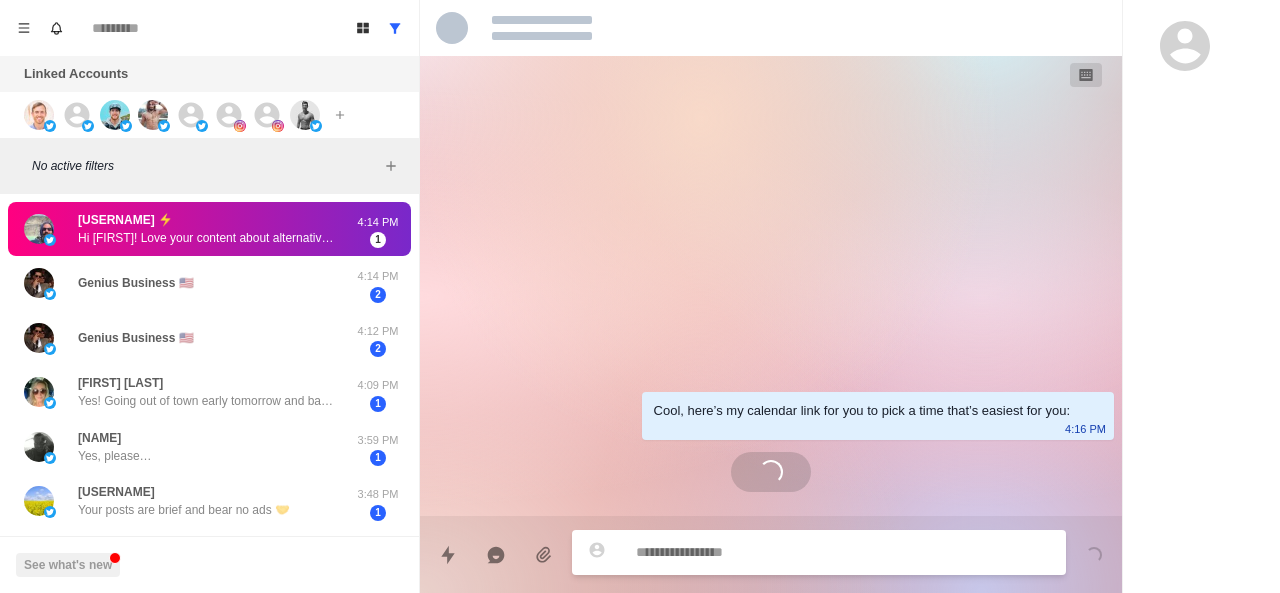 scroll, scrollTop: 0, scrollLeft: 0, axis: both 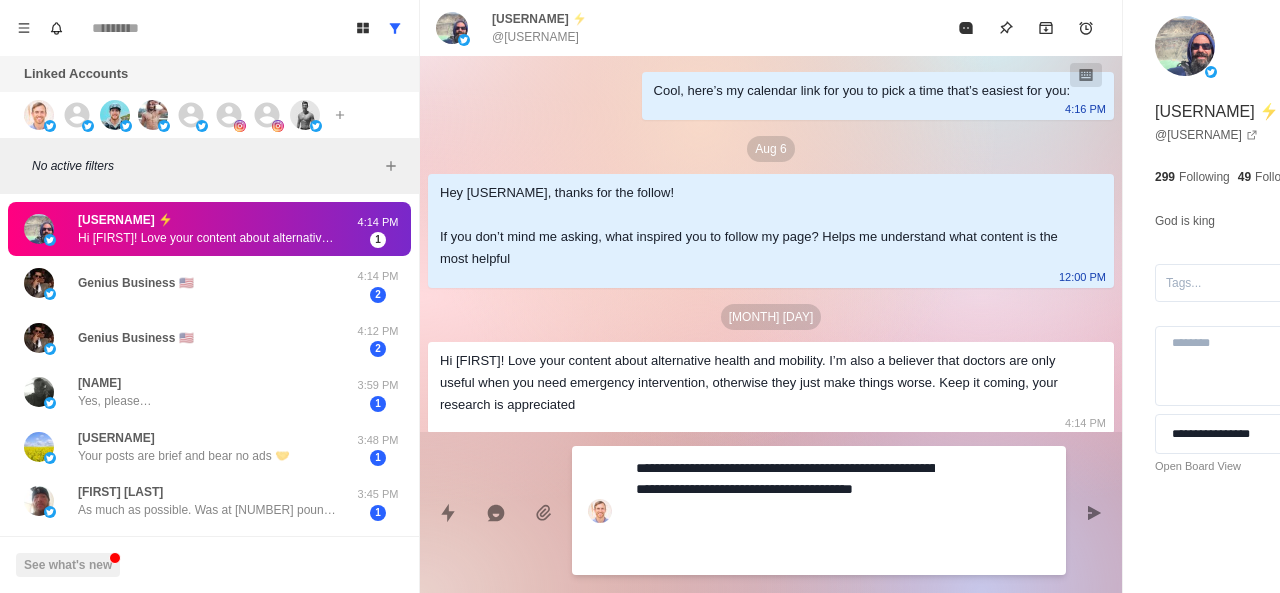 paste on "**********" 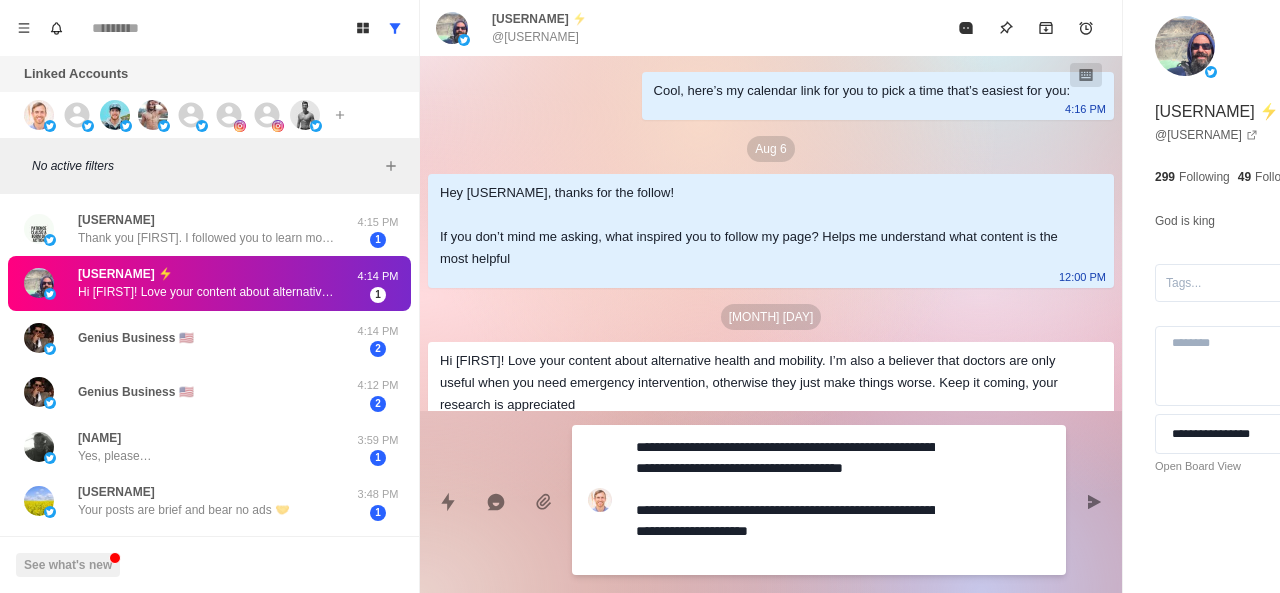 click on "**********" at bounding box center (785, 500) 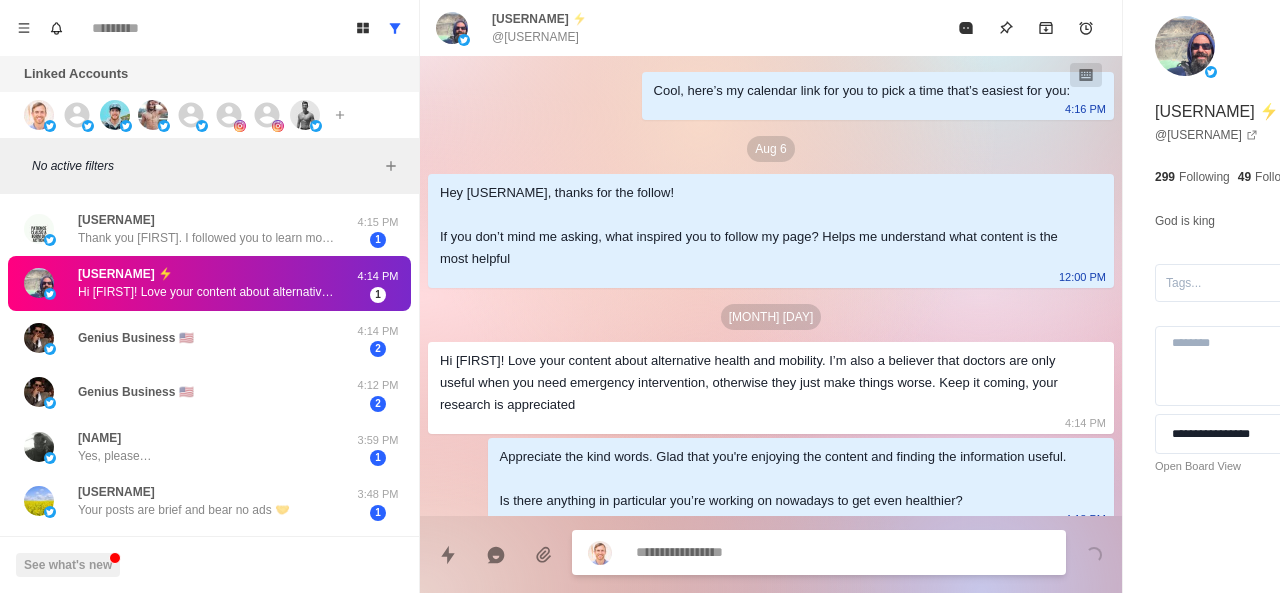 scroll, scrollTop: 40, scrollLeft: 0, axis: vertical 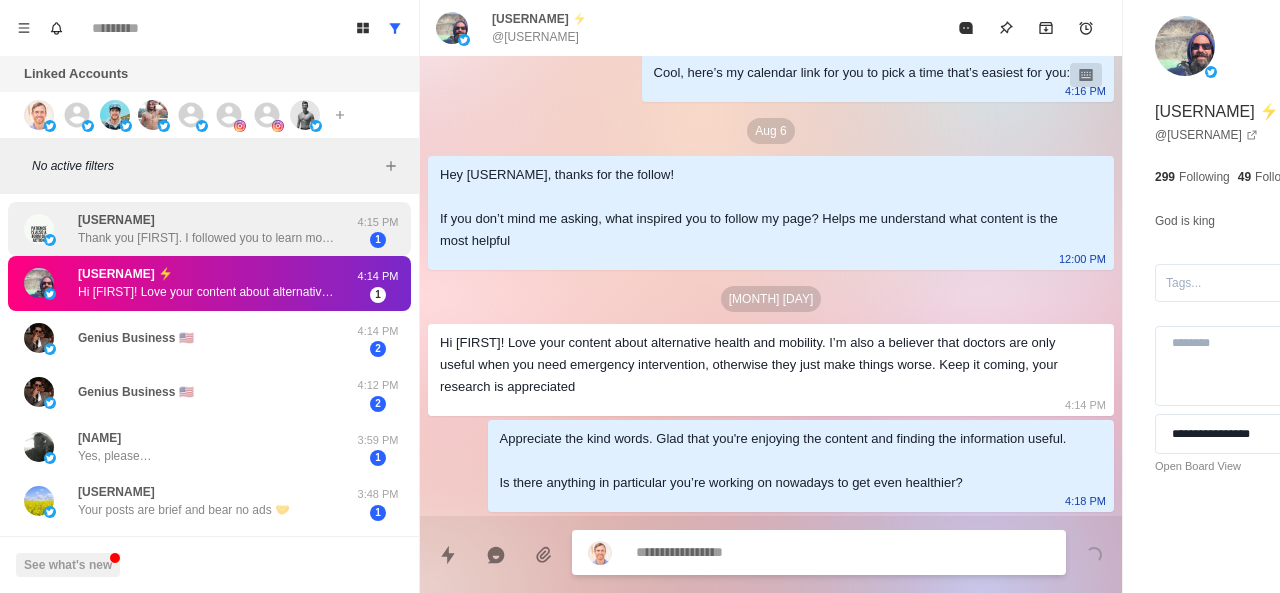 click on "[NAME] Thank you [NAME]. I followed you to learn more about healthy diet &amp; habits." at bounding box center (208, 229) 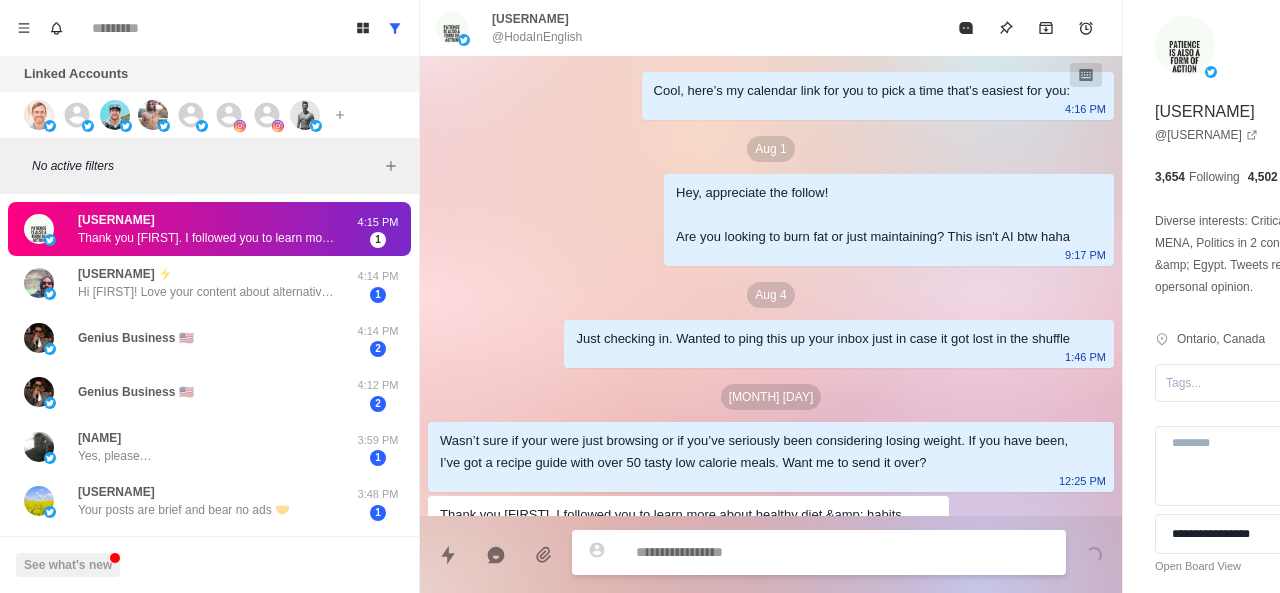 scroll, scrollTop: 54, scrollLeft: 0, axis: vertical 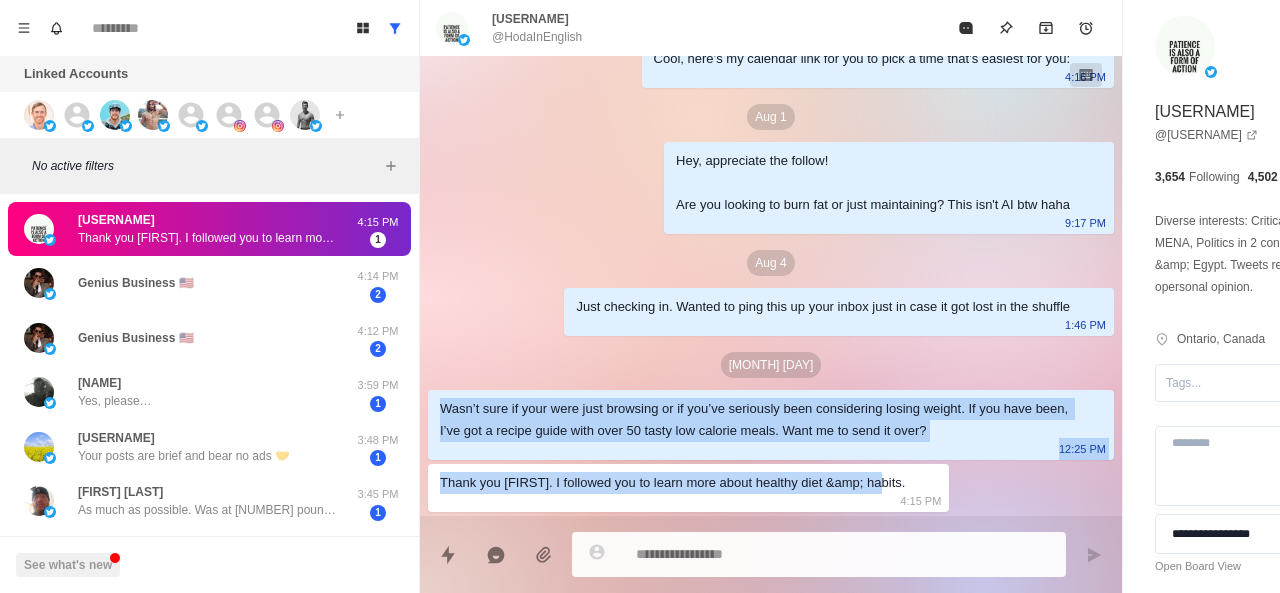 drag, startPoint x: 438, startPoint y: 390, endPoint x: 890, endPoint y: 481, distance: 461.0694 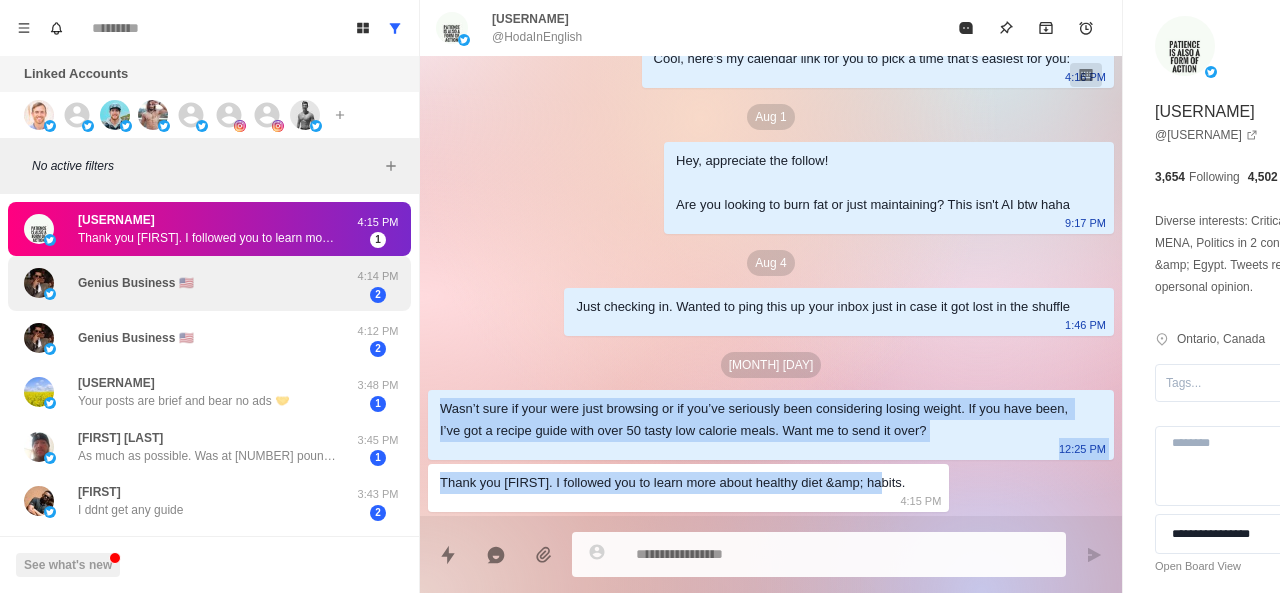 click on "Genius Business 🇺🇸" at bounding box center [136, 283] 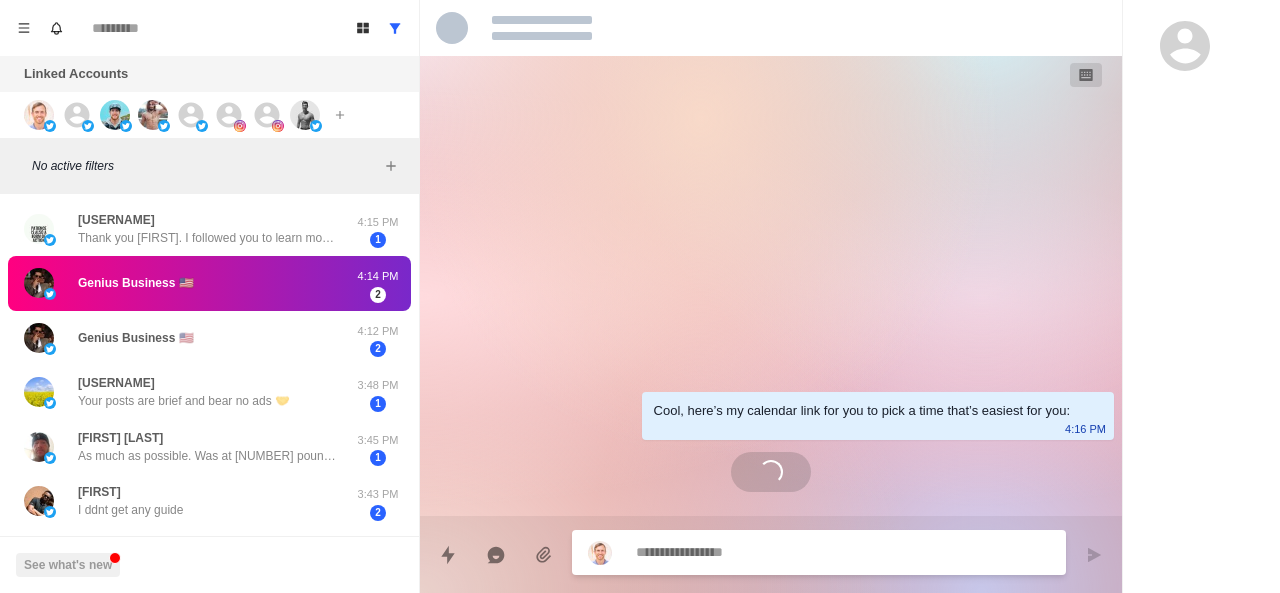 scroll, scrollTop: 0, scrollLeft: 0, axis: both 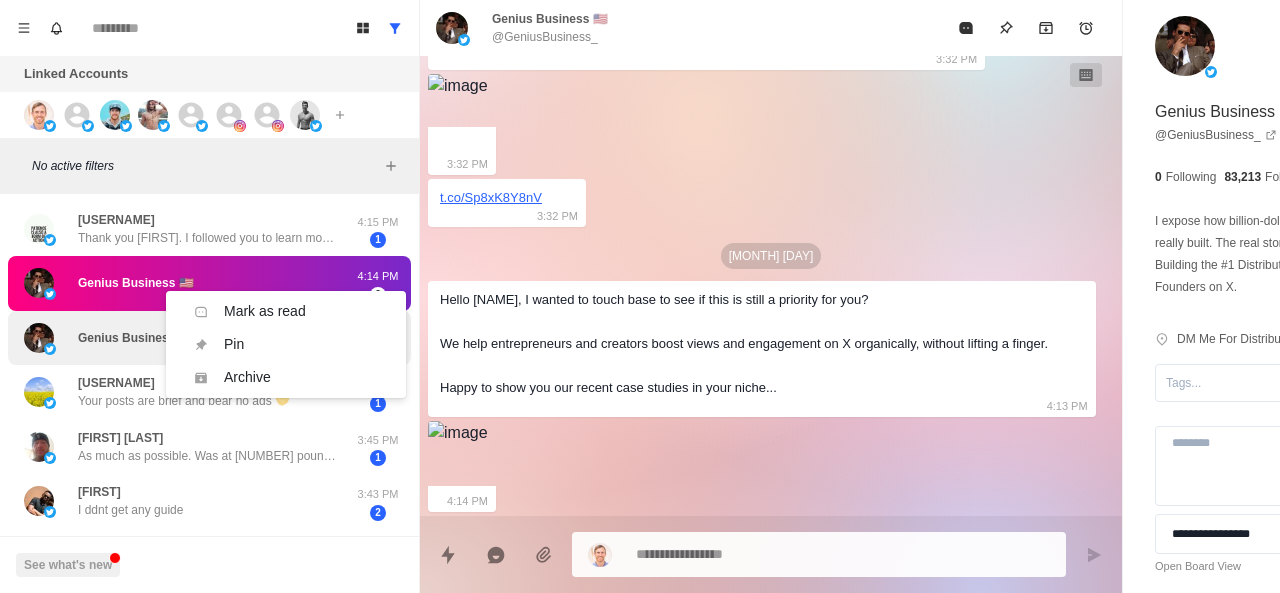 click on "Genius Business 🇺🇸" at bounding box center [188, 338] 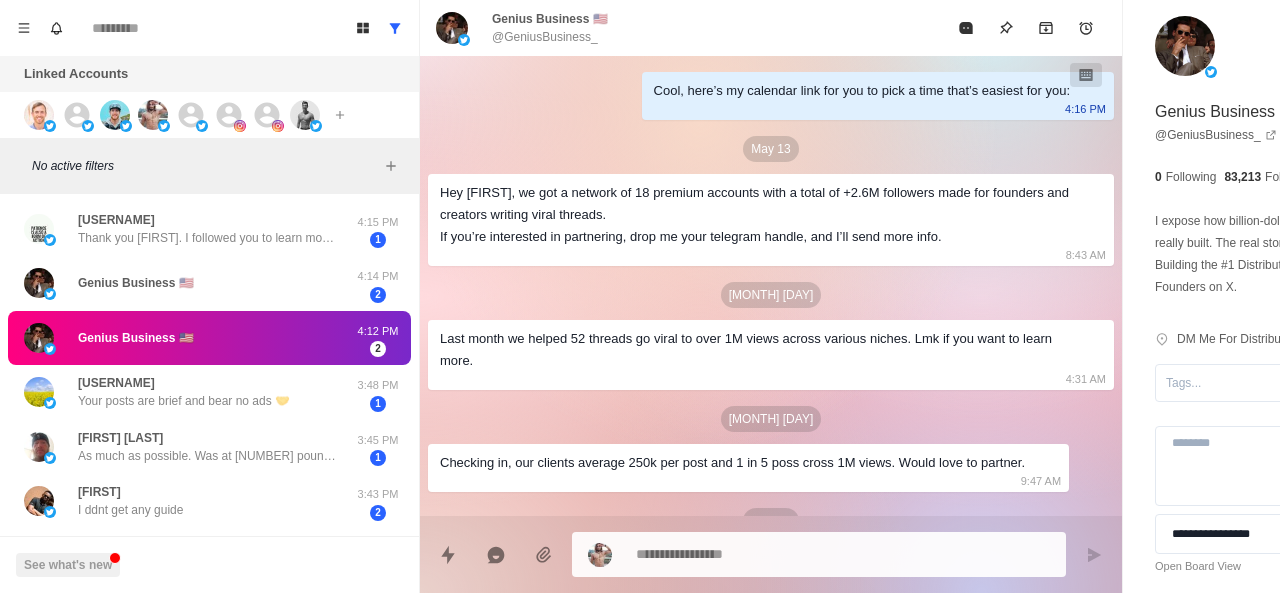 scroll, scrollTop: 2499, scrollLeft: 0, axis: vertical 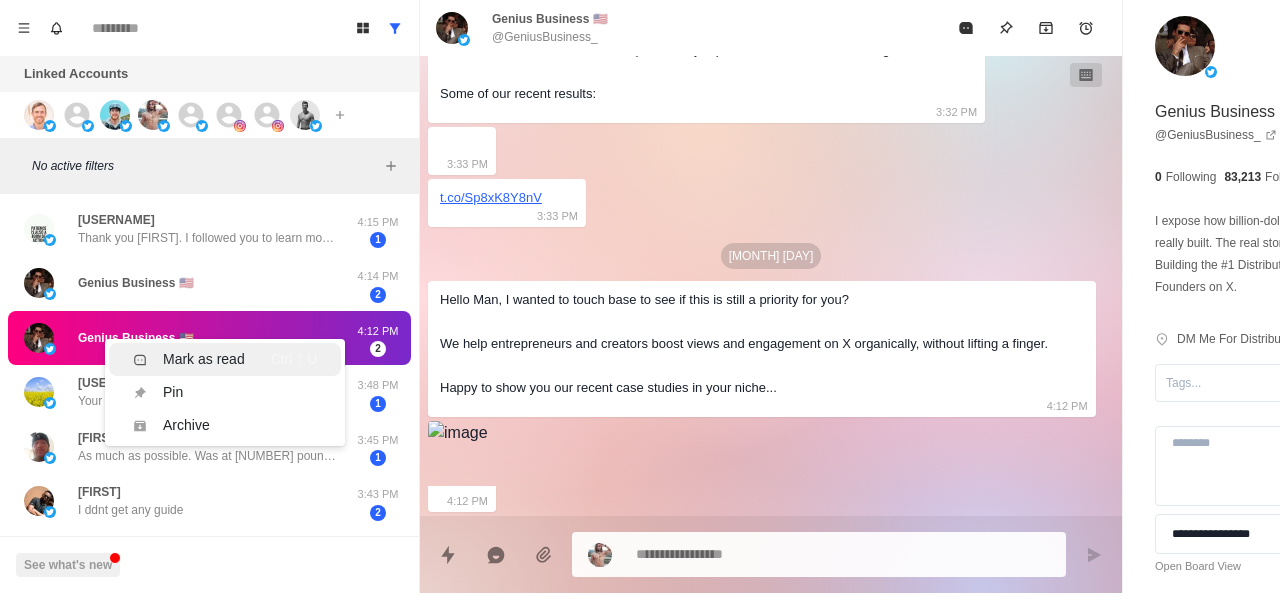 click 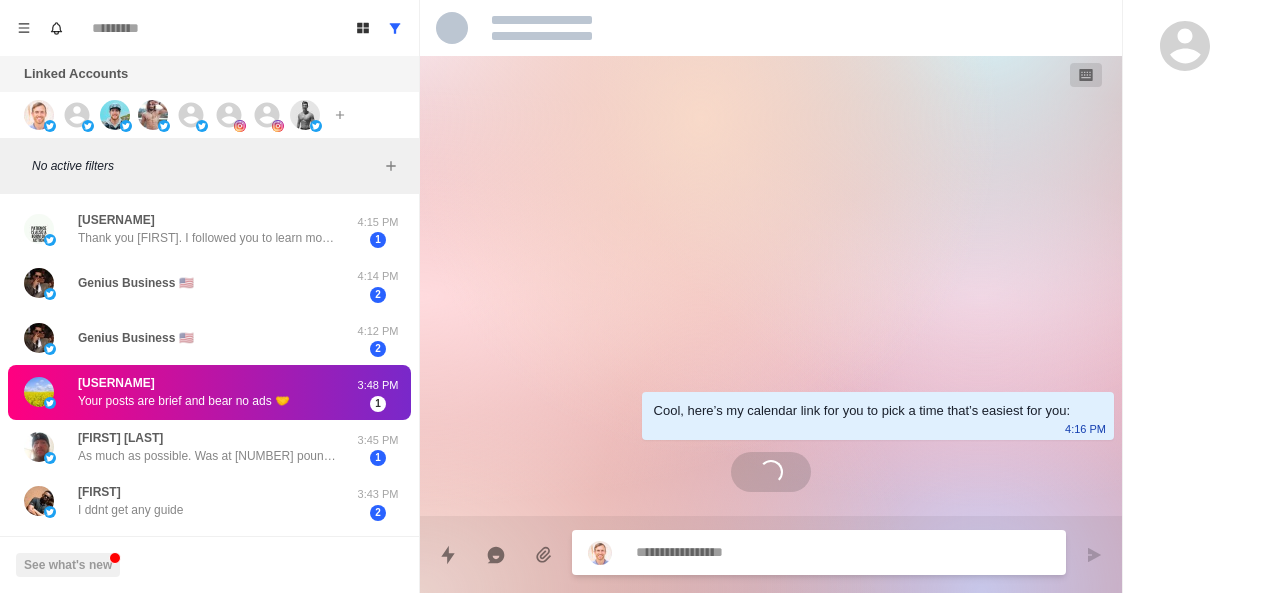 scroll, scrollTop: 0, scrollLeft: 0, axis: both 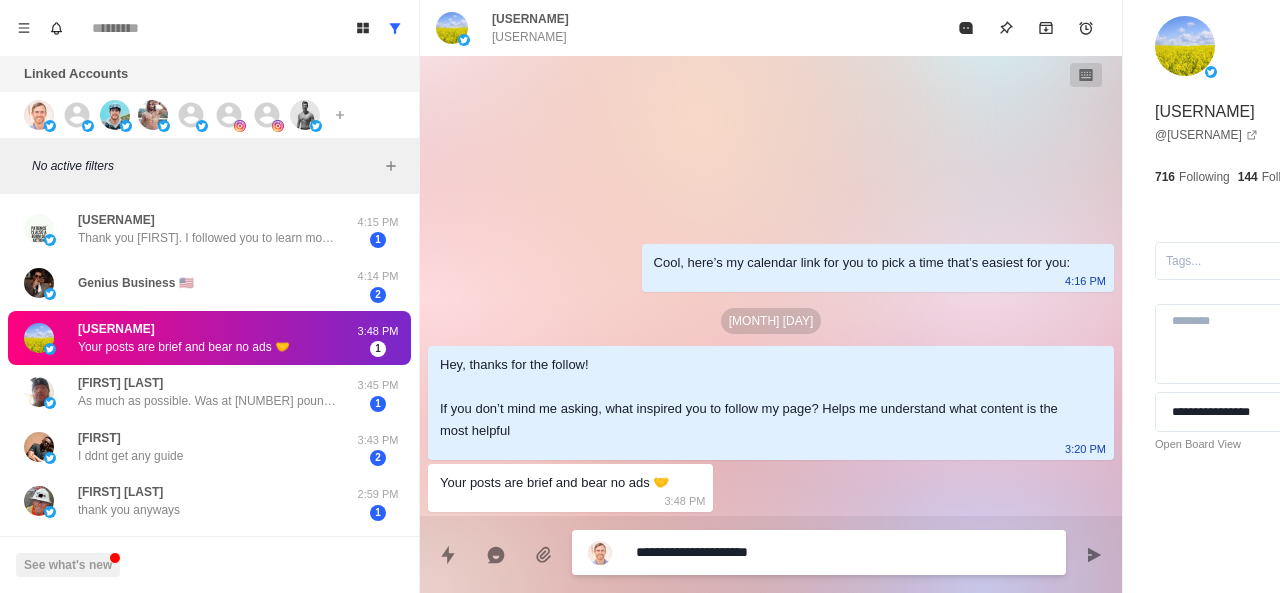 paste on "**********" 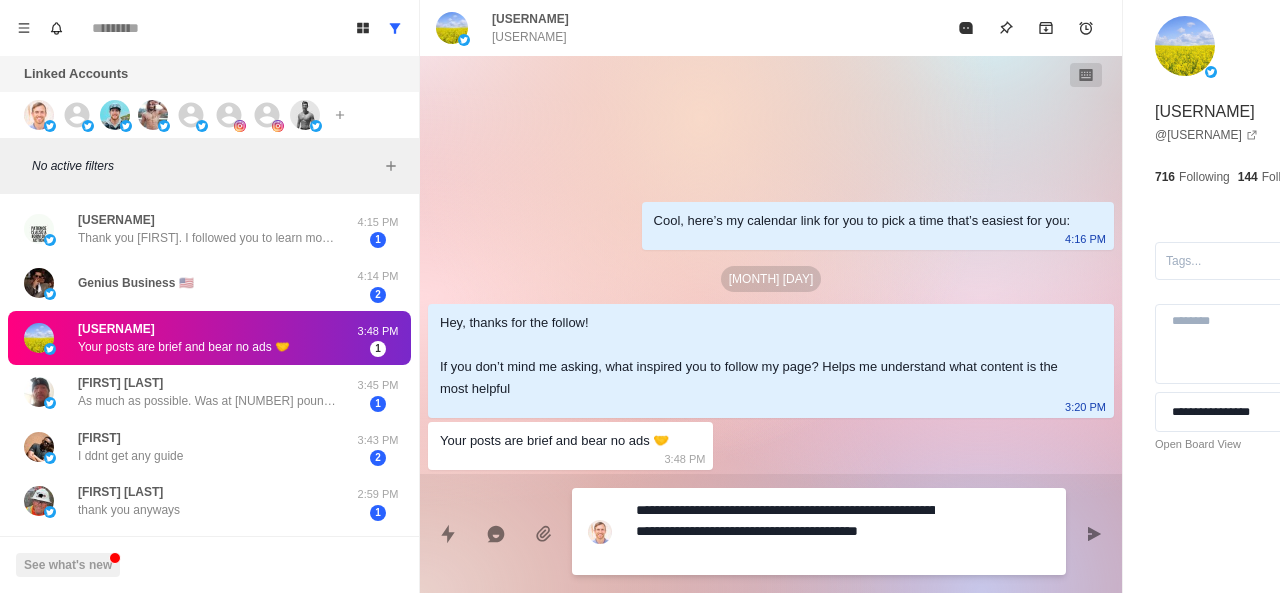 click on "**********" at bounding box center [785, 531] 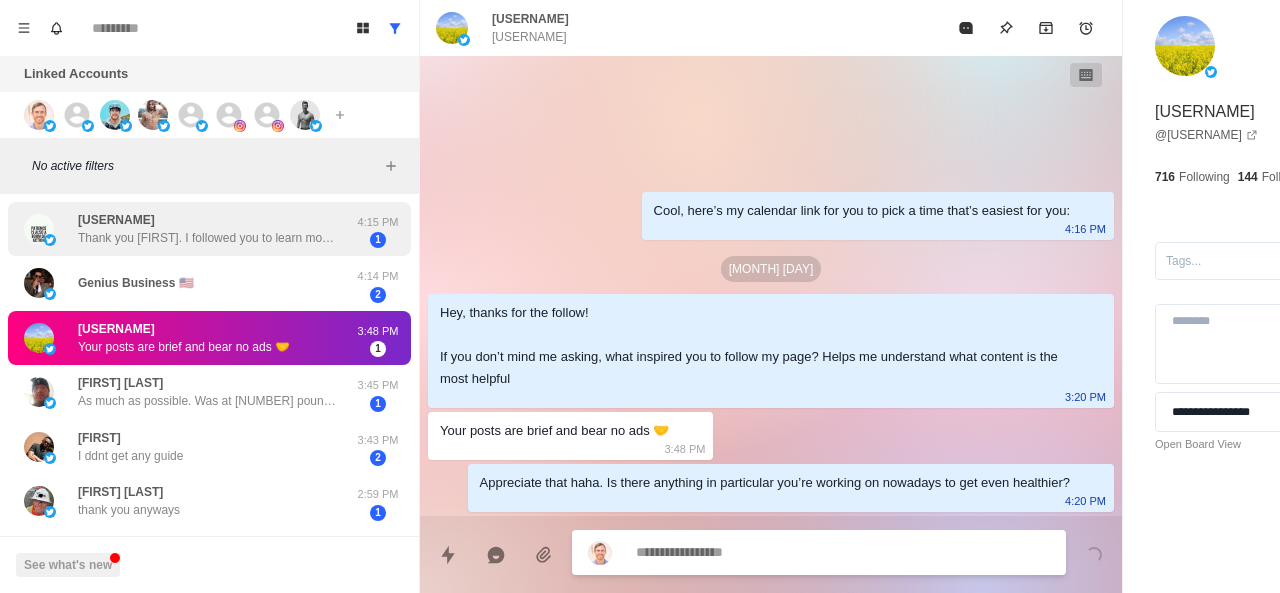 click on "Thank you [FIRST]. I followed you to learn more about healthy diet &amp; habits." at bounding box center [208, 238] 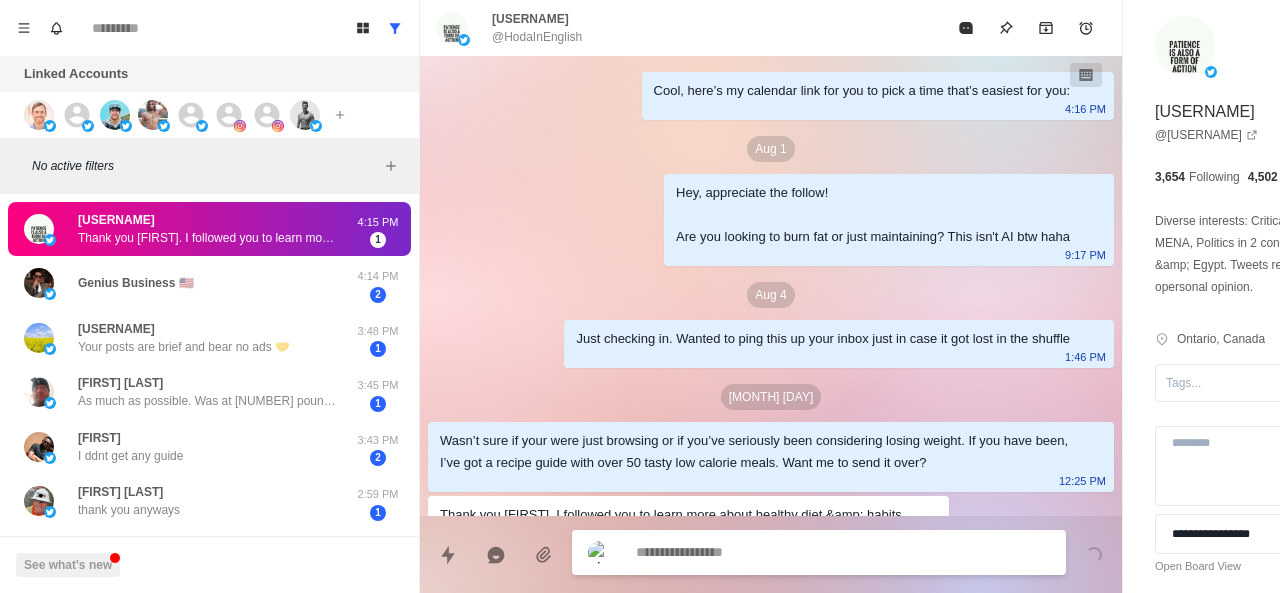 scroll, scrollTop: 54, scrollLeft: 0, axis: vertical 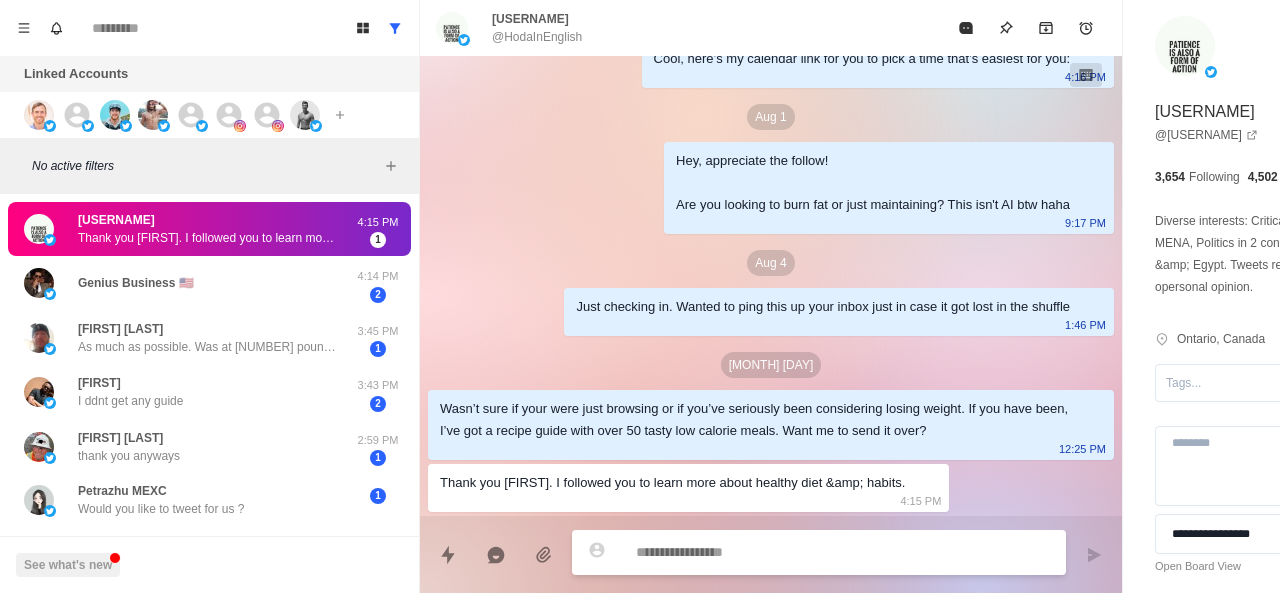 click at bounding box center (785, 552) 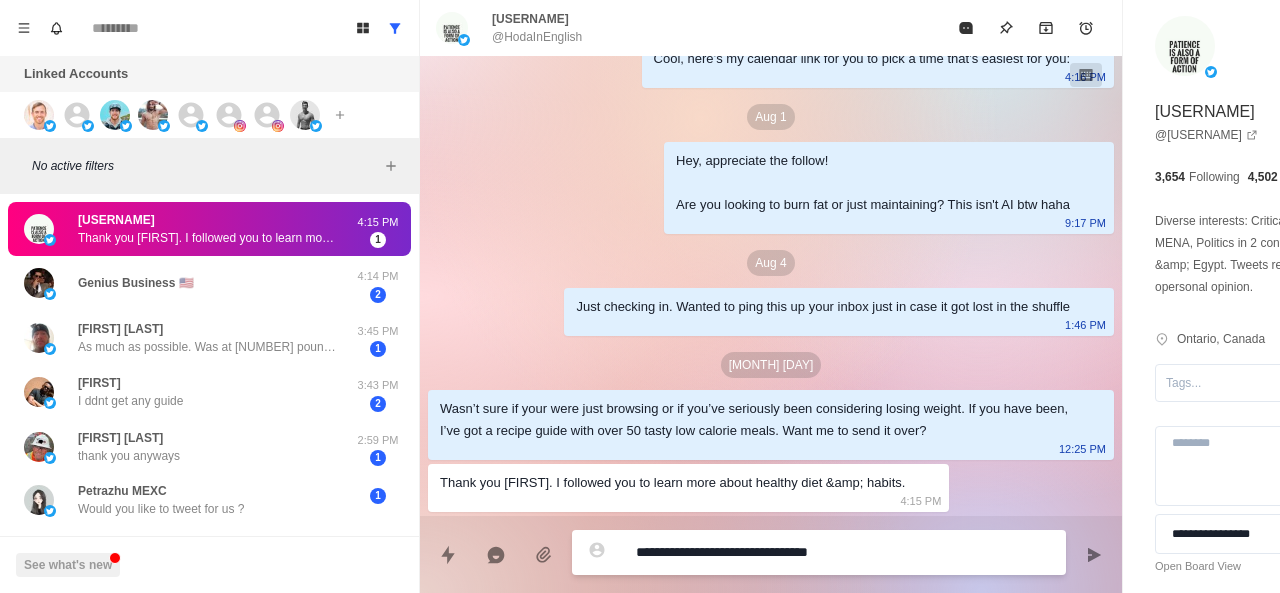 paste on "**********" 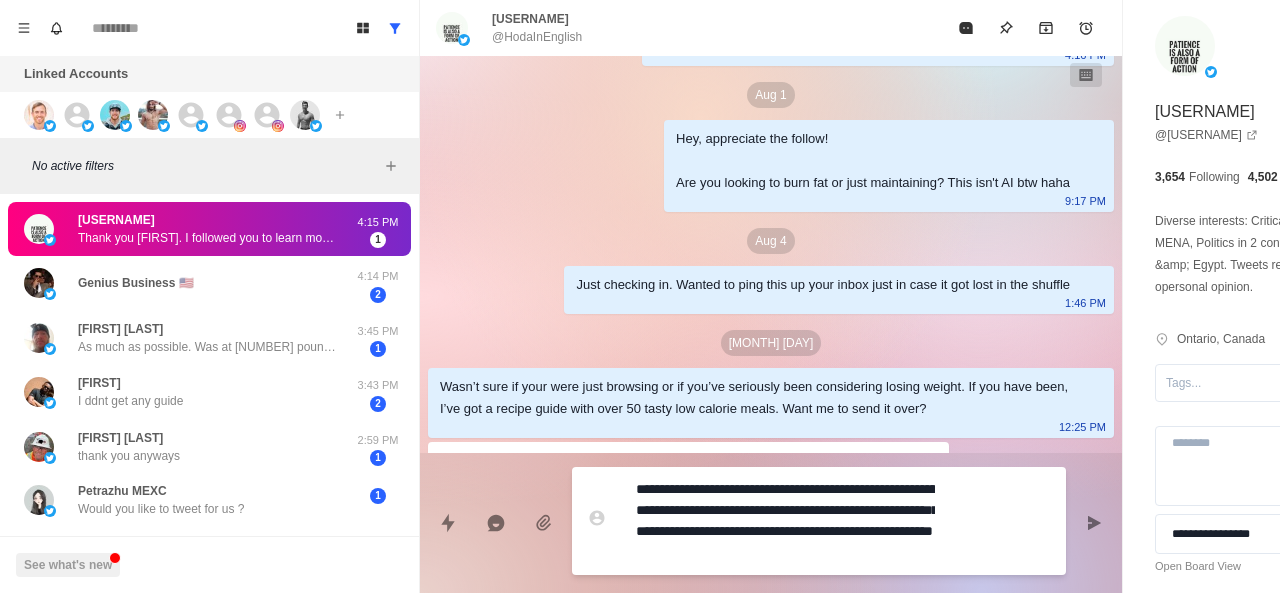 click on "**********" at bounding box center (785, 521) 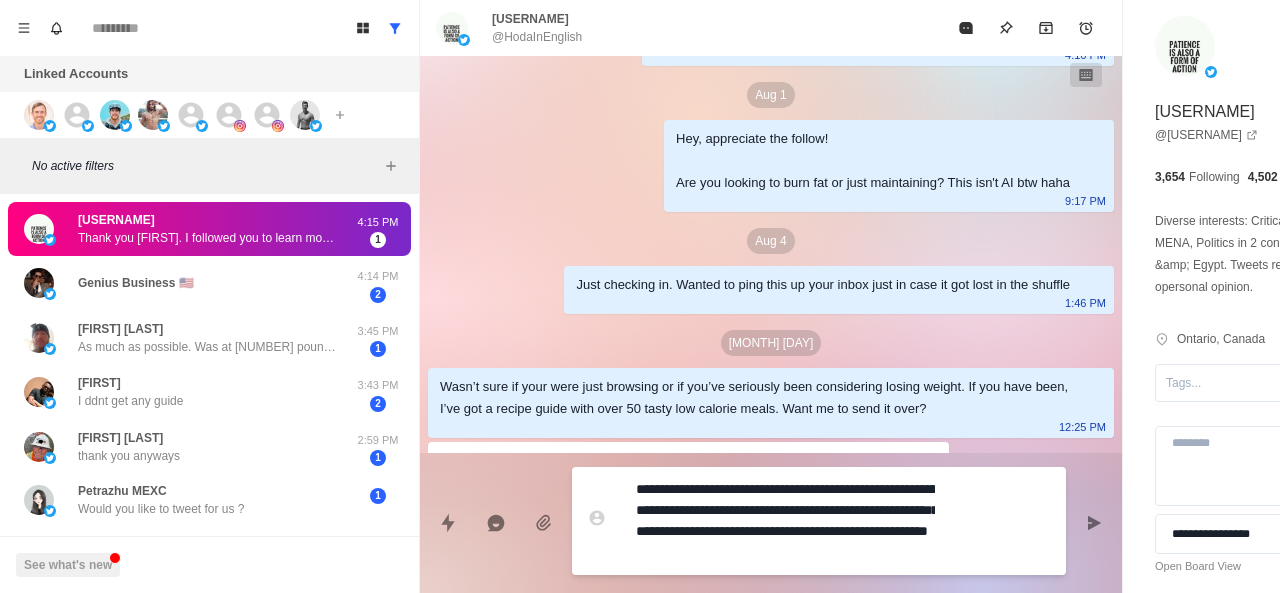 scroll, scrollTop: 116, scrollLeft: 0, axis: vertical 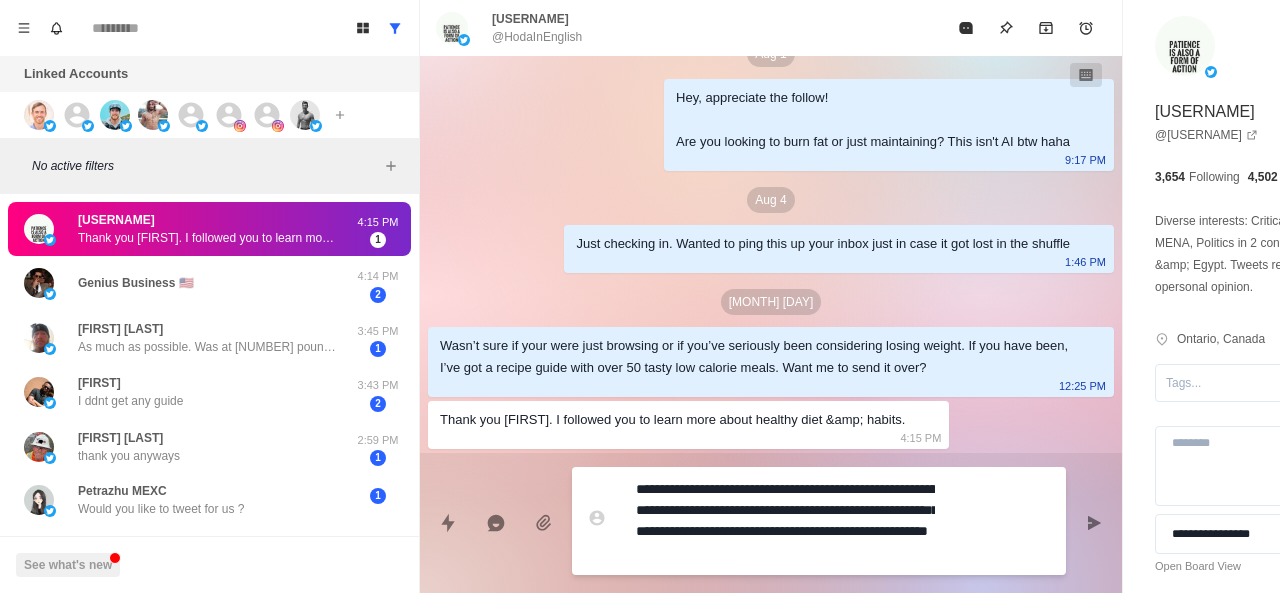 drag, startPoint x: 879, startPoint y: 555, endPoint x: 766, endPoint y: 549, distance: 113.15918 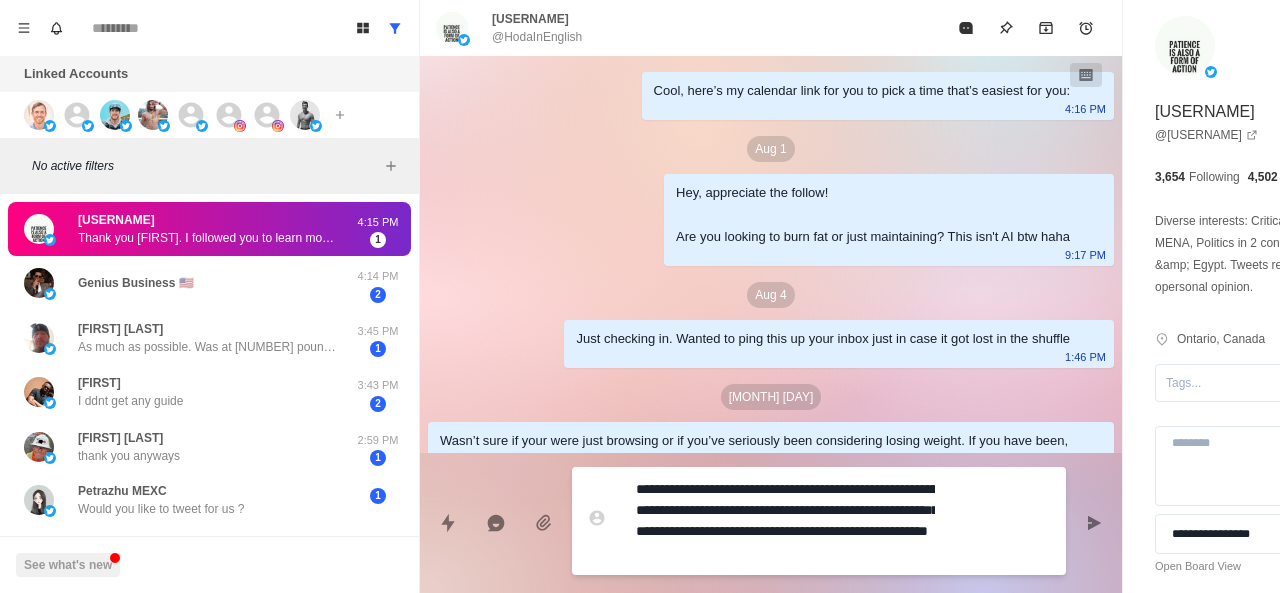 scroll, scrollTop: 116, scrollLeft: 0, axis: vertical 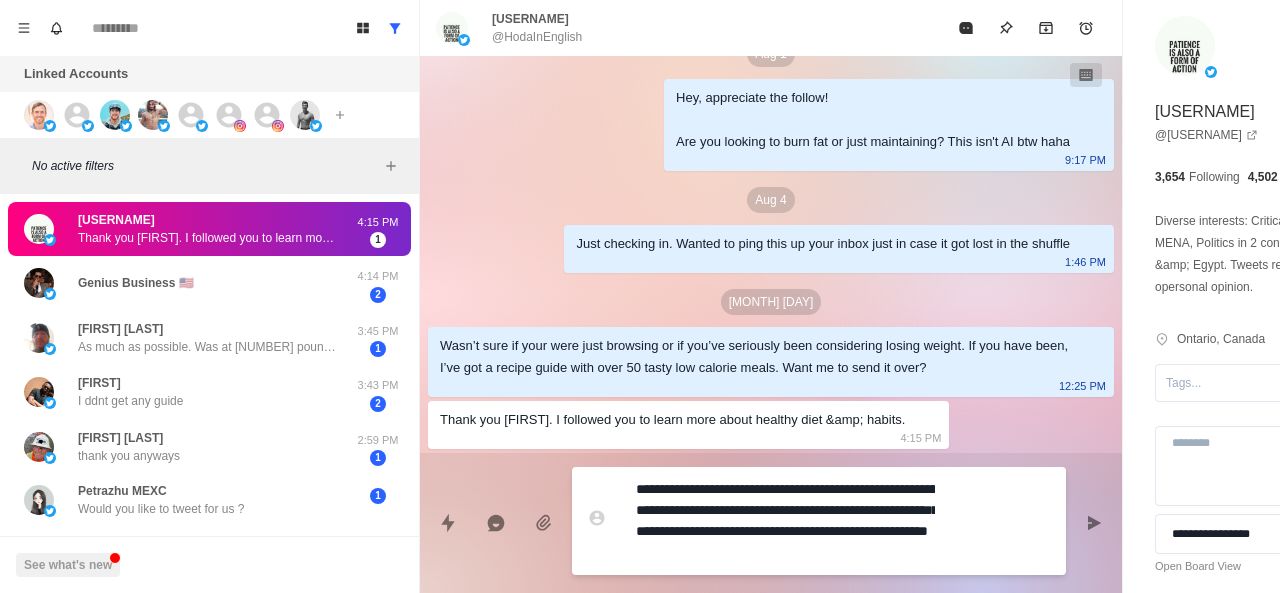 click on "**********" at bounding box center [785, 521] 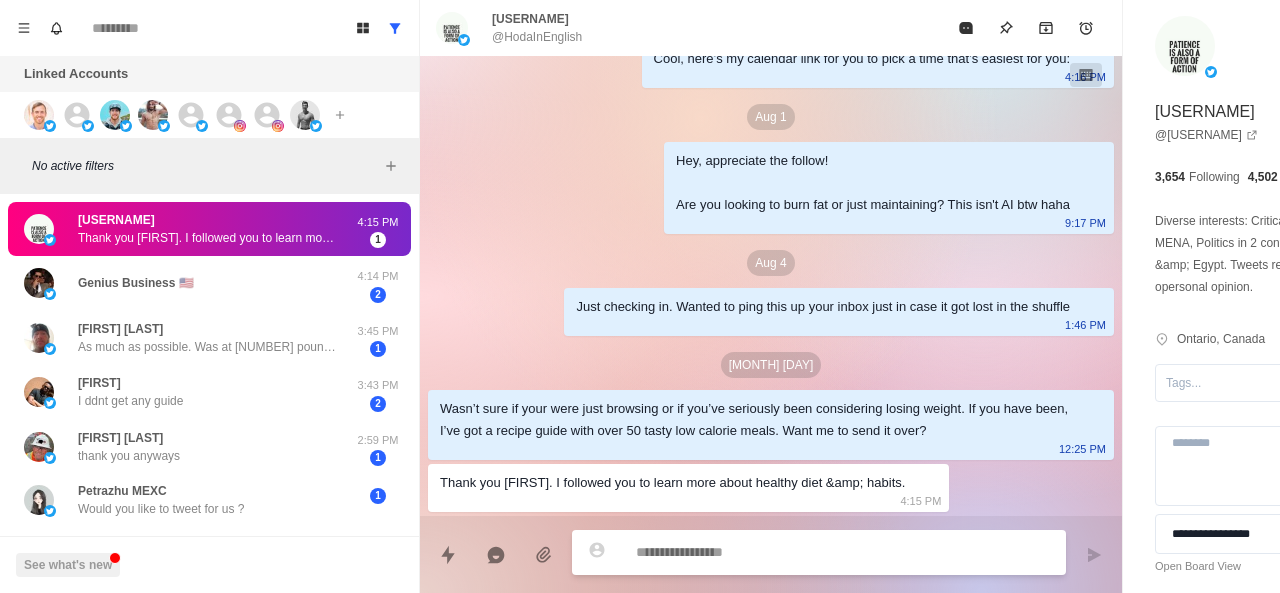 scroll, scrollTop: 54, scrollLeft: 0, axis: vertical 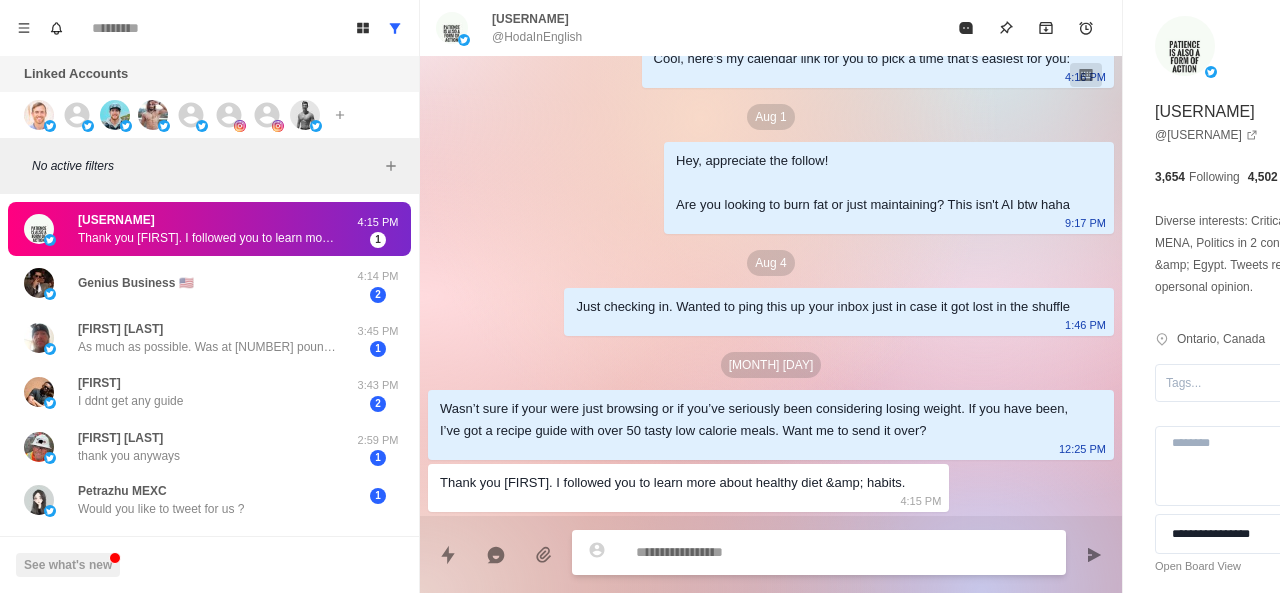 paste on "**********" 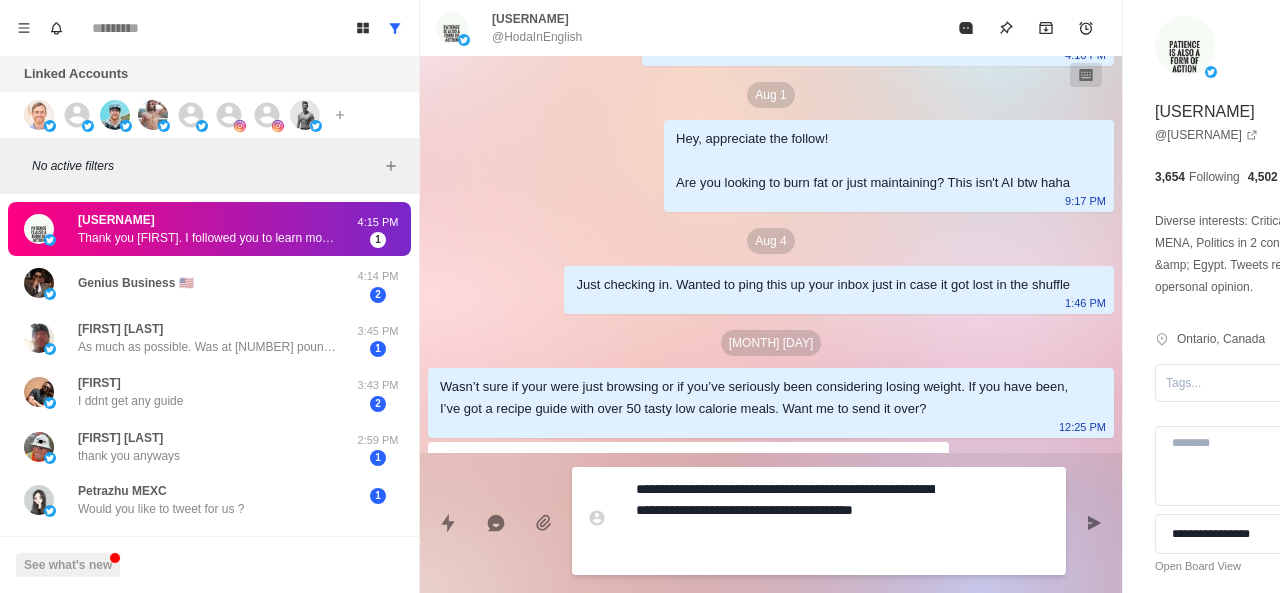 scroll, scrollTop: 116, scrollLeft: 0, axis: vertical 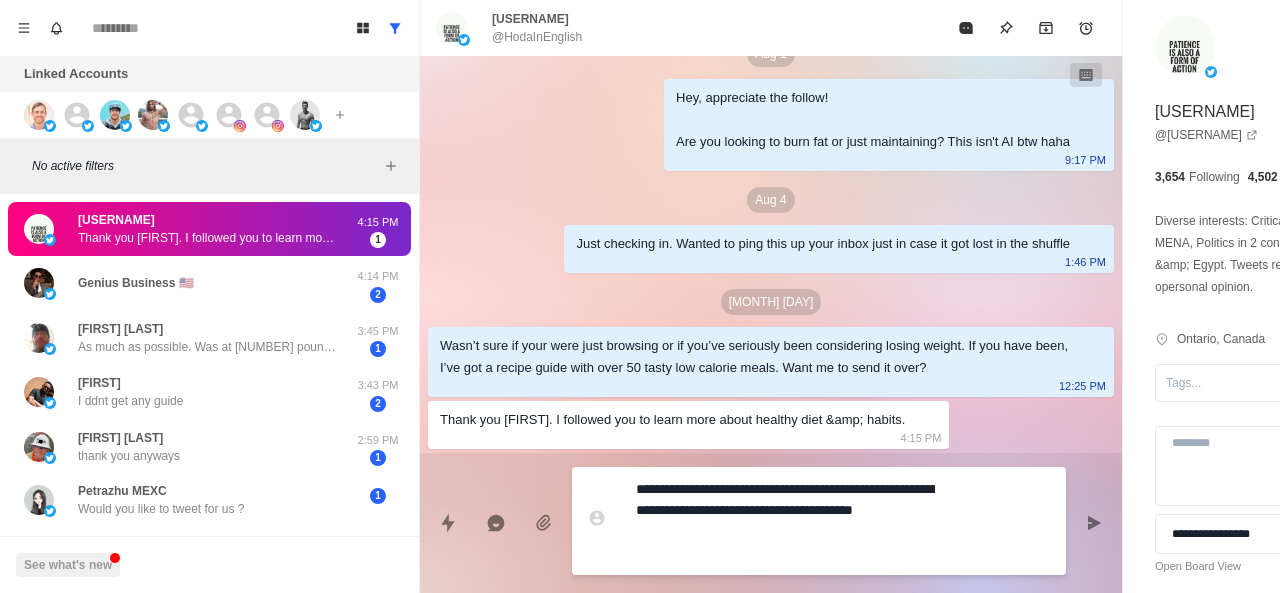 drag, startPoint x: 674, startPoint y: 491, endPoint x: 603, endPoint y: 495, distance: 71.11259 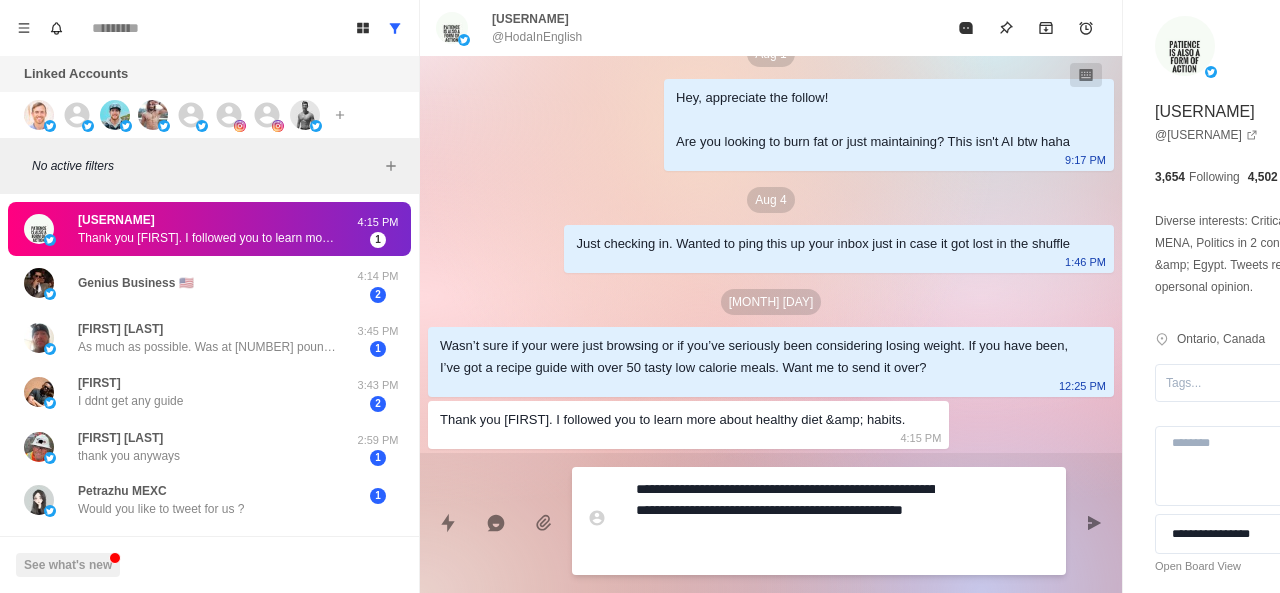 click on "**********" at bounding box center (785, 521) 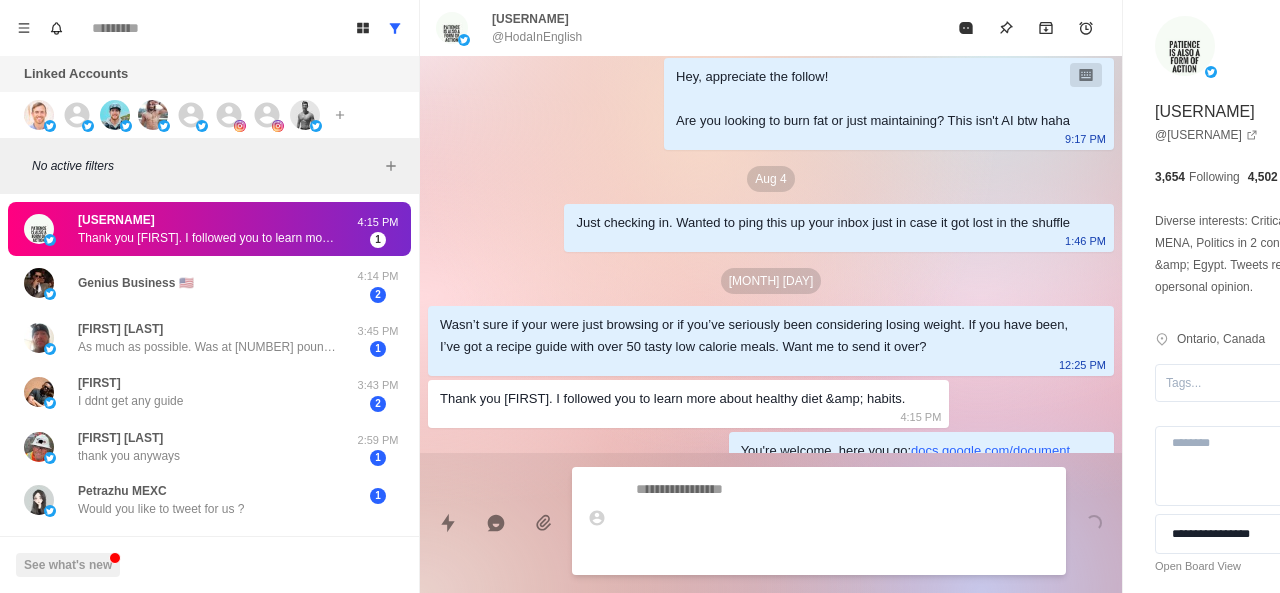 scroll, scrollTop: 106, scrollLeft: 0, axis: vertical 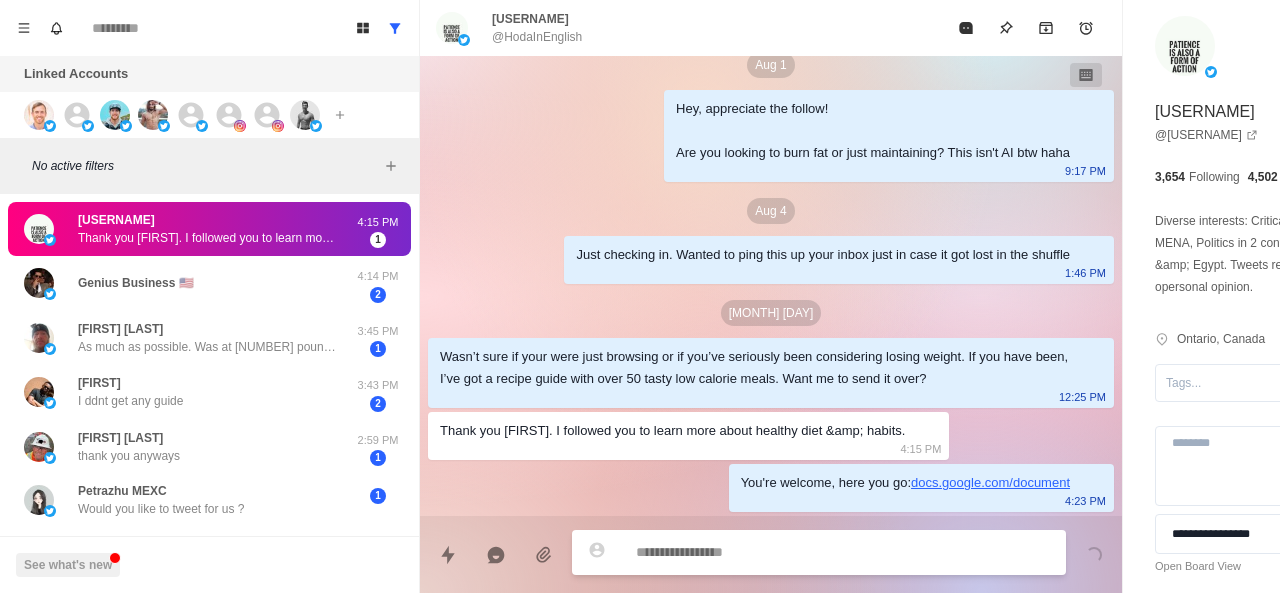 paste on "**********" 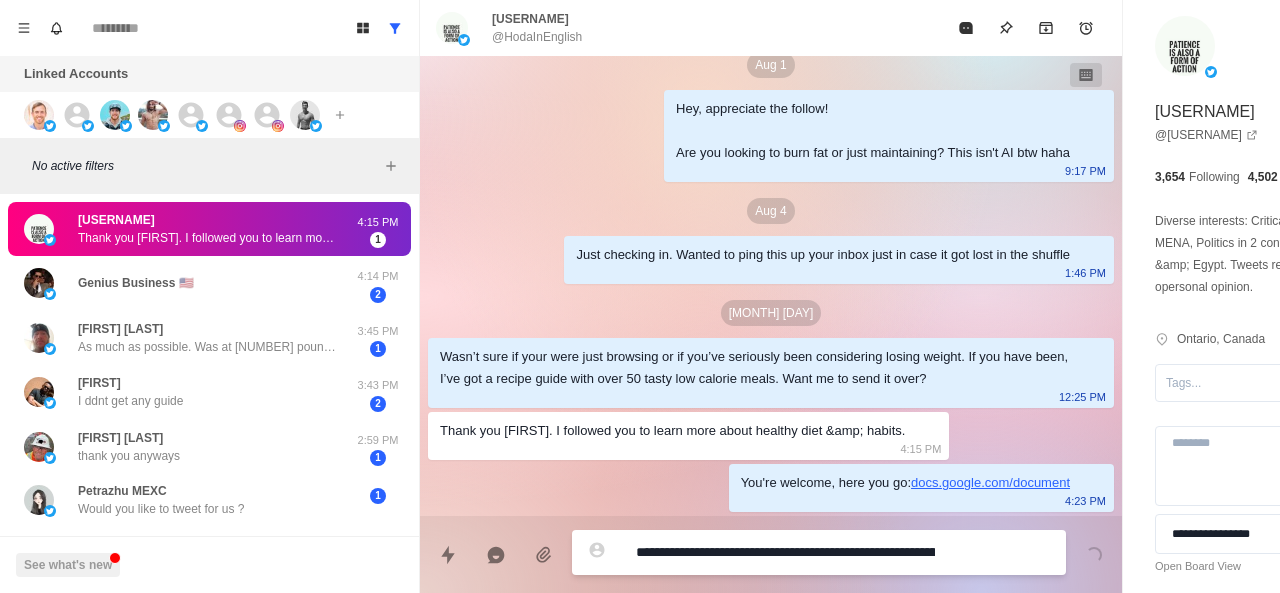 scroll, scrollTop: 116, scrollLeft: 0, axis: vertical 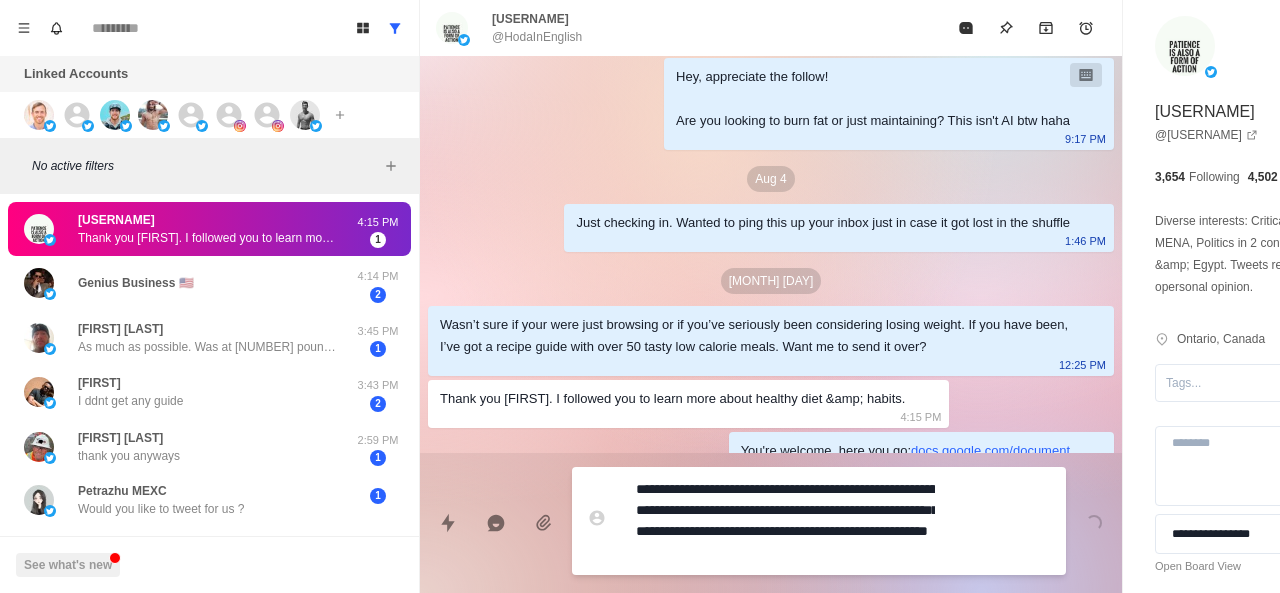 drag, startPoint x: 832, startPoint y: 491, endPoint x: 584, endPoint y: 493, distance: 248.00807 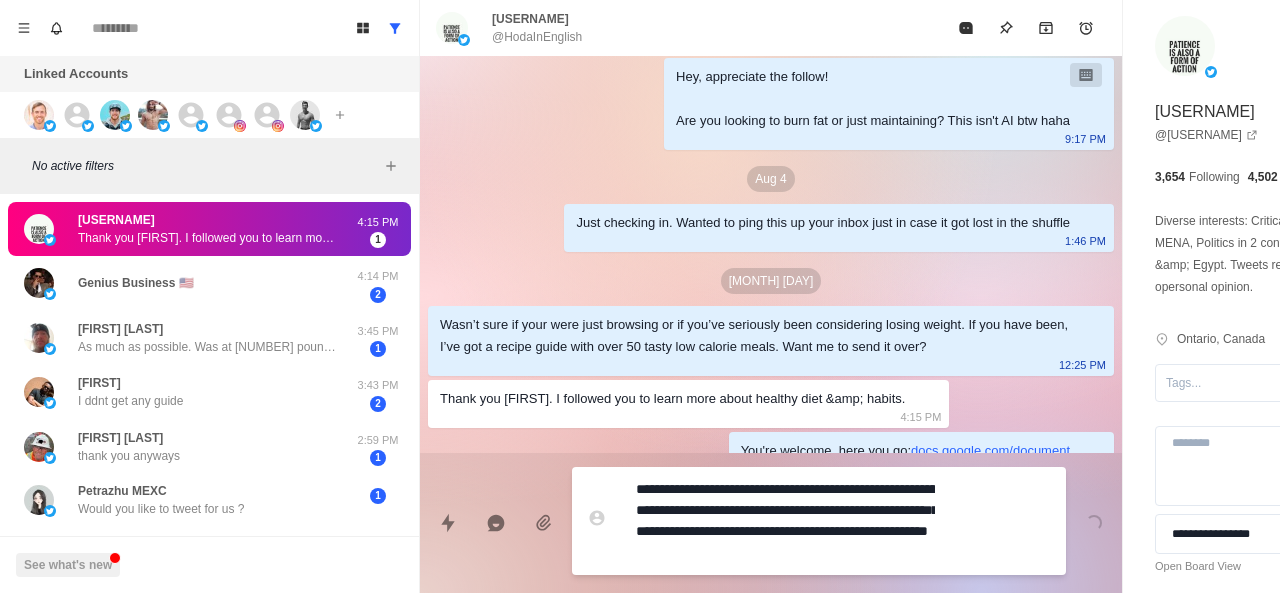 scroll, scrollTop: 168, scrollLeft: 0, axis: vertical 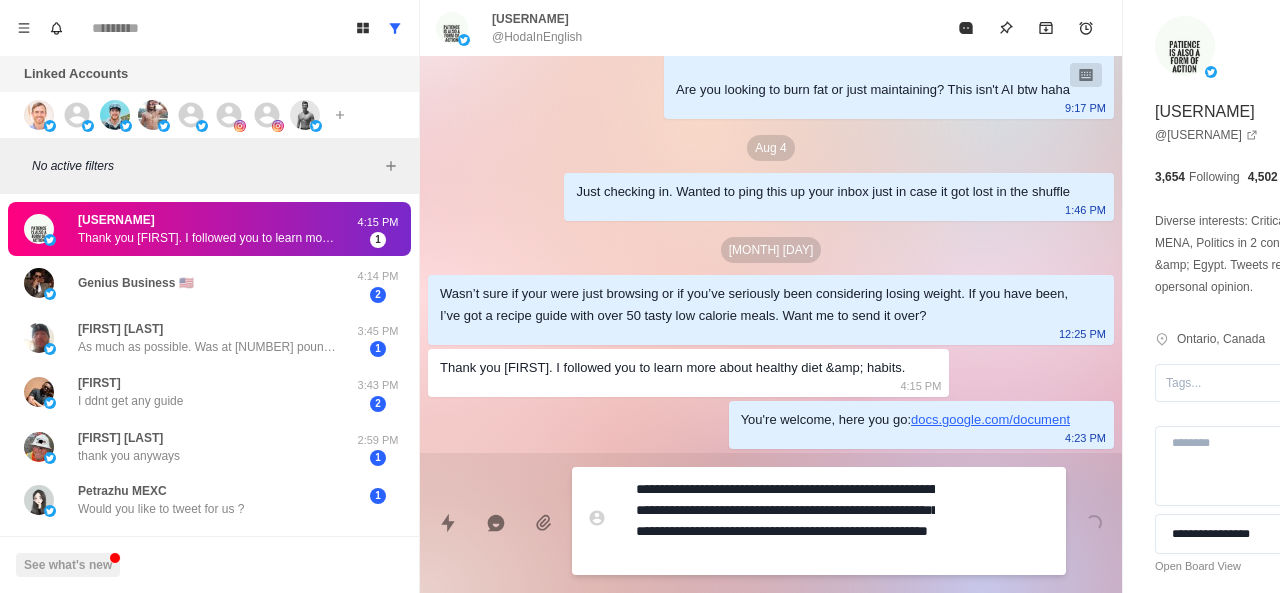 drag, startPoint x: 888, startPoint y: 548, endPoint x: 832, endPoint y: 483, distance: 85.79627 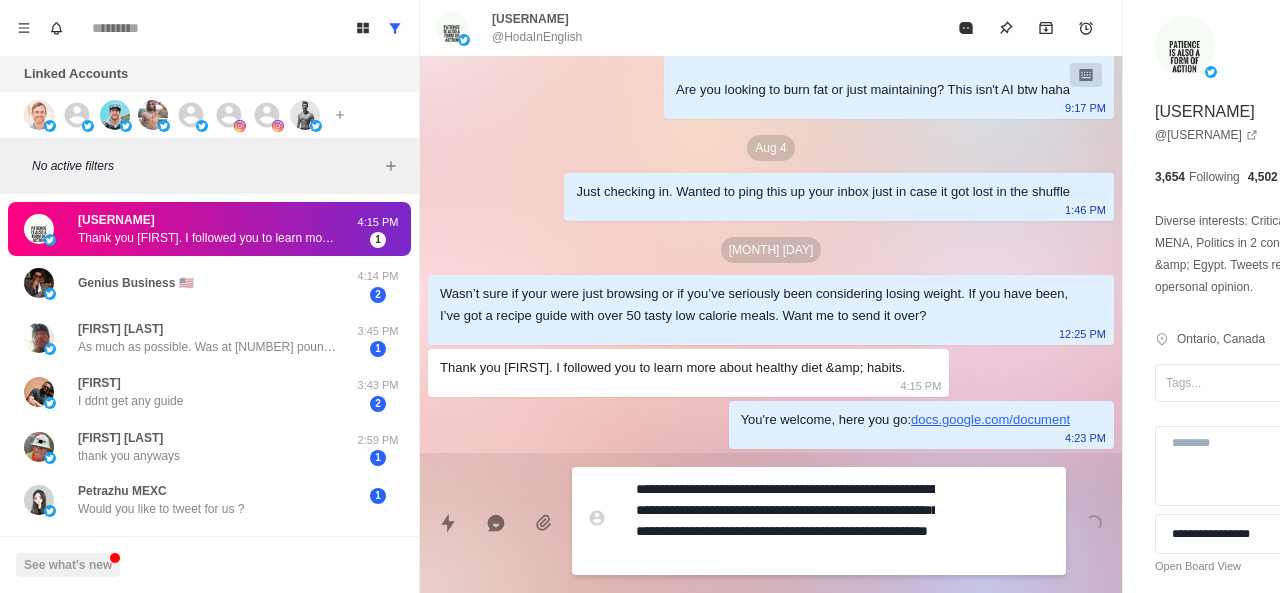 click on "**********" at bounding box center (785, 521) 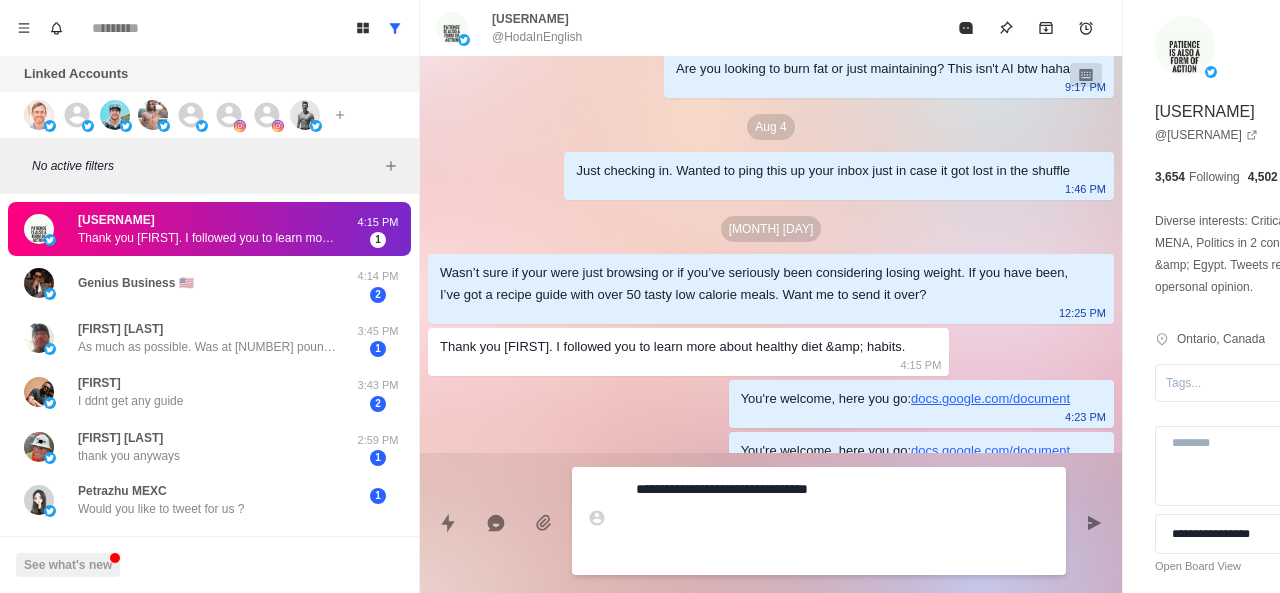scroll, scrollTop: 158, scrollLeft: 0, axis: vertical 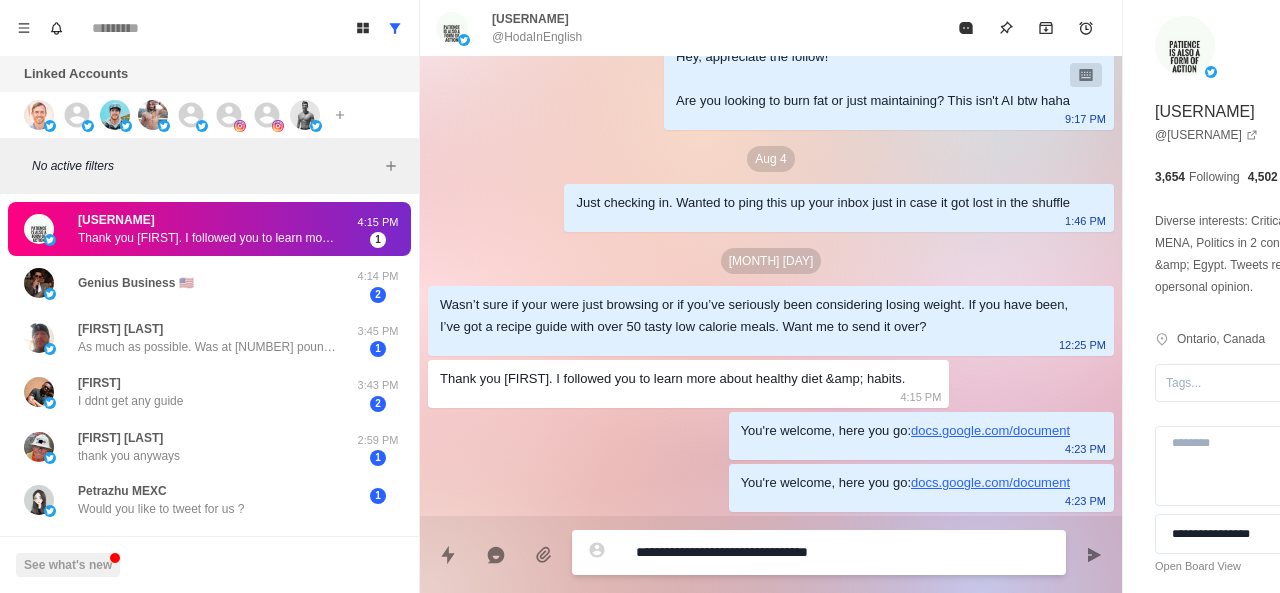paste on "**********" 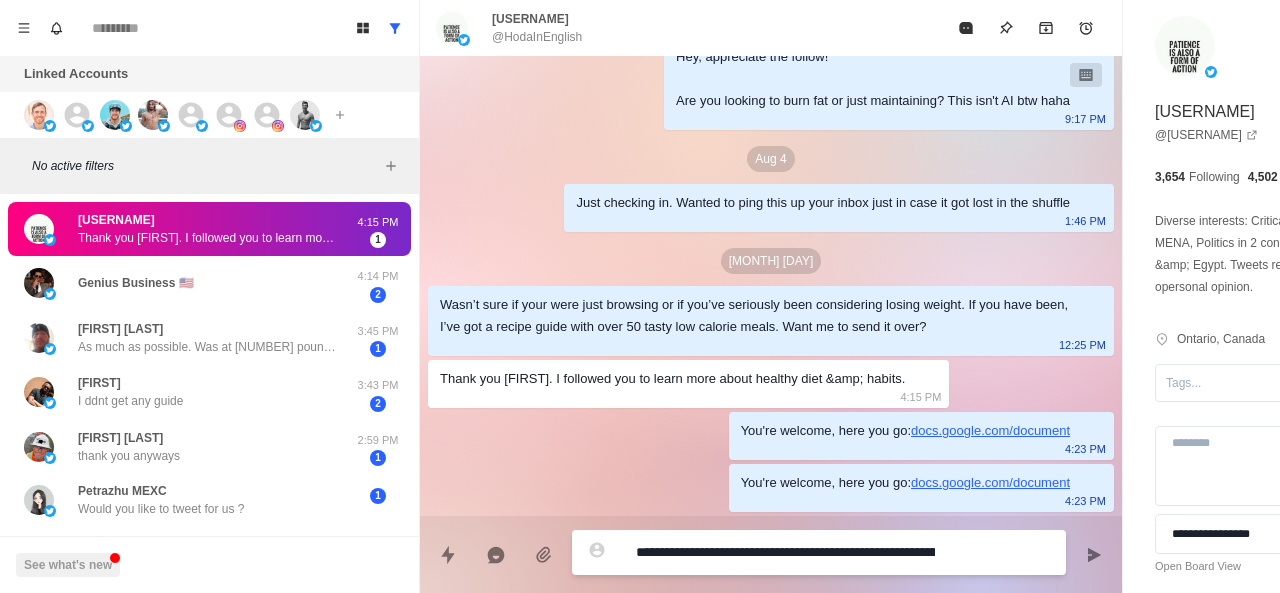 scroll, scrollTop: 220, scrollLeft: 0, axis: vertical 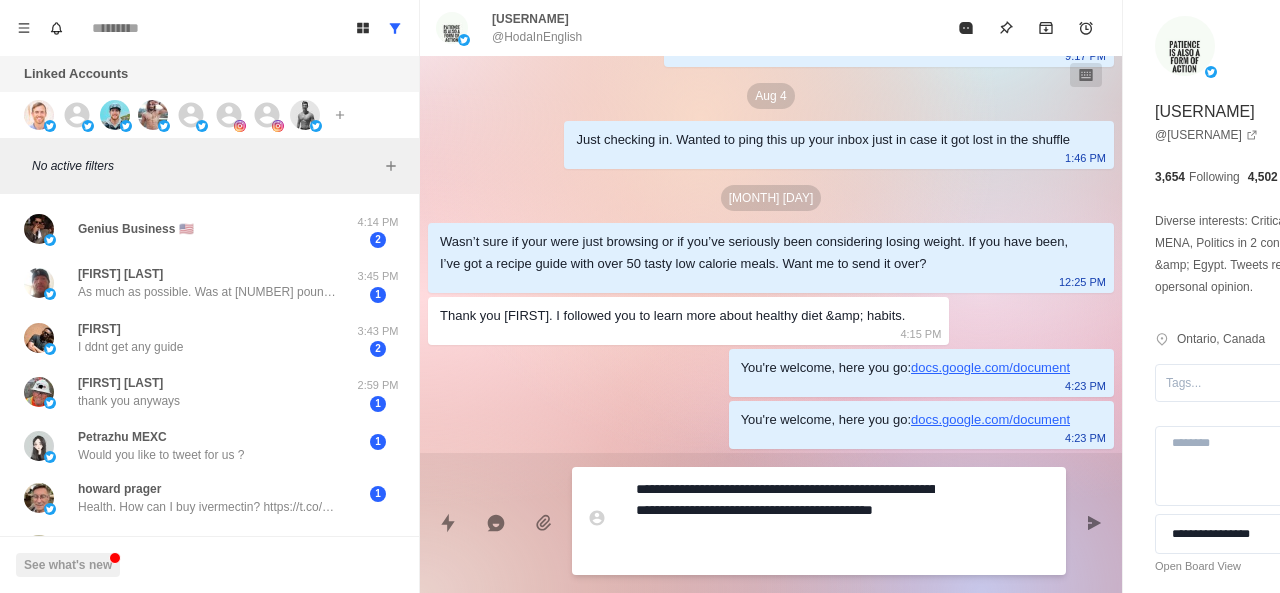 click on "**********" at bounding box center [785, 521] 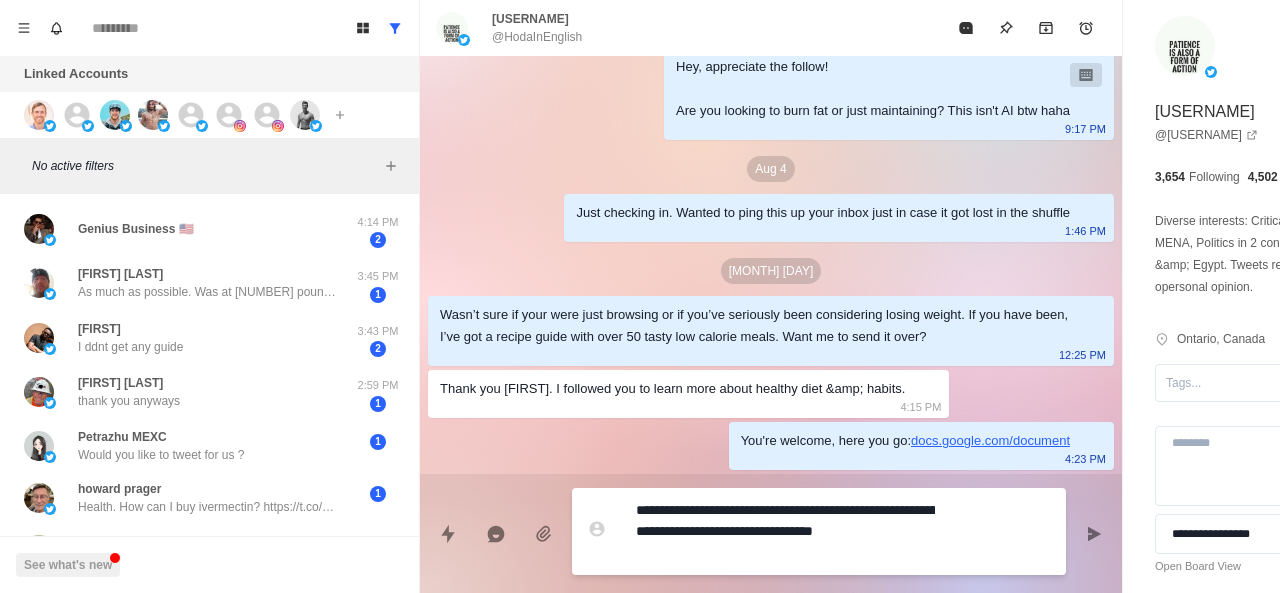 scroll, scrollTop: 148, scrollLeft: 0, axis: vertical 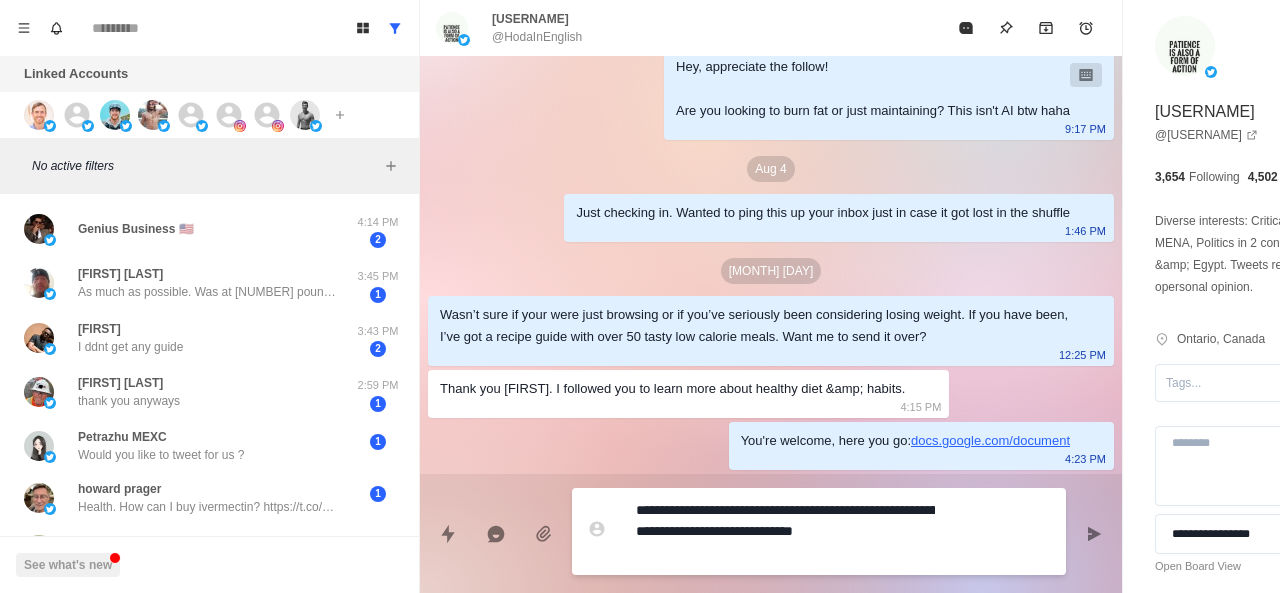 click on "**********" at bounding box center [785, 531] 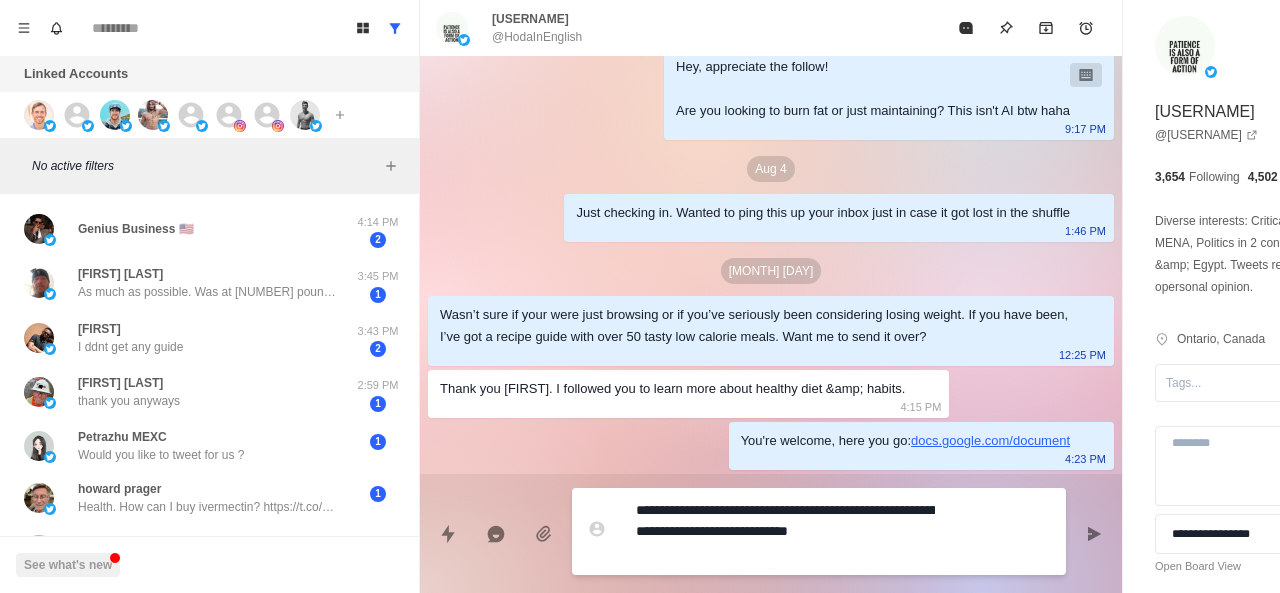 scroll, scrollTop: 126, scrollLeft: 0, axis: vertical 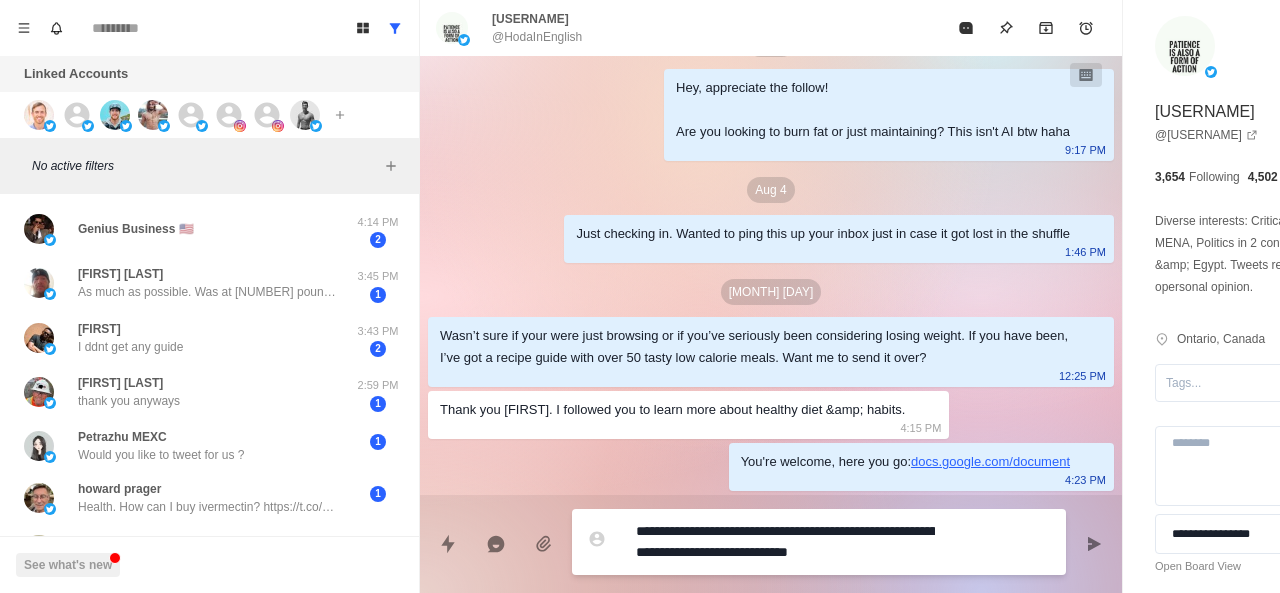 click on "**********" at bounding box center [785, 542] 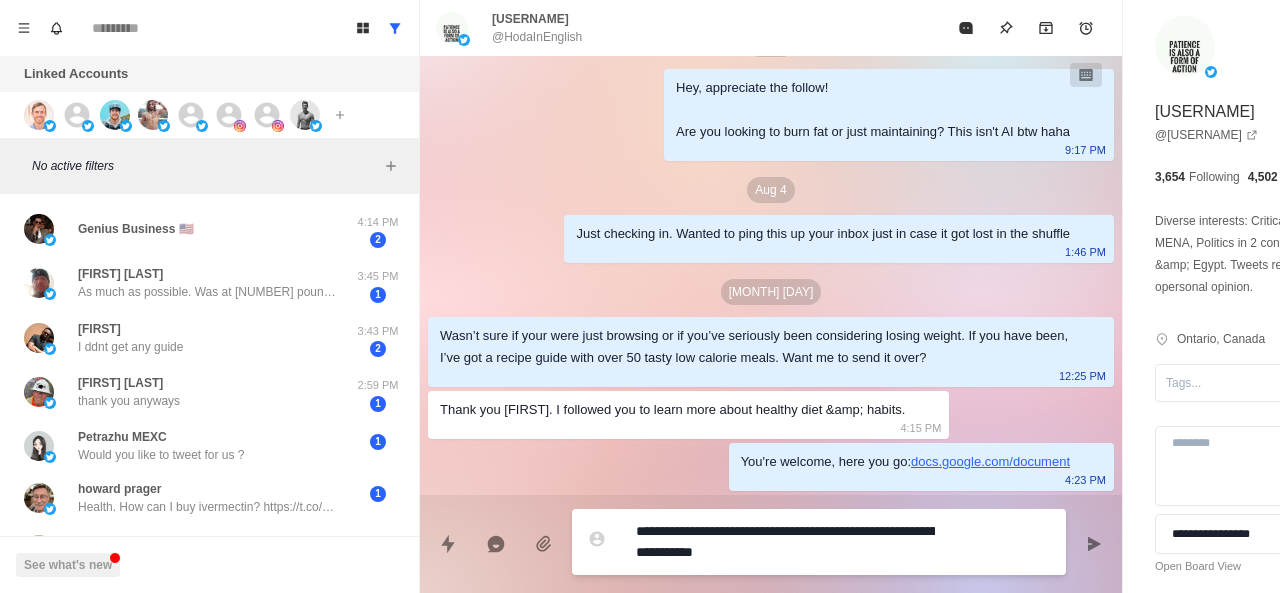 click on "**********" at bounding box center [785, 542] 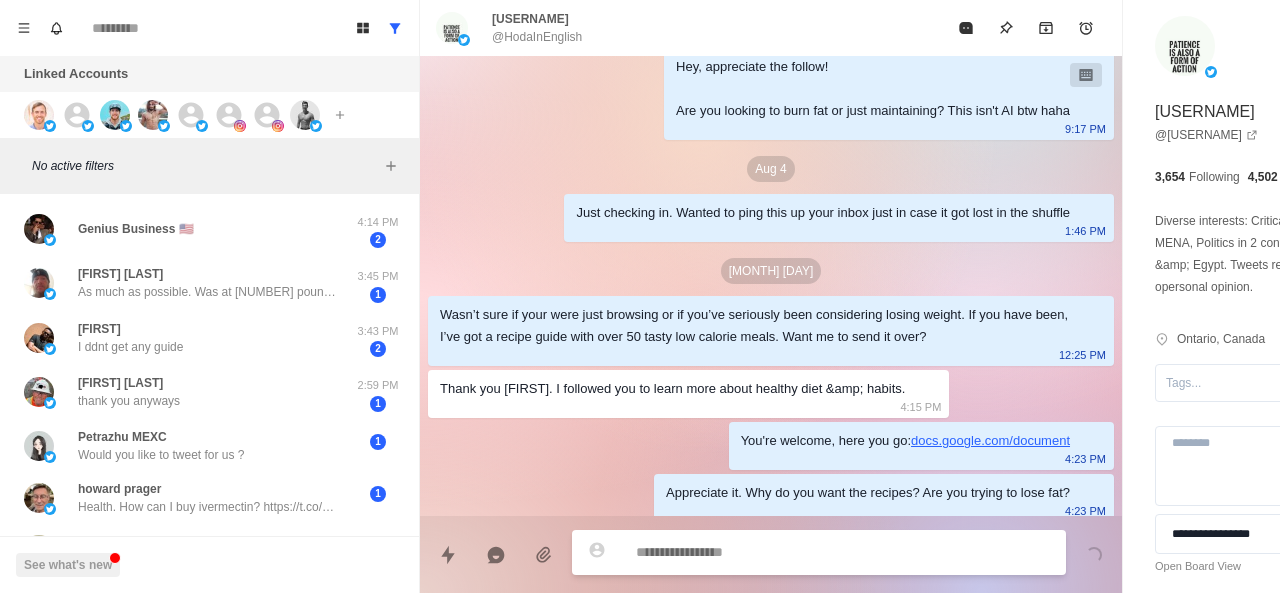 scroll, scrollTop: 158, scrollLeft: 0, axis: vertical 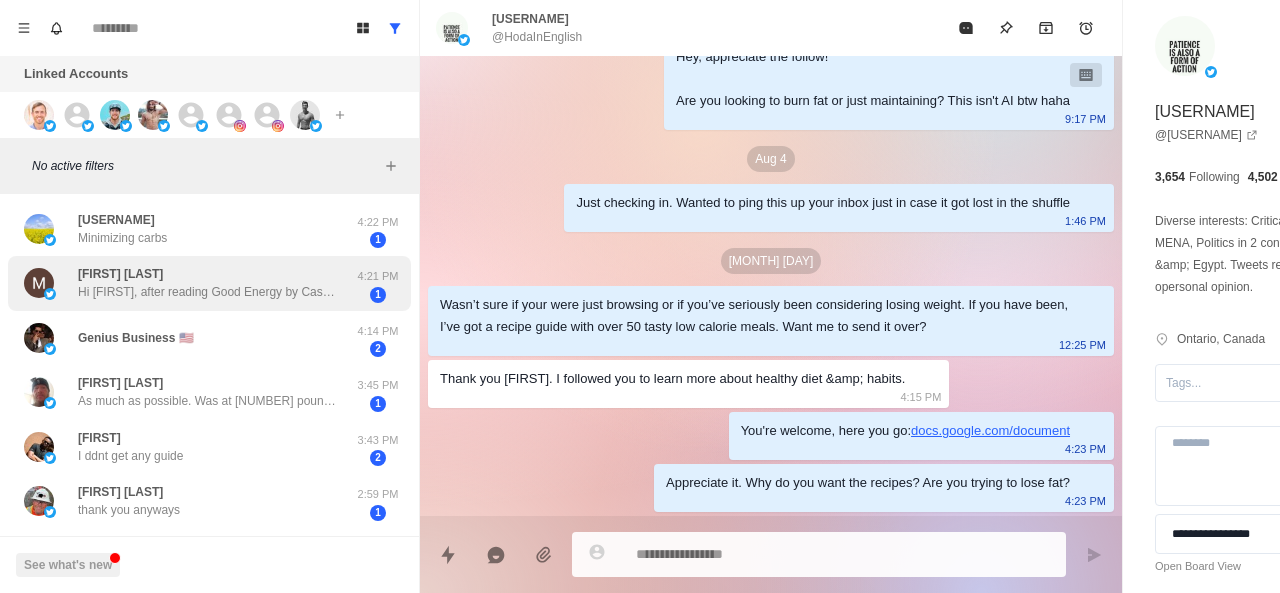 click on "[FIRST] [LAST] Hi [FIRST], after reading Good Energy by Casey Means, I have been eating healthy for a year. Never felt better. [TIME] 1" at bounding box center [209, 283] 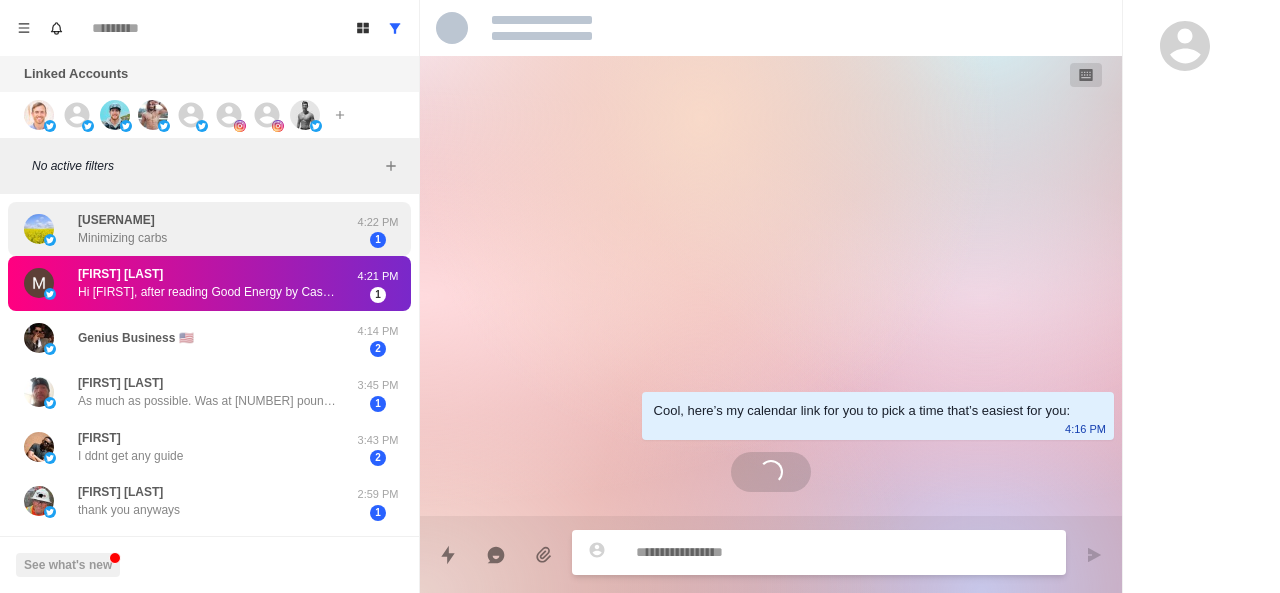 scroll, scrollTop: 0, scrollLeft: 0, axis: both 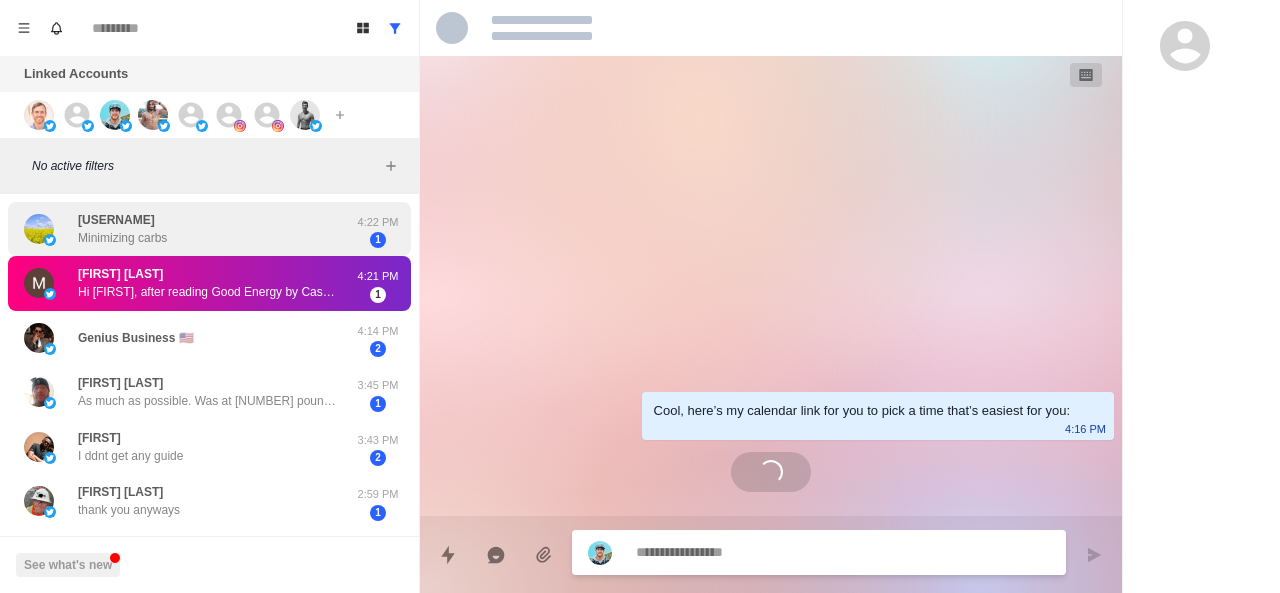click on "[USERNAME] Minimizing carbs" at bounding box center (188, 229) 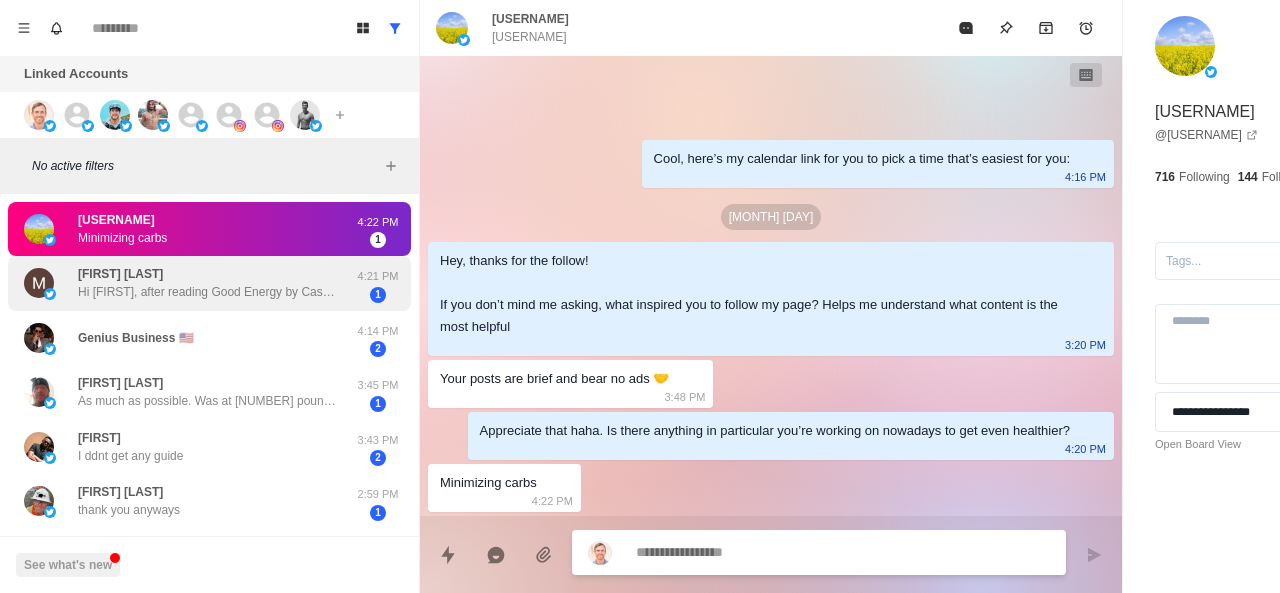 click on "Hi [FIRST], after reading Good Energy by Casey Means, I have been eating healthy for a year. Never felt better." at bounding box center (208, 292) 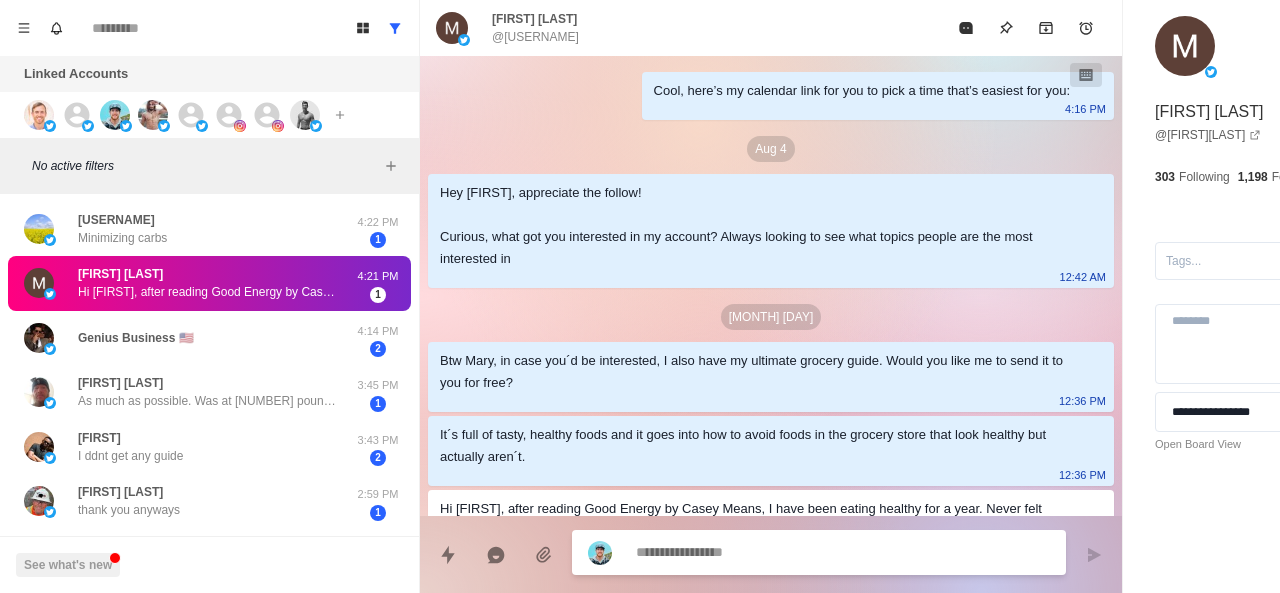 scroll, scrollTop: 48, scrollLeft: 0, axis: vertical 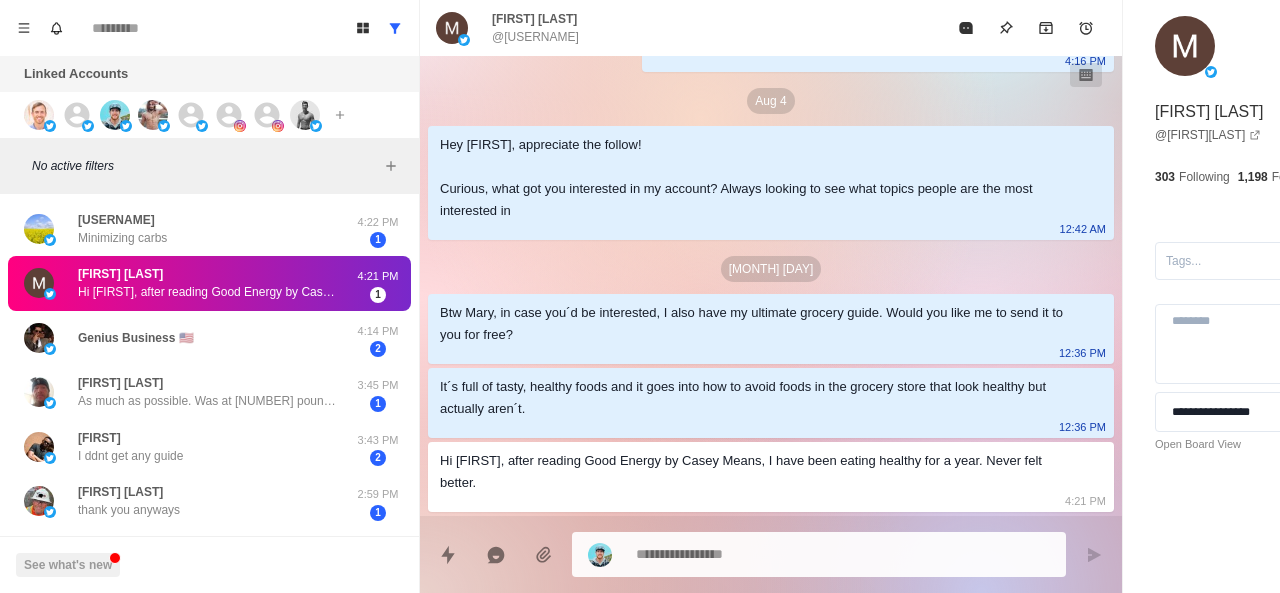 click on "[FIRST] [LAST]" at bounding box center (120, 274) 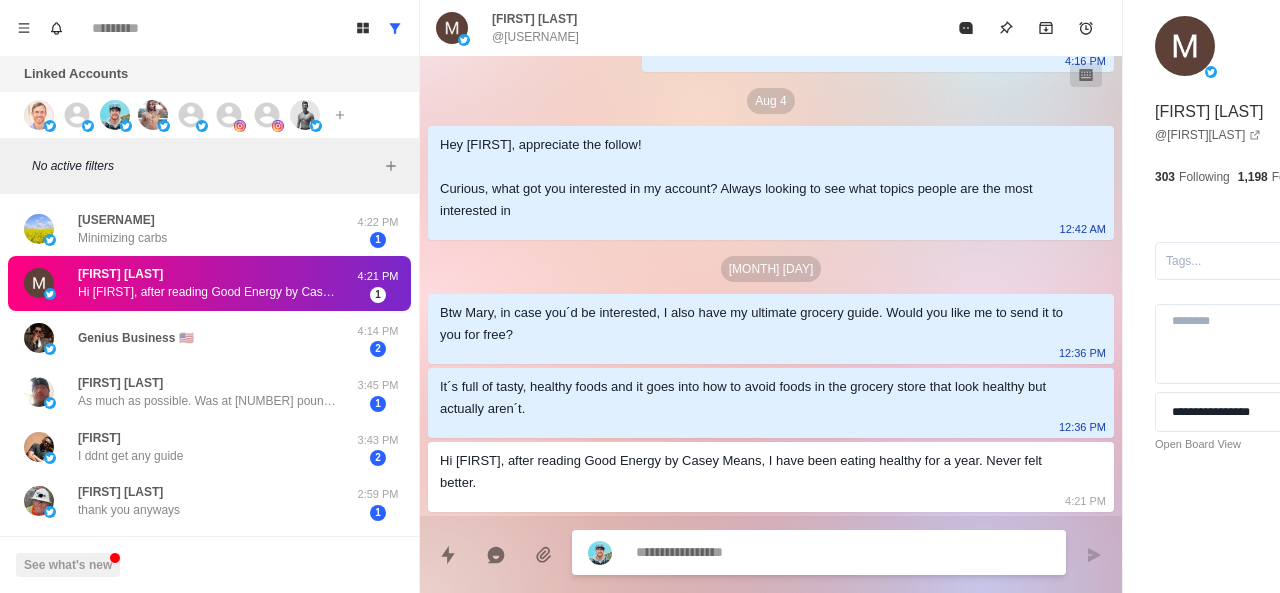 click at bounding box center (785, 552) 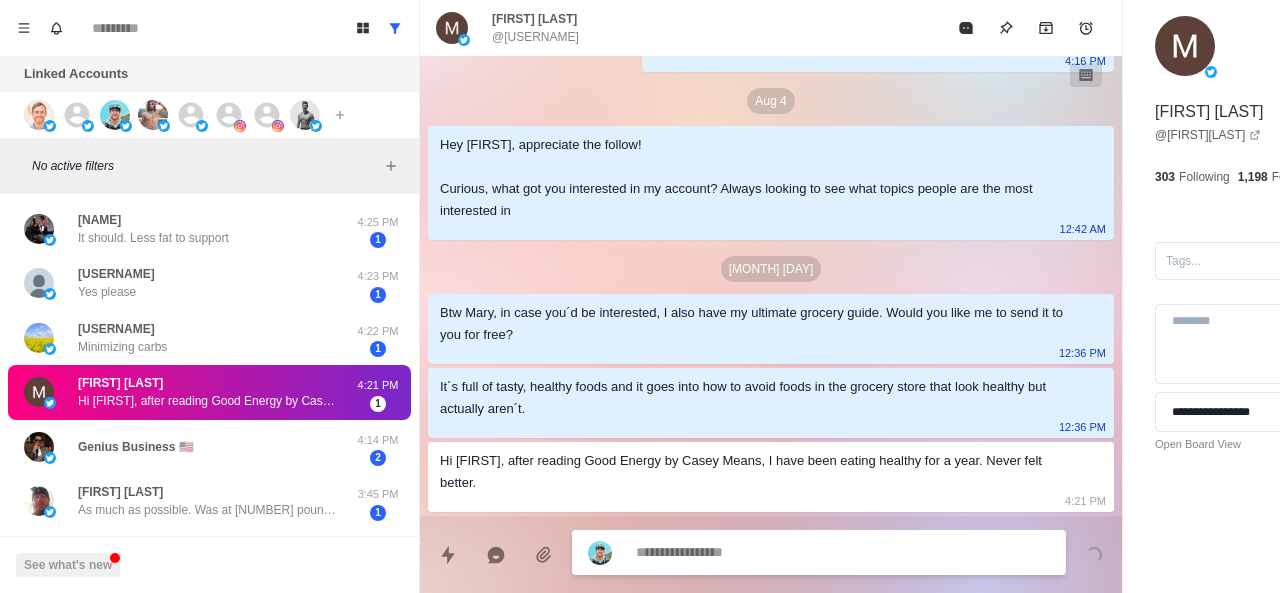 scroll, scrollTop: 100, scrollLeft: 0, axis: vertical 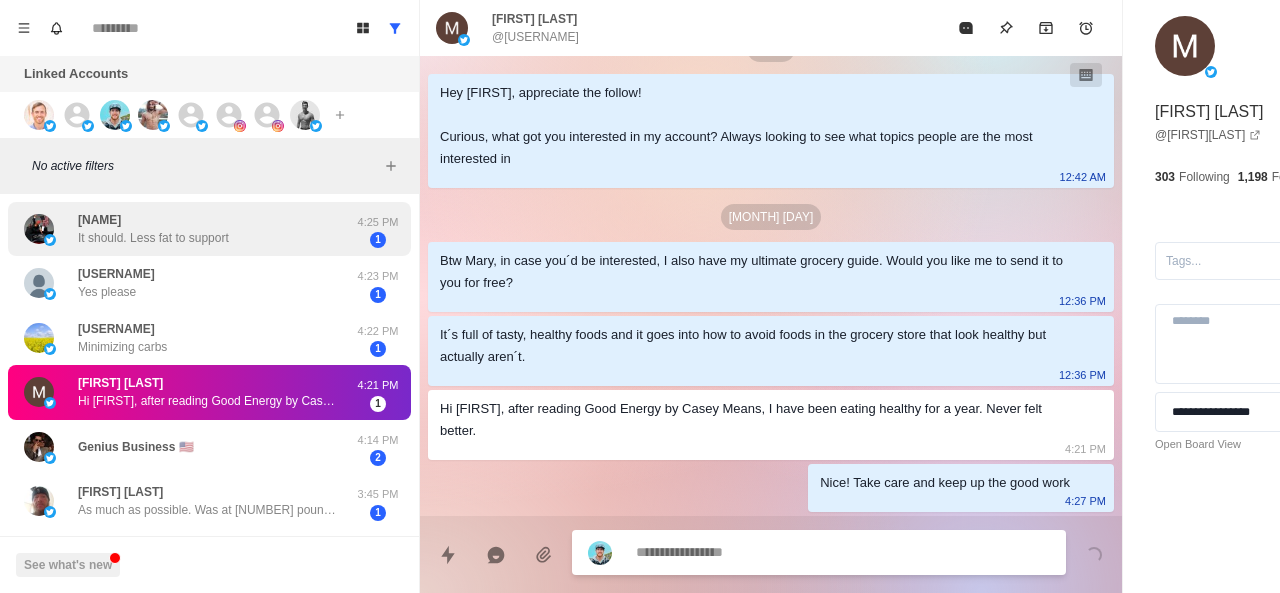 click on "[FIRST] [LAST] It should. Less fat to support" at bounding box center [188, 229] 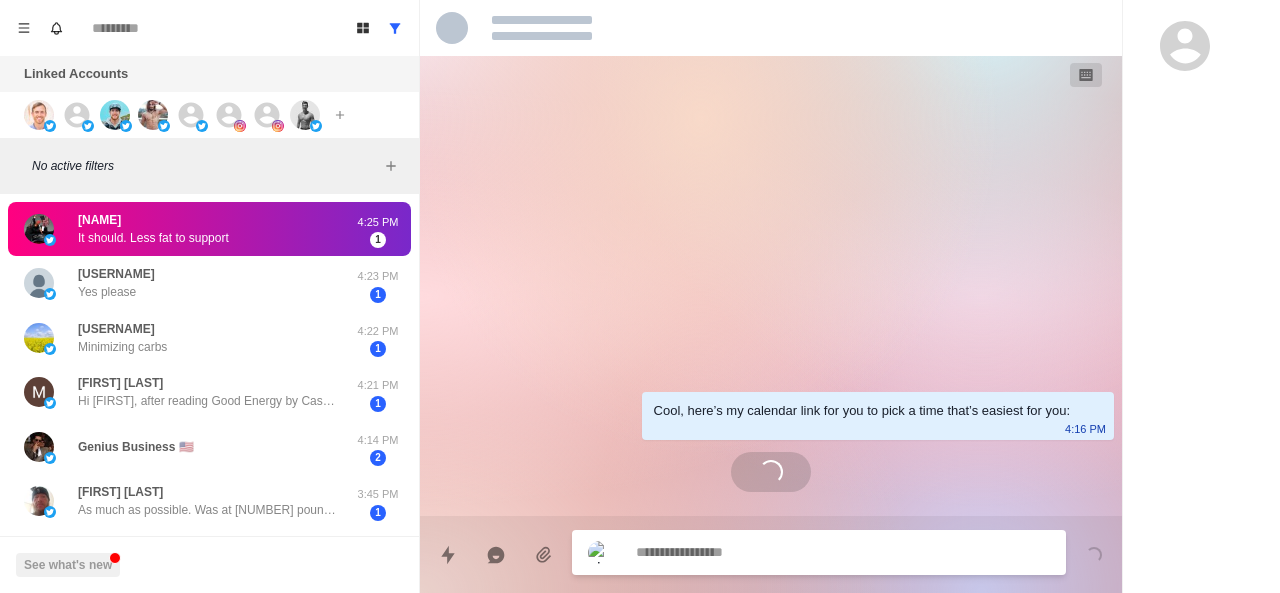 scroll, scrollTop: 0, scrollLeft: 0, axis: both 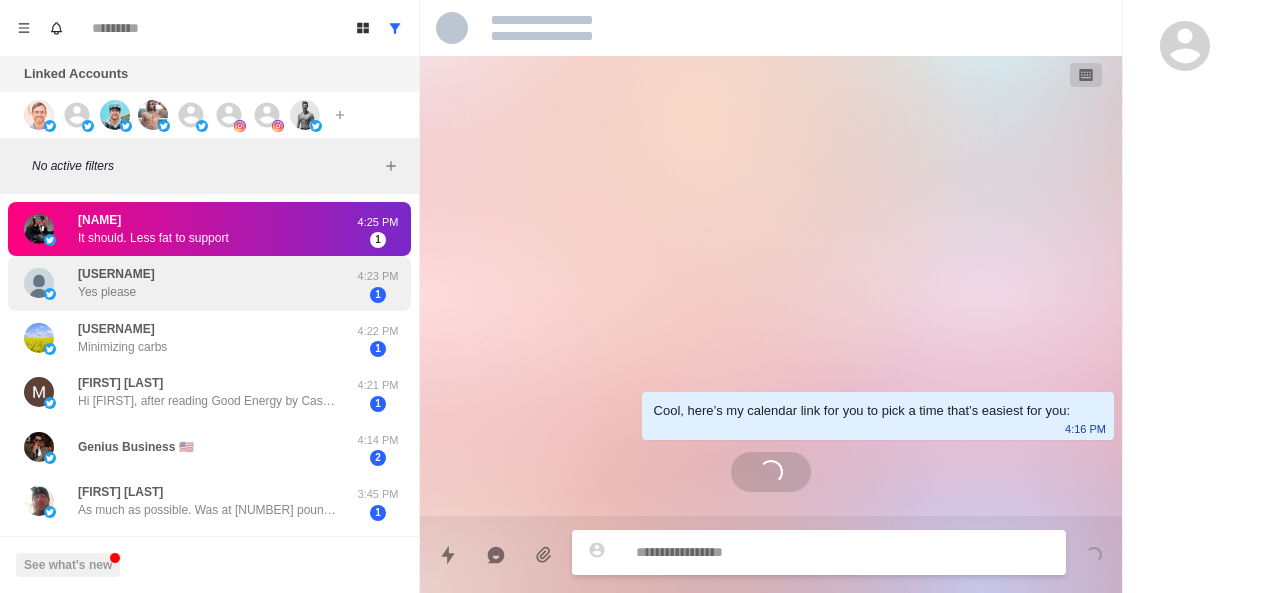 click on "[USERNAME] Yes please [TIME] [NUMBER]" at bounding box center [209, 283] 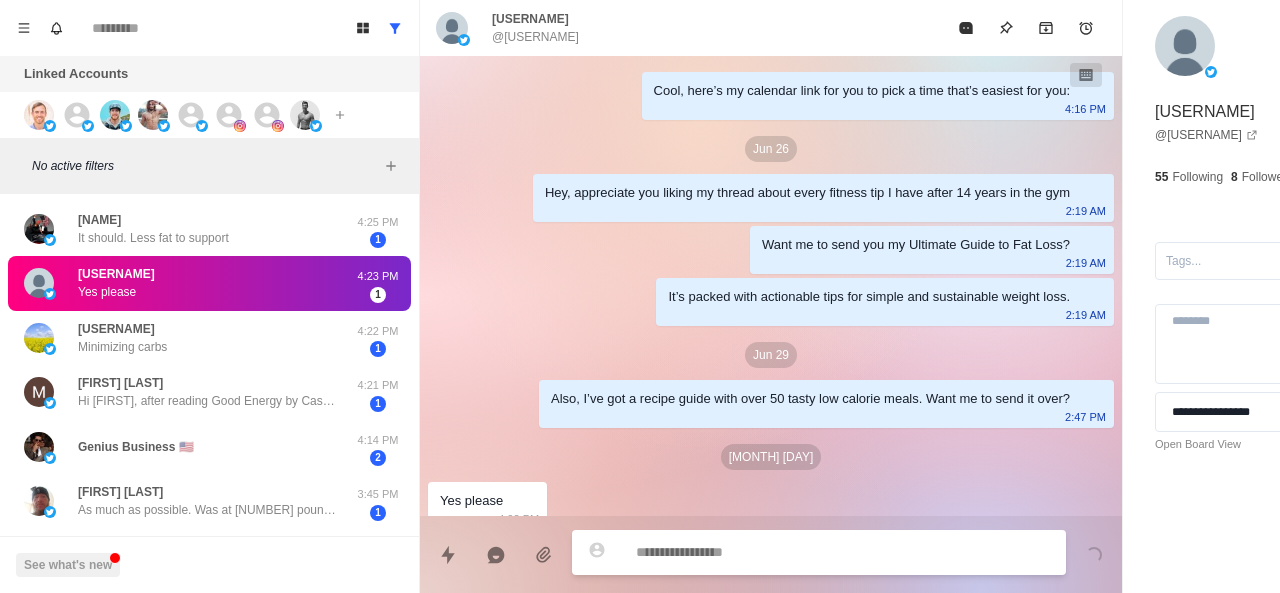 scroll, scrollTop: 62, scrollLeft: 0, axis: vertical 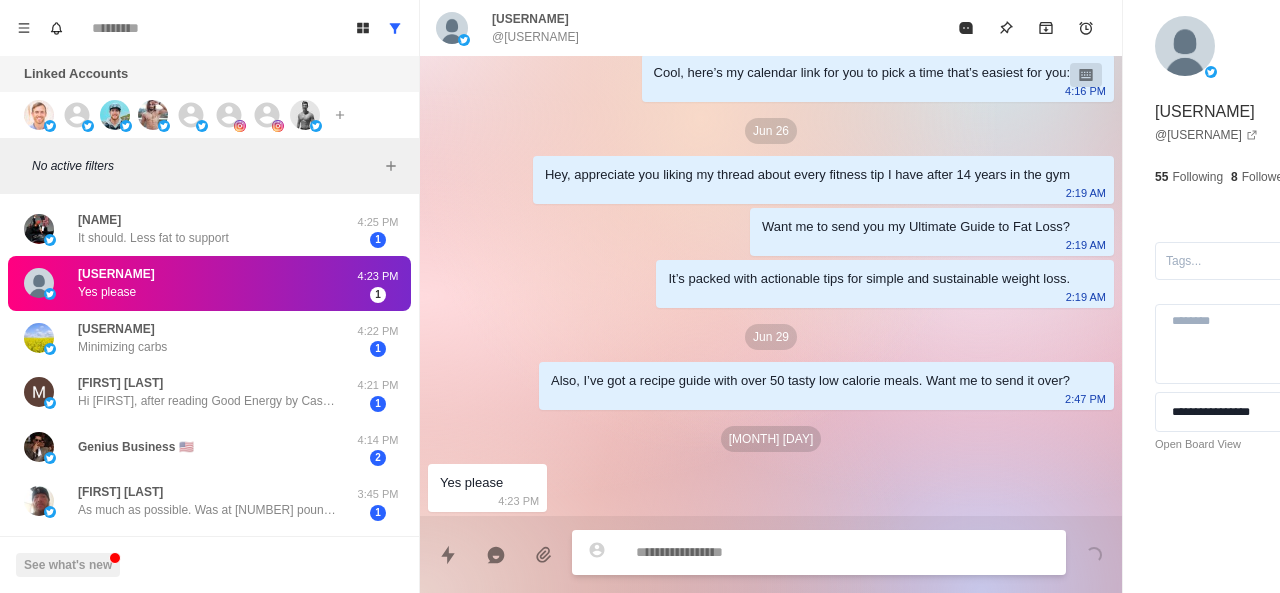click at bounding box center [785, 552] 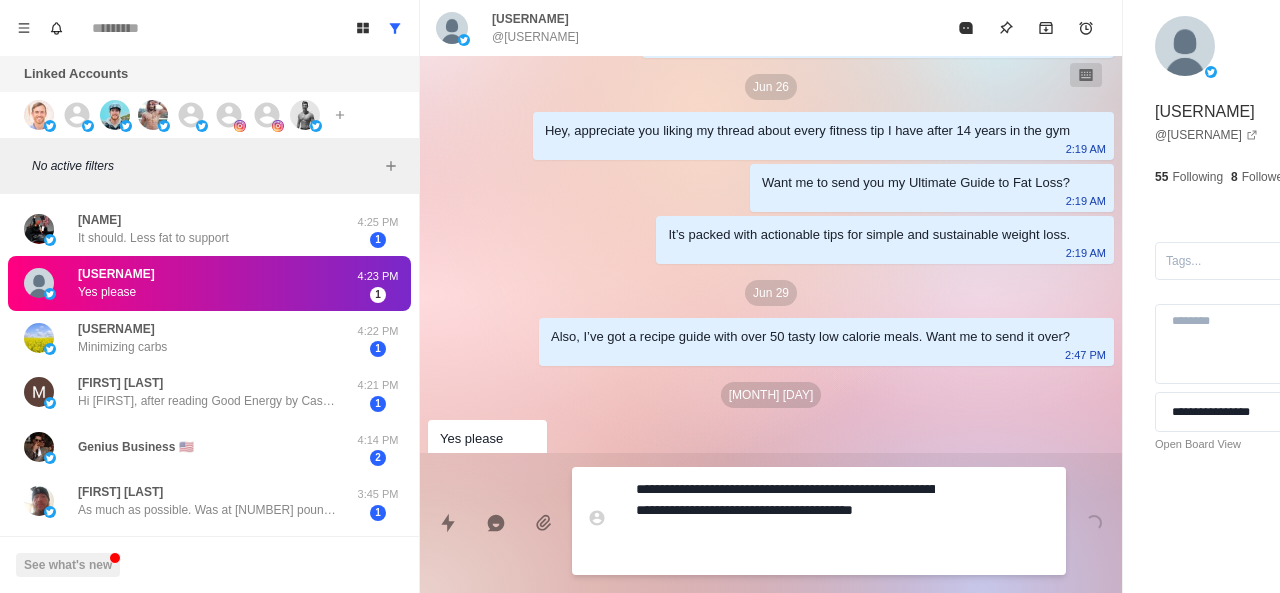 click on "**********" at bounding box center [785, 521] 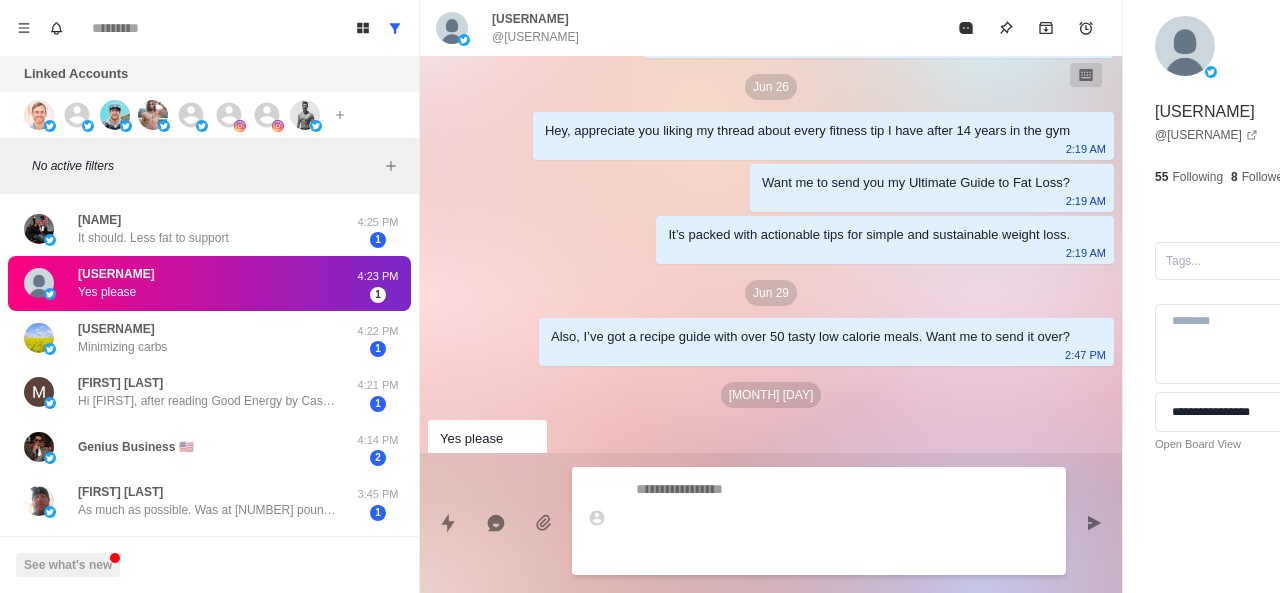scroll, scrollTop: 114, scrollLeft: 0, axis: vertical 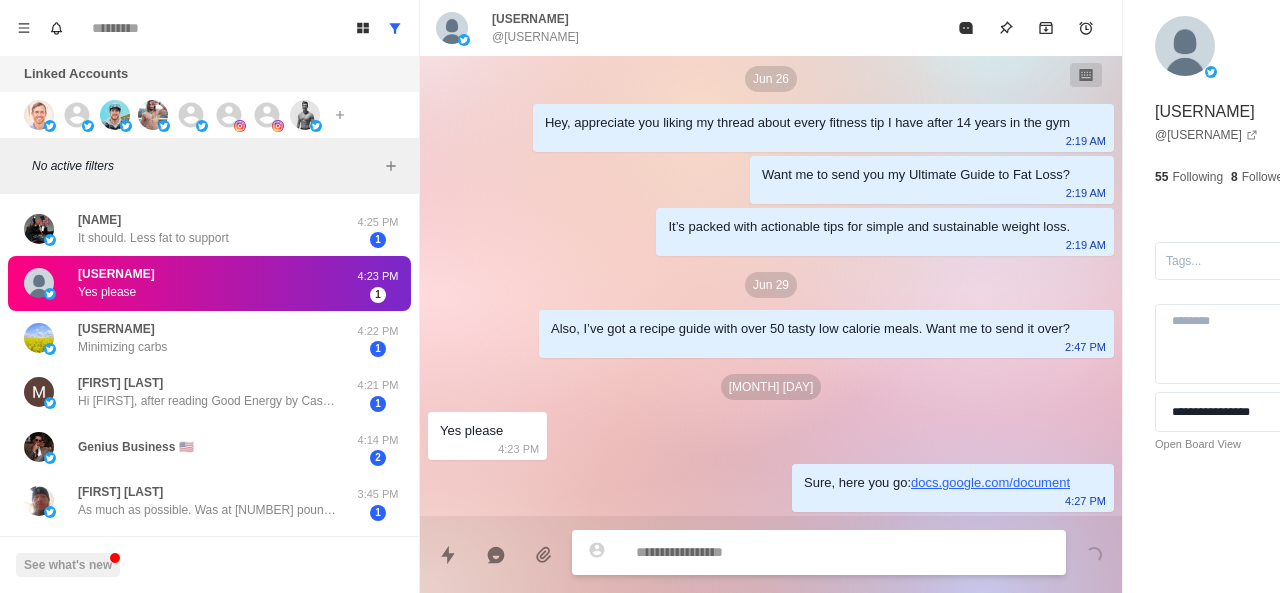 paste on "**********" 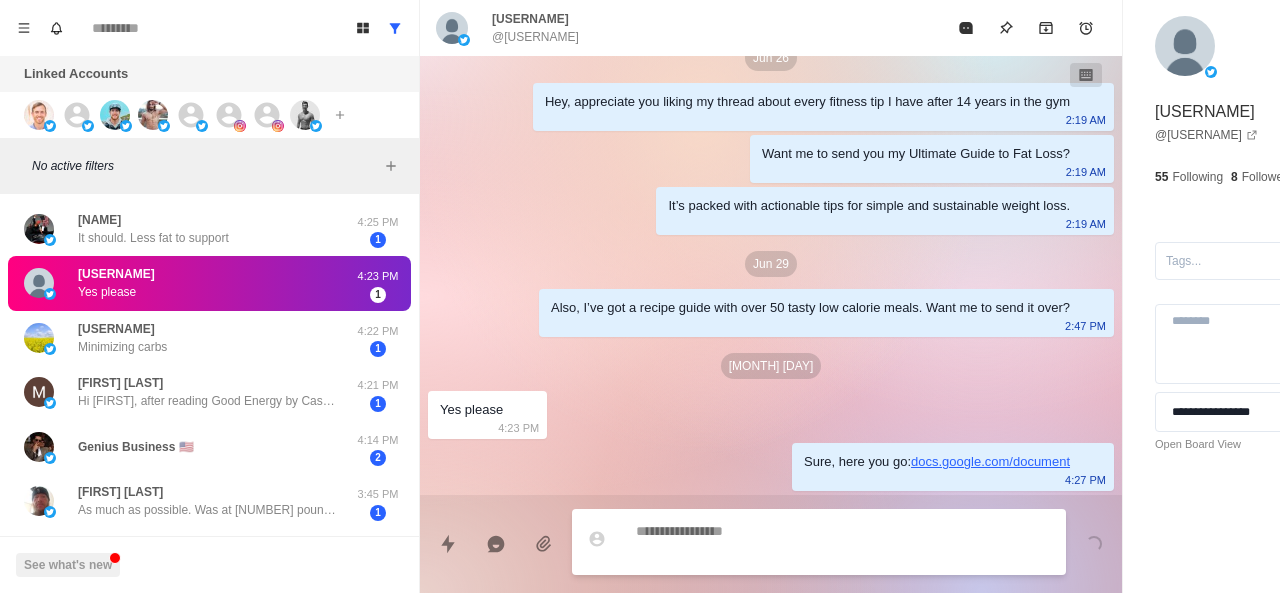scroll, scrollTop: 166, scrollLeft: 0, axis: vertical 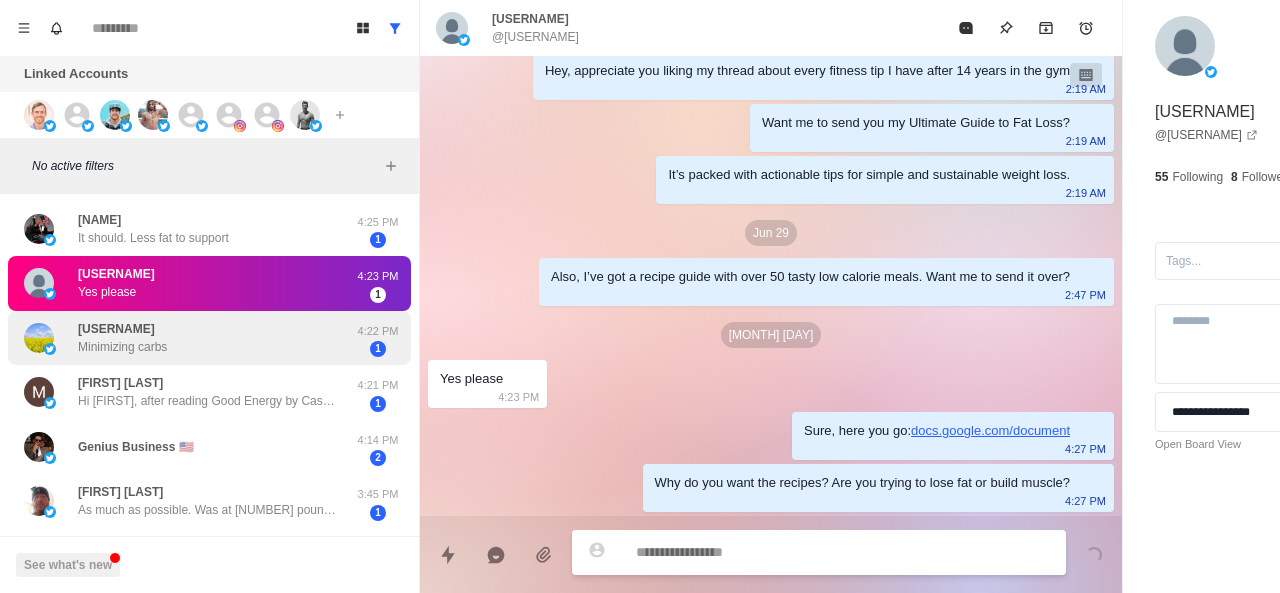 click on "[USERNAME] Minimizing carbs" at bounding box center (188, 338) 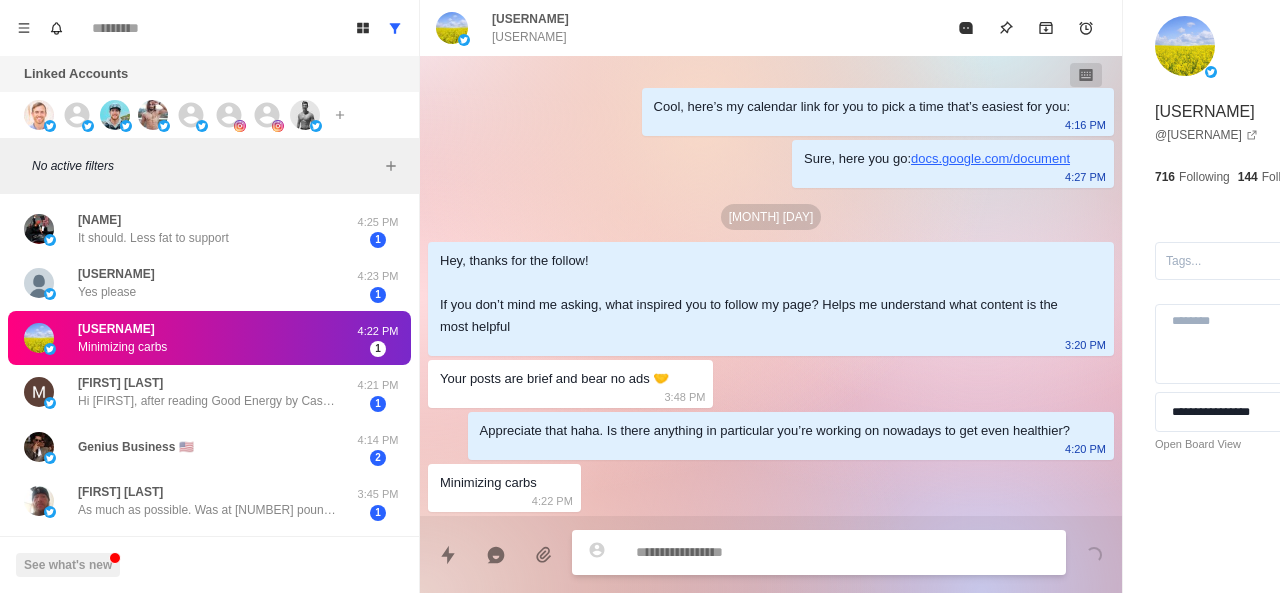 scroll, scrollTop: 6, scrollLeft: 0, axis: vertical 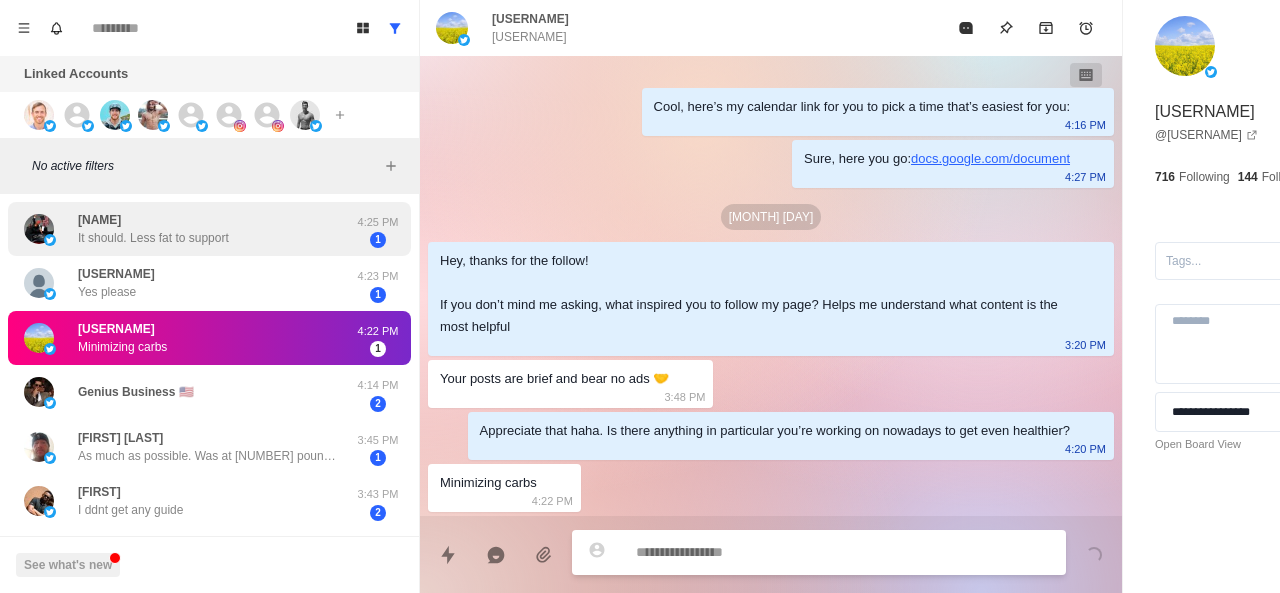click on "It should. Less fat to support" at bounding box center [153, 238] 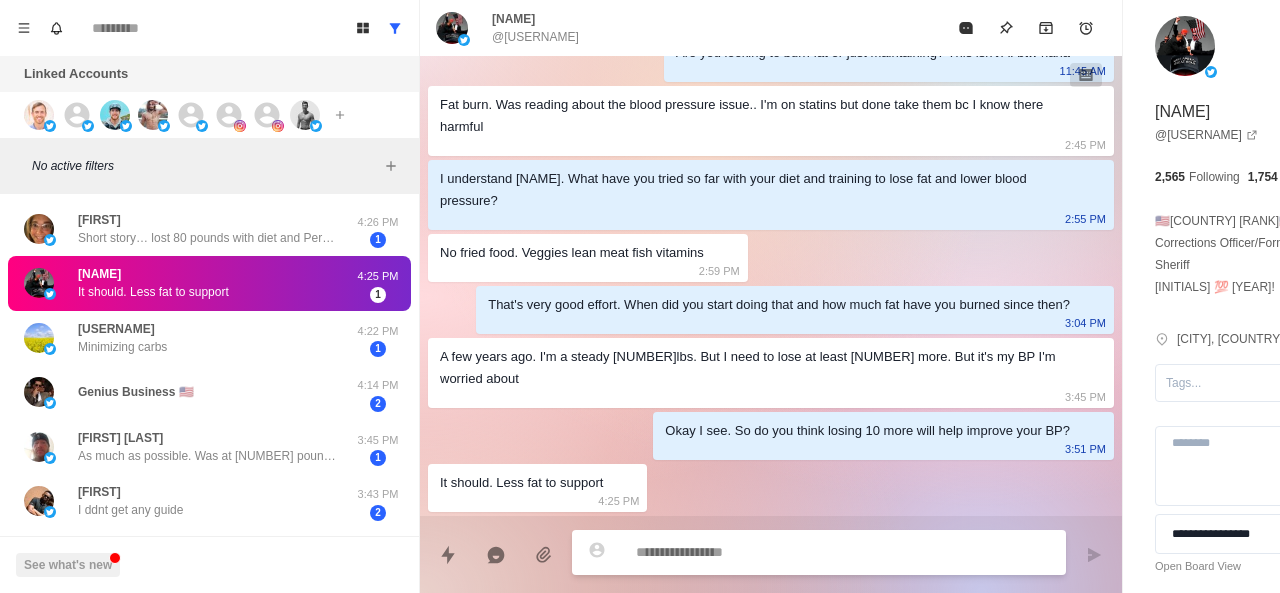 scroll, scrollTop: 258, scrollLeft: 0, axis: vertical 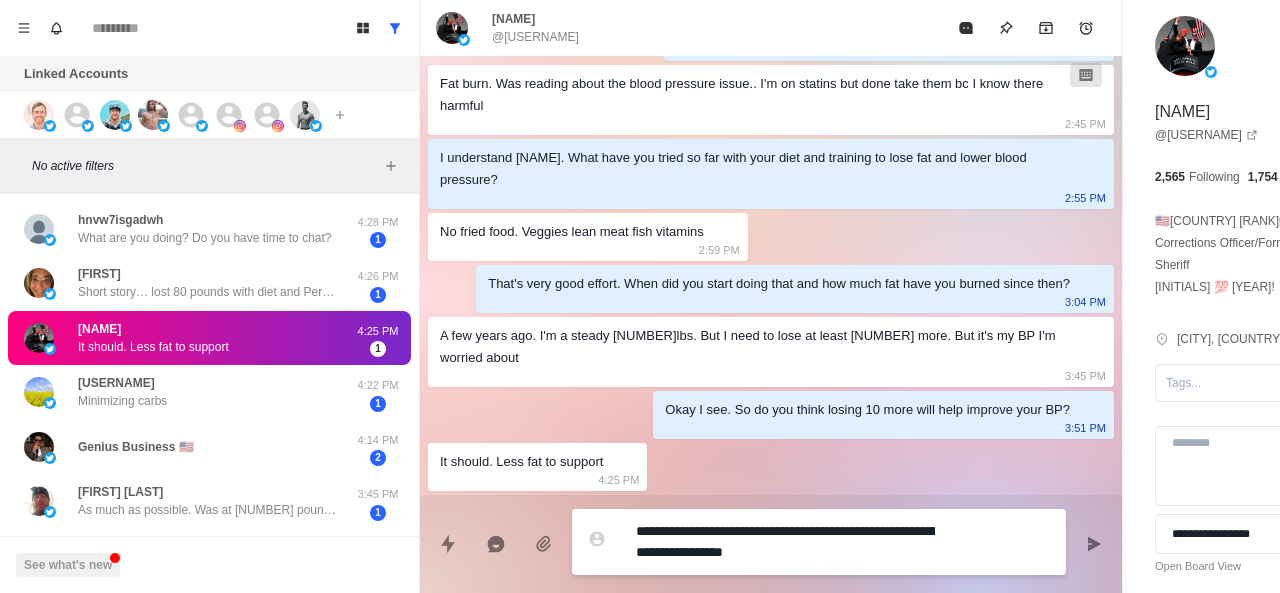 click on "**********" at bounding box center [785, 542] 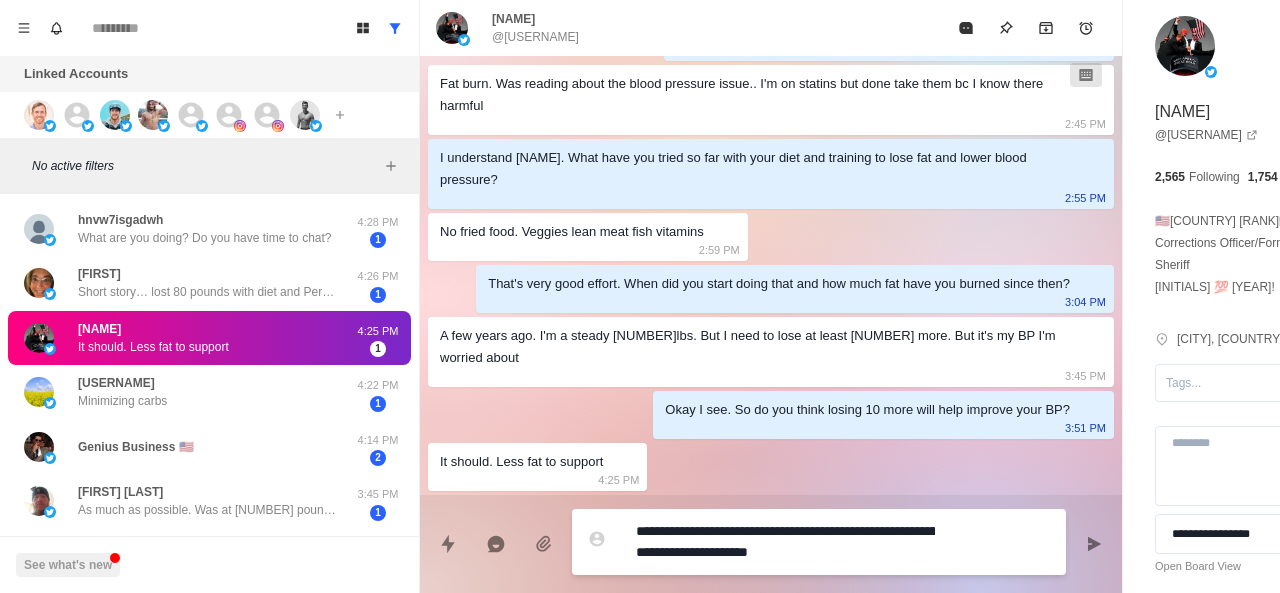 click on "**********" at bounding box center [785, 542] 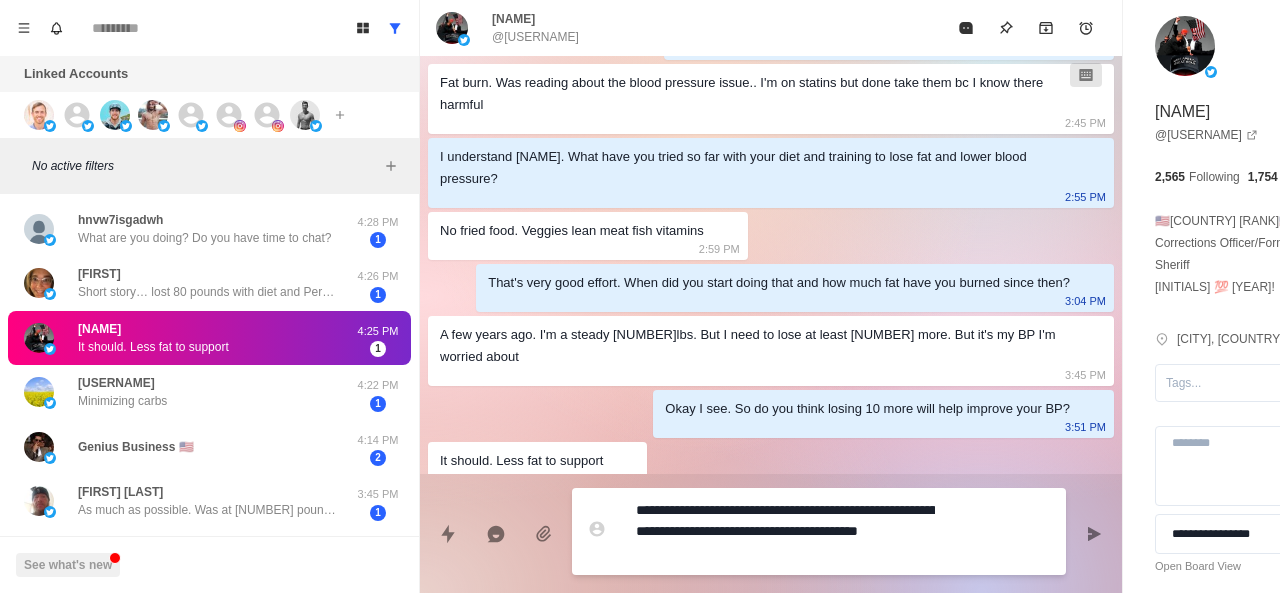 click on "**********" at bounding box center [785, 531] 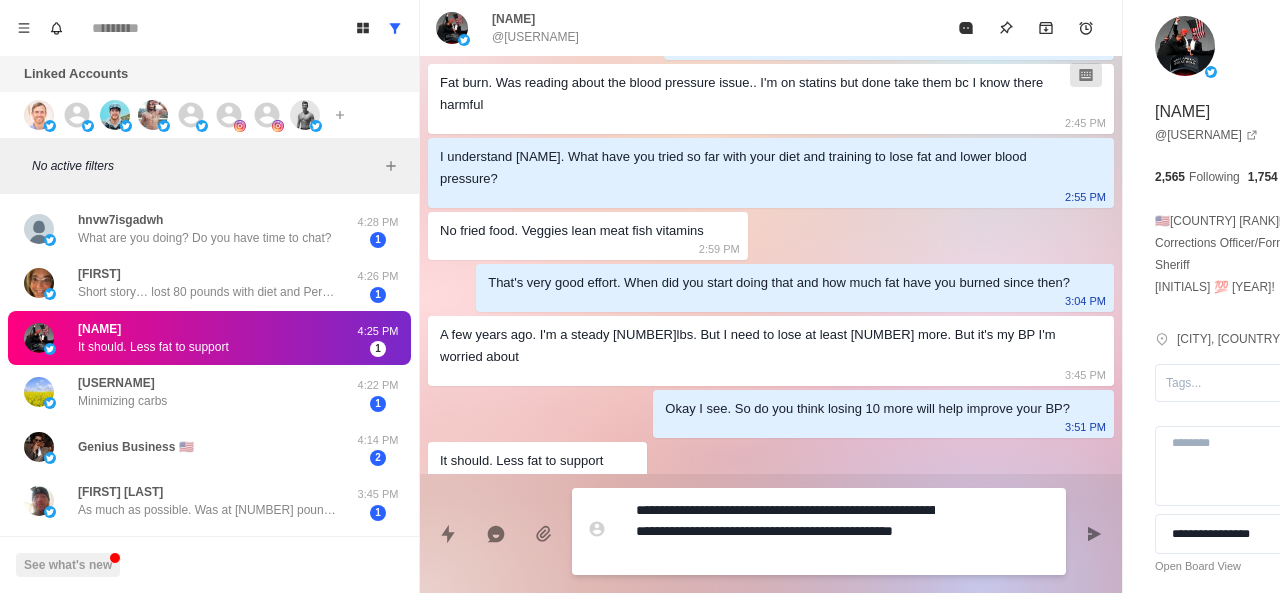 click on "**********" at bounding box center [785, 531] 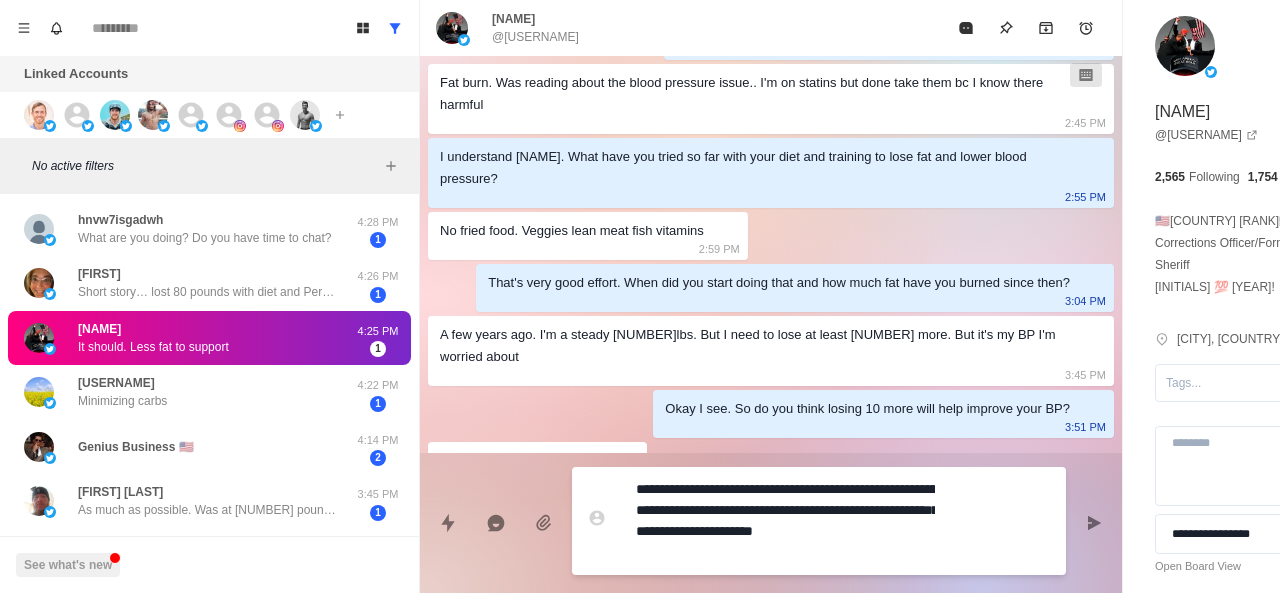 scroll, scrollTop: 320, scrollLeft: 0, axis: vertical 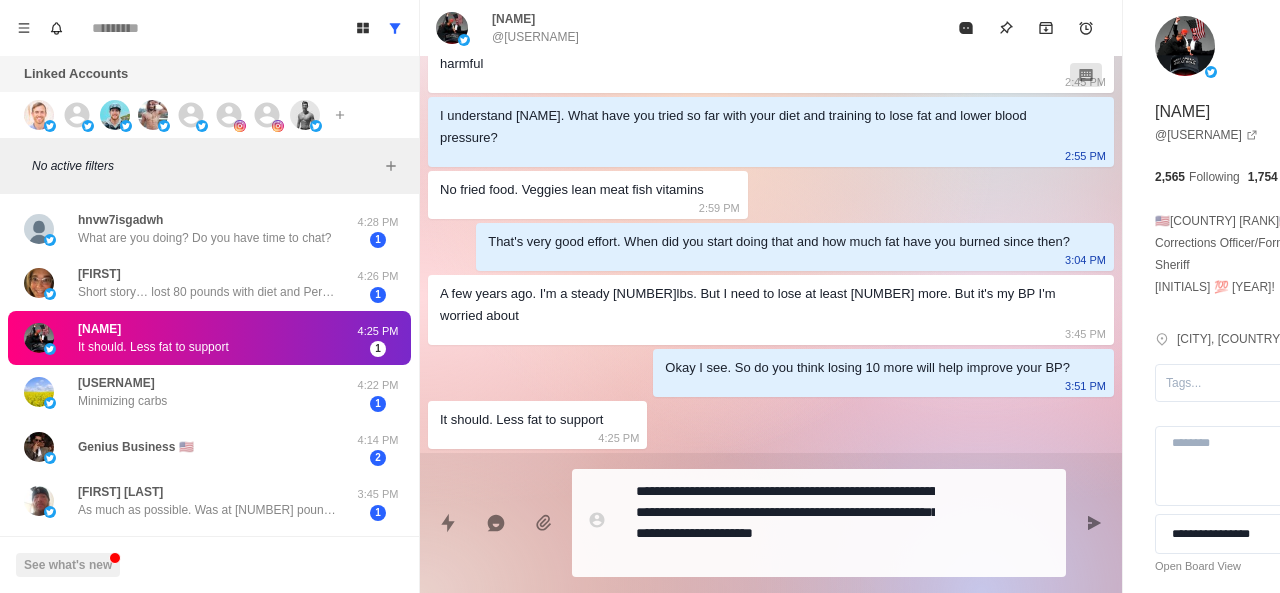 click on "**********" at bounding box center [819, 523] 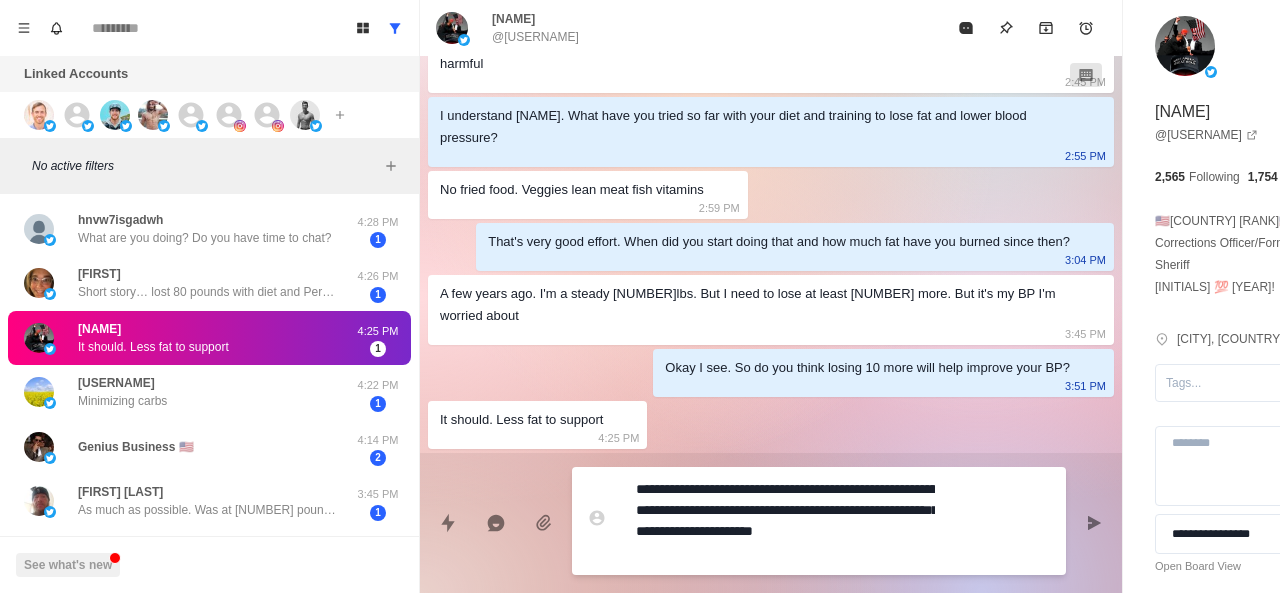 click on "**********" at bounding box center (785, 521) 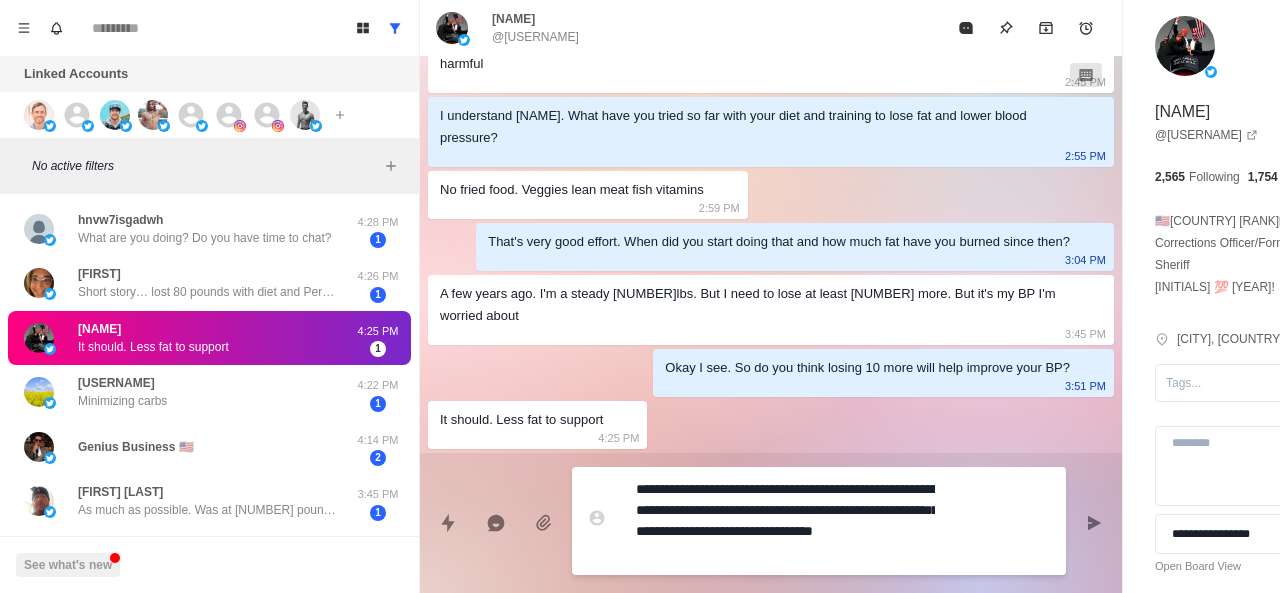 click on "**********" at bounding box center [785, 521] 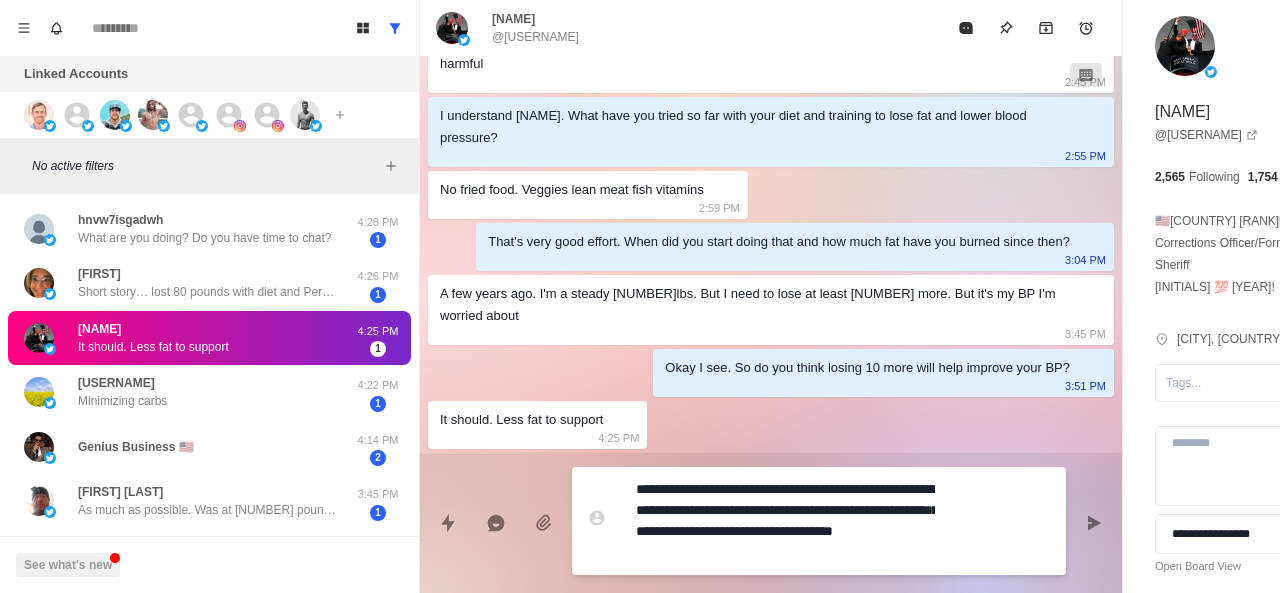 click on "**********" at bounding box center [785, 521] 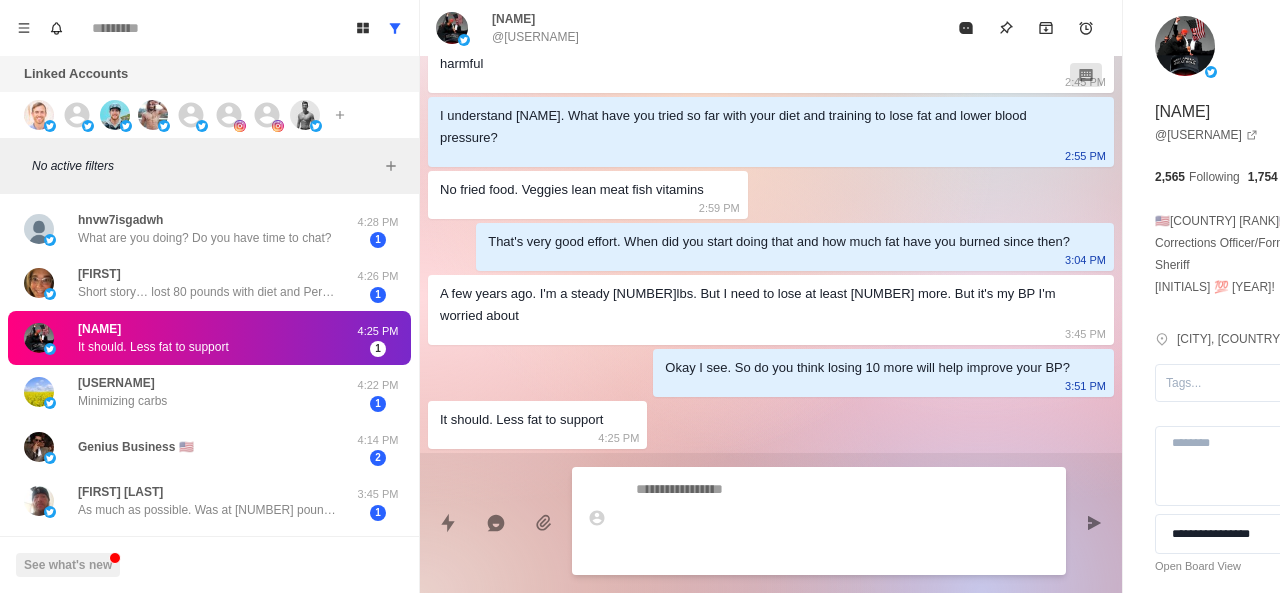 scroll, scrollTop: 332, scrollLeft: 0, axis: vertical 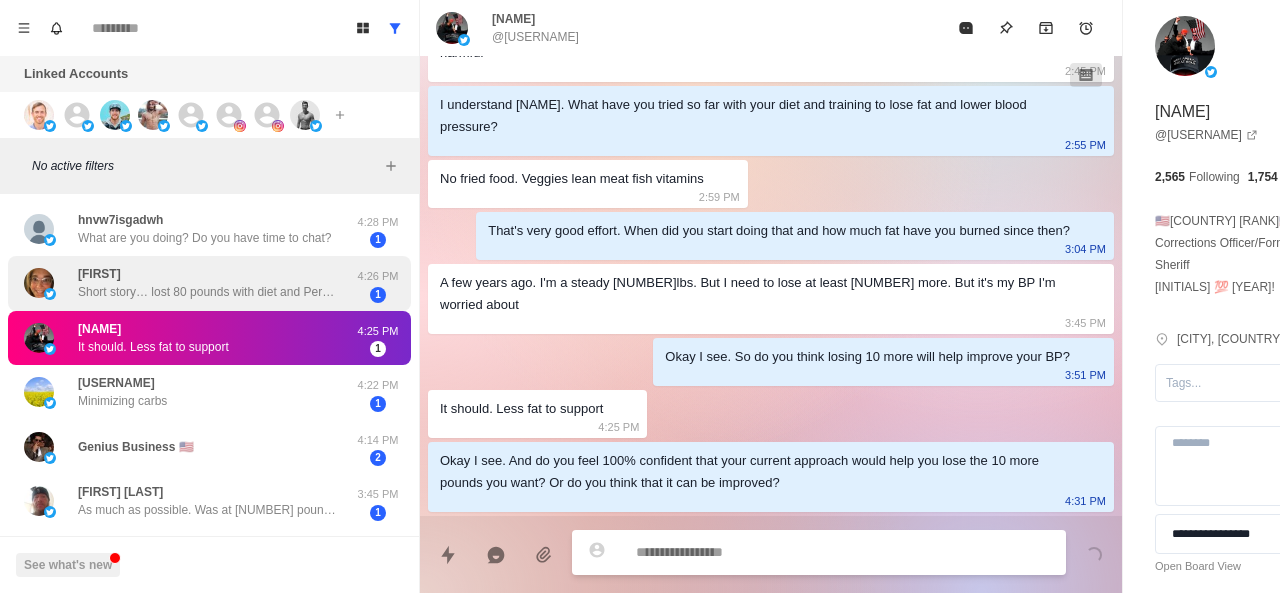 click on "Short story… lost 80 pounds with diet and Personal Trainer. Fell off ladder. Two back surgeries-gained 40 pounds. Back surgery was success. Back to training and diet. Lost 30 pounds. Yearly physical-blood work came back wonky. Hematologist did more and same. Bone marrow biopsy and pet scan confirmed lymphoma dx. Trying to stay positive but ……" at bounding box center [208, 292] 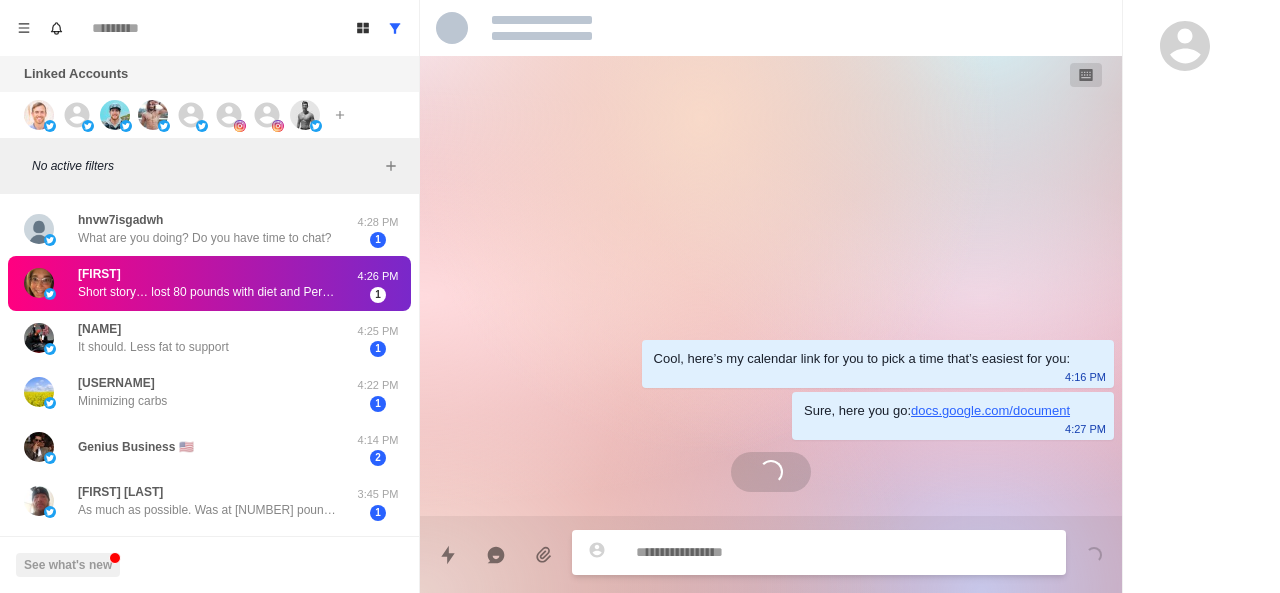 scroll, scrollTop: 0, scrollLeft: 0, axis: both 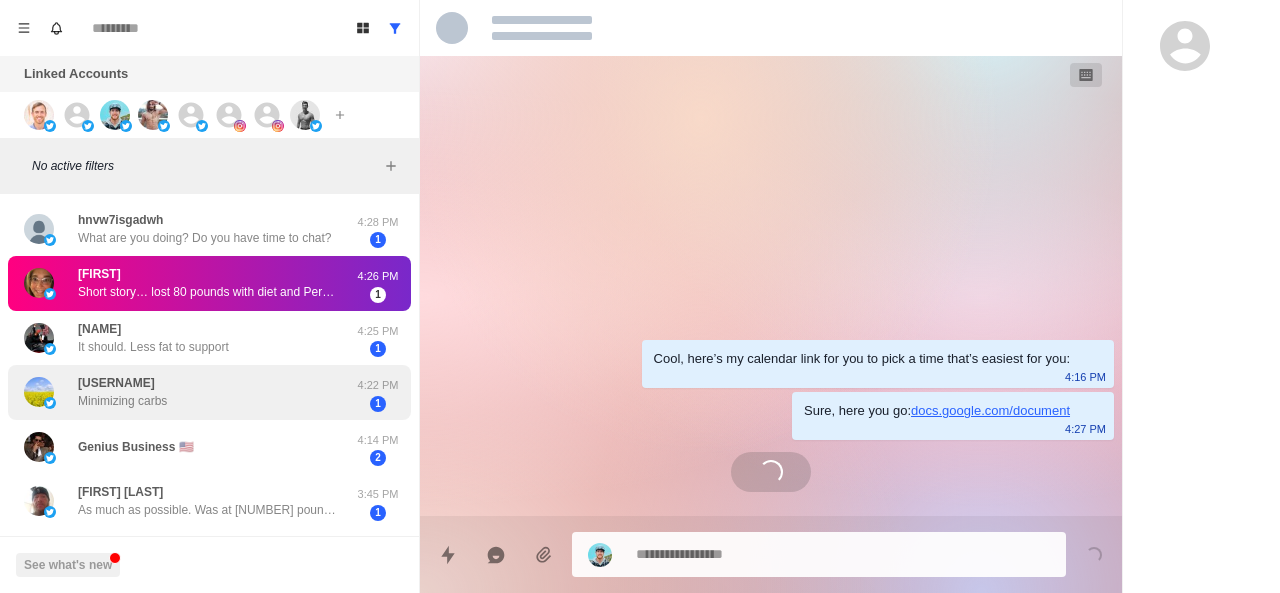 click on "[USERNAME] Minimizing carbs [TIME] 1" at bounding box center [209, 392] 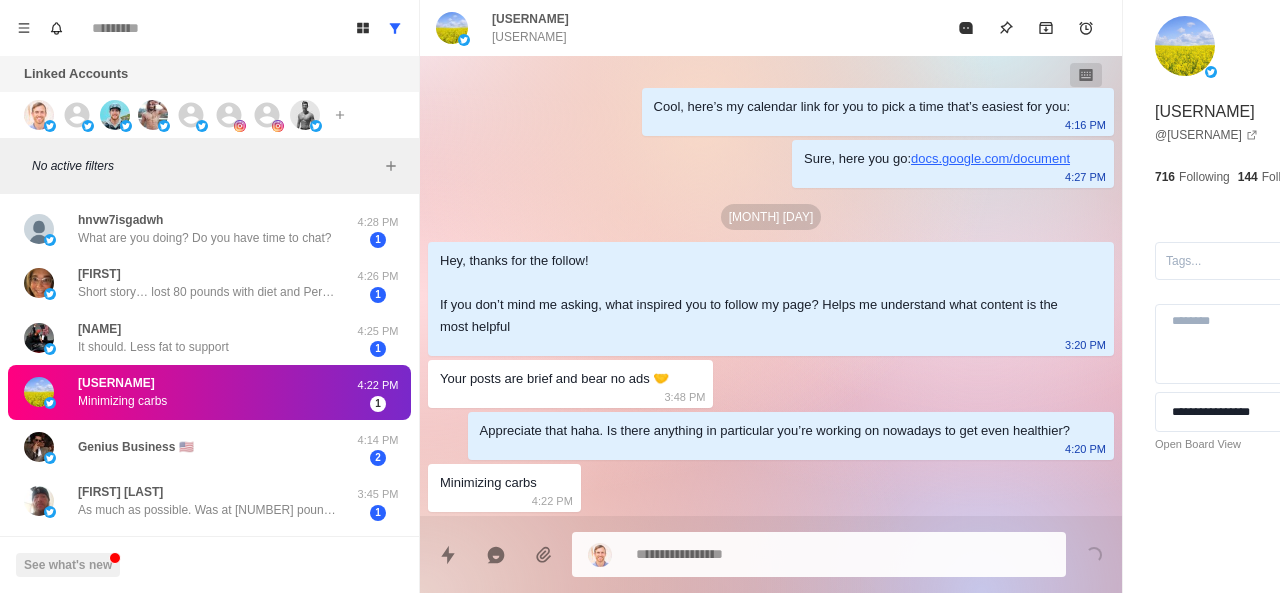 scroll, scrollTop: 6, scrollLeft: 0, axis: vertical 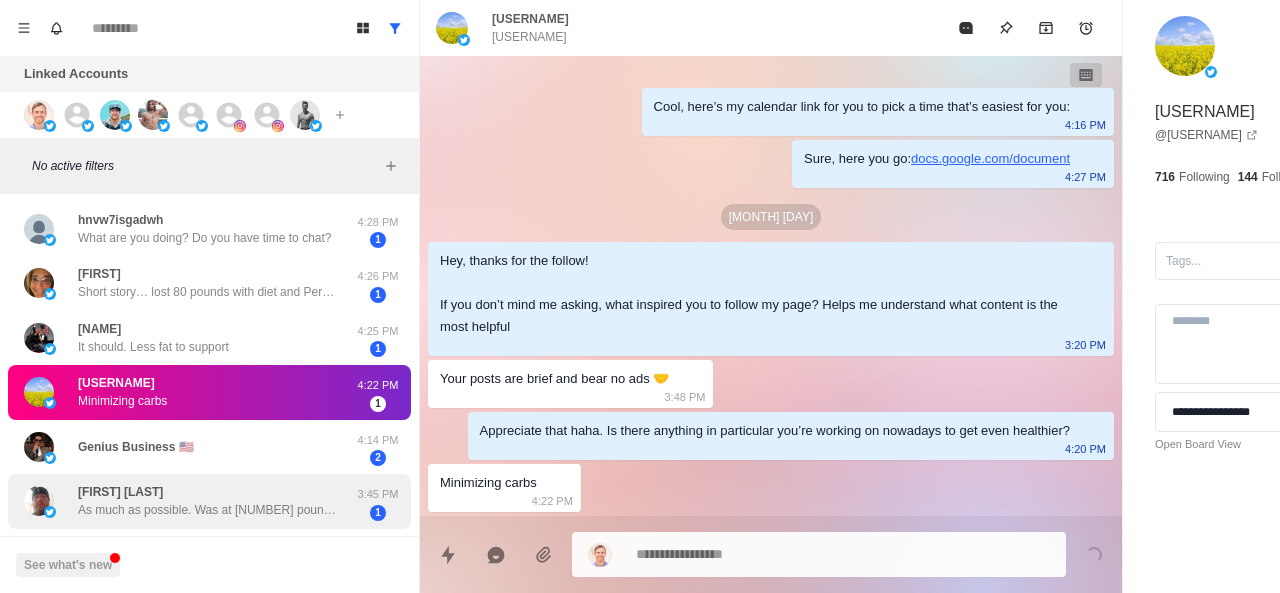 click on "As much as possible. Was at [NUMBER] pounds before weight lifting, now at [NUMBER] pounds. Some people say it's because of the muscle I have gained but I don't see it." at bounding box center [208, 510] 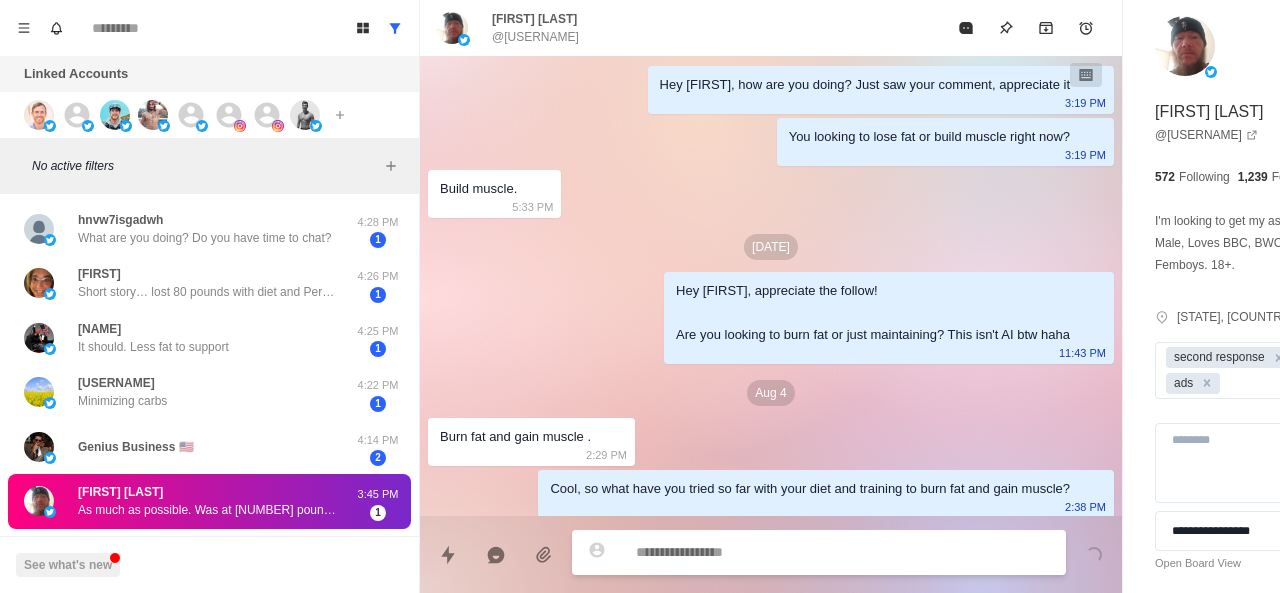 scroll, scrollTop: 1072, scrollLeft: 0, axis: vertical 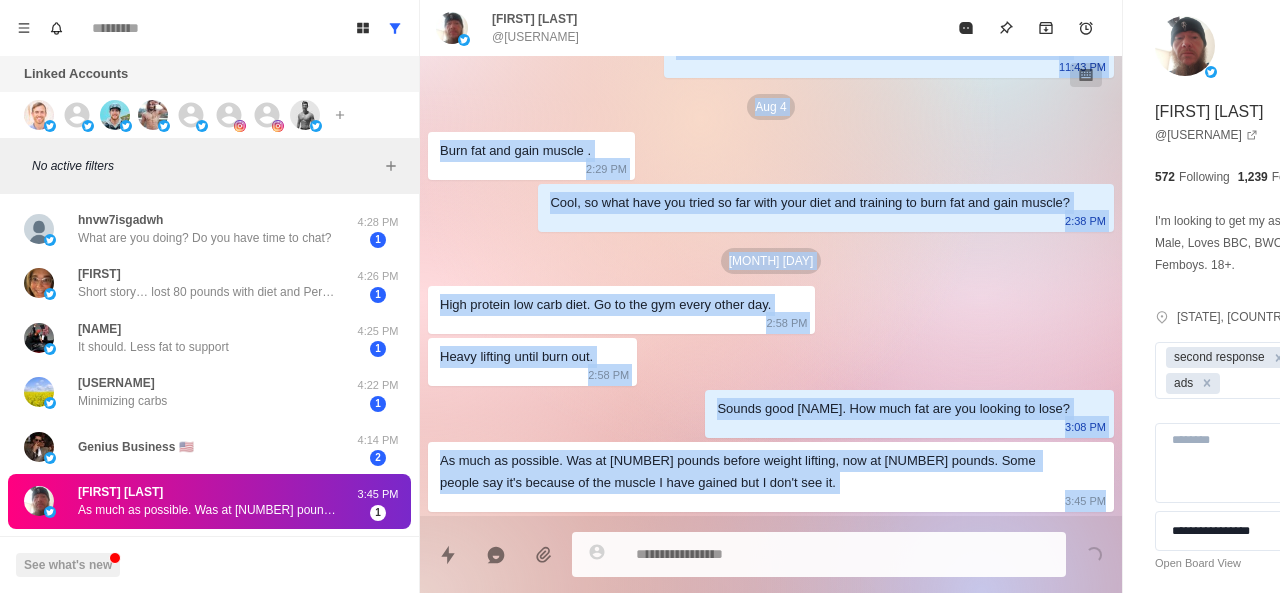 drag, startPoint x: 539, startPoint y: 127, endPoint x: 921, endPoint y: 518, distance: 546.6306 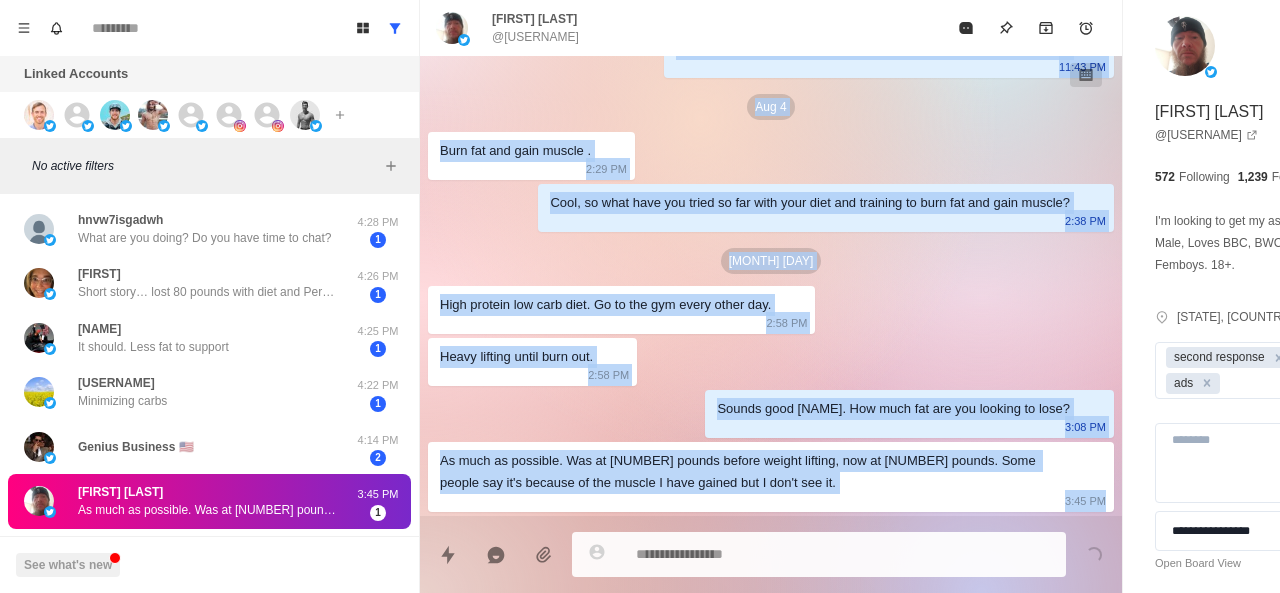 click on "[NAME] @[USERNAME] Cool, here’s my calendar link for you to pick a time that’s easiest for you: [TIME] Sure, here you go:  docs.google.com/document [TIME] Hey [NAME], here's my ultimate fat loss guide: [TIME] And here's the doc in my pinned tweet about how my client [NAME] lost 21lbs and built muscle in only 12 weeks at [AGE] years old eating the foods he loves and training only 3 hours a week:  docs.google.com/document [TIME] Btw [NAME], are you trying to lose weight or bulk up?  docs.google.com/document [TIME] I ask just cos I might be able to send you another resource to help out 🤝 [TIME] Both actually [TIME] Went from 384 to 221 but want to get to 190 [TIME] Awesome. That’s great you lost so much weight. Have you gotten stuck at 221lbs or have you still been consistently losing weight? [TIME] Stuck [TIME] Ah okay, what did you do to get down to 221lbs and why do you think it’s not working anymore? [TIME] [TIME] Alternating days [TIME] [TIME] [TIME]" at bounding box center (771, 296) 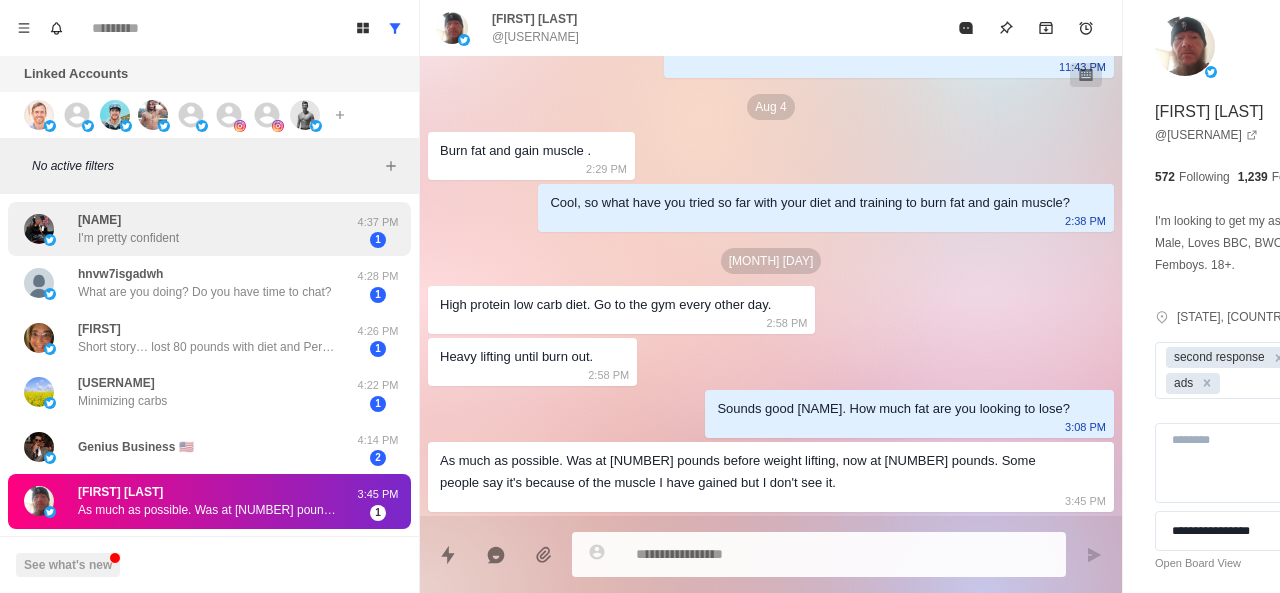 click on "[FIRST] [LAST] I'm pretty confident" at bounding box center (188, 229) 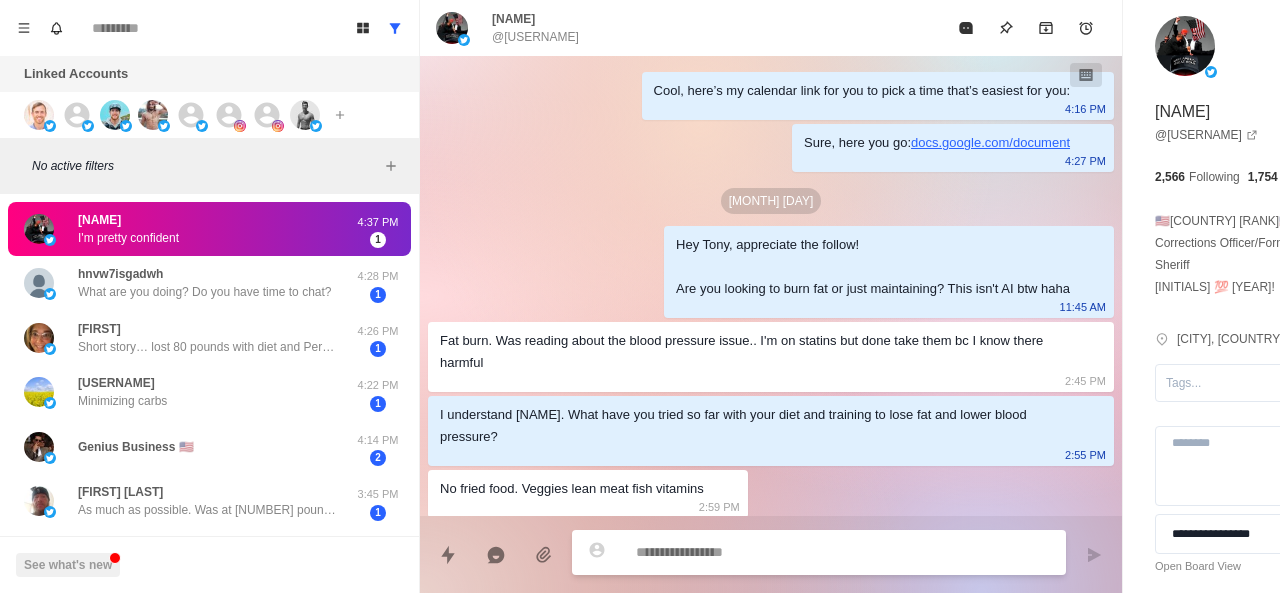 scroll, scrollTop: 384, scrollLeft: 0, axis: vertical 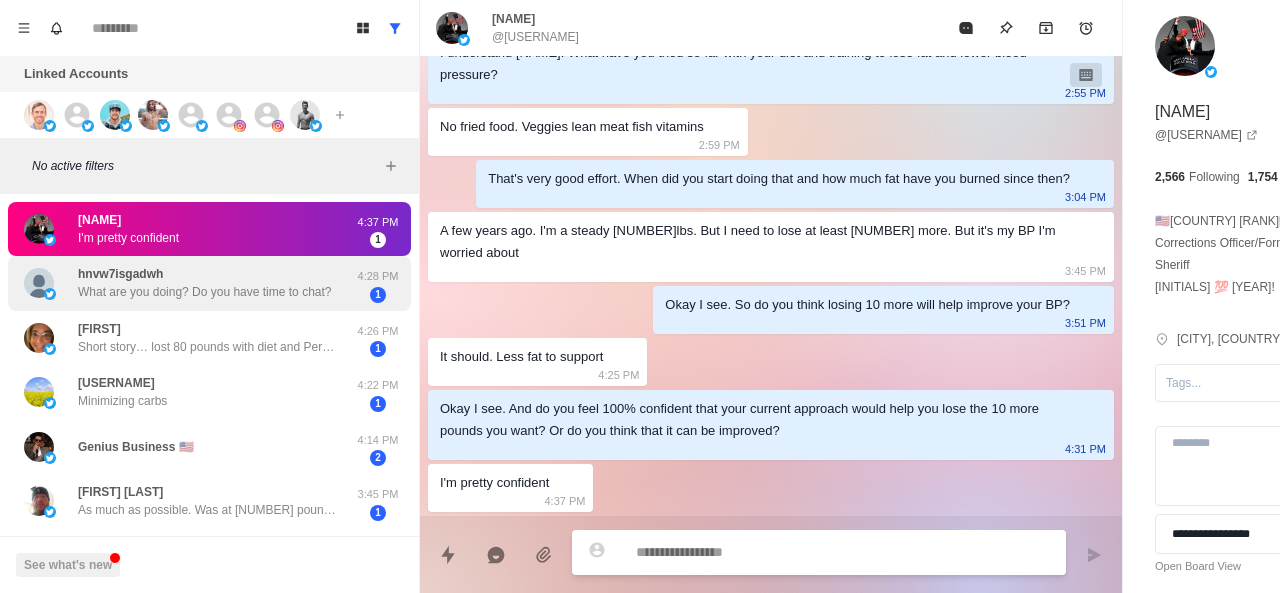 click on "What are you doing? Do you have time to chat?" at bounding box center (204, 292) 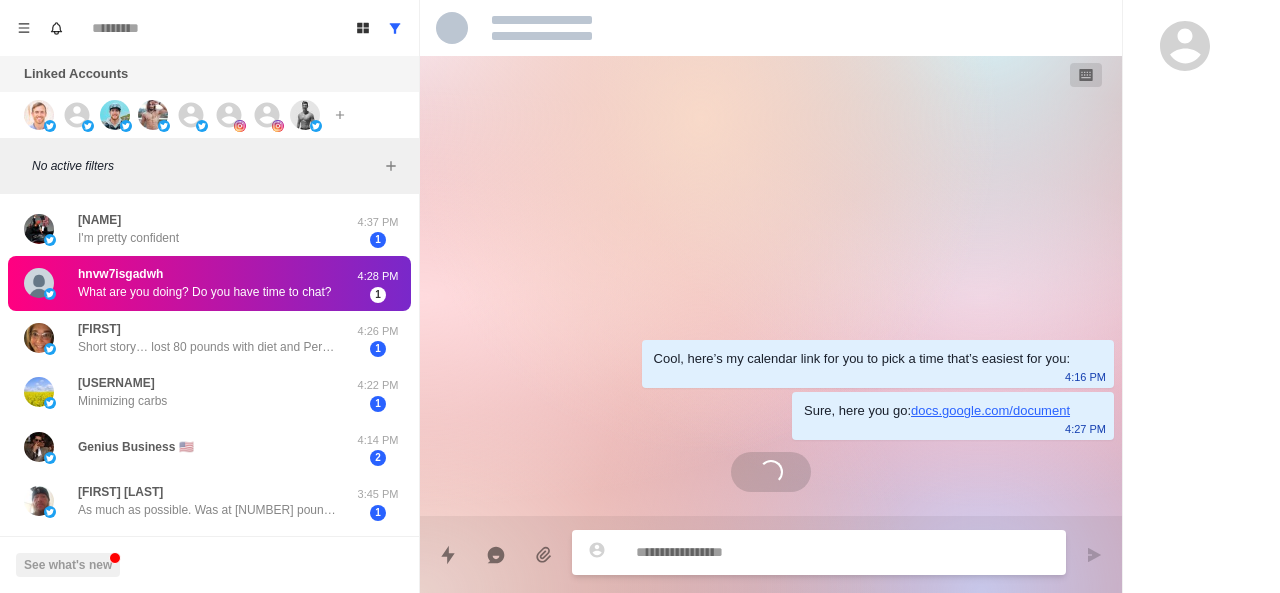 scroll, scrollTop: 0, scrollLeft: 0, axis: both 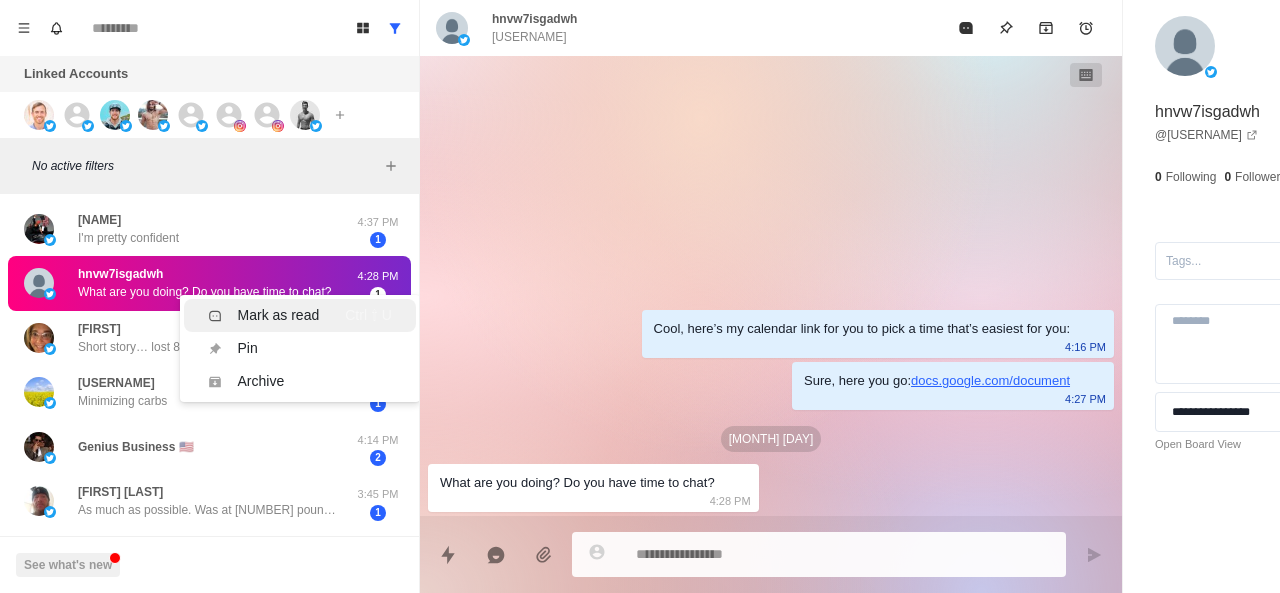 click on "Mark as read" at bounding box center [264, 315] 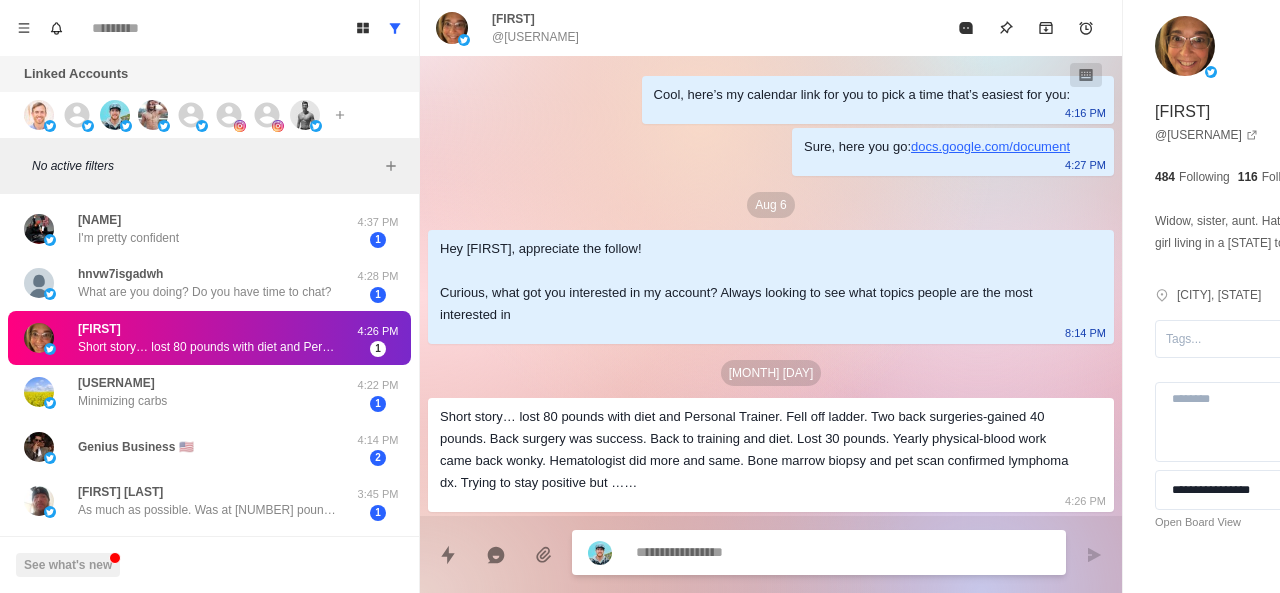 scroll, scrollTop: 18, scrollLeft: 0, axis: vertical 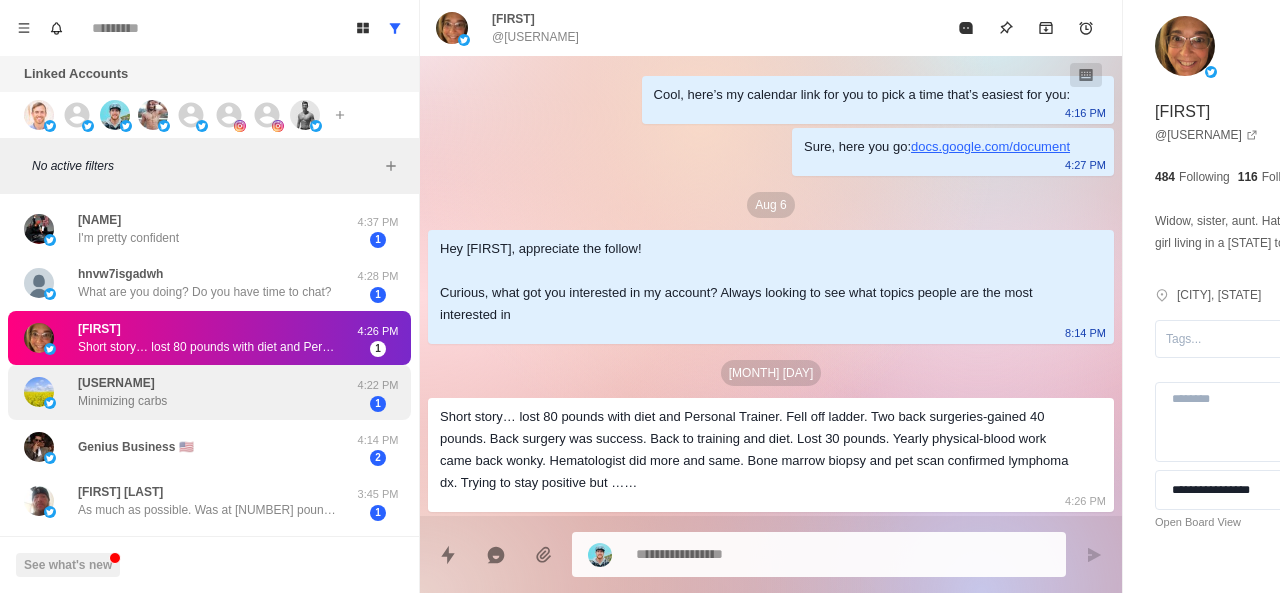 click on "[USERNAME] Minimizing carbs" at bounding box center [188, 392] 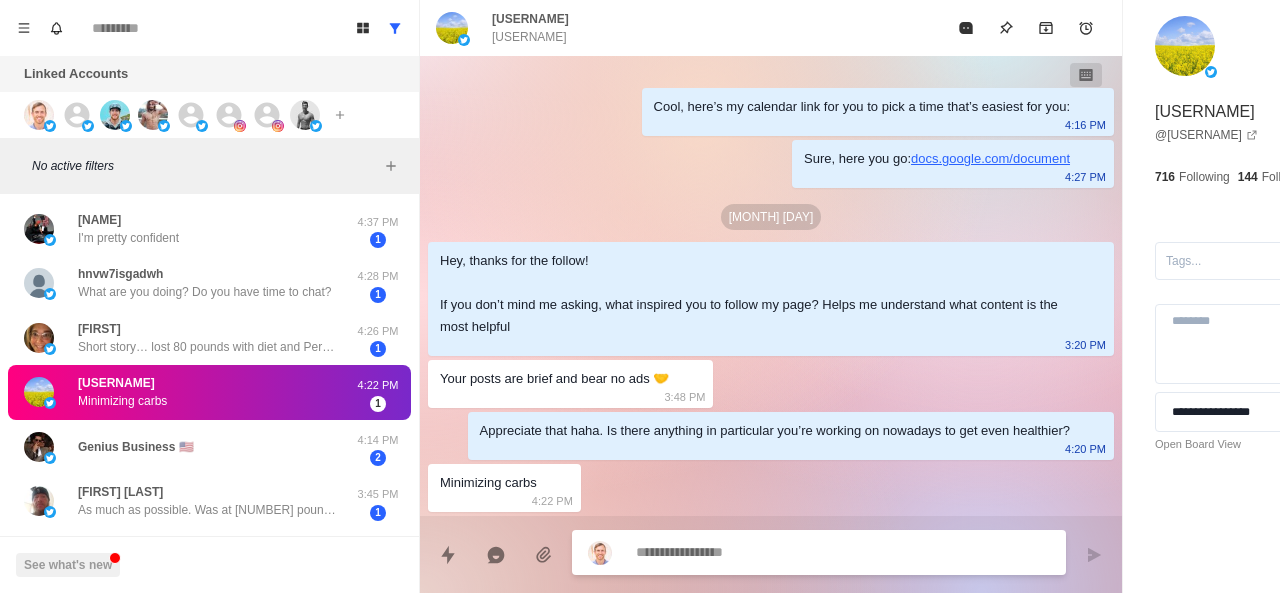 scroll, scrollTop: 6, scrollLeft: 0, axis: vertical 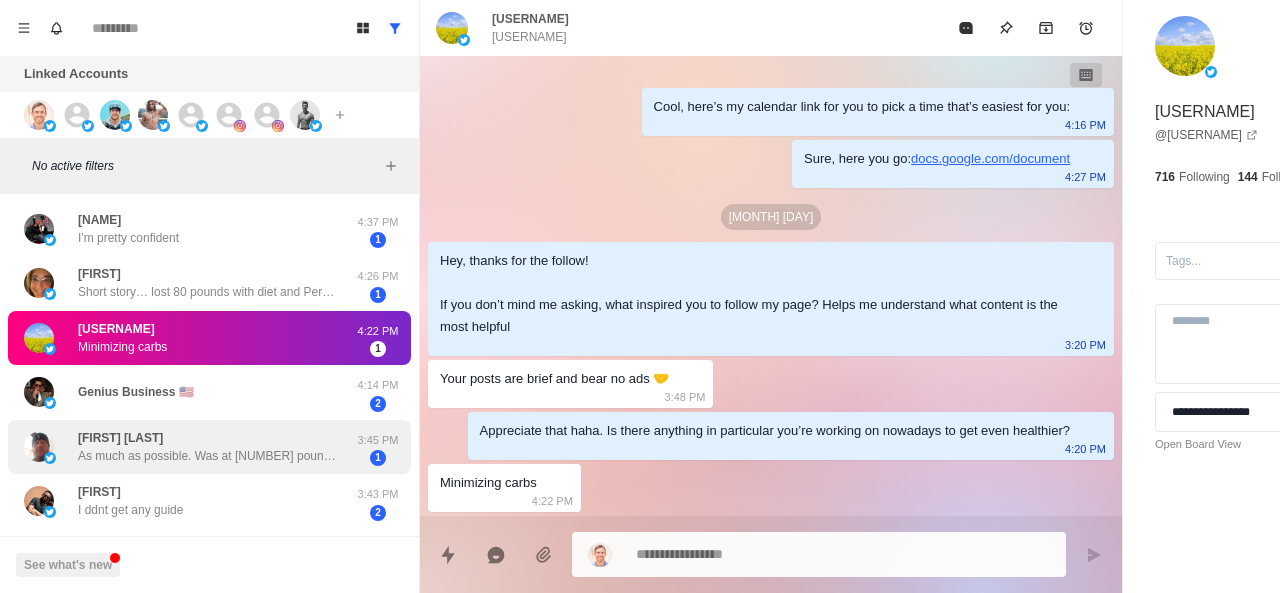 click on "[FIRST] [LAST] As much as possible. Was at 219 pounds before weight lifting, now at 245 pounds. Some people say it's because of the muscle I have gained but I don't see it." at bounding box center (208, 447) 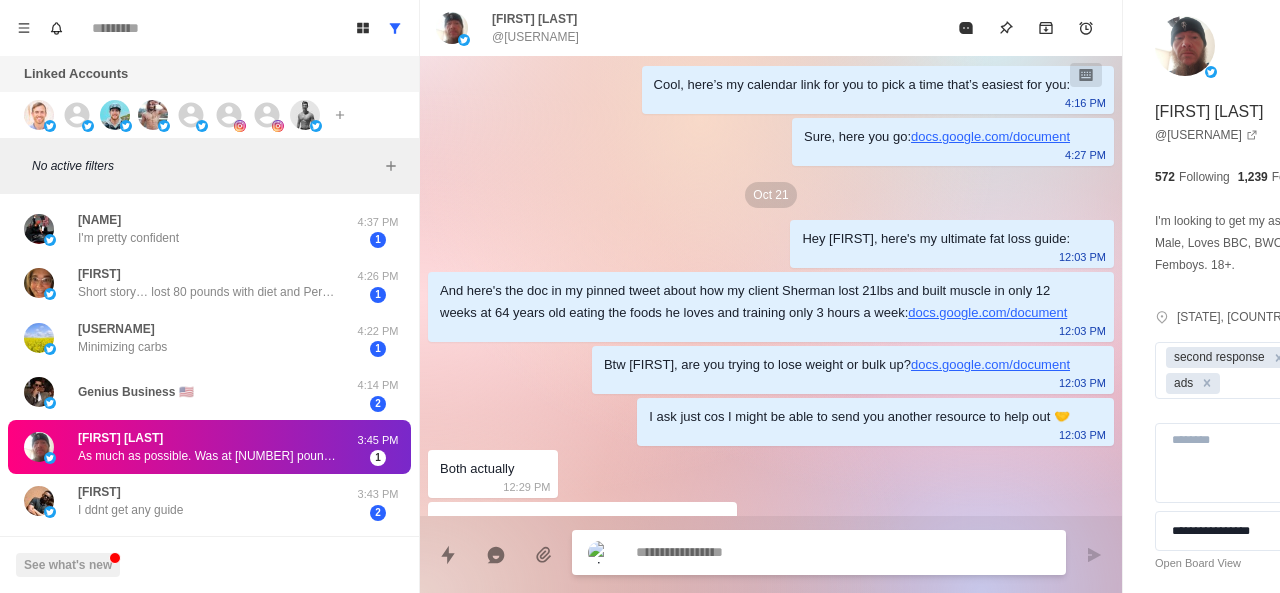 scroll, scrollTop: 1430, scrollLeft: 0, axis: vertical 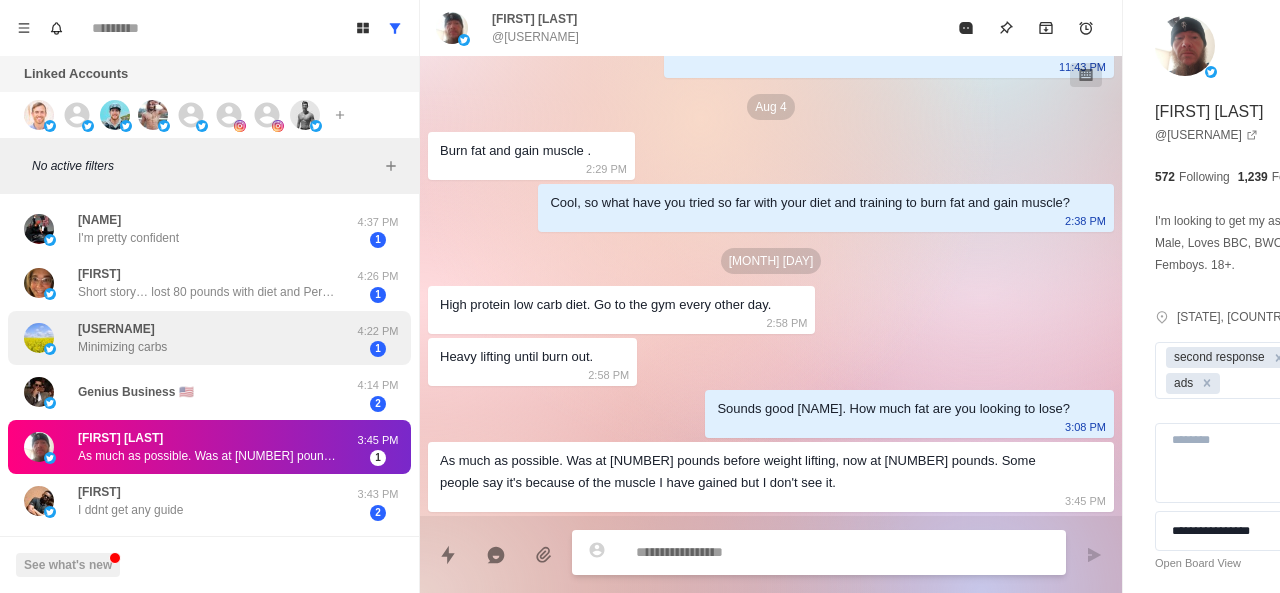 click on "[USERNAME] Minimizing carbs" at bounding box center [188, 338] 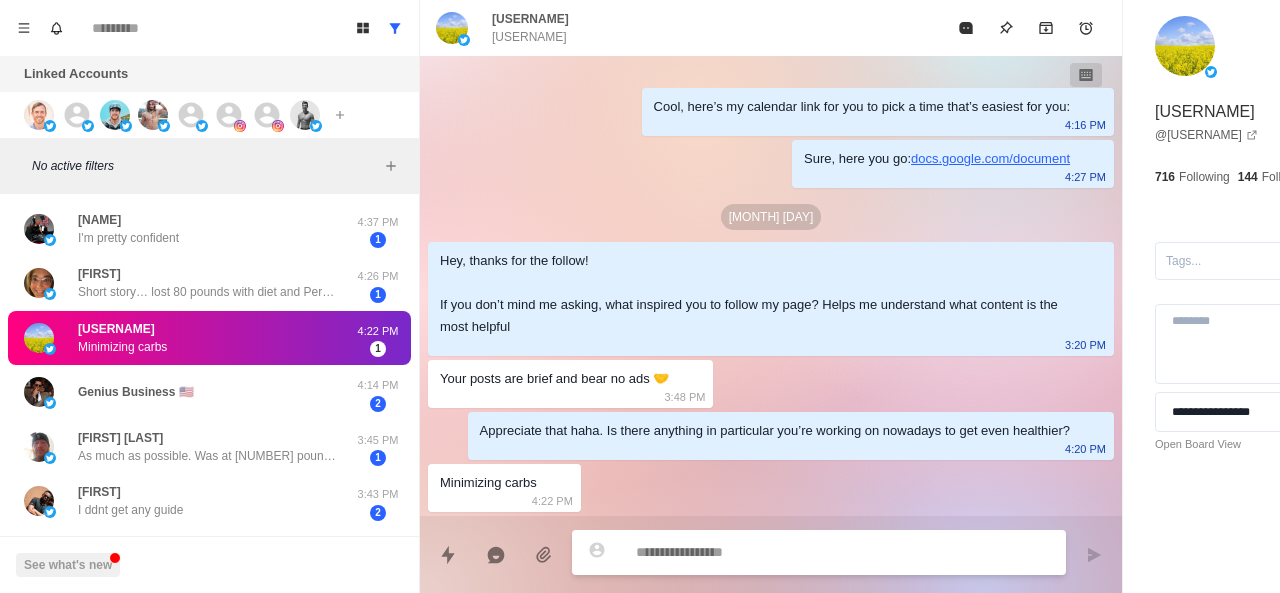 scroll, scrollTop: 6, scrollLeft: 0, axis: vertical 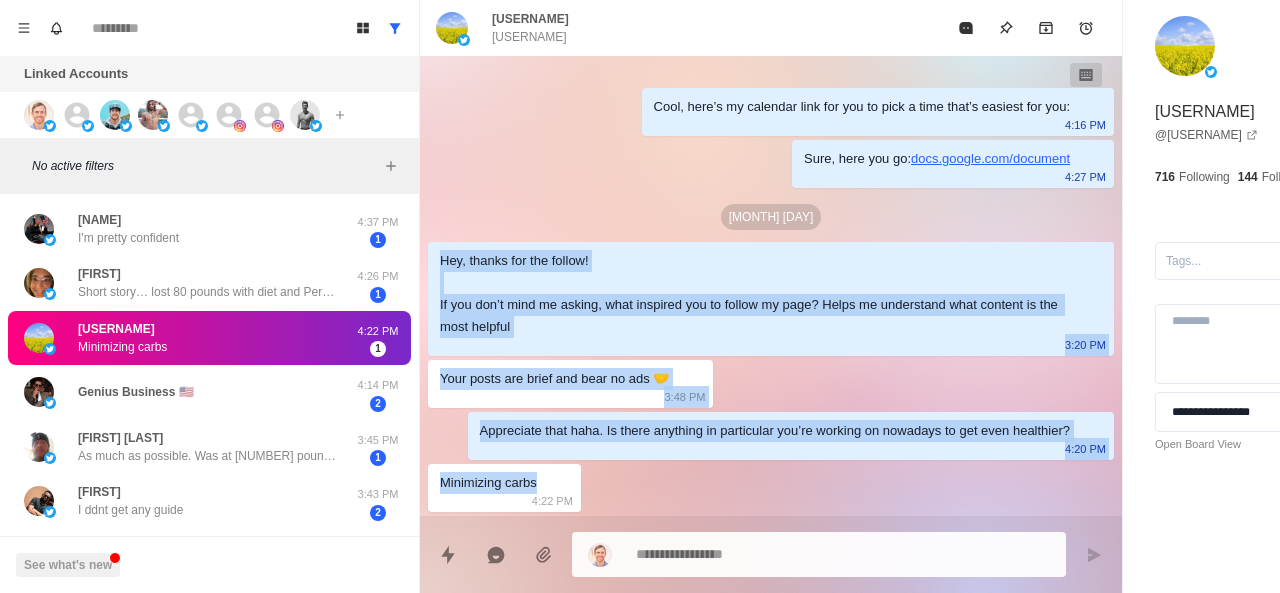 drag, startPoint x: 437, startPoint y: 240, endPoint x: 586, endPoint y: 509, distance: 307.50934 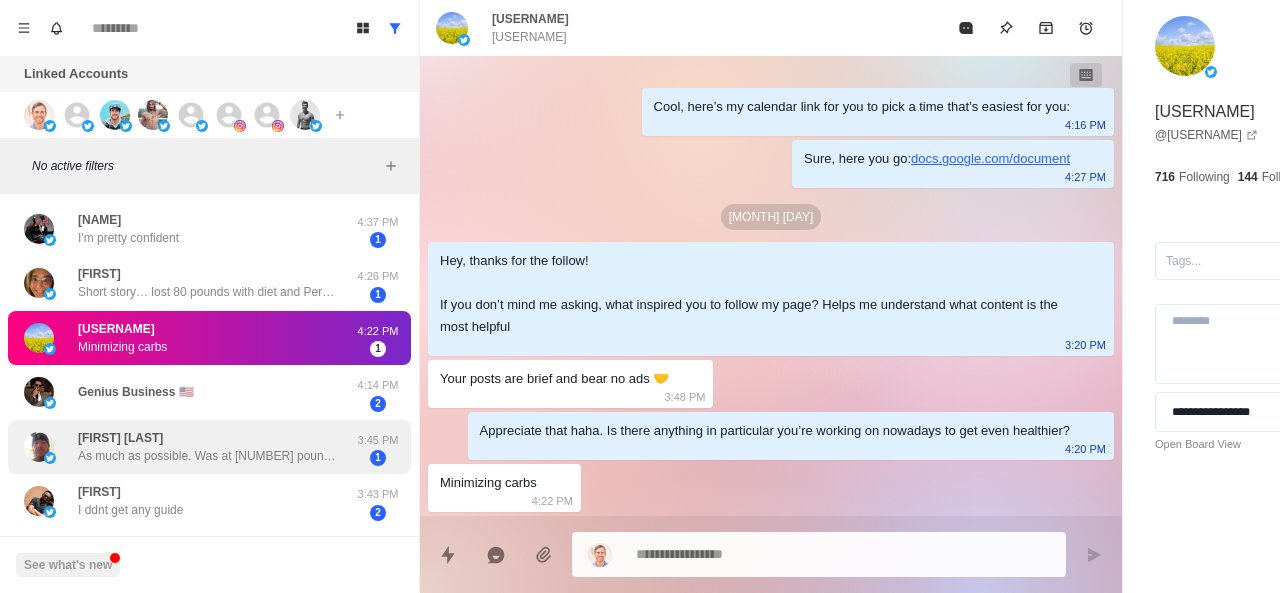 click on "As much as possible. Was at [NUMBER] pounds before weight lifting, now at [NUMBER] pounds. Some people say it's because of the muscle I have gained but I don't see it." at bounding box center [208, 456] 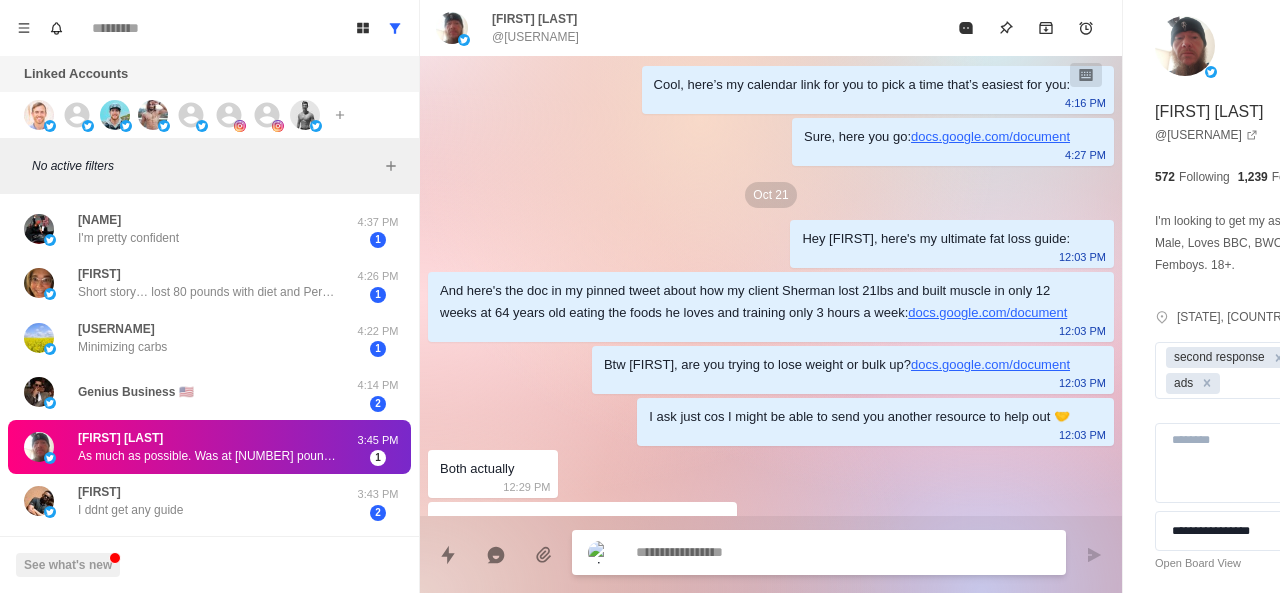 scroll, scrollTop: 1430, scrollLeft: 0, axis: vertical 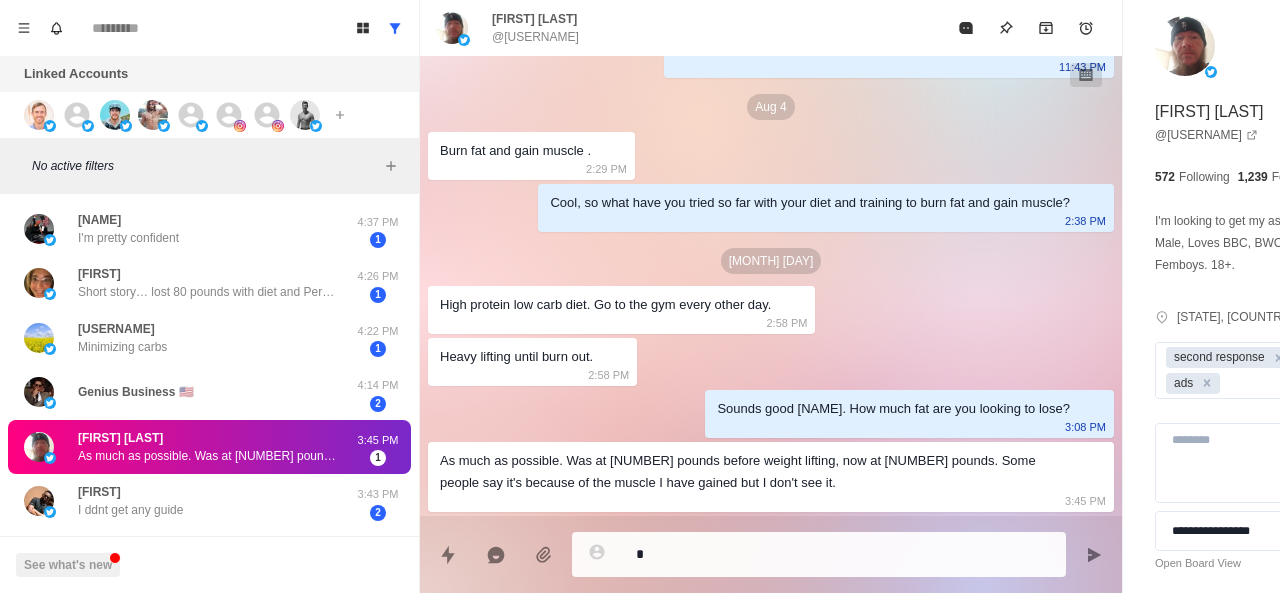 click on "*" at bounding box center [819, 554] 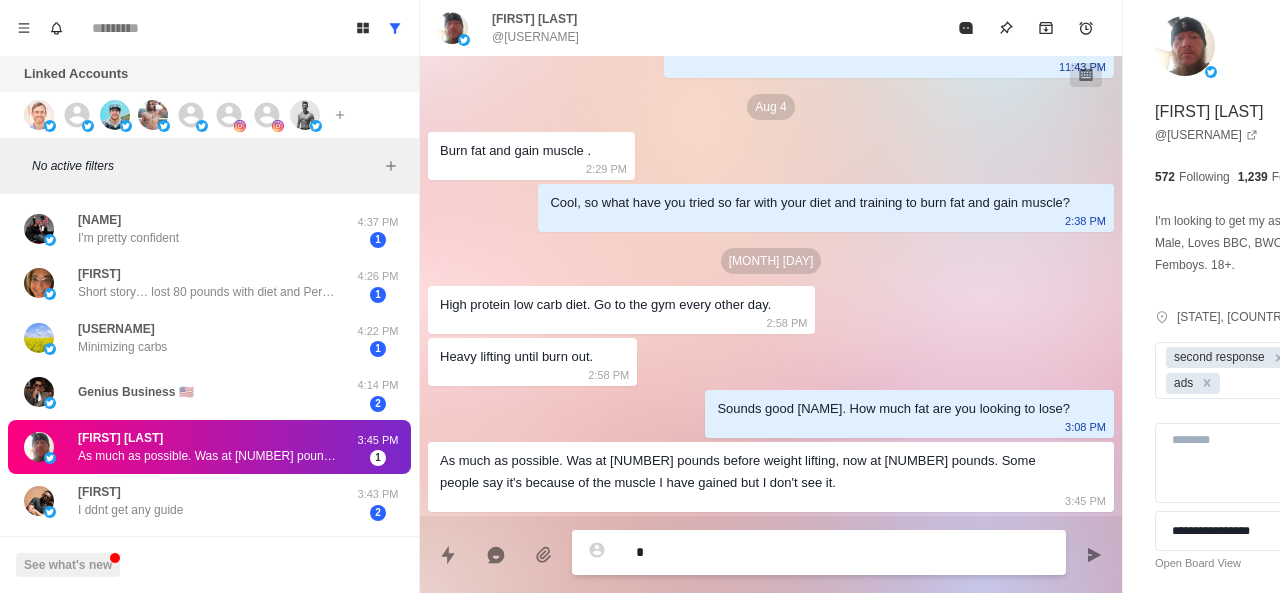 click on "*" at bounding box center (785, 552) 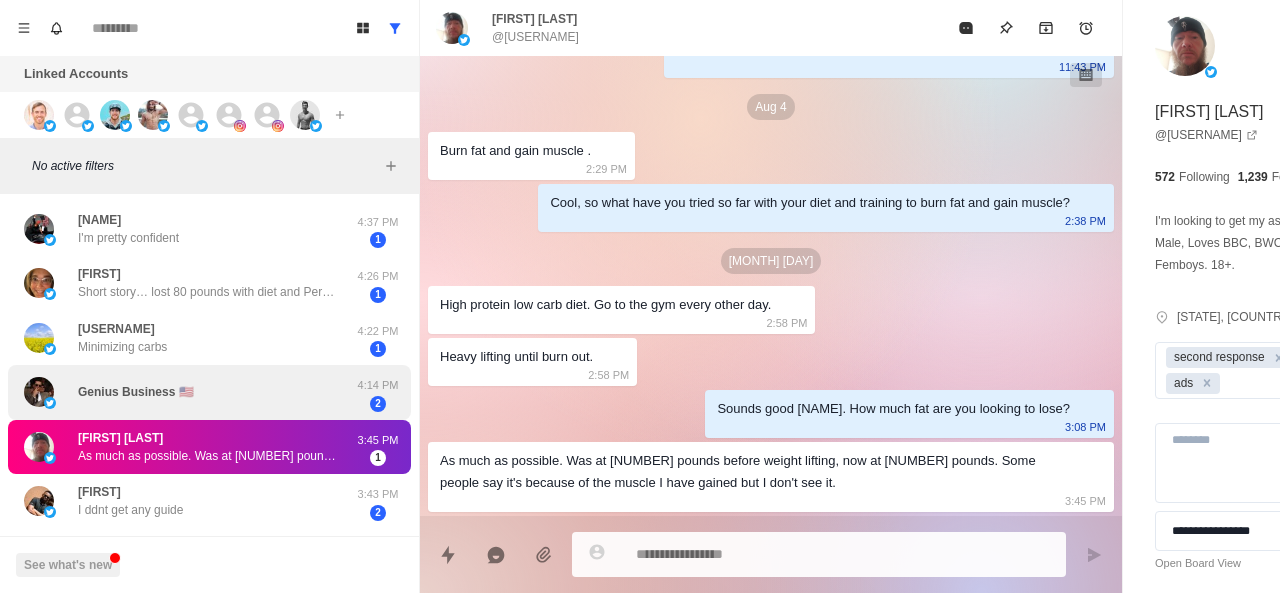 click on "[COMPANY NAME] 🇺🇸 [TIME] [NUMBER]" at bounding box center (209, 392) 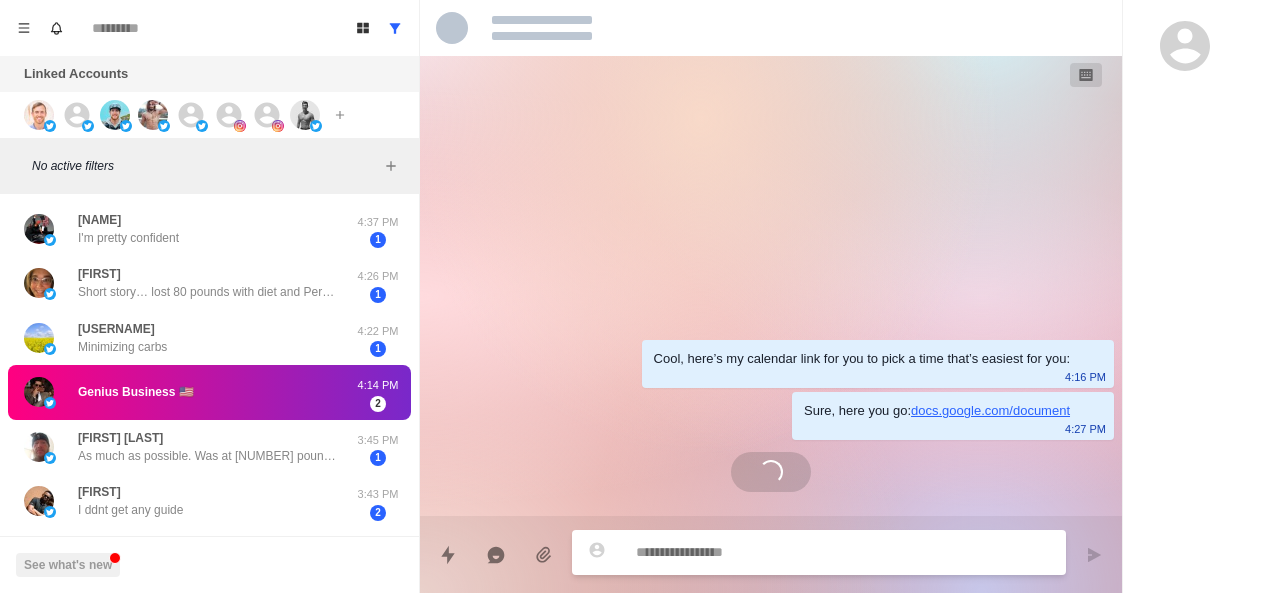 scroll, scrollTop: 0, scrollLeft: 0, axis: both 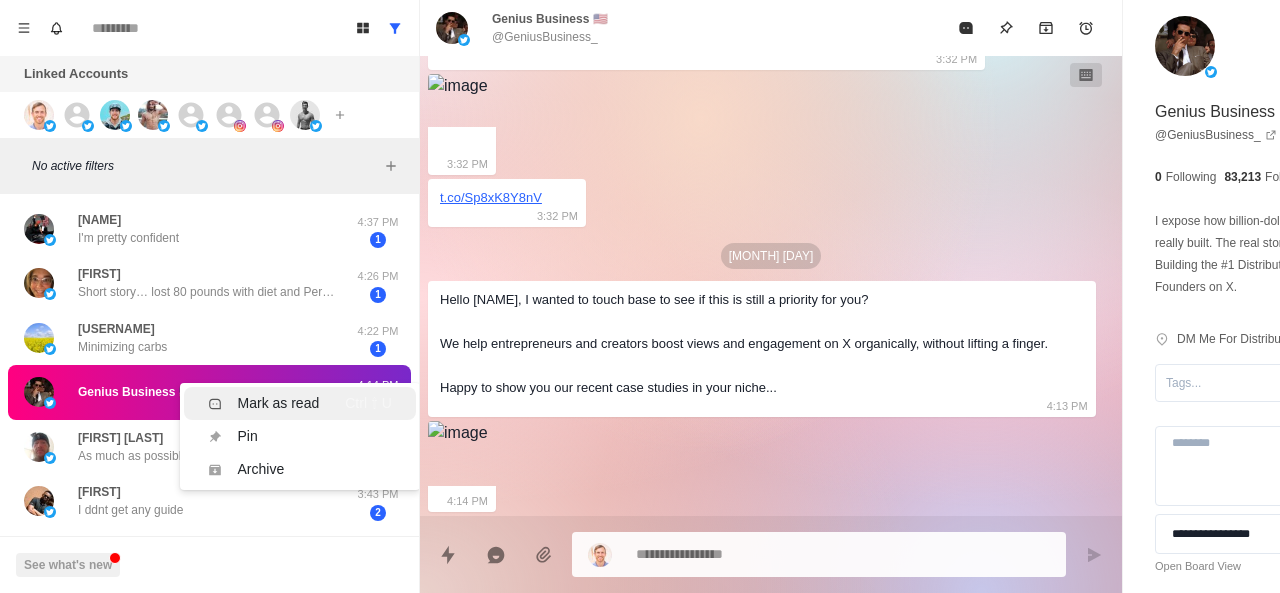 click on "Mark as read Ctrl ⇧ U" at bounding box center [300, 403] 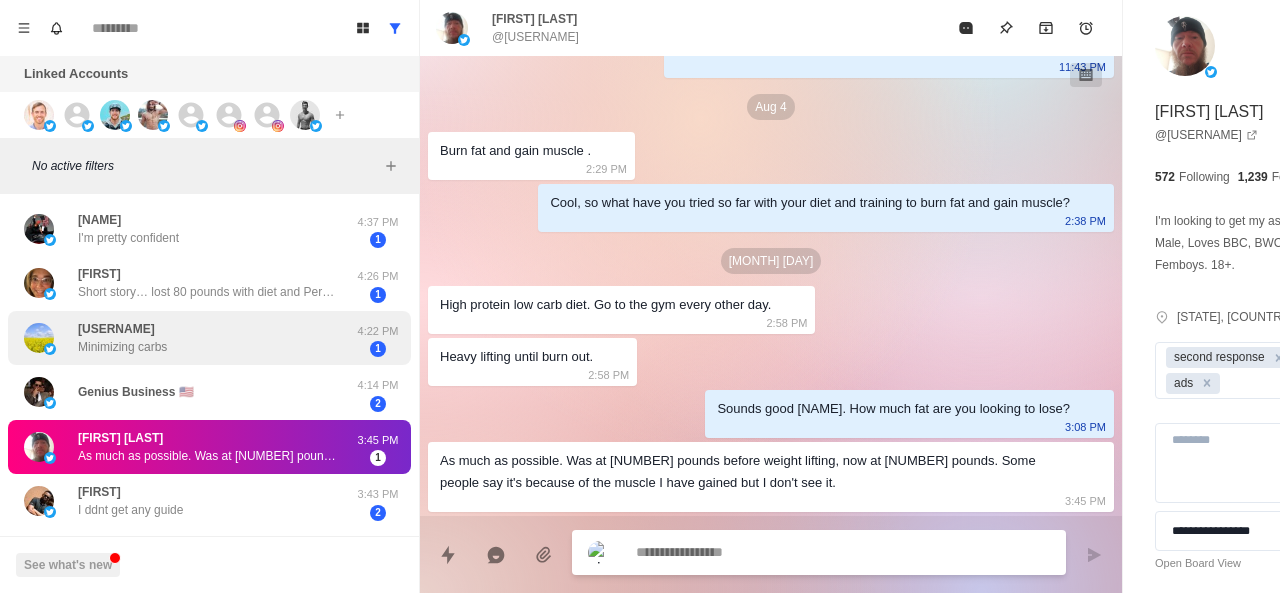 click on "[USERNAME] Minimizing carbs" at bounding box center (188, 338) 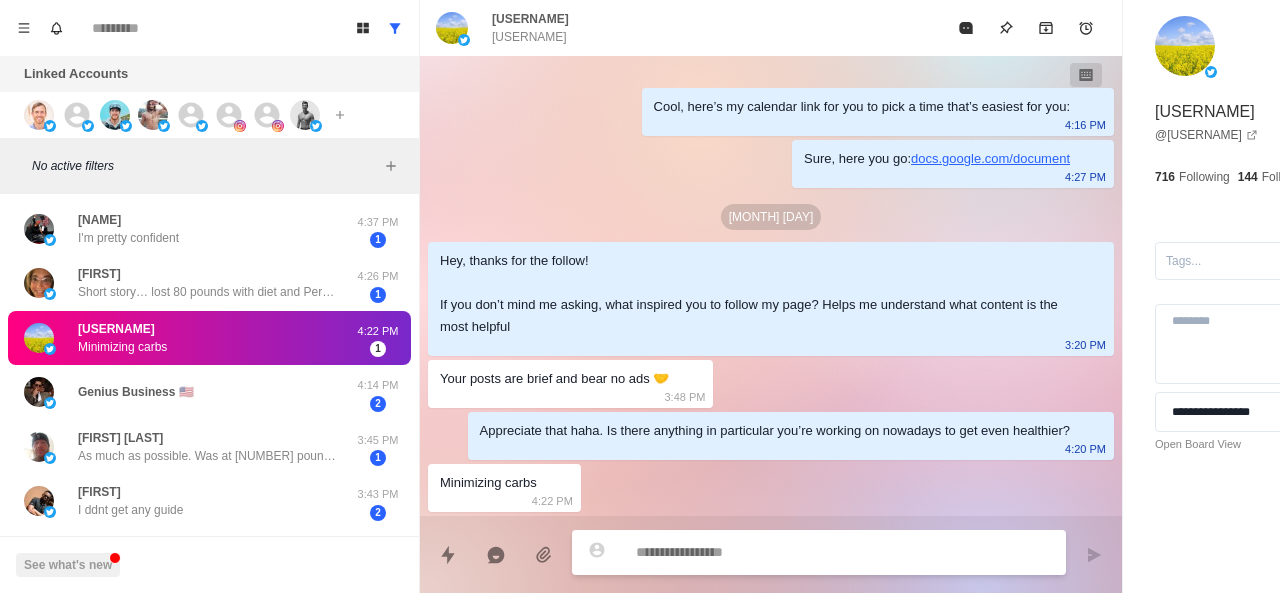 scroll, scrollTop: 6, scrollLeft: 0, axis: vertical 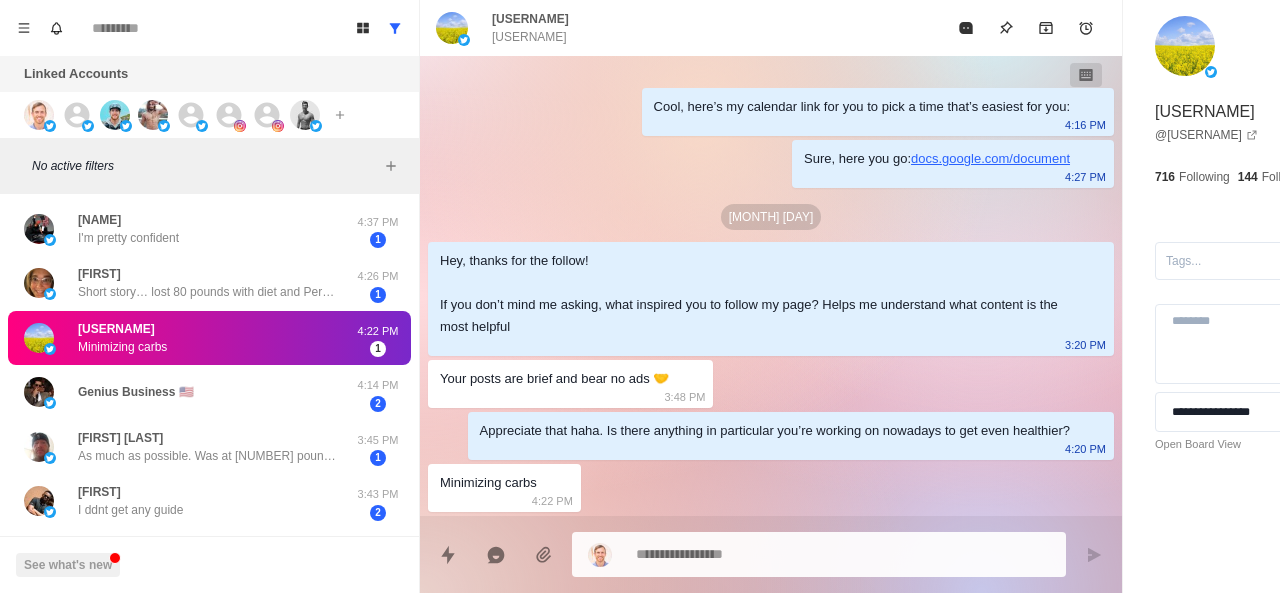 click on "[USERNAME]" at bounding box center (1205, 112) 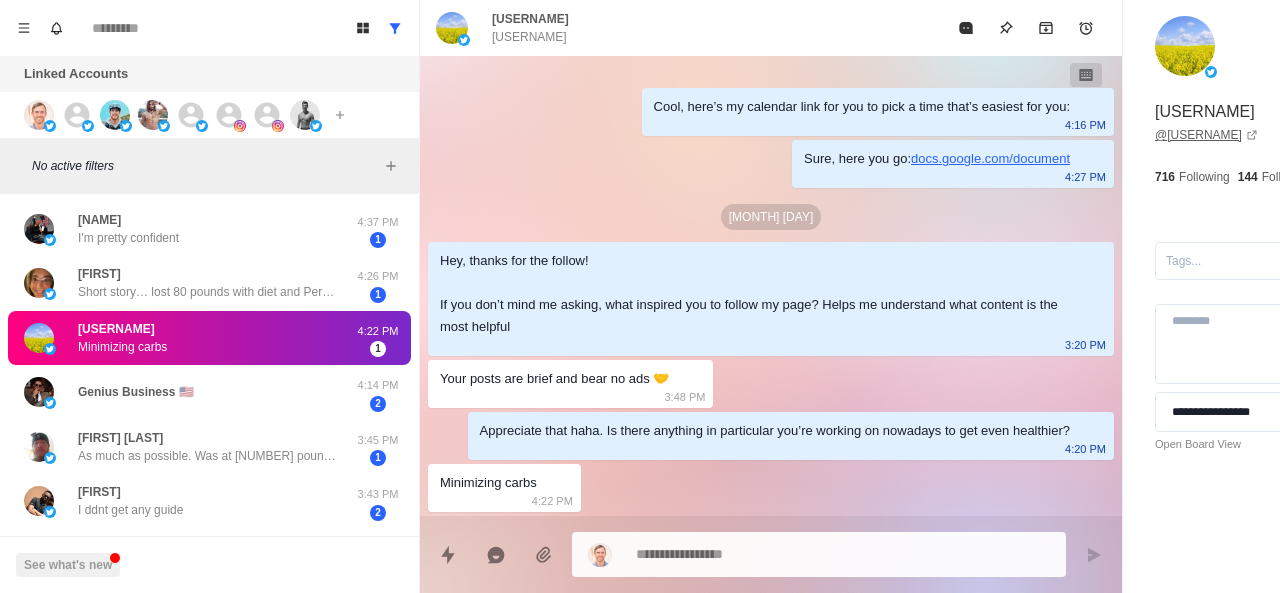 click on "@[USERNAME]" at bounding box center [1206, 135] 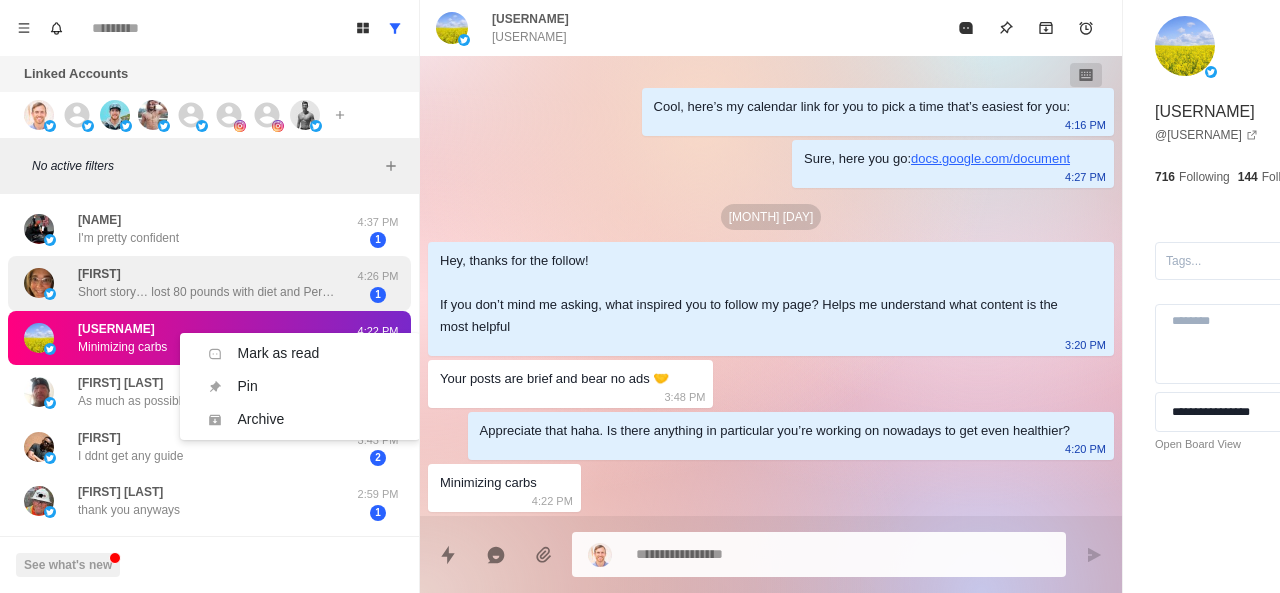 click on "Short story… lost 80 pounds with diet and Personal Trainer. Fell off ladder. Two back surgeries-gained 40 pounds. Back surgery was success. Back to training and diet. Lost 30 pounds. Yearly physical-blood work came back wonky. Hematologist did more and same. Bone marrow biopsy and pet scan confirmed lymphoma dx. Trying to stay positive but ……" at bounding box center (208, 292) 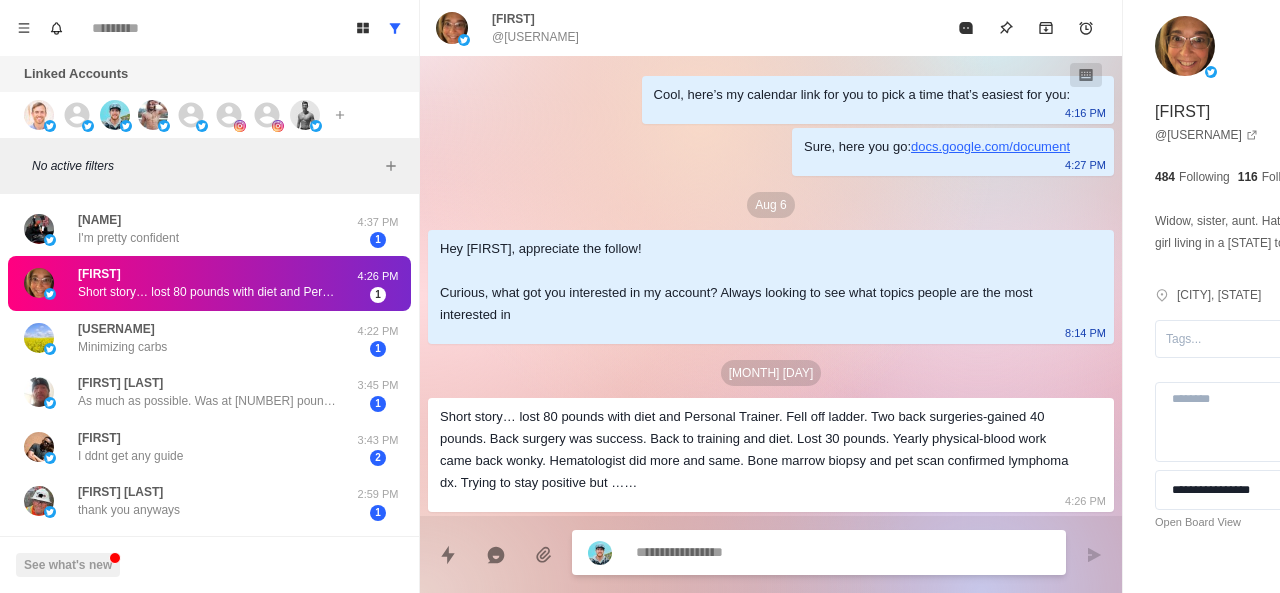 scroll, scrollTop: 18, scrollLeft: 0, axis: vertical 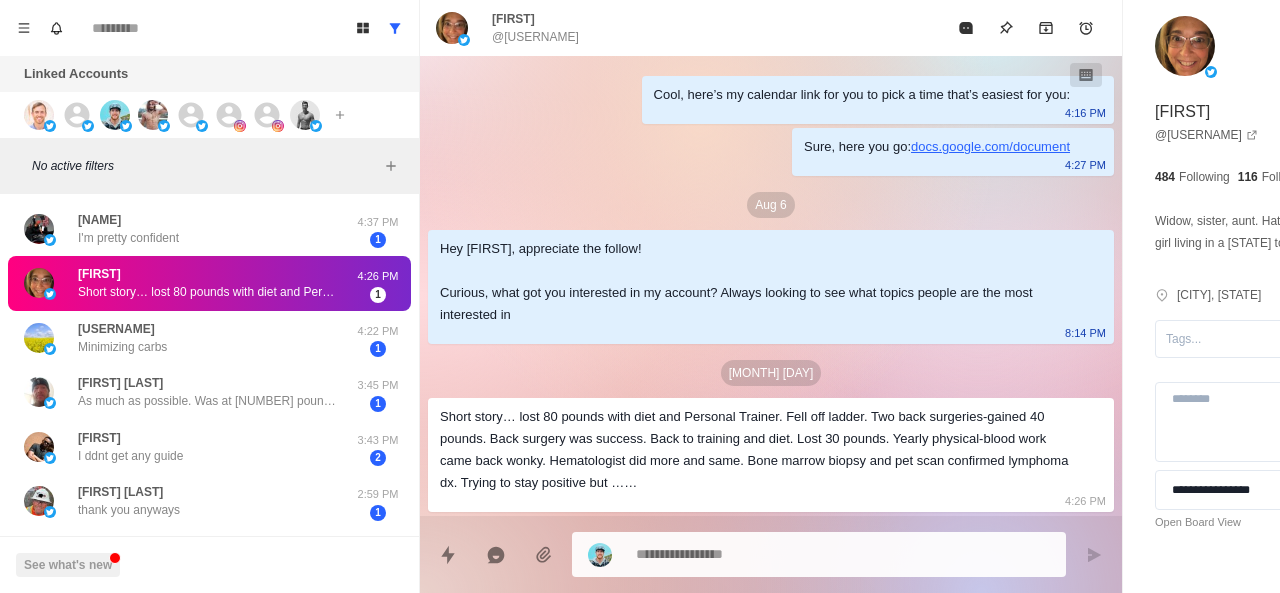 drag, startPoint x: 428, startPoint y: 215, endPoint x: 753, endPoint y: 503, distance: 434.24533 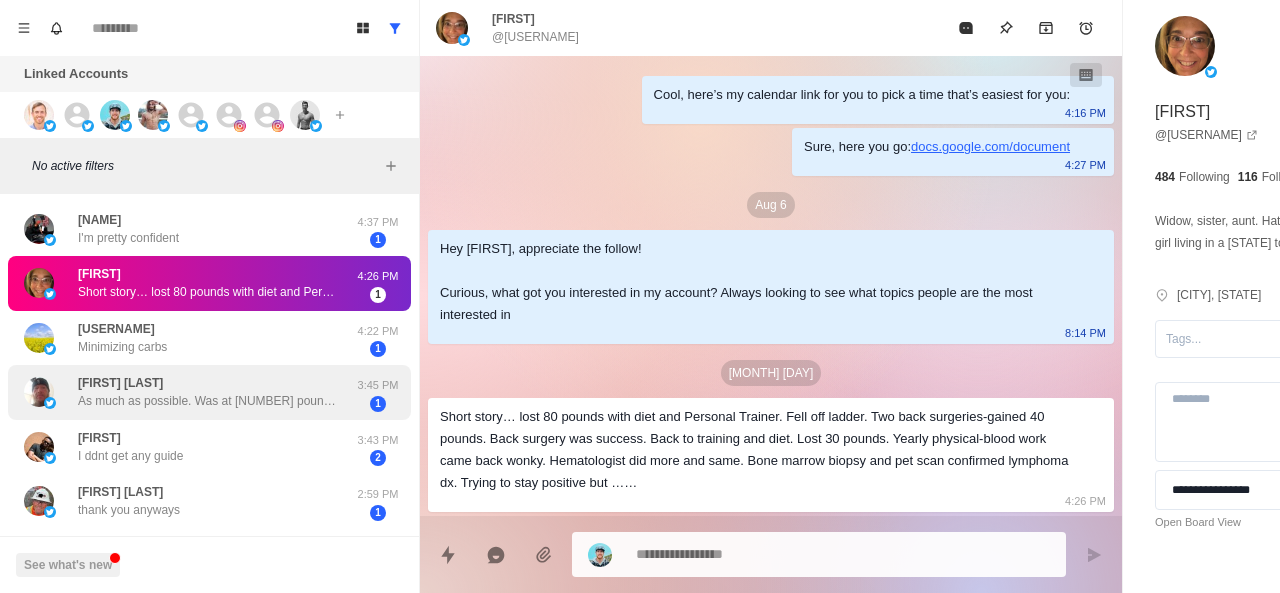 click on "[FIRST] [LAST] As much as possible. Was at 219 pounds before weight lifting, now at 245 pounds. Some people say it's because of the muscle I have gained but I don't see it." at bounding box center [208, 392] 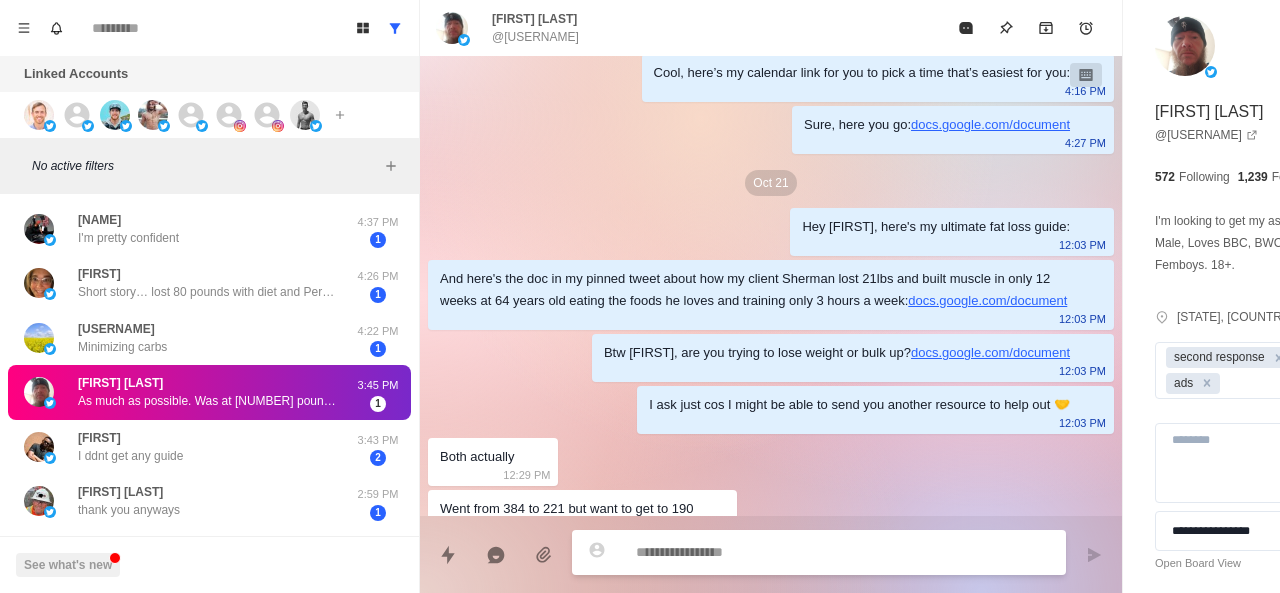 scroll, scrollTop: 1430, scrollLeft: 0, axis: vertical 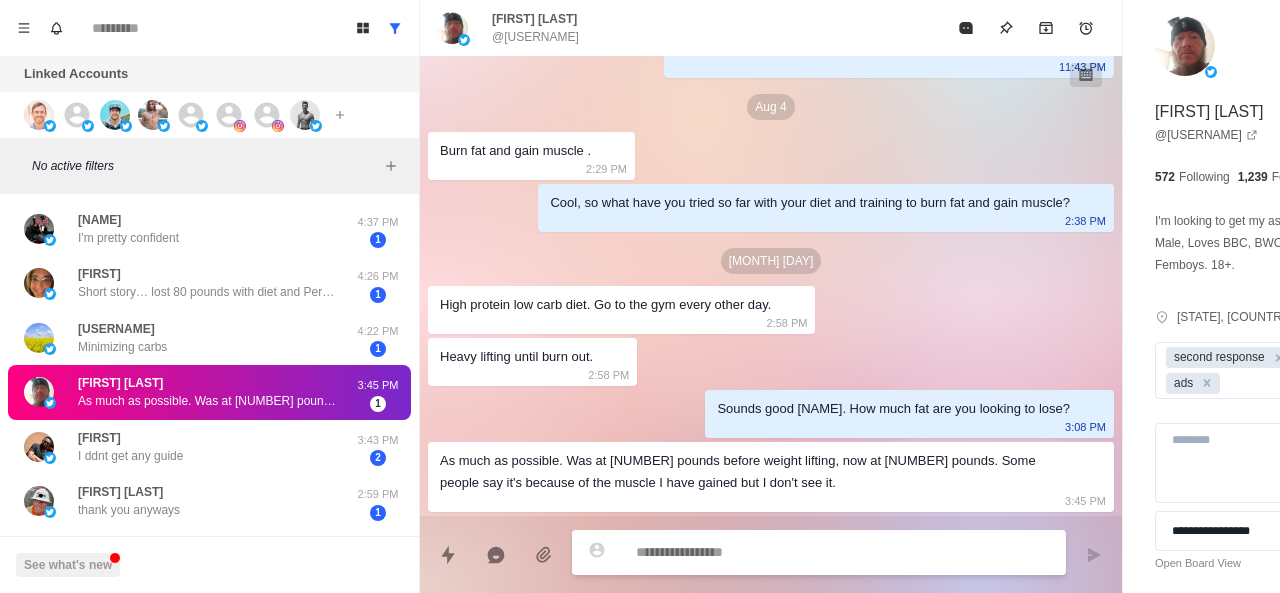 click at bounding box center (785, 552) 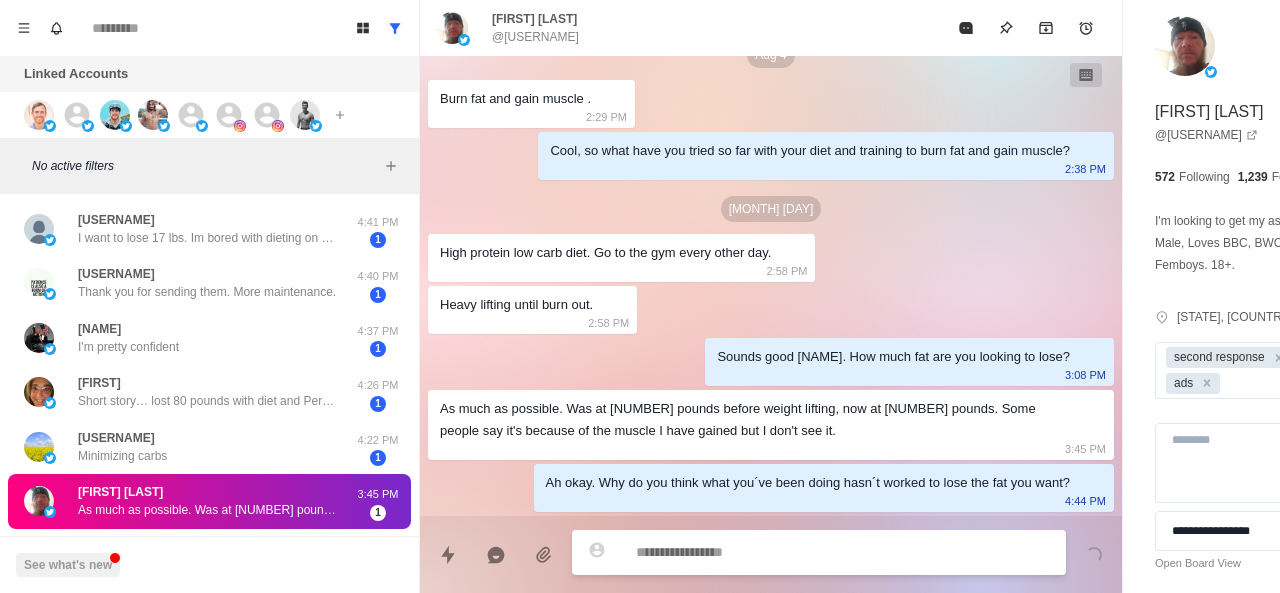 scroll, scrollTop: 1504, scrollLeft: 0, axis: vertical 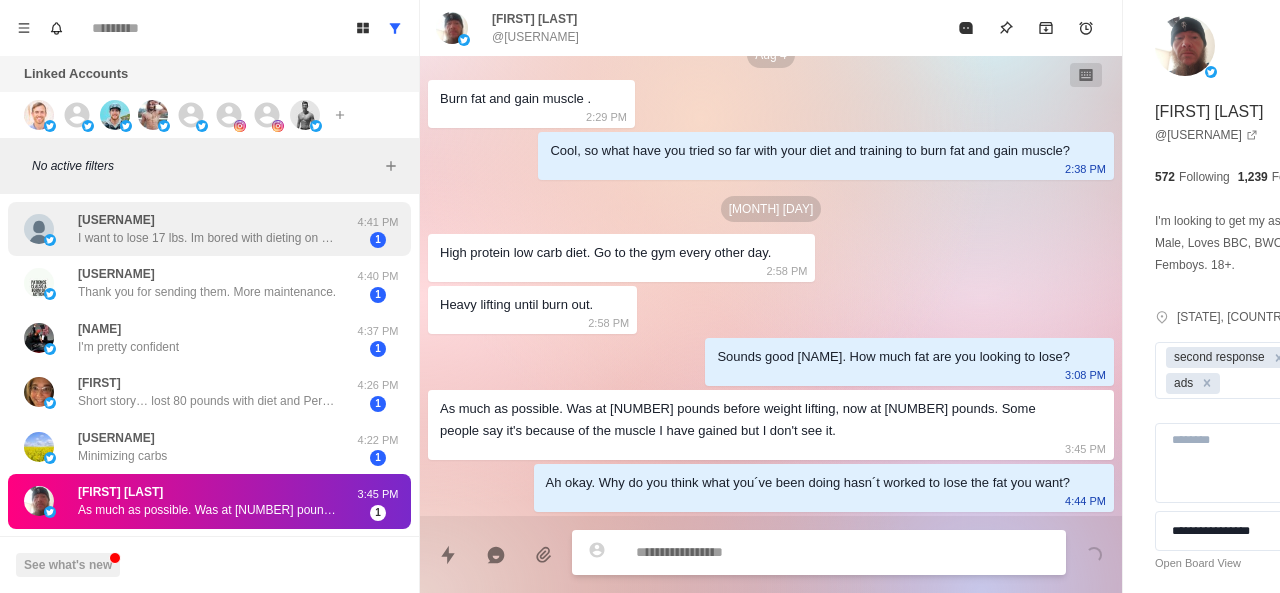 click on "[NAME] I want to lose 17 lbs. Im bored with dieting on bland chicken and vegs" at bounding box center [208, 229] 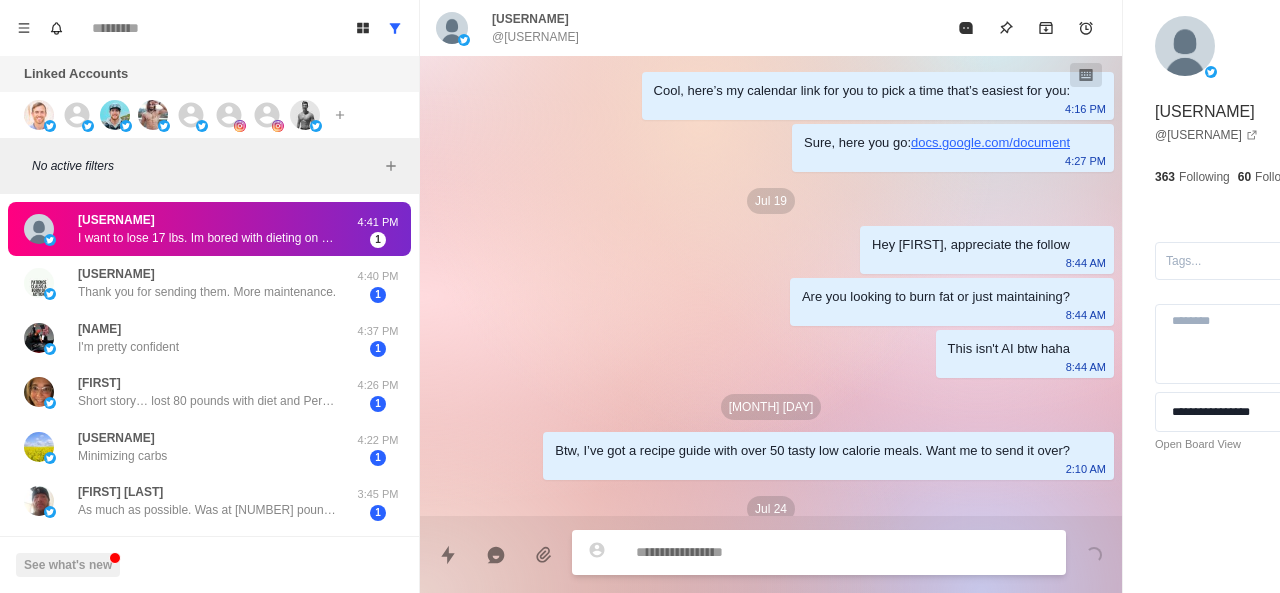 scroll, scrollTop: 216, scrollLeft: 0, axis: vertical 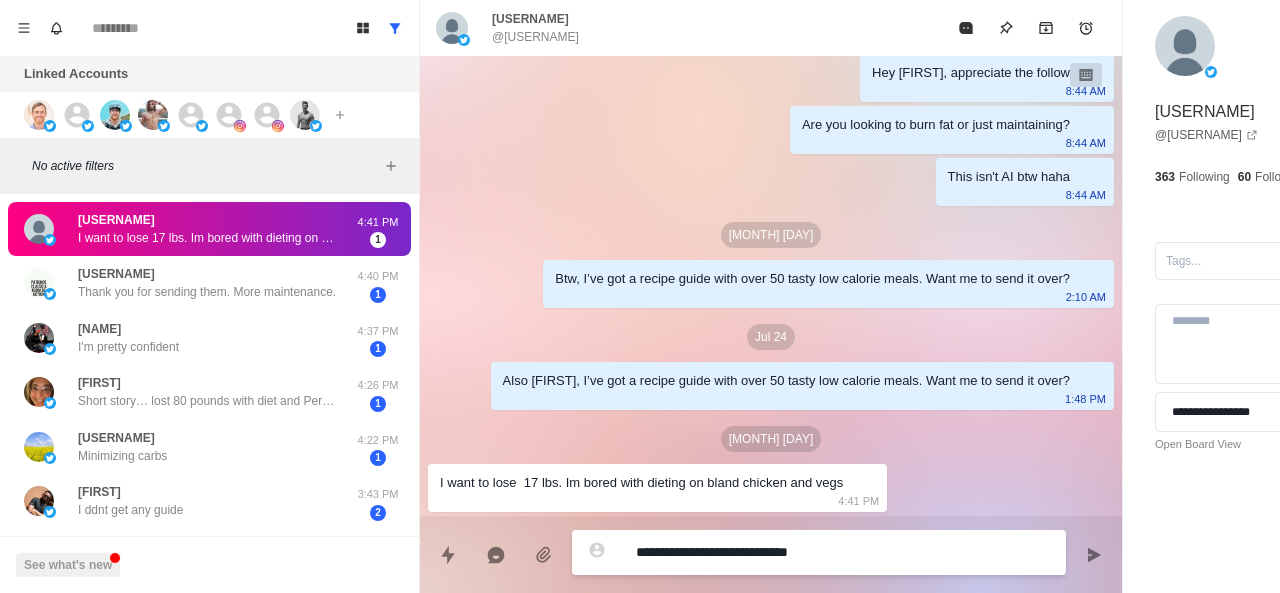 click on "**********" at bounding box center (785, 552) 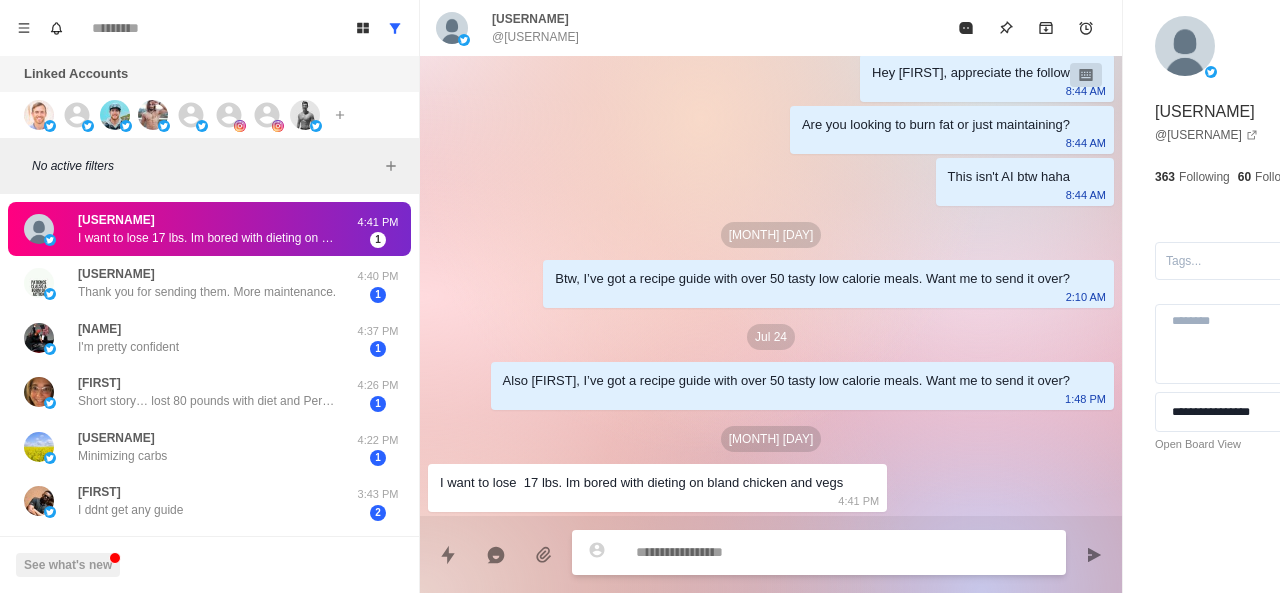 paste on "**********" 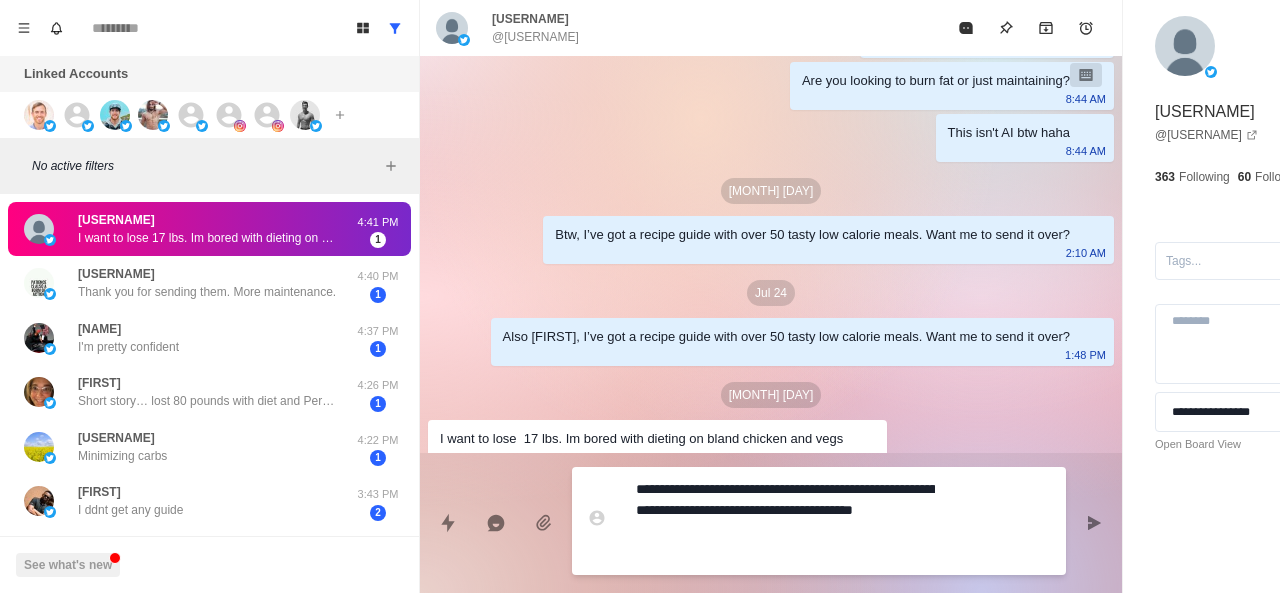 drag, startPoint x: 670, startPoint y: 497, endPoint x: 610, endPoint y: 475, distance: 63.90618 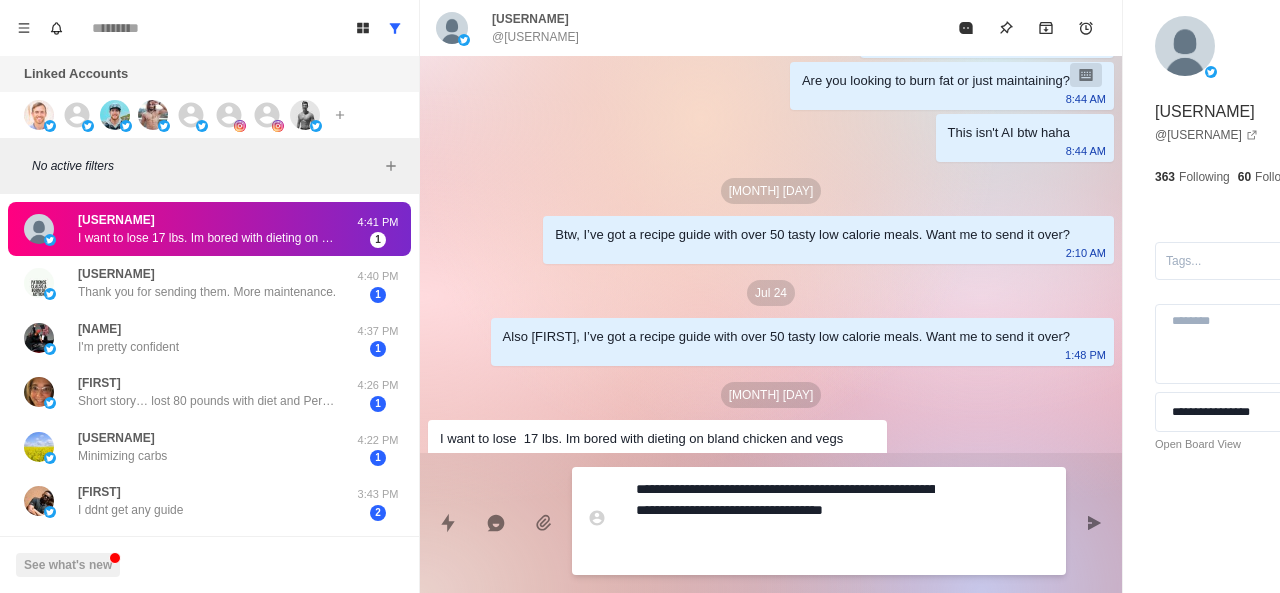 scroll, scrollTop: 278, scrollLeft: 0, axis: vertical 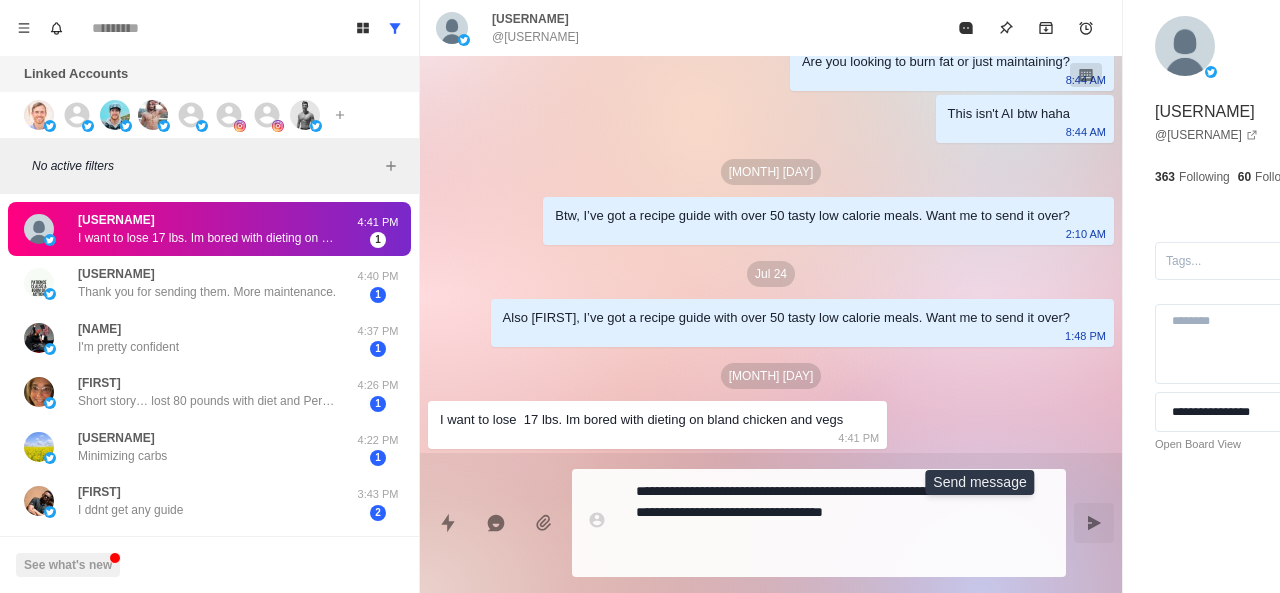 click 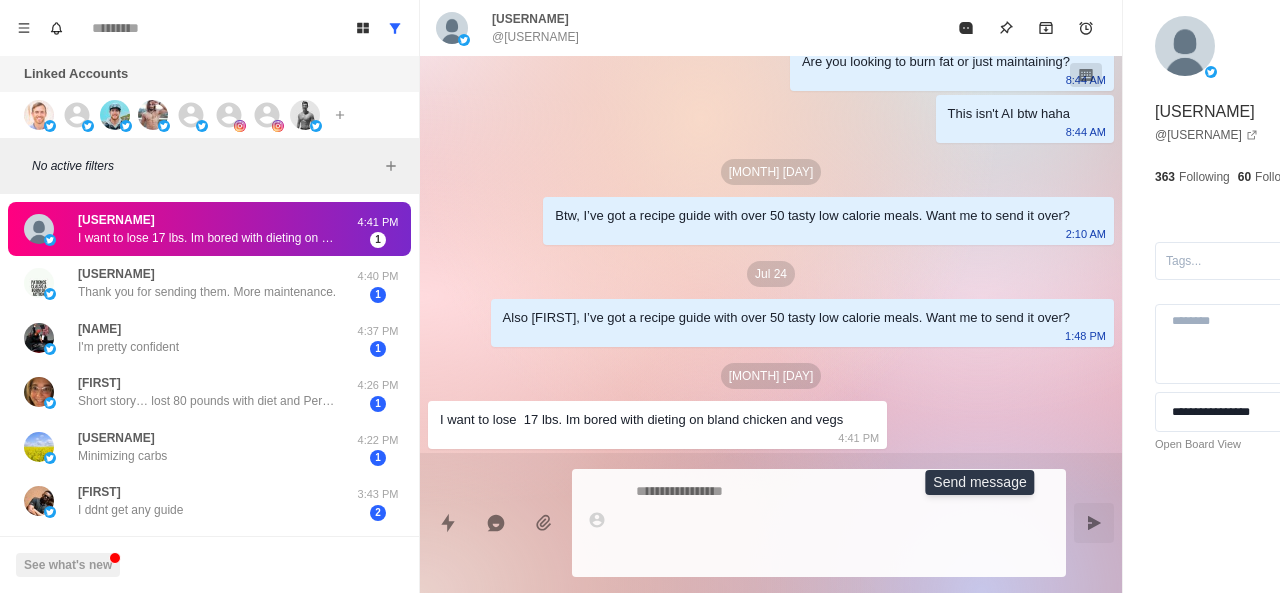 scroll, scrollTop: 268, scrollLeft: 0, axis: vertical 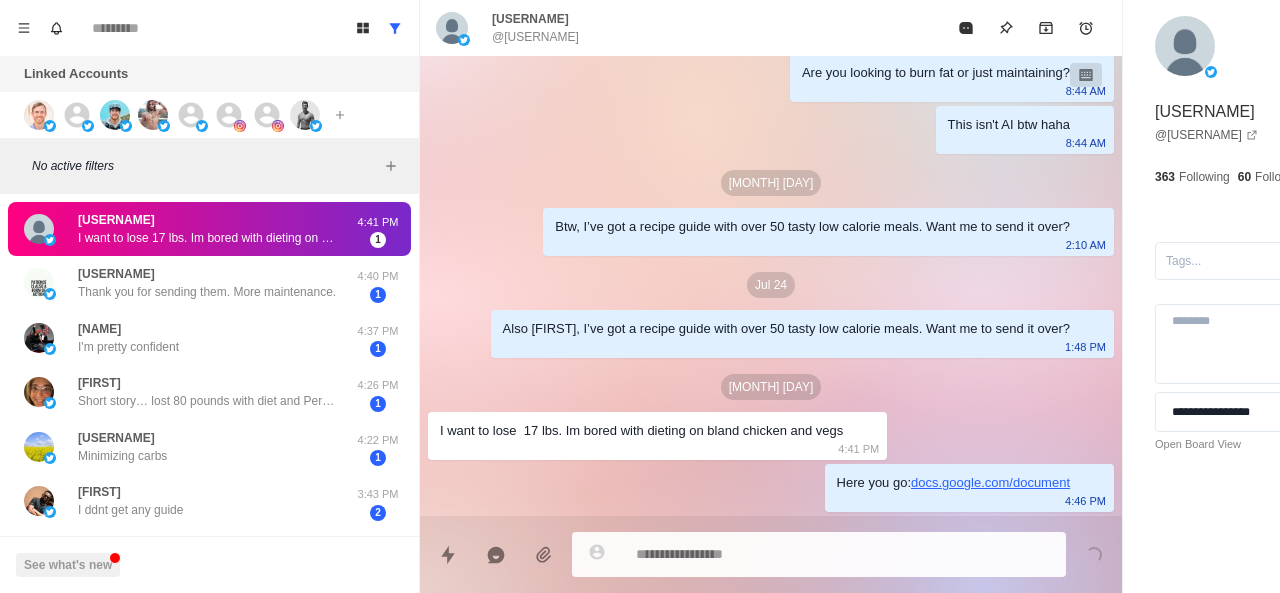 click at bounding box center [785, 554] 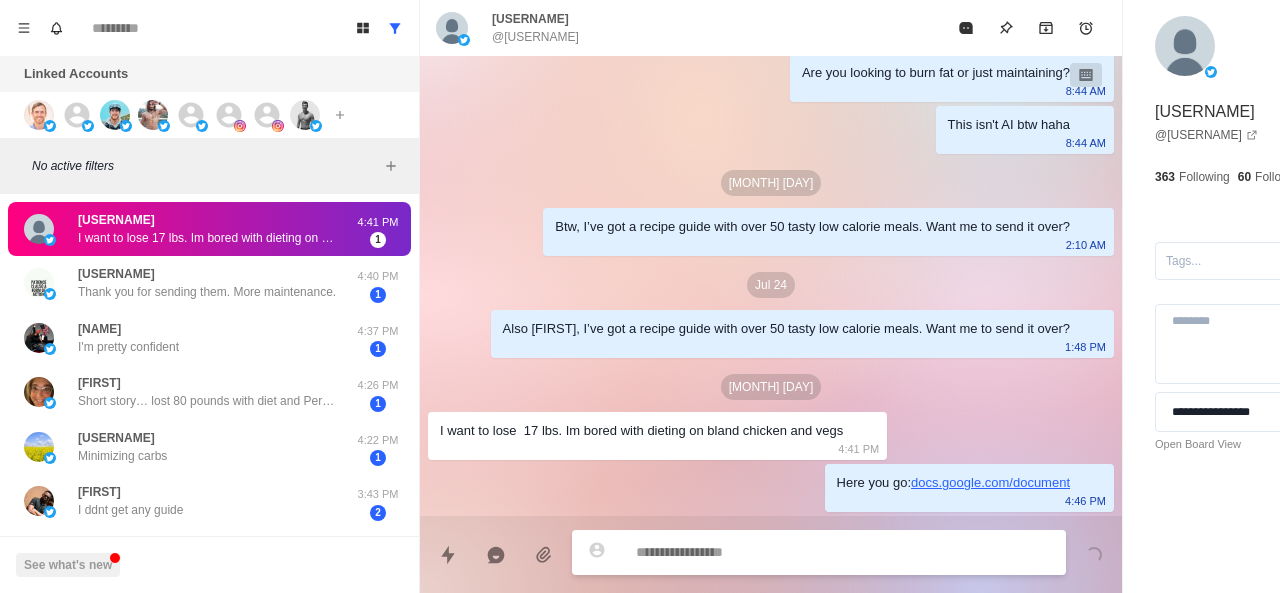 paste on "**********" 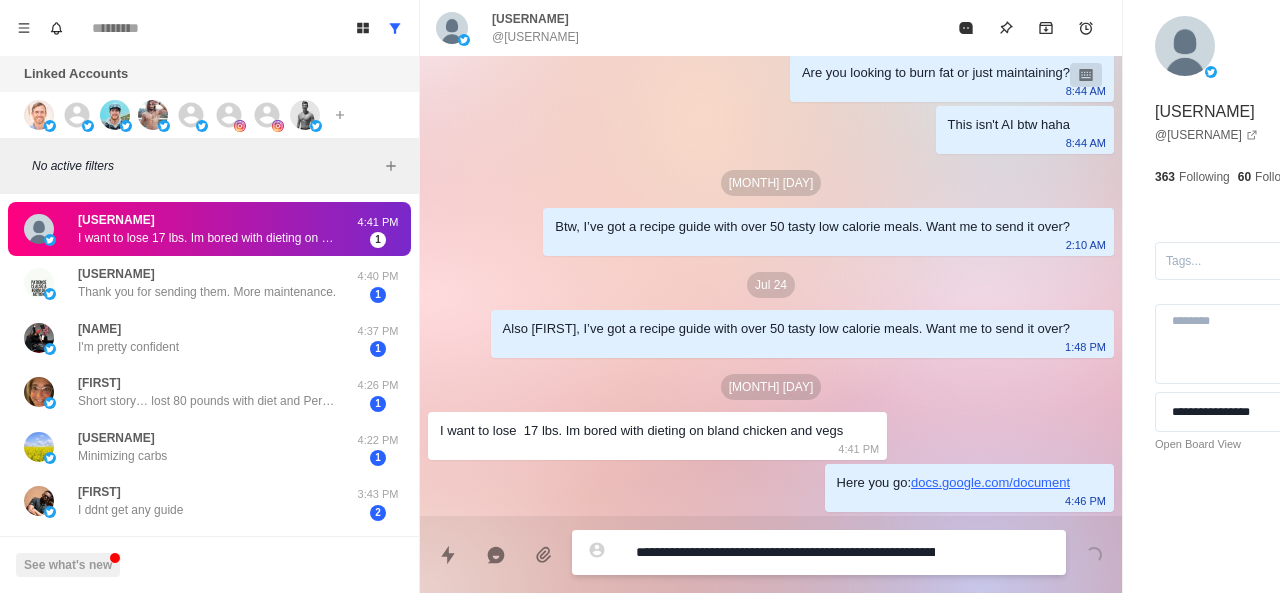 scroll, scrollTop: 278, scrollLeft: 0, axis: vertical 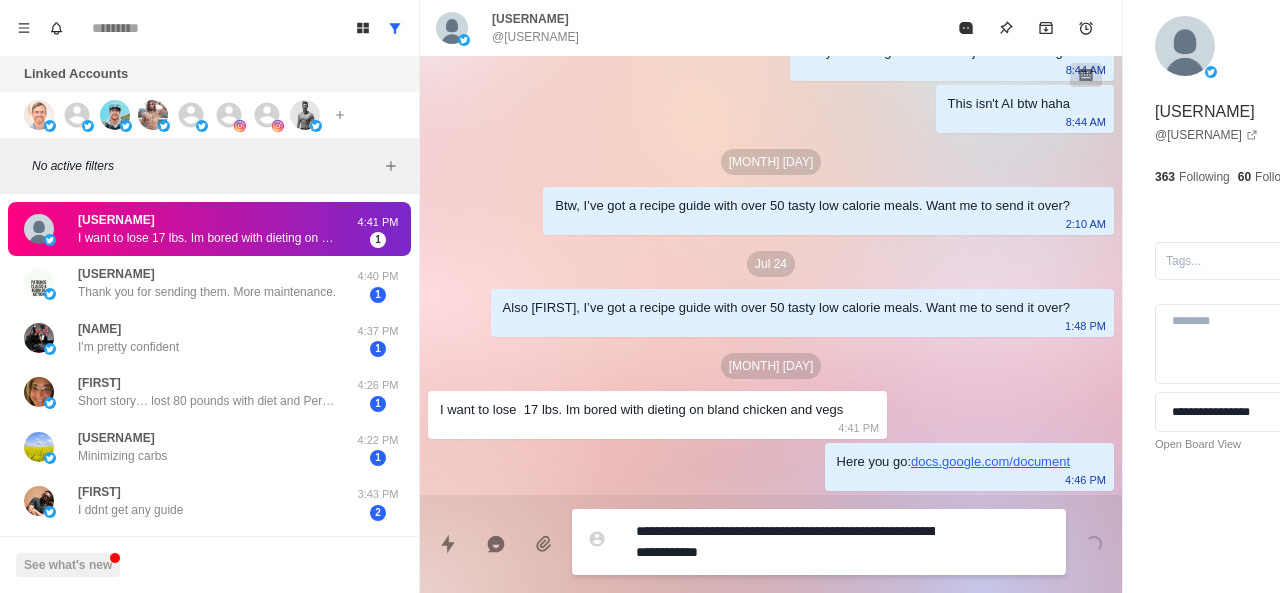 drag, startPoint x: 684, startPoint y: 552, endPoint x: 639, endPoint y: 534, distance: 48.466484 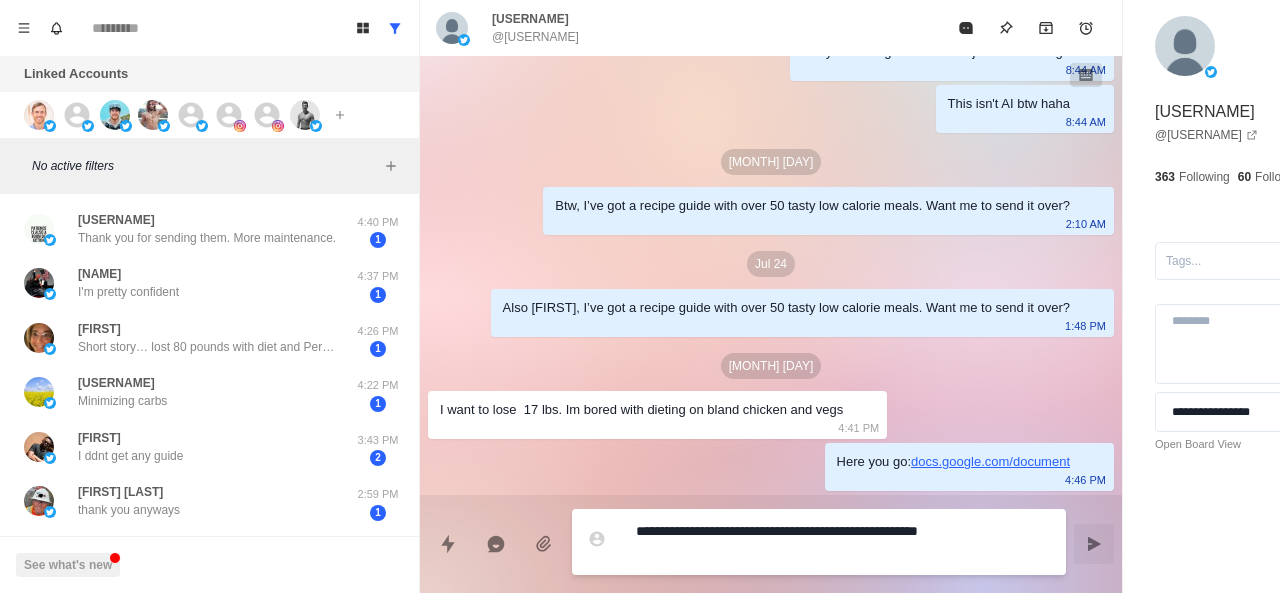 scroll, scrollTop: 288, scrollLeft: 0, axis: vertical 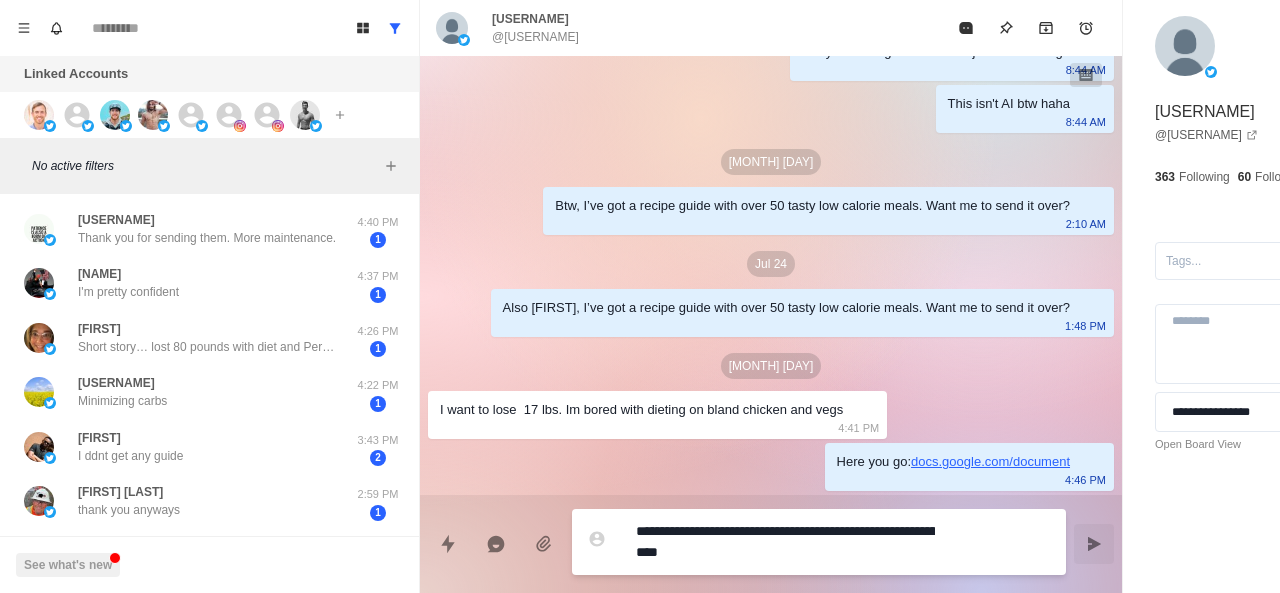 click on "**********" at bounding box center (785, 542) 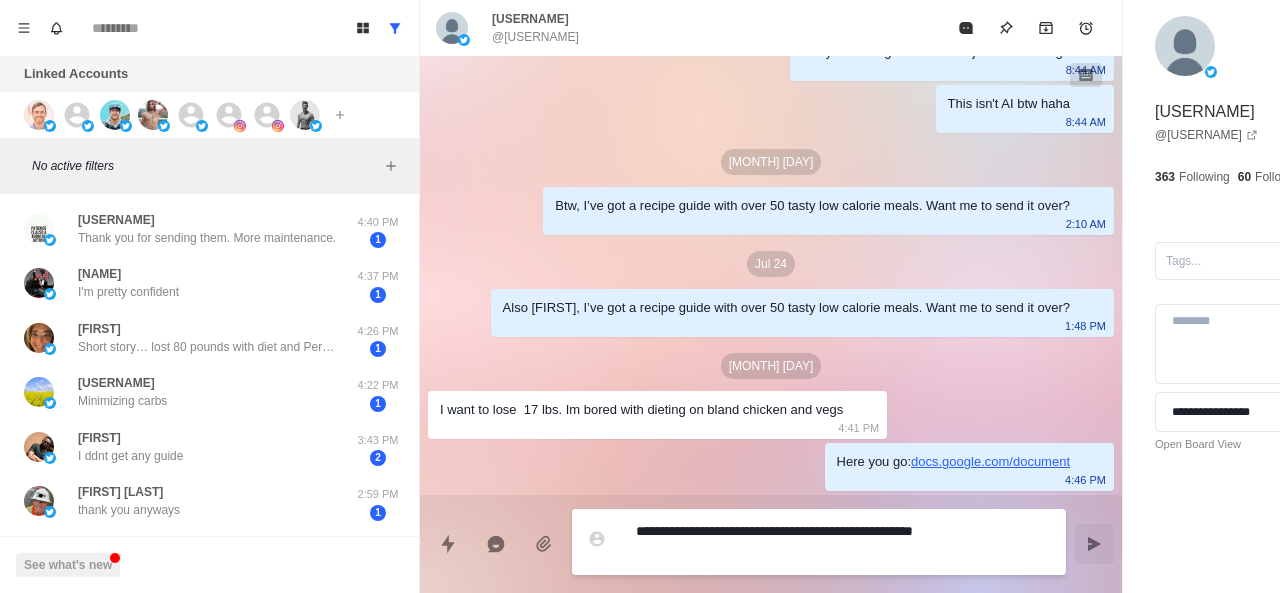 click on "**********" at bounding box center (785, 542) 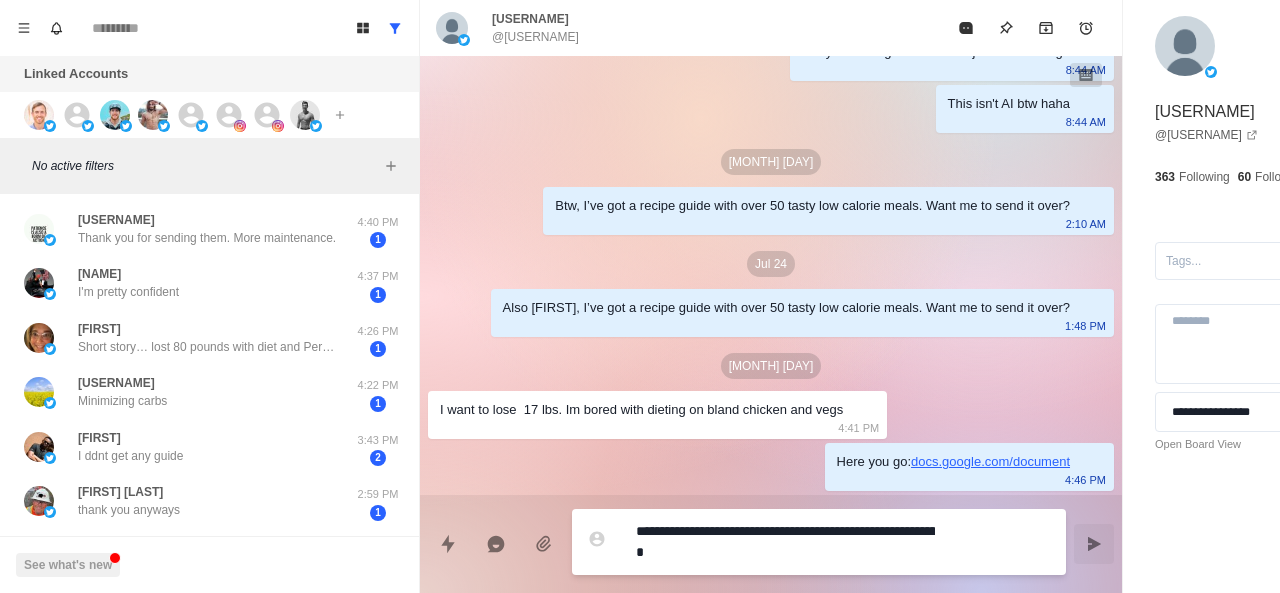click on "**********" at bounding box center [785, 542] 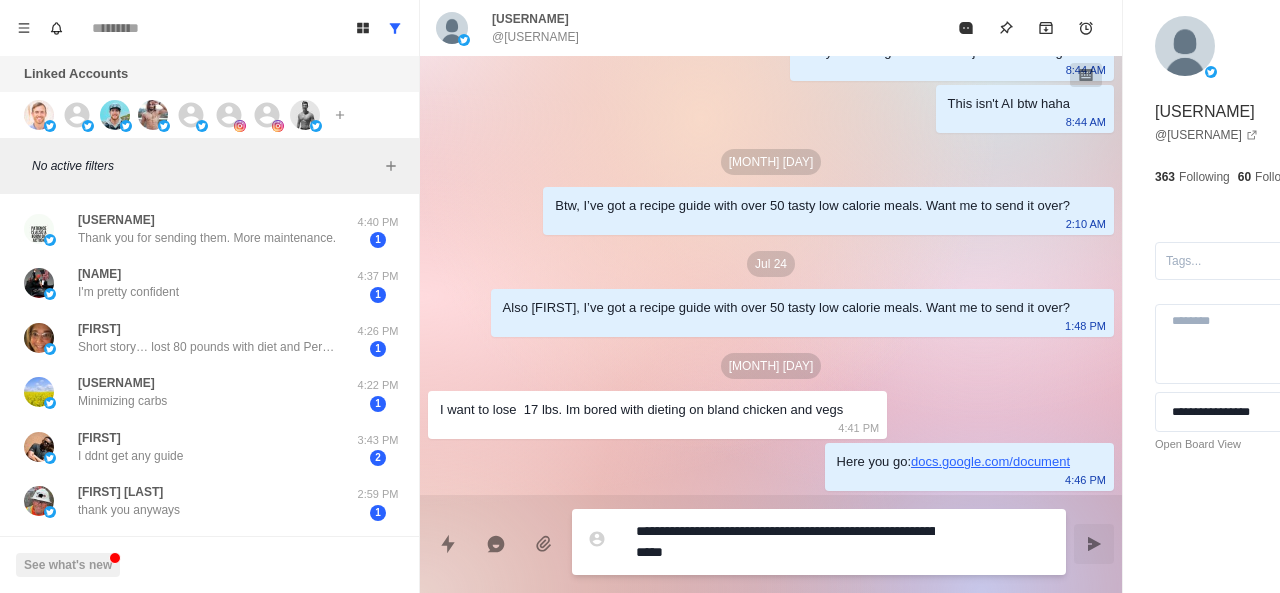 click on "**********" at bounding box center (785, 542) 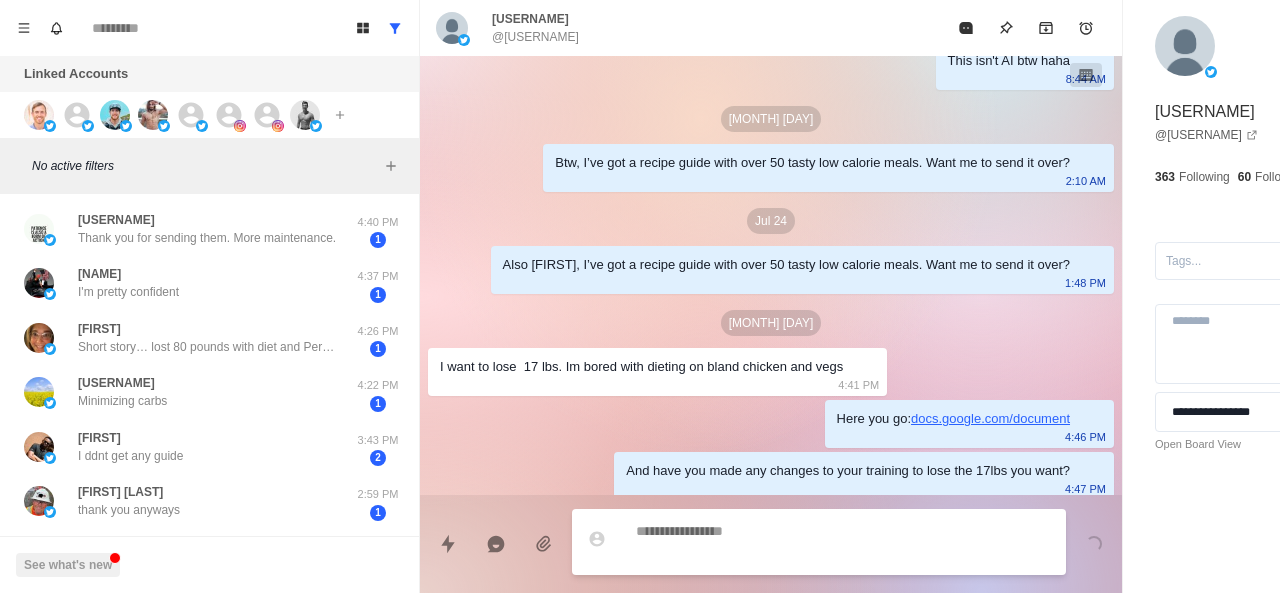 scroll, scrollTop: 320, scrollLeft: 0, axis: vertical 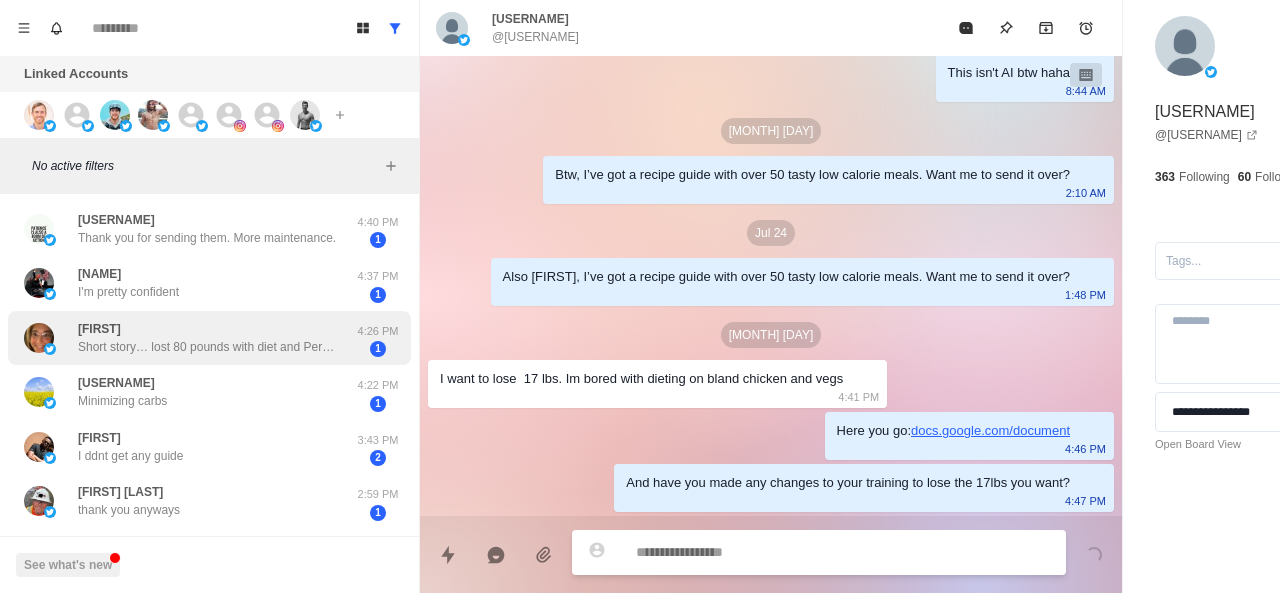 click on "[NAME] story… lost 80 pounds with diet and Personal Trainer. Fell off ladder. Two back surgeries-gained 40 pounds. Back surgery was success. Back to training and diet. Lost 30 pounds. Yearly physical-blood work came back wonky. Hematologist did more and same. Bone marrow biopsy and pet scan confirmed lymphoma dx. Trying to stay positive but ……" at bounding box center (208, 338) 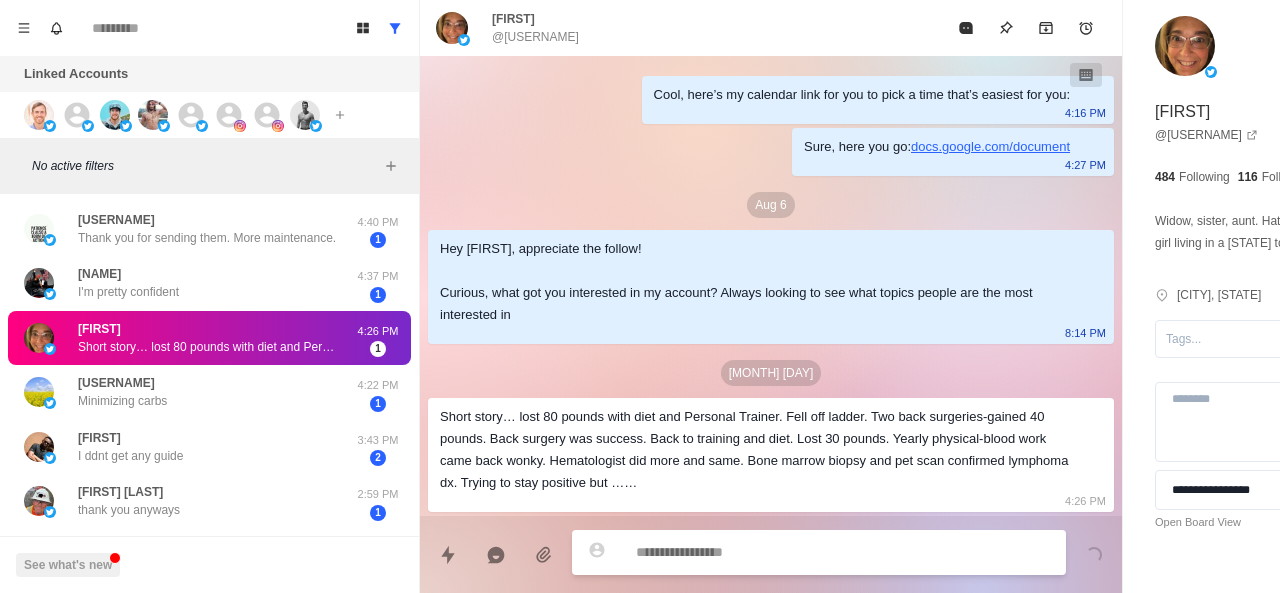 scroll, scrollTop: 18, scrollLeft: 0, axis: vertical 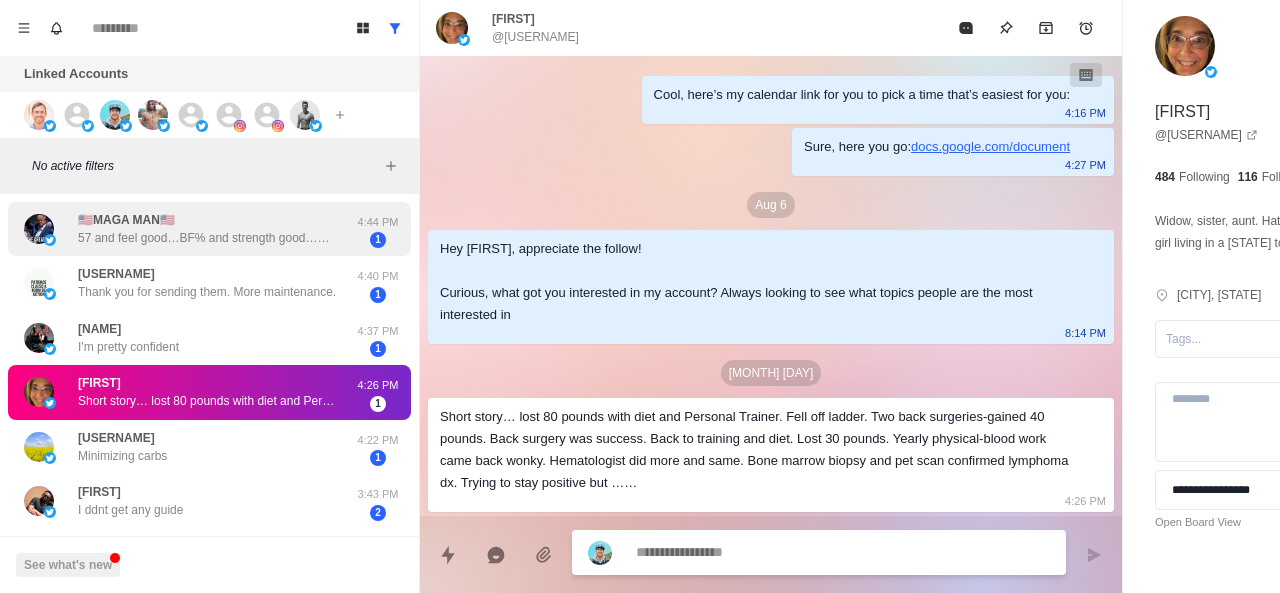 click on "57 and feel good…BF% and strength good…Want off of BP and statin meds…Looking for natural remedies…Researching…" at bounding box center (208, 238) 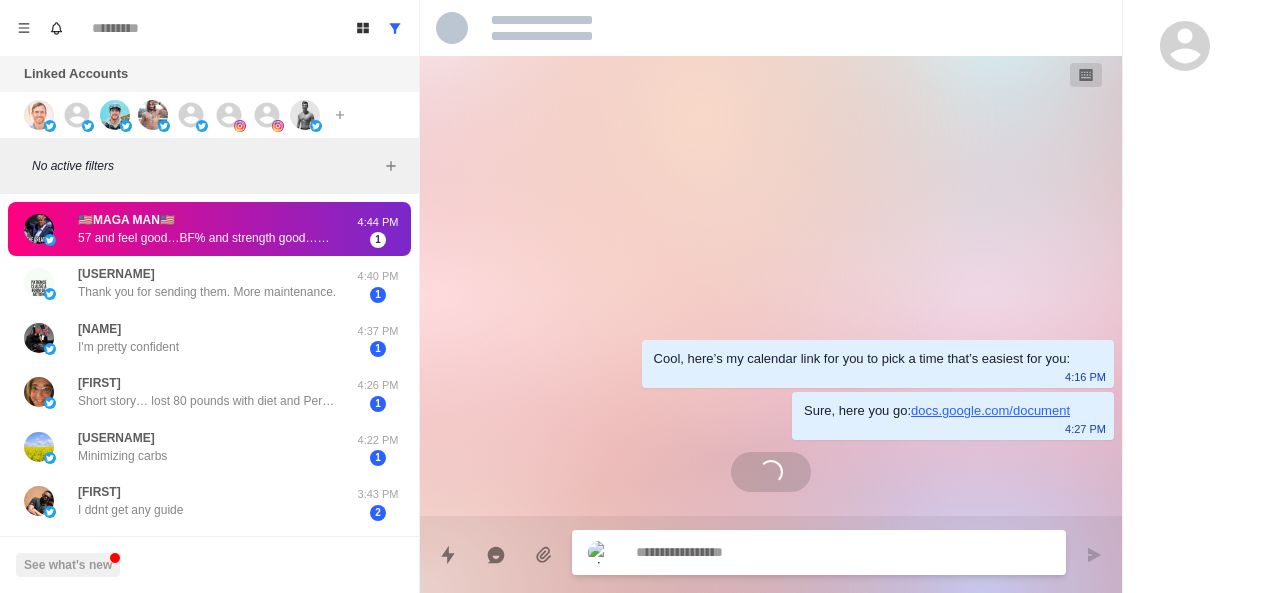 scroll, scrollTop: 0, scrollLeft: 0, axis: both 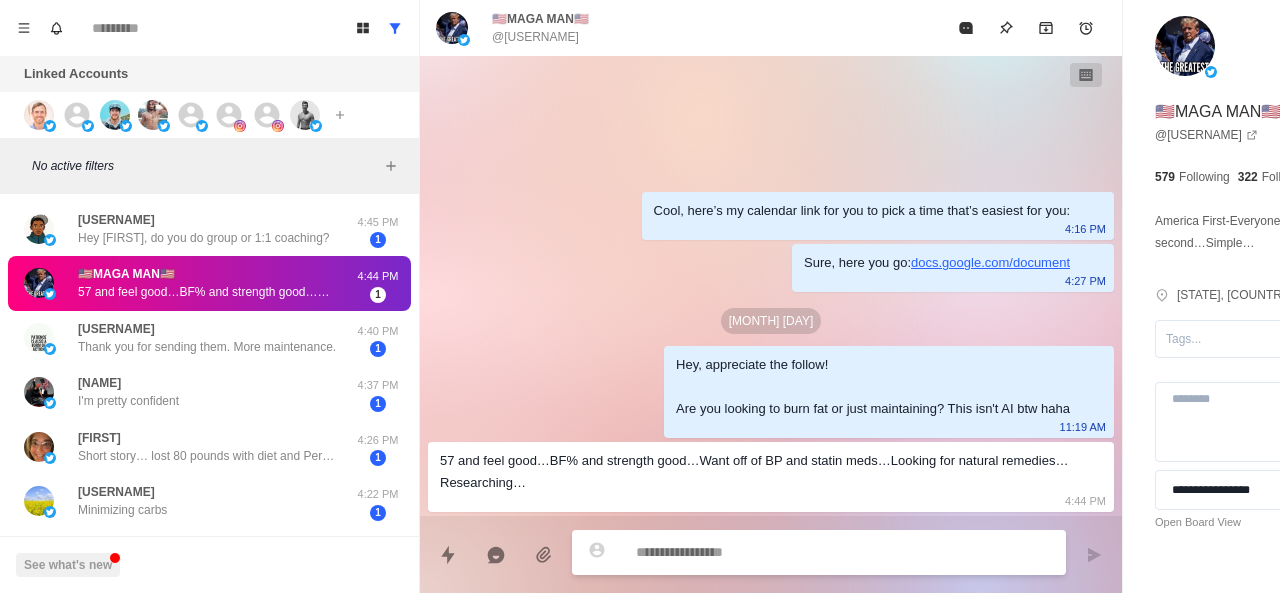 click at bounding box center [785, 552] 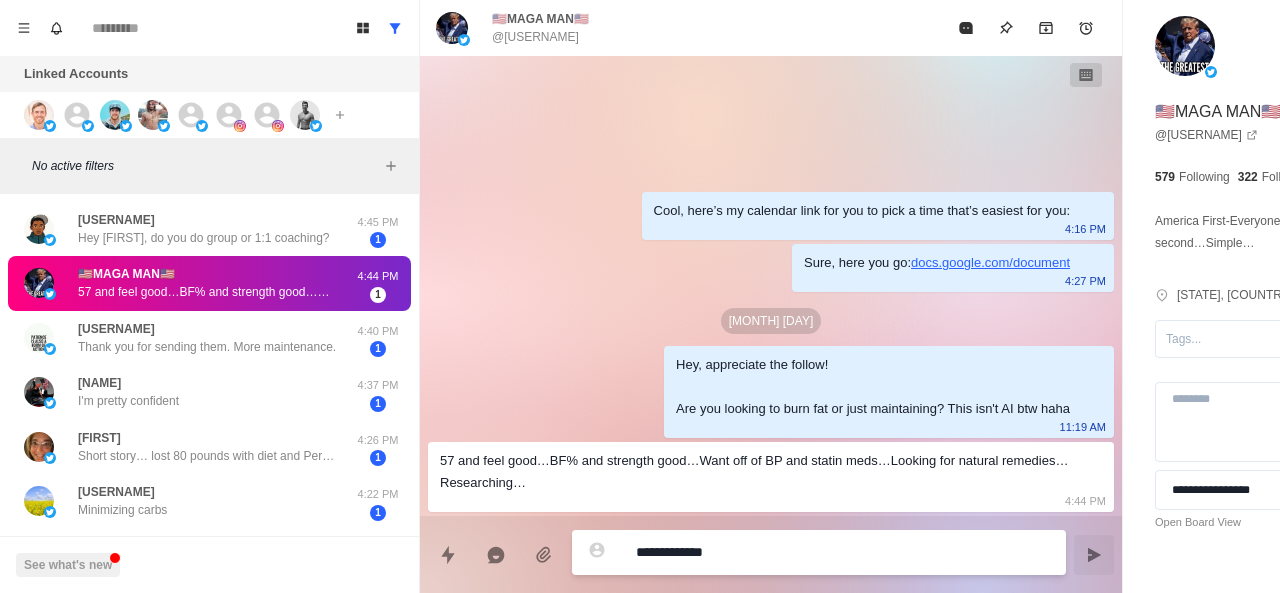 paste on "**********" 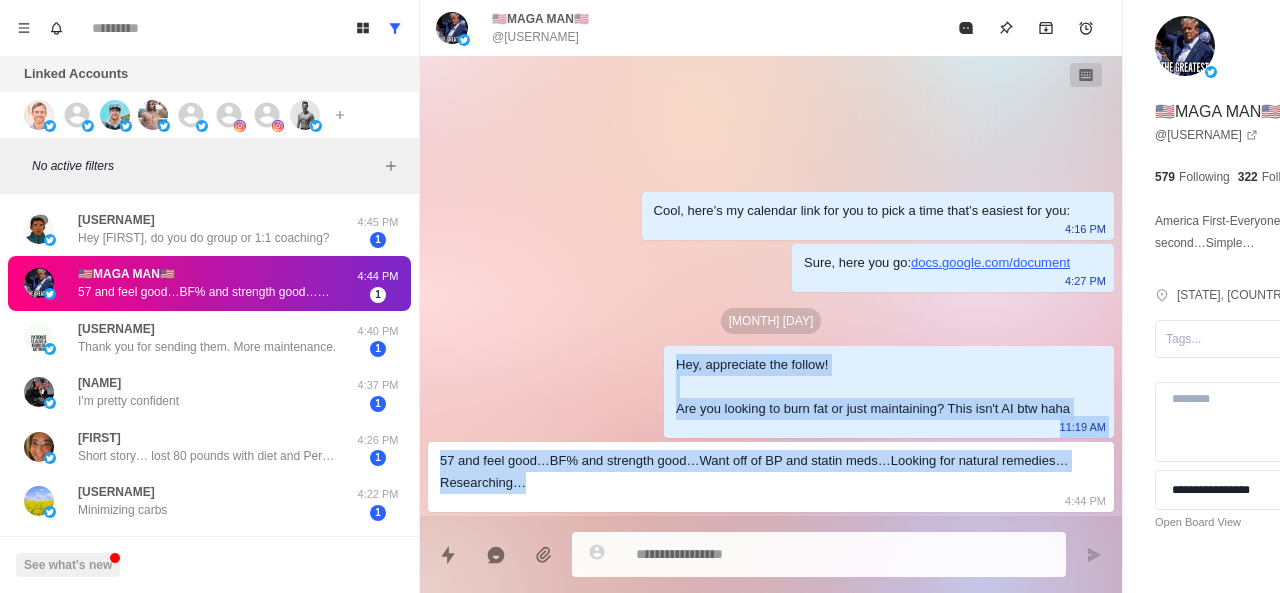 drag, startPoint x: 554, startPoint y: 363, endPoint x: 731, endPoint y: 495, distance: 220.80081 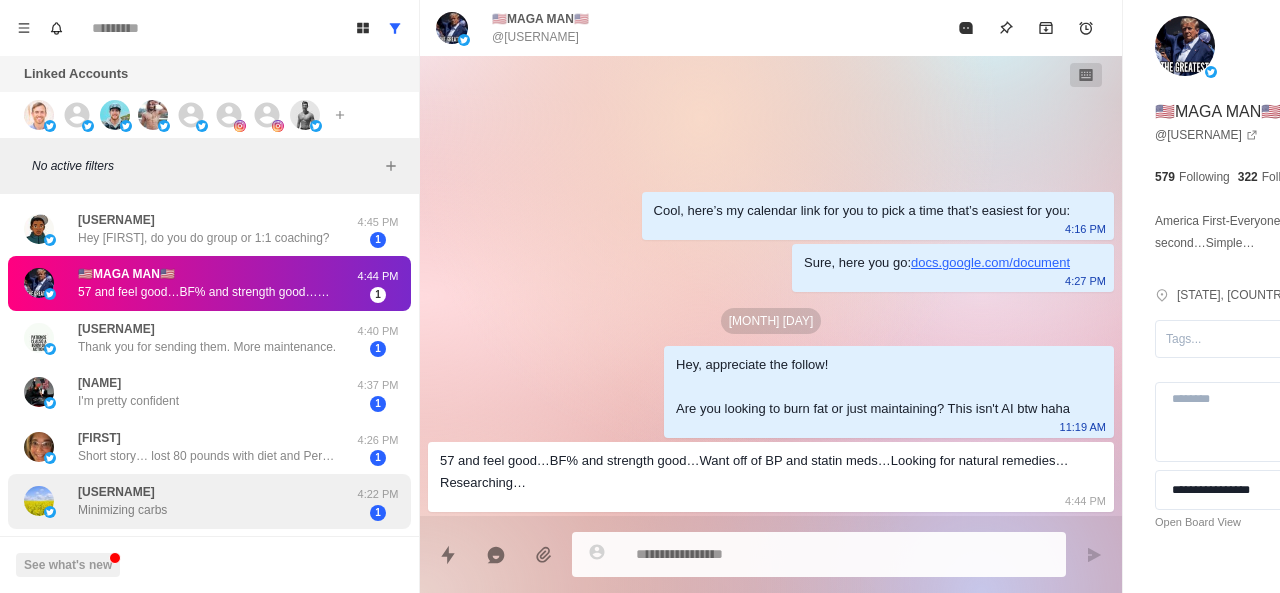 click on "Minimizing carbs" at bounding box center (122, 510) 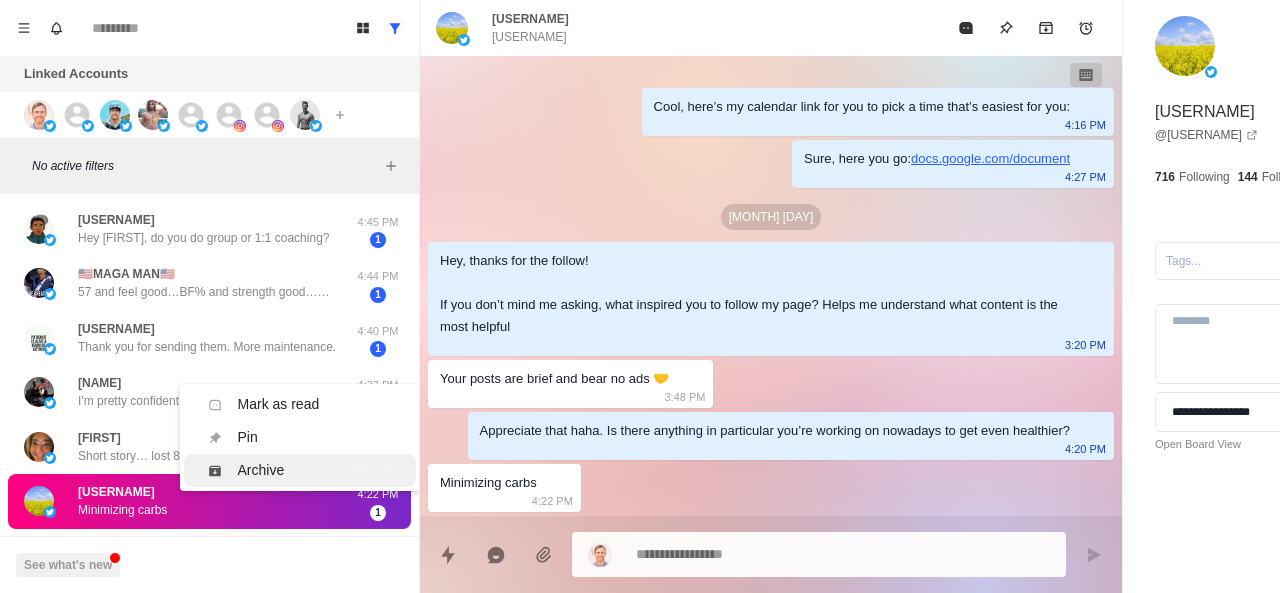 scroll, scrollTop: 6, scrollLeft: 0, axis: vertical 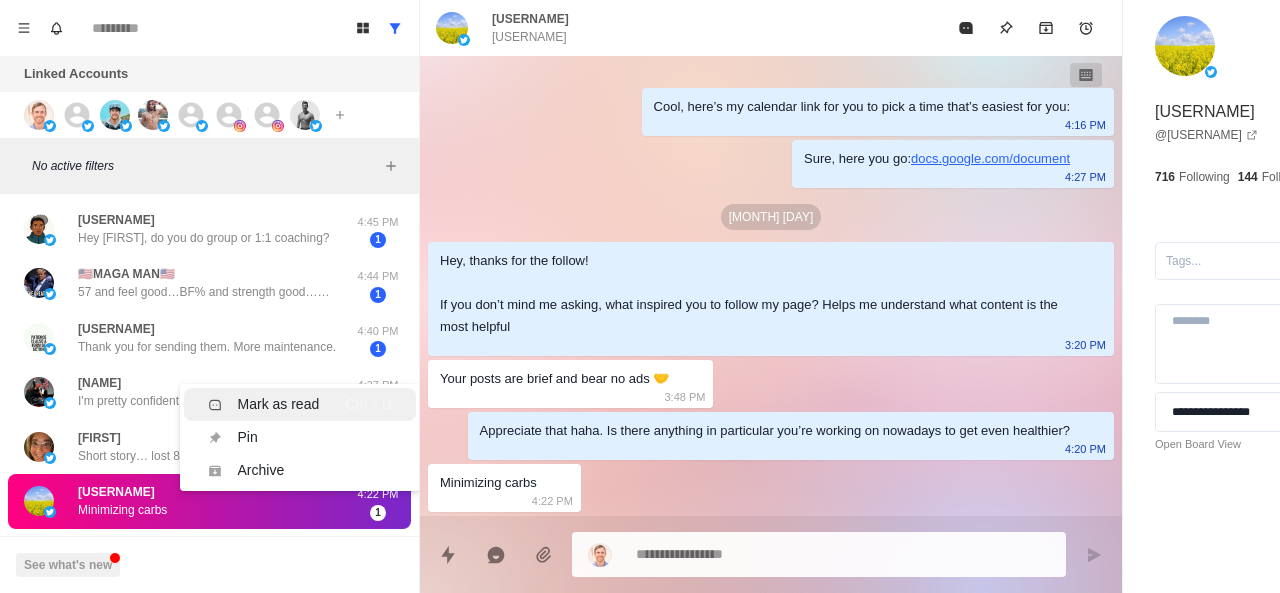click on "Mark as read" at bounding box center [279, 404] 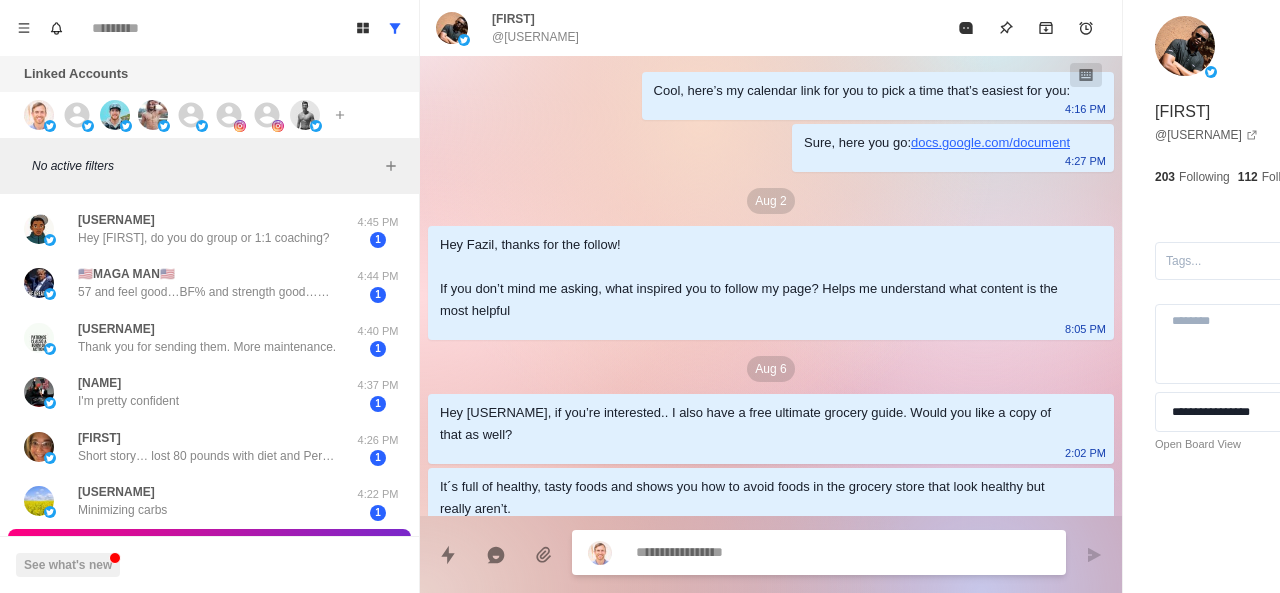 scroll, scrollTop: 388, scrollLeft: 0, axis: vertical 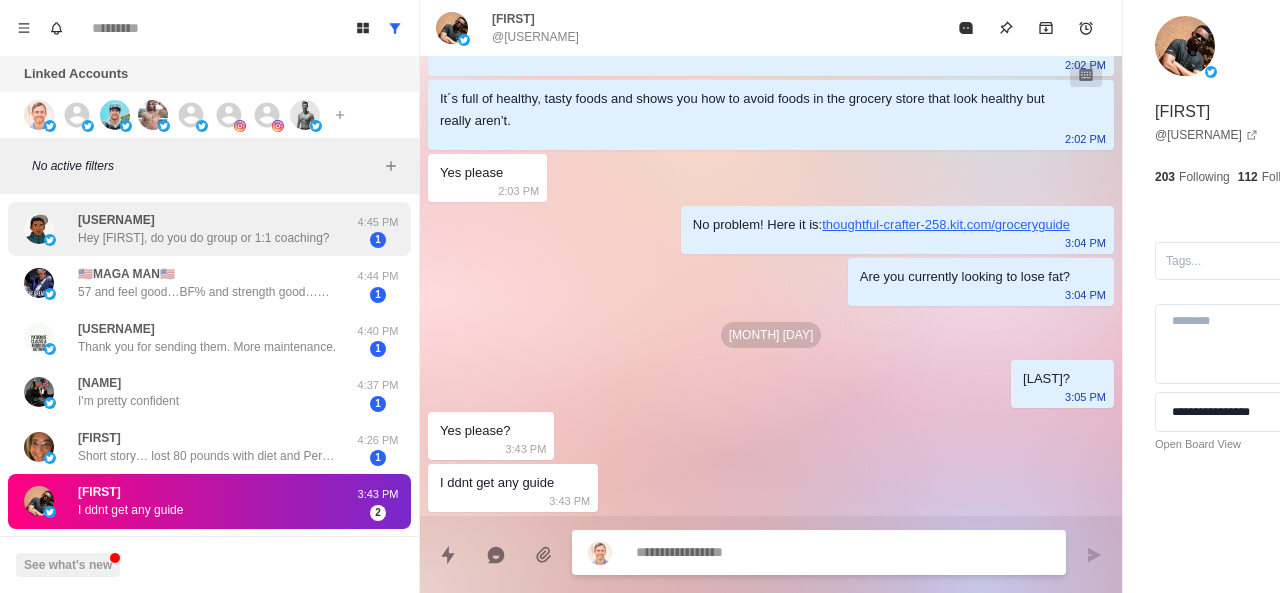 click on "Hey [FIRST], do you do group or 1:1 coaching?" at bounding box center [203, 238] 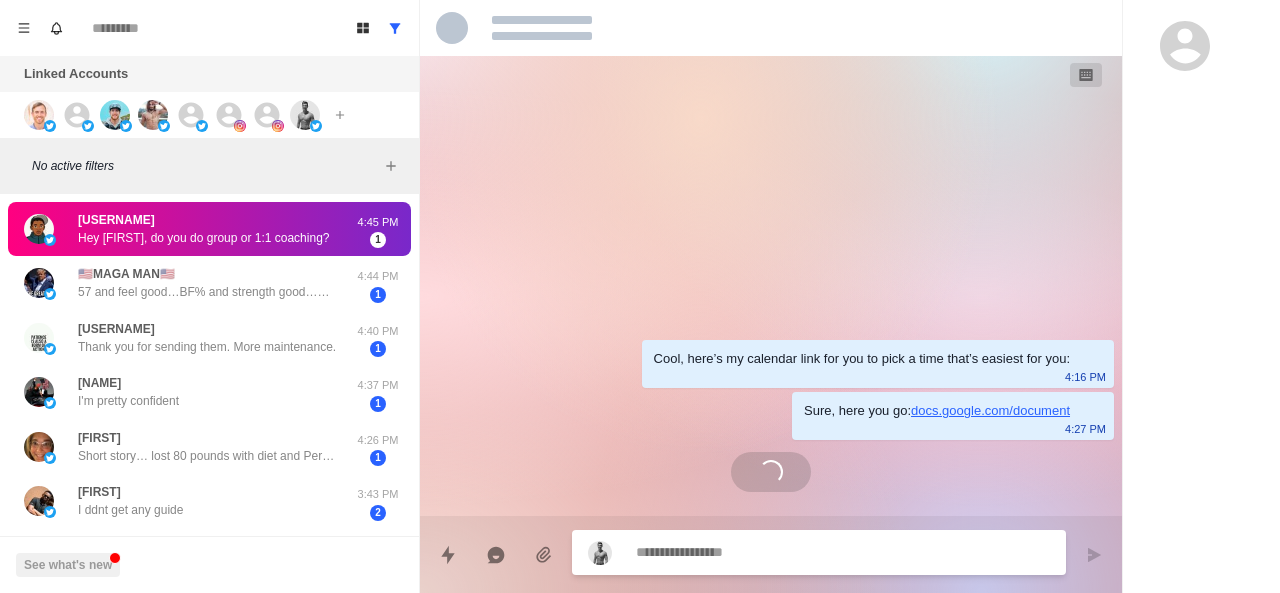 scroll, scrollTop: 0, scrollLeft: 0, axis: both 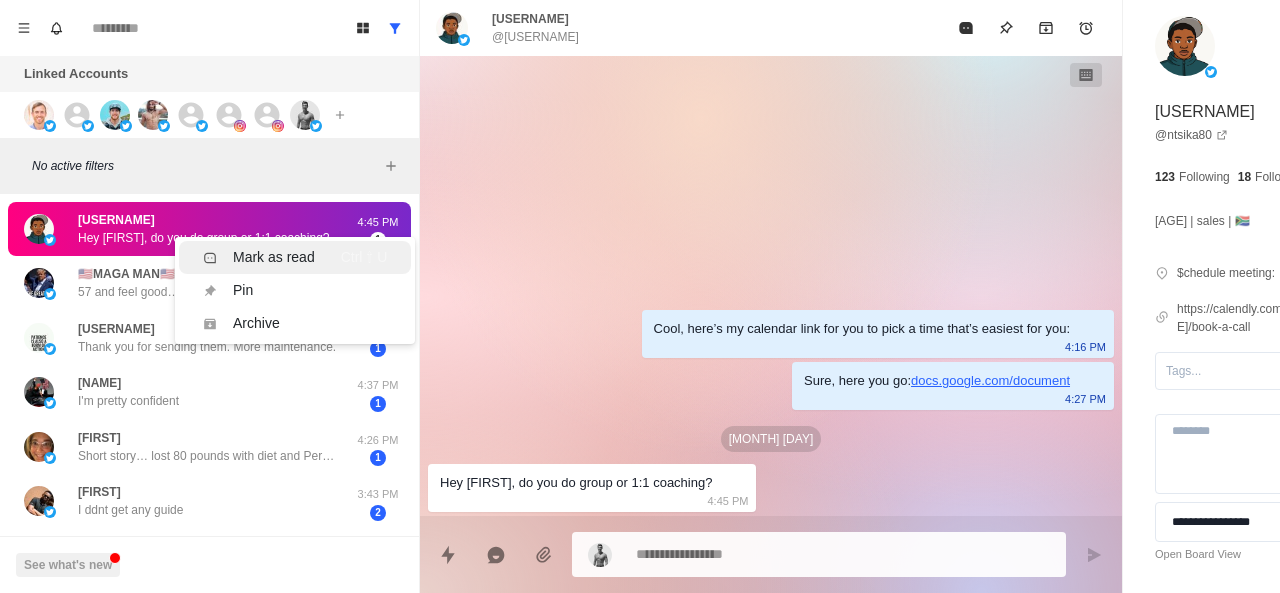 click on "Mark as read Ctrl ⇧ U" at bounding box center (295, 257) 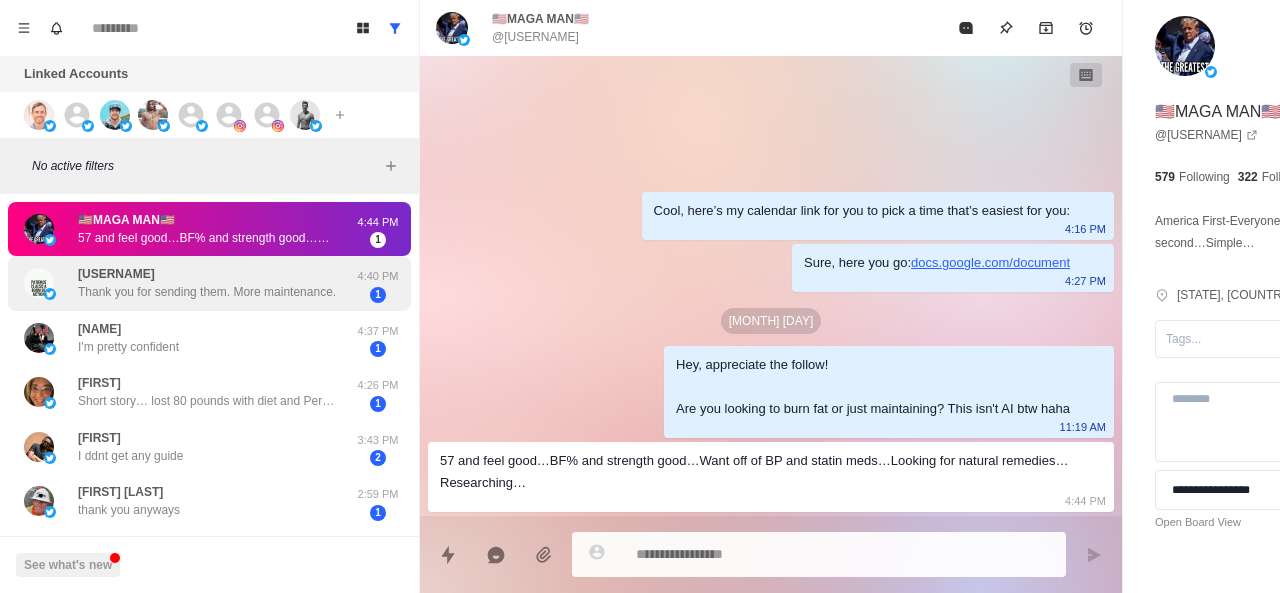 click on "Thank you for sending them. More maintenance." at bounding box center (207, 292) 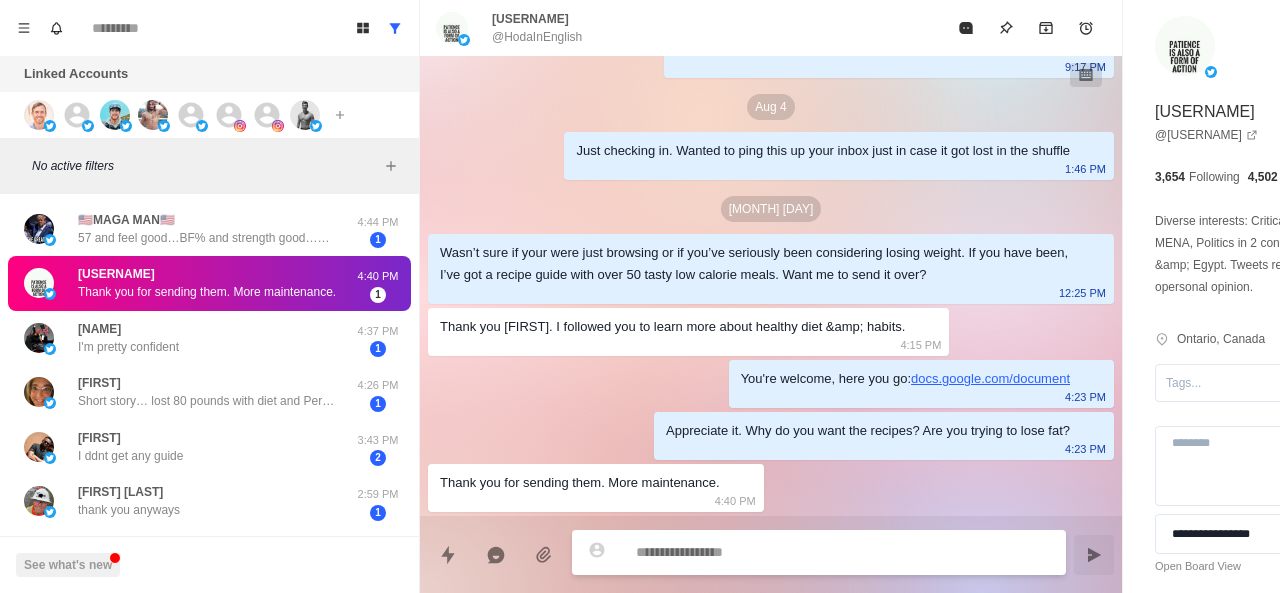 scroll, scrollTop: 314, scrollLeft: 0, axis: vertical 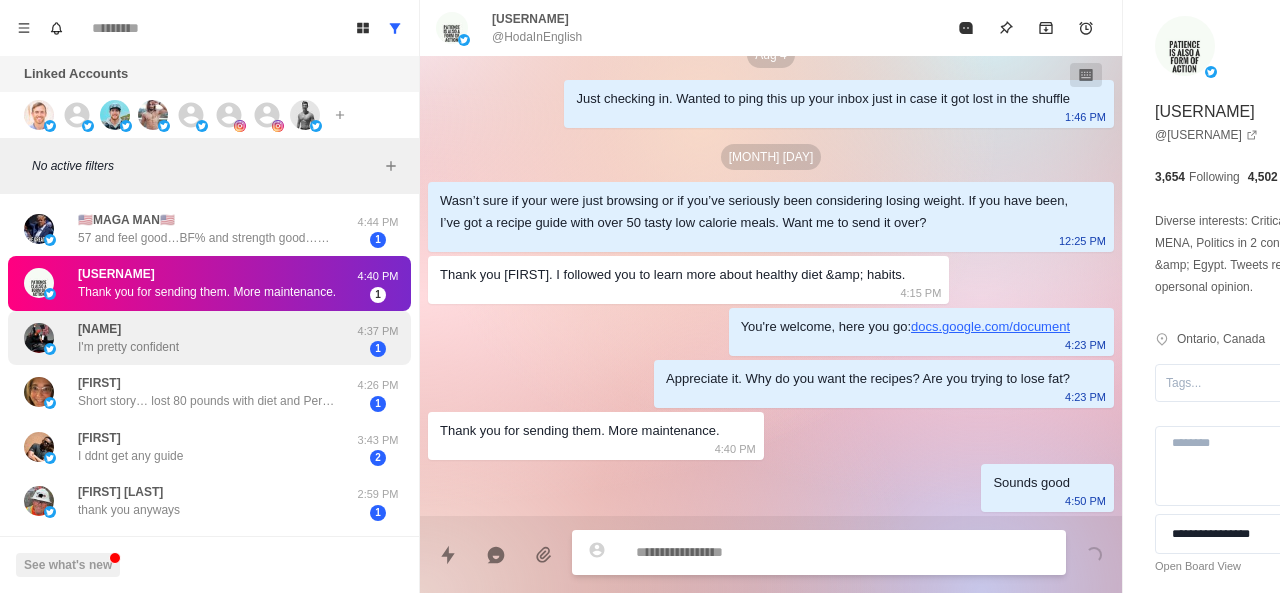 click on "I'm pretty confident" at bounding box center (128, 347) 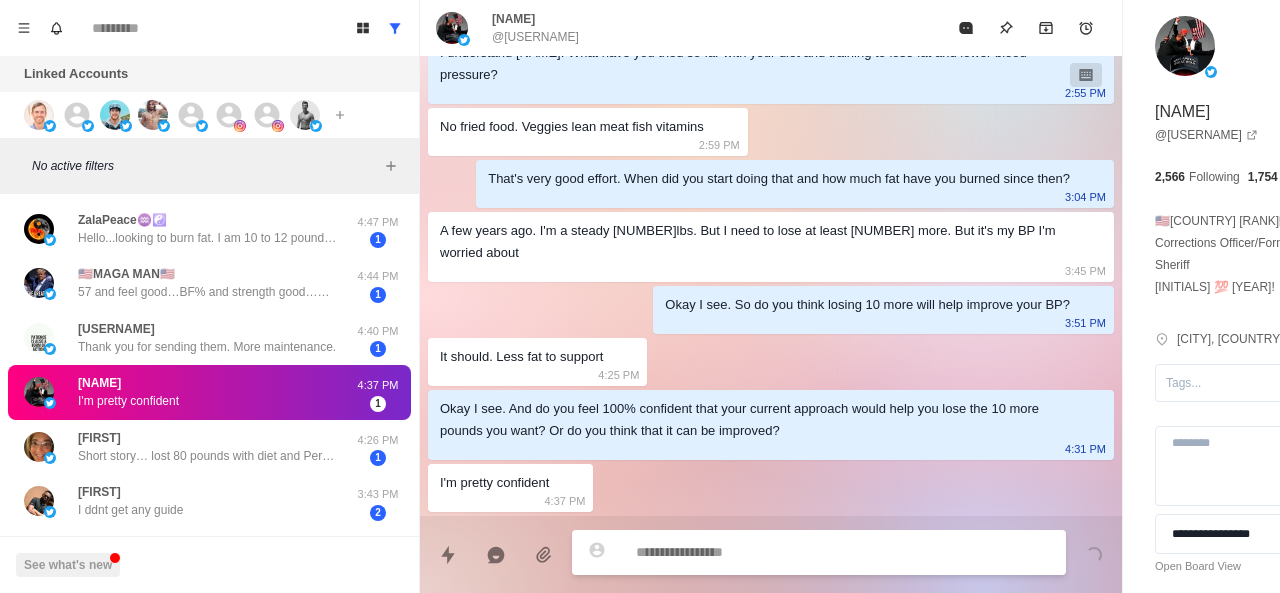 scroll, scrollTop: 436, scrollLeft: 0, axis: vertical 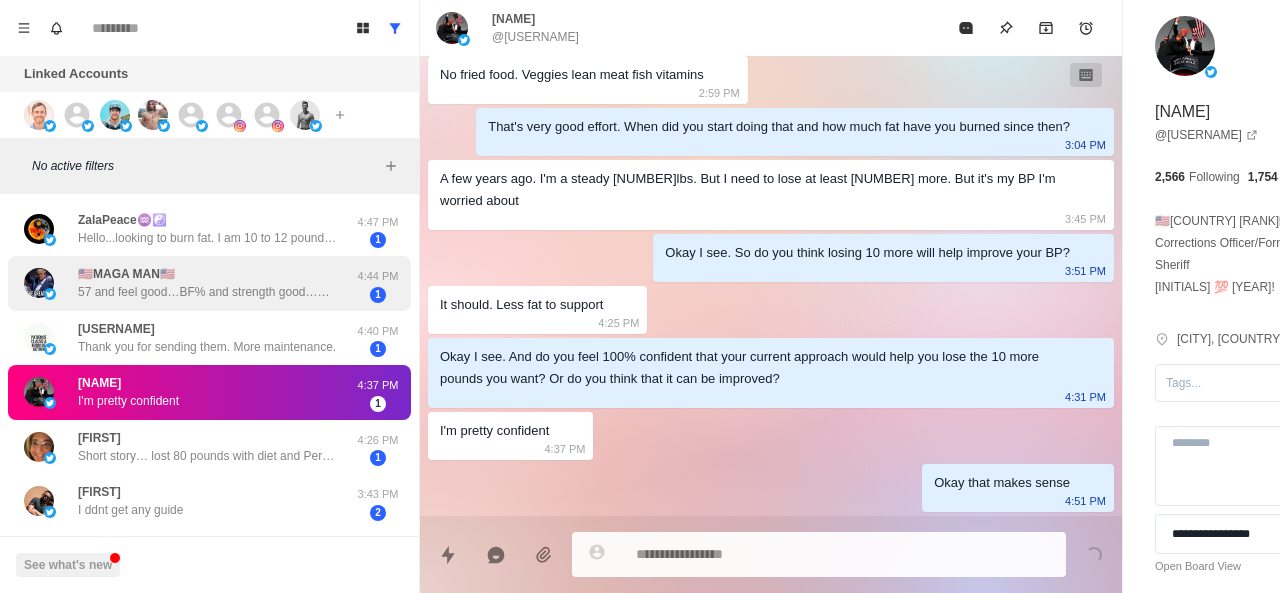 click on "🇺🇸MAGA MAN🇺🇸 [AGE] and feel good…BF% and strength good…Want off of BP and statin meds…Looking for natural remedies…Researching…" at bounding box center [208, 283] 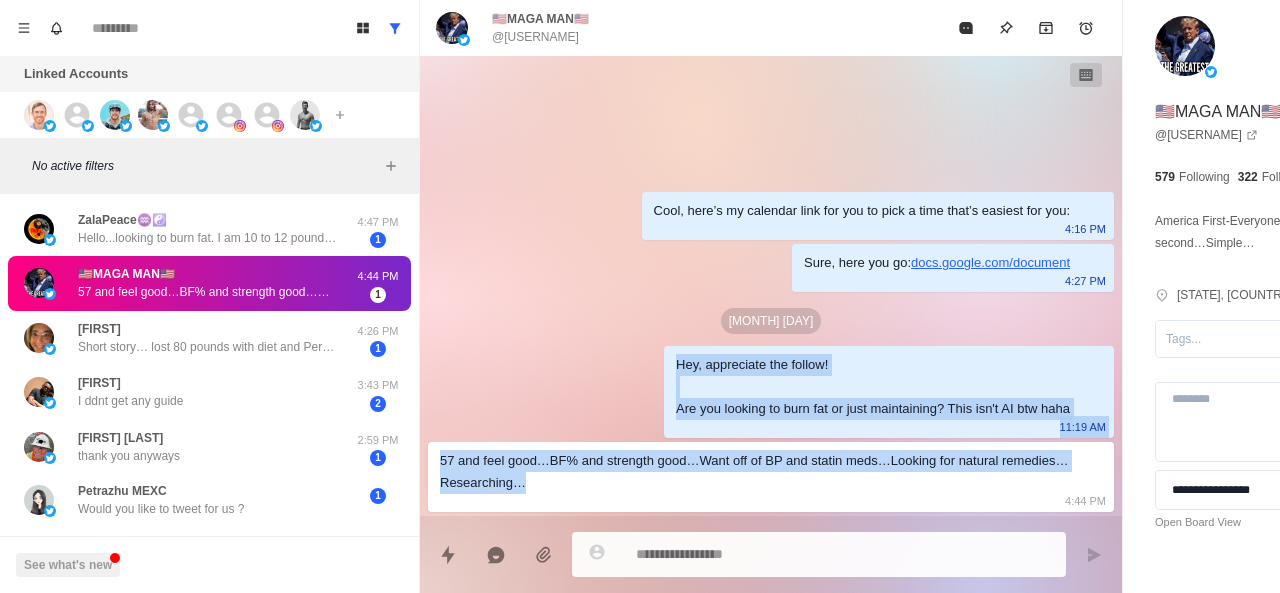 drag, startPoint x: 554, startPoint y: 364, endPoint x: 698, endPoint y: 480, distance: 184.91078 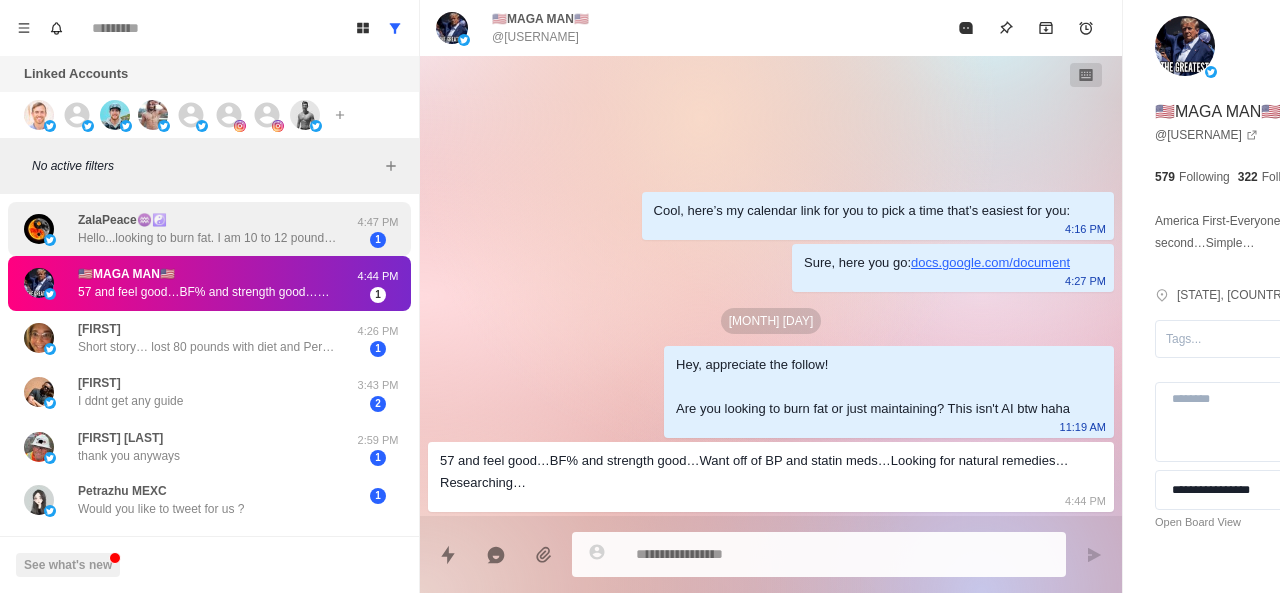 click on "Hello...looking to burn fat. I am 10 to 12 pounds from my ideal weight. Looking to streamline my diet." at bounding box center [208, 238] 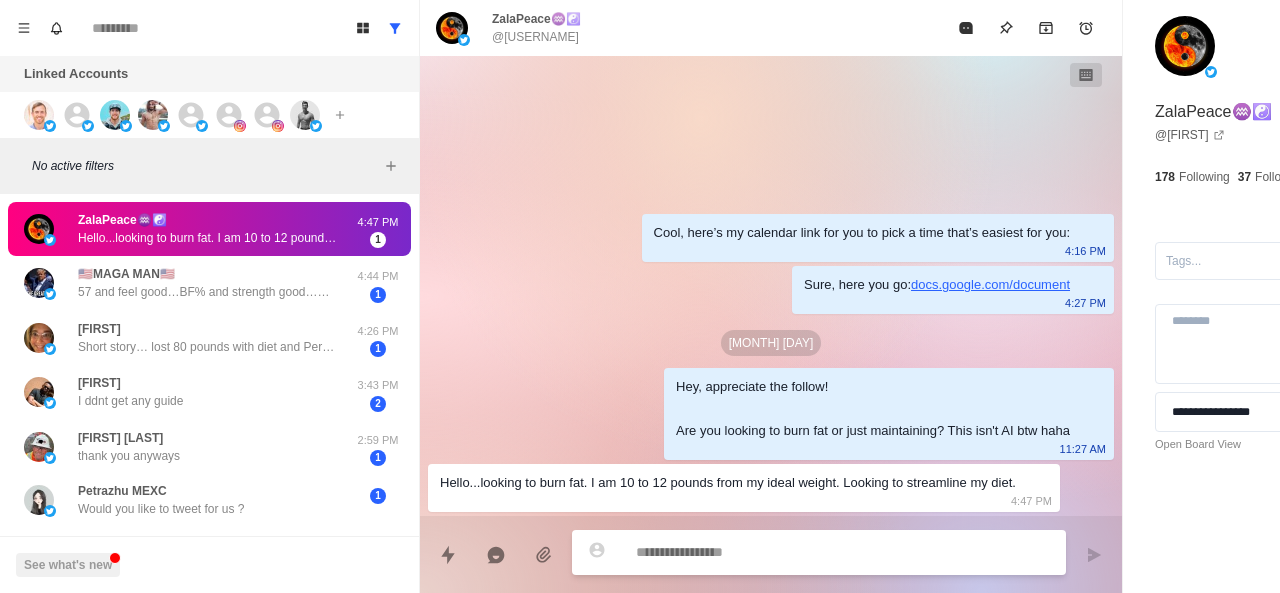 click at bounding box center [785, 552] 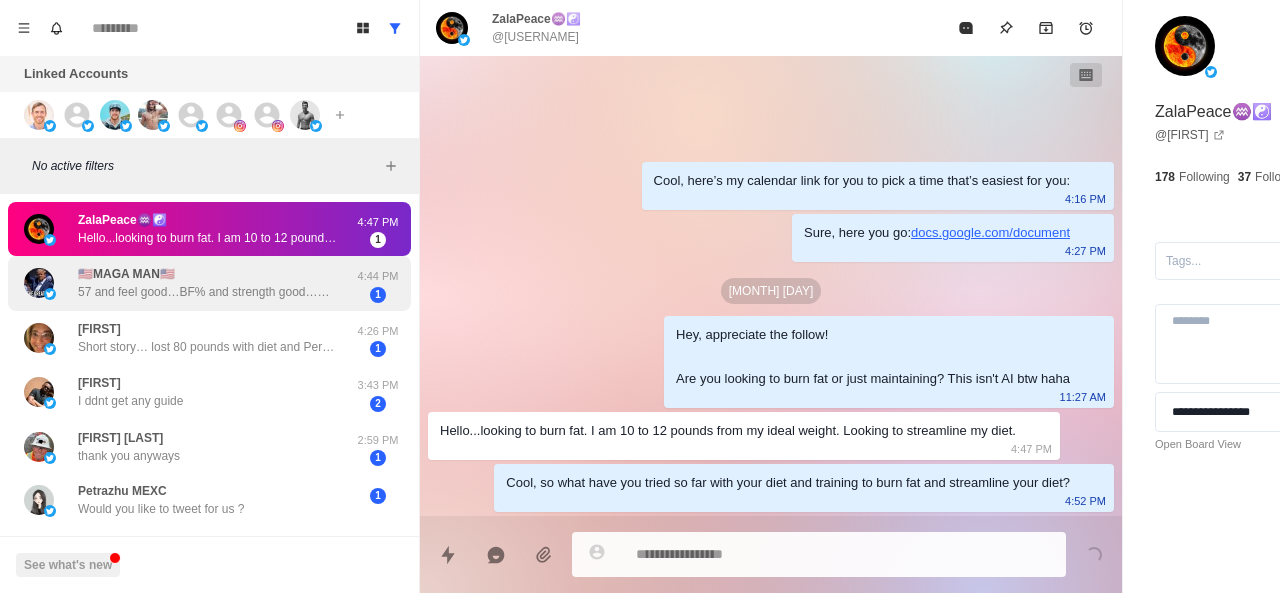 click on "57 and feel good…BF% and strength good…Want off of BP and statin meds…Looking for natural remedies…Researching…" at bounding box center [208, 292] 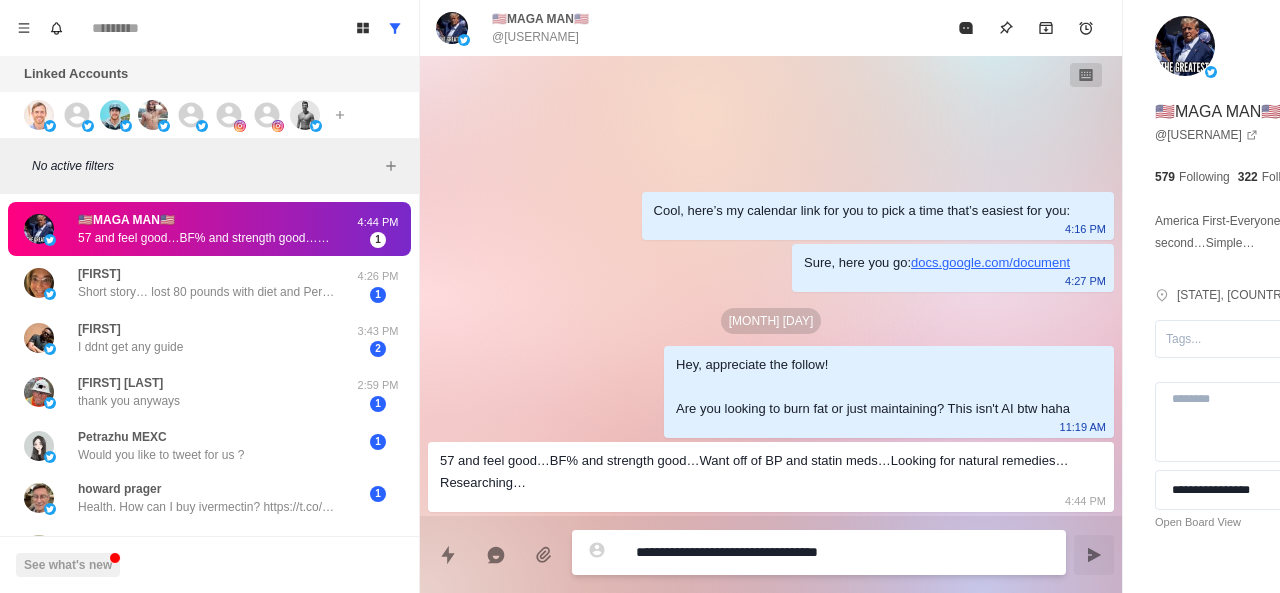 paste on "**********" 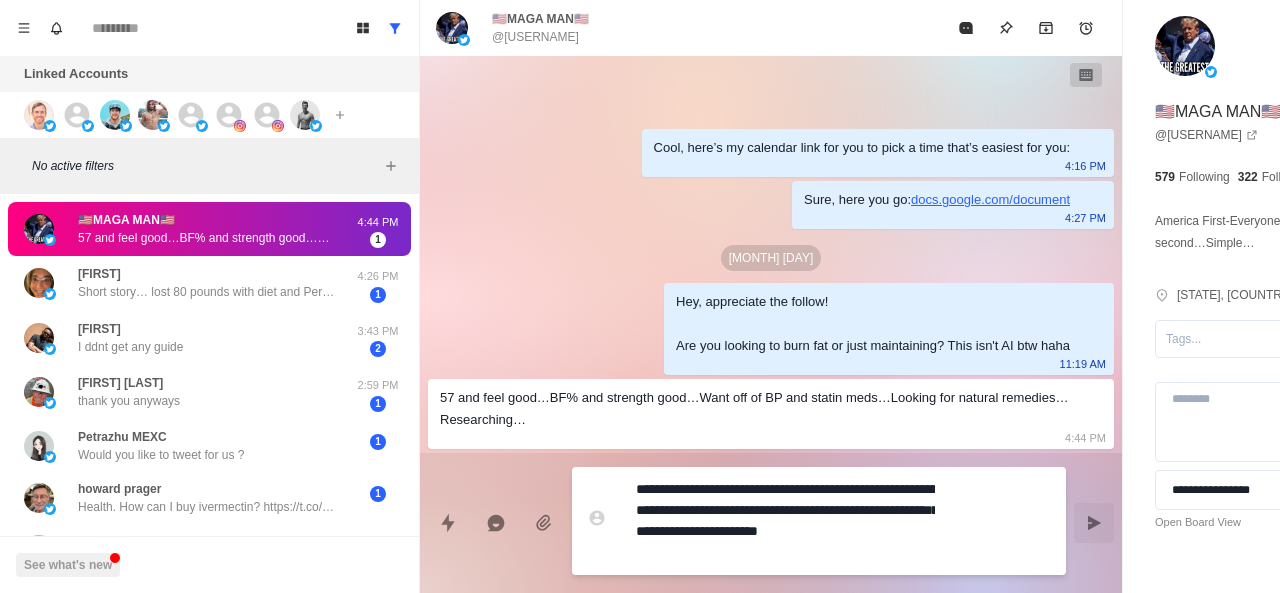 click on "**********" at bounding box center [785, 521] 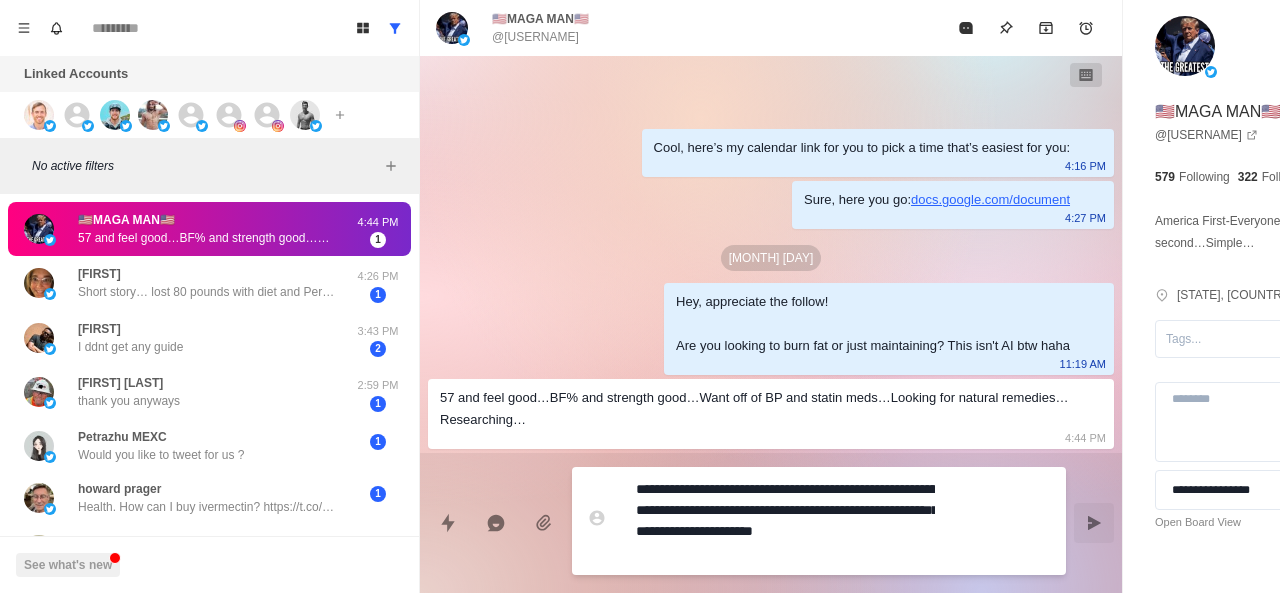 click on "**********" at bounding box center (785, 521) 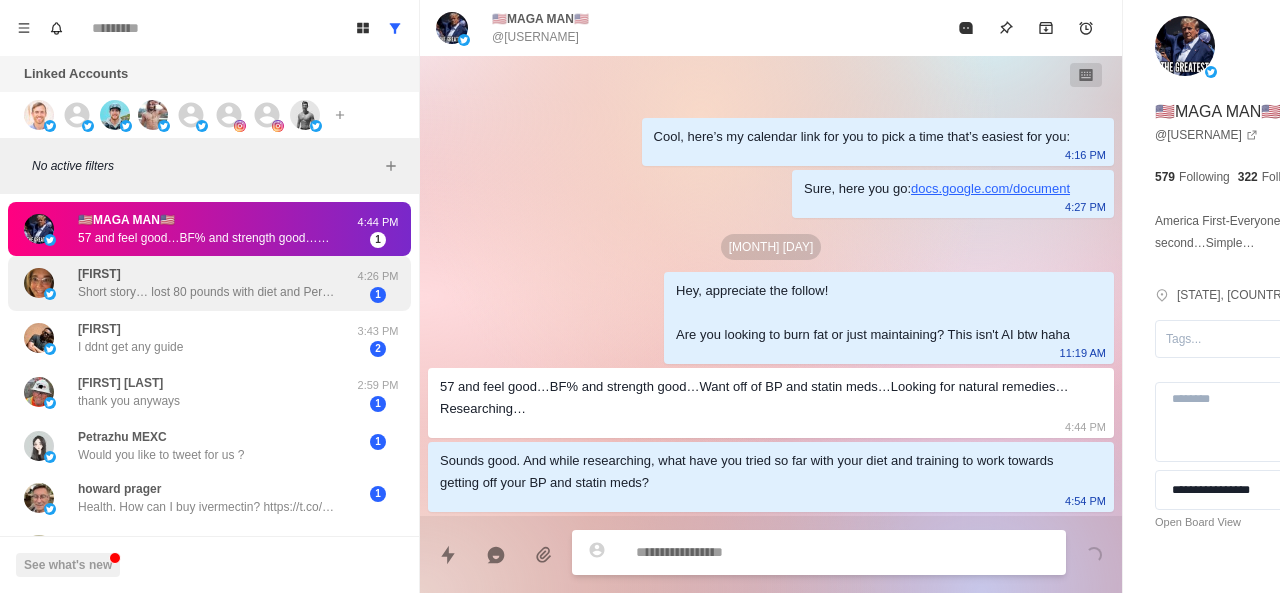 click on "[NAME] story… lost 80 pounds with diet and Personal Trainer. Fell off ladder. Two back surgeries-gained 40 pounds. Back surgery was success. Back to training and diet. Lost 30 pounds. Yearly physical-blood work came back wonky. Hematologist did more and same. Bone marrow biopsy and pet scan confirmed lymphoma dx. Trying to stay positive but ……" at bounding box center (188, 283) 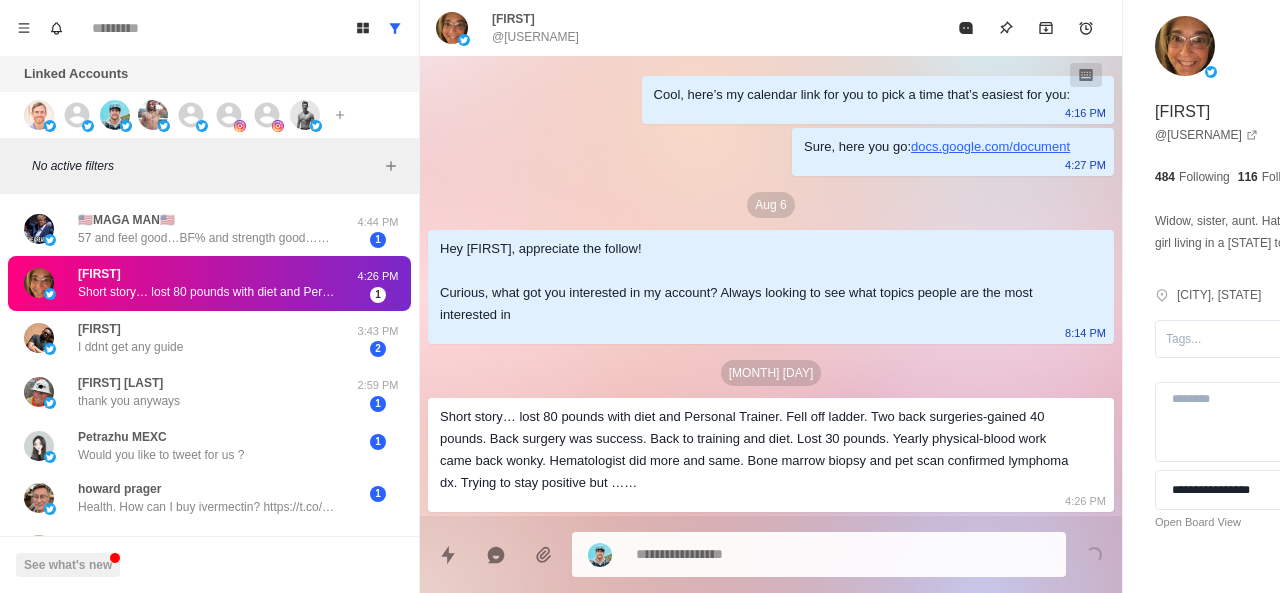 scroll, scrollTop: 18, scrollLeft: 0, axis: vertical 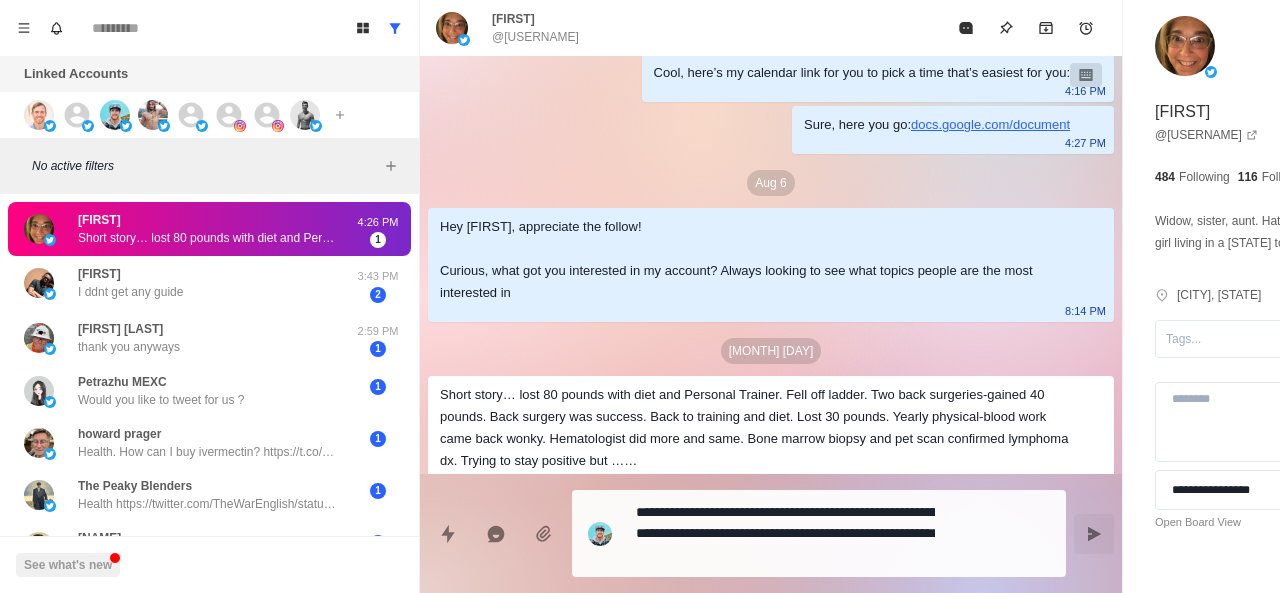 click on "**********" at bounding box center (819, 533) 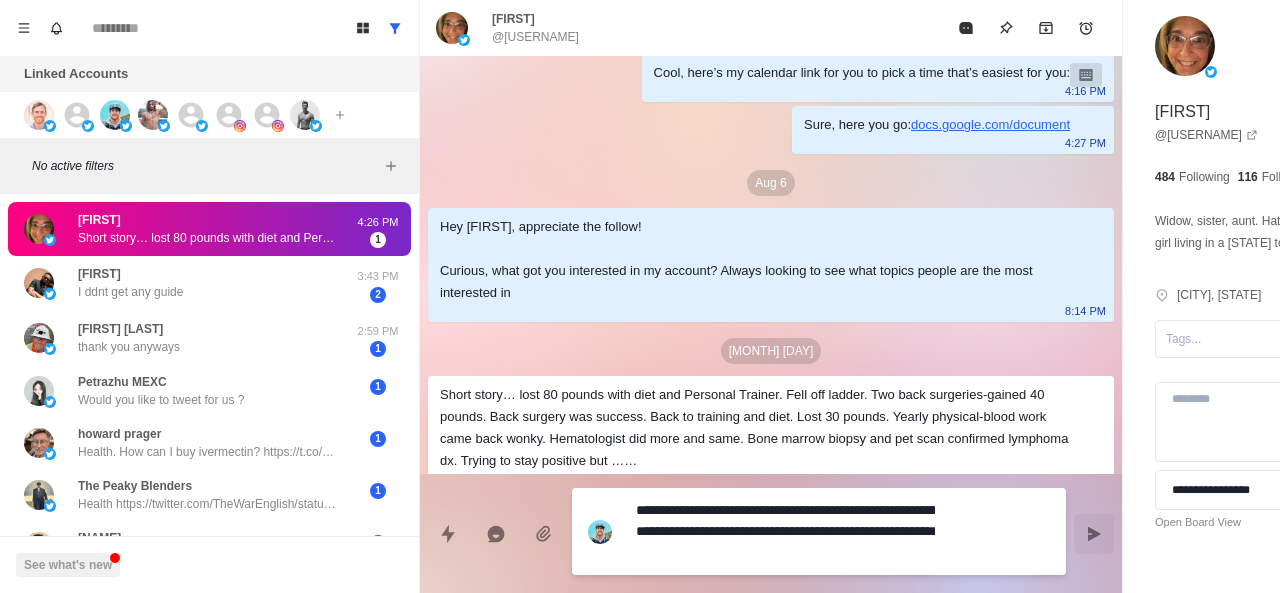 click on "**********" at bounding box center [785, 531] 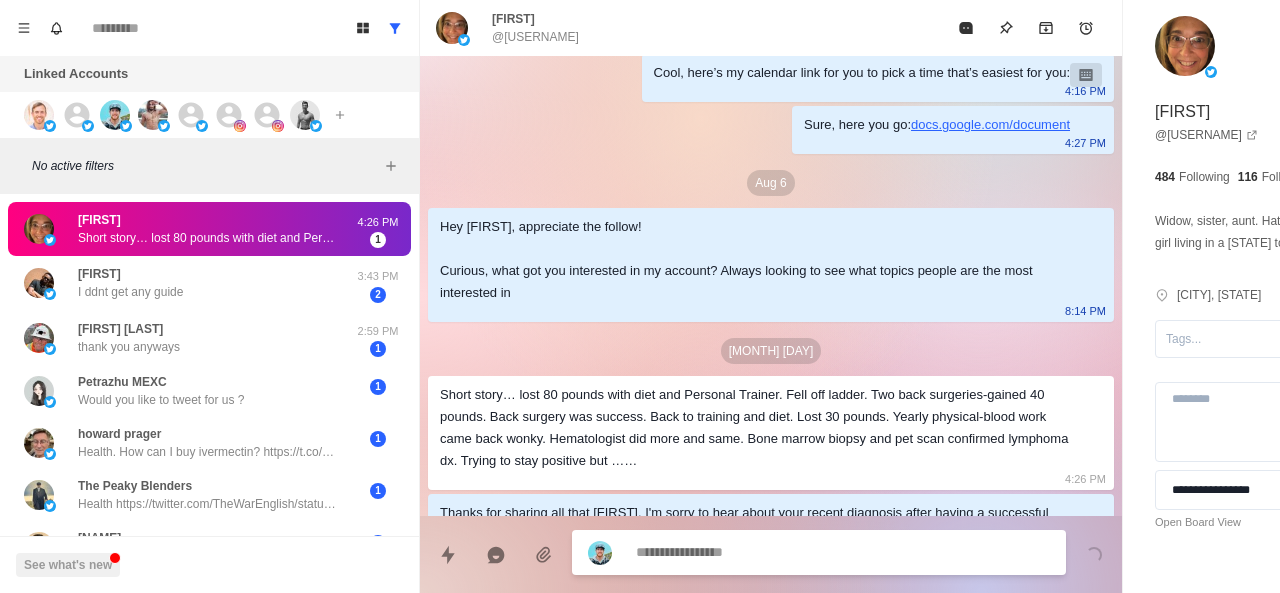 scroll, scrollTop: 92, scrollLeft: 0, axis: vertical 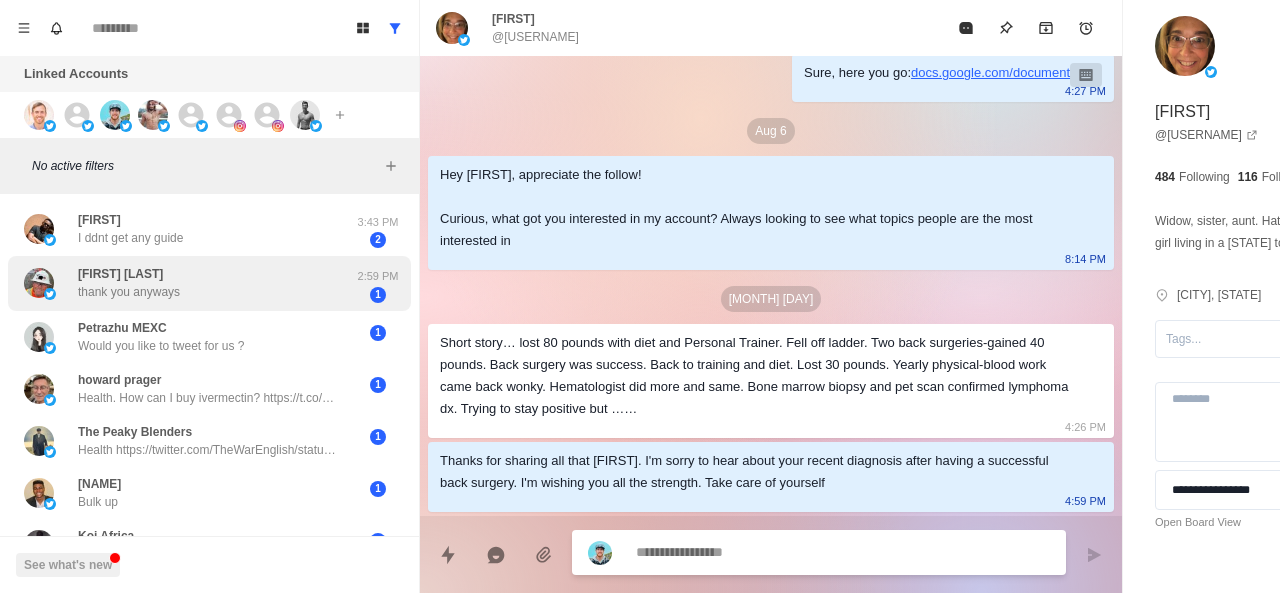 click on "[USERNAME] thank you anyways" at bounding box center (188, 283) 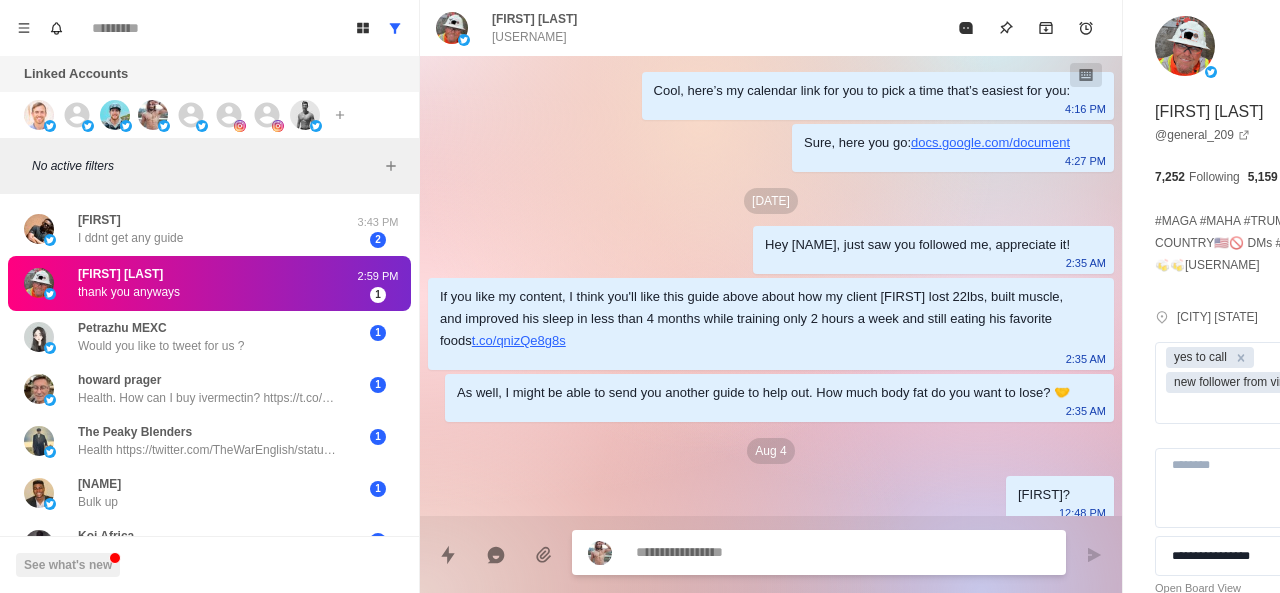 scroll, scrollTop: 1080, scrollLeft: 0, axis: vertical 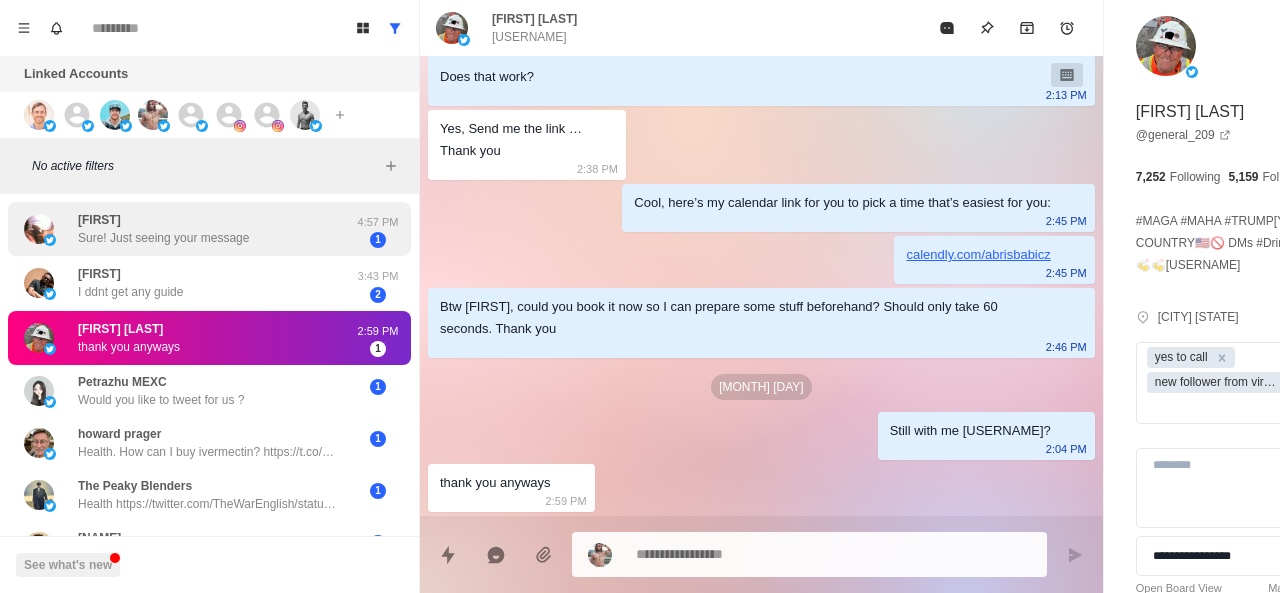 click on "Sure! Just seeing your message" at bounding box center (163, 238) 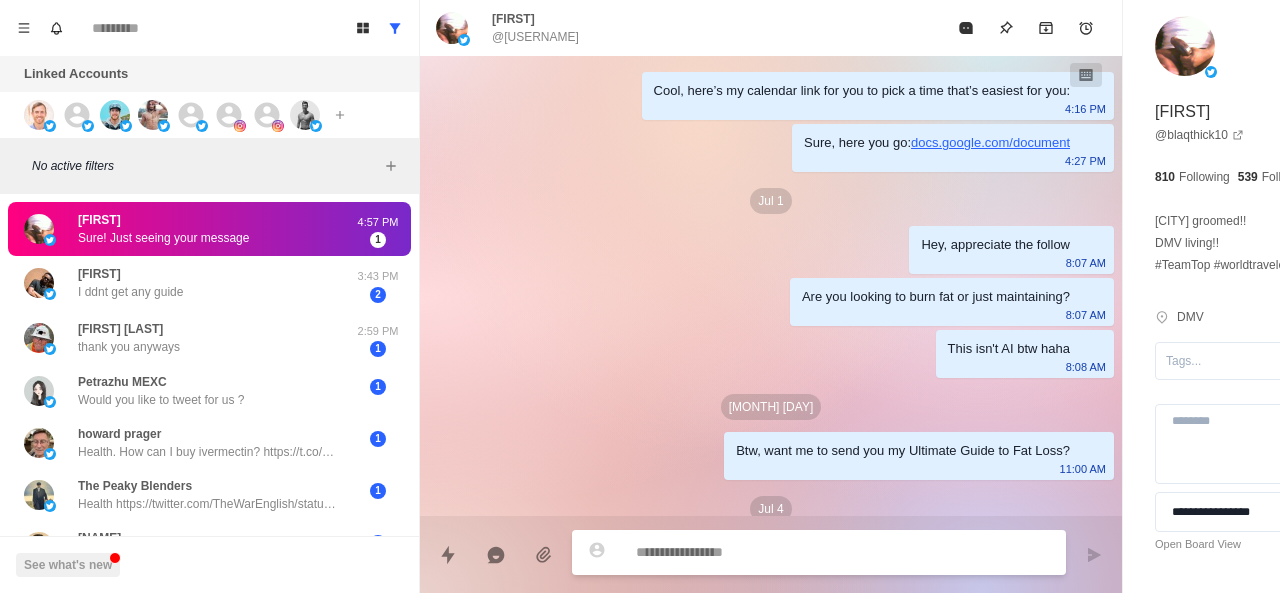 scroll, scrollTop: 194, scrollLeft: 0, axis: vertical 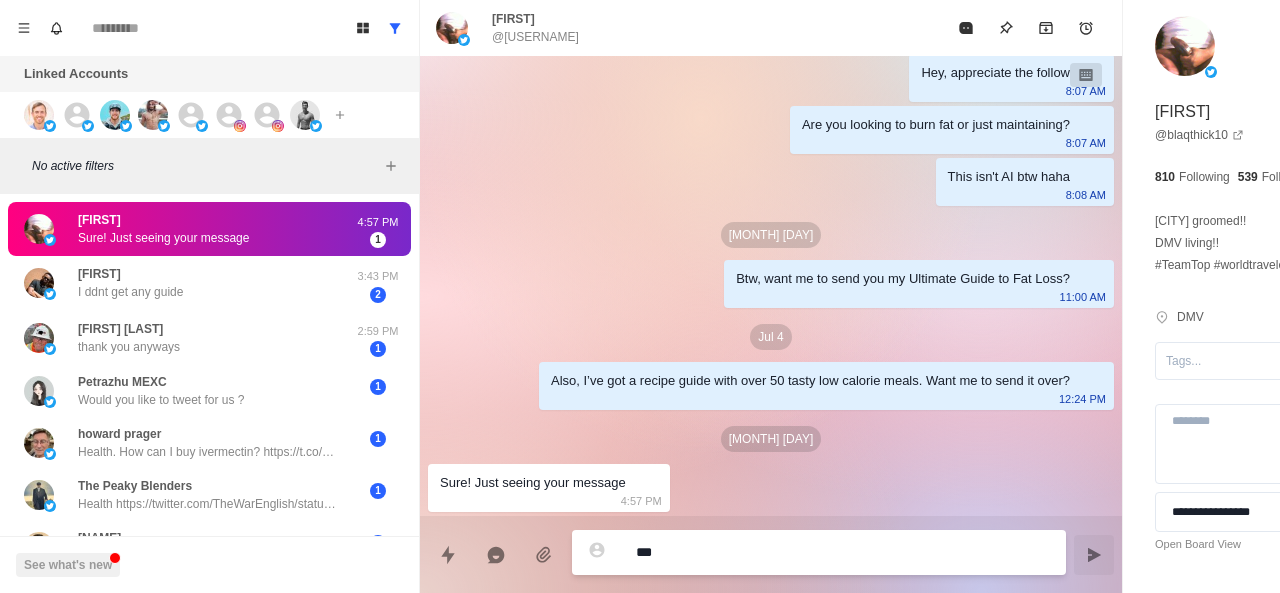 paste on "**********" 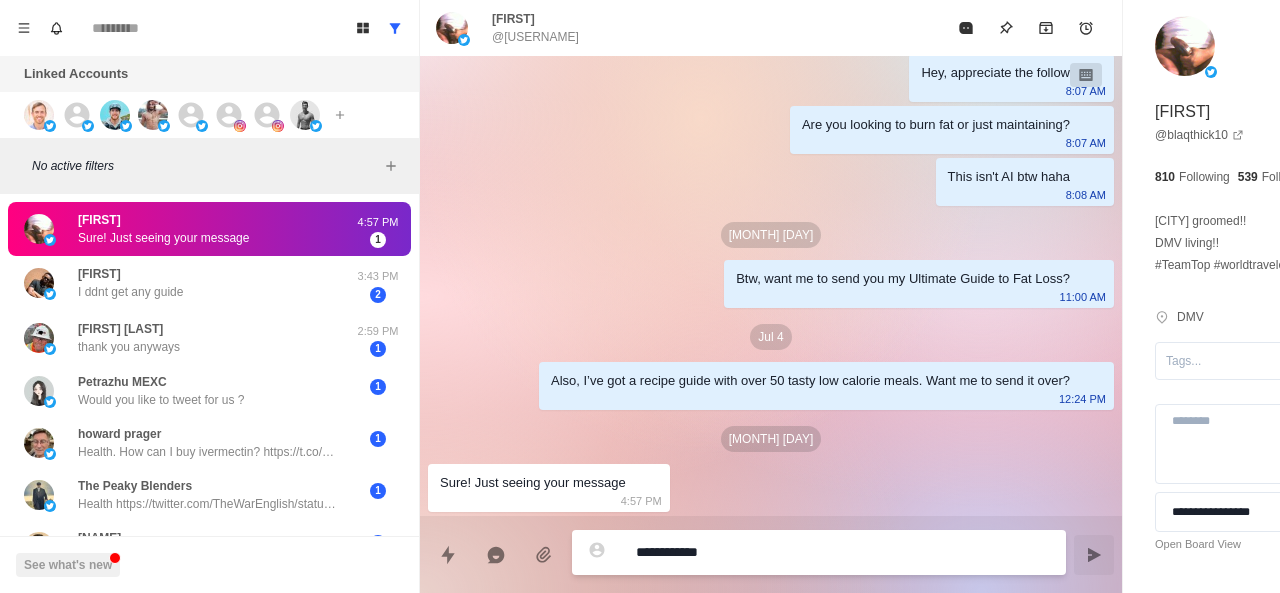 paste on "**********" 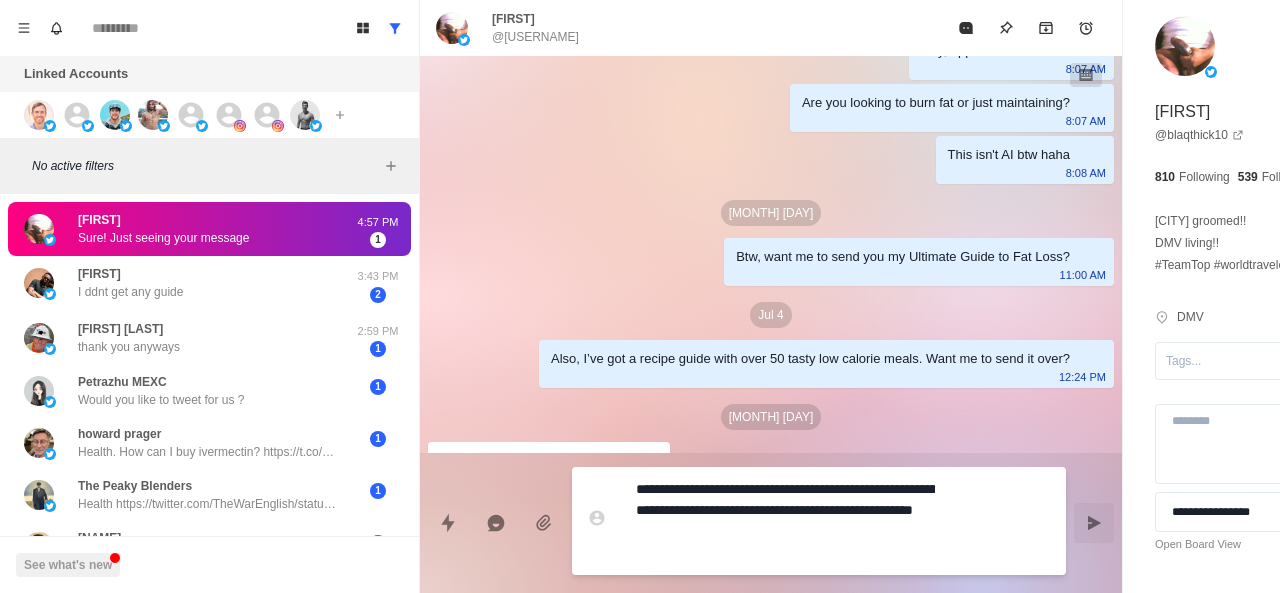 click on "**********" at bounding box center (785, 521) 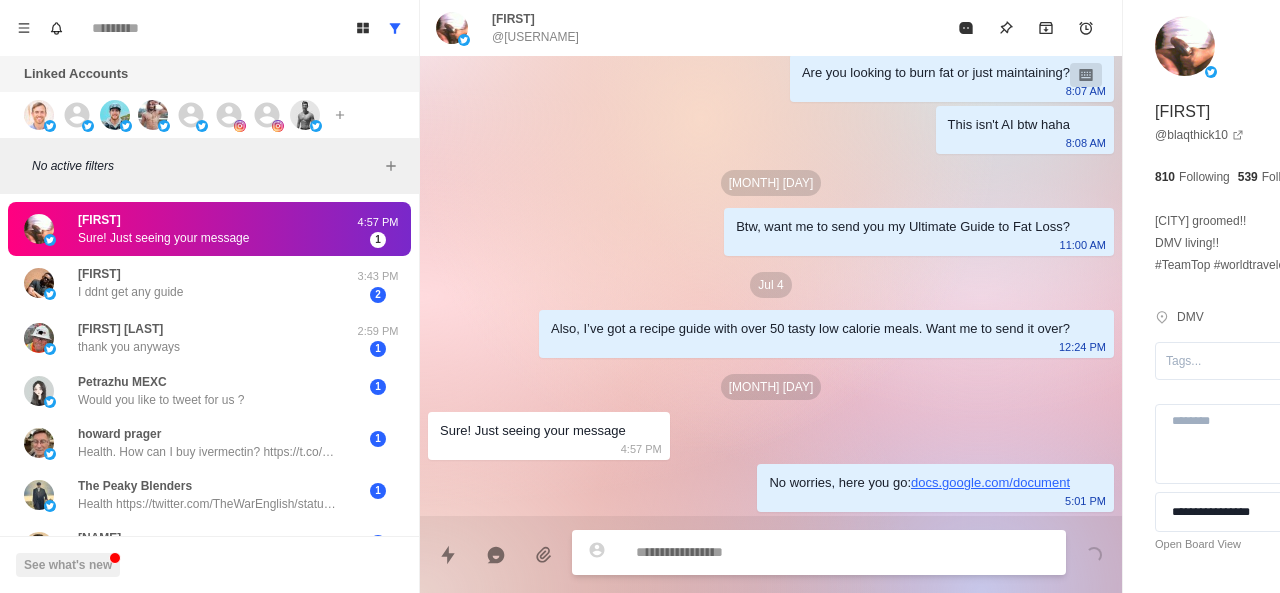 scroll, scrollTop: 246, scrollLeft: 0, axis: vertical 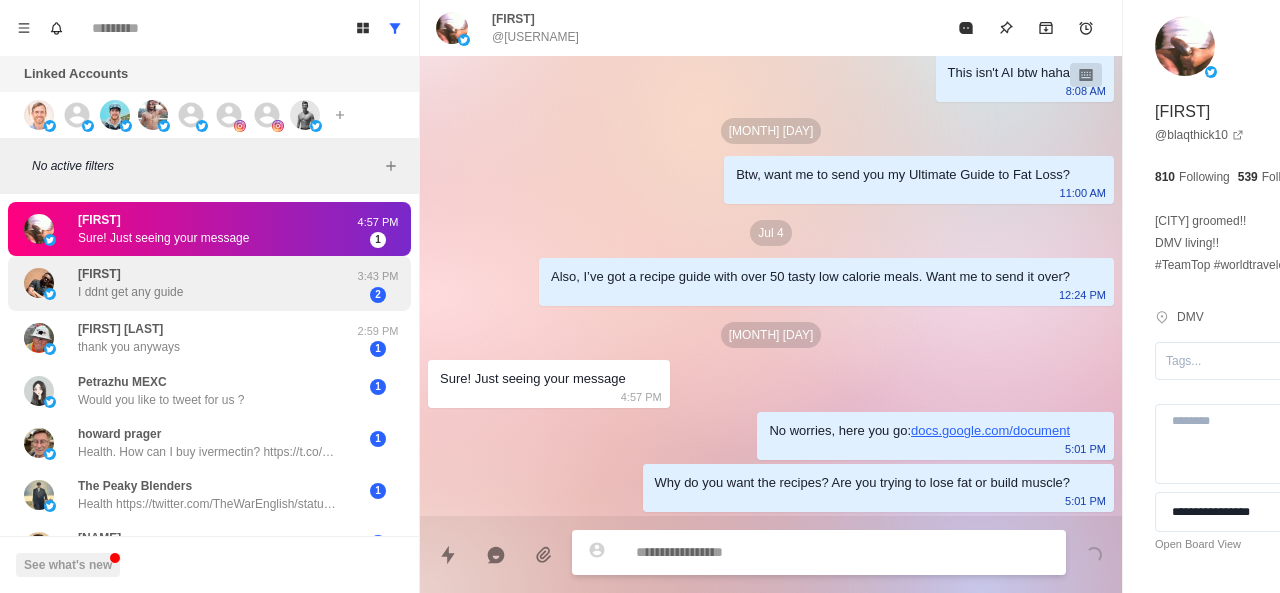 click on "[NAME] I ddnt get any guide [TIME]" at bounding box center [209, 283] 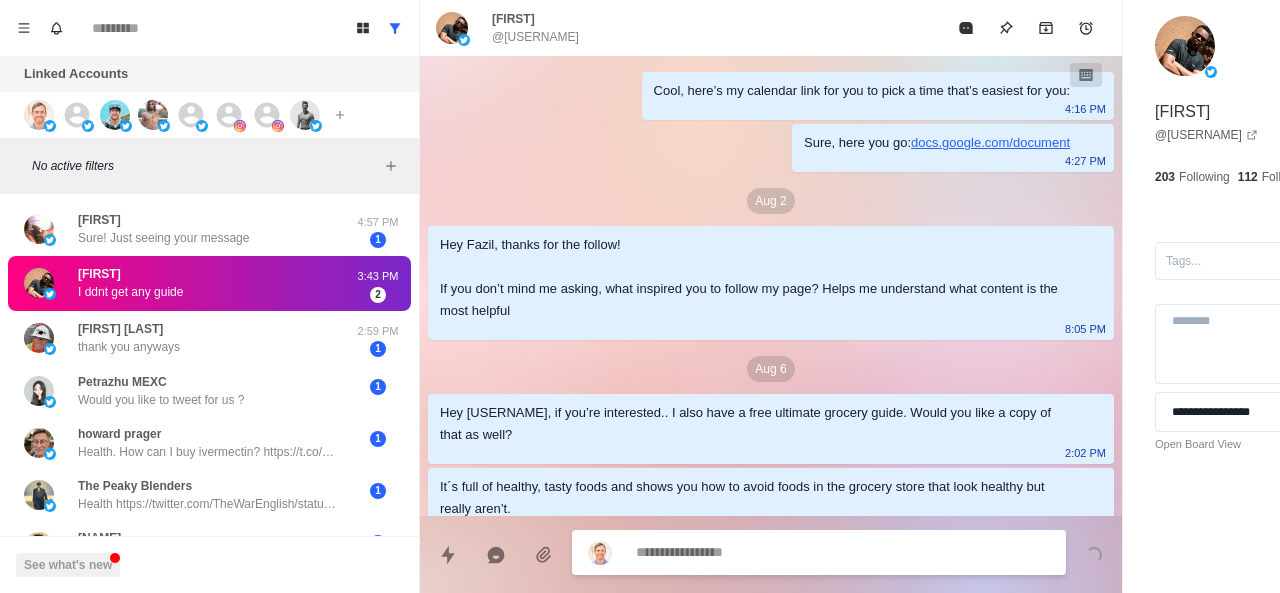 scroll, scrollTop: 388, scrollLeft: 0, axis: vertical 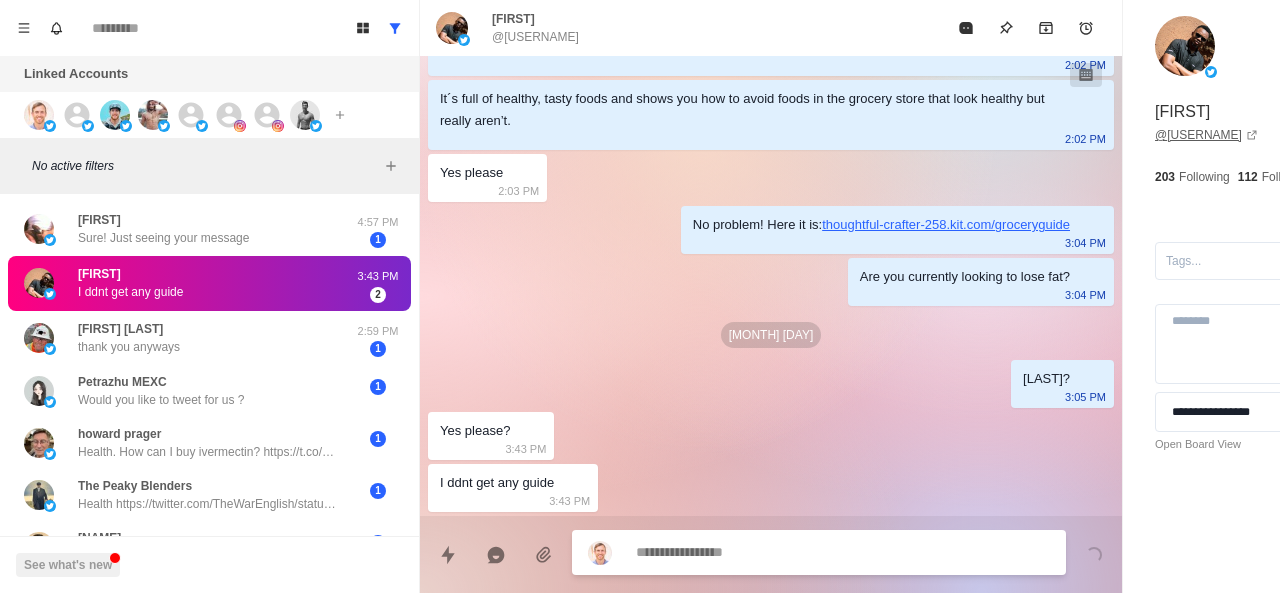 click on "@[USERNAME]" at bounding box center (1206, 135) 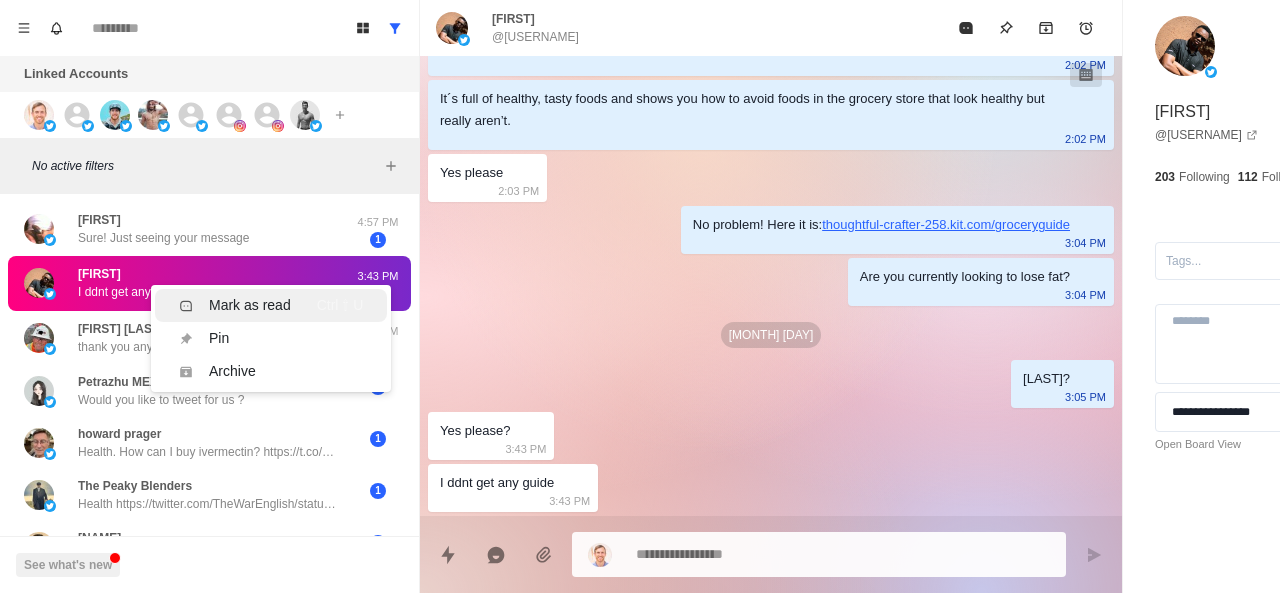 click on "Mark as read" at bounding box center (235, 305) 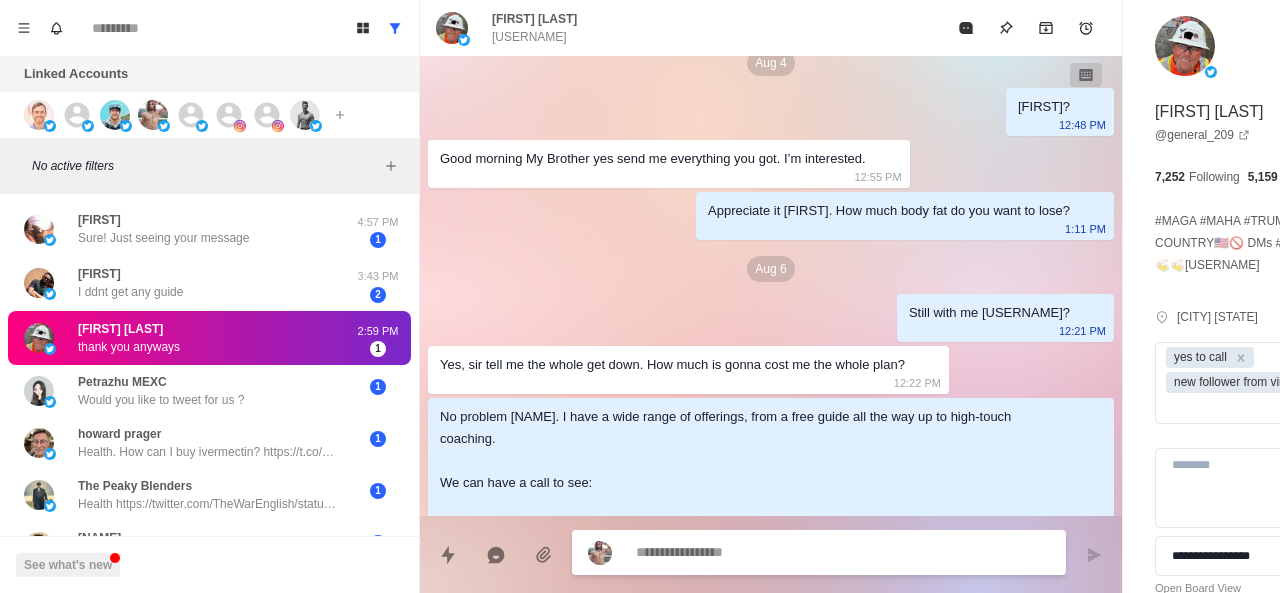 scroll, scrollTop: 1080, scrollLeft: 0, axis: vertical 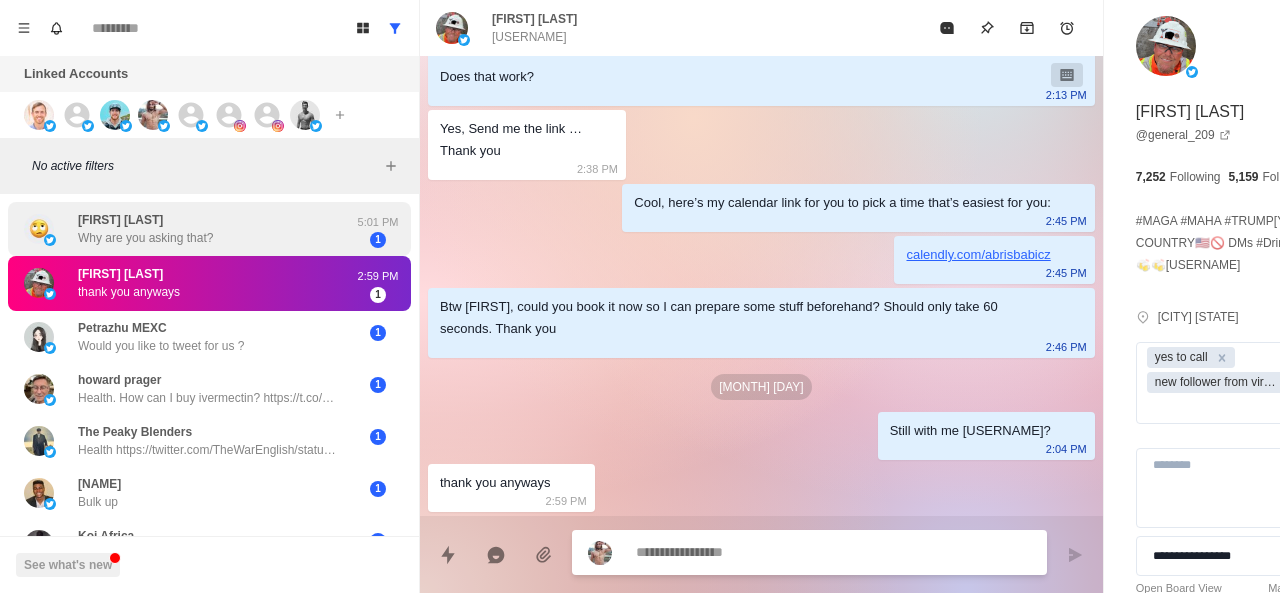 click on "Why are you asking that?" at bounding box center [145, 238] 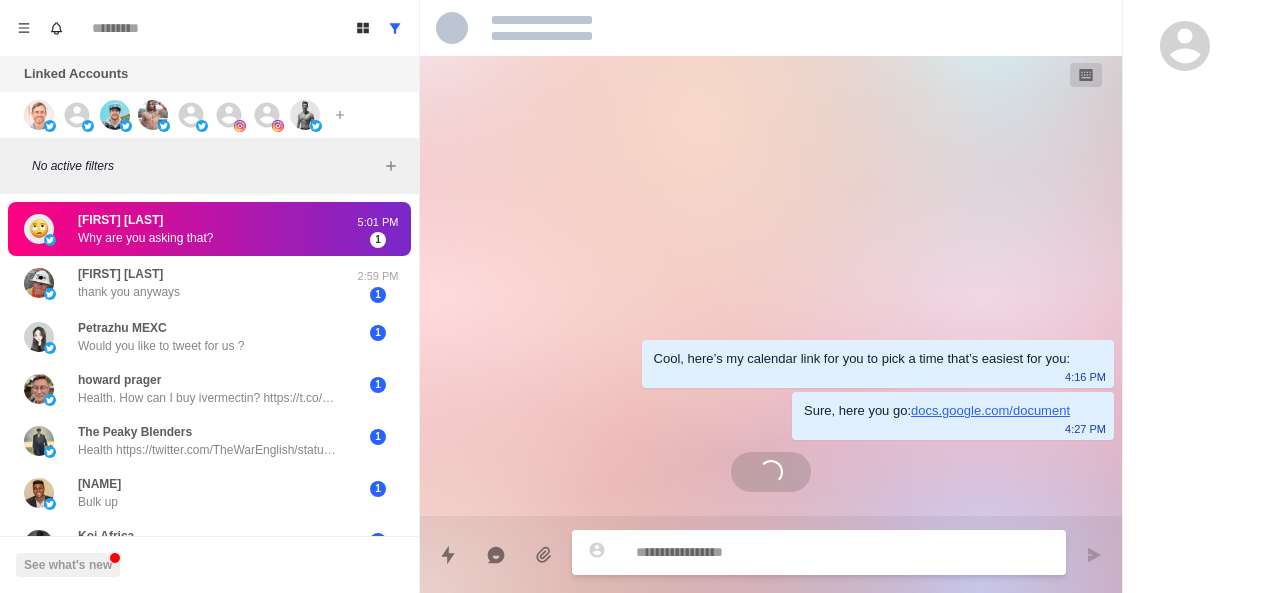 scroll, scrollTop: 0, scrollLeft: 0, axis: both 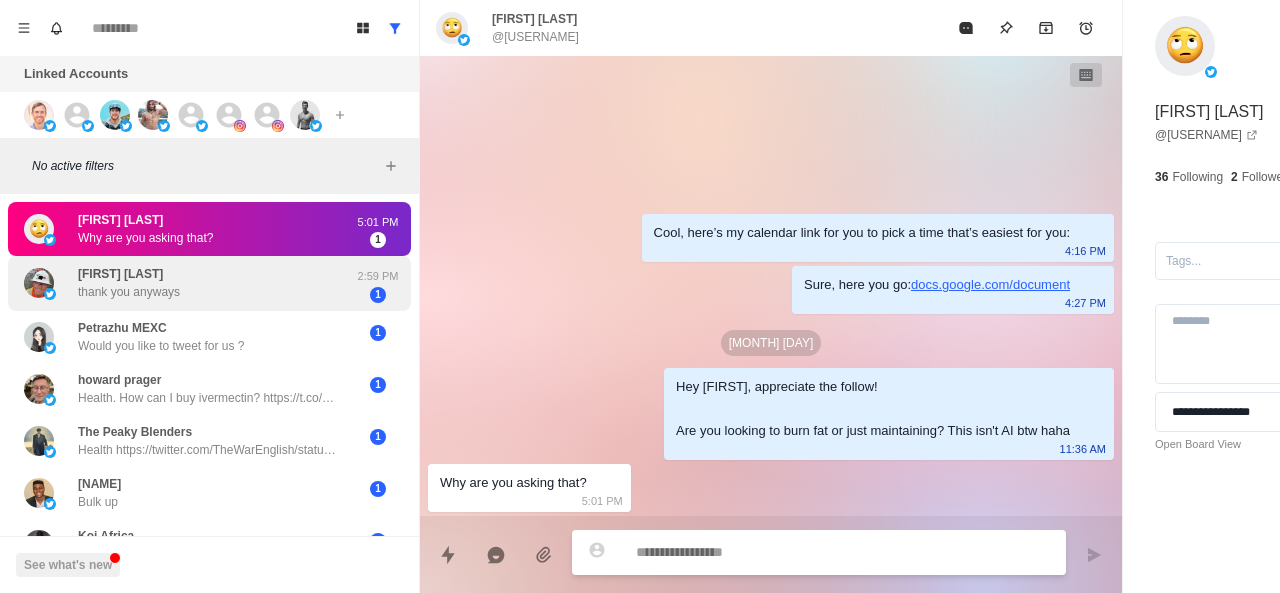 click on "[USERNAME] thank you anyways" at bounding box center (188, 283) 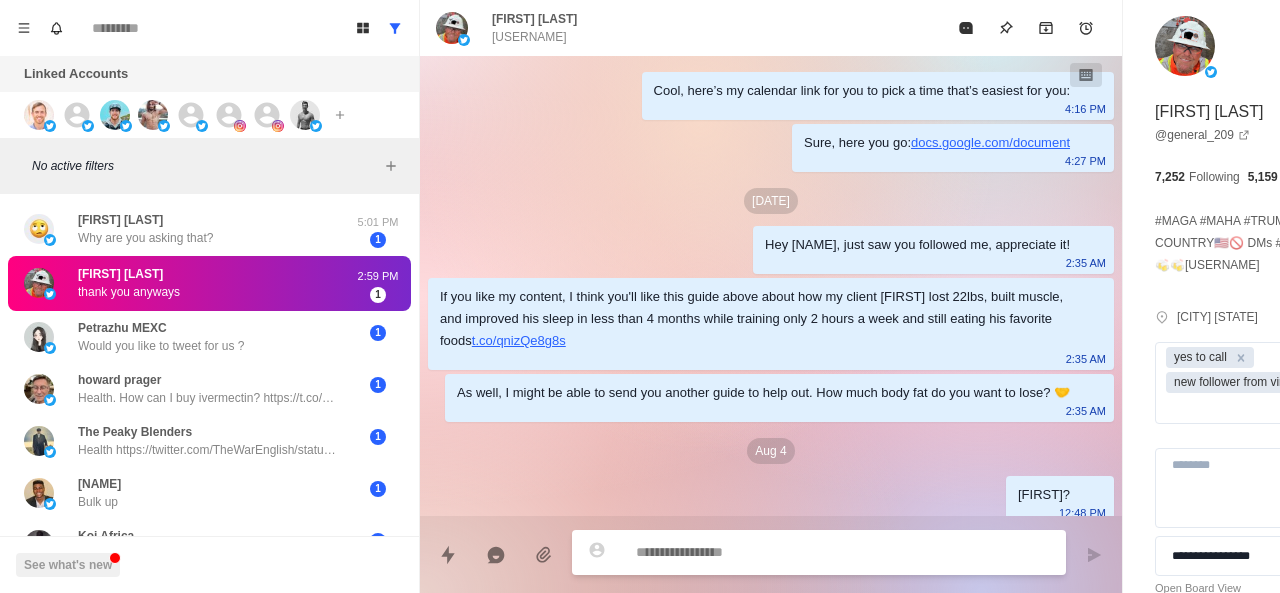 scroll, scrollTop: 1080, scrollLeft: 0, axis: vertical 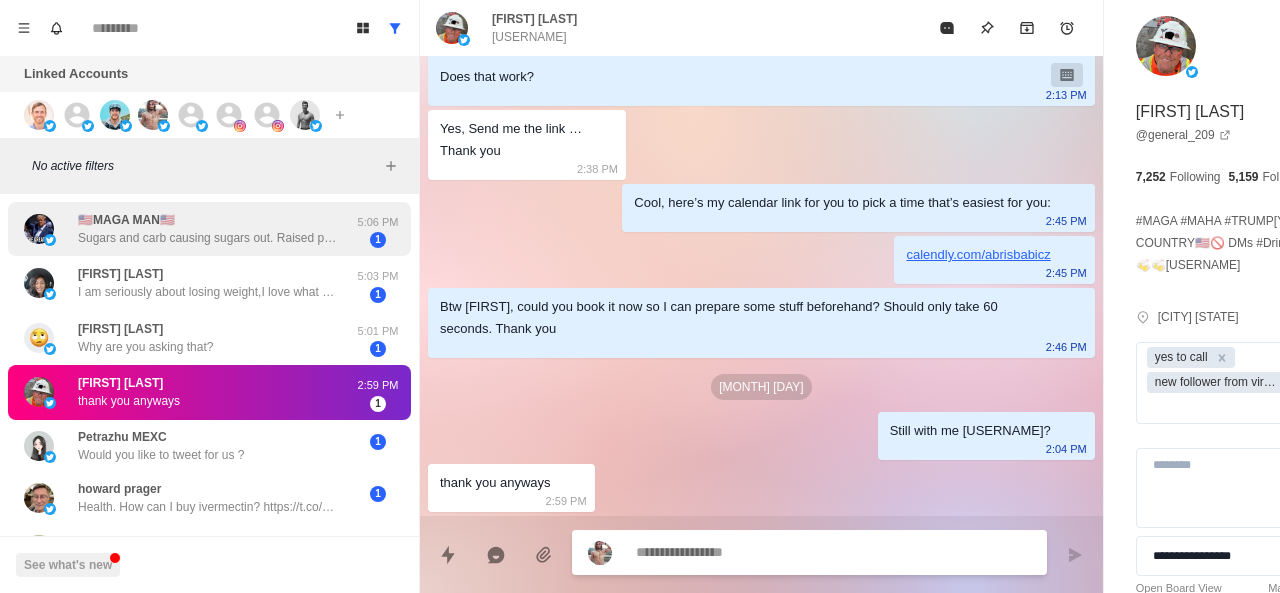 click on "🇺🇸[LAST]🇺🇸 Sugars and carb causing sugars out. Raised protein level and good fats…Fasting 16 hours and workouts in AM…Lifting and cardio over 6 days and rest on Sunday…Water water water…100-120 ounces with hydration powder…Looking at supplements to lower BP and statin…Any suggestions?" at bounding box center (208, 229) 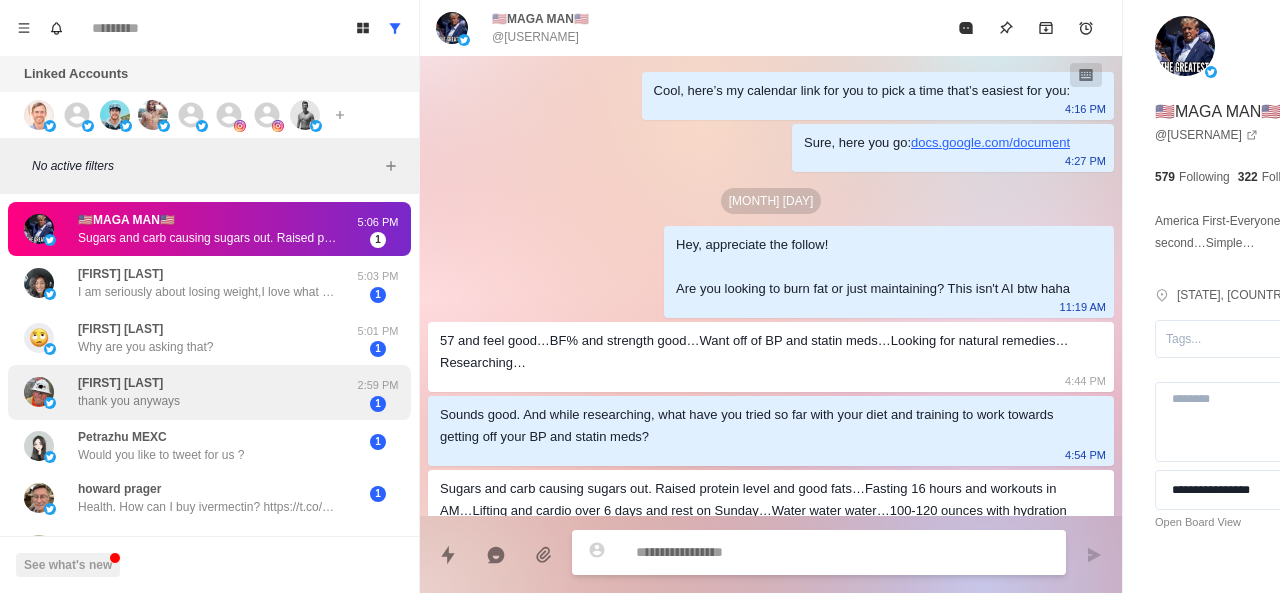 scroll, scrollTop: 72, scrollLeft: 0, axis: vertical 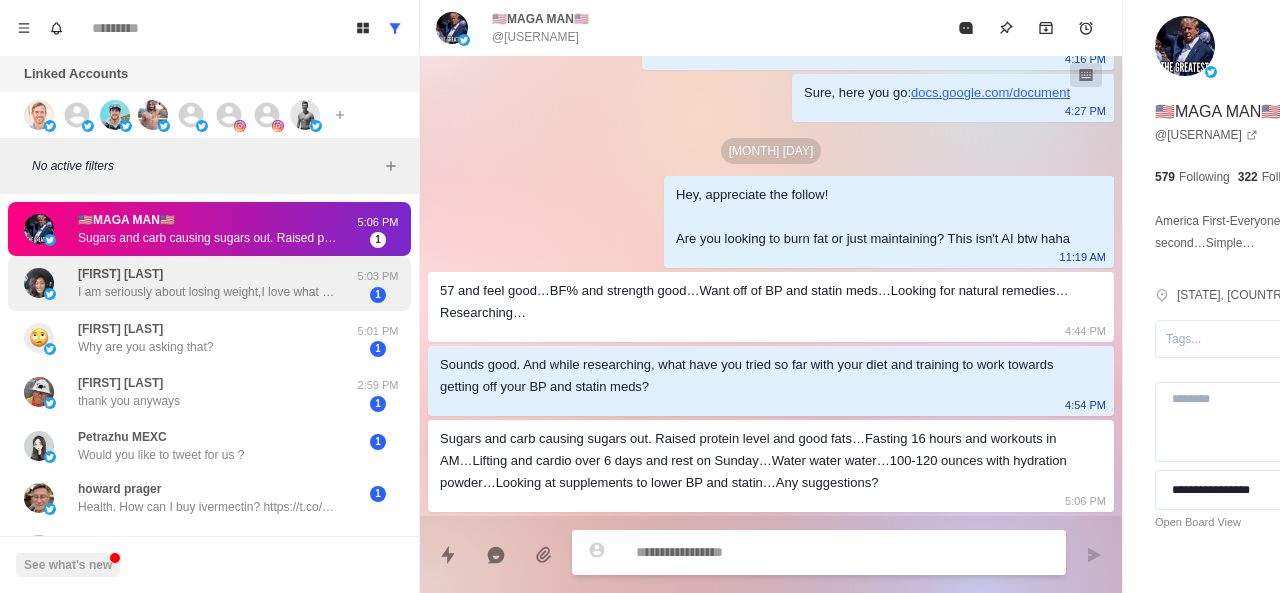 click on "[FIRST] [LAST] I am seriously about losing weight,I love what you post,I wouldn’t mind the recipe book but I have egg allergies so I find it hard to adopt to most recipes." at bounding box center [208, 283] 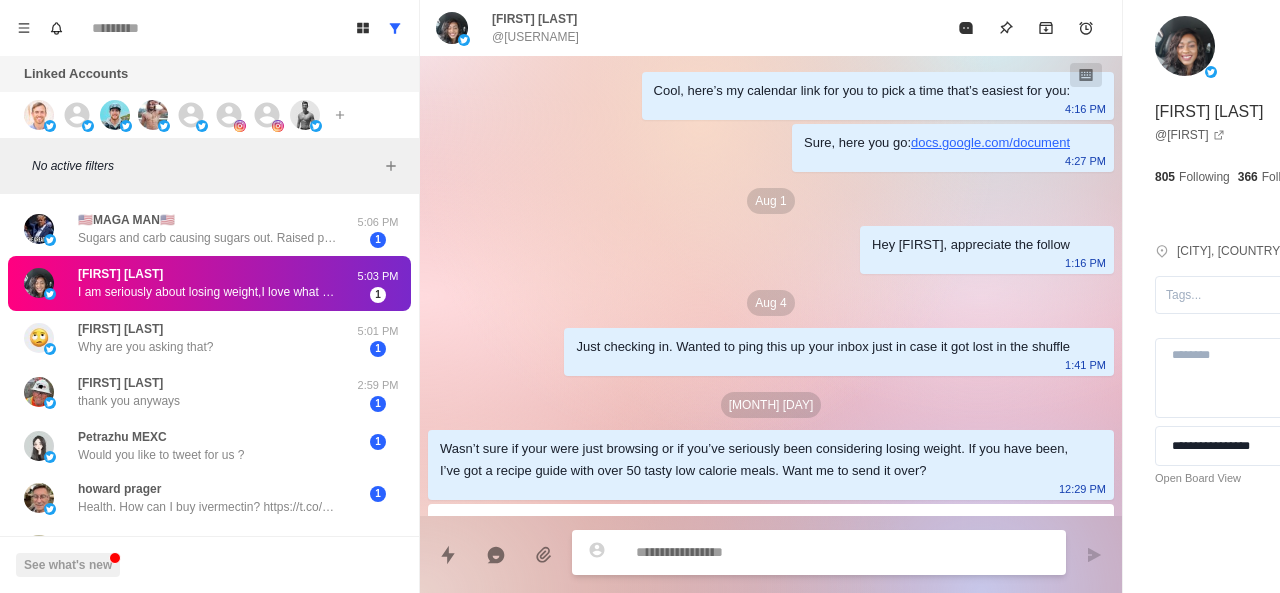 scroll, scrollTop: 84, scrollLeft: 0, axis: vertical 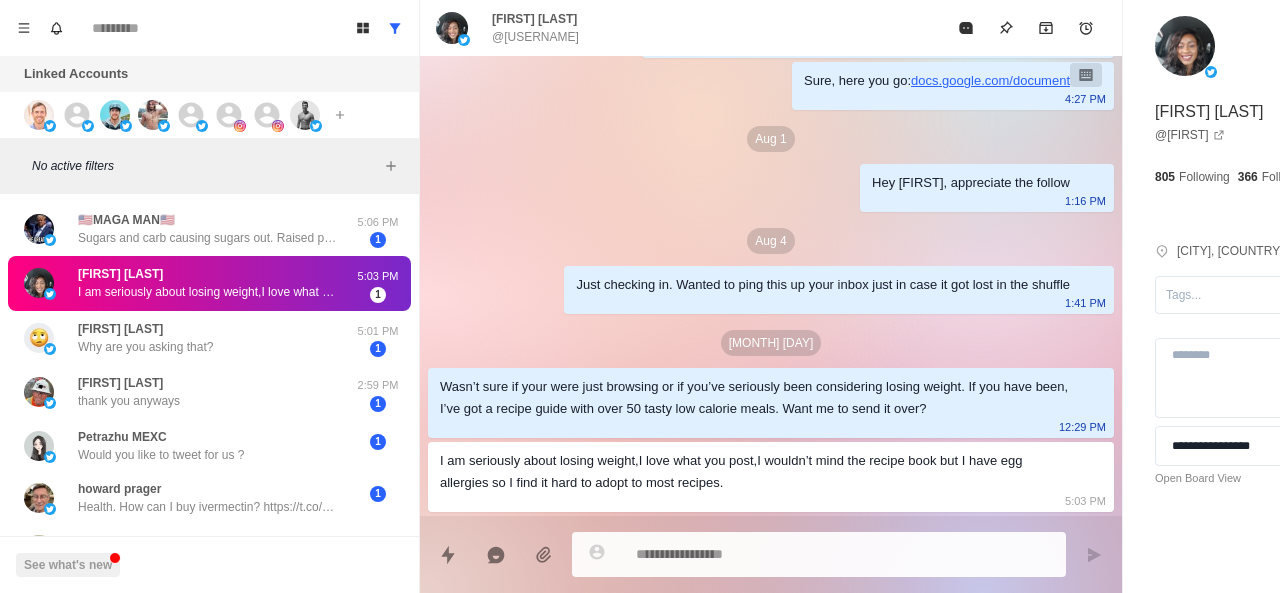 click on "I am seriously about losing weight,I love what you post,I wouldn’t mind the recipe book but I have egg allergies so I find it hard to adopt to most recipes." at bounding box center (755, 472) 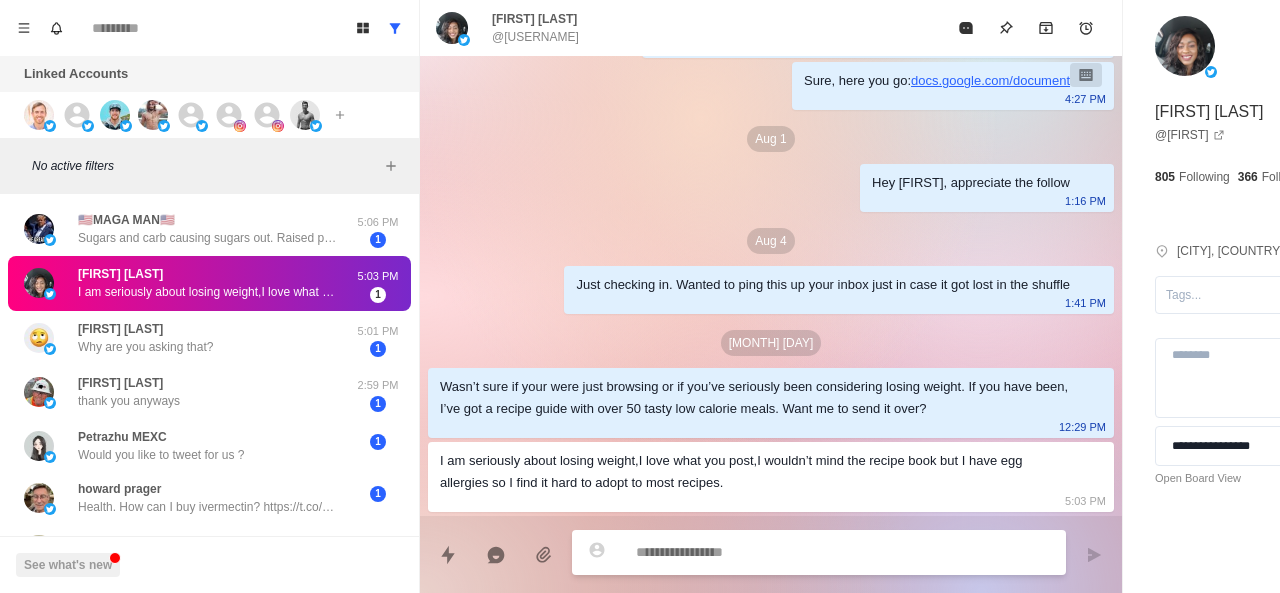 click at bounding box center (785, 552) 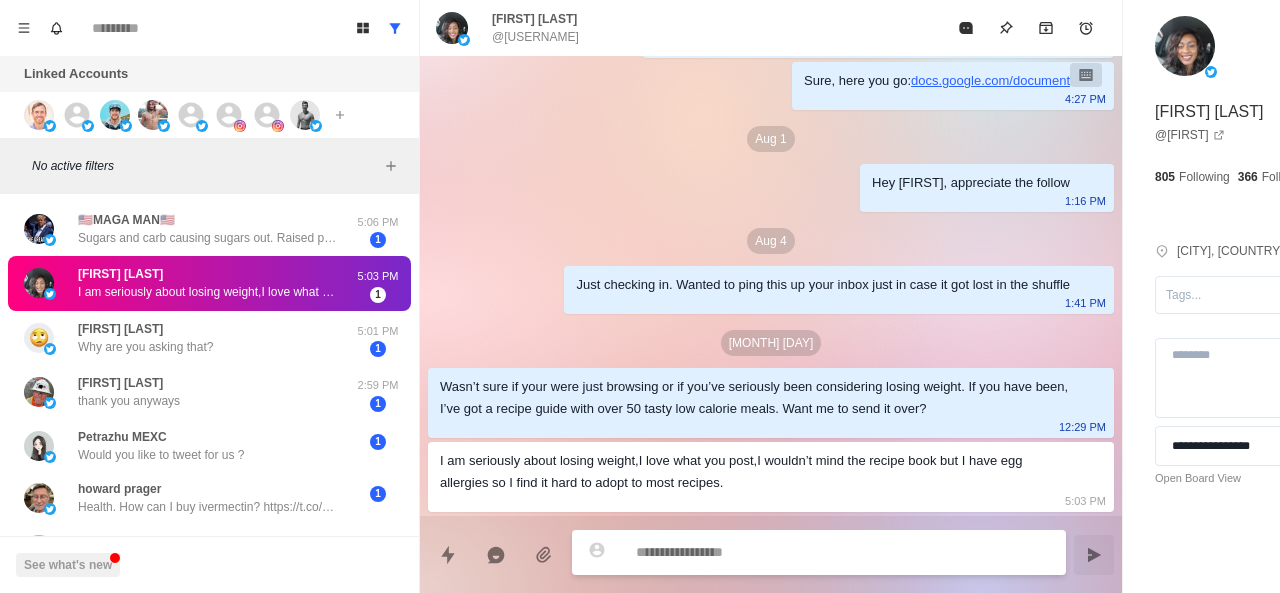 paste on "**********" 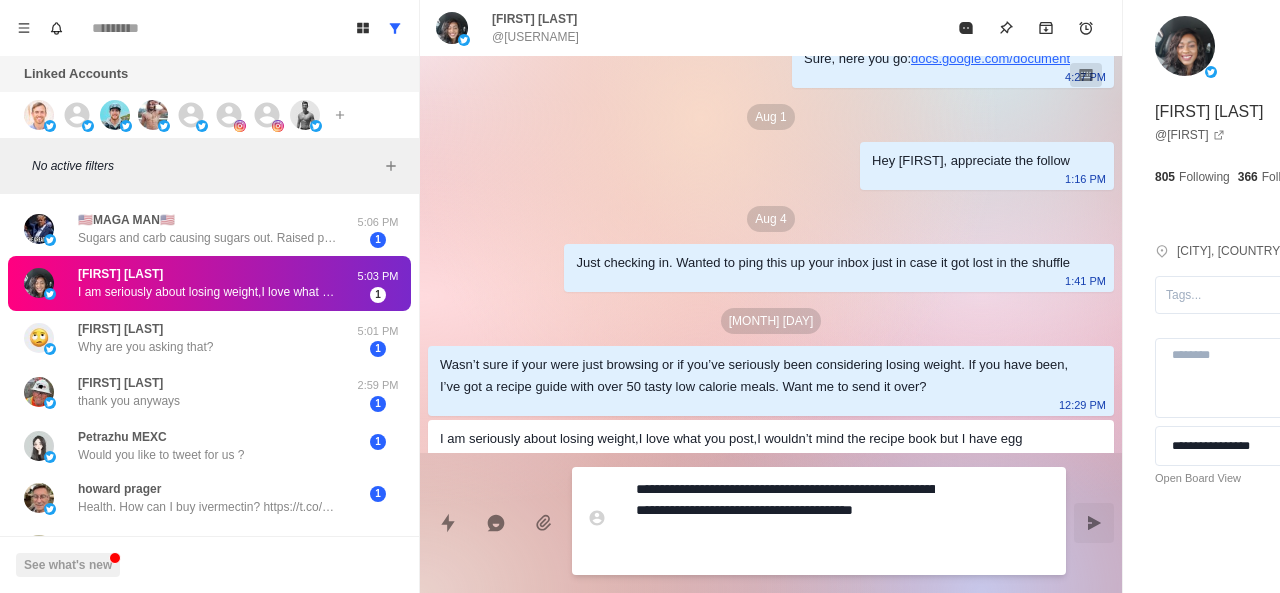 drag, startPoint x: 679, startPoint y: 495, endPoint x: 686, endPoint y: 565, distance: 70.34913 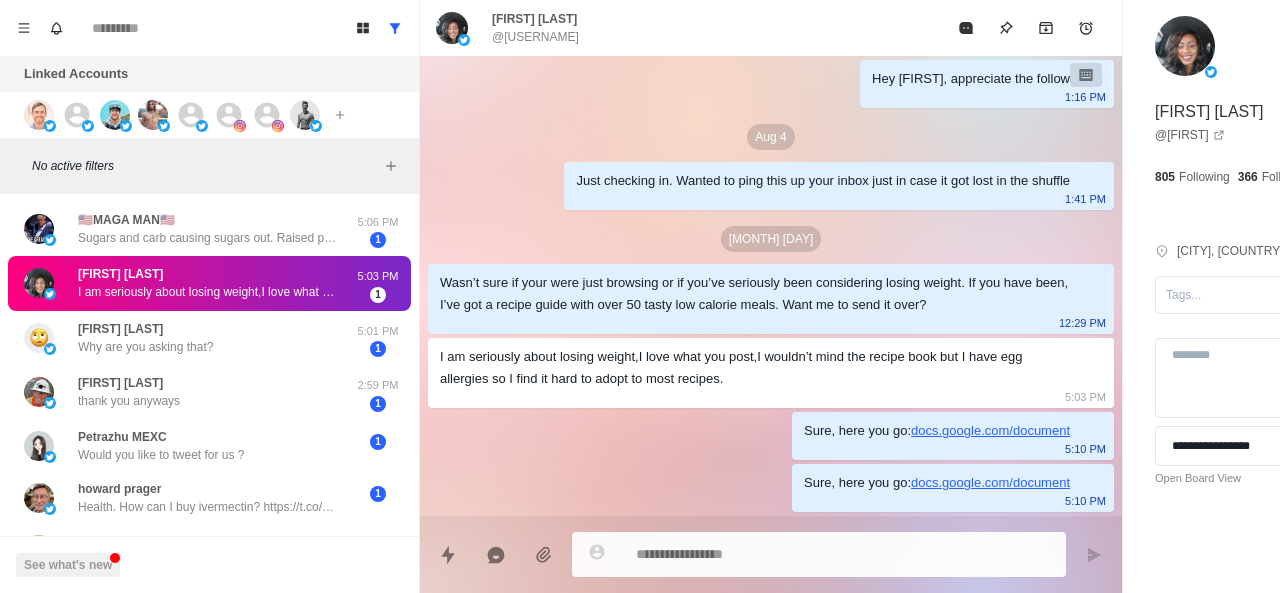 scroll, scrollTop: 136, scrollLeft: 0, axis: vertical 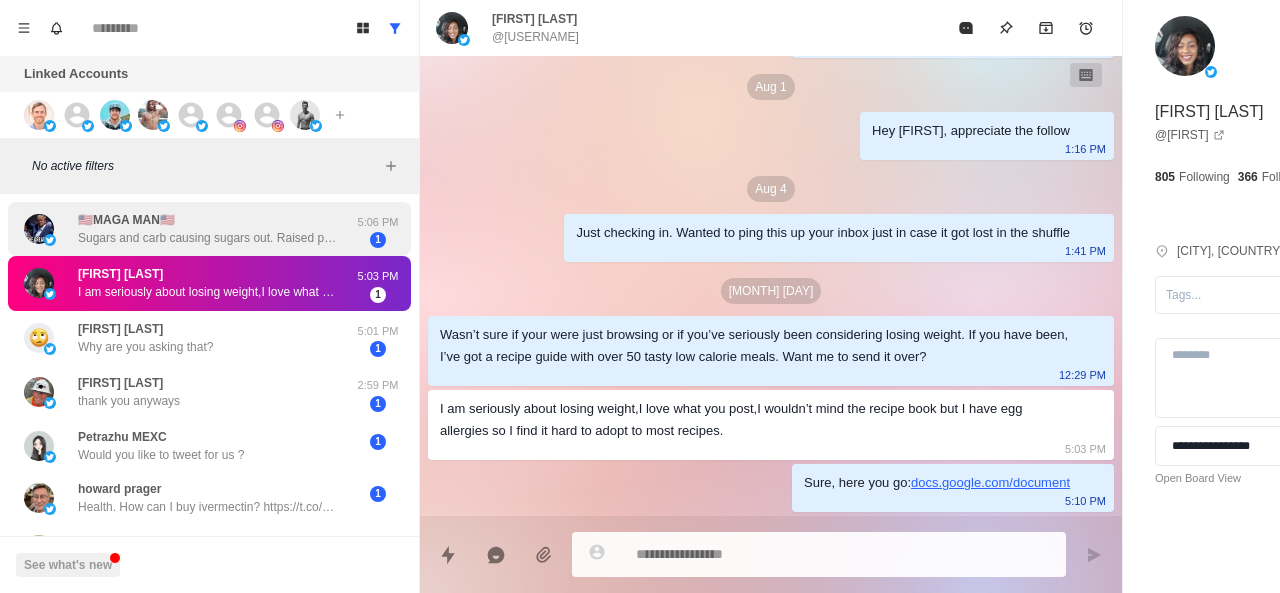 click on "🇺🇸[LAST]🇺🇸 Sugars and carb causing sugars out. Raised protein level and good fats…Fasting 16 hours and workouts in AM…Lifting and cardio over 6 days and rest on Sunday…Water water water…100-120 ounces with hydration powder…Looking at supplements to lower BP and statin…Any suggestions?" at bounding box center (208, 229) 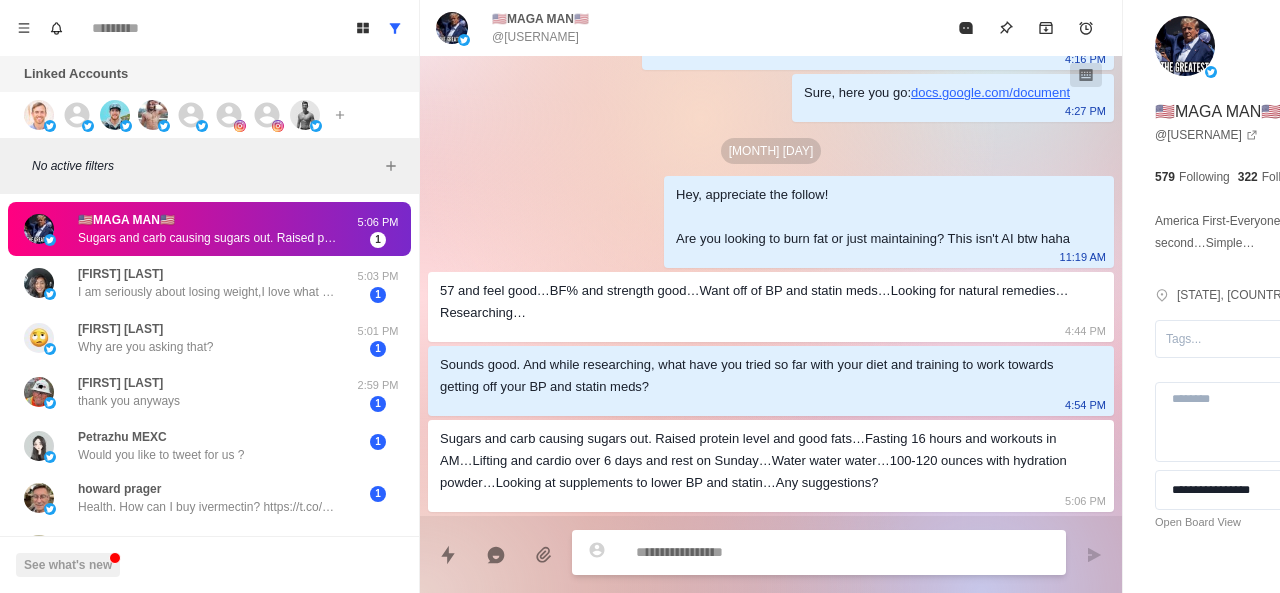 scroll, scrollTop: 72, scrollLeft: 0, axis: vertical 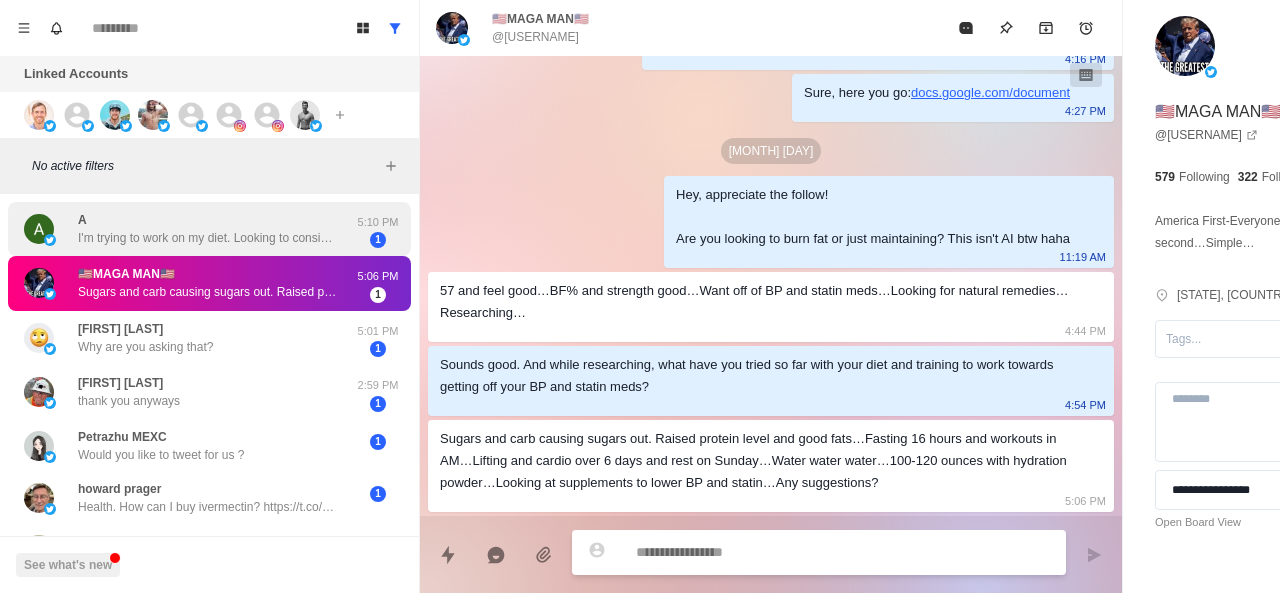 click on "A I'm trying to work on my diet. Looking to consistently consume nutritious food." at bounding box center (208, 229) 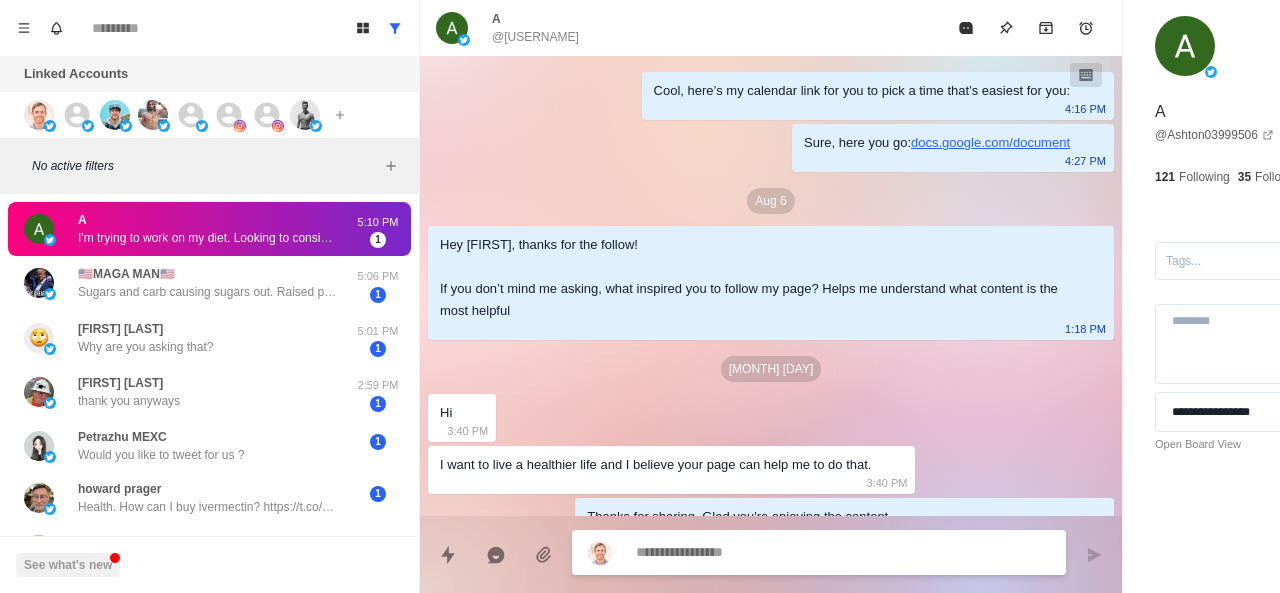 scroll, scrollTop: 130, scrollLeft: 0, axis: vertical 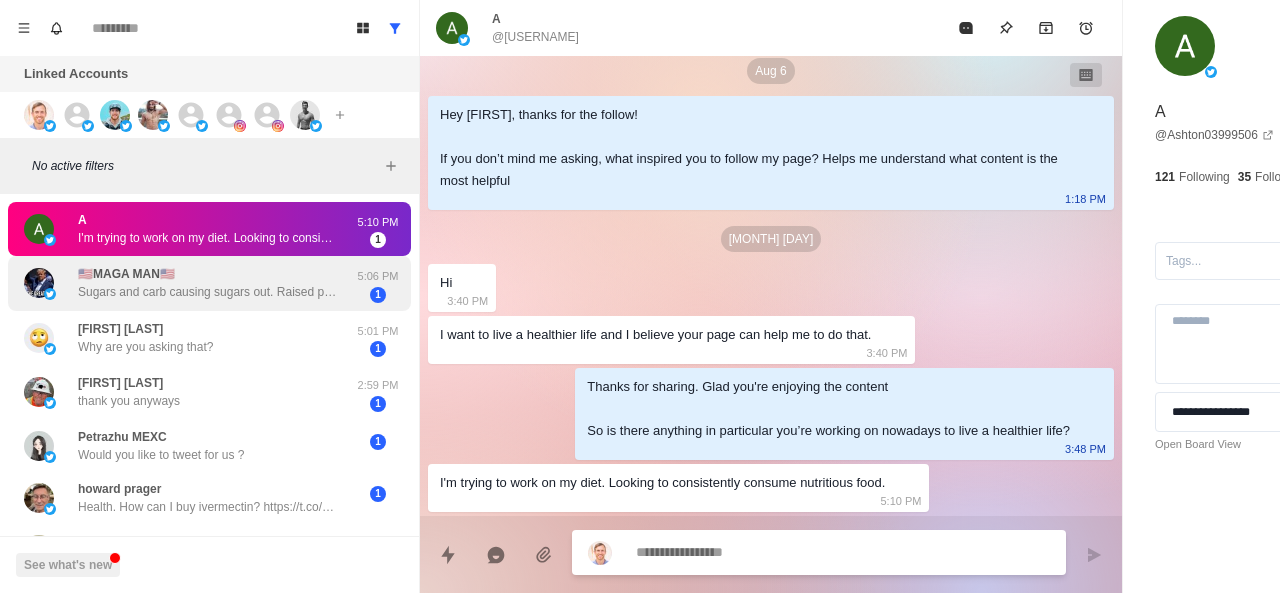 click on "🇺🇸MAGA MAN🇺🇸 Sugars and carb causing sugars out. Raised protein level and good fats…Fasting 16 hours and workouts in AM…Lifting and cardio over 6 days and rest on Sunday…Water water water…100-120 ounces with hydration powder…Looking at supplements to lower BP and statin…Any suggestions? 5:06 PM 1" at bounding box center (209, 283) 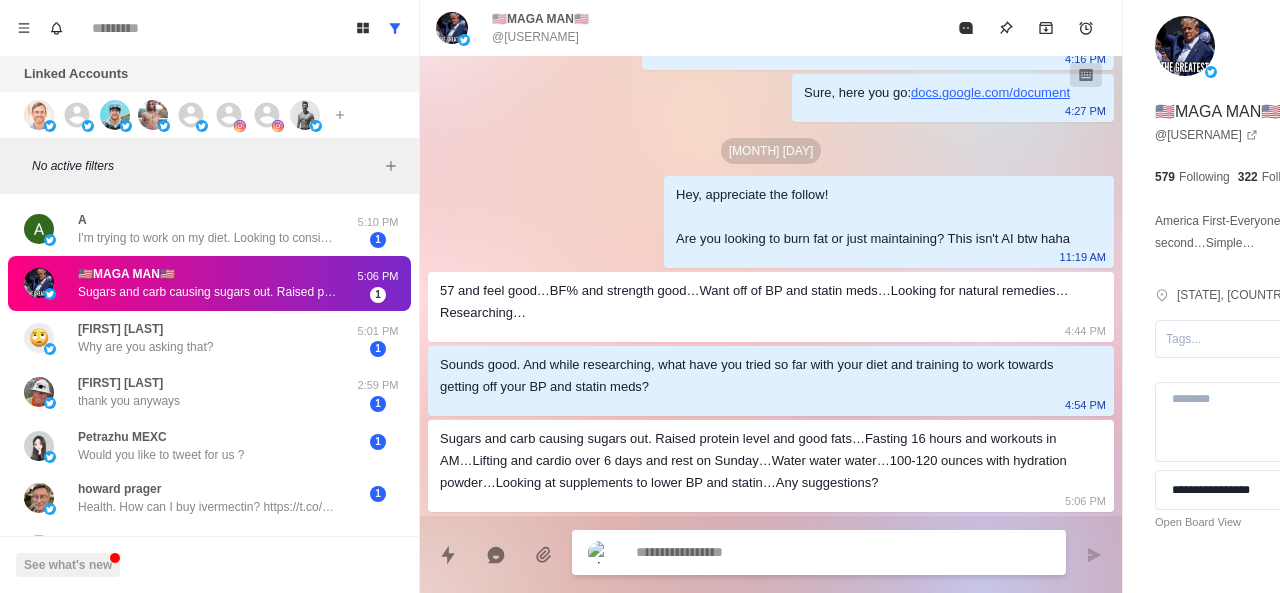 scroll, scrollTop: 72, scrollLeft: 0, axis: vertical 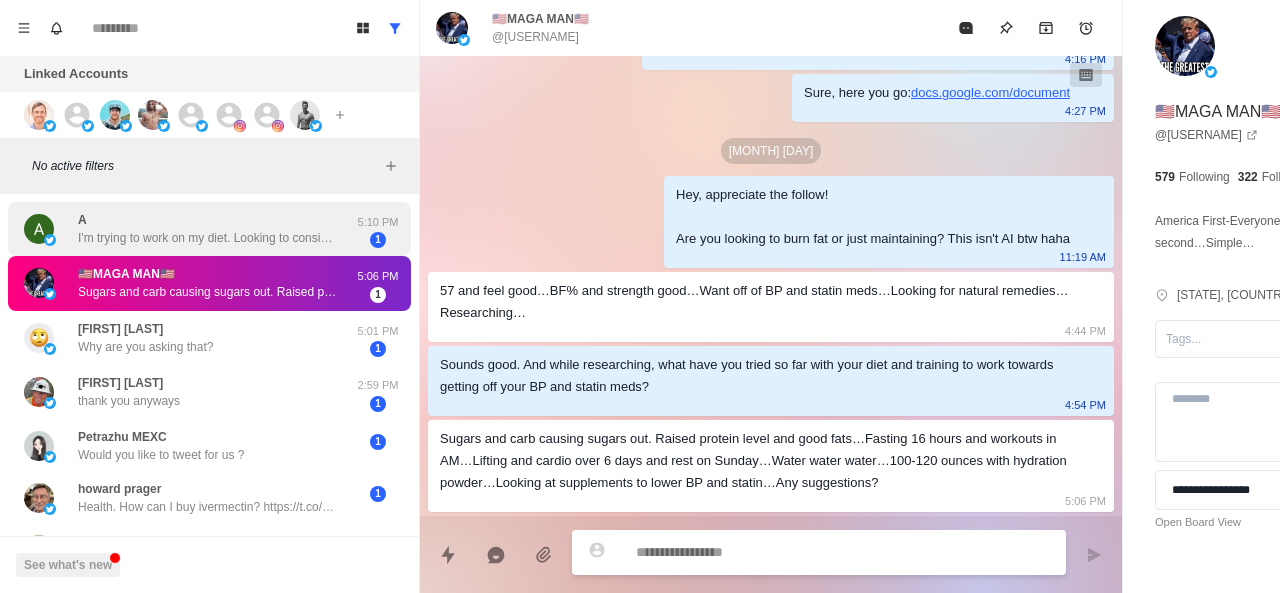 click on "A I'm trying to work on my diet. Looking to consistently consume nutritious food. [TIME]" at bounding box center [209, 229] 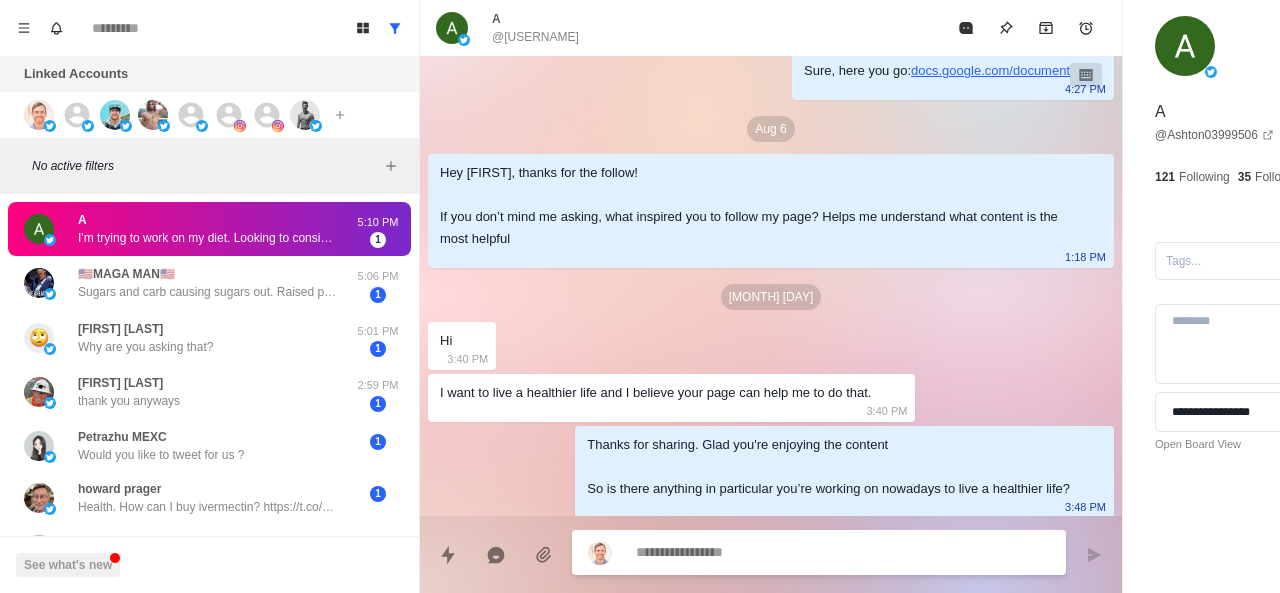 scroll, scrollTop: 130, scrollLeft: 0, axis: vertical 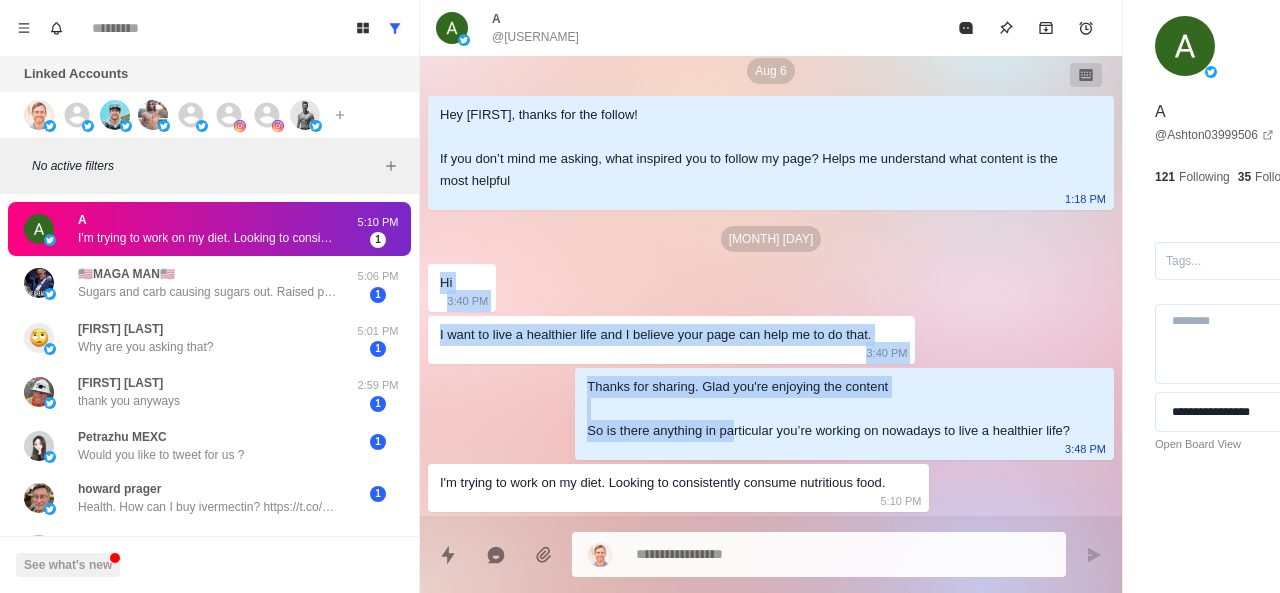 drag, startPoint x: 434, startPoint y: 289, endPoint x: 604, endPoint y: 434, distance: 223.43903 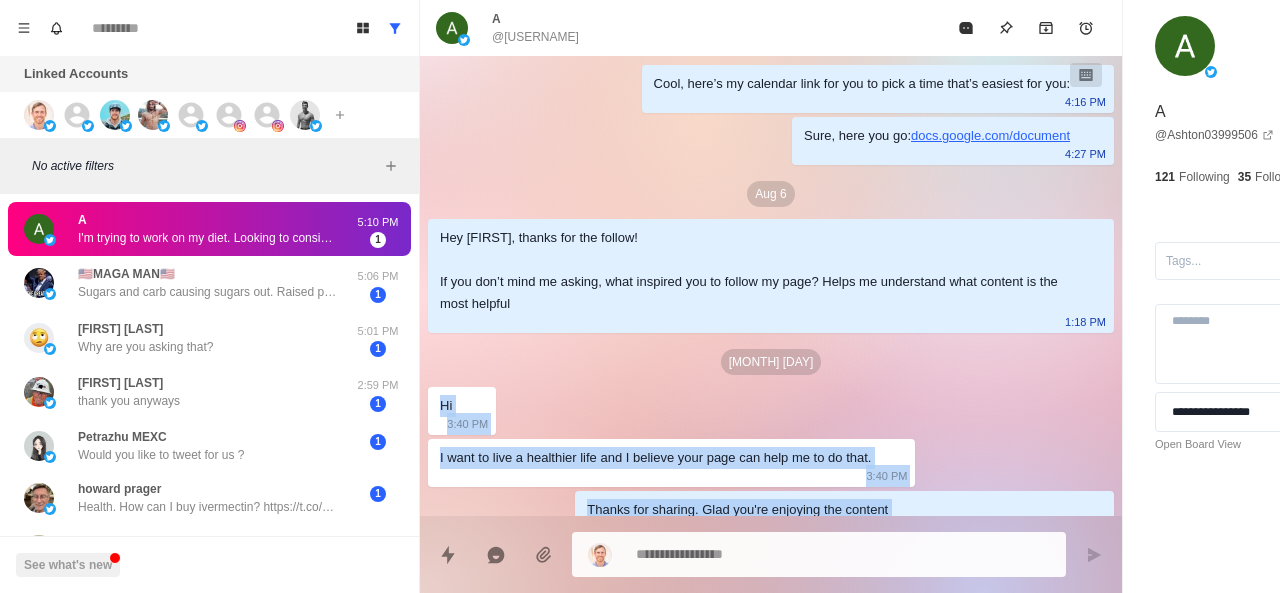 scroll, scrollTop: 2, scrollLeft: 0, axis: vertical 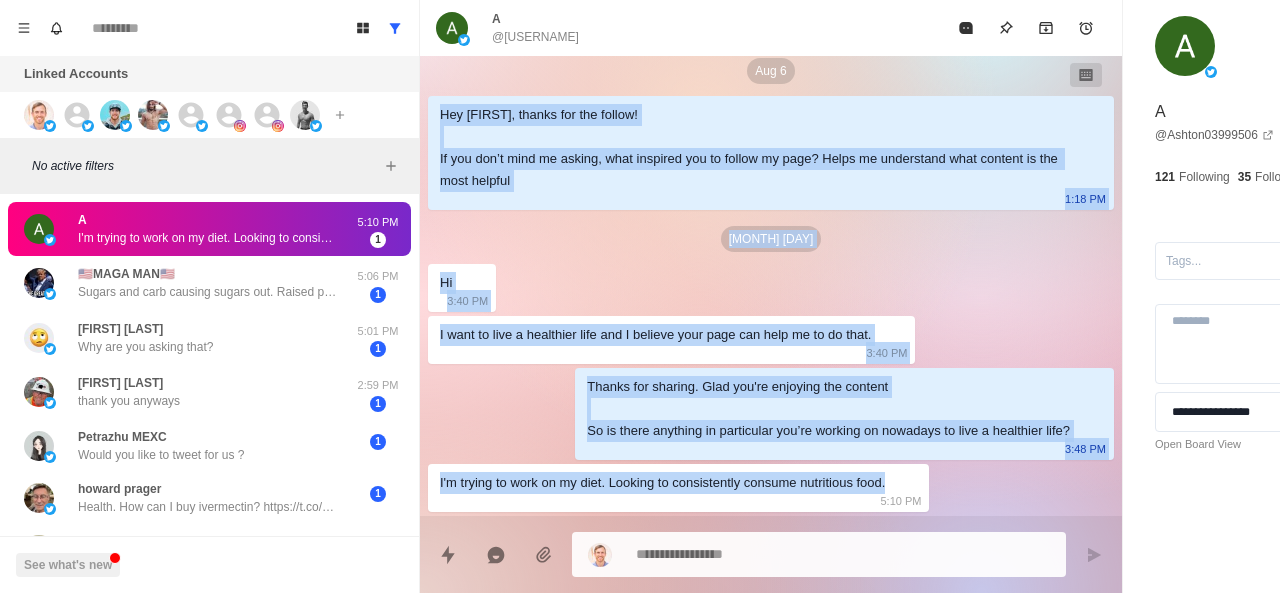 drag, startPoint x: 435, startPoint y: 238, endPoint x: 942, endPoint y: 479, distance: 561.3644 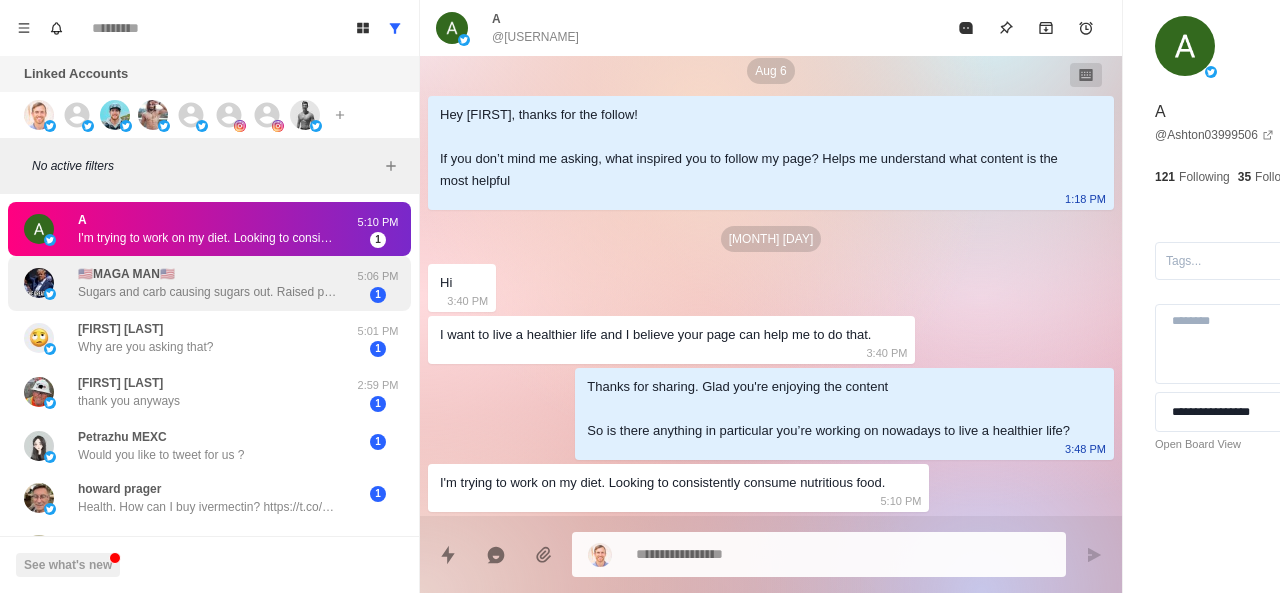 click on "🇺🇸[LAST]🇺🇸 Sugars and carb causing sugars out. Raised protein level and good fats…Fasting 16 hours and workouts in AM…Lifting and cardio over 6 days and rest on Sunday…Water water water…100-120 ounces with hydration powder…Looking at supplements to lower BP and statin…Any suggestions?" at bounding box center (188, 283) 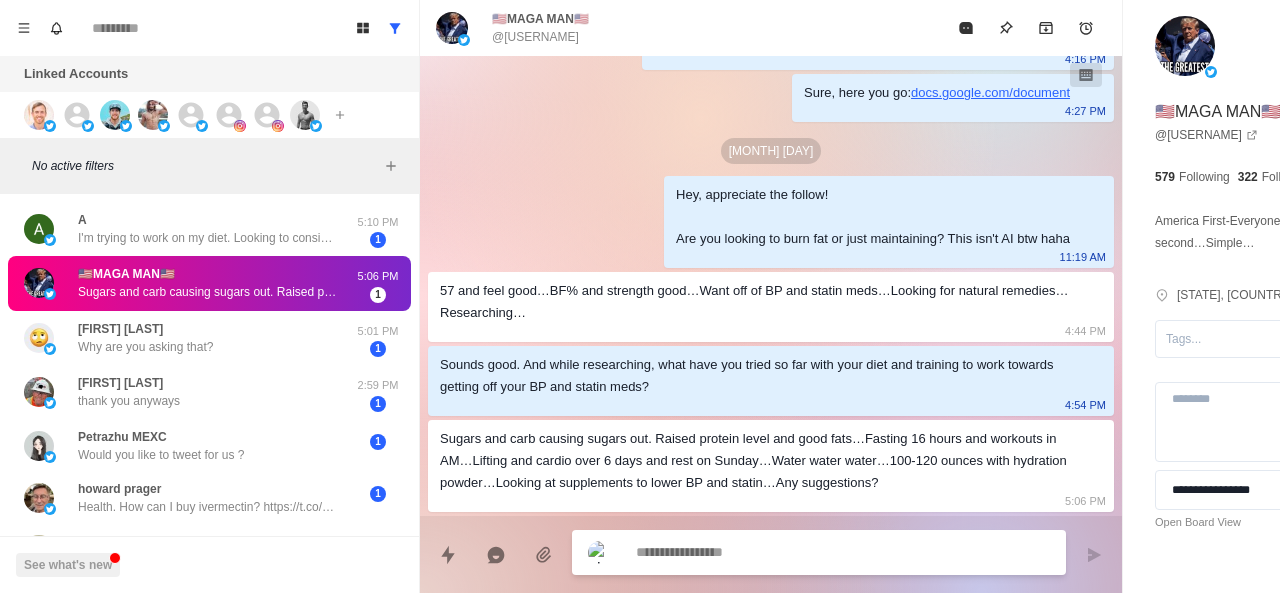 scroll, scrollTop: 72, scrollLeft: 0, axis: vertical 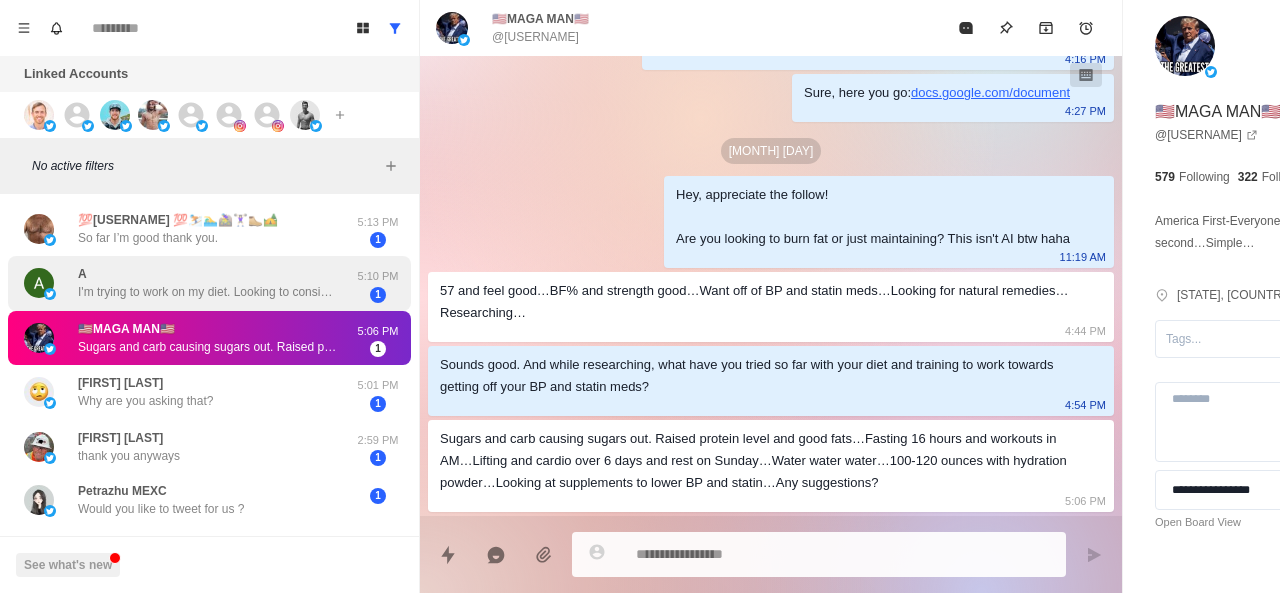 click on "I'm trying to work on my diet. Looking to consistently consume nutritious food." at bounding box center (208, 292) 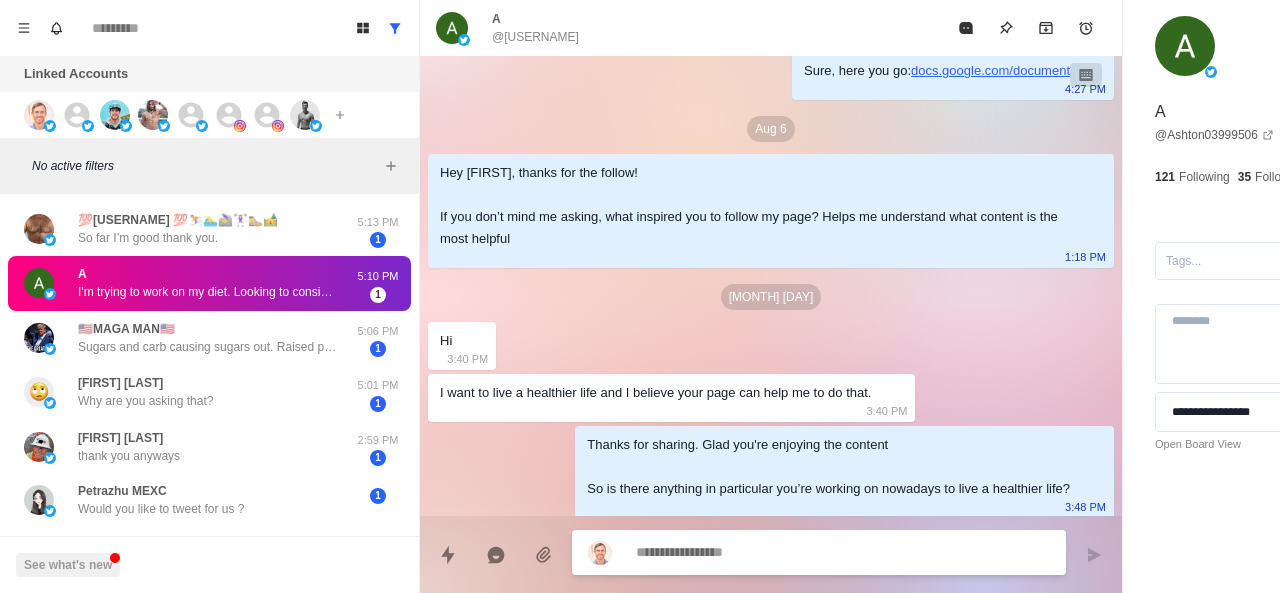 scroll, scrollTop: 130, scrollLeft: 0, axis: vertical 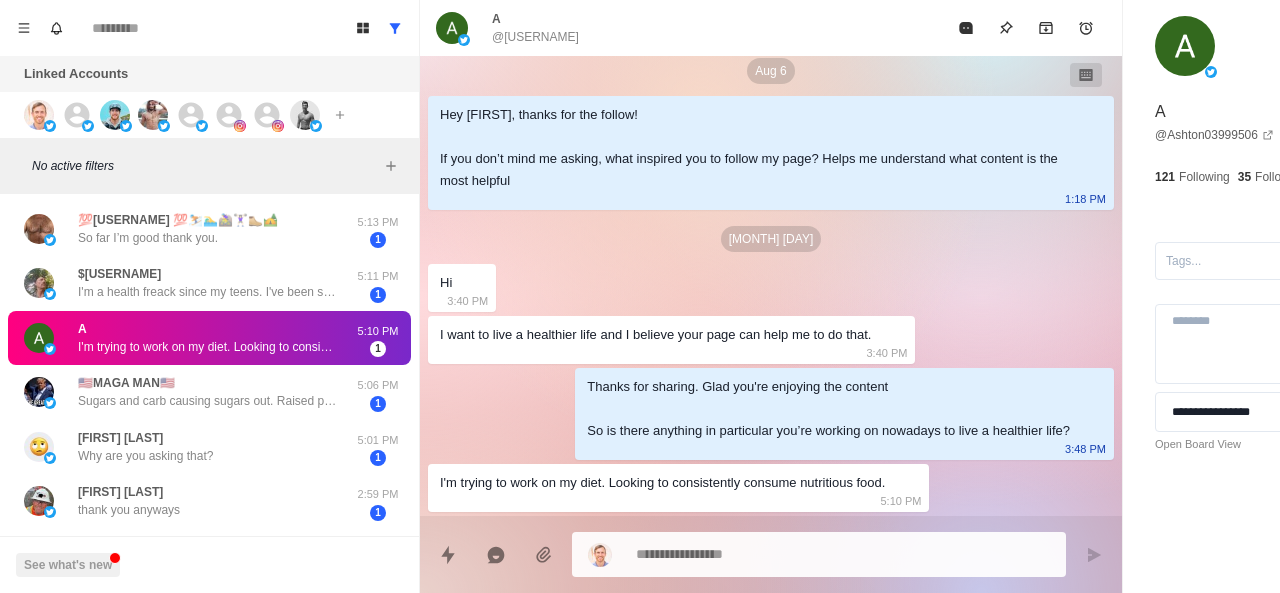 click at bounding box center [771, 546] 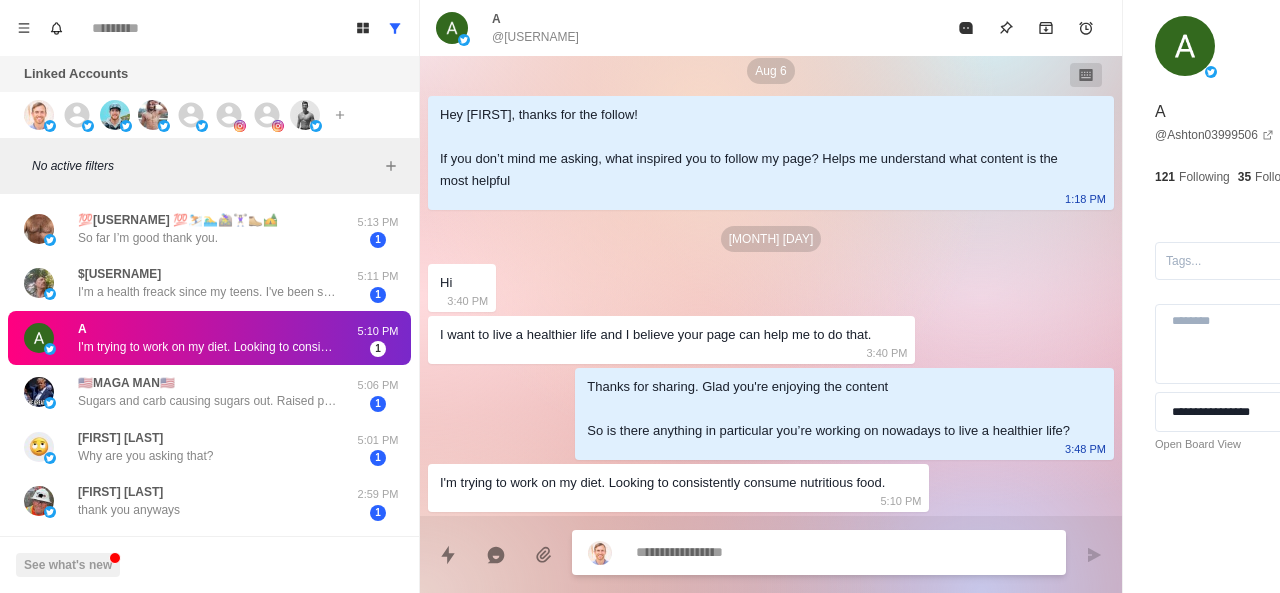 click at bounding box center [785, 552] 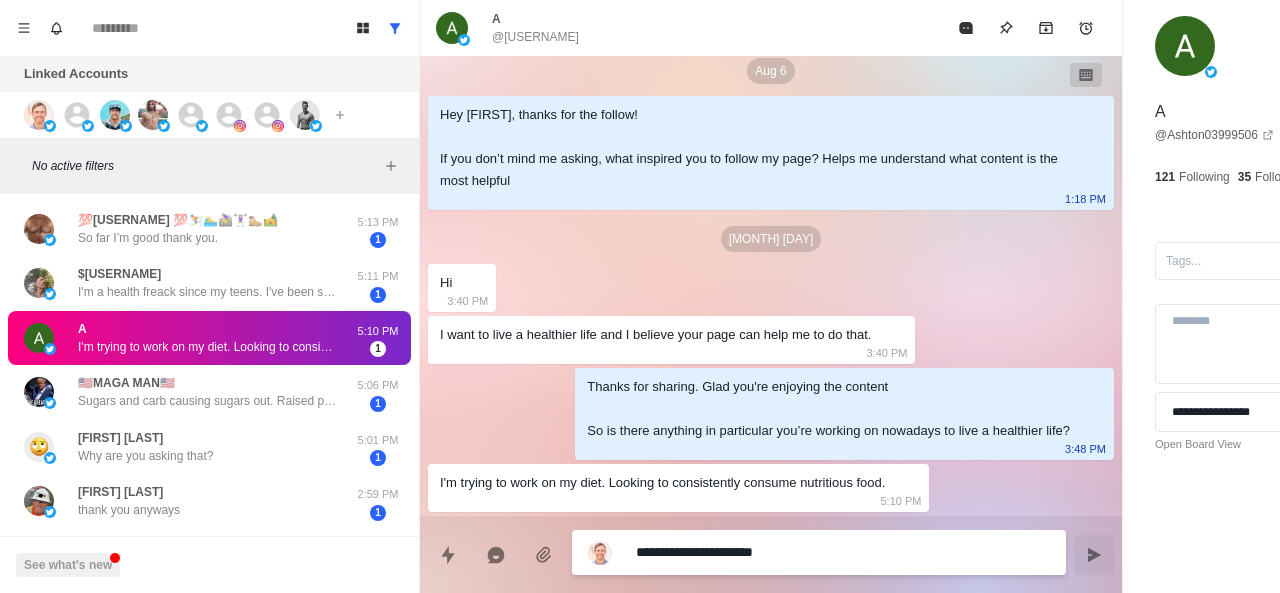 paste on "**********" 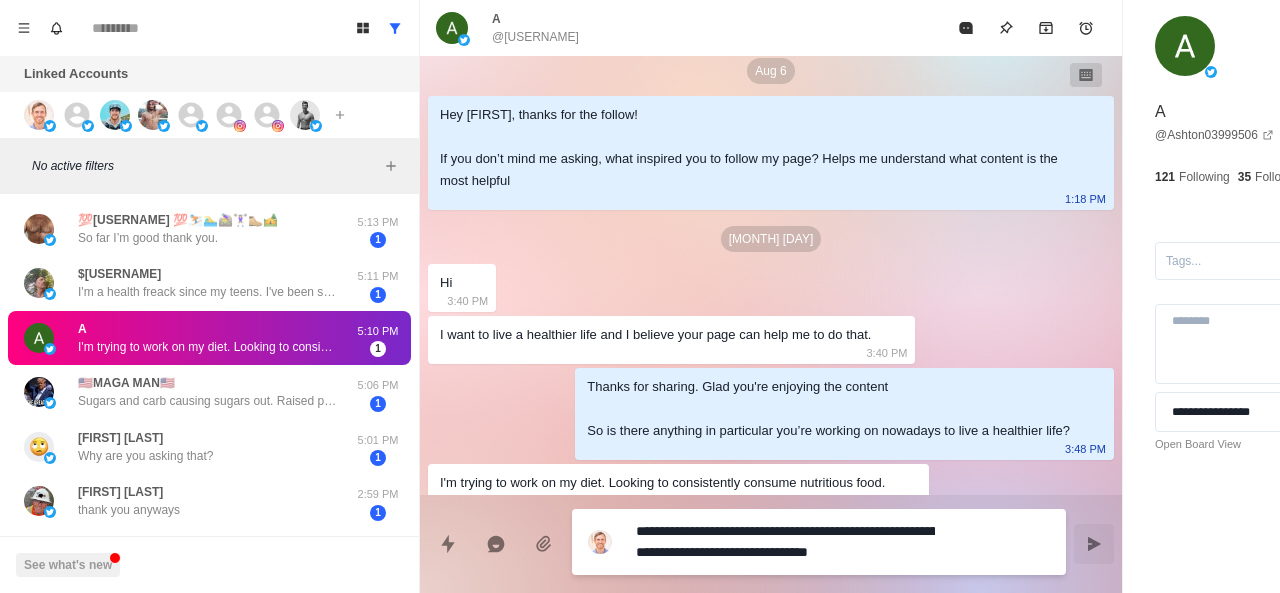 scroll, scrollTop: 20, scrollLeft: 0, axis: vertical 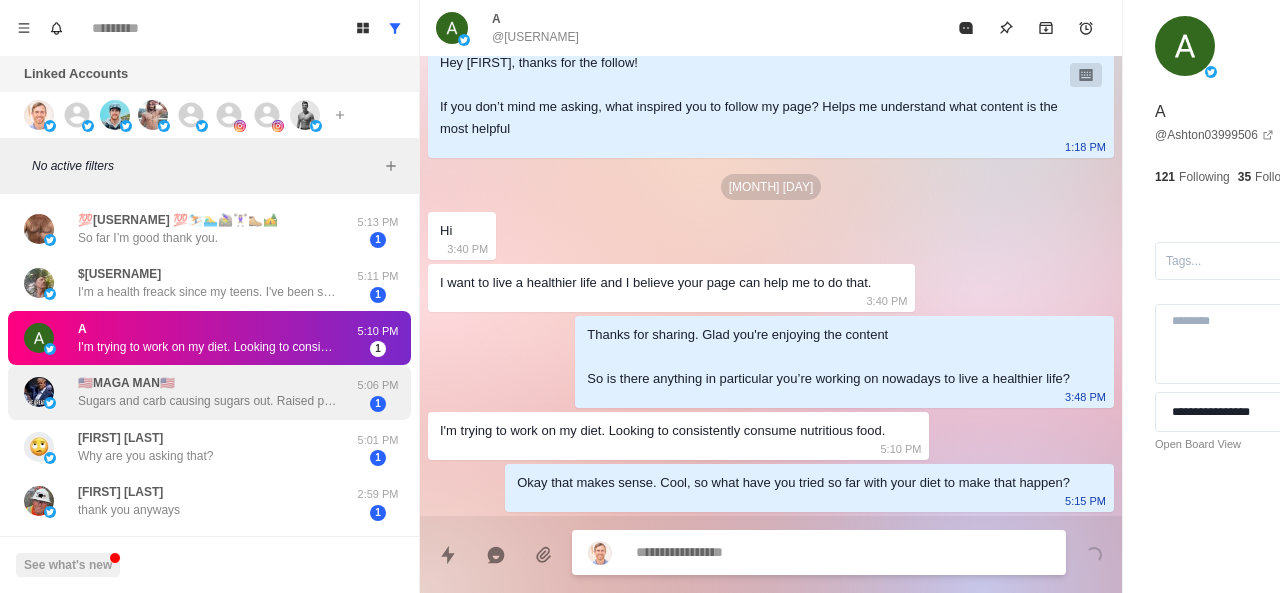 click on "🇺🇸[LAST]🇺🇸 Sugars and carb causing sugars out. Raised protein level and good fats…Fasting 16 hours and workouts in AM…Lifting and cardio over 6 days and rest on Sunday…Water water water…100-120 ounces with hydration powder…Looking at supplements to lower BP and statin…Any suggestions?" at bounding box center (208, 392) 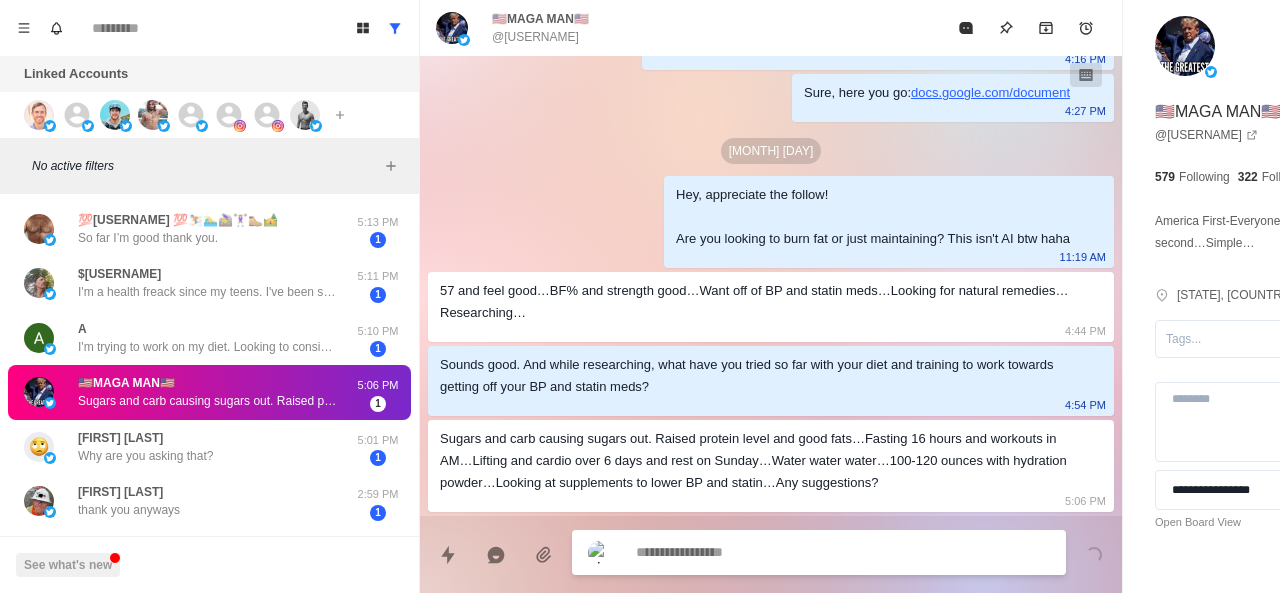 scroll, scrollTop: 72, scrollLeft: 0, axis: vertical 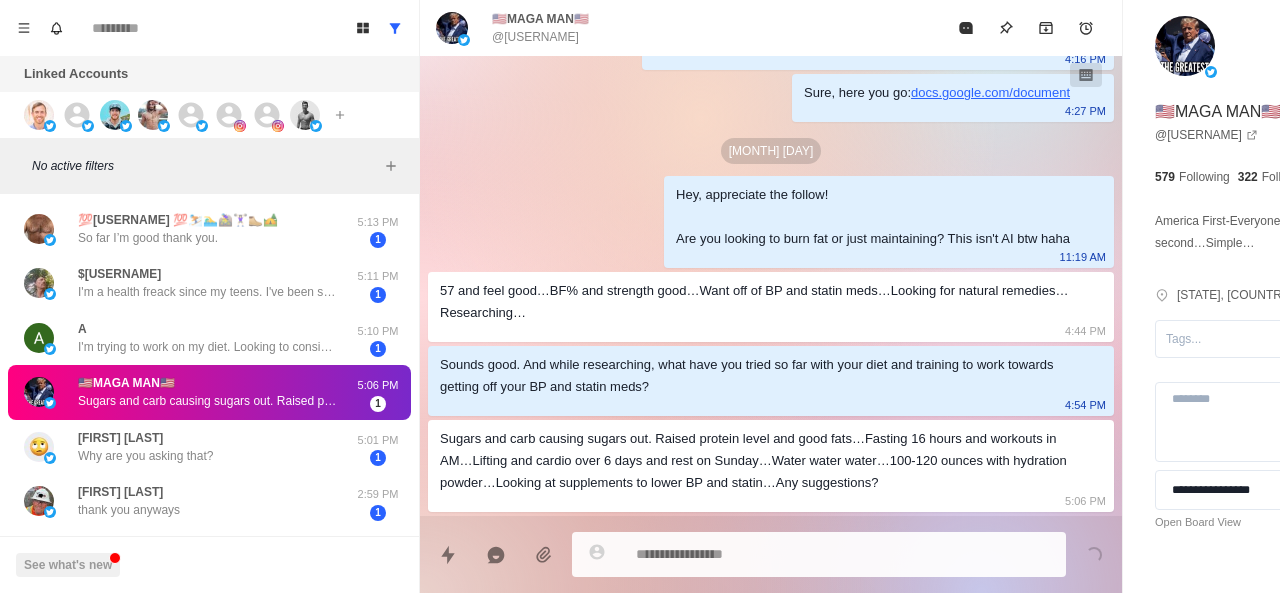 drag, startPoint x: 538, startPoint y: 151, endPoint x: 722, endPoint y: 493, distance: 388.3555 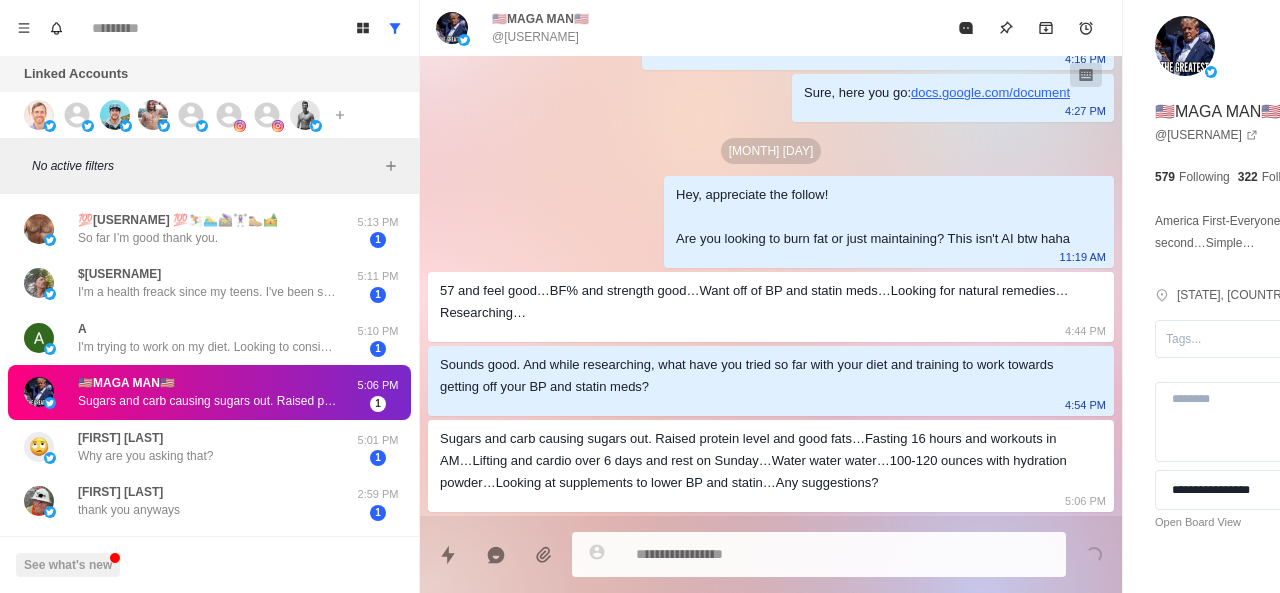 click on "Cool, here’s my calendar link for you to pick a time that’s easiest for you: 4:16 PM Sure, here you go: docs.google.com/document 4:27 PM Aug 7 Hey, appreciate the follow!
Are you looking to burn fat or just maintaining? This isn't AI btw haha 11:19 AM 57 and feel good…BF% and strength good…Want off of BP and statin meds…Looking for natural remedies…Researching… 4:44 PM Sounds good. And while researching, what have you tried so far with your diet and training to work towards getting off your BP and statin meds? 4:54 PM Sugars and carb causing sugars out. Raised protein level and good fats…Fasting 16 hours and workouts in AM…Lifting and cardio over 6 days and rest on Sunday…Water water water…100-120 ounces with hydration powder…Looking at supplements to lower BP and statin…Any suggestions? 5:06 PM" at bounding box center [771, 261] 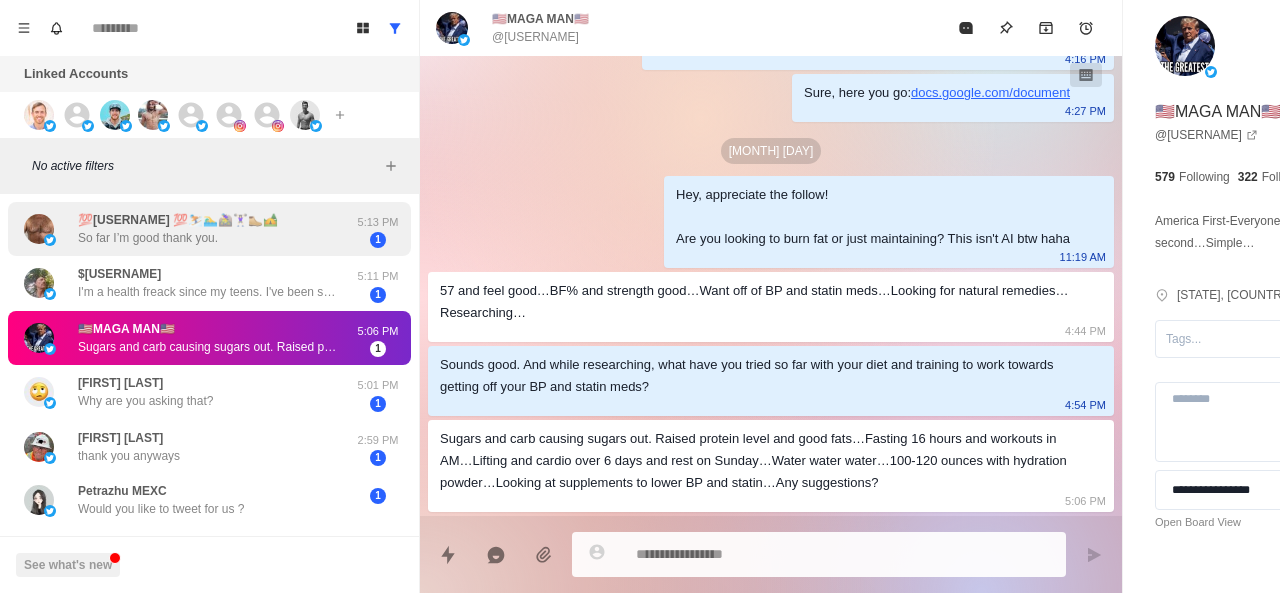 click on "💯[USERNAME] 💯⛷️🏊‍♂️🚵‍♀️🏋🏻‍♀️🥾🏕️ So far I’m good thank you. [TIME] [DATE] 1" at bounding box center (209, 229) 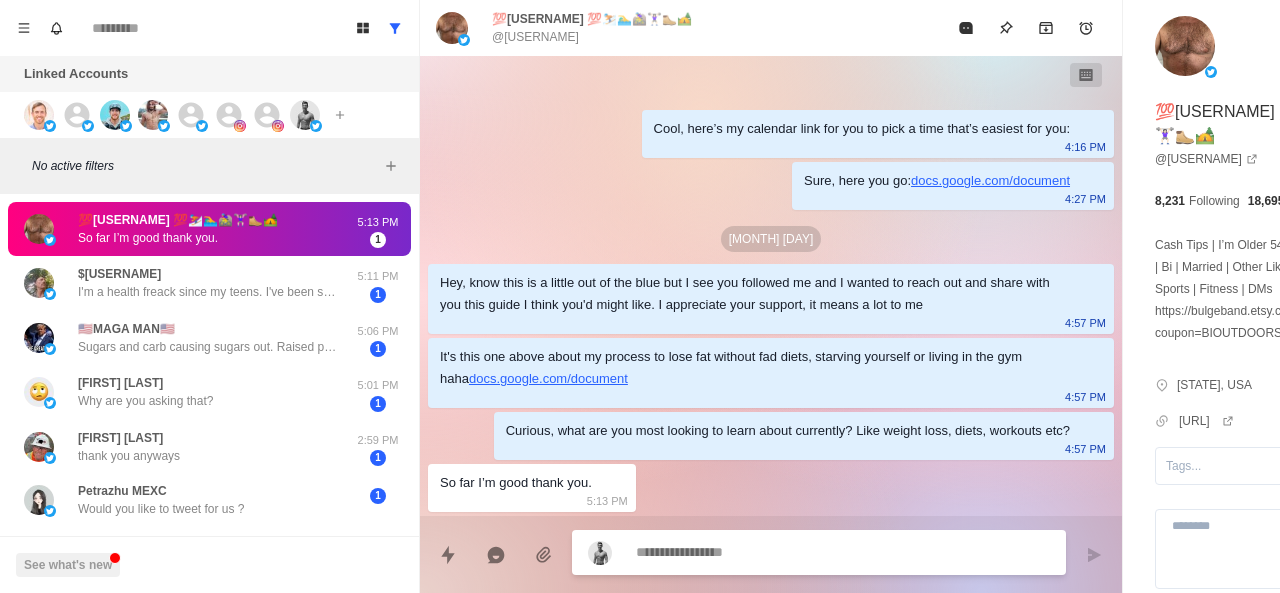 scroll, scrollTop: 6, scrollLeft: 0, axis: vertical 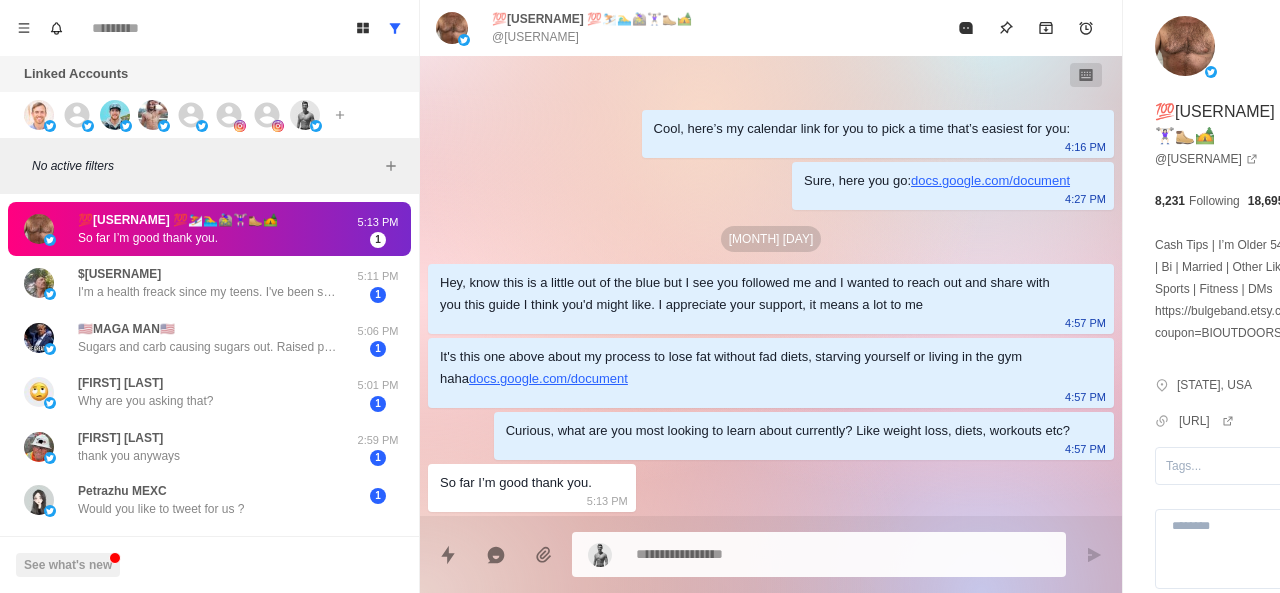 click at bounding box center (819, 554) 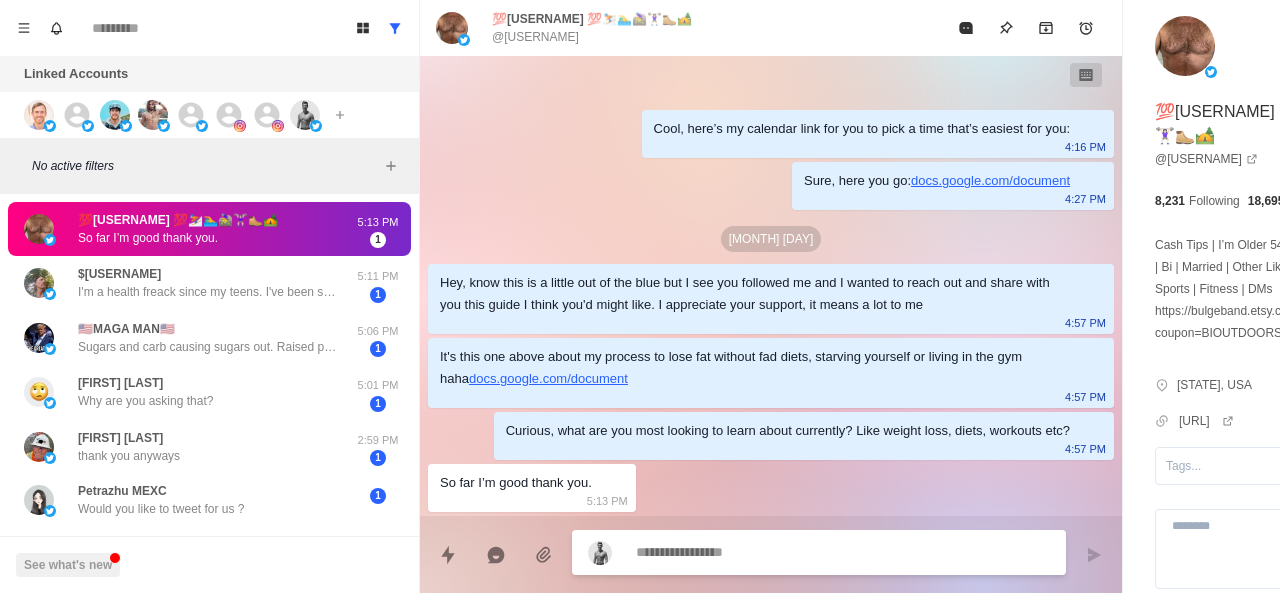 click at bounding box center [785, 552] 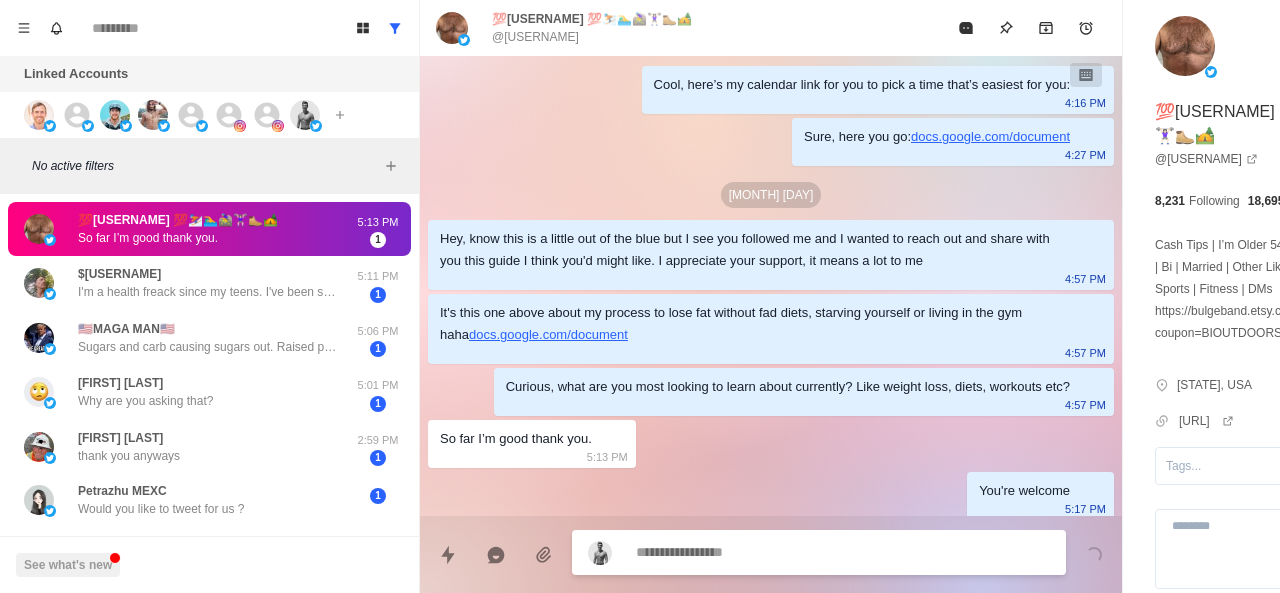 scroll, scrollTop: 58, scrollLeft: 0, axis: vertical 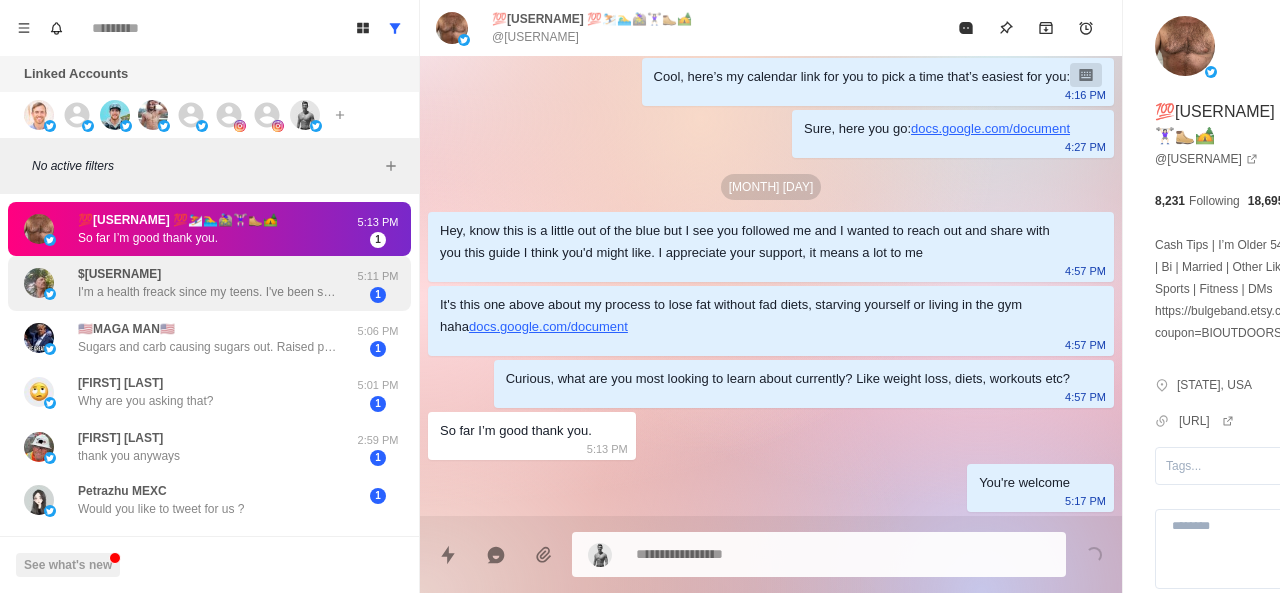 click on "$[USERNAME] I'm a health freack since my teens. I've been studying related subjects for 50 years .🙏👍" at bounding box center (208, 283) 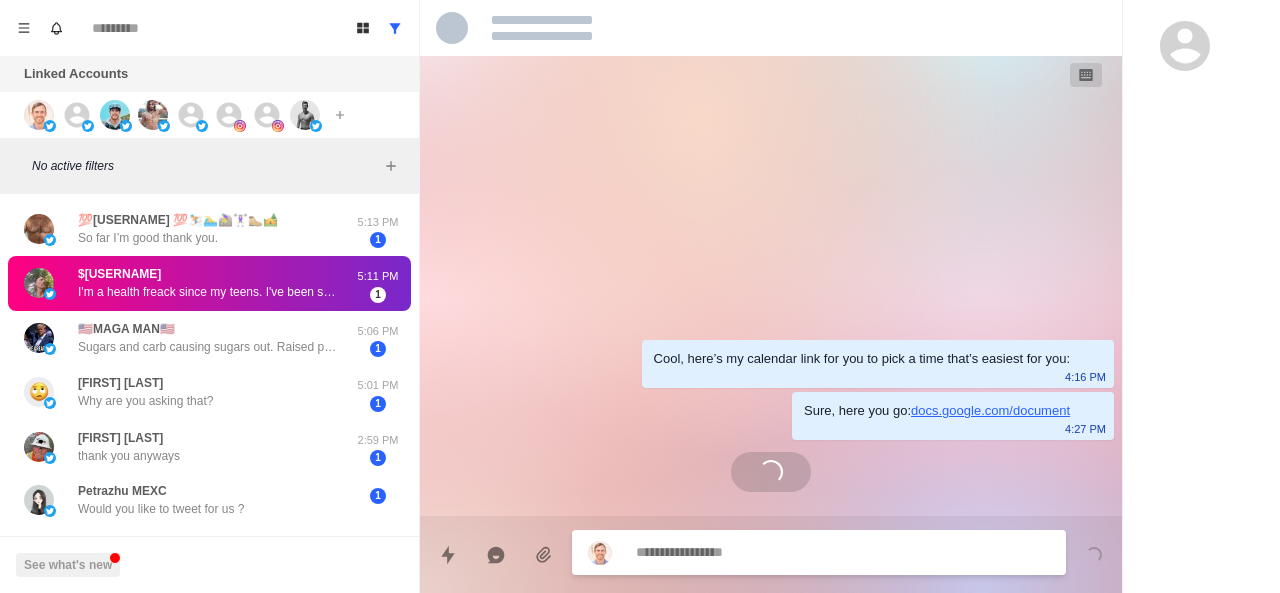 scroll, scrollTop: 0, scrollLeft: 0, axis: both 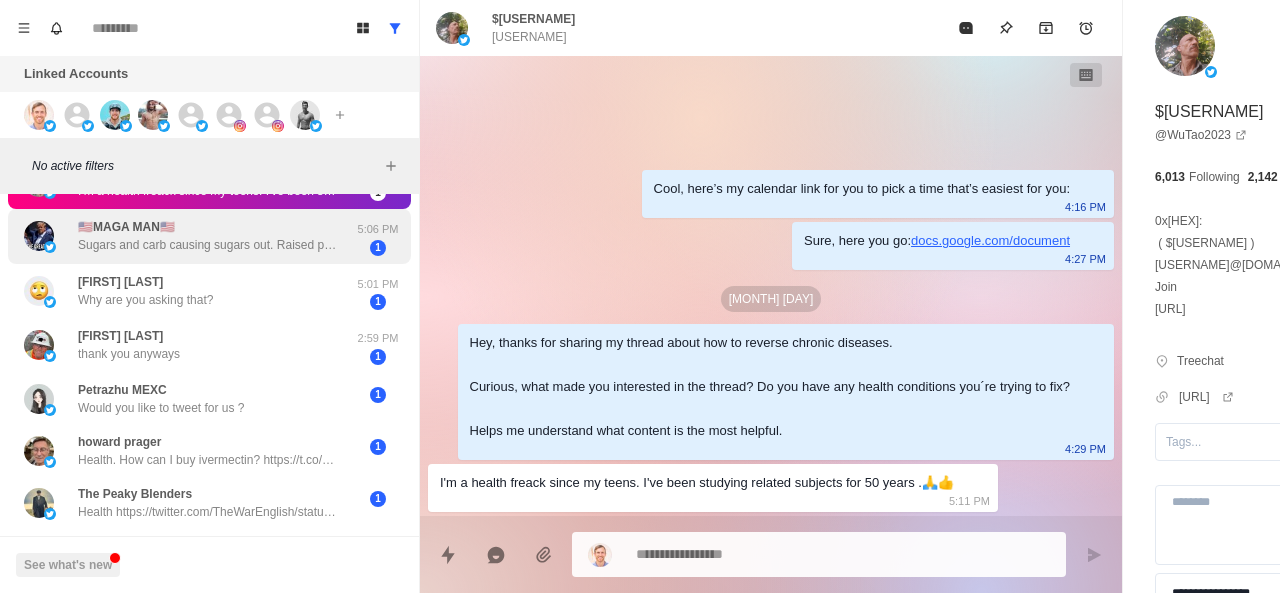 click on "Sugars and carb causing sugars out. Raised protein level and good fats…Fasting 16 hours and workouts in AM…Lifting and cardio over 6 days and rest on Sunday…Water water water…100-120 ounces with hydration powder…Looking at supplements to lower BP and statin…Any suggestions?" at bounding box center [208, 245] 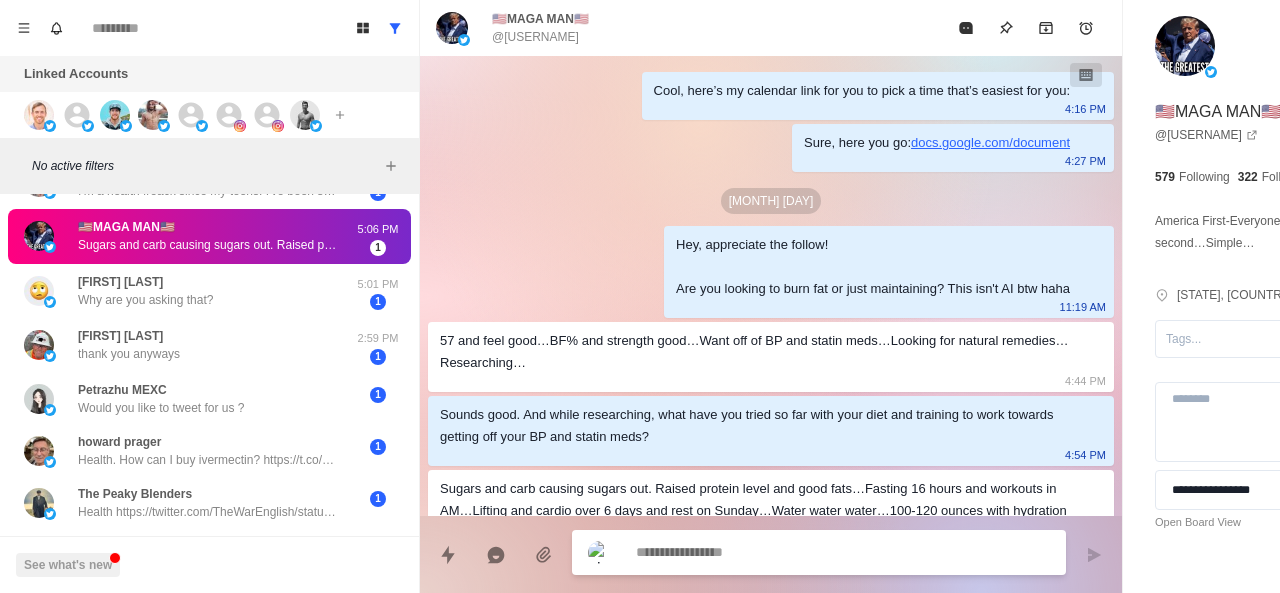 scroll, scrollTop: 72, scrollLeft: 0, axis: vertical 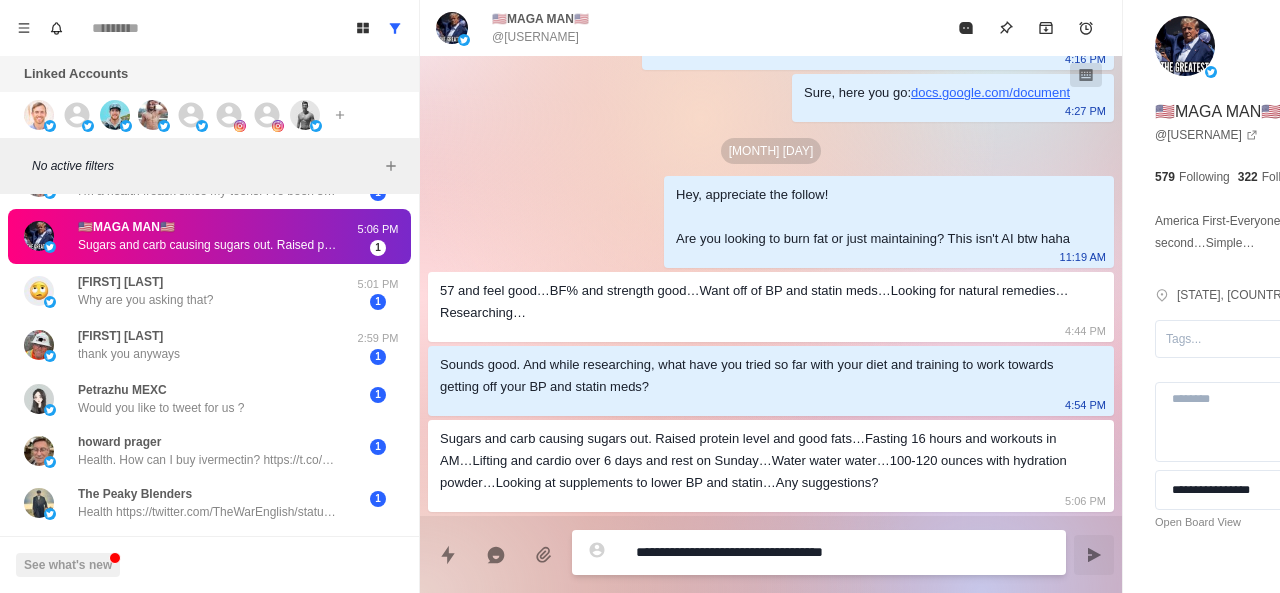 paste on "**********" 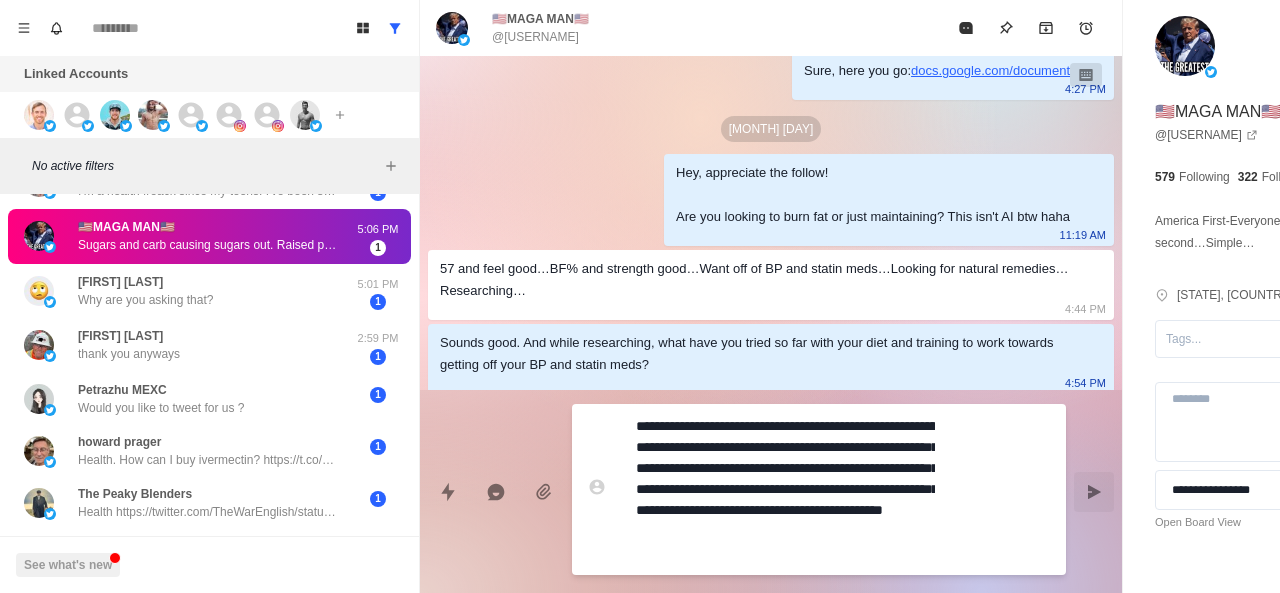 click on "**********" at bounding box center (785, 489) 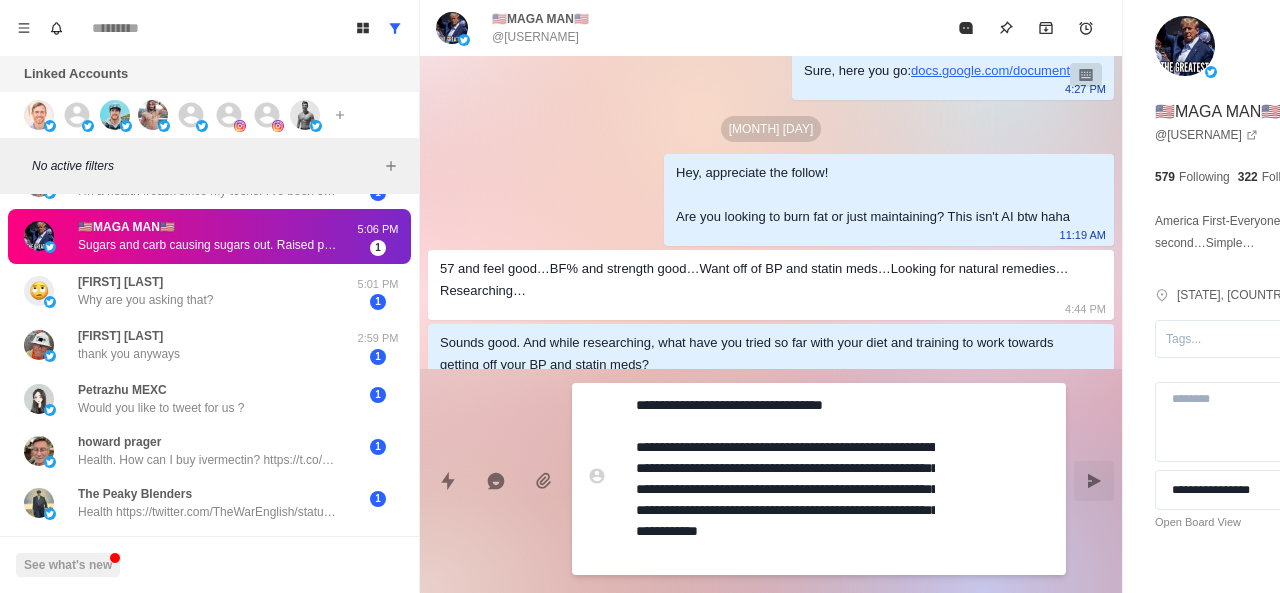 click on "**********" at bounding box center (785, 479) 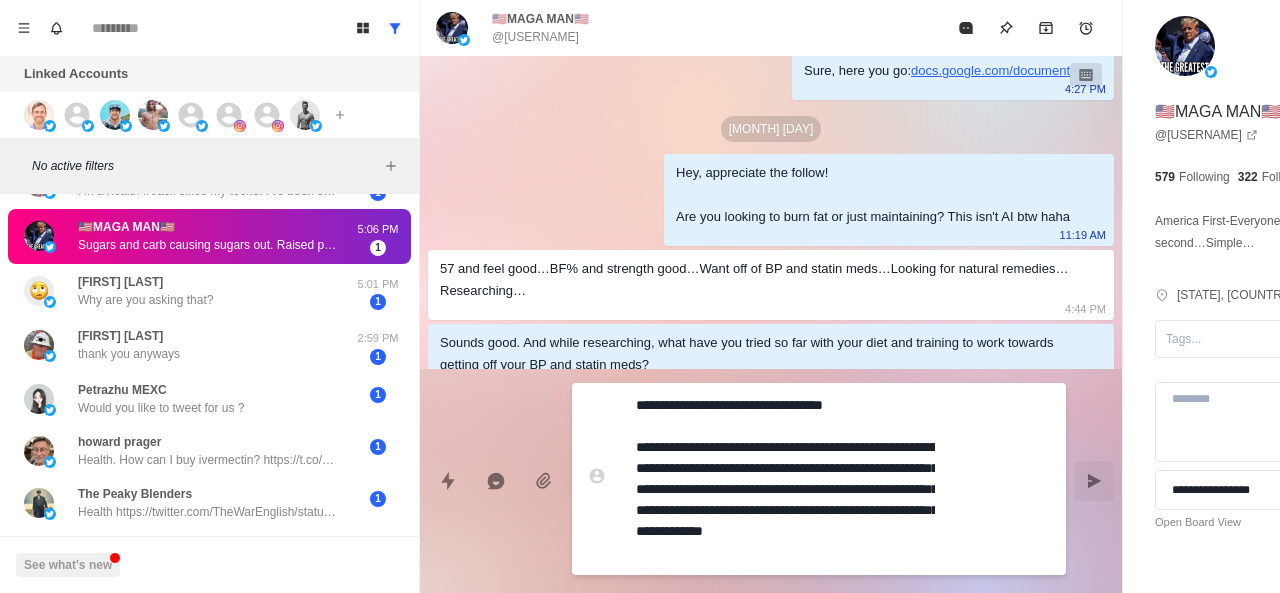 click on "**********" at bounding box center [785, 479] 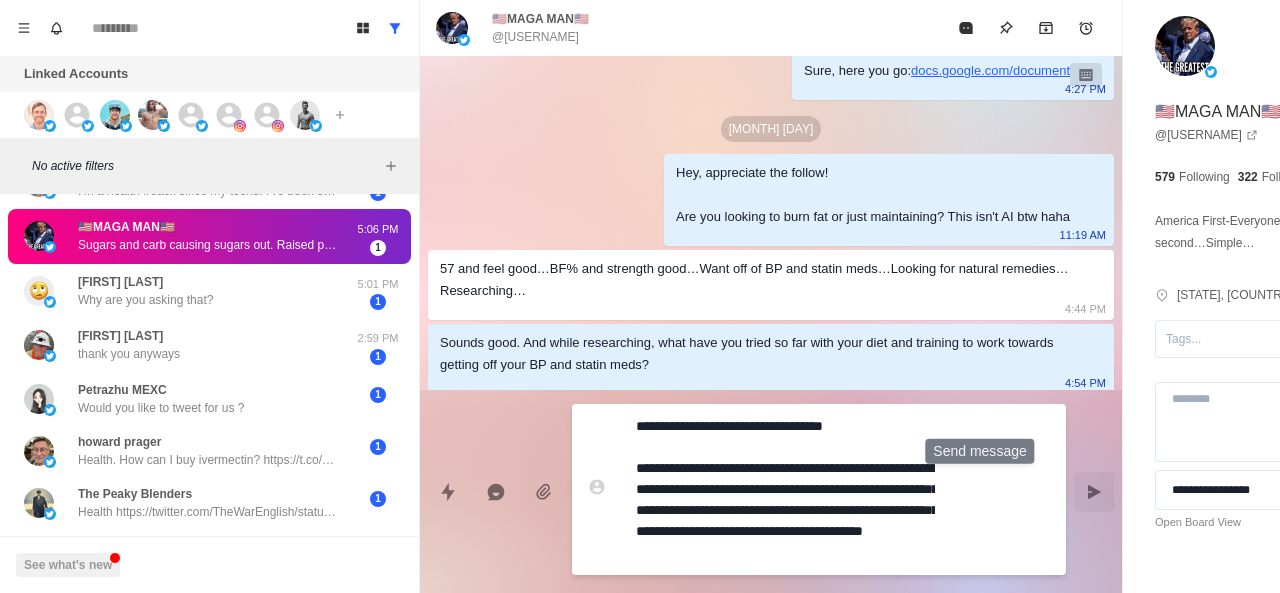 click at bounding box center (1094, 492) 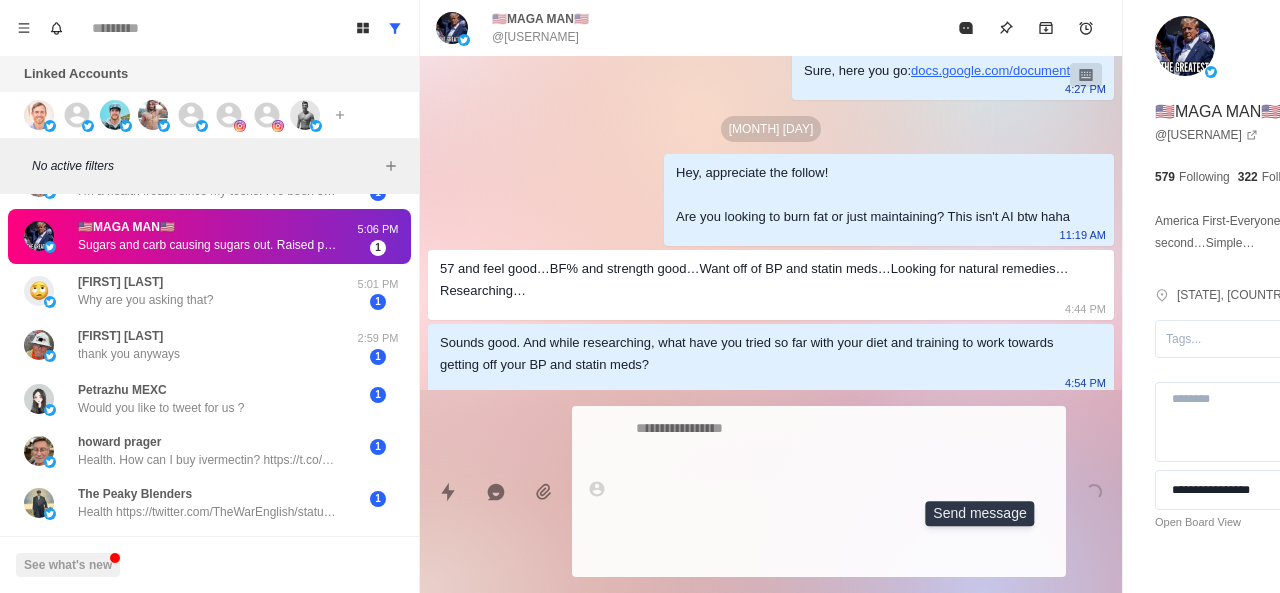 scroll, scrollTop: 212, scrollLeft: 0, axis: vertical 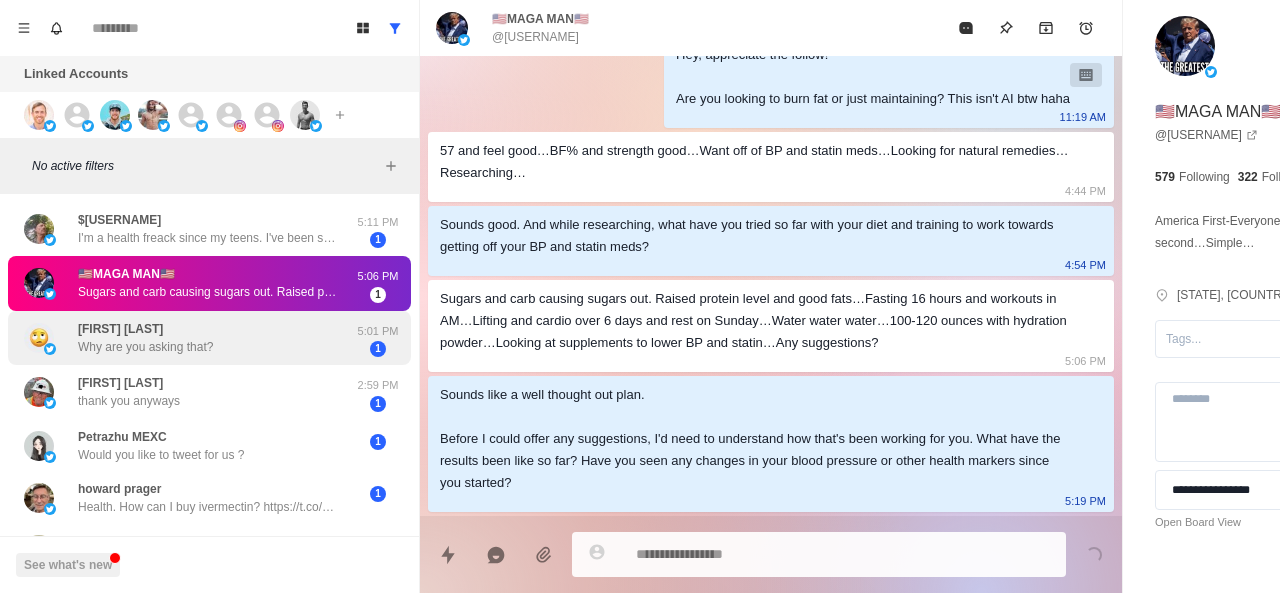 click on "[FIRST] [LAST]" at bounding box center (120, 329) 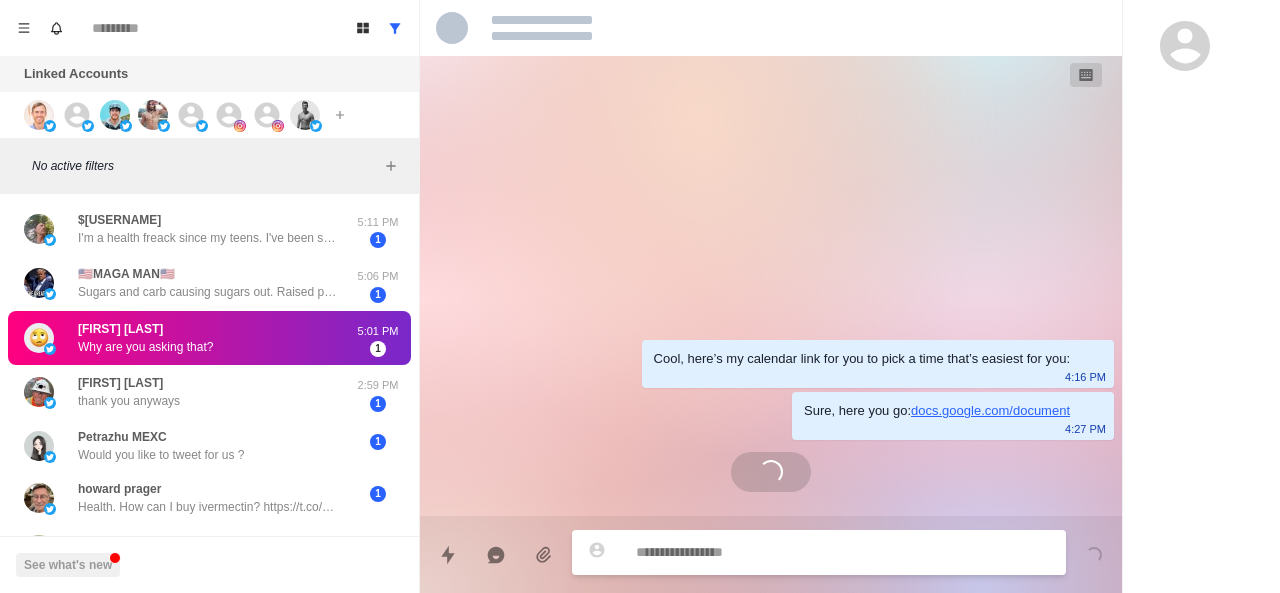 scroll, scrollTop: 0, scrollLeft: 0, axis: both 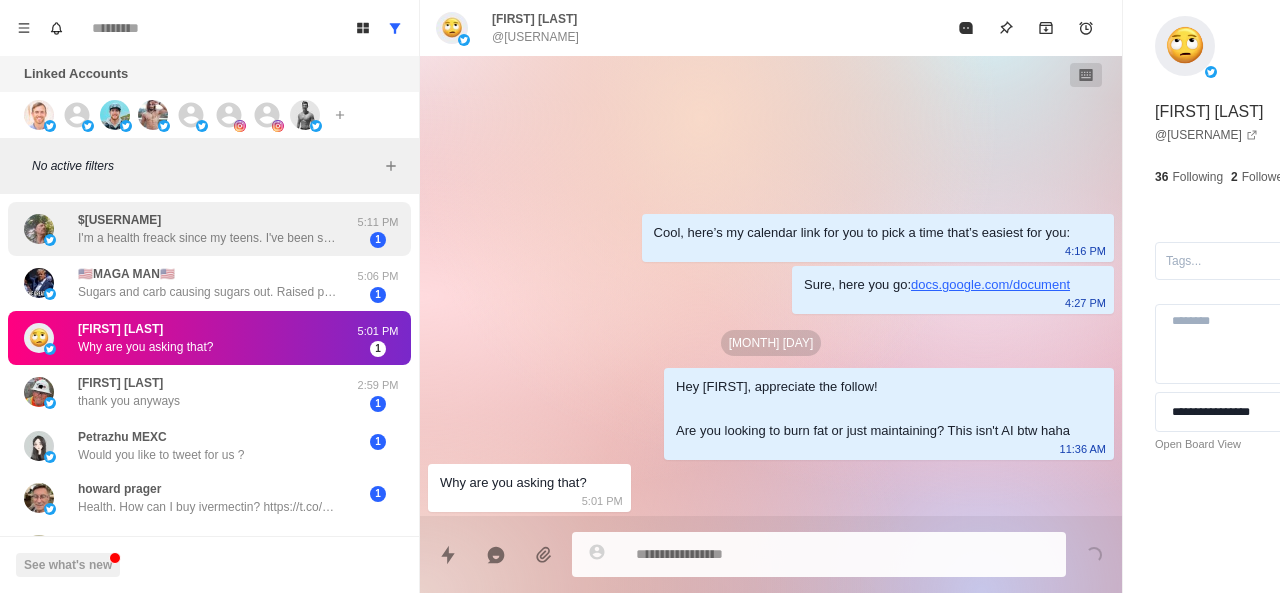 click on "$[USERNAME] I'm a health freack since my teens. I've been studying related subjects for 50 years .🙏👍" at bounding box center [208, 229] 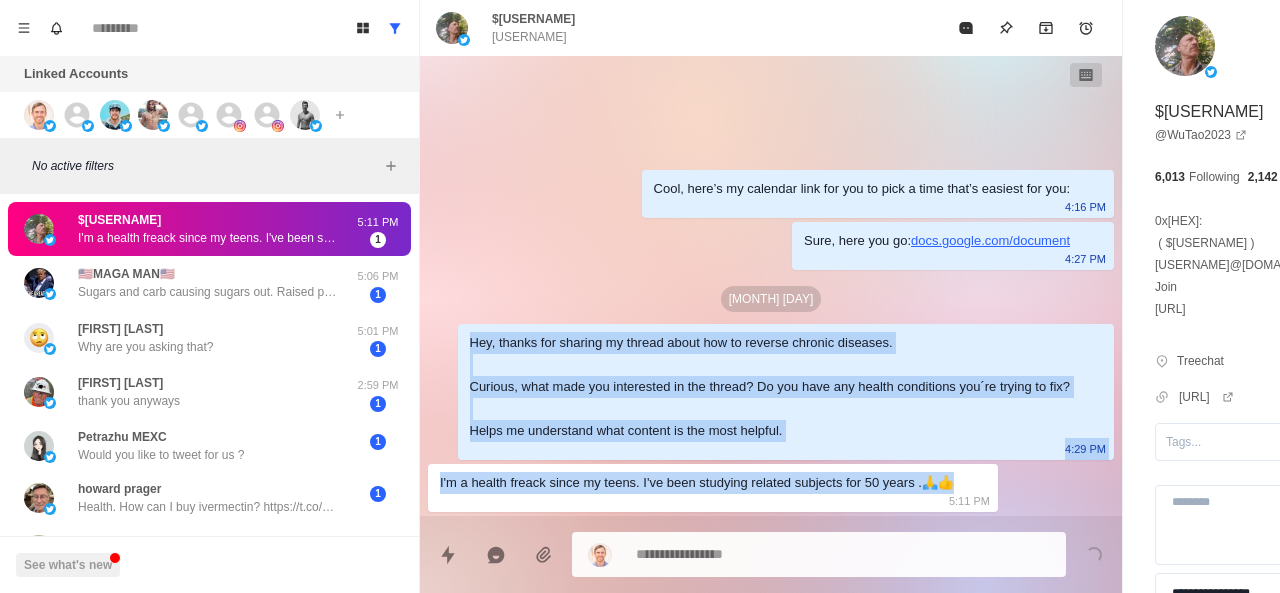 drag, startPoint x: 440, startPoint y: 328, endPoint x: 954, endPoint y: 477, distance: 535.1607 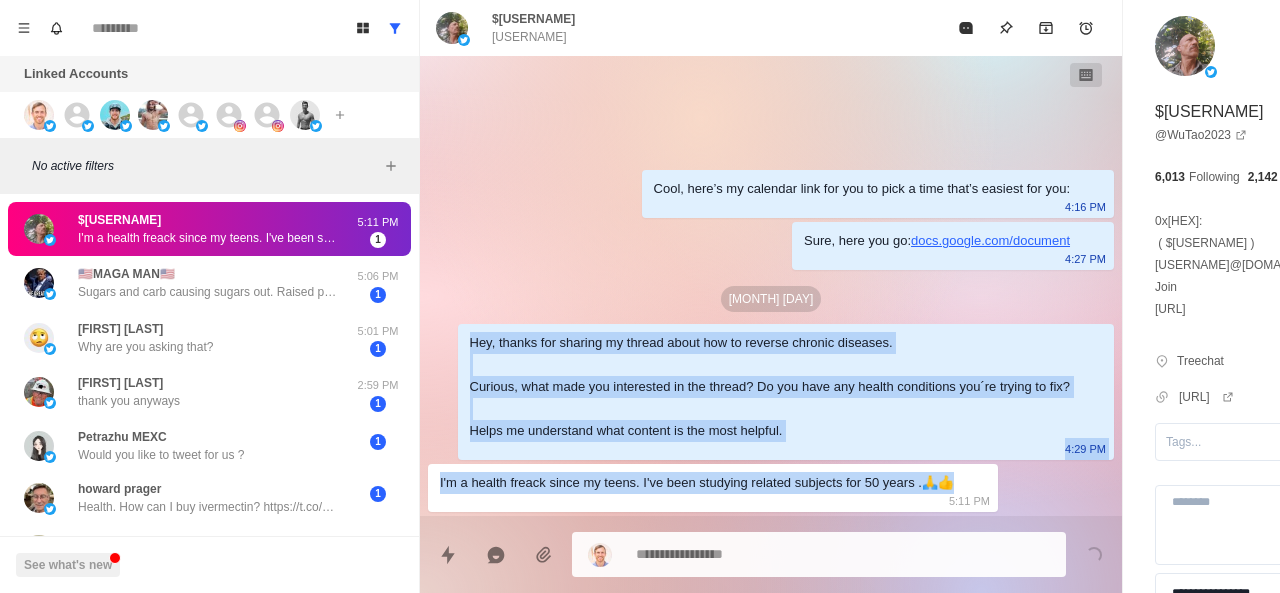 click on "Cool, here’s my calendar link for you to pick a time that’s easiest for you: [TIME] Sure, here you go:  [URL] [TIME] [MONTH] [DAY] Hey, thanks for sharing my thread about how to reverse chronic diseases.
Curious, what made you interested in the thread? Do you have any health conditions you´re trying to fix?
Helps me understand what content is the most helpful. [TIME] I'm a health freack since my teens. I've been studying related subjects for 50 years .🙏👍 [TIME]" at bounding box center [771, 286] 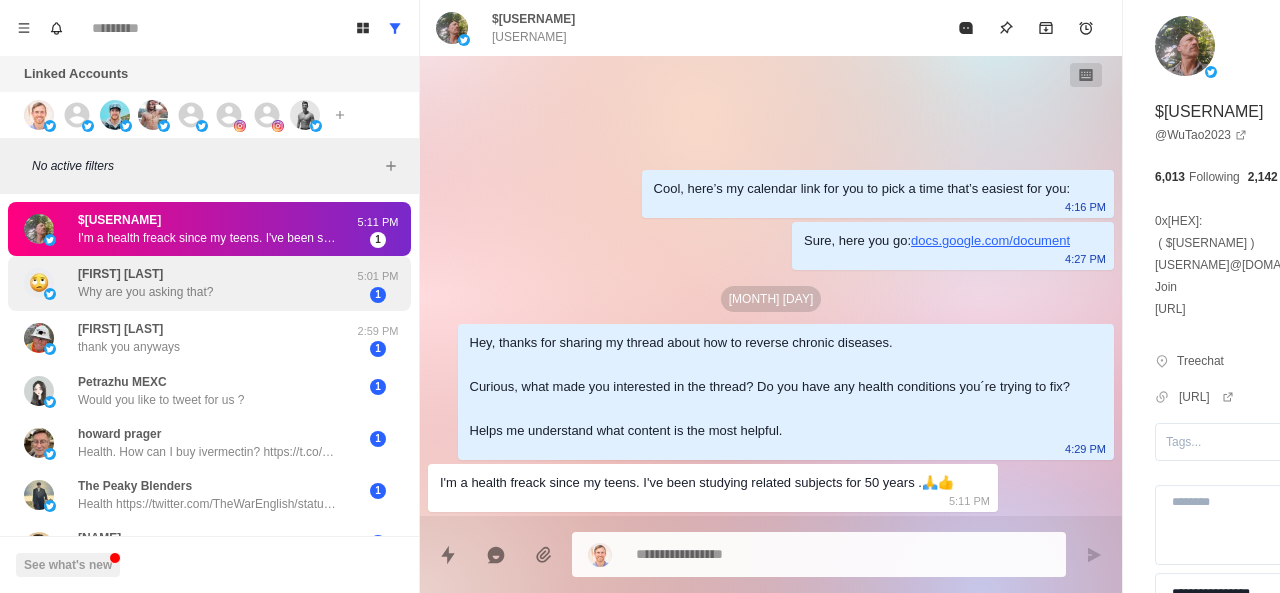 click on "[FIRST] [LAST] Why are you asking that?" at bounding box center (188, 283) 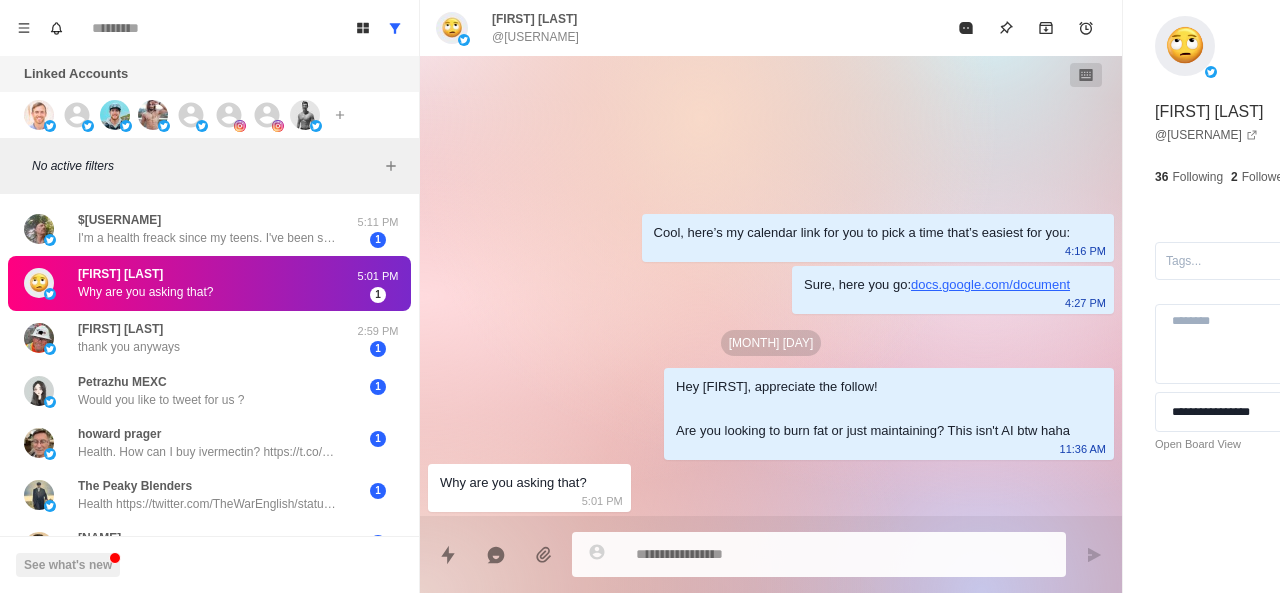click on "[FIRST] [LAST] Why are you asking that?" at bounding box center (188, 283) 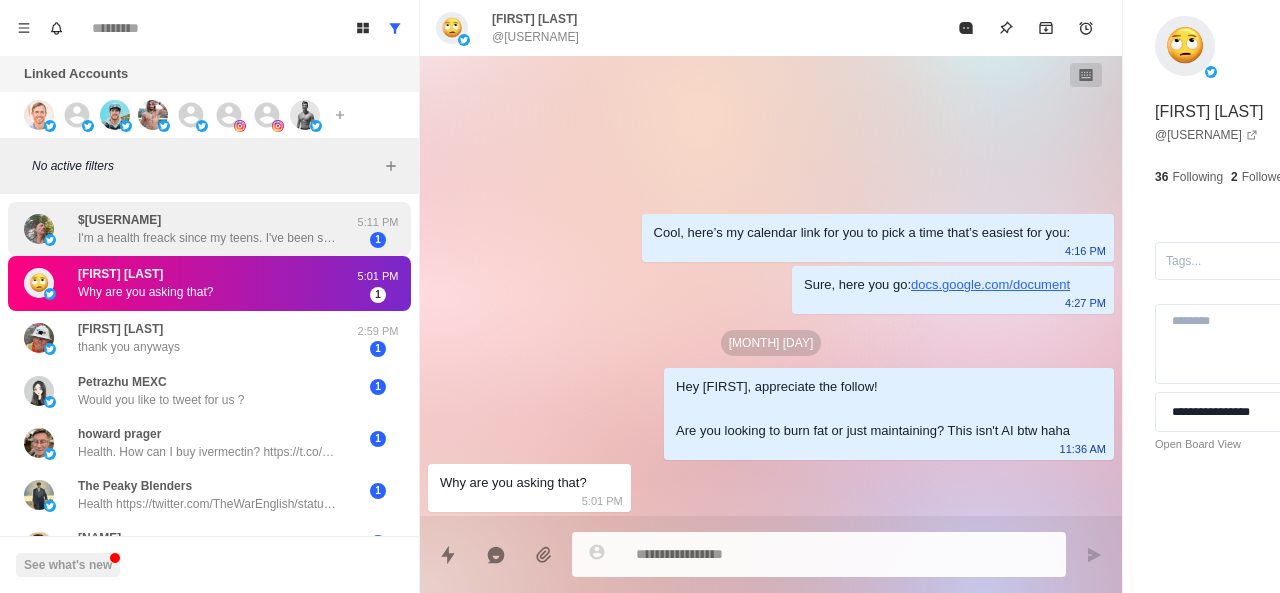 click on "$[USERNAME] I'm a health freack since my teens. I've been studying related subjects for 50 years .🙏👍" at bounding box center (188, 229) 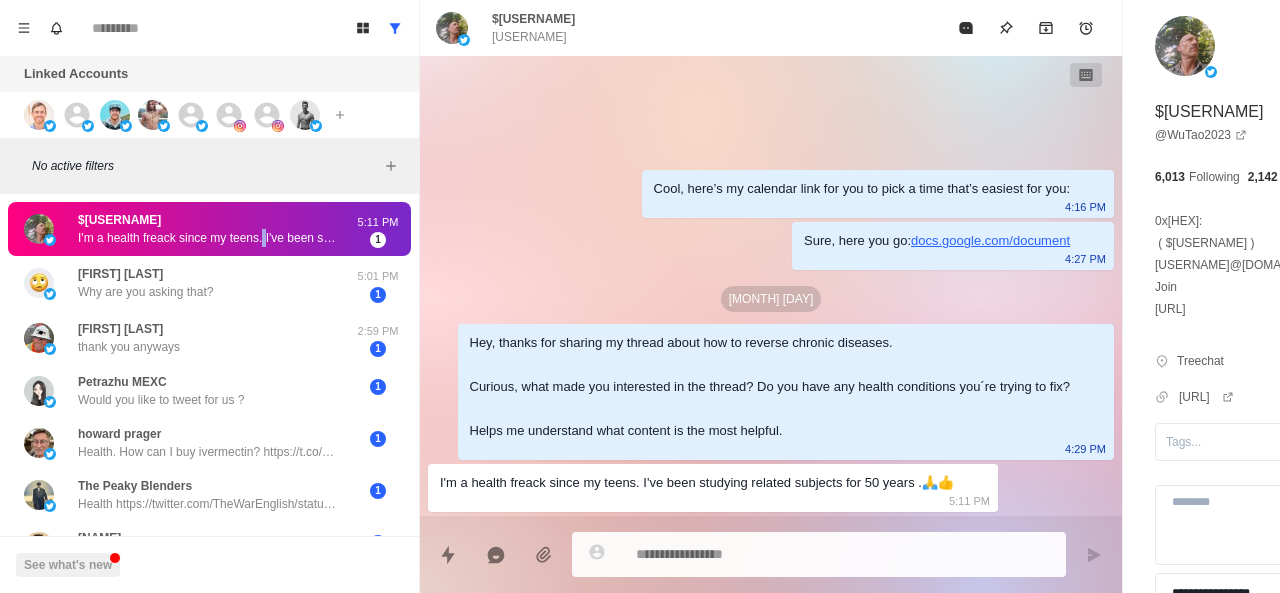 click on "$[USERNAME] I'm a health freack since my teens. I've been studying related subjects for 50 years .🙏👍" at bounding box center [188, 229] 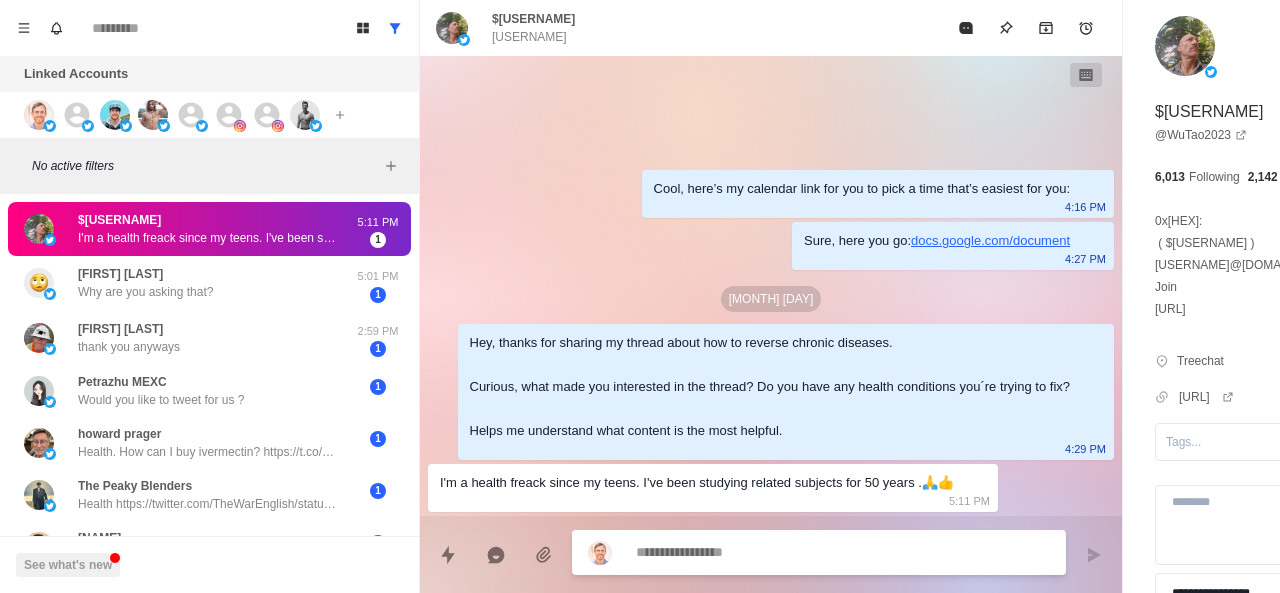 click at bounding box center [785, 552] 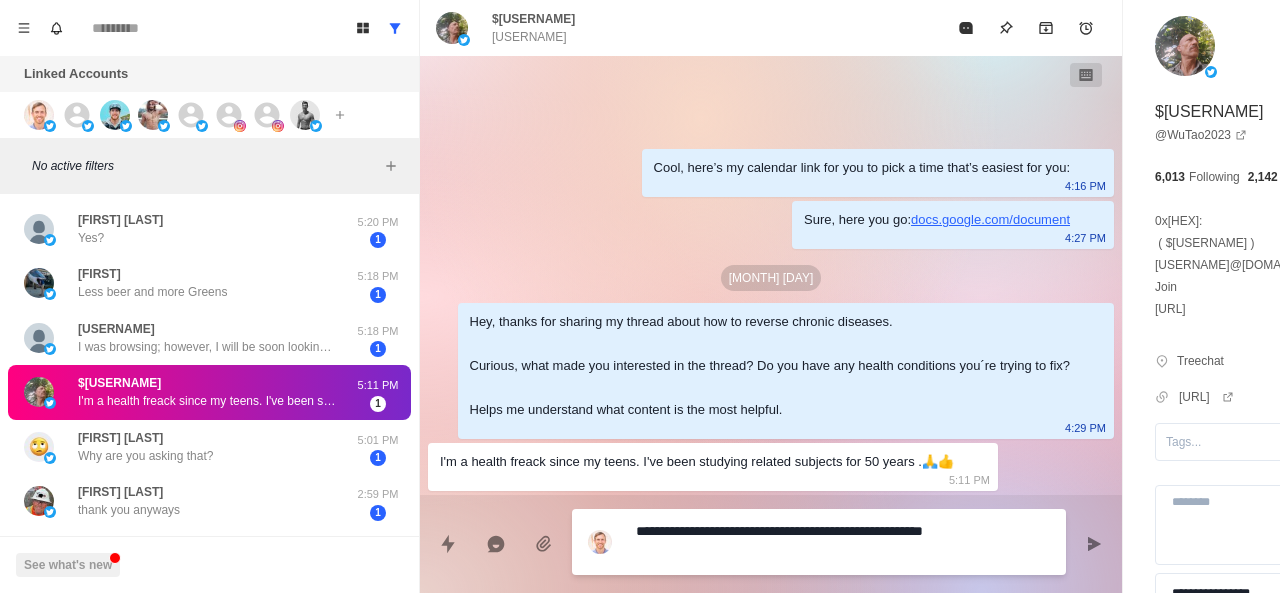 click on "**********" at bounding box center [785, 542] 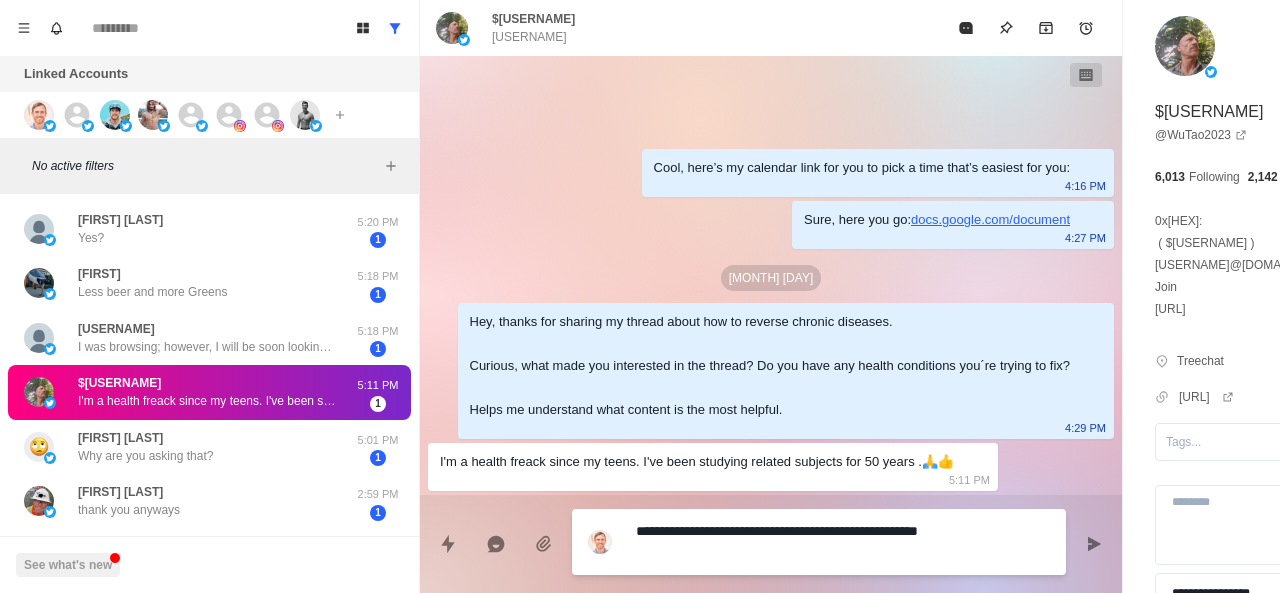 click on "**********" at bounding box center (785, 542) 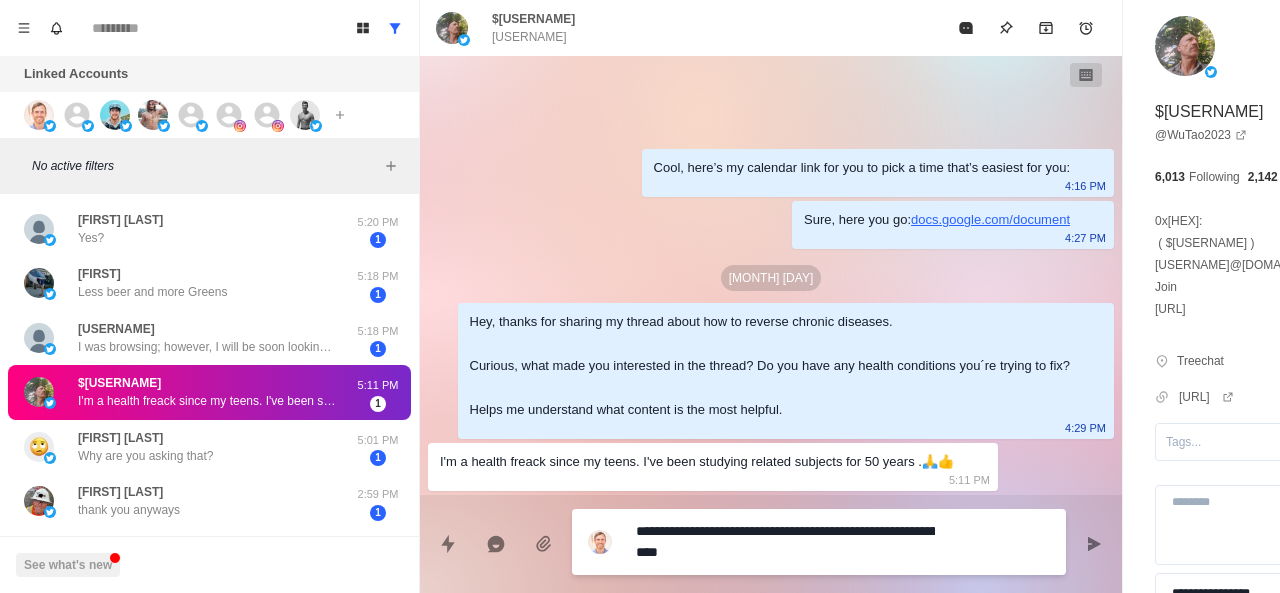click on "**********" at bounding box center (785, 542) 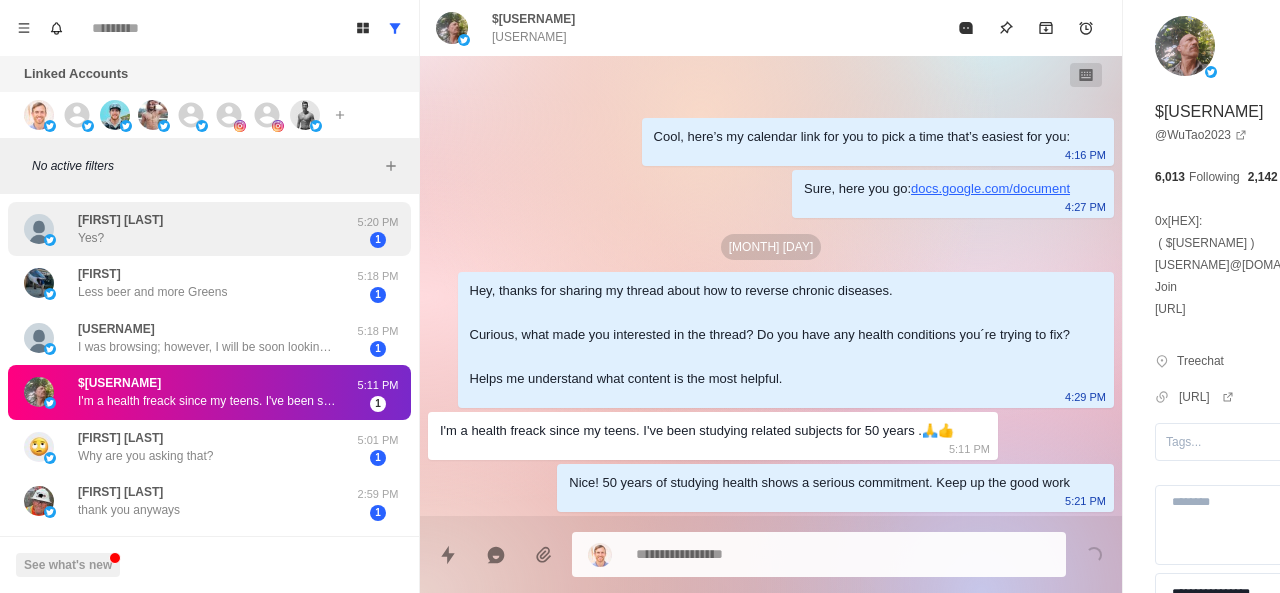 click on "[NAME] Yes?" at bounding box center (188, 229) 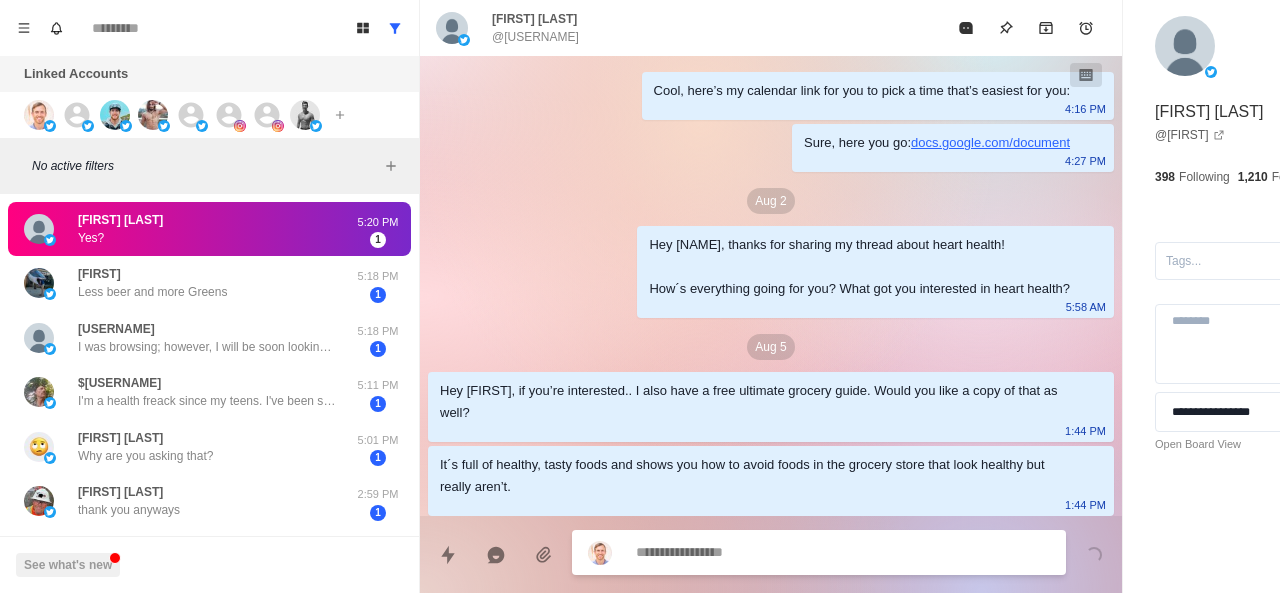 scroll, scrollTop: 430, scrollLeft: 0, axis: vertical 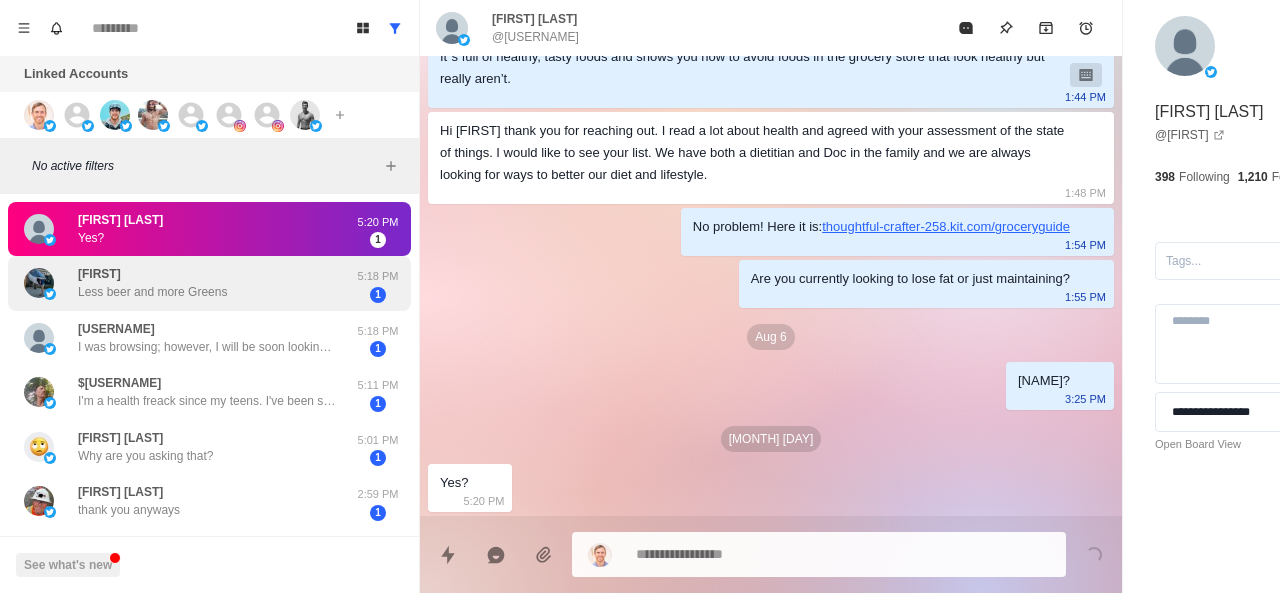click on "[FIRST] Less beer and more Greens" at bounding box center [152, 283] 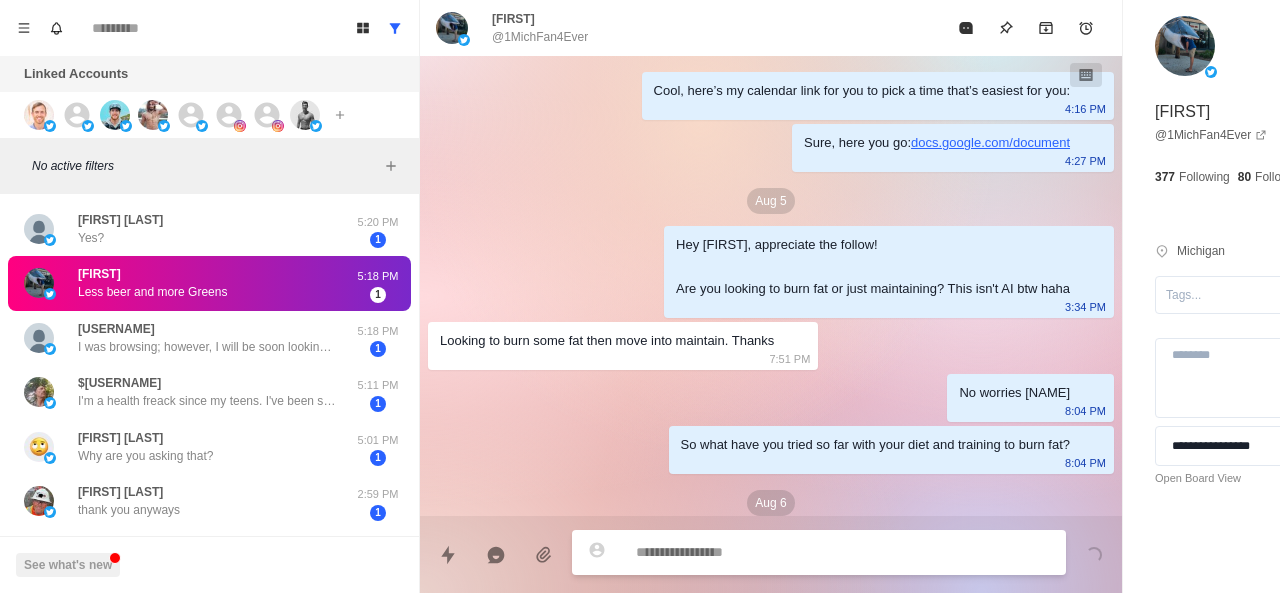 scroll, scrollTop: 470, scrollLeft: 0, axis: vertical 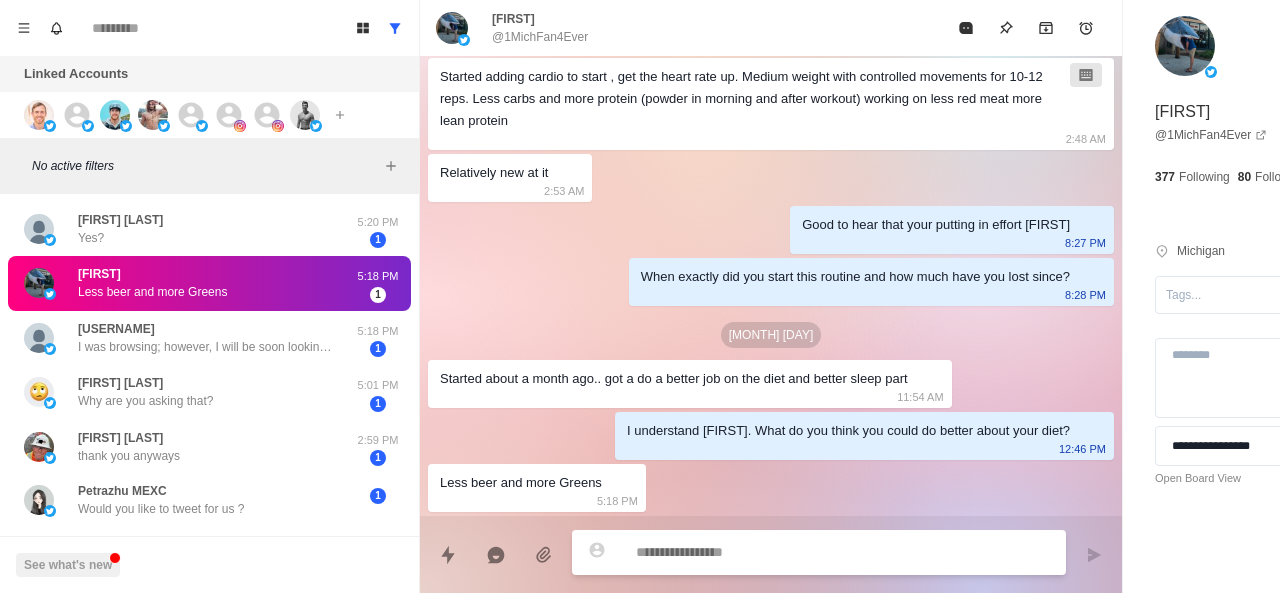 click at bounding box center [785, 552] 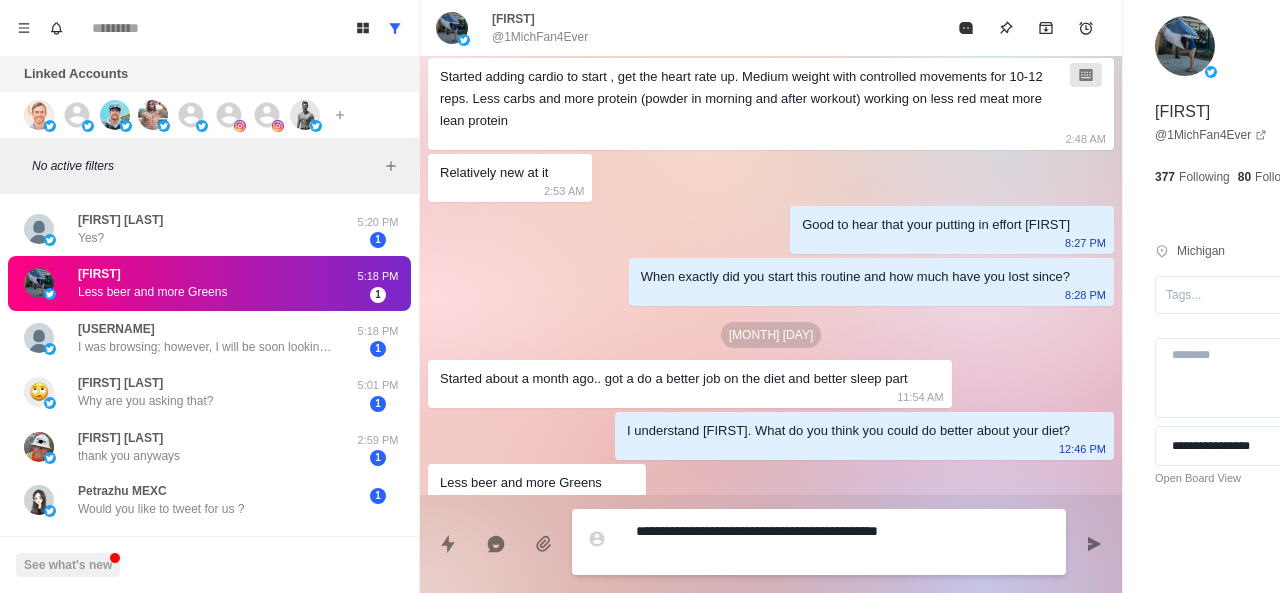 paste on "**********" 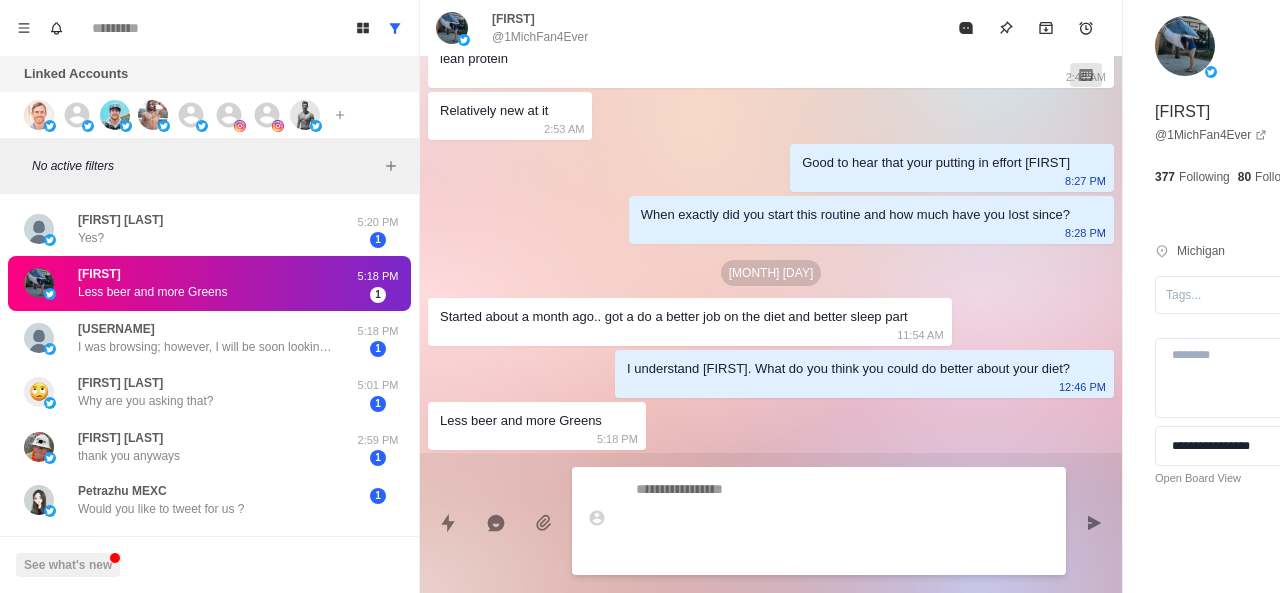 scroll, scrollTop: 544, scrollLeft: 0, axis: vertical 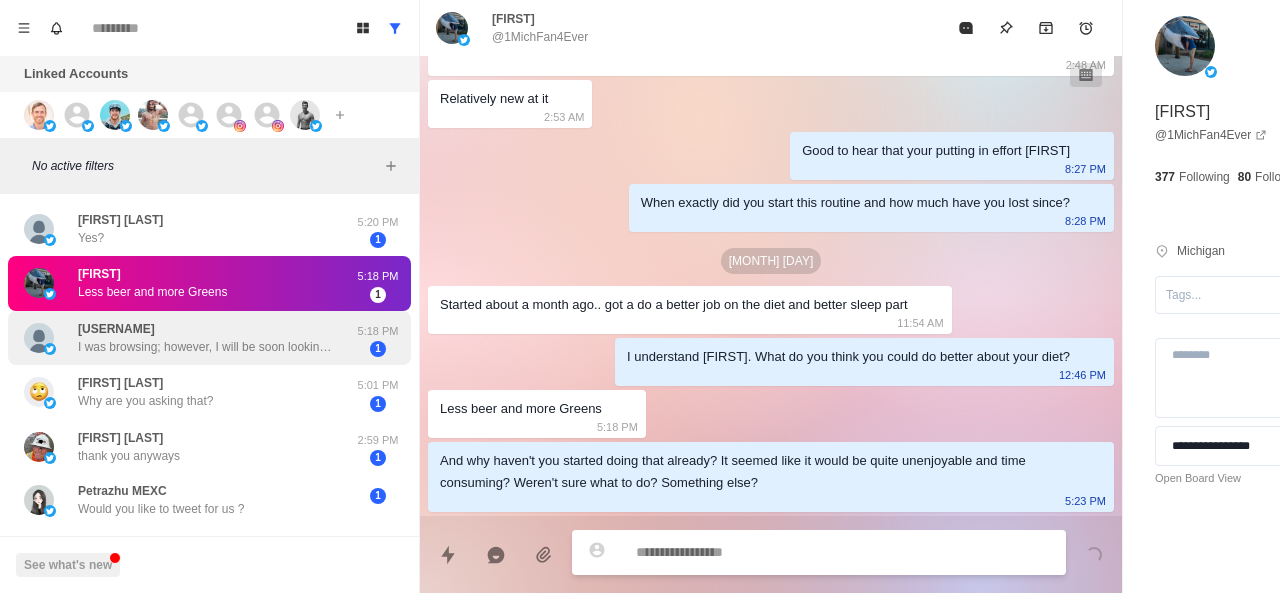 click on "[USERNAME] I was browsing; however, I will be soon looking into doing this." at bounding box center (208, 338) 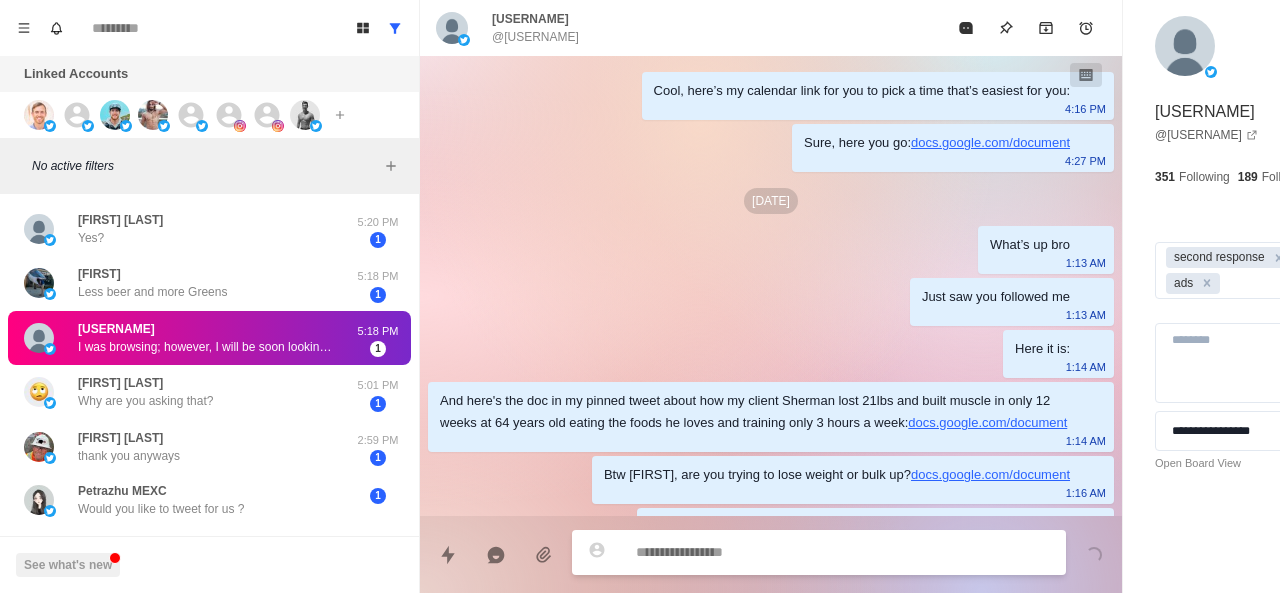 scroll, scrollTop: 1172, scrollLeft: 0, axis: vertical 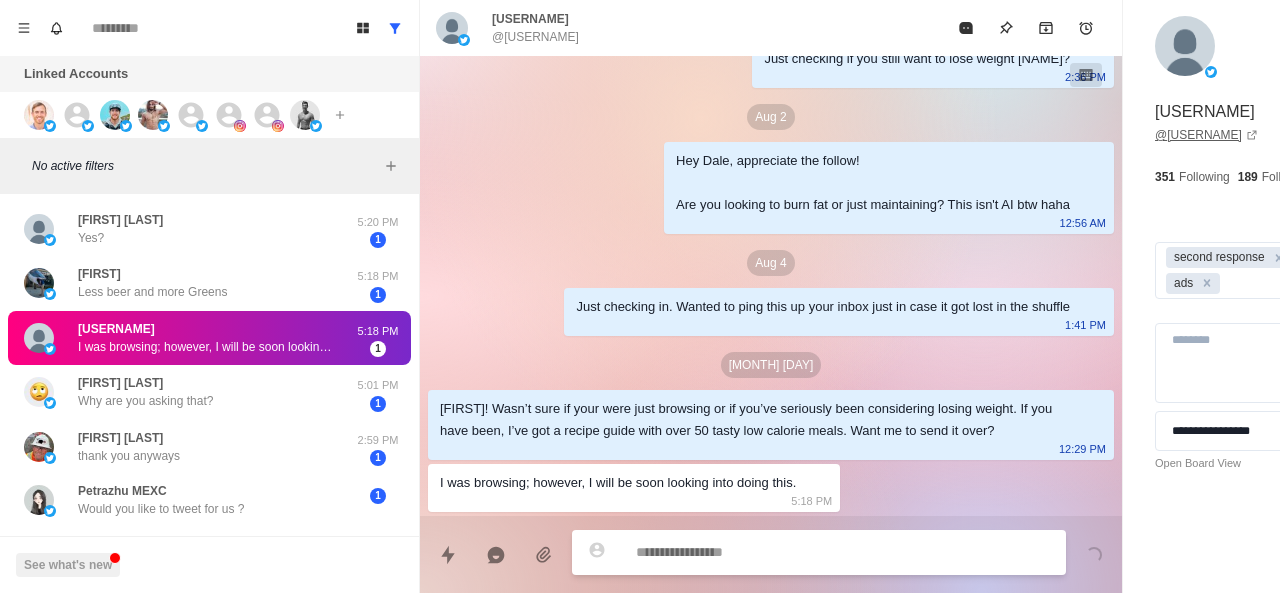 click on "@[USERNAME]" at bounding box center [1206, 135] 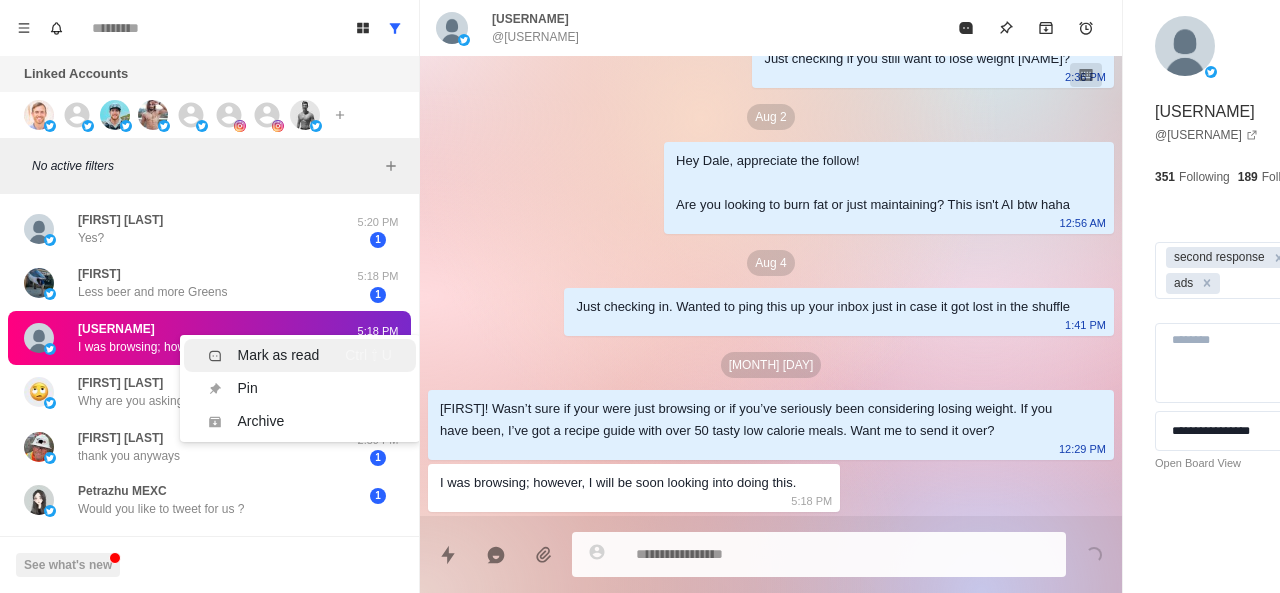 click on "Mark as read" at bounding box center [279, 355] 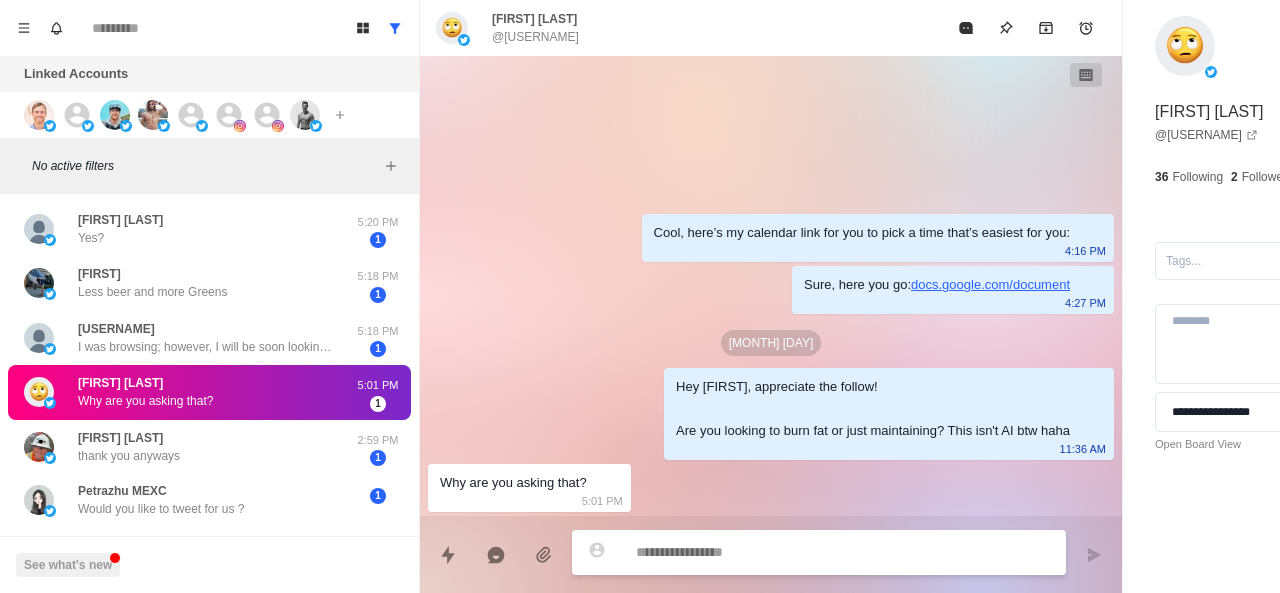 scroll, scrollTop: 0, scrollLeft: 0, axis: both 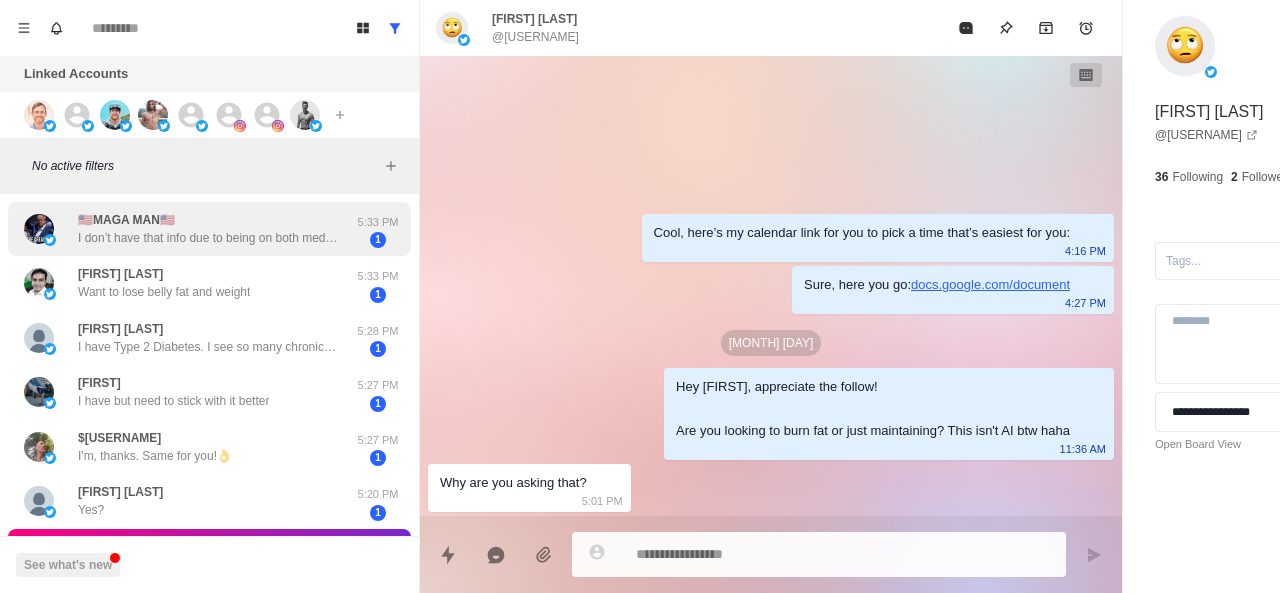 click on "[INITIALS] [SURNAME] I don’t have that info due to being on both meds…I’m trying to find alternative supplements, so I can introduce them into my body and then wean off the pharmaceutical meds and then do some bloodwork two or three months after that" at bounding box center (208, 229) 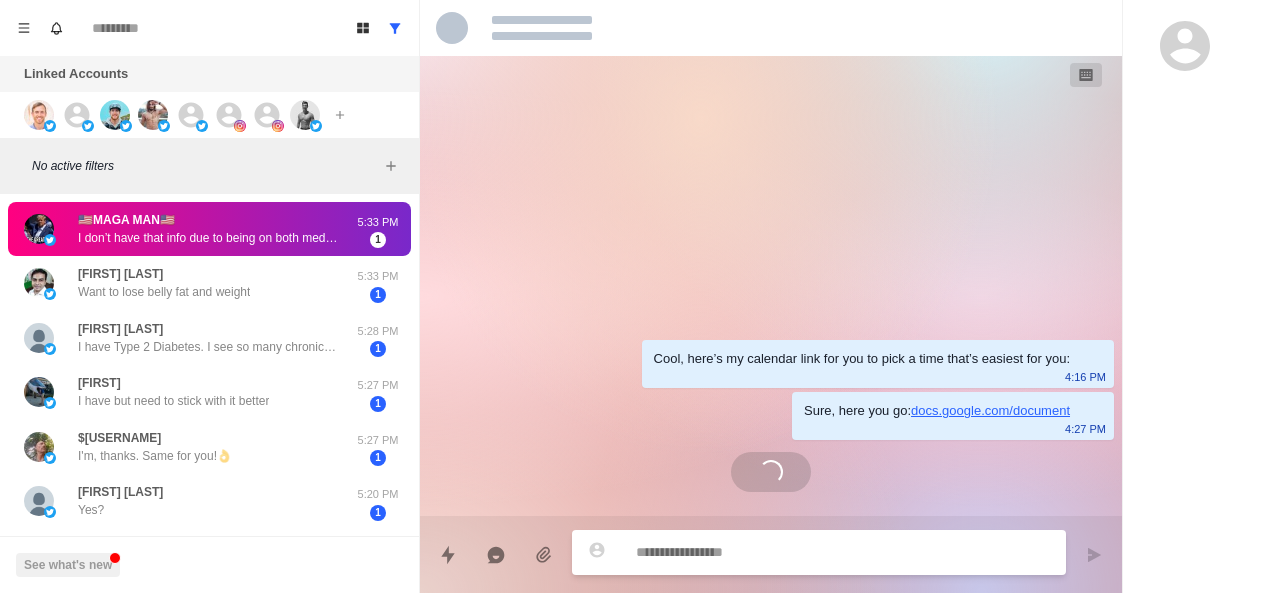 scroll, scrollTop: 308, scrollLeft: 0, axis: vertical 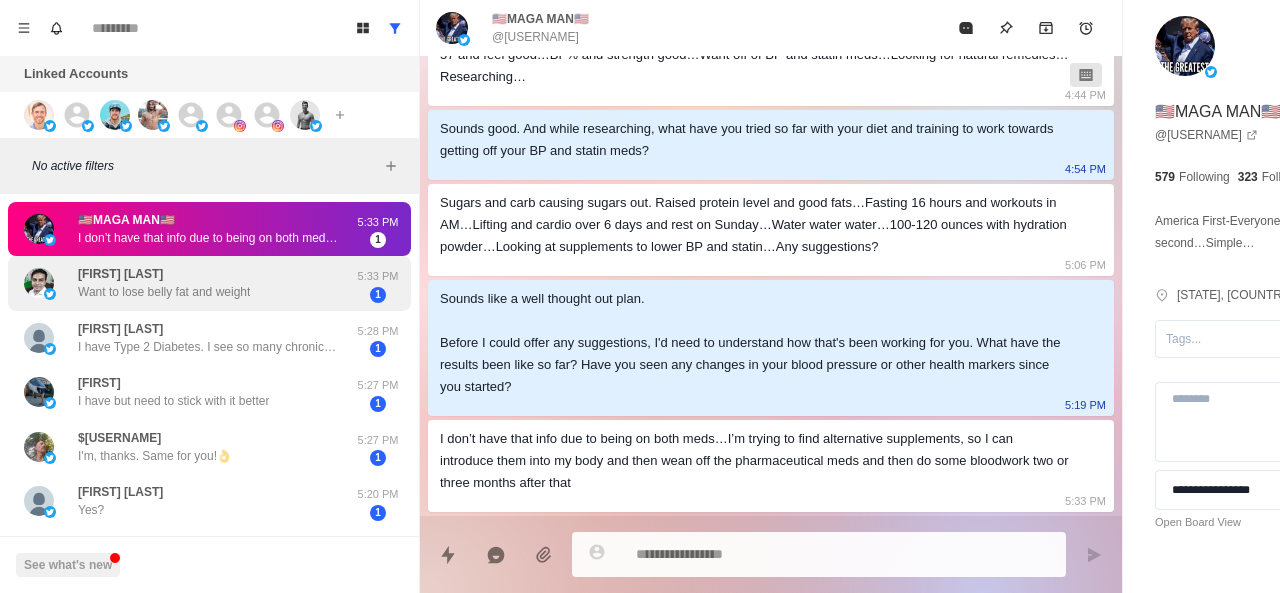 click on "[FIRST] [LAST] Want to lose belly fat and weight" at bounding box center (164, 283) 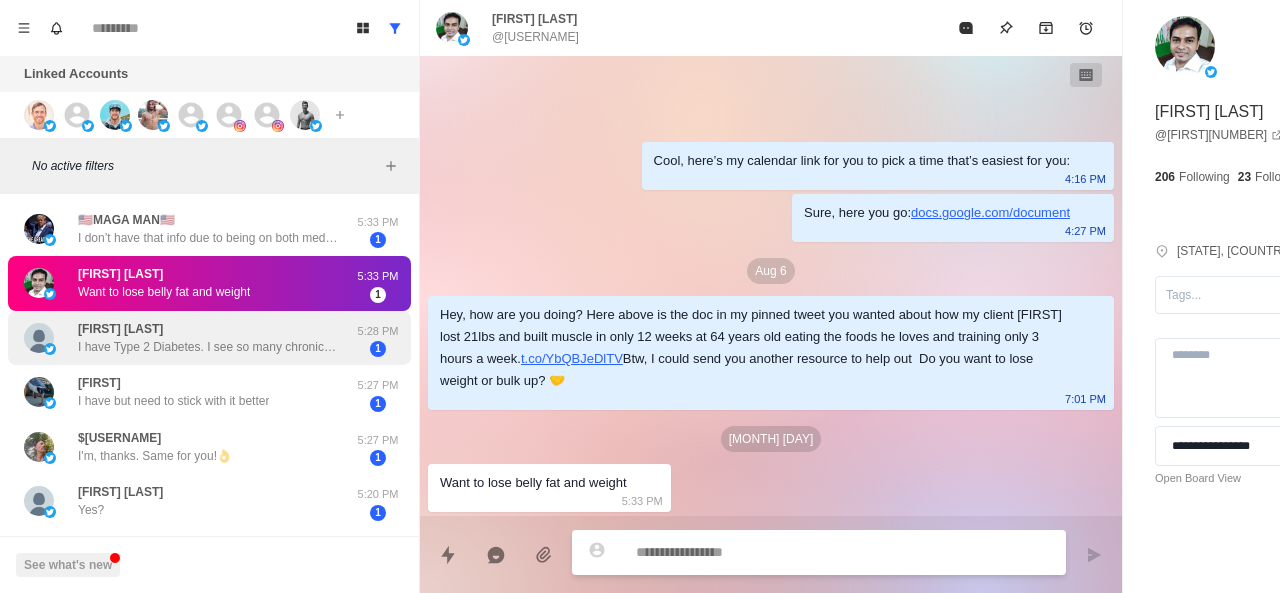 scroll, scrollTop: 18, scrollLeft: 0, axis: vertical 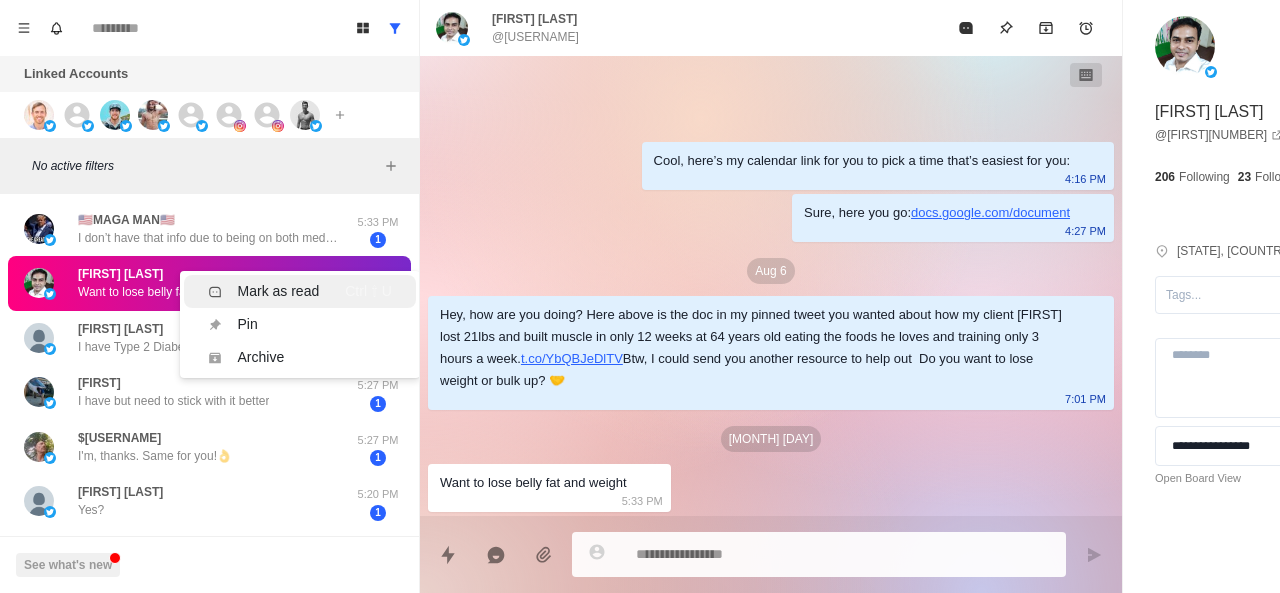 click on "Mark as read Ctrl ⇧ U" at bounding box center [300, 291] 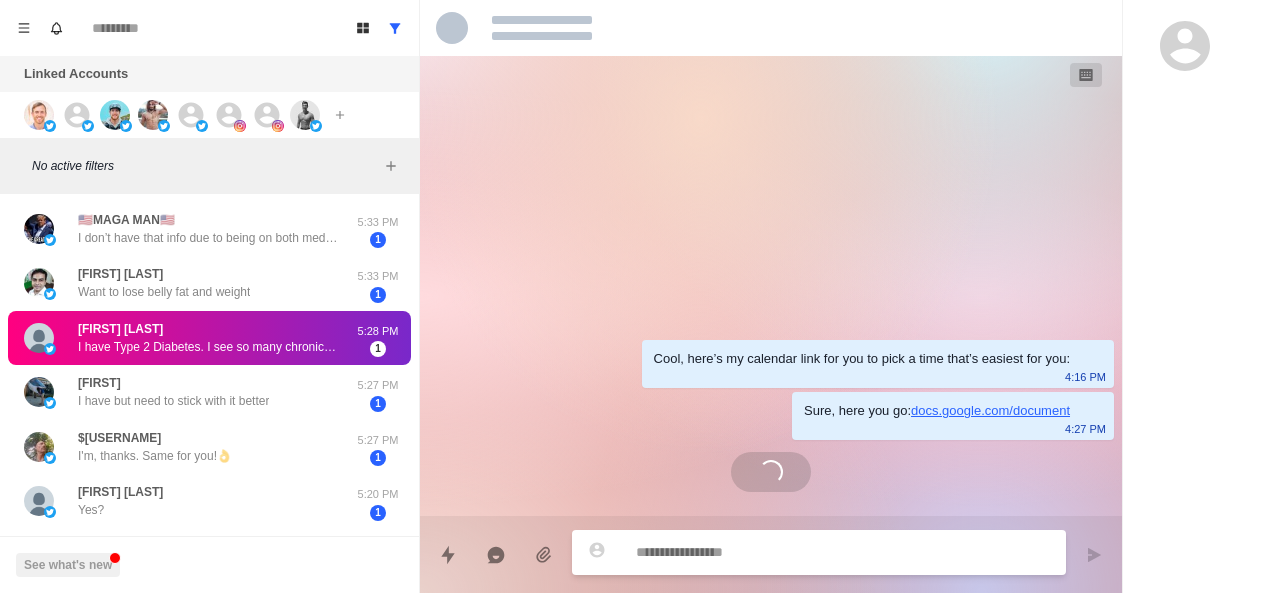 scroll, scrollTop: 0, scrollLeft: 0, axis: both 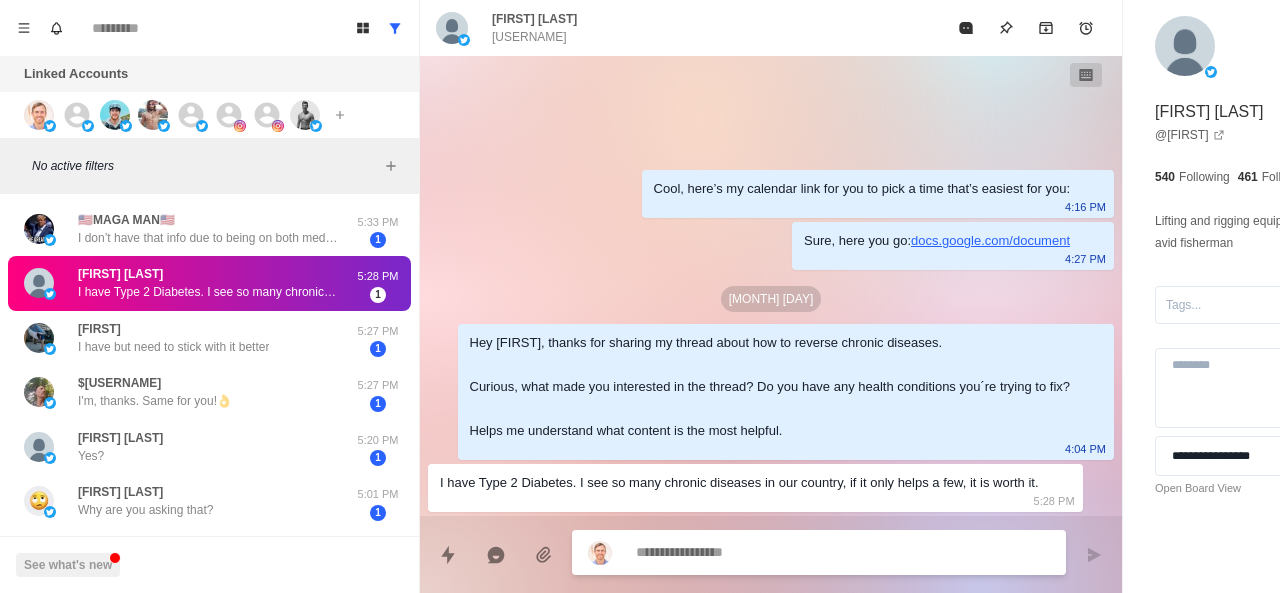 click on "I have Type 2 Diabetes. I see so many chronic diseases in our country, if it only helps a few, it is worth it." at bounding box center [739, 483] 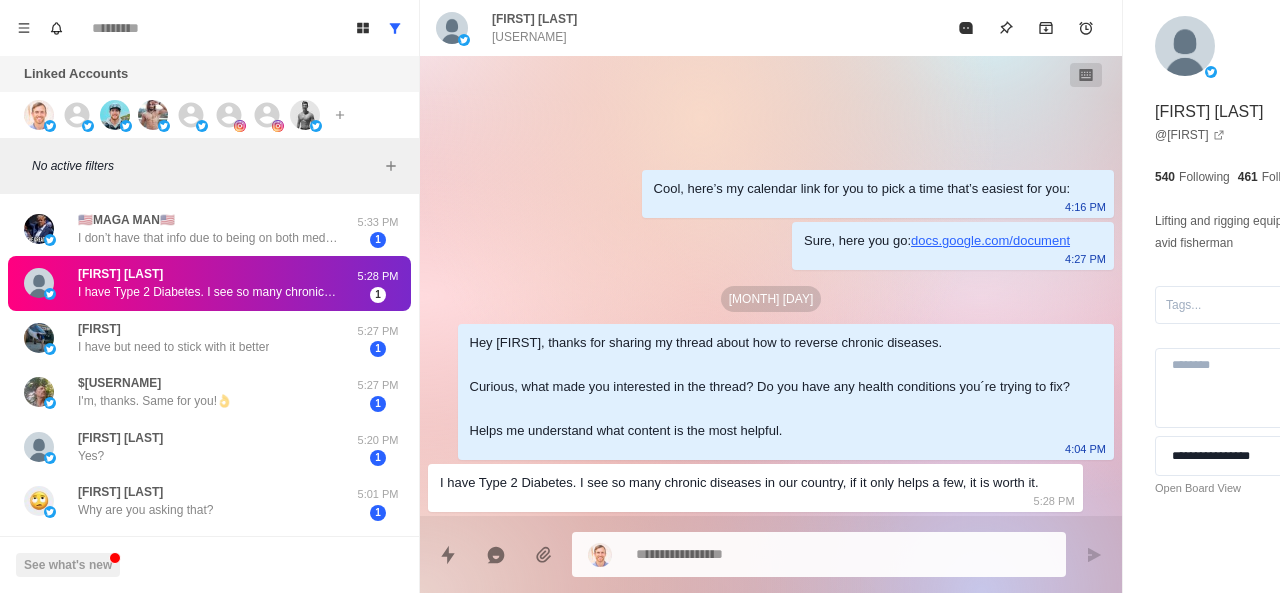 click on "I have Type 2 Diabetes. I see so many chronic diseases in our country, if it only helps a few, it is worth it." at bounding box center (739, 483) 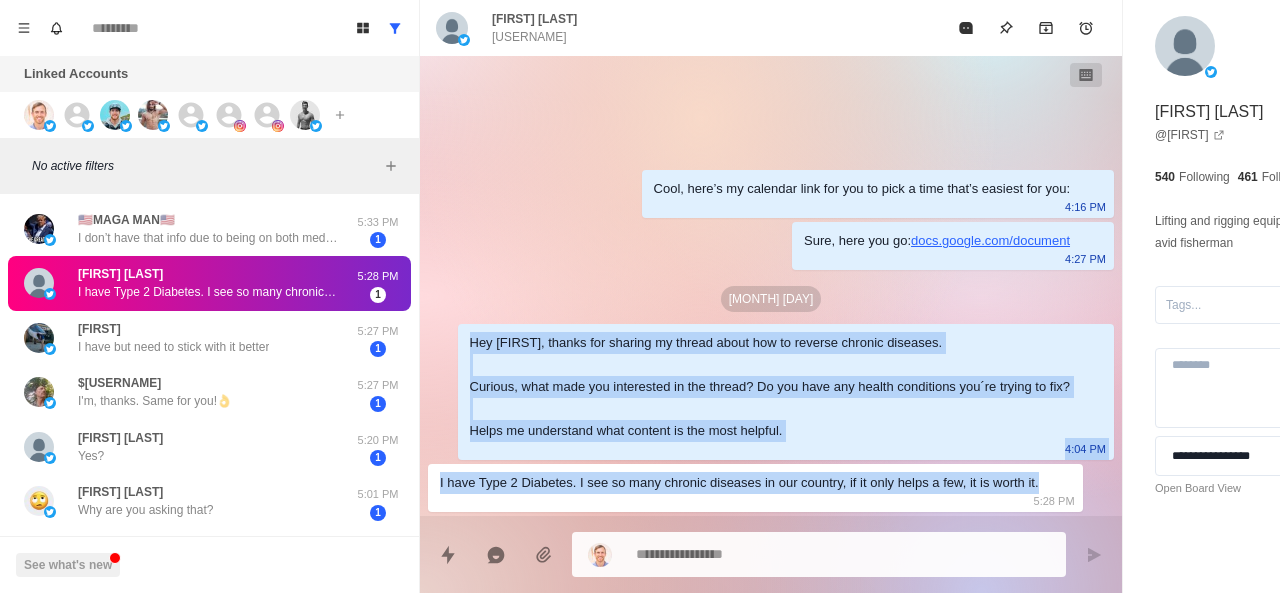 drag, startPoint x: 437, startPoint y: 297, endPoint x: 654, endPoint y: 487, distance: 288.42505 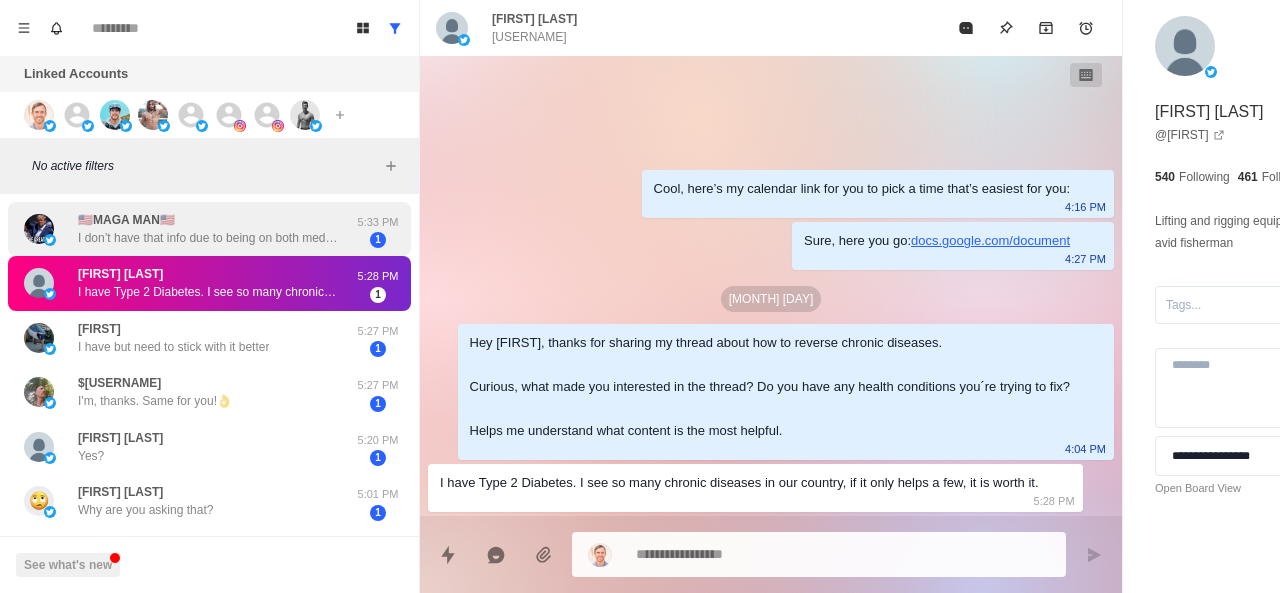click on "🇺🇸MAGA MAN🇺🇸 I don’t have that info due to being on both meds…I’m trying to find alternative supplements, so I can introduce them into my body and then wean off the pharmaceutical meds and then do some bloodwork two or three months after that 5:33 PM 1" at bounding box center [209, 229] 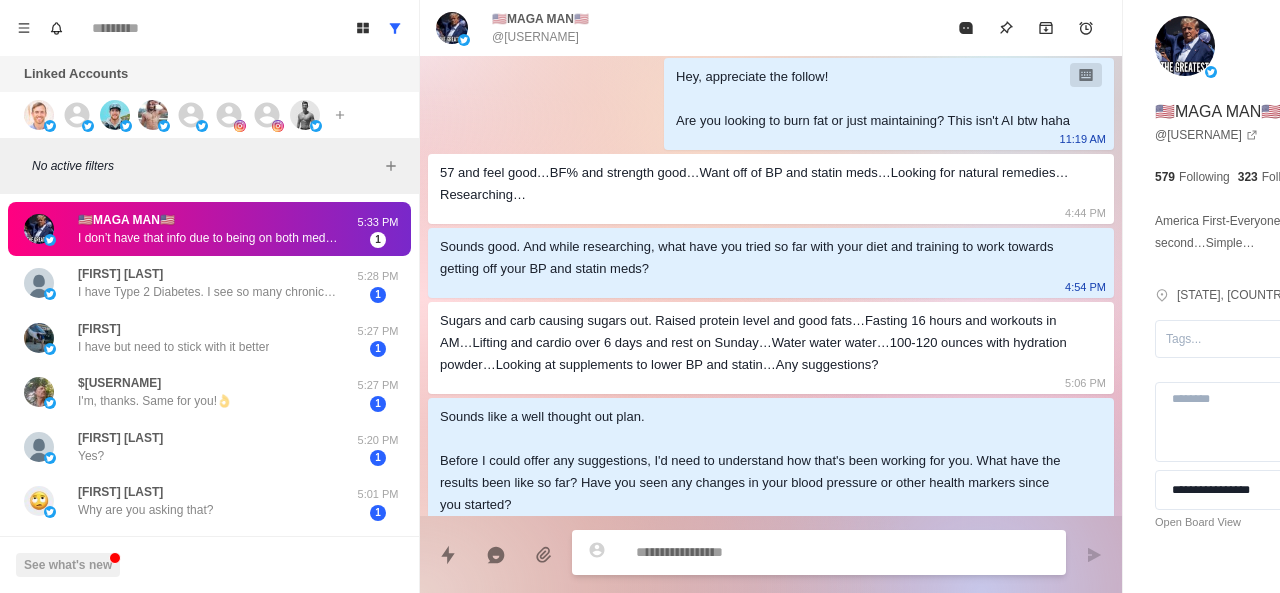 scroll, scrollTop: 169, scrollLeft: 0, axis: vertical 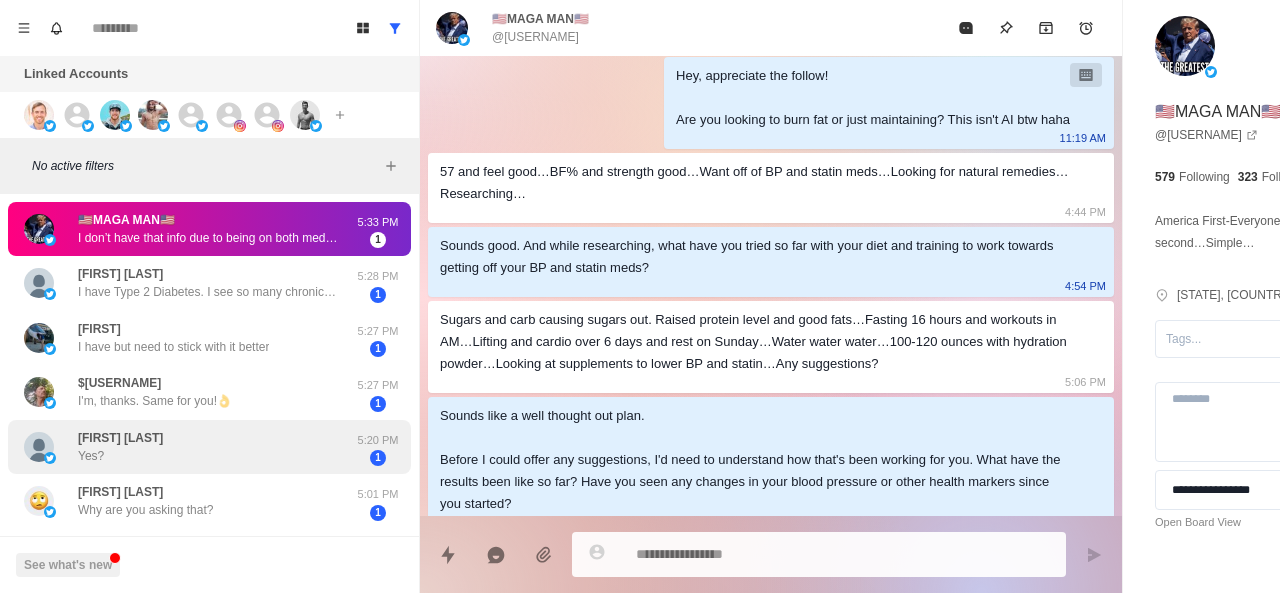 click on "[NAME] Yes?" at bounding box center [188, 447] 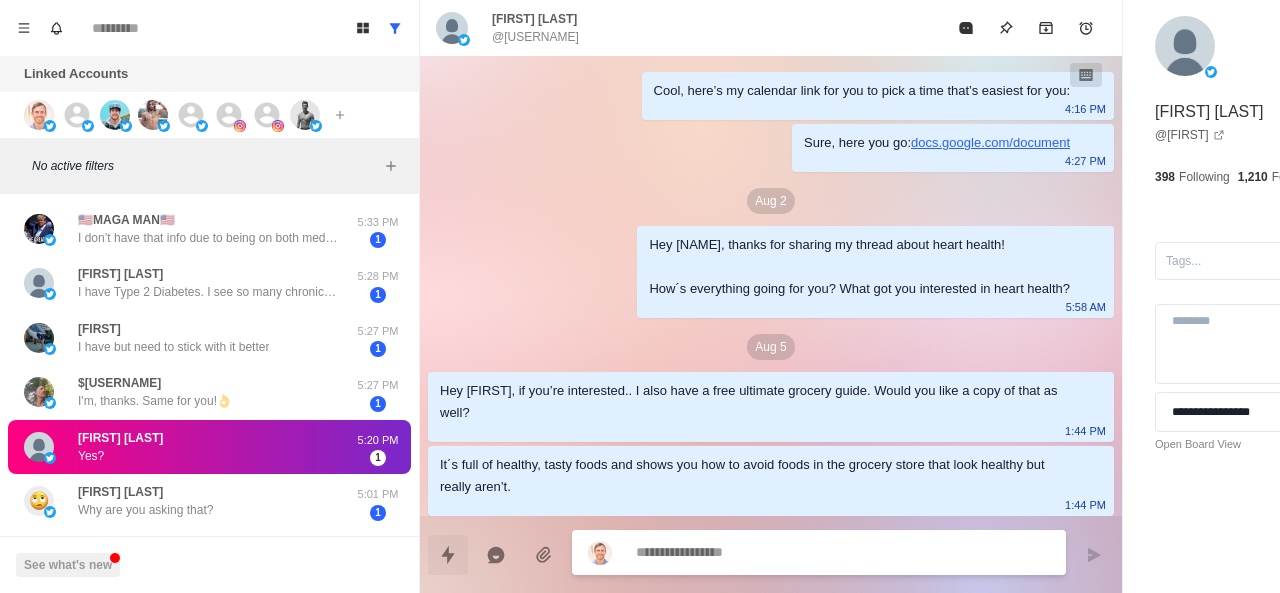 scroll, scrollTop: 430, scrollLeft: 0, axis: vertical 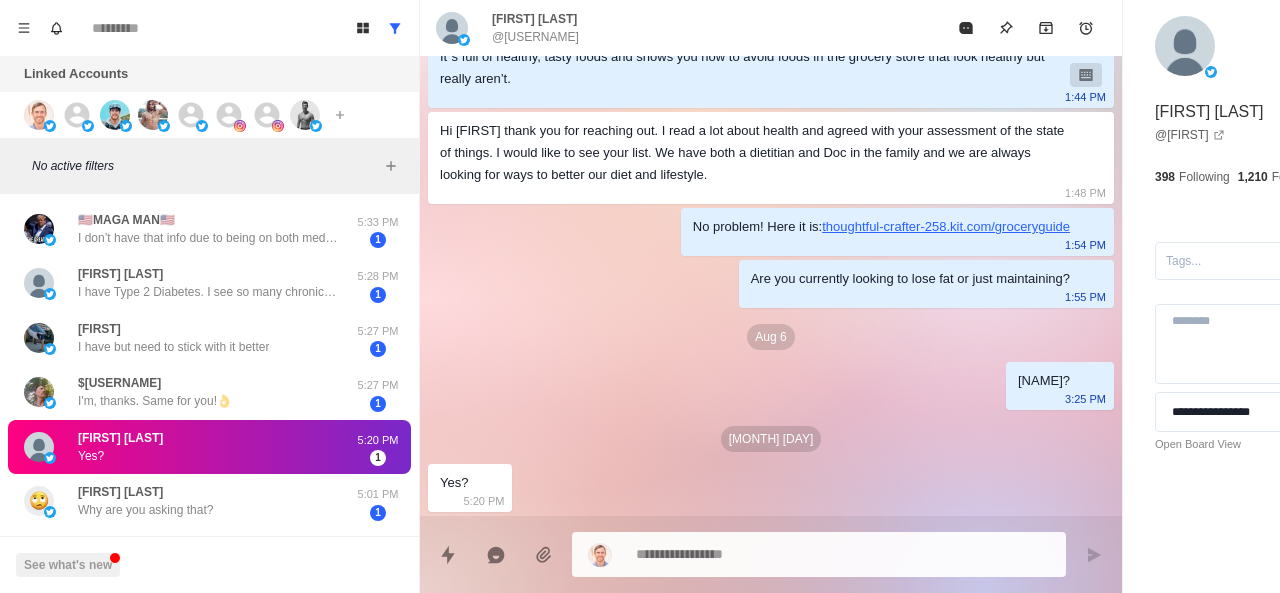 click on "Cool, here’s my calendar link for you to pick a time that’s easiest for you: [TIME] Sure, here you go:  docs.google.com/document [TIME] Hey [NAME], thanks for sharing my thread about heart health!
How´s everything going for you? What got you interested in heart health? [TIME] Aug 5 Hey [NAME], if you’re interested.. I also have a free ultimate grocery guide. Would you like a copy of that as well? [TIME] It´s full of healthy, tasty foods and shows you how to avoid foods in the grocery store that look healthy but really aren’t. [TIME] Hi [NAME] thank you for reaching out. I read a lot about health and agreed with your assessment of the state of things. I would like to see your list. We have both a dietitian and Doc in the family and we are always looking for ways to better our diet and lifestyle. [TIME] No problem! Here it is:  thoughtful-crafter-258.kit.com/groceryguide [TIME] Are you currently looking to lose fat or just maintaining?  [TIME] Aug 6 Kerri? [TIME] Aug 7 Yes? [TIME]" at bounding box center (771, 82) 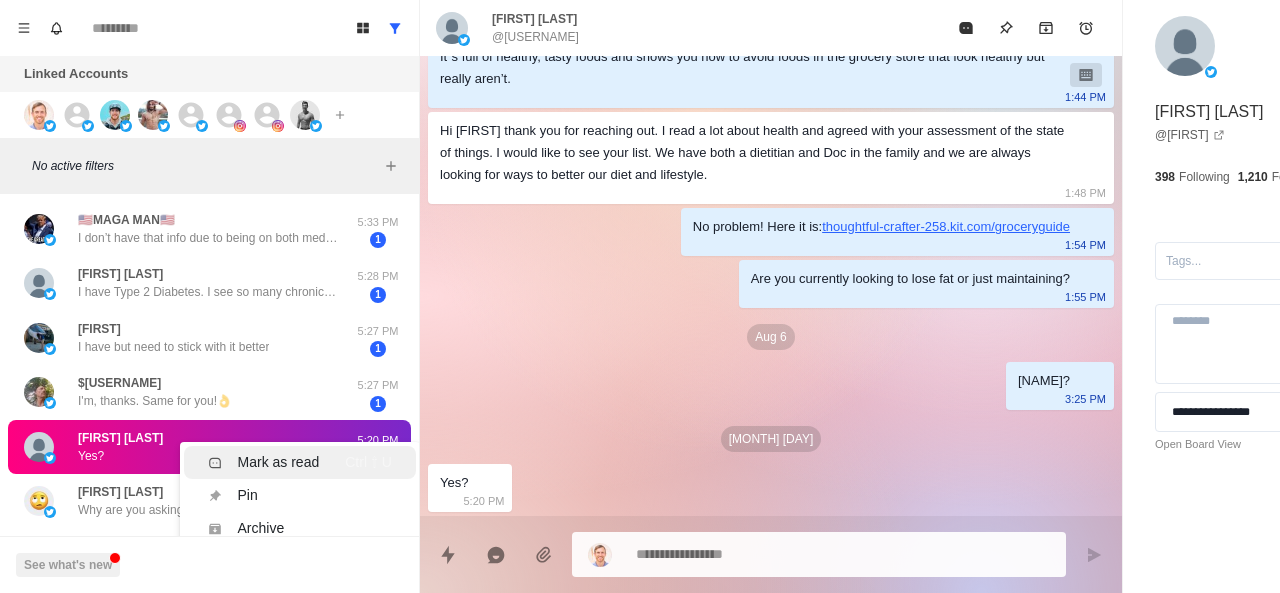 click on "Mark as read" at bounding box center (279, 462) 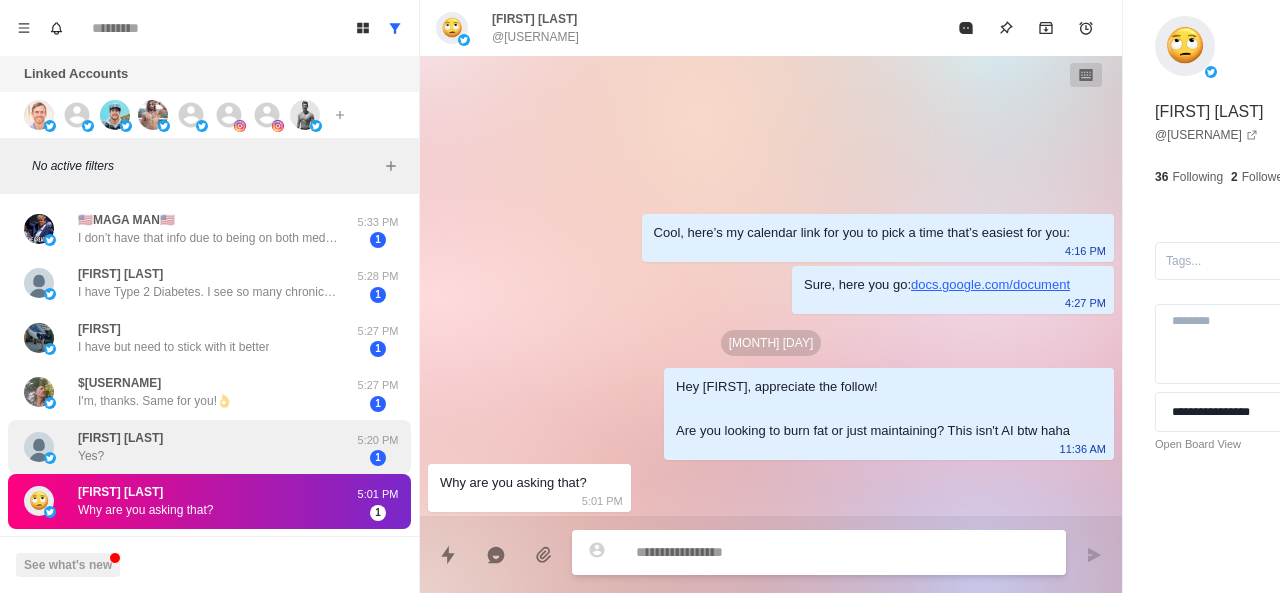 scroll, scrollTop: 0, scrollLeft: 0, axis: both 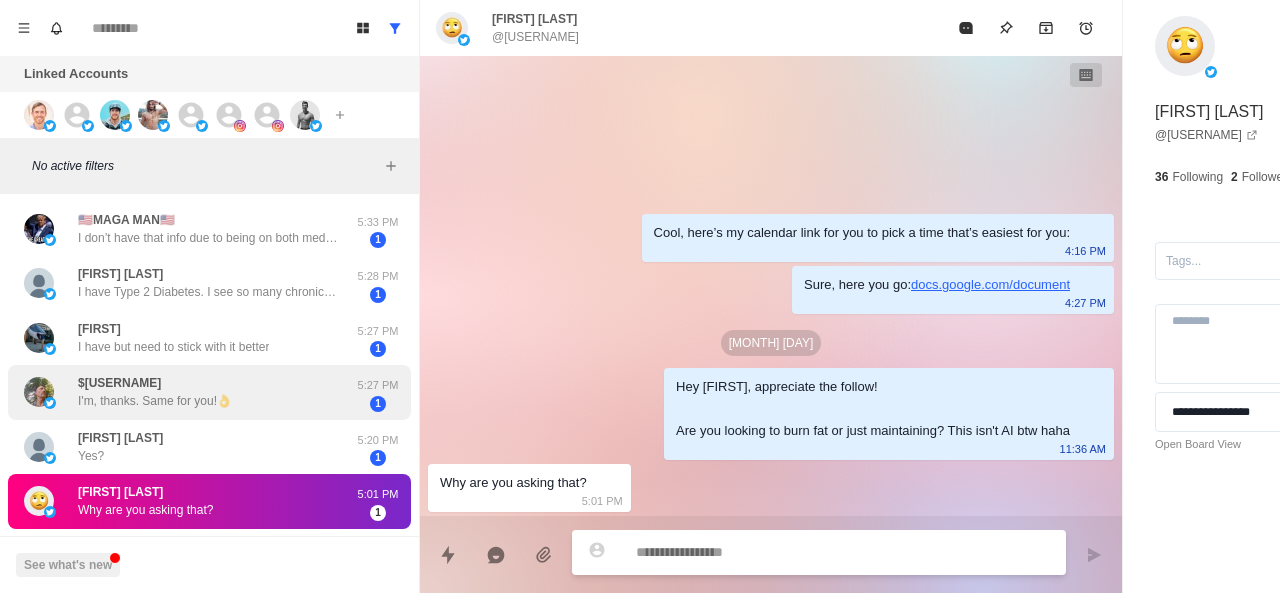click on "I'm, thanks. Same for you!👌" at bounding box center [155, 401] 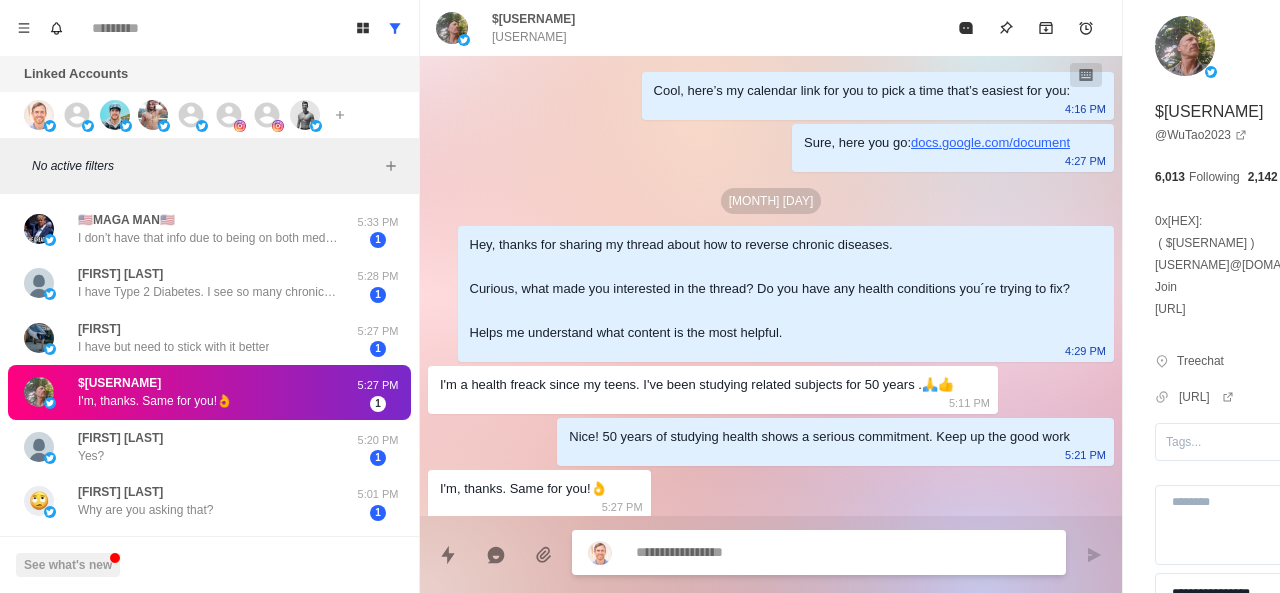 scroll, scrollTop: 50, scrollLeft: 0, axis: vertical 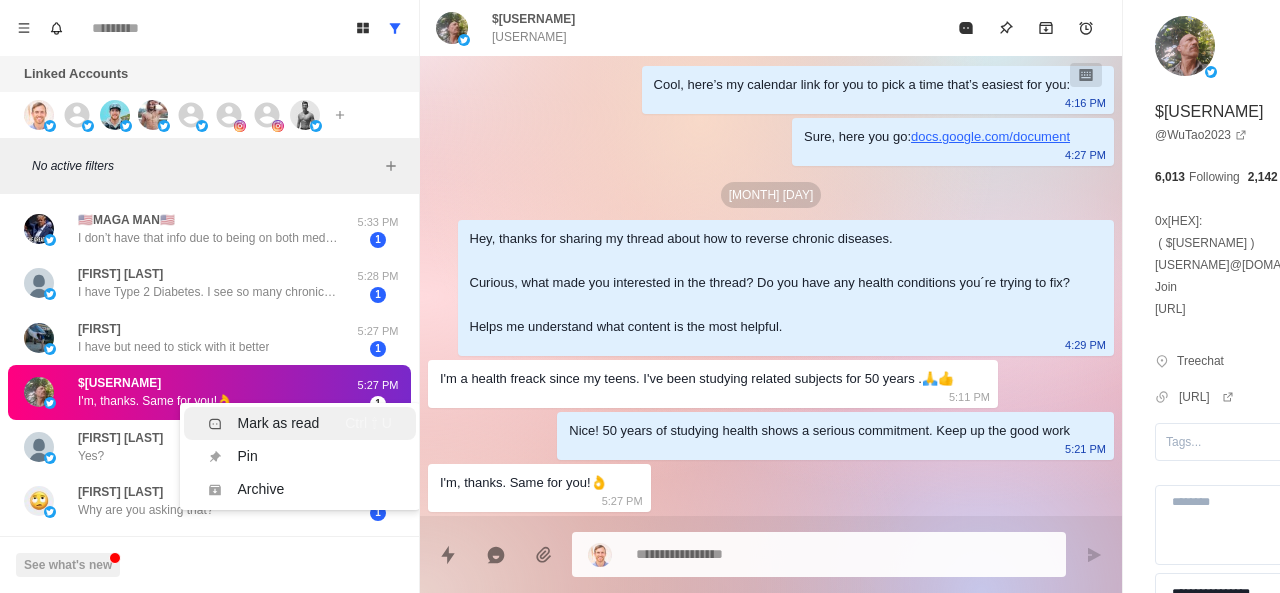 click on "Mark as read" at bounding box center (264, 423) 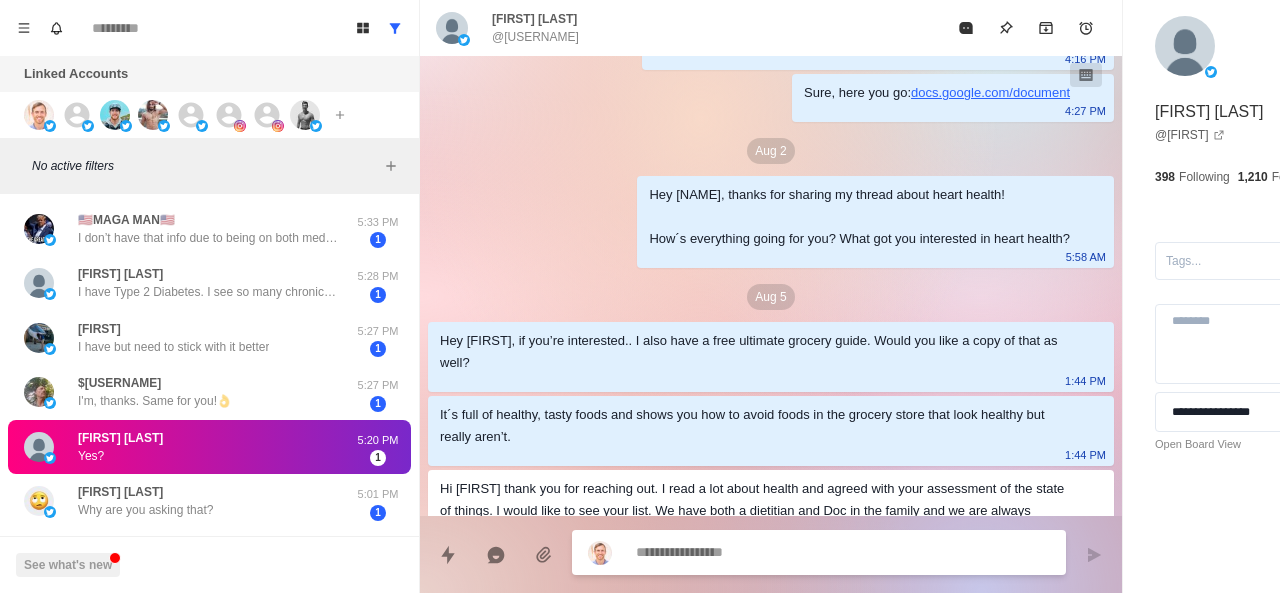 scroll, scrollTop: 430, scrollLeft: 0, axis: vertical 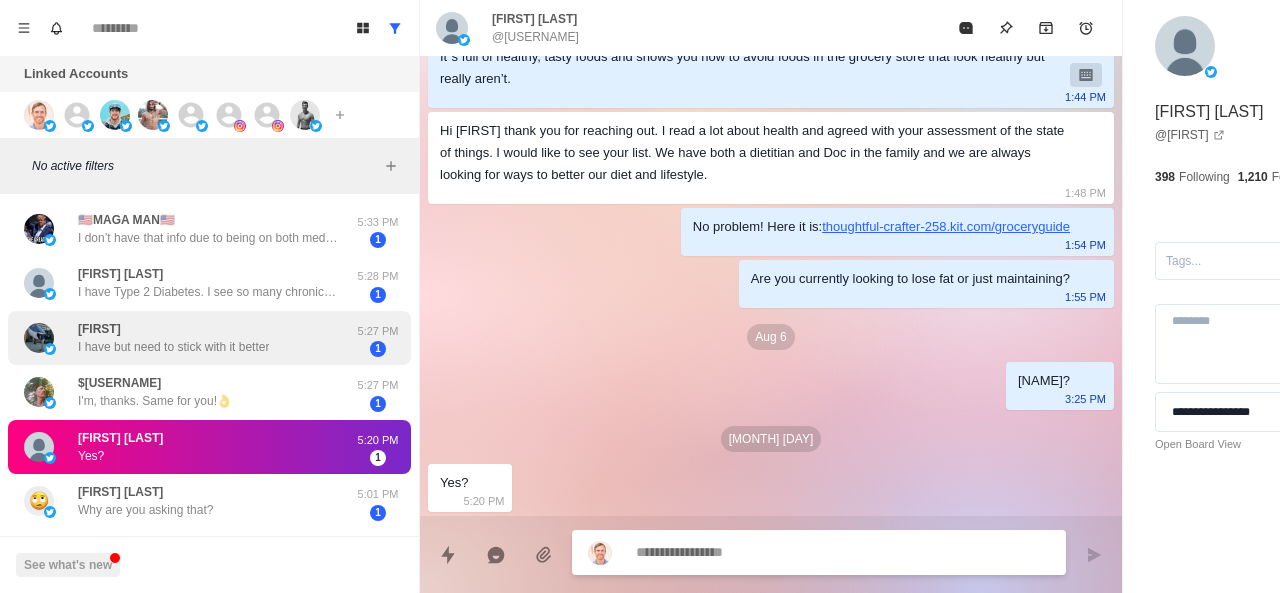 click on "I have but need to stick with it better" at bounding box center (173, 347) 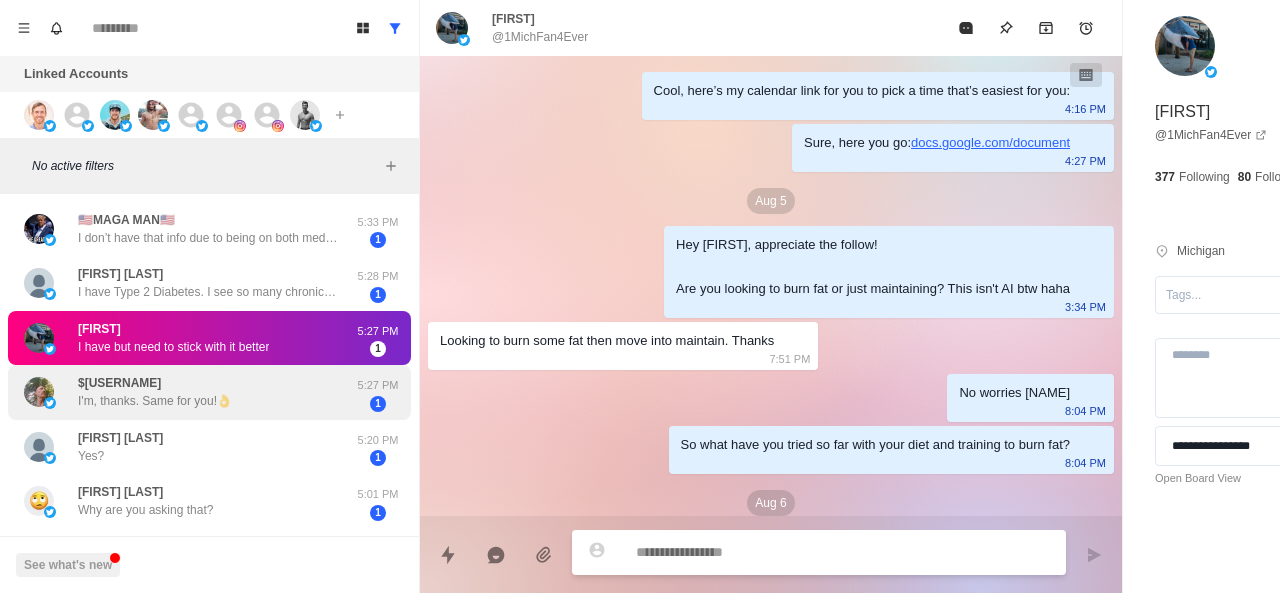 scroll, scrollTop: 596, scrollLeft: 0, axis: vertical 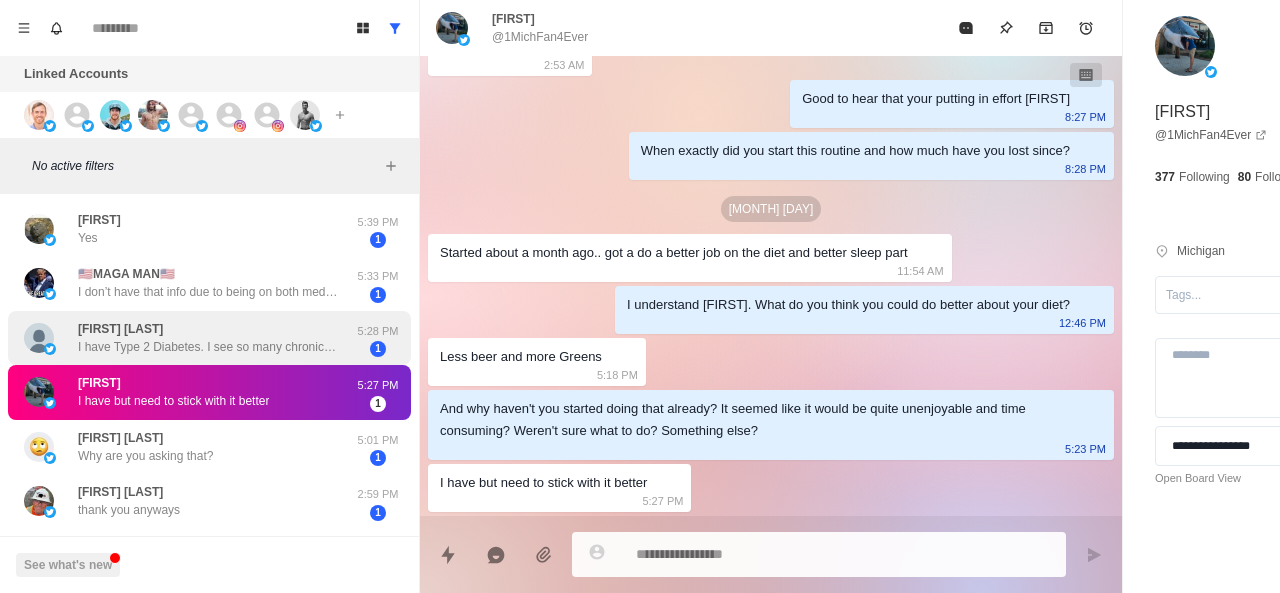 click on "I have Type 2 Diabetes. I see so many chronic diseases in our country, if it only helps a few, it is worth it." at bounding box center (208, 347) 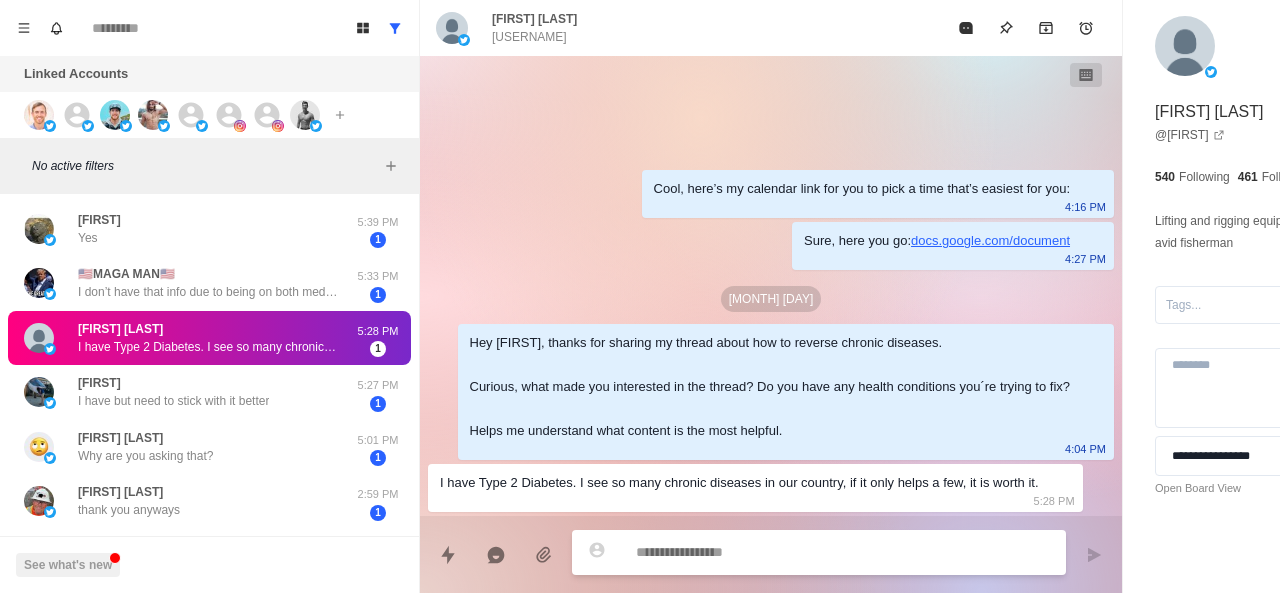 scroll, scrollTop: 0, scrollLeft: 0, axis: both 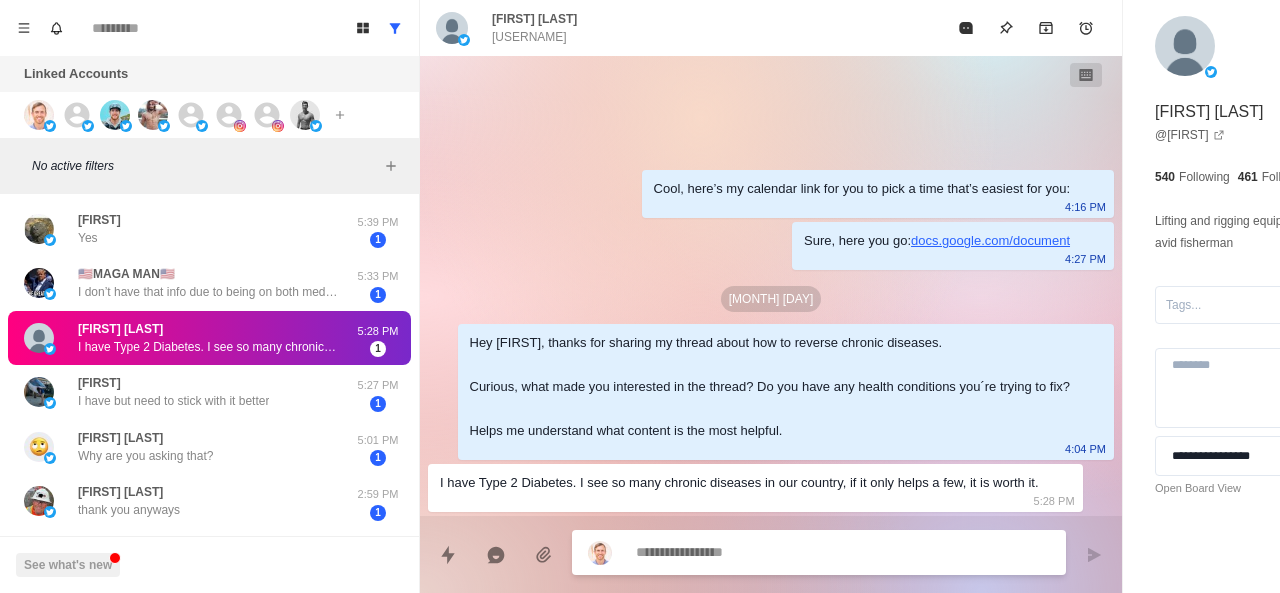 click at bounding box center (785, 552) 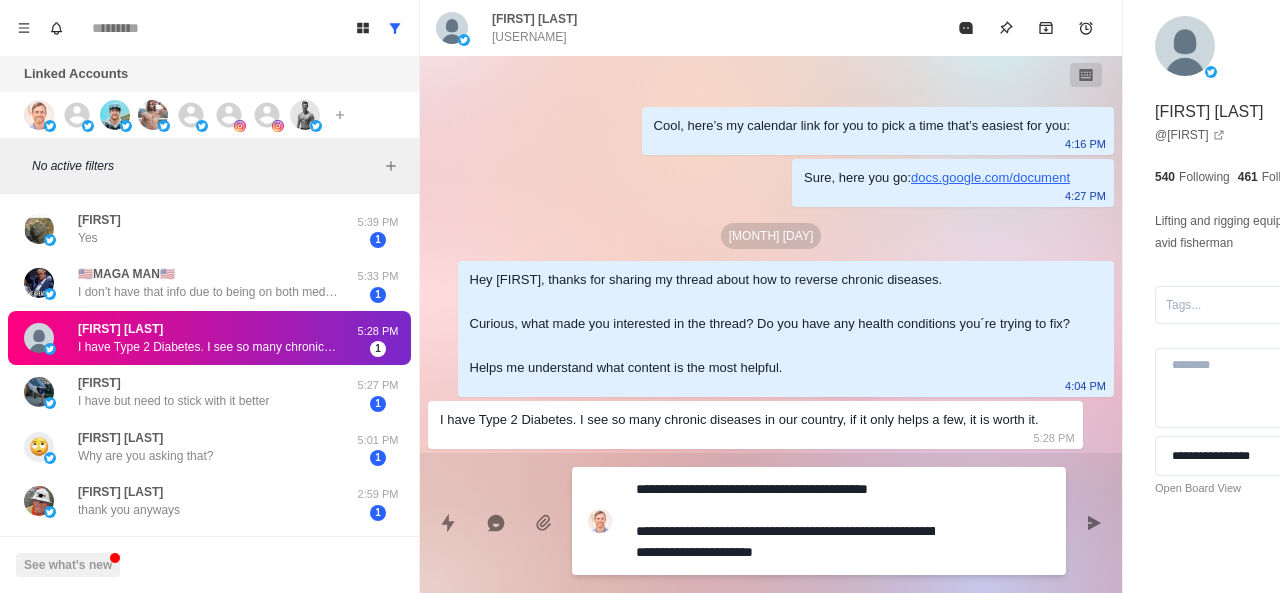 click on "**********" at bounding box center (785, 521) 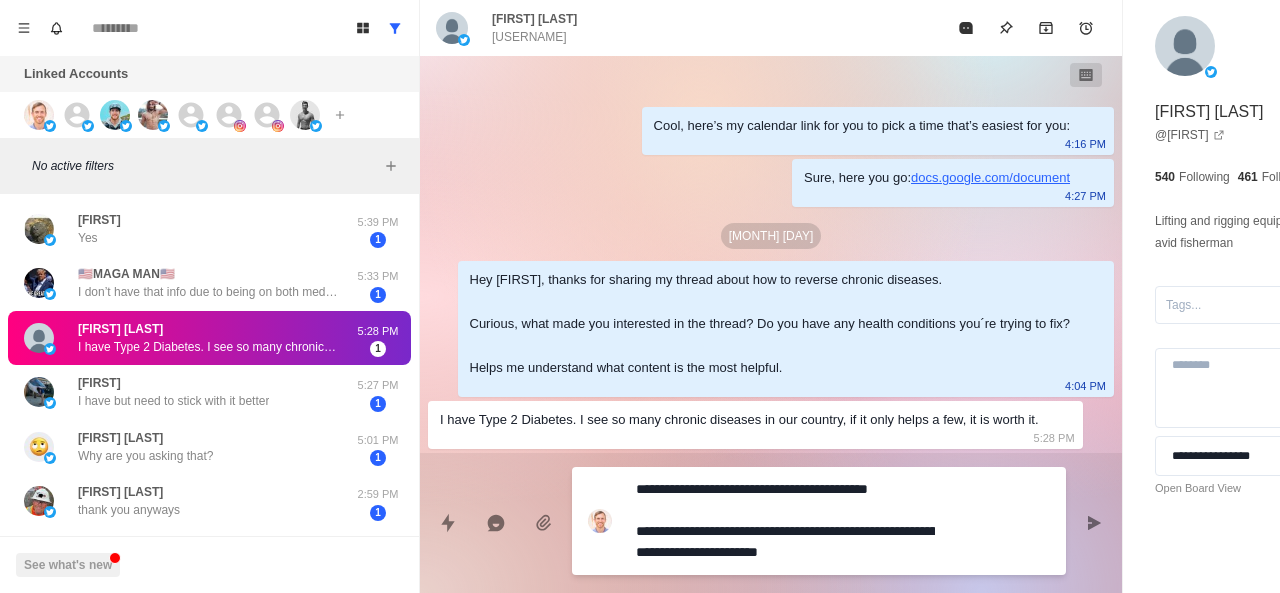 click on "**********" at bounding box center (785, 521) 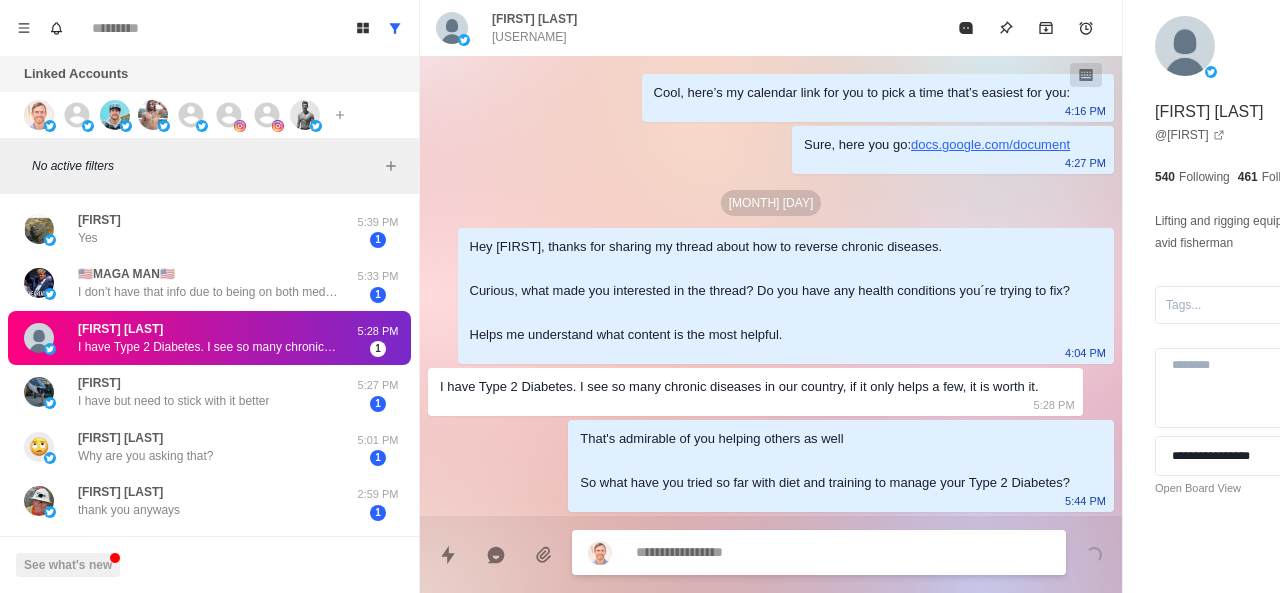scroll, scrollTop: 42, scrollLeft: 0, axis: vertical 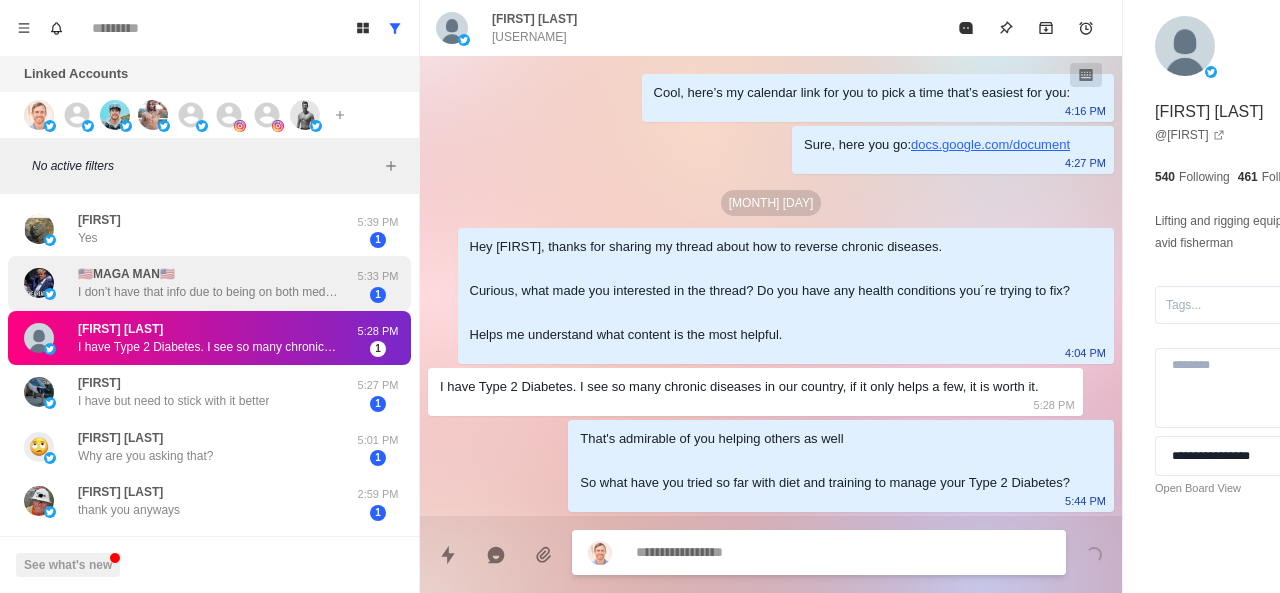 click on "🇺🇸MAGA MAN🇺🇸" at bounding box center (126, 274) 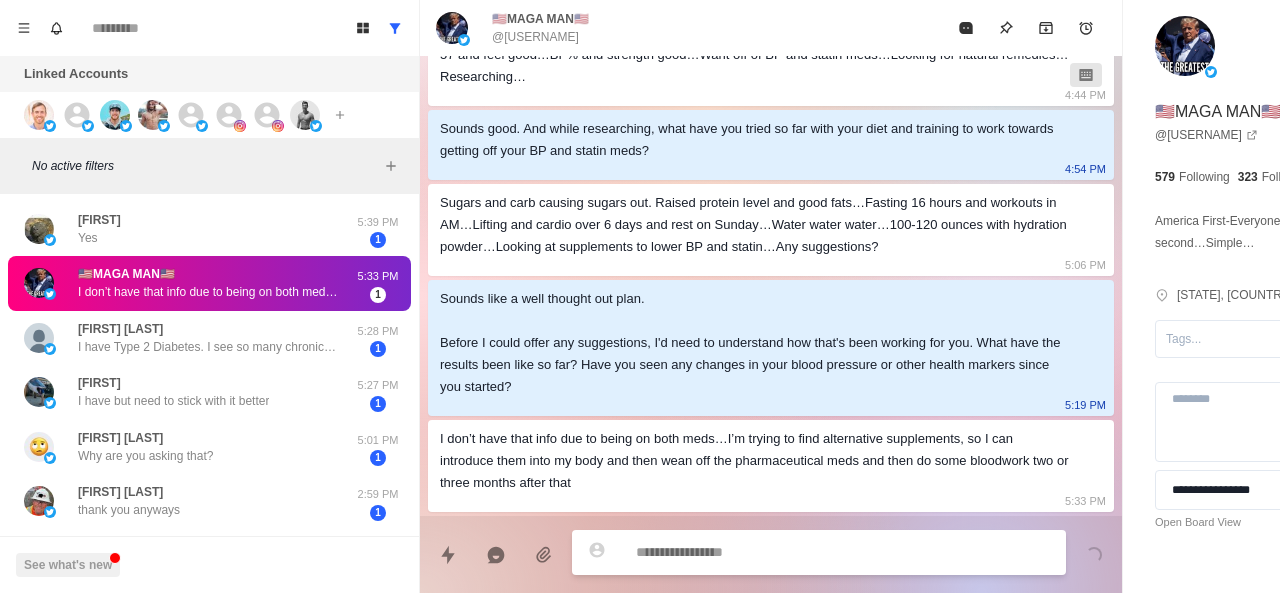 scroll, scrollTop: 0, scrollLeft: 0, axis: both 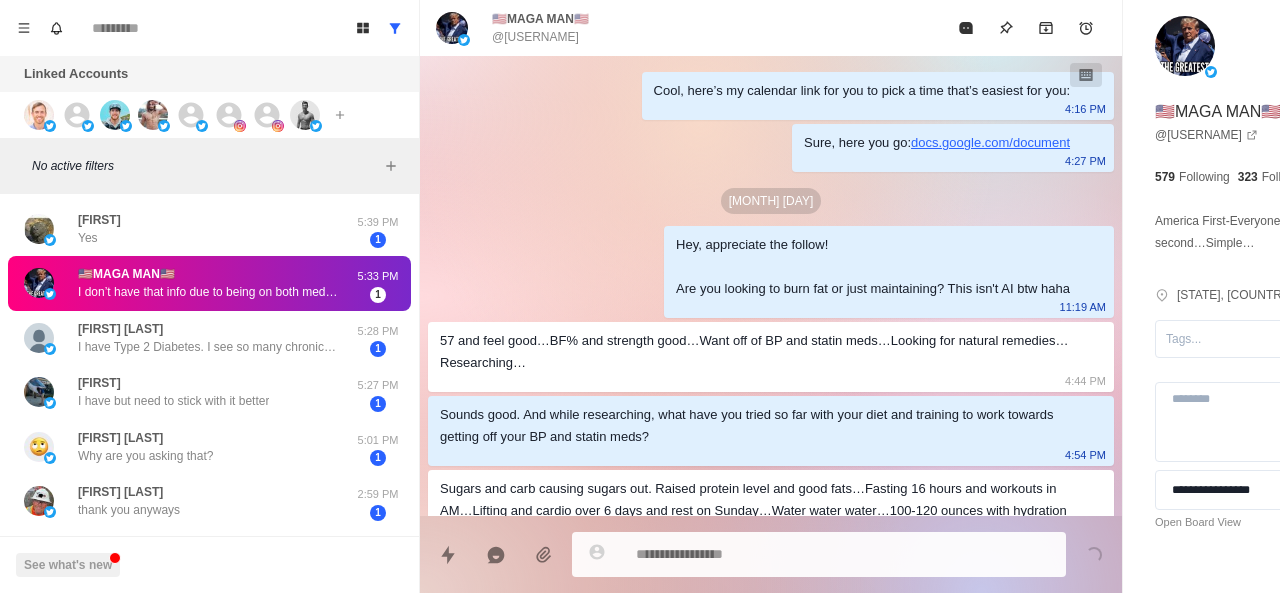 click on "Hey, appreciate the follow!
Are you looking to burn fat or just maintaining? This isn't AI btw haha" at bounding box center (873, 267) 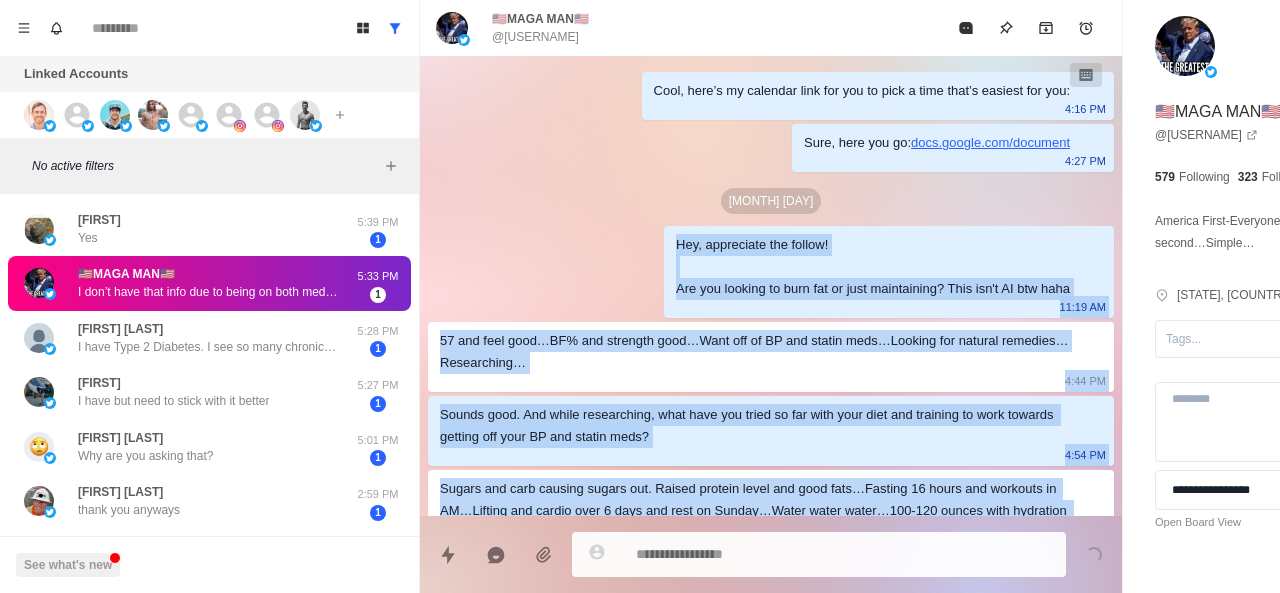 scroll, scrollTop: 308, scrollLeft: 0, axis: vertical 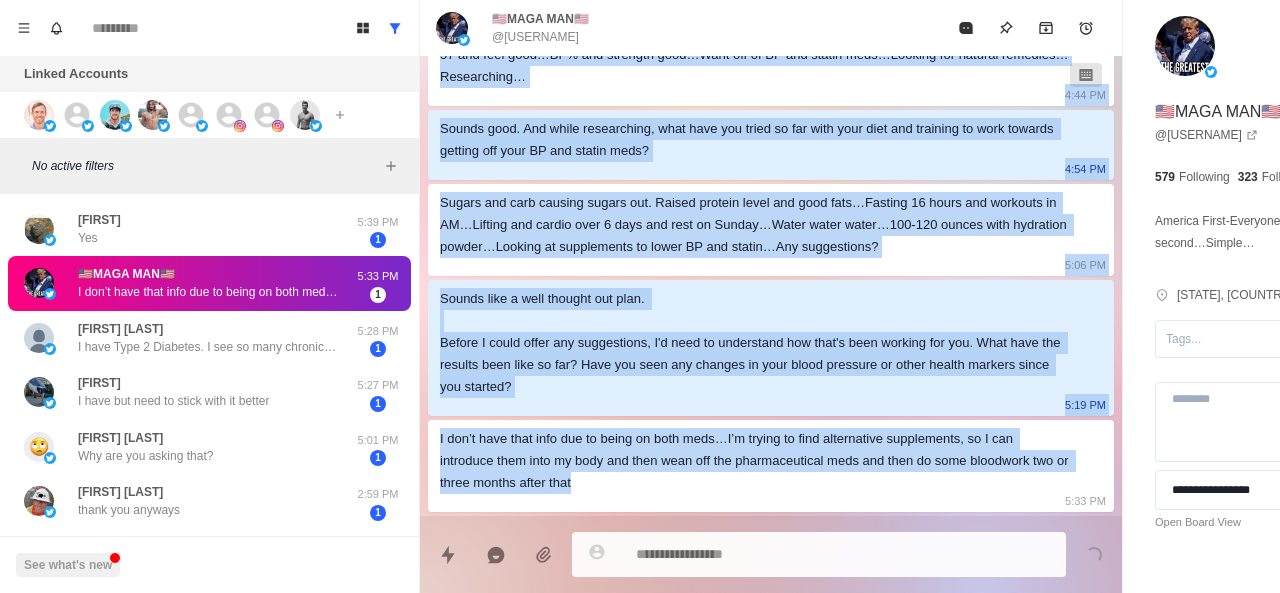 drag, startPoint x: 536, startPoint y: 237, endPoint x: 928, endPoint y: 489, distance: 466.01288 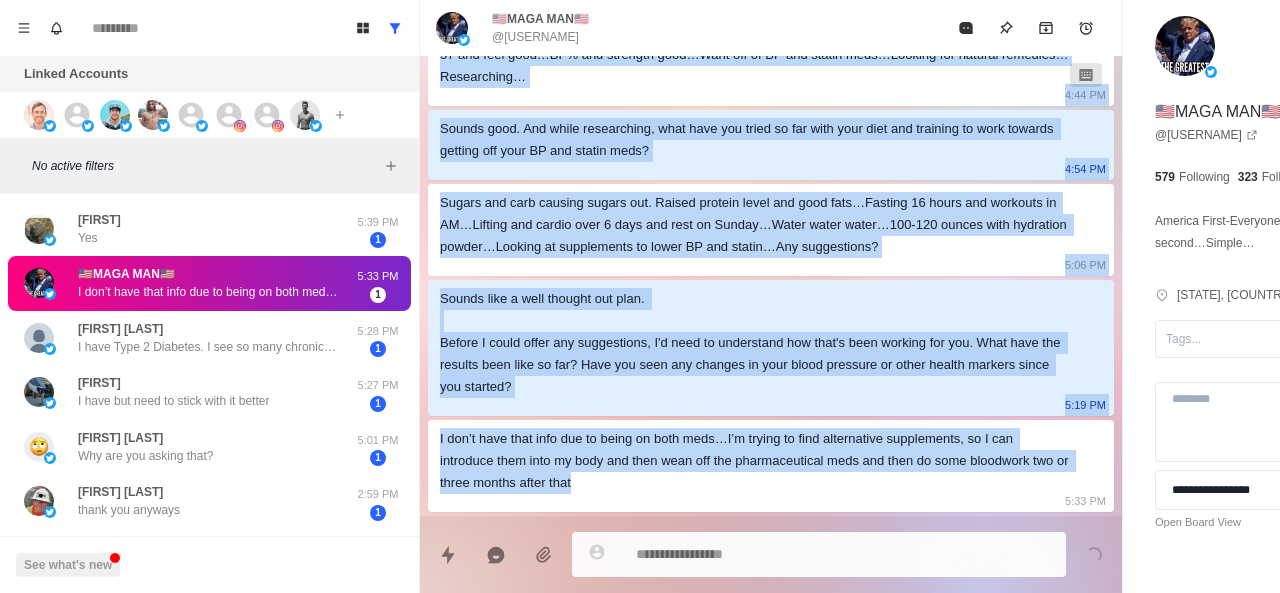 click on "Cool, here’s my calendar link for you to pick a time that’s easiest for you: [TIME] Sure, here you go: docs.google.com/document [TIME] [DATE] Hey, appreciate the follow!
Are you looking to burn fat or just maintaining? This isn't AI btw haha [TIME] [STATE] and feel good…BF% and strength good…Want off of BP and statin meds…Looking for natural remedies…Researching… [TIME] Sounds good. And while researching, what have you tried so far with your diet and training to work towards getting off your BP and statin meds? [TIME] Sugars and carb causing sugars out. Raised protein level and good fats…Fasting 16 hours and workouts in AM…Lifting and cardio over 6 days and rest on Sunday…Water water water…100-120 ounces with hydration powder…Looking at supplements to lower BP and statin…Any suggestions? [TIME] [TIME] [TIME]" at bounding box center (771, 143) 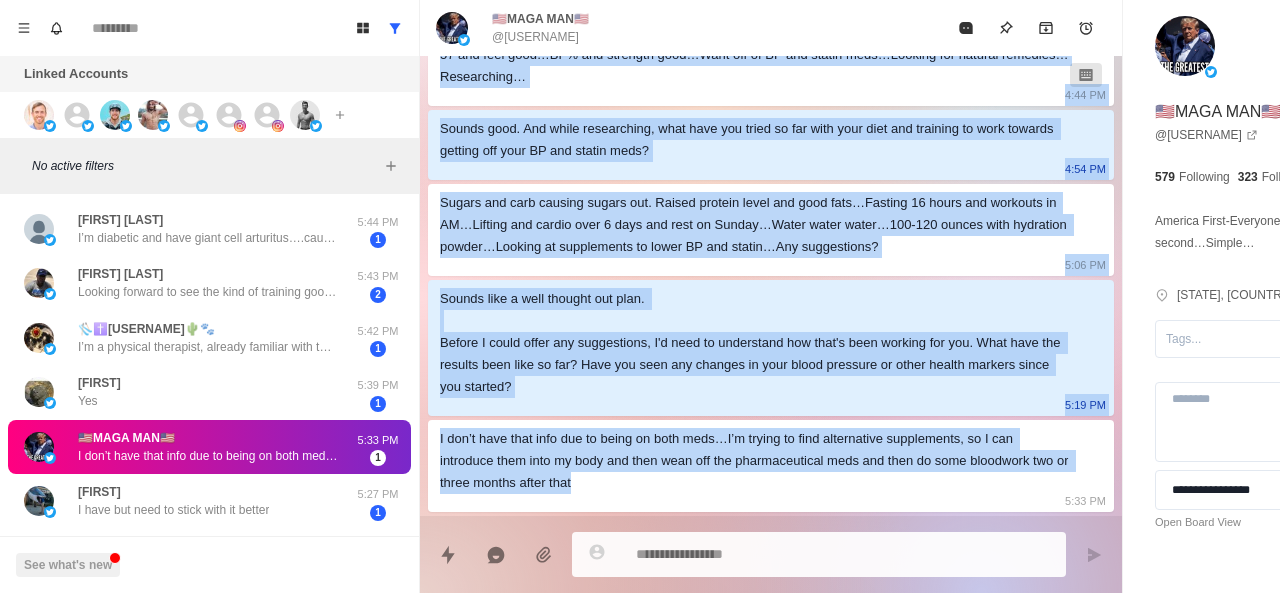 click on "Sounds like a well thought out plan.
Before I could offer any suggestions, I'd need to understand how that's been working for you. What have the results been like so far? Have you seen any changes in your blood pressure or other health markers since you started?" at bounding box center [755, 343] 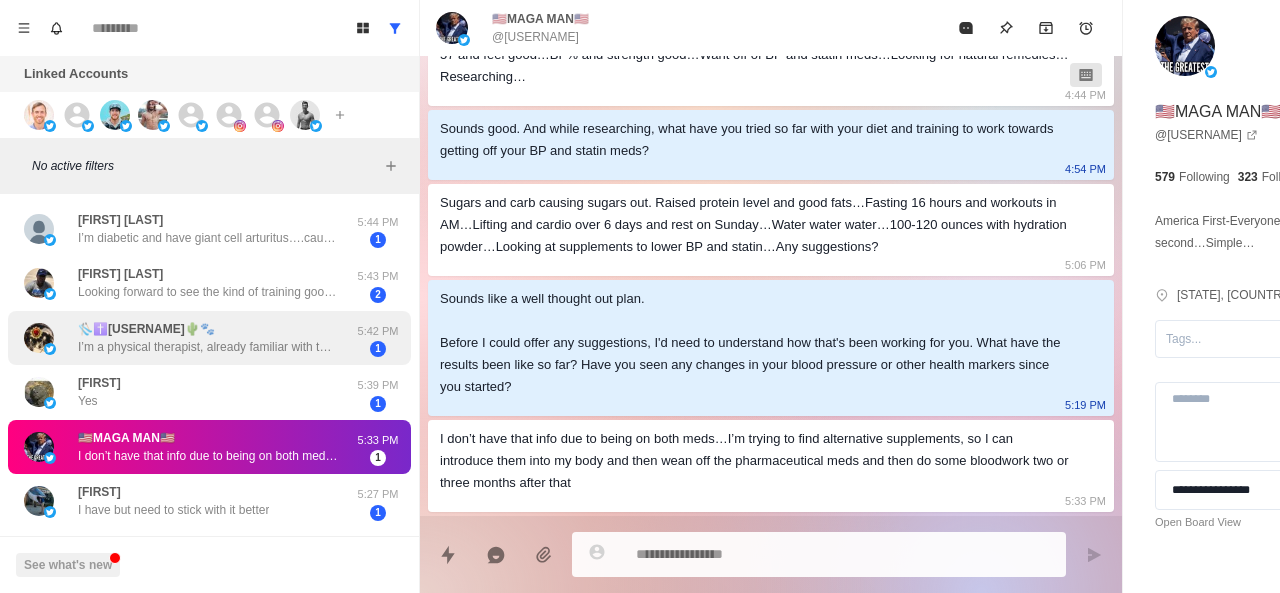 click on "I’m a physical therapist, already familiar with the process. Following you for content only. Thanks!" at bounding box center [208, 347] 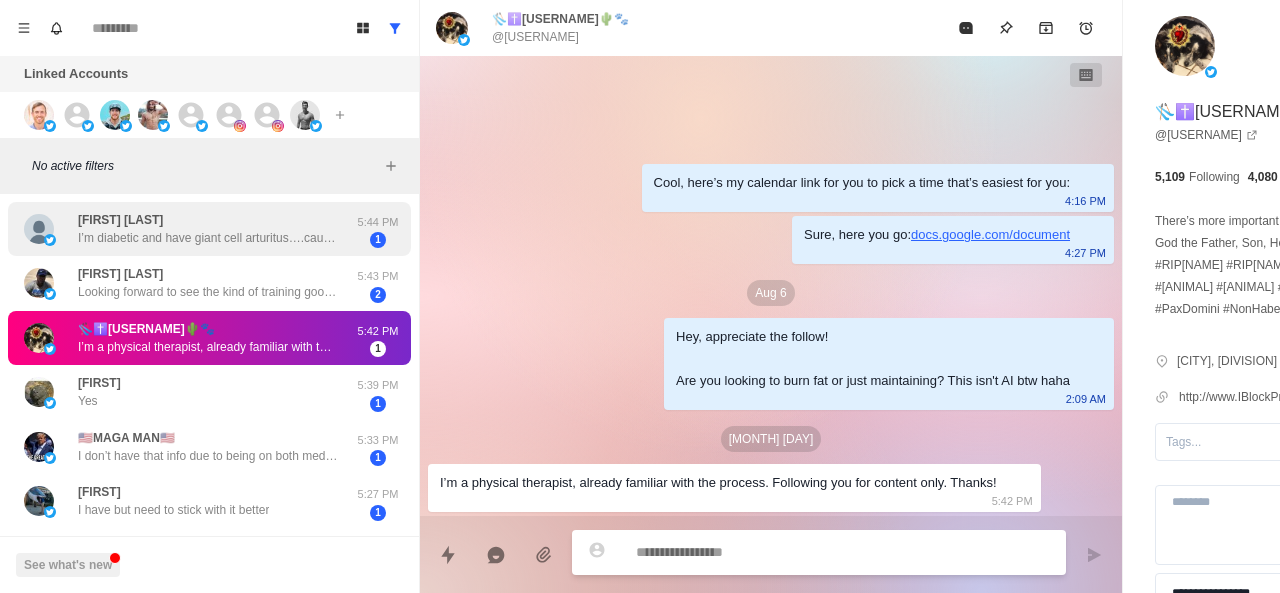 click on "[NAME] I’m diabetic and have giant cell arturitus….caused buy inflammation…at the moment I’ve started eating, natural yogurt, blueberries, turmeric, magnesium, eggs,
I’ve also bought burberine…
I take diabetic tablets for my blood sugar and steroids for my inflammation…
Yes I’d like a free shopping guide
Thanks [TIME]" at bounding box center [209, 229] 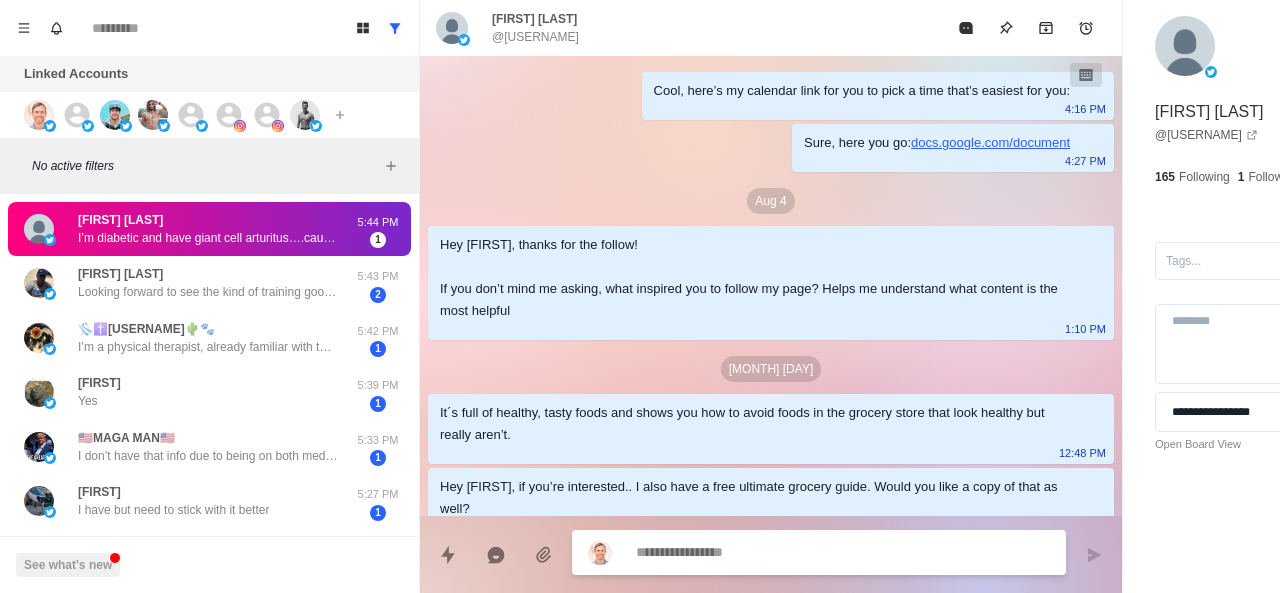 scroll, scrollTop: 188, scrollLeft: 0, axis: vertical 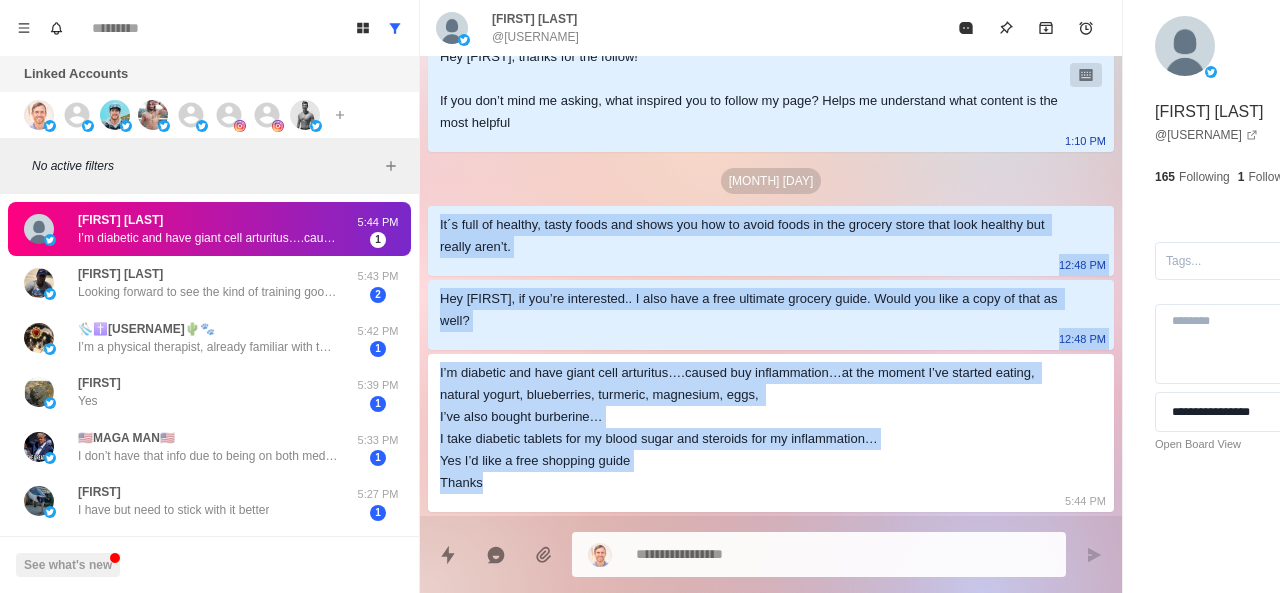 drag, startPoint x: 438, startPoint y: 218, endPoint x: 667, endPoint y: 511, distance: 371.87363 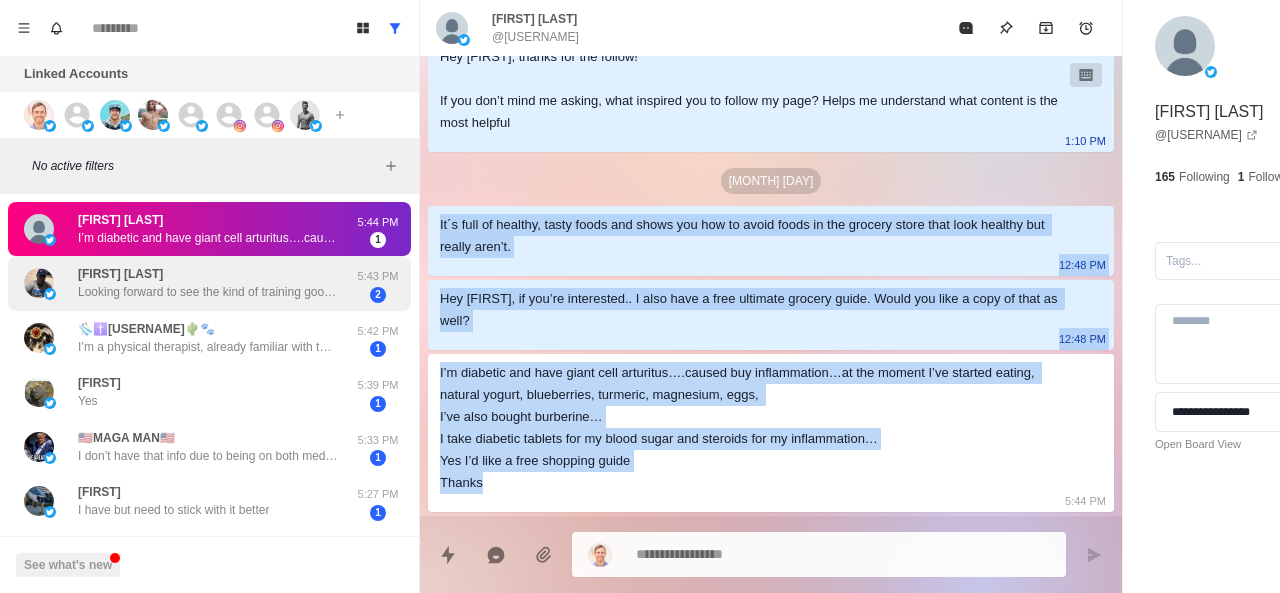 click on "Looking forward to see the kind of training good for my spine" at bounding box center [208, 292] 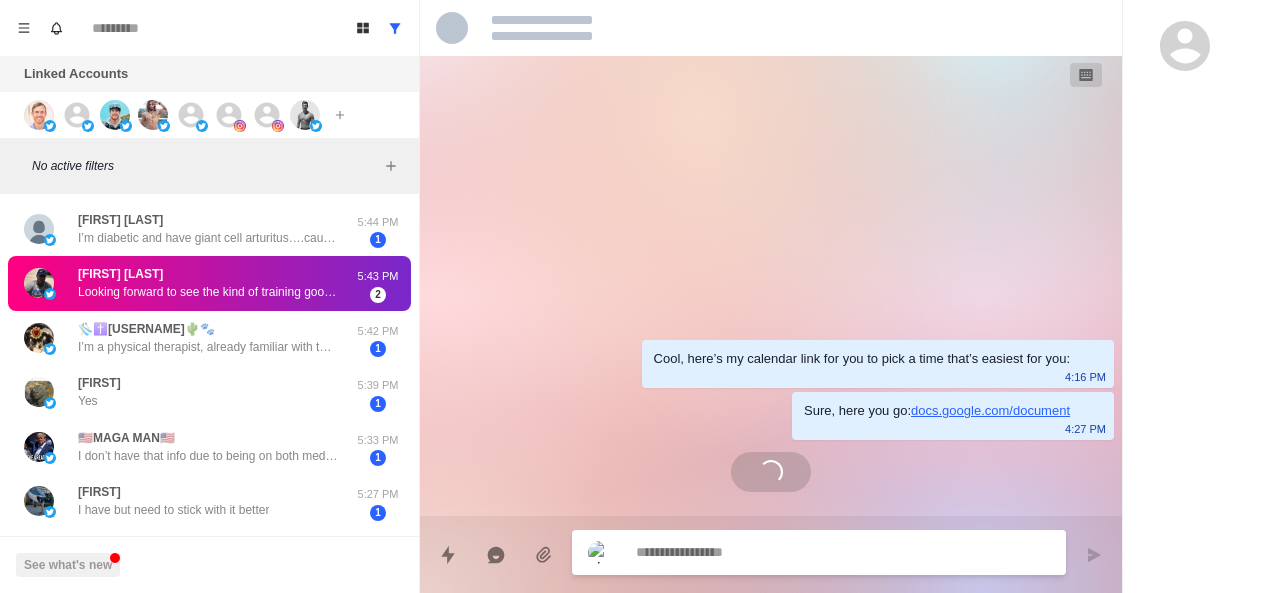 scroll, scrollTop: 0, scrollLeft: 0, axis: both 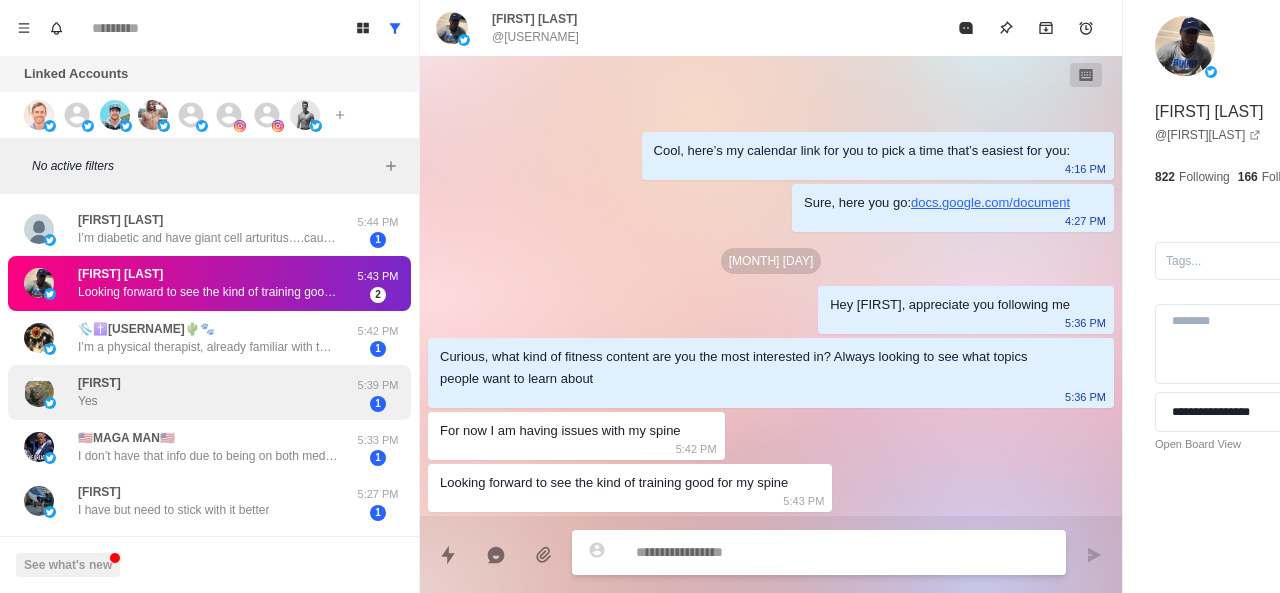 click on "[USERNAME] Yes [TIME] [NUMBER]" at bounding box center [209, 392] 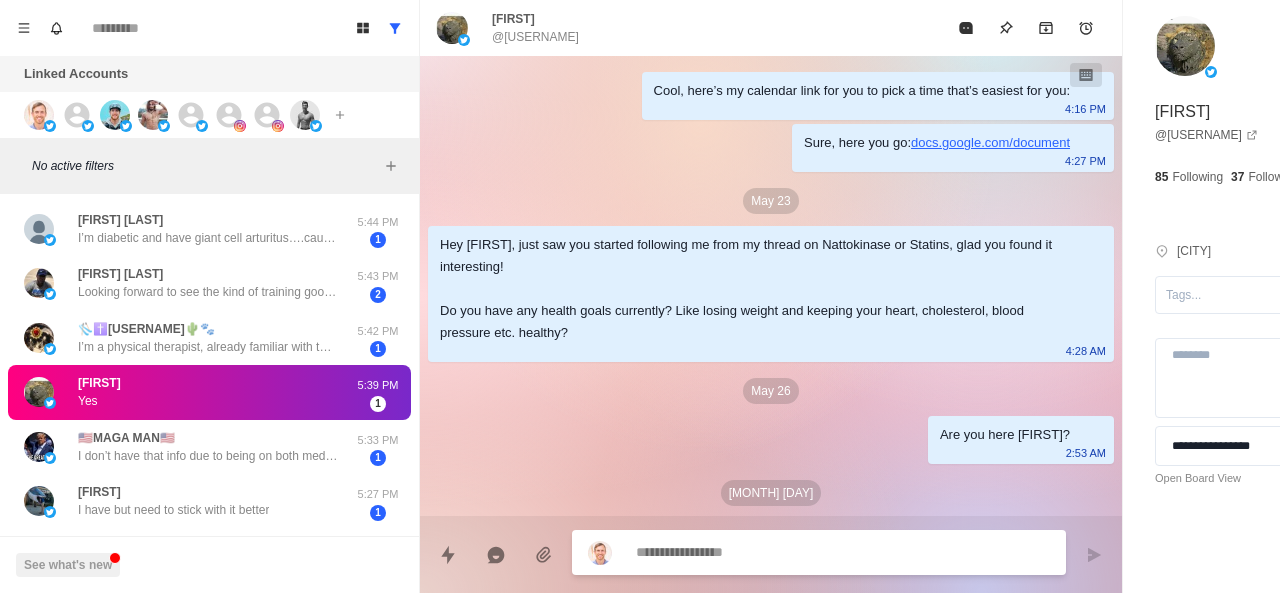 scroll, scrollTop: 54, scrollLeft: 0, axis: vertical 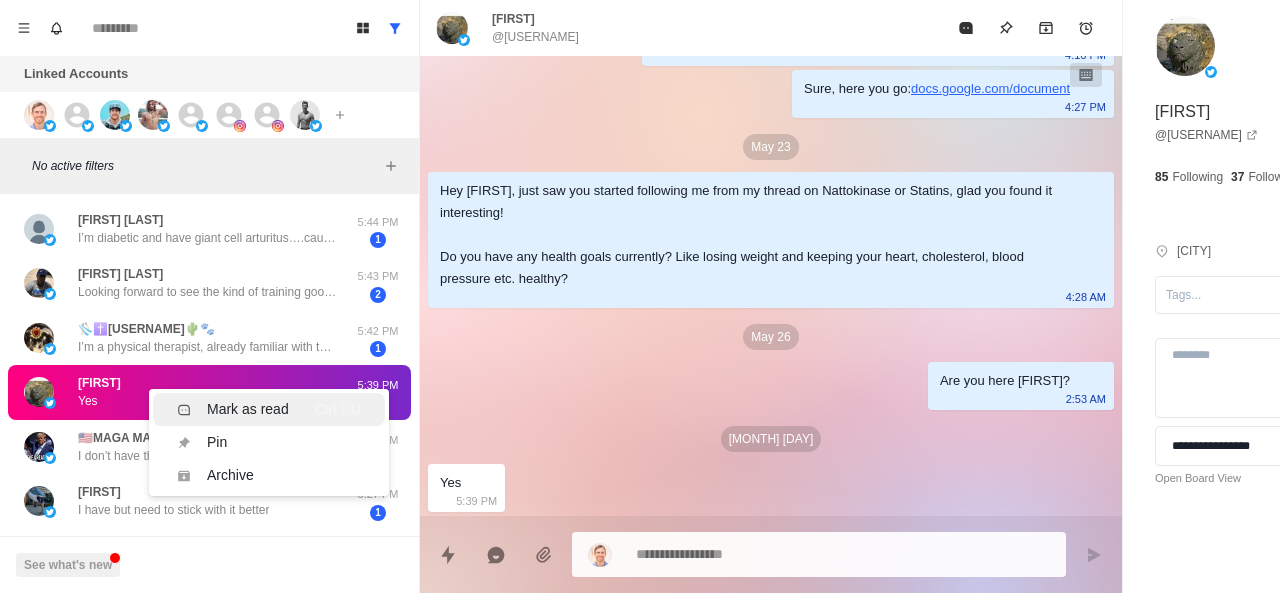 click on "Mark as read" at bounding box center (233, 409) 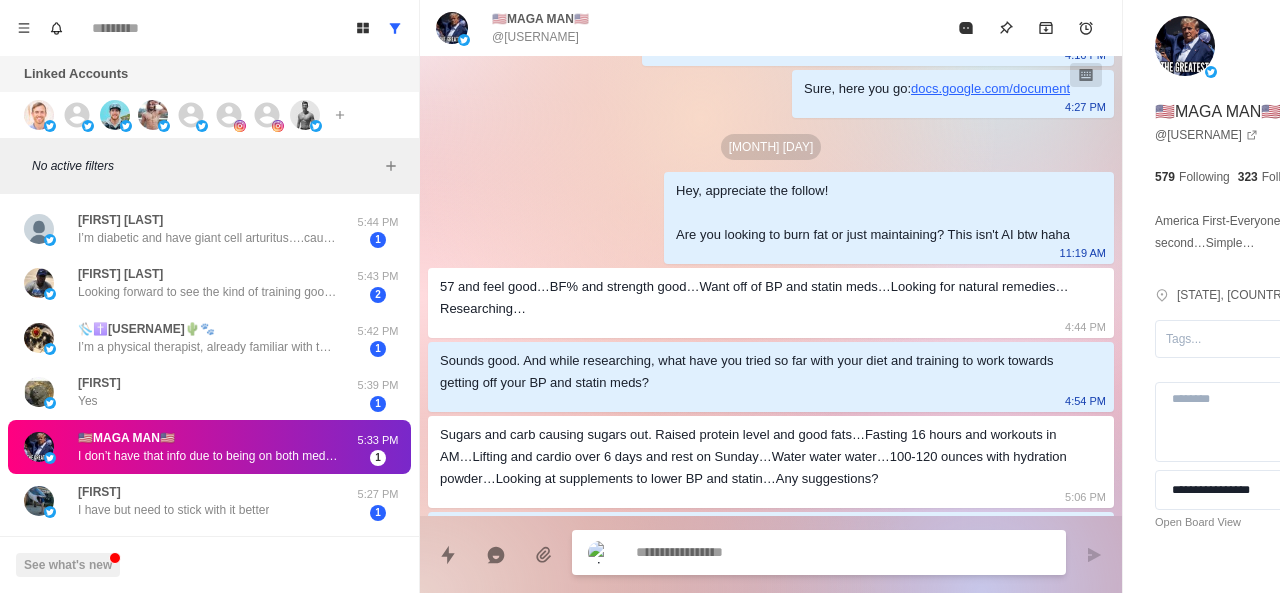 scroll, scrollTop: 308, scrollLeft: 0, axis: vertical 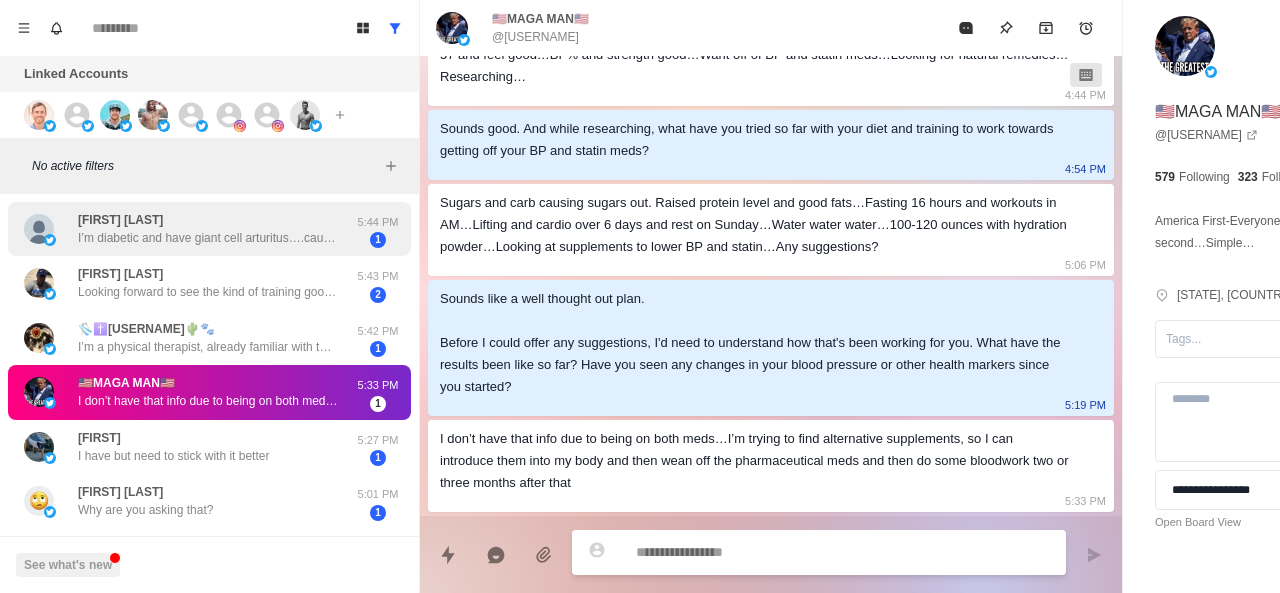 click on "I’m diabetic and have giant cell arturitus….caused buy inflammation…at the moment I’ve started eating, natural yogurt, blueberries, turmeric, magnesium, eggs,
I’ve also bought burberine…
I take diabetic tablets for my blood sugar and steroids for my inflammation…
Yes I’d like a free shopping guide
Thanks" at bounding box center [208, 238] 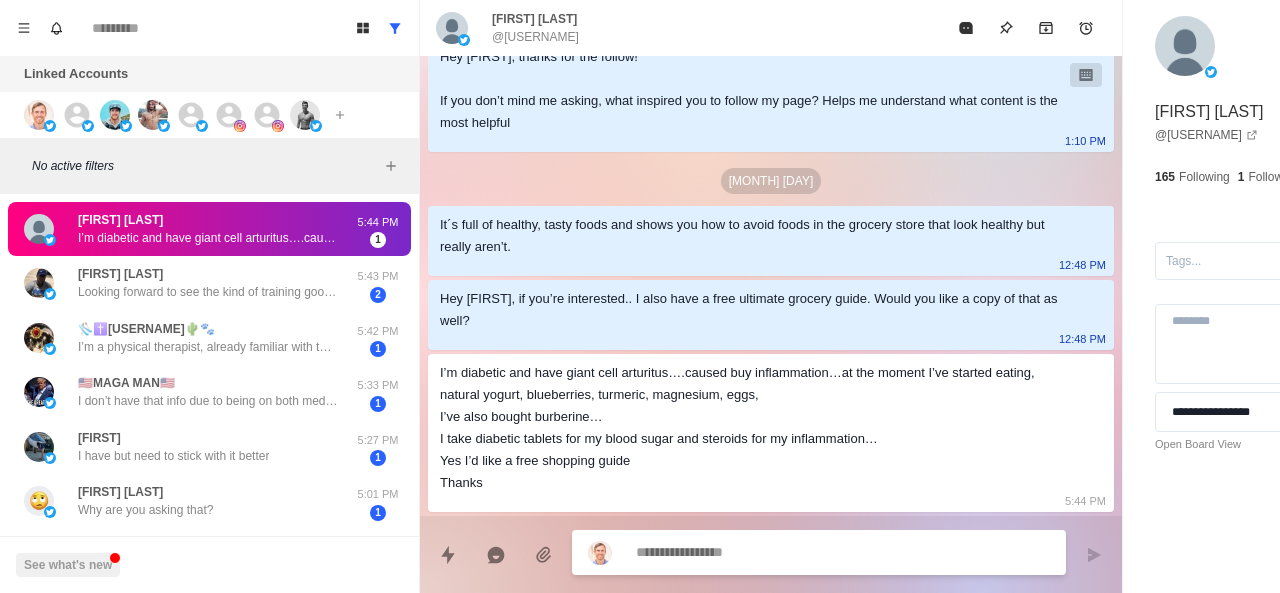 scroll, scrollTop: 188, scrollLeft: 0, axis: vertical 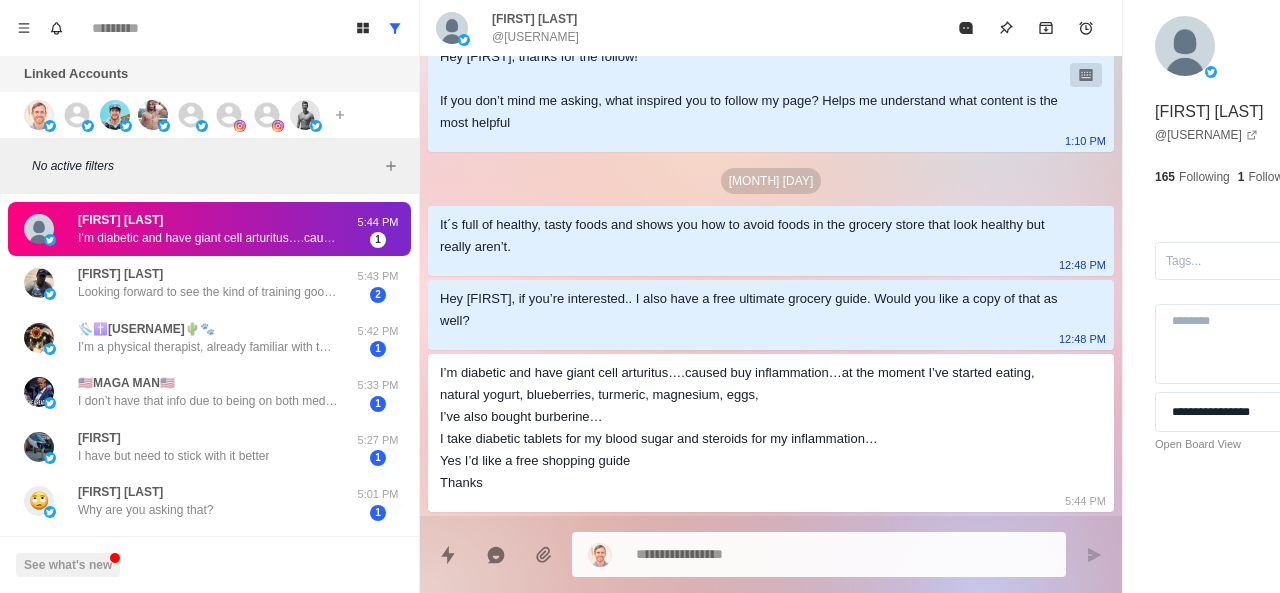 click at bounding box center (785, 554) 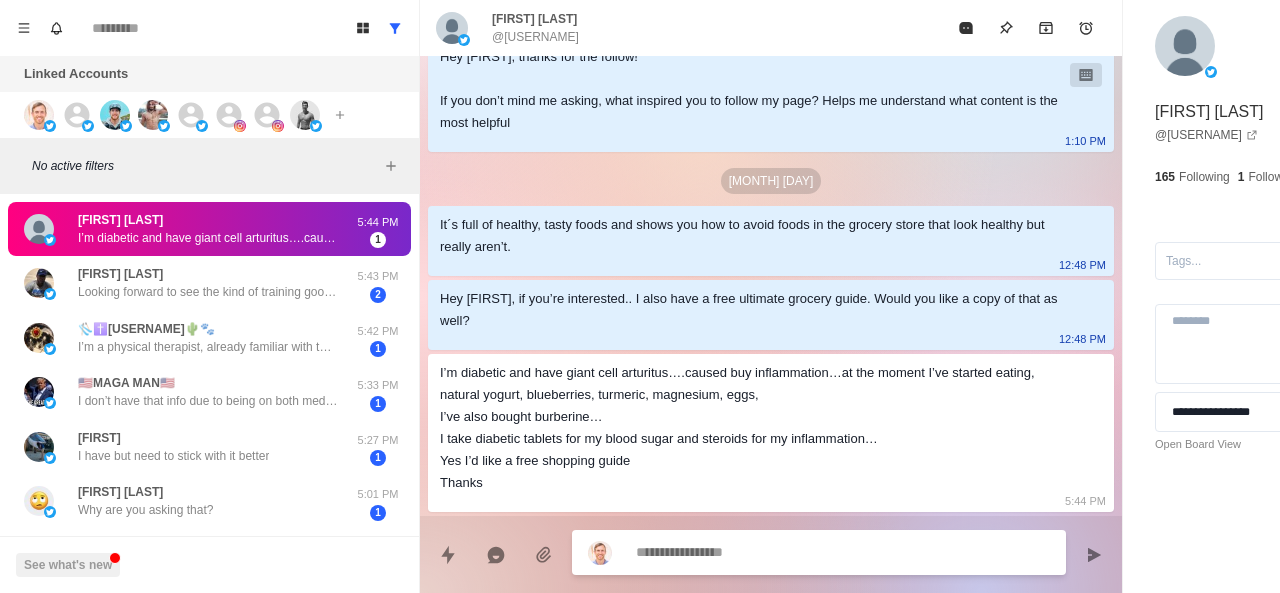 scroll, scrollTop: 240, scrollLeft: 0, axis: vertical 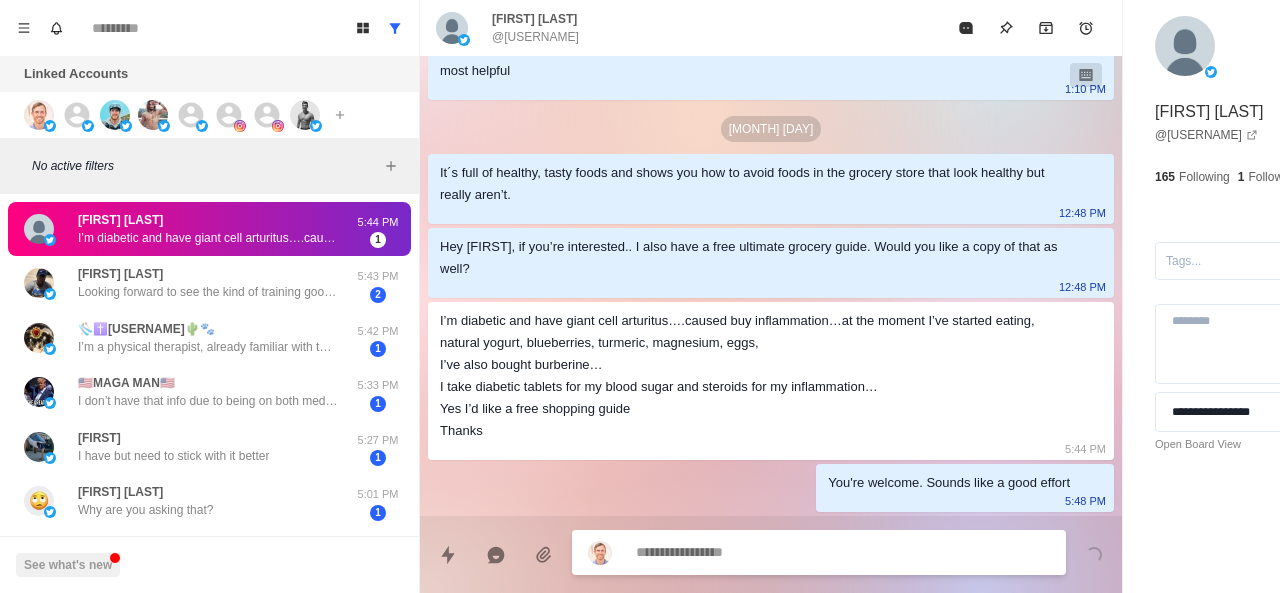 paste on "**********" 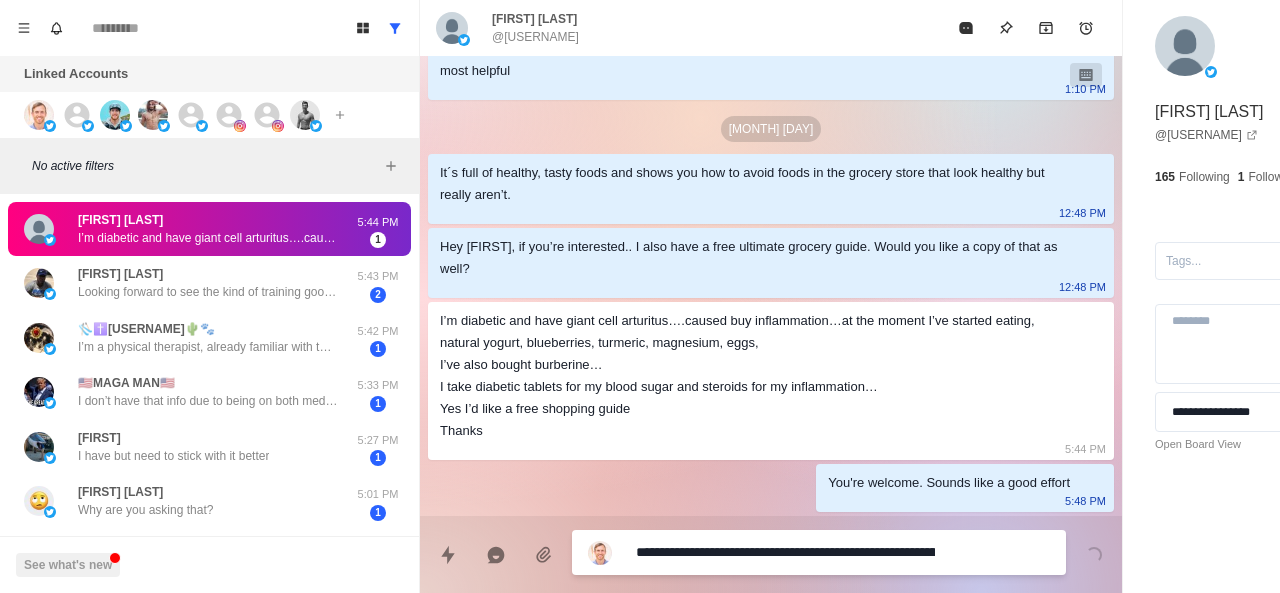 scroll, scrollTop: 260, scrollLeft: 0, axis: vertical 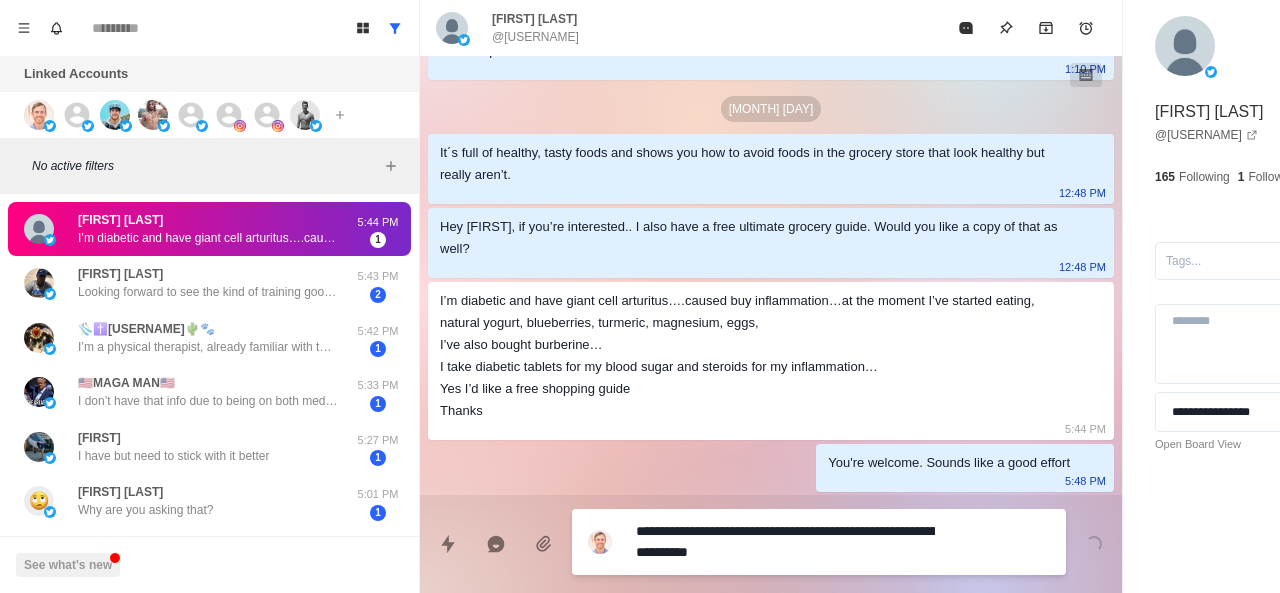 click on "**********" at bounding box center (785, 542) 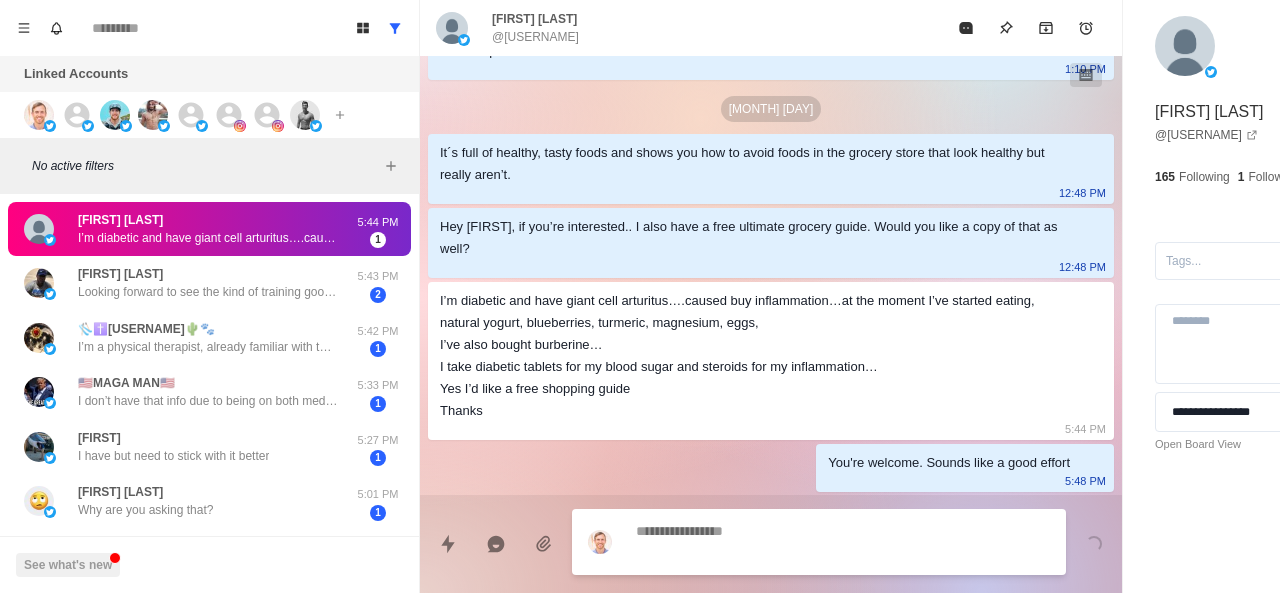 scroll, scrollTop: 292, scrollLeft: 0, axis: vertical 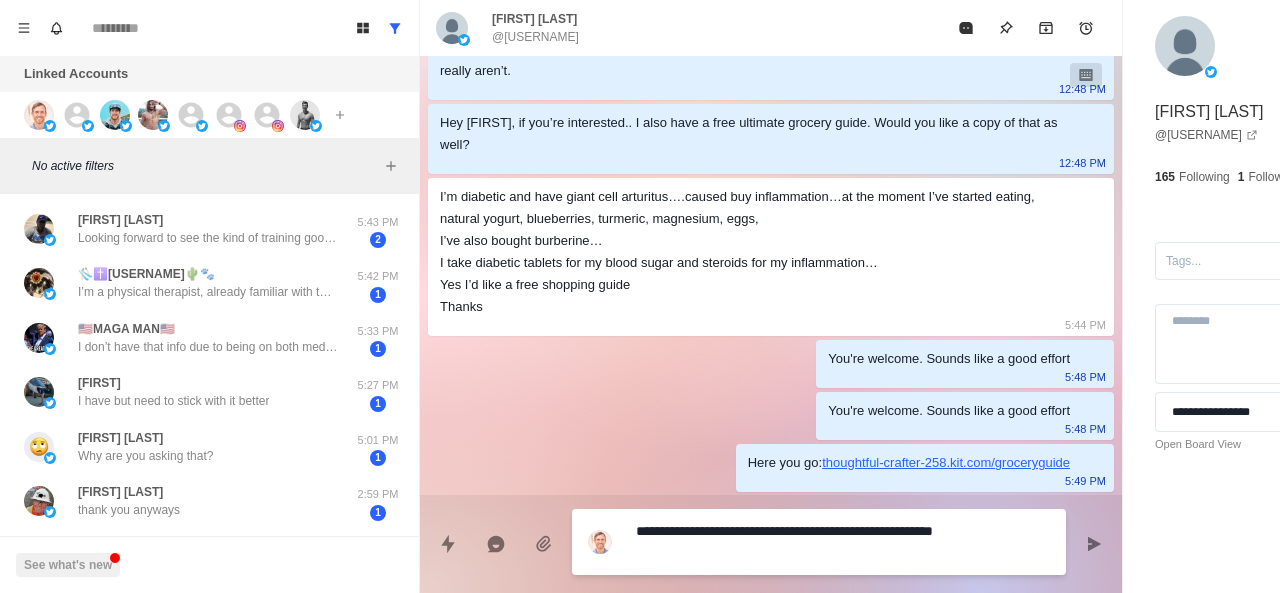 click on "**********" at bounding box center [785, 542] 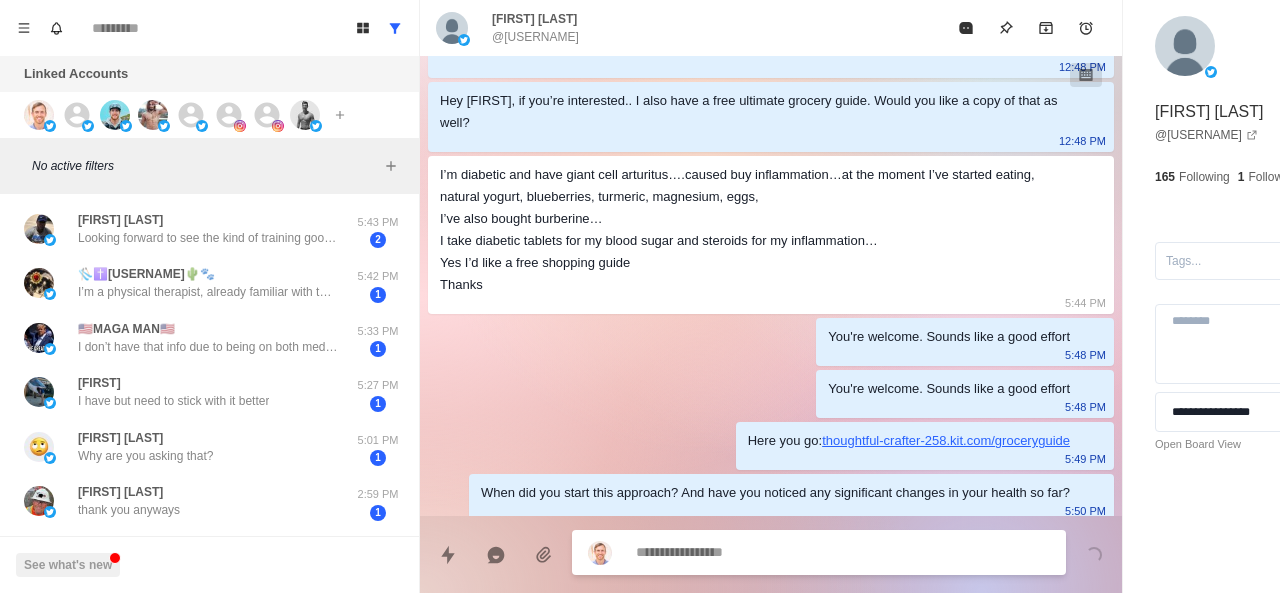 scroll, scrollTop: 418, scrollLeft: 0, axis: vertical 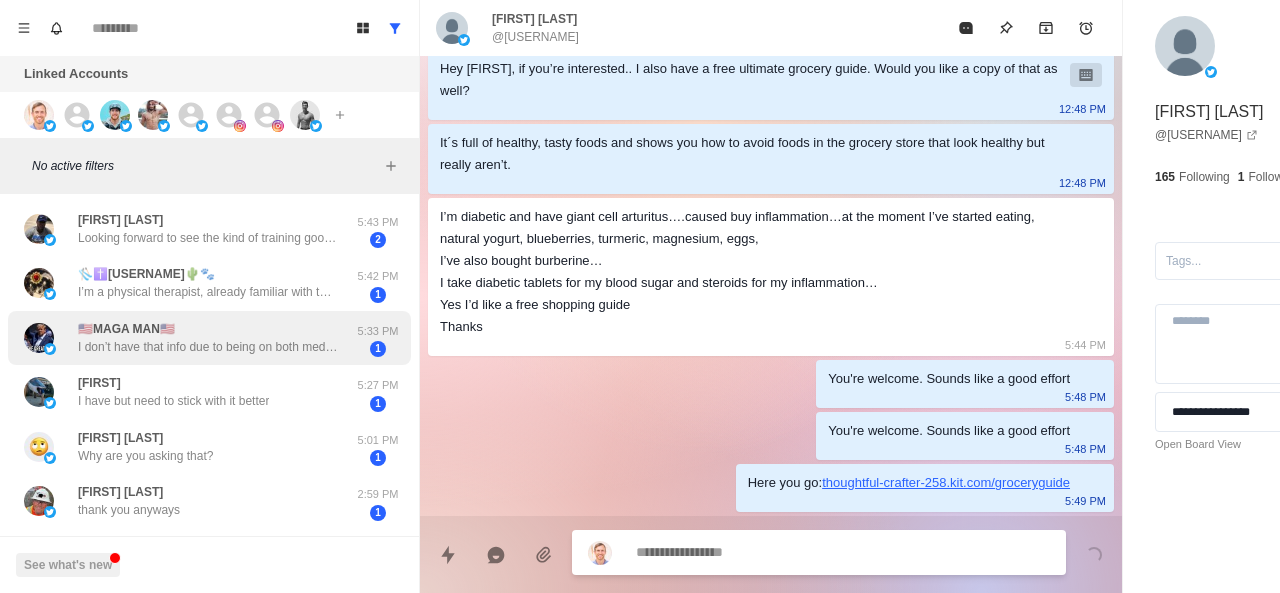 click on "I don’t have that info due to being on both meds…I’m trying to find alternative supplements, so I can introduce them into my body and then wean off the pharmaceutical meds and then do some bloodwork two or three months after that" at bounding box center (208, 347) 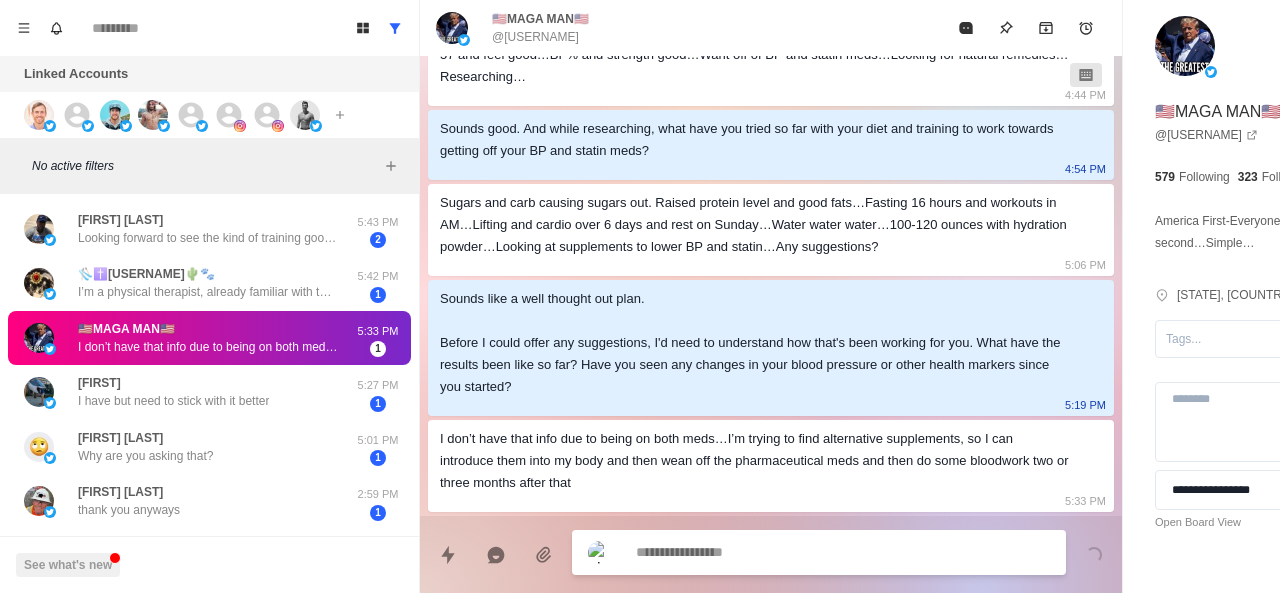 scroll, scrollTop: 360, scrollLeft: 0, axis: vertical 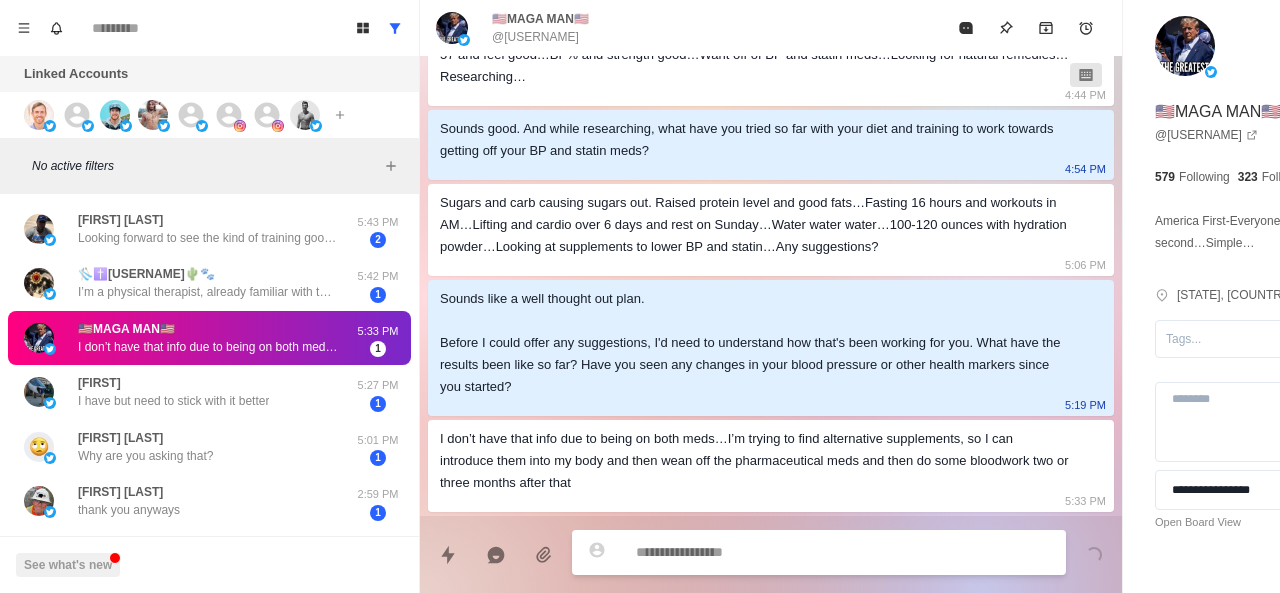 click at bounding box center [785, 552] 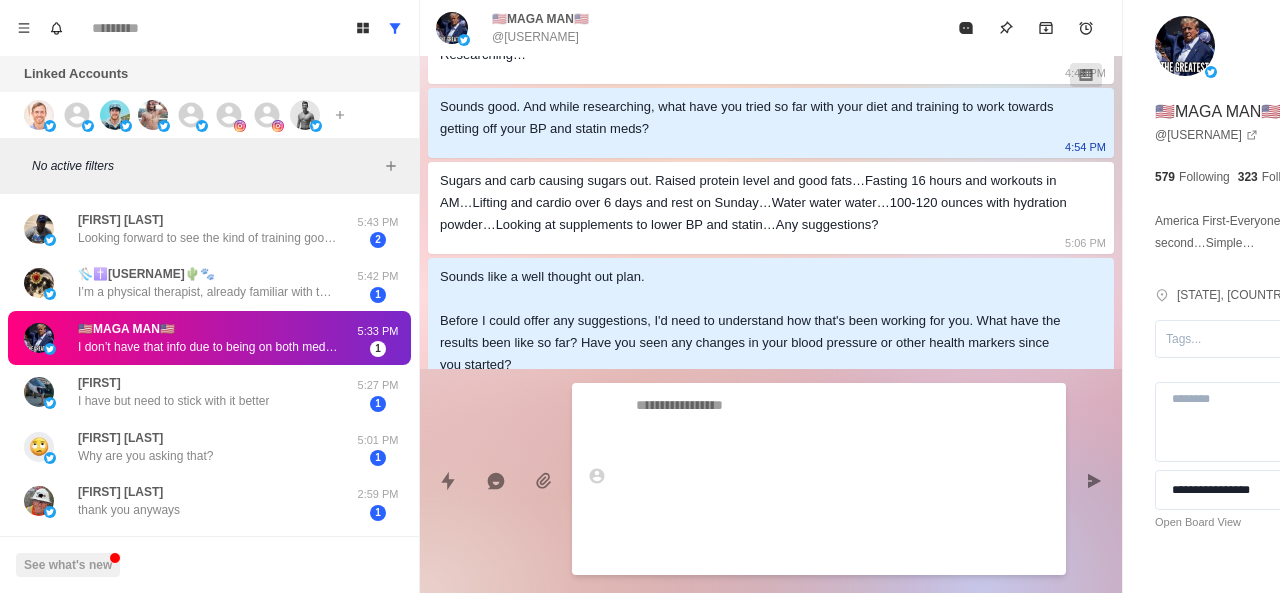 scroll, scrollTop: 500, scrollLeft: 0, axis: vertical 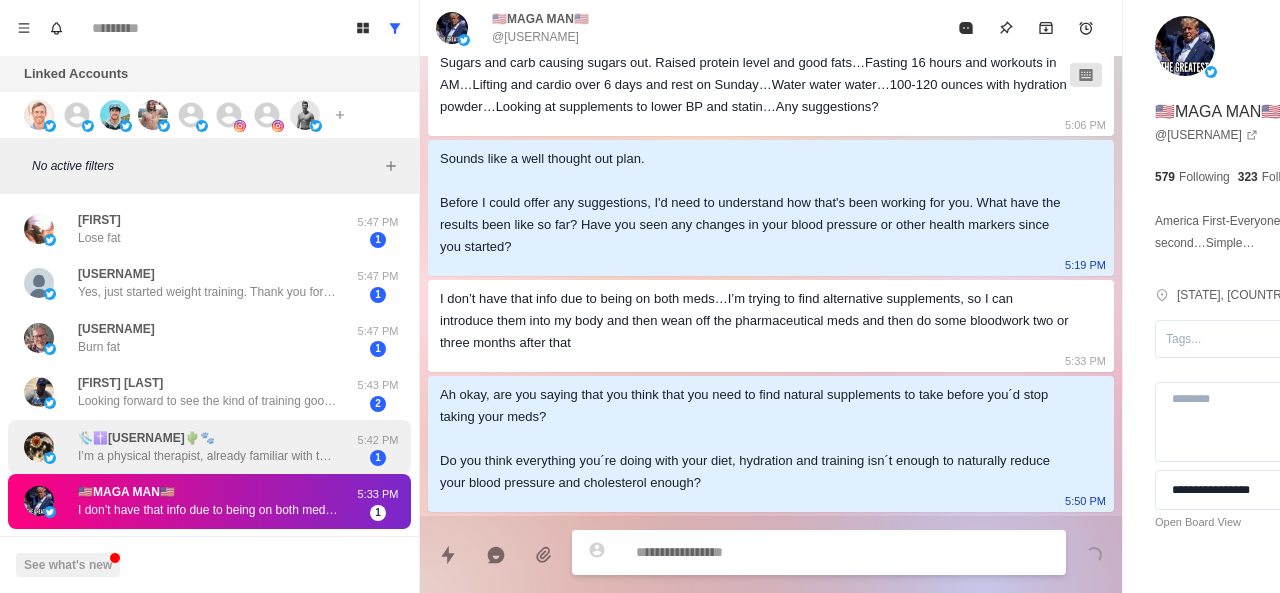 click on "I’m a physical therapist, already familiar with the process. Following you for content only. Thanks!" at bounding box center (208, 456) 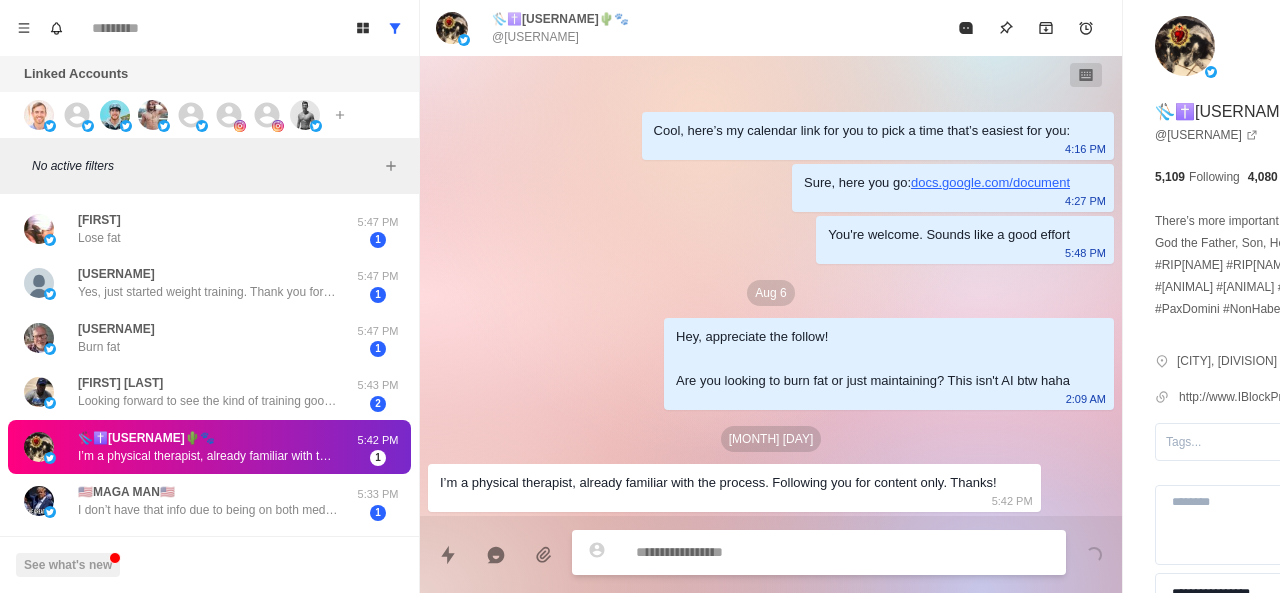 scroll, scrollTop: 0, scrollLeft: 0, axis: both 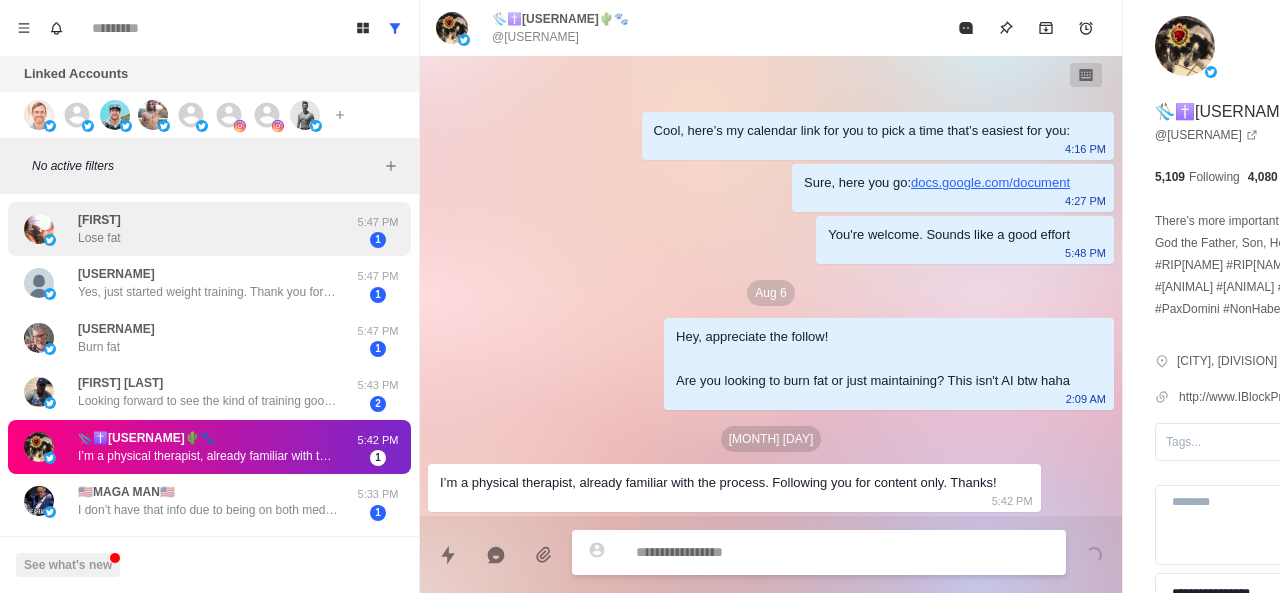 click on "[USERNAME] Lose fat" at bounding box center [188, 229] 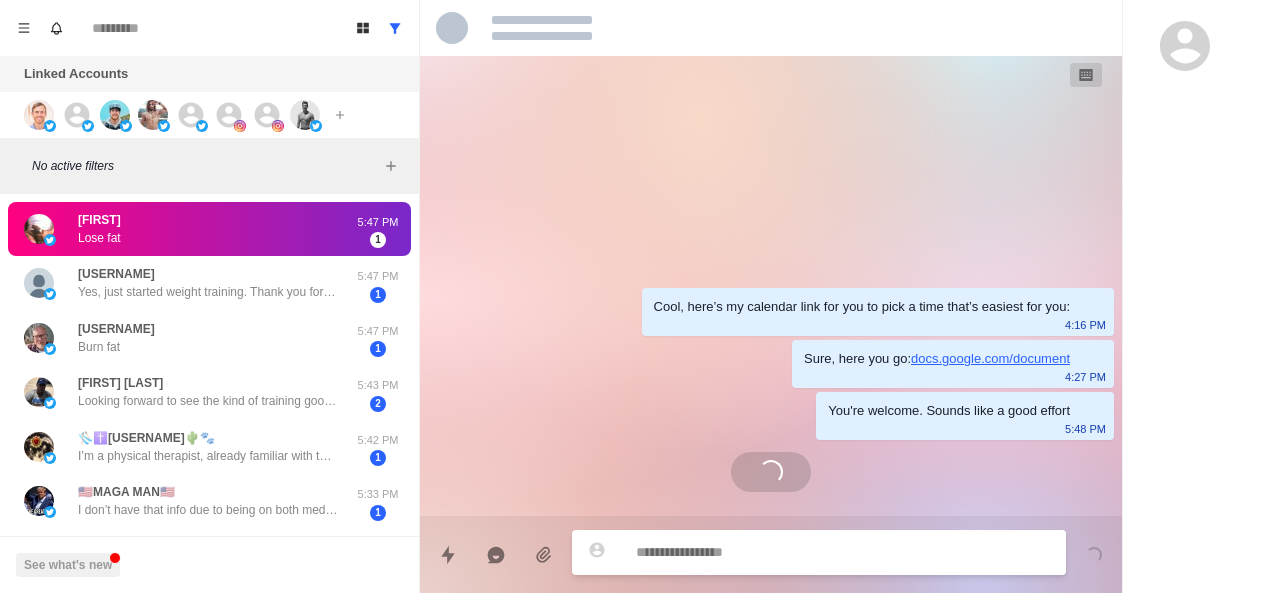 scroll, scrollTop: 402, scrollLeft: 0, axis: vertical 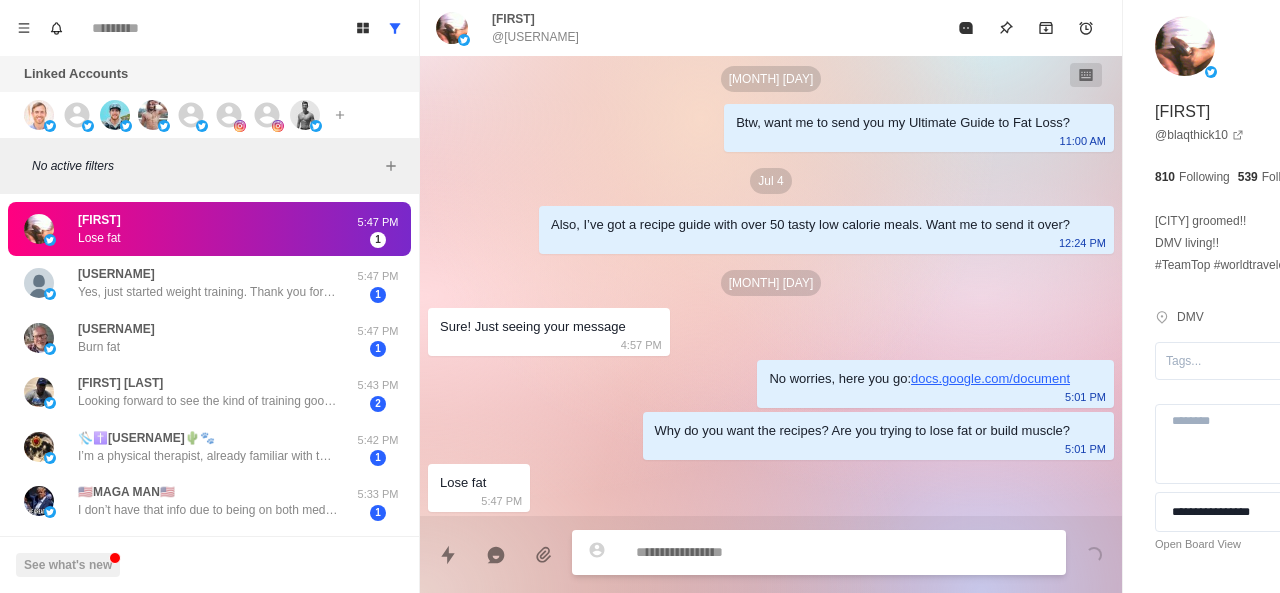 paste on "**********" 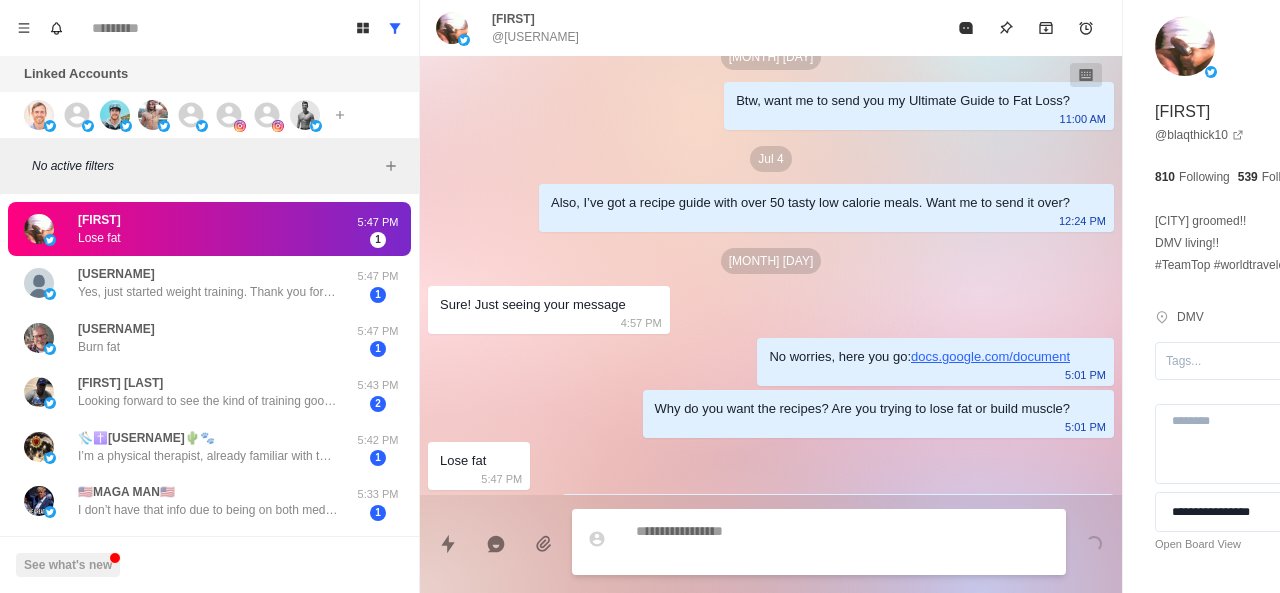 scroll, scrollTop: 454, scrollLeft: 0, axis: vertical 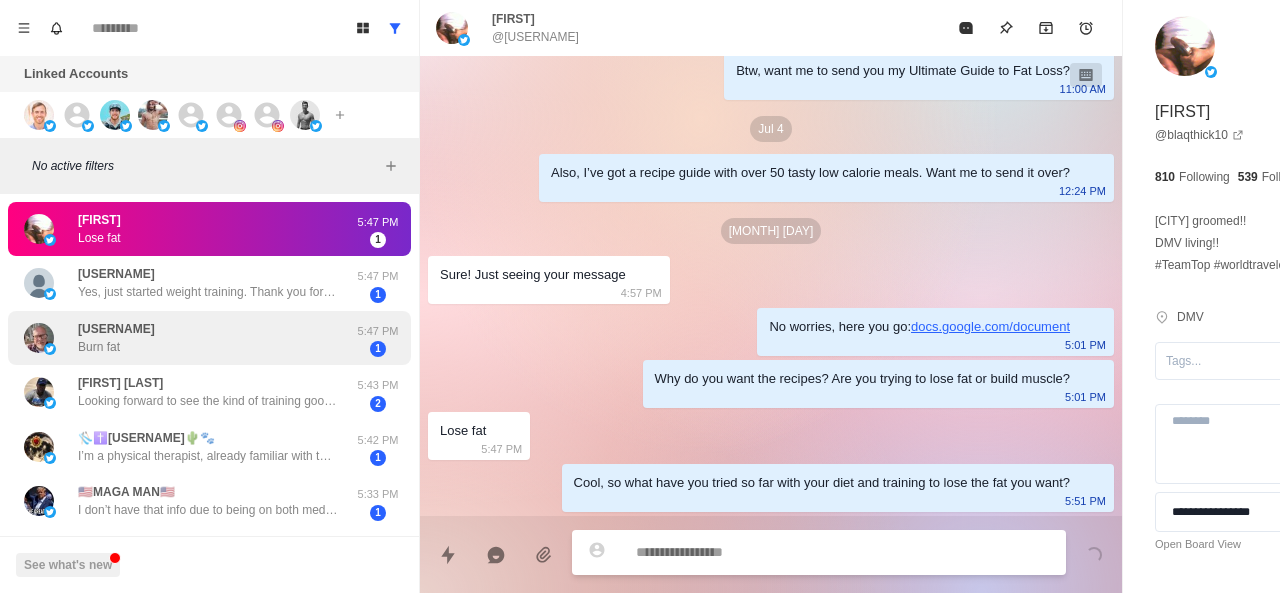 click on "[FIRST] Burn fat" at bounding box center (188, 338) 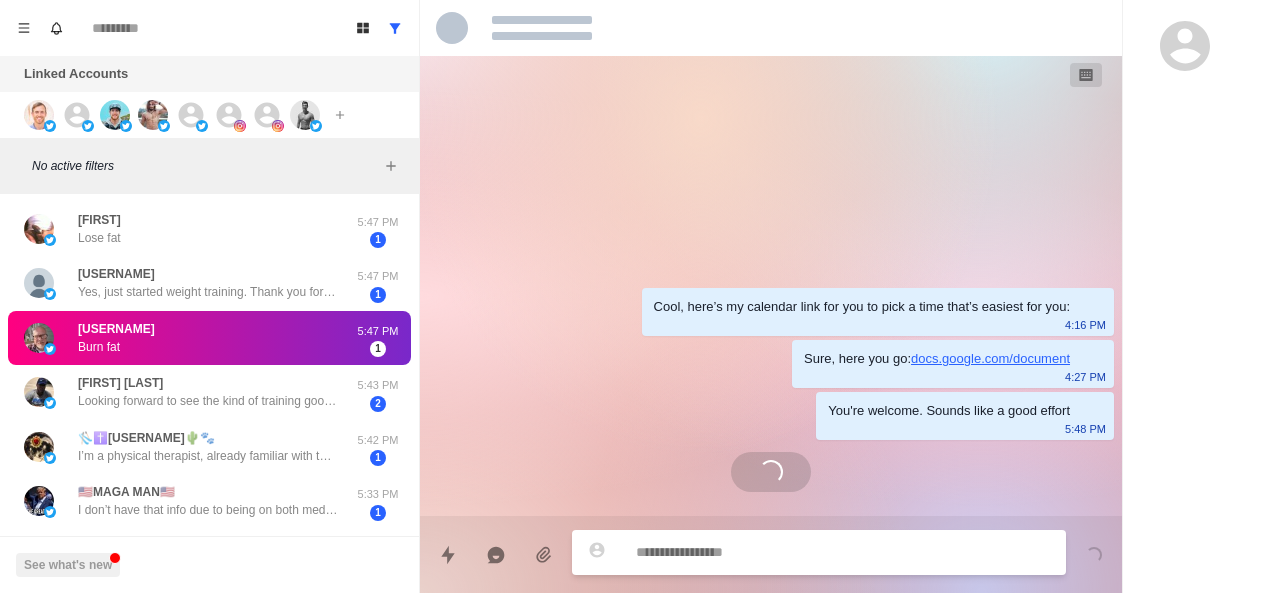 scroll, scrollTop: 0, scrollLeft: 0, axis: both 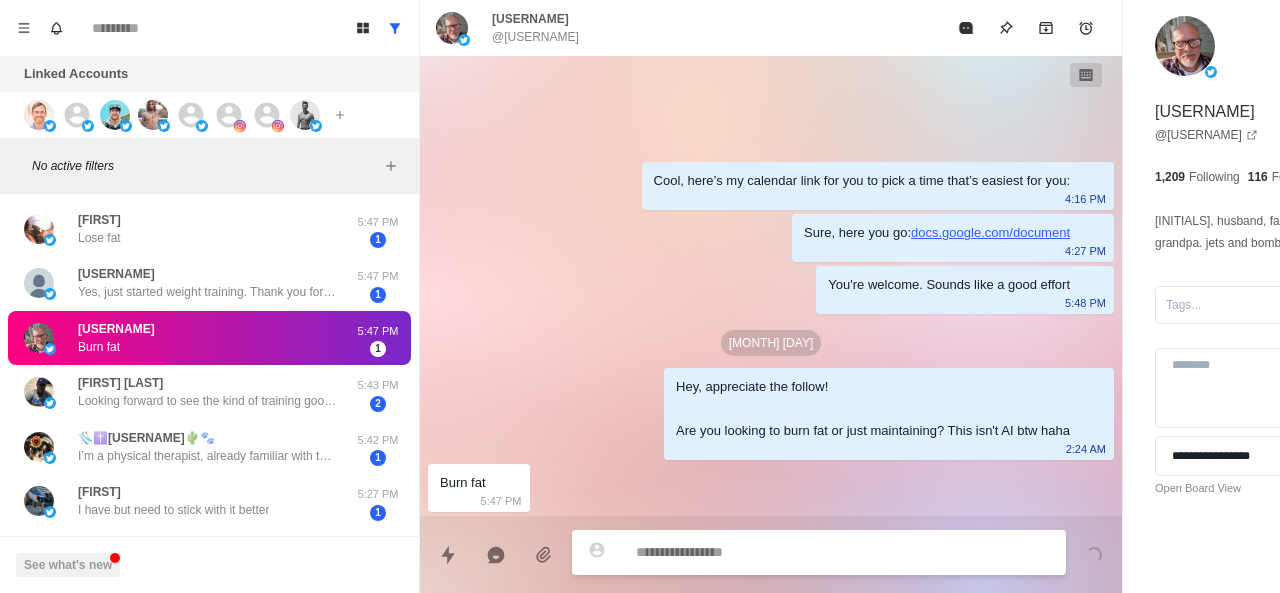 paste on "**********" 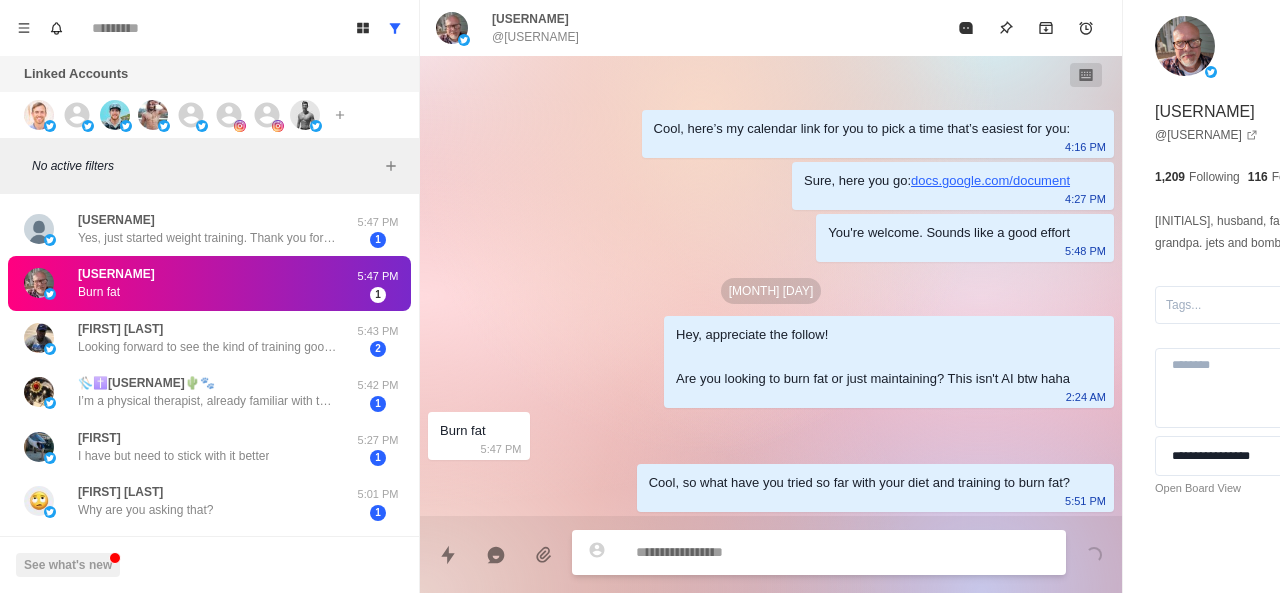 click on "[FIRST] Burn fat" at bounding box center (188, 283) 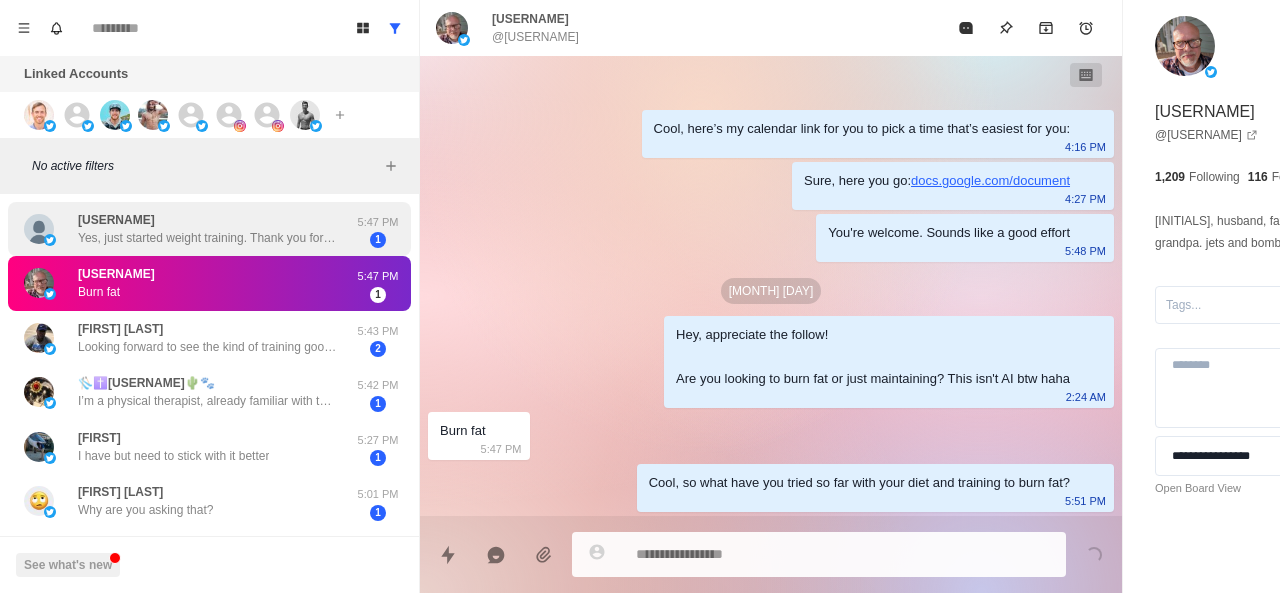 click on "[FIRST] Yes, just started weight training. Thank you for the recipes" at bounding box center (188, 229) 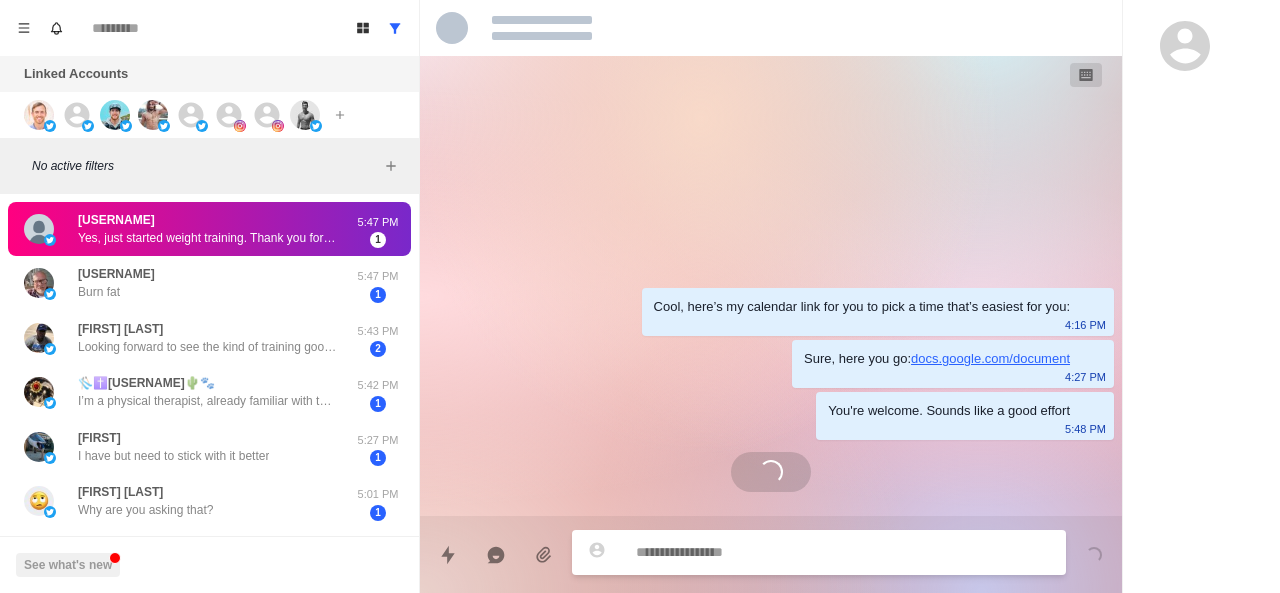 scroll, scrollTop: 424, scrollLeft: 0, axis: vertical 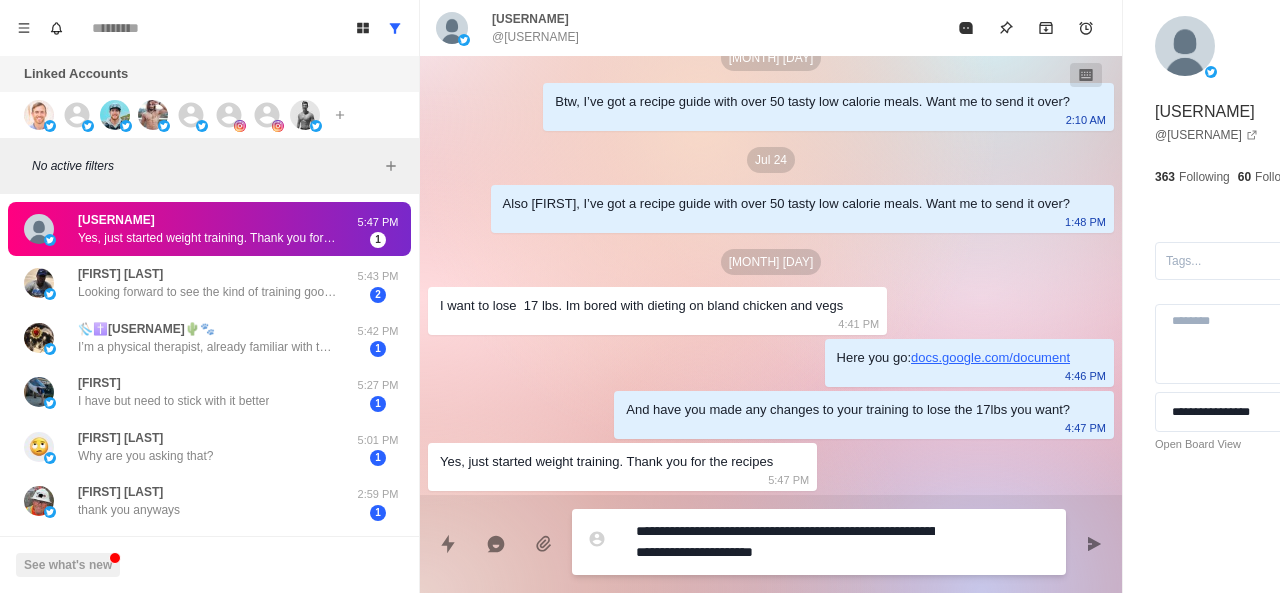 paste on "**********" 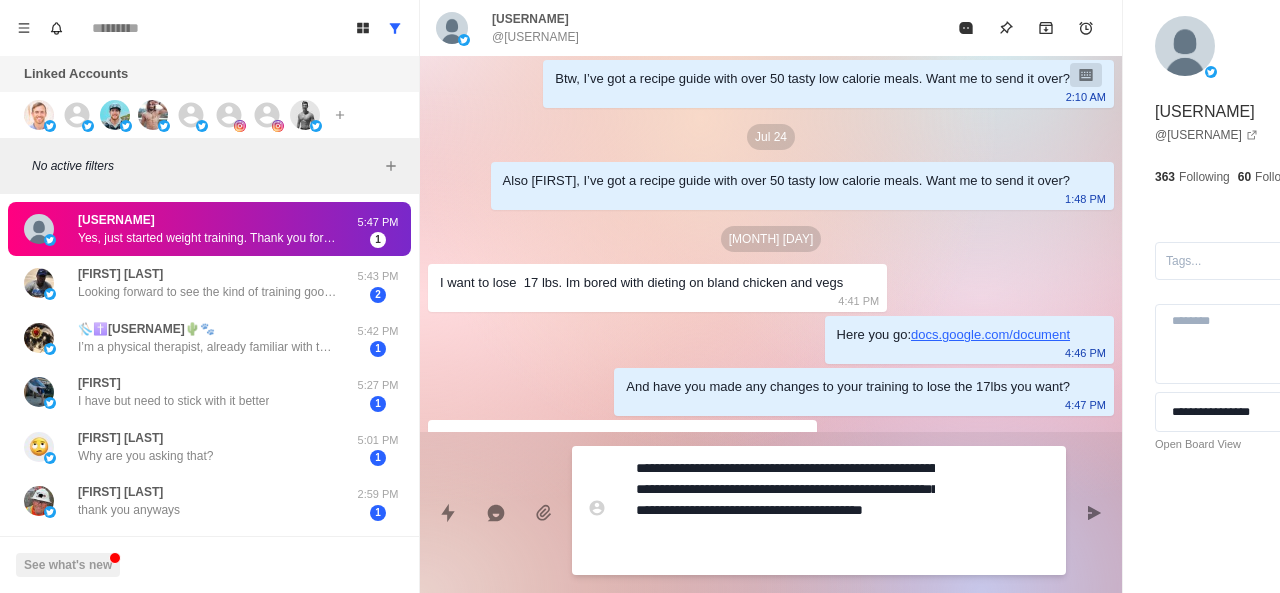 click on "**********" at bounding box center (785, 510) 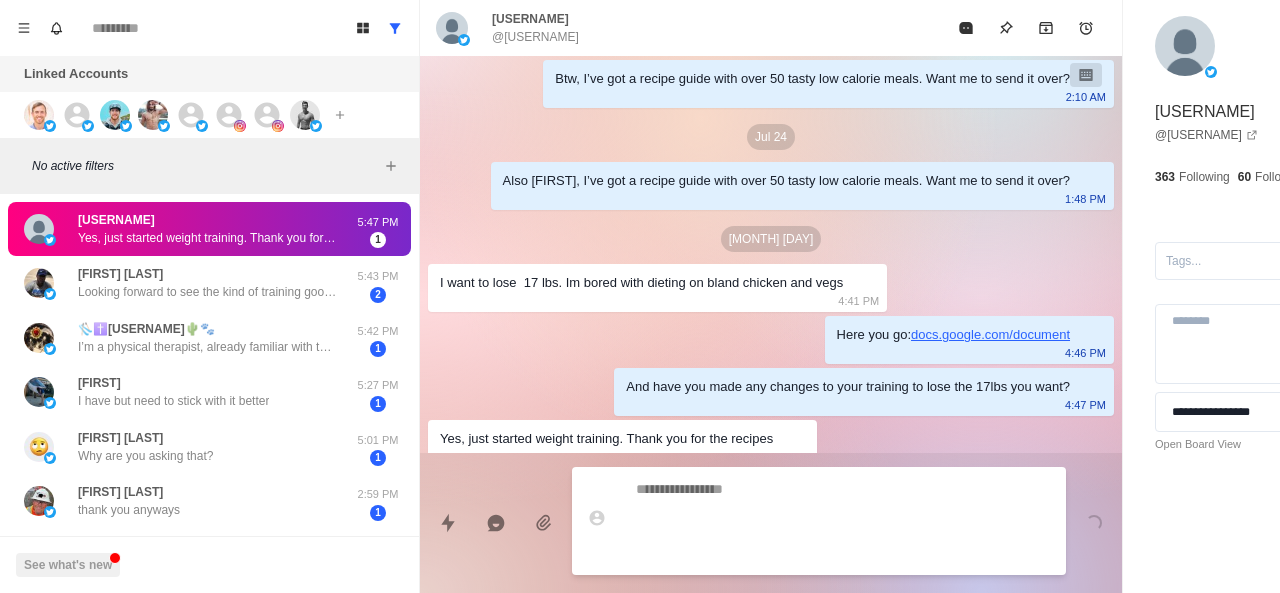 scroll, scrollTop: 498, scrollLeft: 0, axis: vertical 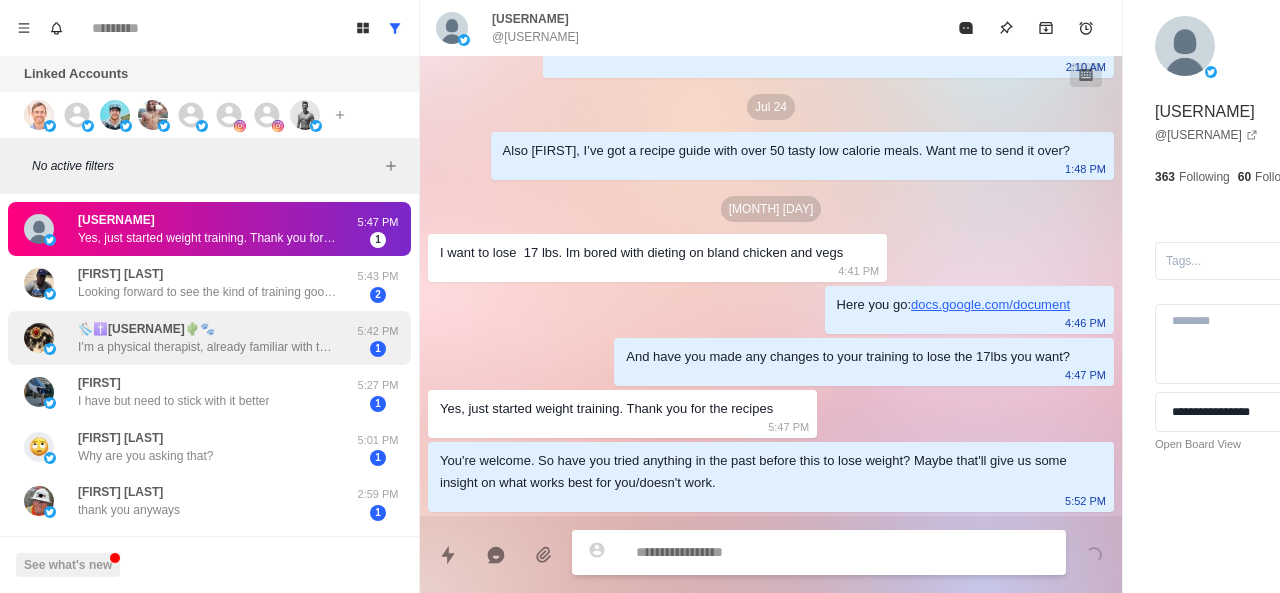 click on "🎿✝️[USERNAME]🌵🐾 I’m a physical therapist, already familiar with the process. Following you for content only. Thanks! 5:42 PM 1" at bounding box center (209, 338) 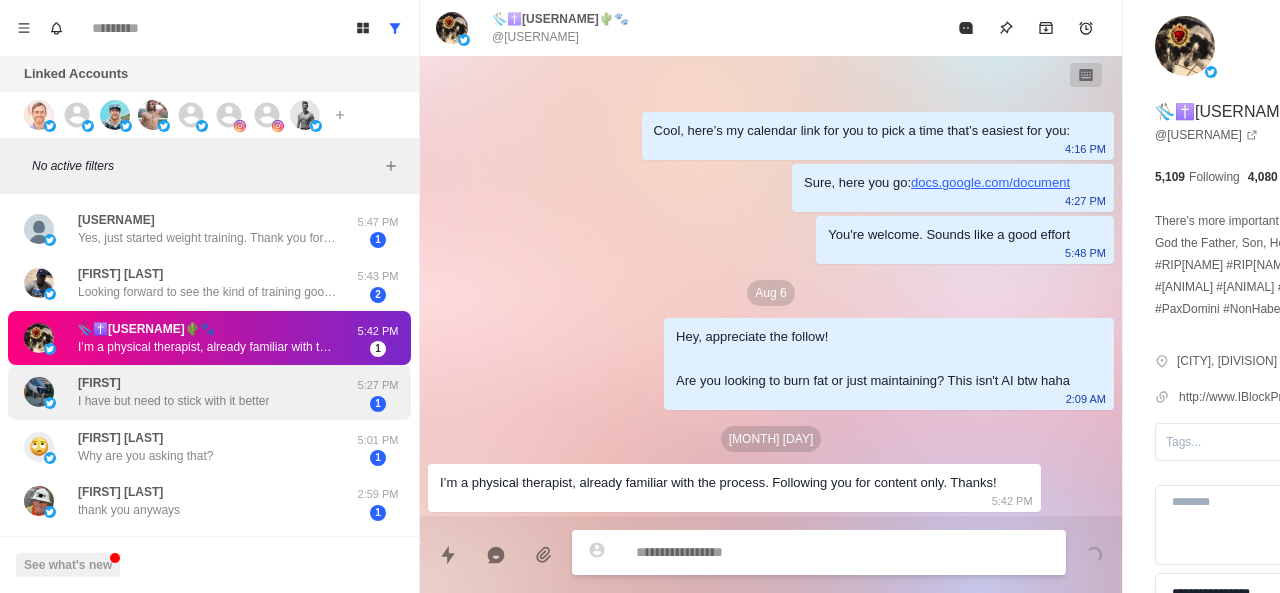 click on "I have but need to stick with it better" at bounding box center (173, 401) 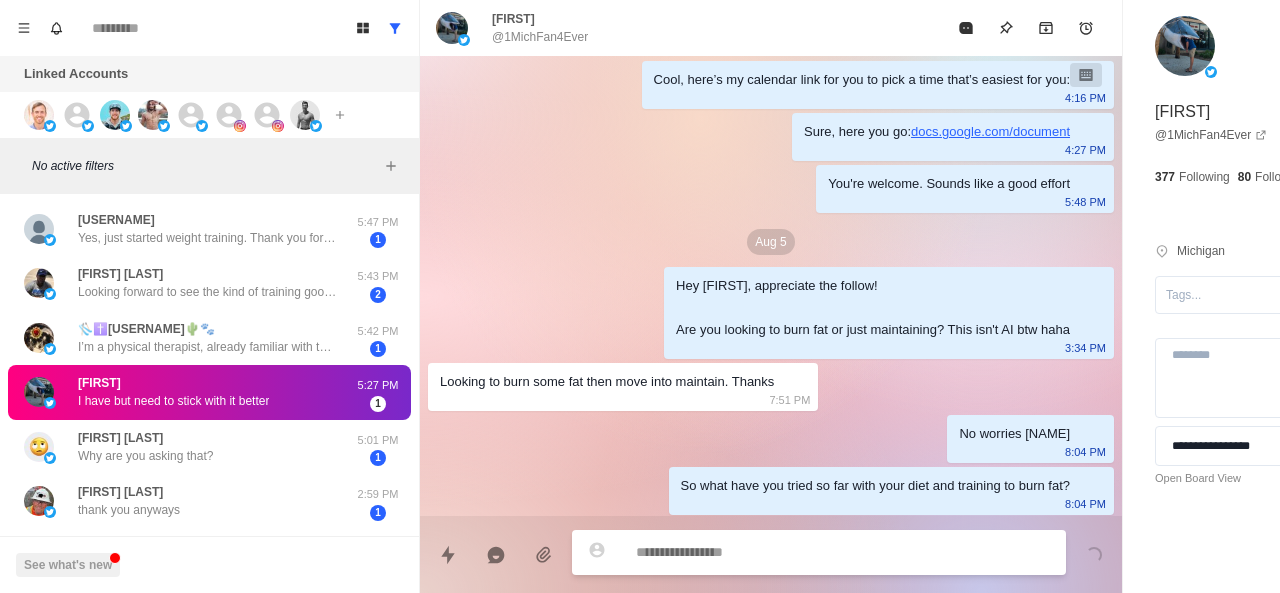 scroll, scrollTop: 0, scrollLeft: 0, axis: both 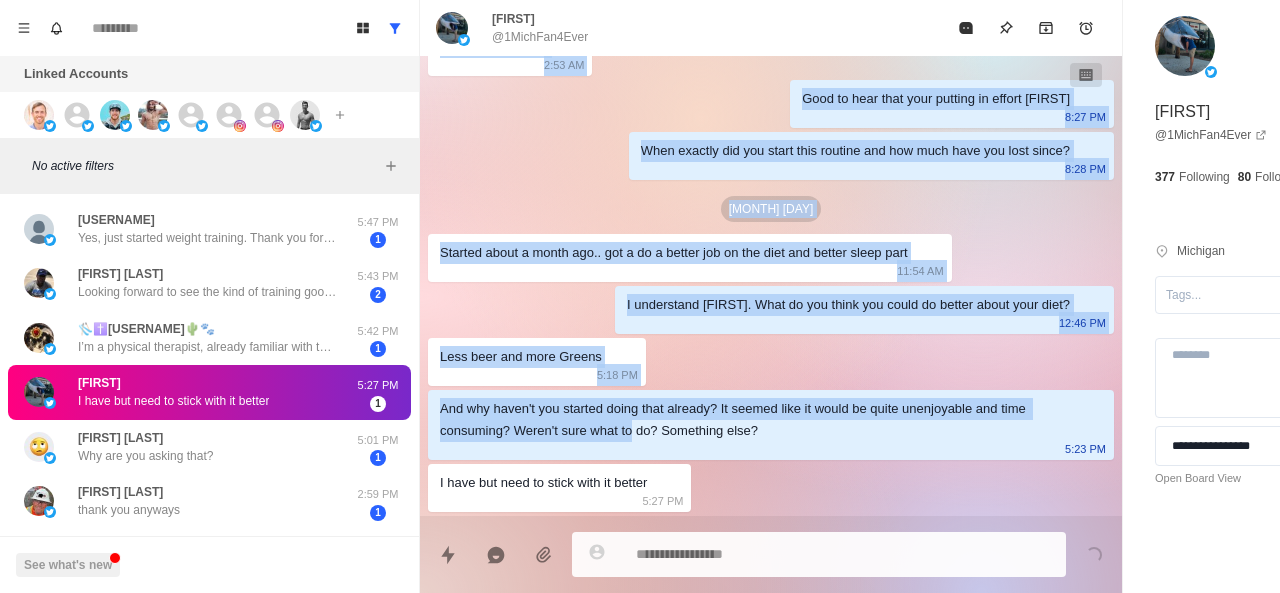 drag, startPoint x: 540, startPoint y: 291, endPoint x: 756, endPoint y: 507, distance: 305.47012 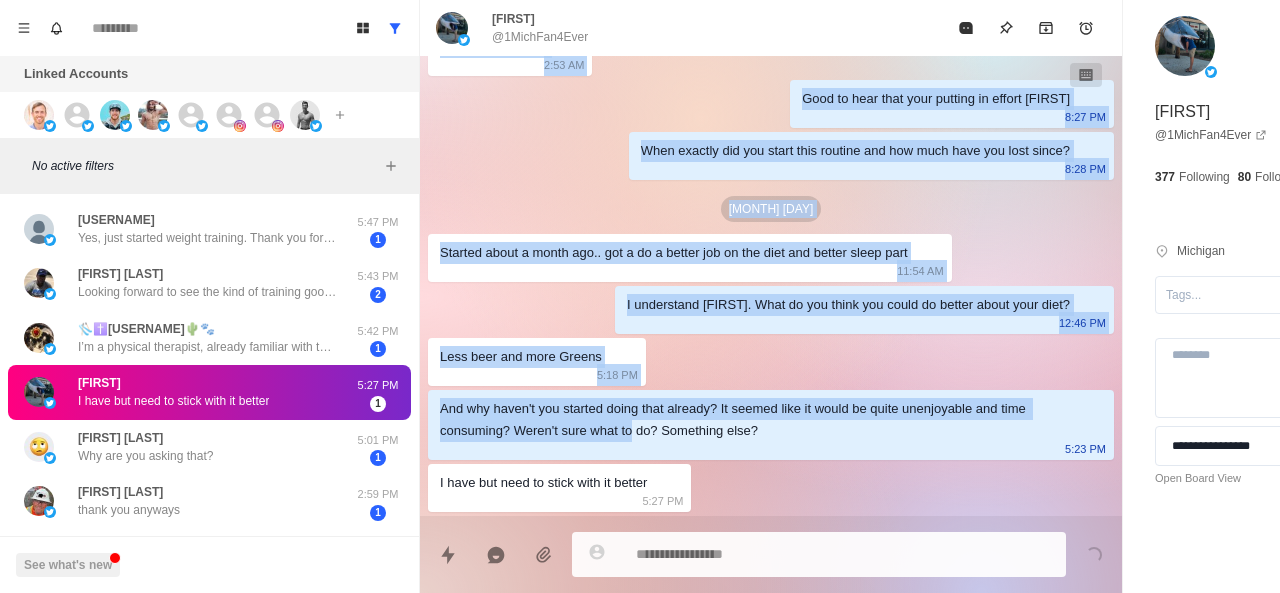 click on "Cool, here’s my calendar link for you to pick a time that’s easiest for you: [TIME] Sure, here you go: [URL] [TIME] You're welcome. Sounds like a good effort [TIME] [DATE] Hey [FIRST], appreciate the follow!
Are you looking to burn fat or just maintaining? This isn't AI btw haha [TIME] Looking to burn some fat then move into maintain. Thanks [TIME] No worries [FIRST] [TIME] So what have you tried so far with your diet and training to burn fat? [TIME] [DATE] Started adding cardio to start , get the heart rate up. Medium weight with controlled movements for 10-12 reps. Less carbs and more protein (powder in morning and after workout) working on less red meat more lean protein [TIME] Relatively new at it [TIME] Good to hear that your putting in effort [FIRST] [TIME] When exactly did you start this routine and how much have you lost since? [TIME] [DATE] Started about a month ago.. got a do a better job on the diet and better sleep part [TIME] [TIME] Less beer and more Greens [TIME]" at bounding box center (771, -38) 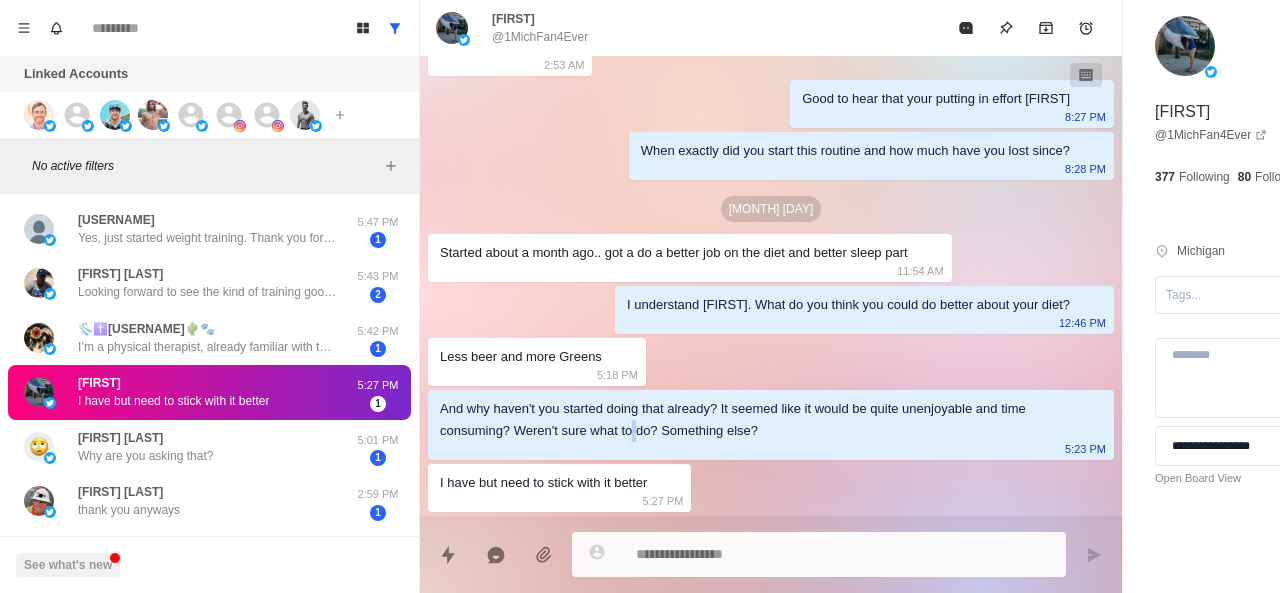 click on "Cool, here’s my calendar link for you to pick a time that’s easiest for you: [TIME] Sure, here you go: [URL] [TIME] You're welcome. Sounds like a good effort [TIME] [DATE] Hey [FIRST], appreciate the follow!
Are you looking to burn fat or just maintaining? This isn't AI btw haha [TIME] Looking to burn some fat then move into maintain. Thanks [TIME] No worries [FIRST] [TIME] So what have you tried so far with your diet and training to burn fat? [TIME] [DATE] Started adding cardio to start , get the heart rate up. Medium weight with controlled movements for 10-12 reps. Less carbs and more protein (powder in morning and after workout) working on less red meat more lean protein [TIME] Relatively new at it [TIME] Good to hear that your putting in effort [FIRST] [TIME] When exactly did you start this routine and how much have you lost since? [TIME] [DATE] Started about a month ago.. got a do a better job on the diet and better sleep part [TIME] [TIME] Less beer and more Greens [TIME]" at bounding box center (771, -38) 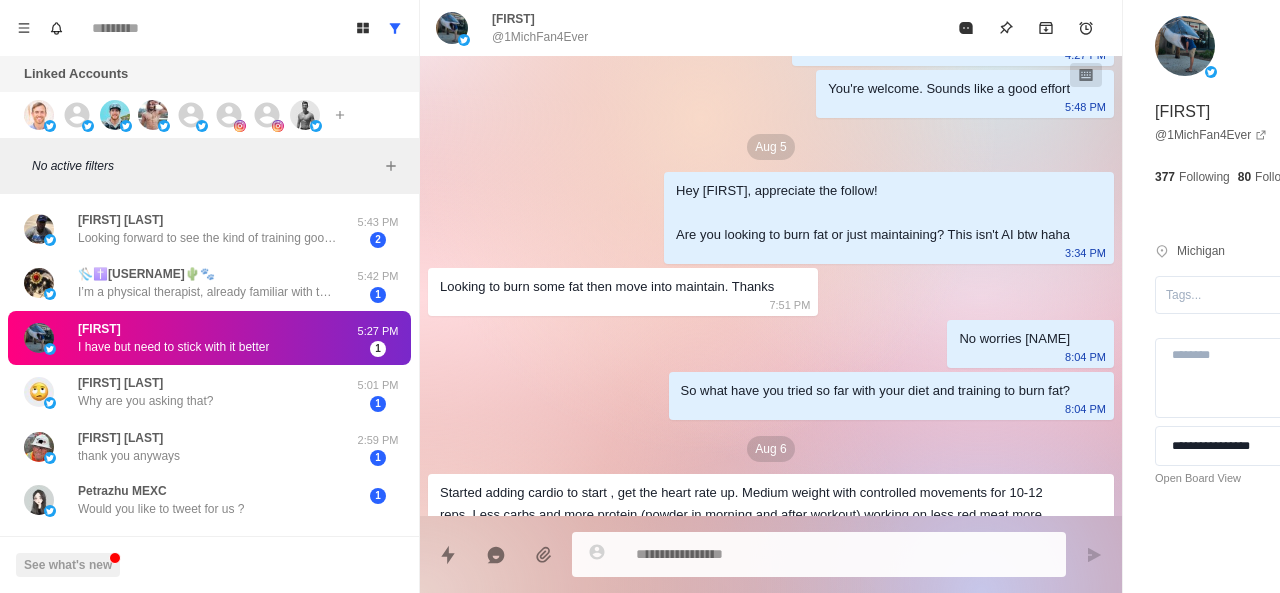 scroll, scrollTop: 105, scrollLeft: 0, axis: vertical 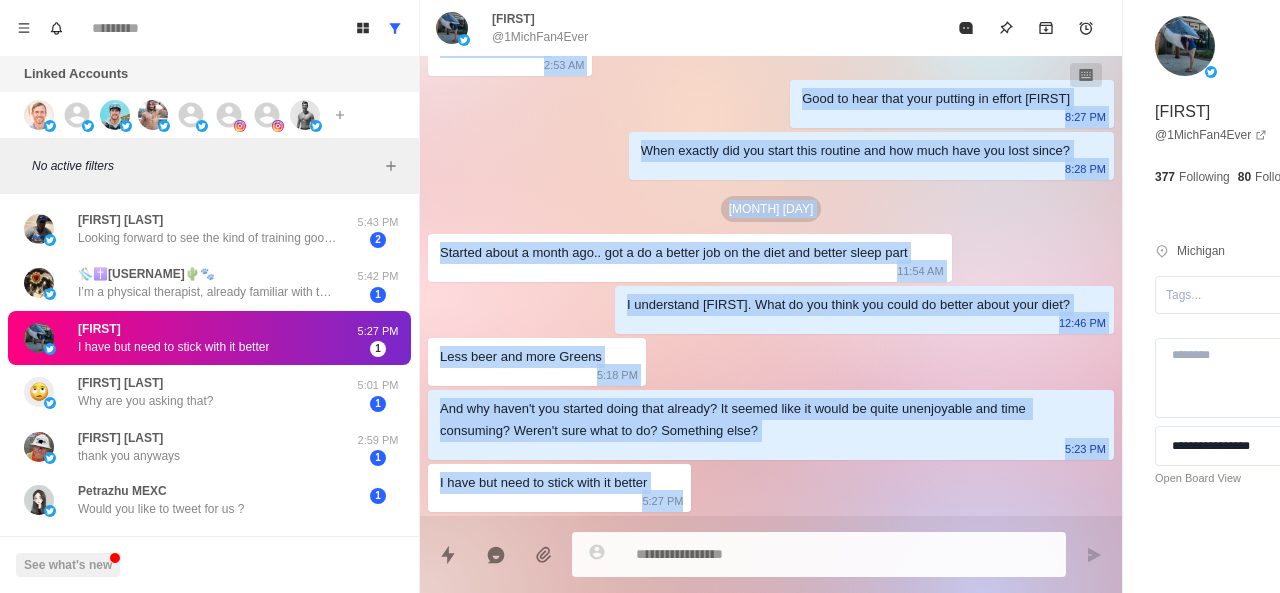 drag, startPoint x: 535, startPoint y: 179, endPoint x: 866, endPoint y: 563, distance: 506.96844 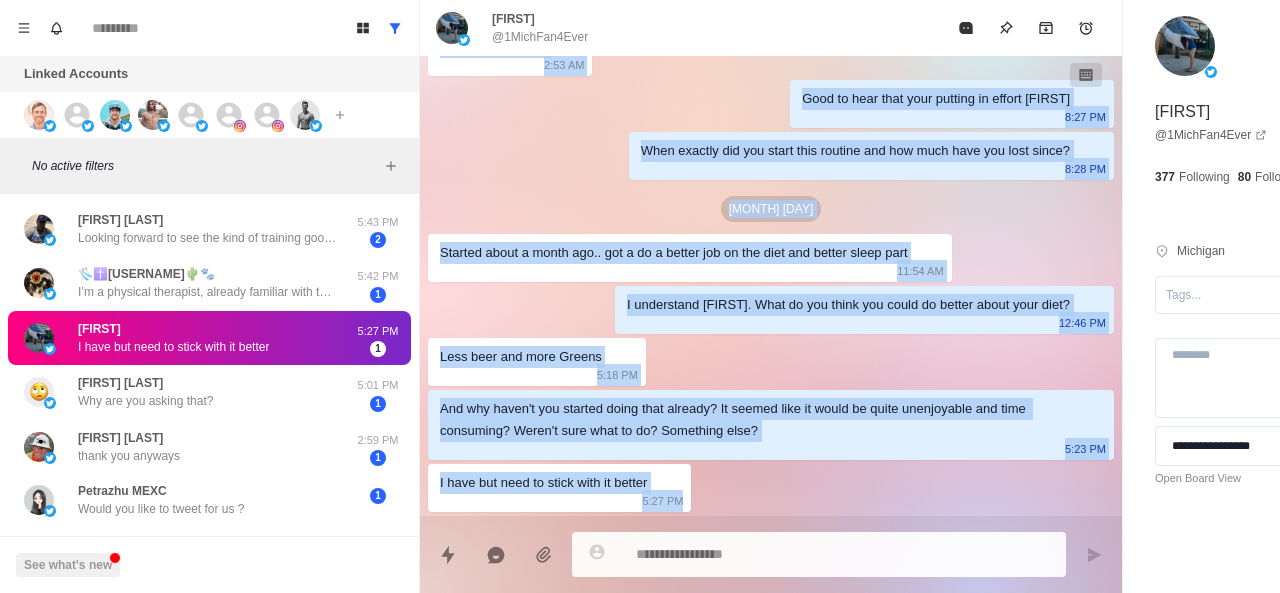 click on "[FIRST] @[USERNAME] Cool, here’s my calendar link for you to pick a time that’s easiest for you: [TIME] Sure, here you go: docs.google.com/document [TIME] [DATE] Hey [FIRST], appreciate the follow!
Are you looking to burn fat or just maintaining? This isn't AI btw haha [TIME] Looking to burn some fat then move into maintain. Thanks [TIME] No worries [FIRST] [TIME] So what have you tried so far with your diet and training to burn fat? [TIME] [DATE] Started adding cardio to start , get the heart rate up. Medium weight with controlled movements for 10-12 reps. Less carbs and more protein (powder in morning and after workout) working on less red meat more lean protein [TIME] Relatively new at it [TIME] Good to hear that your putting in effort [FIRST] [TIME] When exactly did you start this routine and how much have you lost since? [TIME] [DATE] Started about a month ago.. got a do a better job on the diet and better sleep part [TIME] [TIME] [TIME]" at bounding box center [771, 296] 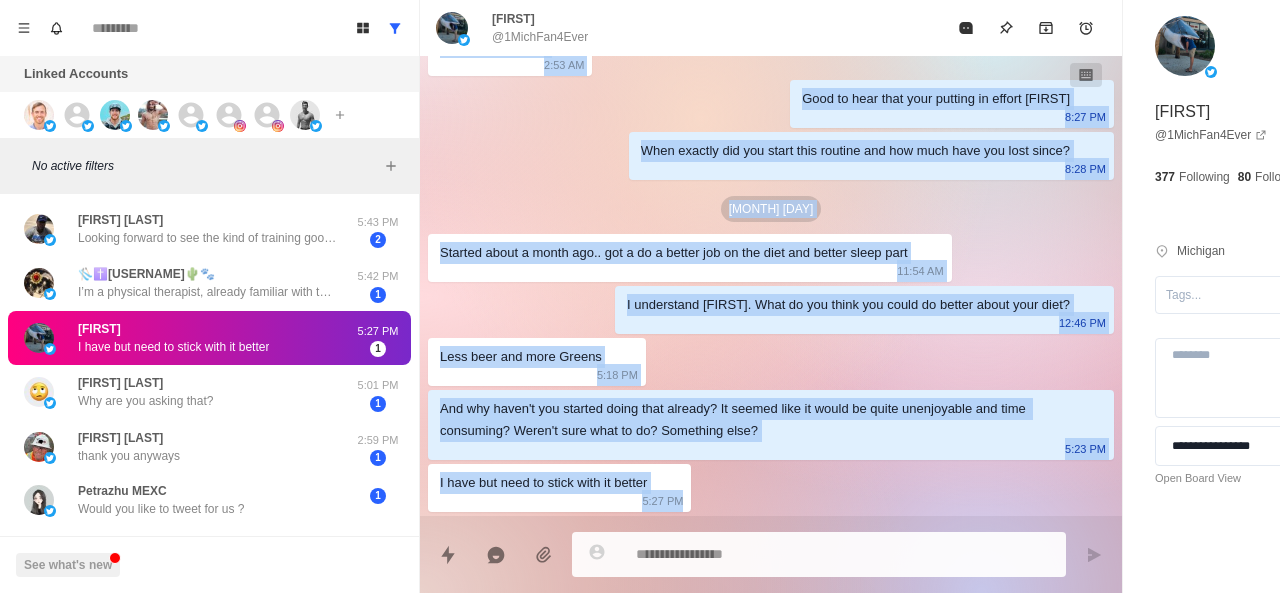 click on "[FIRST] [LAST] Looking forward to see the kind of training good for my spine [TIME] 2 🎿✝️[USERNAME]🌵🐾 I’m a physical therapist, already familiar with the process. Following you for content only. Thanks! [TIME] 1 [FIRST] I have but need to stick with it better [TIME] 1 [FIRST] Why are you asking that? [TIME] 1 [FIRST] thank you anyways [TIME] 1 [FIRST] MEXC Would you like to tweet for us ? 1 [FIRST] Health. How can I buy ivermectin? https://t.co/VGPhrNWMuN 1 The Peaky Blenders Health https://twitter.com/TheWarEnglish/status/1899090581113958756 1 [FIRST] Bulk up 1 [FIRST] Hi hello
Must have been something on your posts
I'm good though 1 [FIRST] Honestly I’ve told myself on [DATE] I’m gonna dedicate myself to eating better and would like to go to the gym. Want to do this for my daughter. And these meals will be very helpful for me 1 [FIRST] Hi.
Am already eating healthy and loosing weight. I just follow threads the align with my believe 1 [FIRST]" at bounding box center (209, 394) 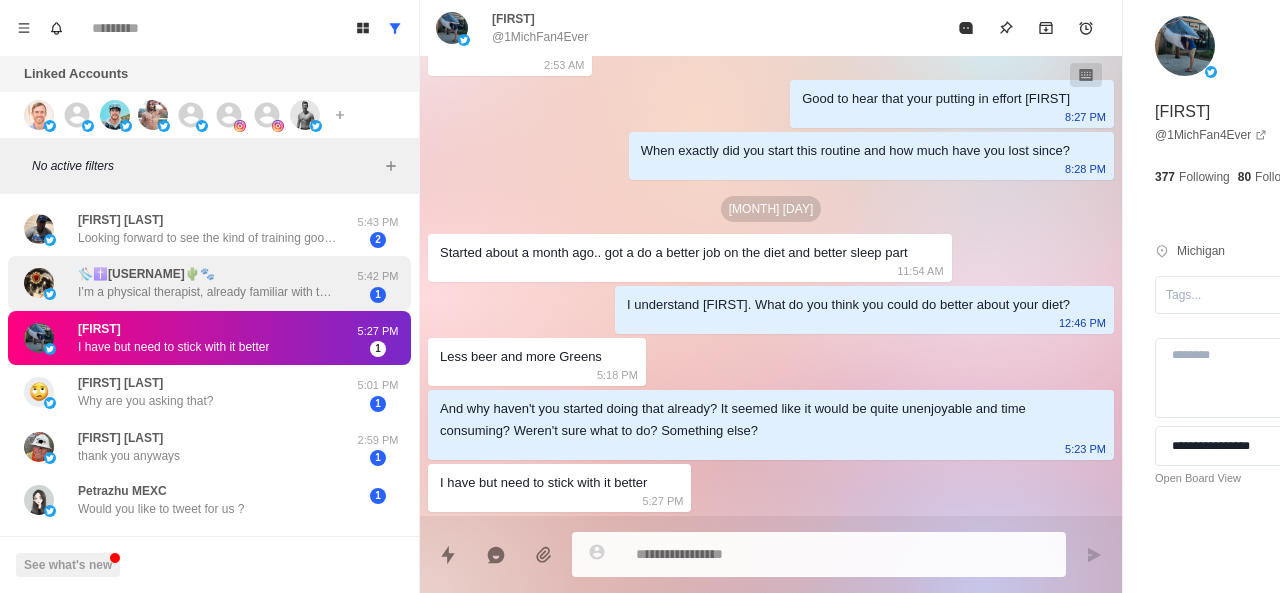 click on "🎿✝️[USERNAME]🌵🐾 I’m a physical therapist, already familiar with the process. Following you for content only. Thanks! 5:42 PM 1" at bounding box center [209, 283] 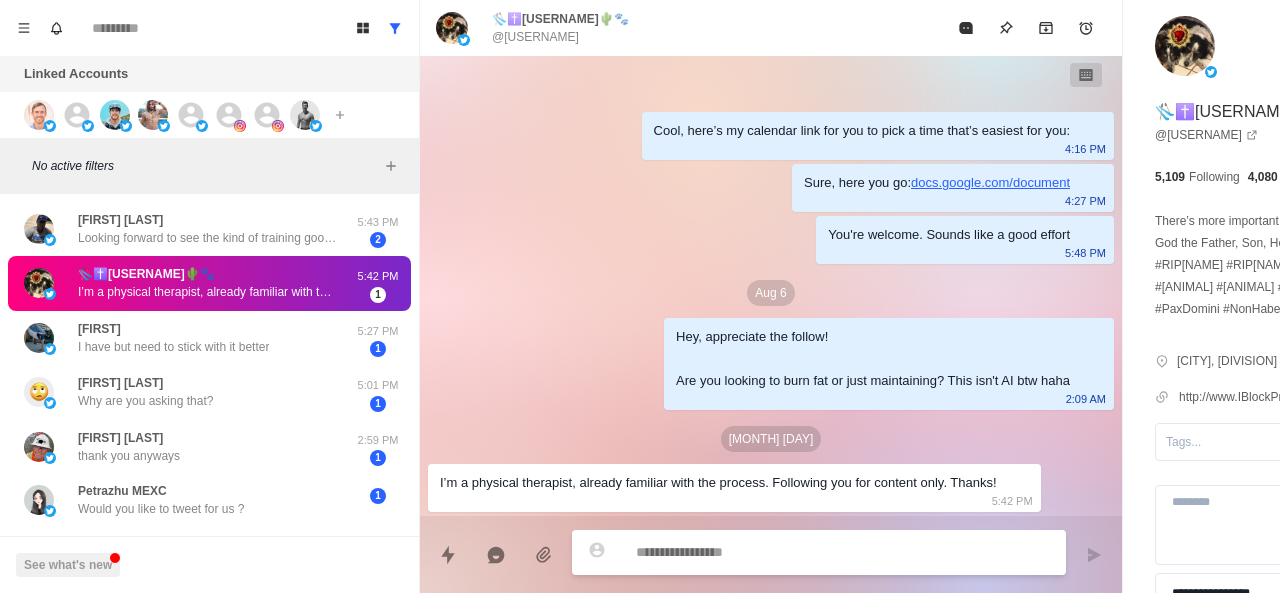 scroll, scrollTop: 0, scrollLeft: 0, axis: both 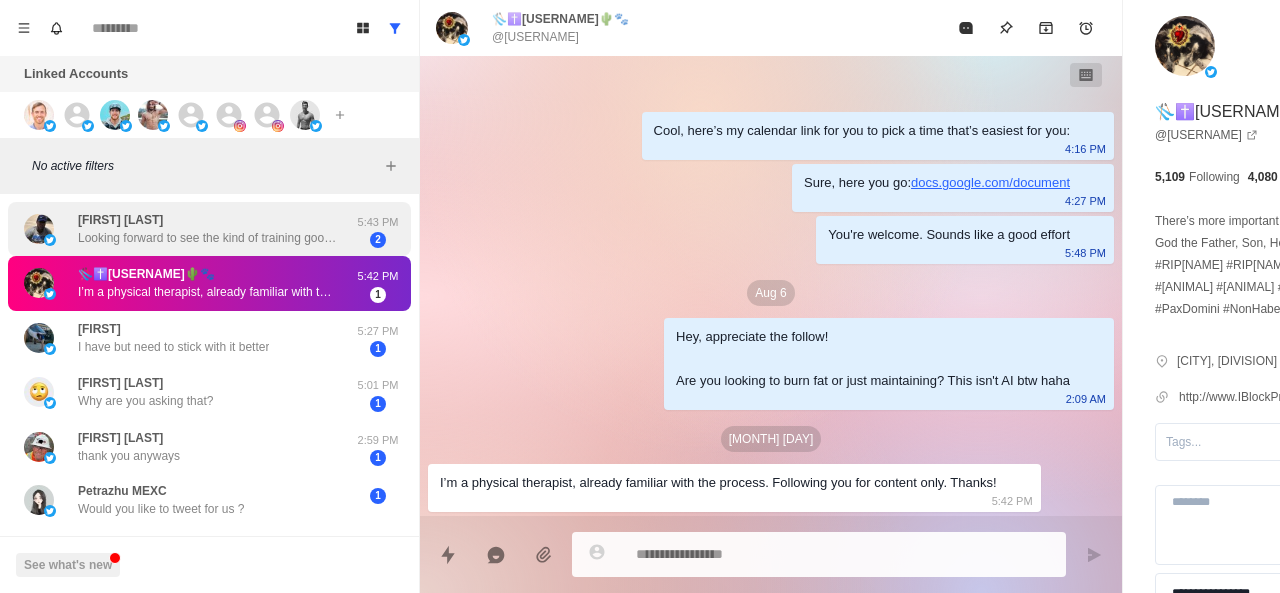 click on "Looking forward to see the kind of training good for my spine" at bounding box center [208, 238] 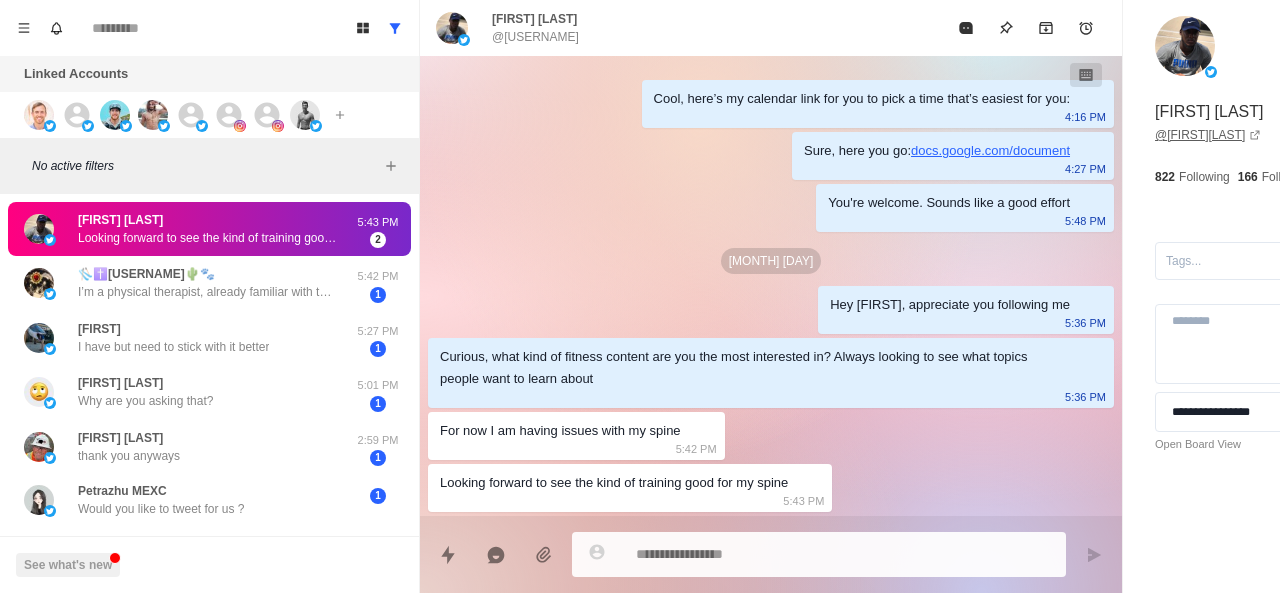 click on "@ [FIRST] [LAST]" at bounding box center [1208, 135] 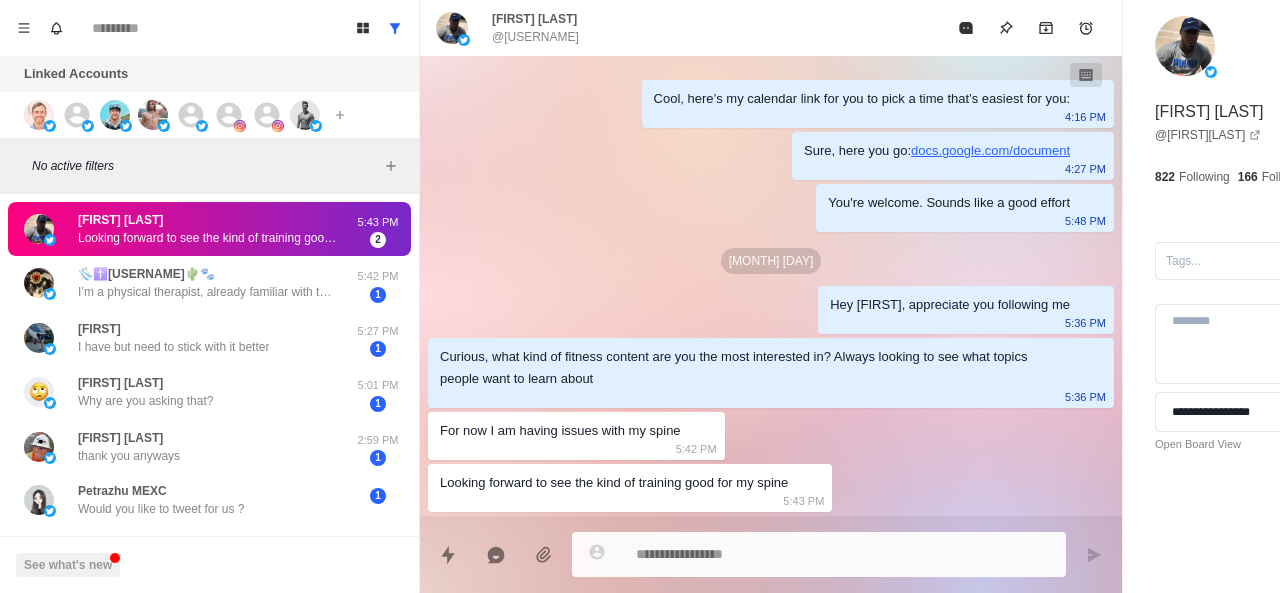 click at bounding box center [785, 554] 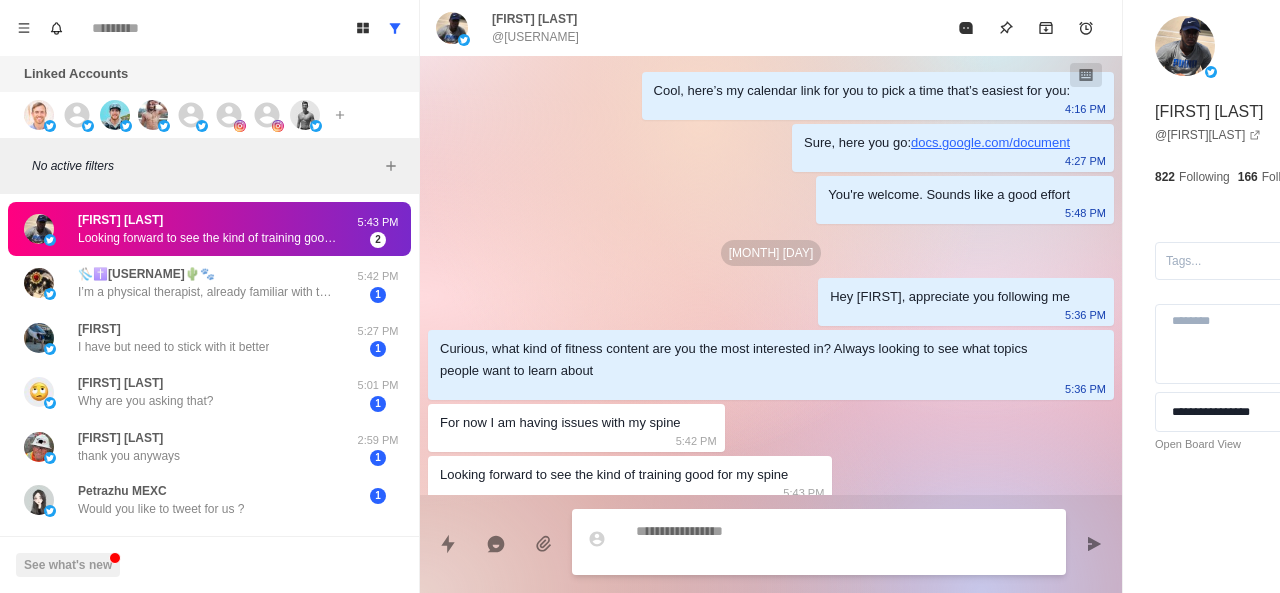 scroll, scrollTop: 44, scrollLeft: 0, axis: vertical 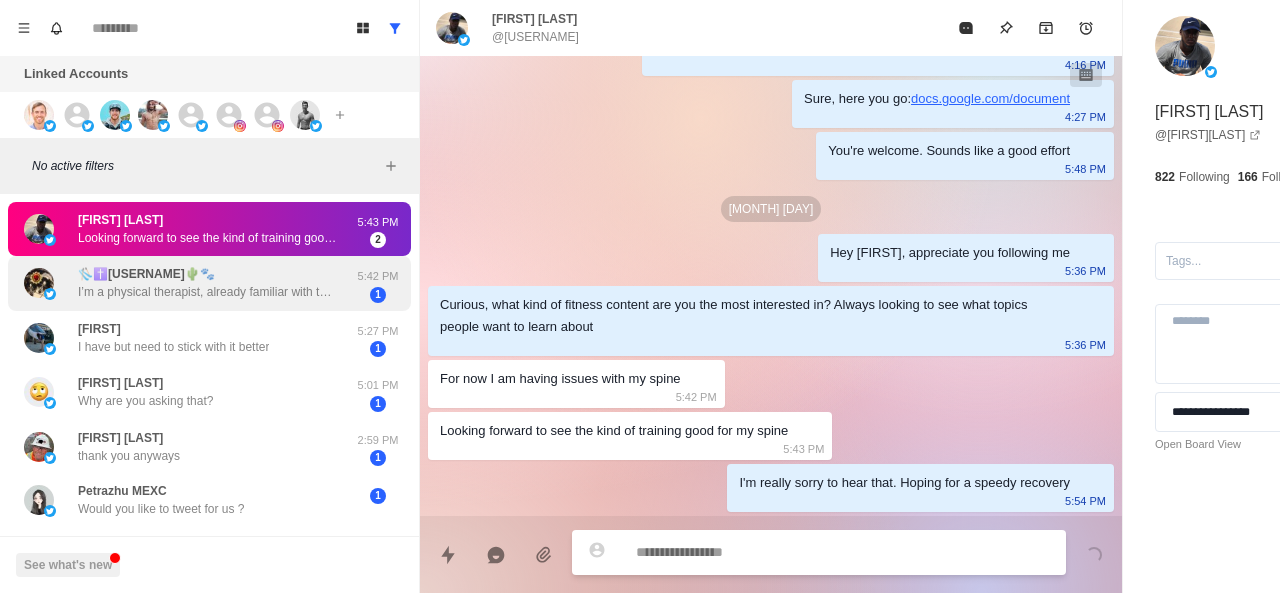 click on "I’m a physical therapist, already familiar with the process. Following you for content only. Thanks!" at bounding box center (208, 292) 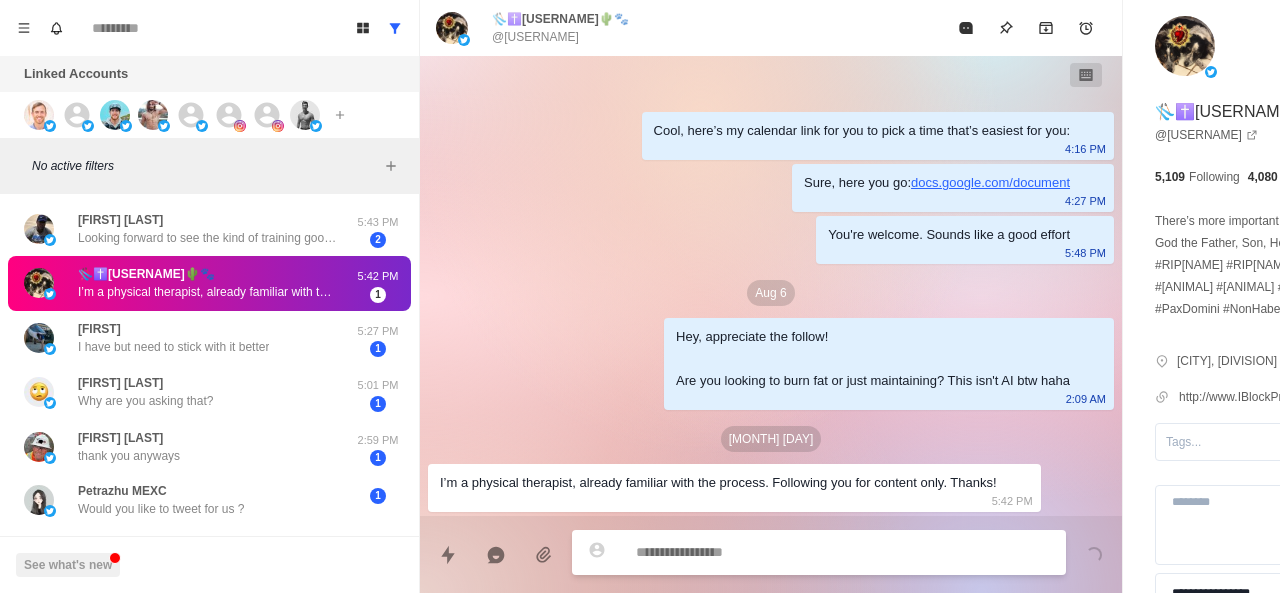 scroll, scrollTop: 0, scrollLeft: 0, axis: both 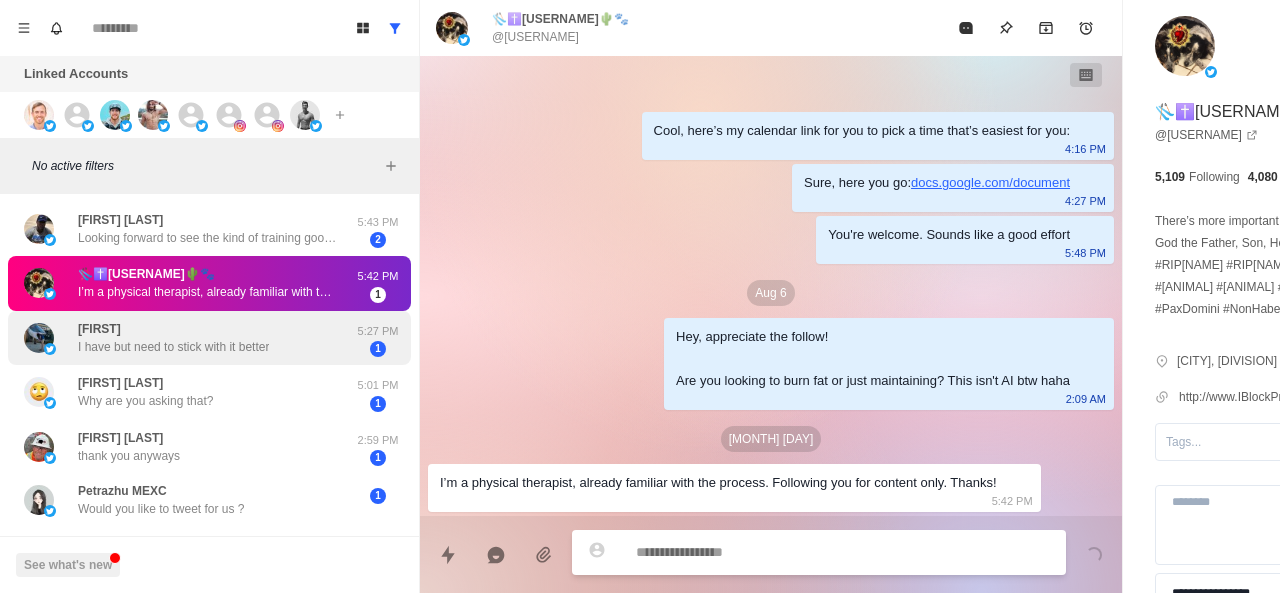 click on "I have but need to stick with it better" at bounding box center [173, 347] 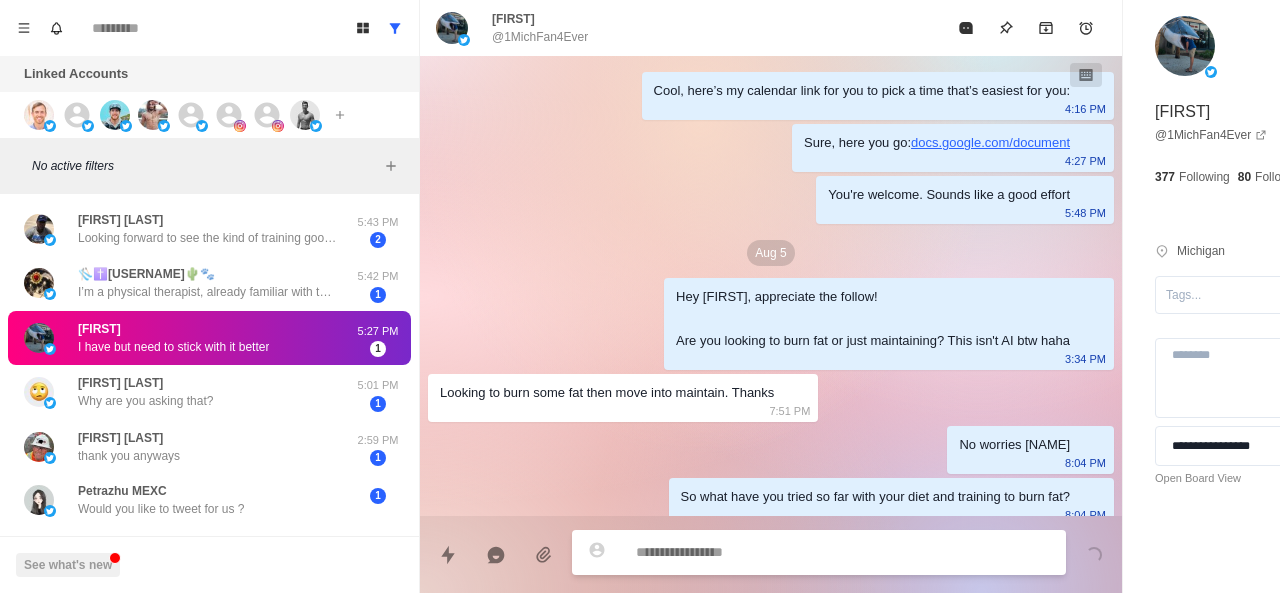 scroll, scrollTop: 648, scrollLeft: 0, axis: vertical 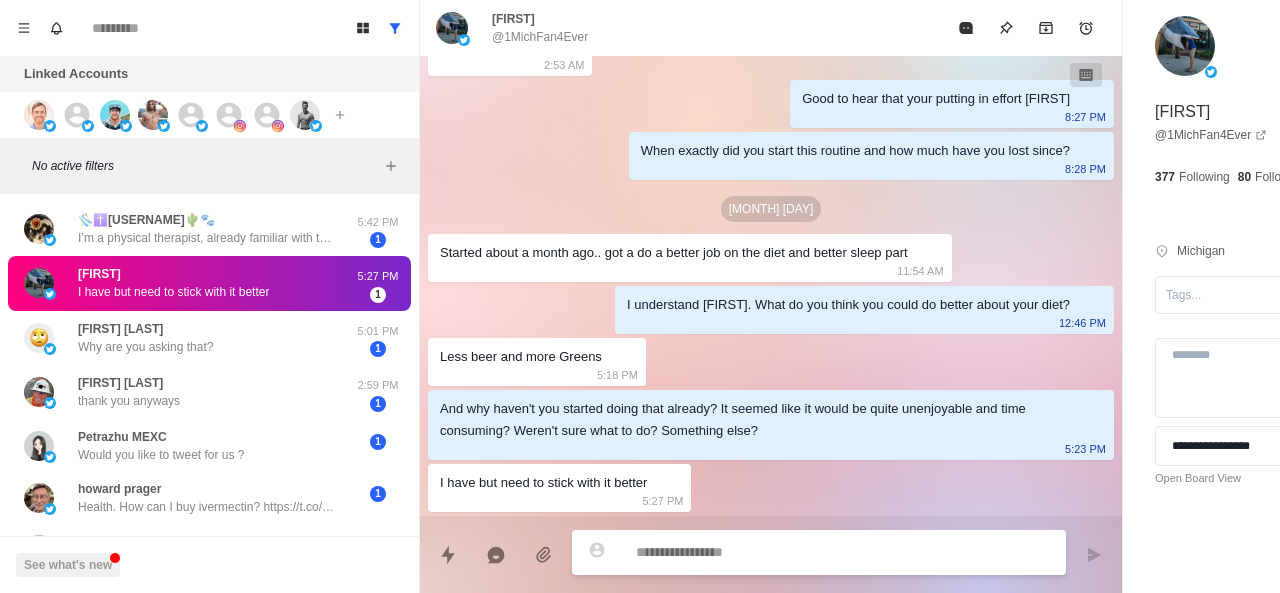 click at bounding box center [785, 552] 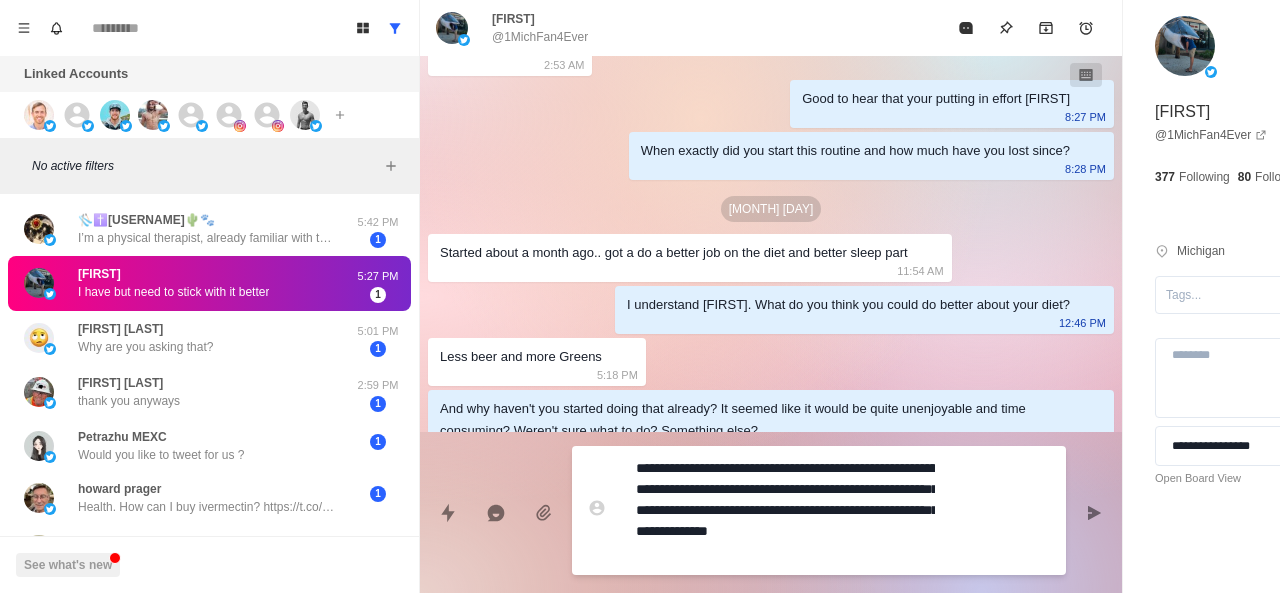 click on "**********" at bounding box center [785, 510] 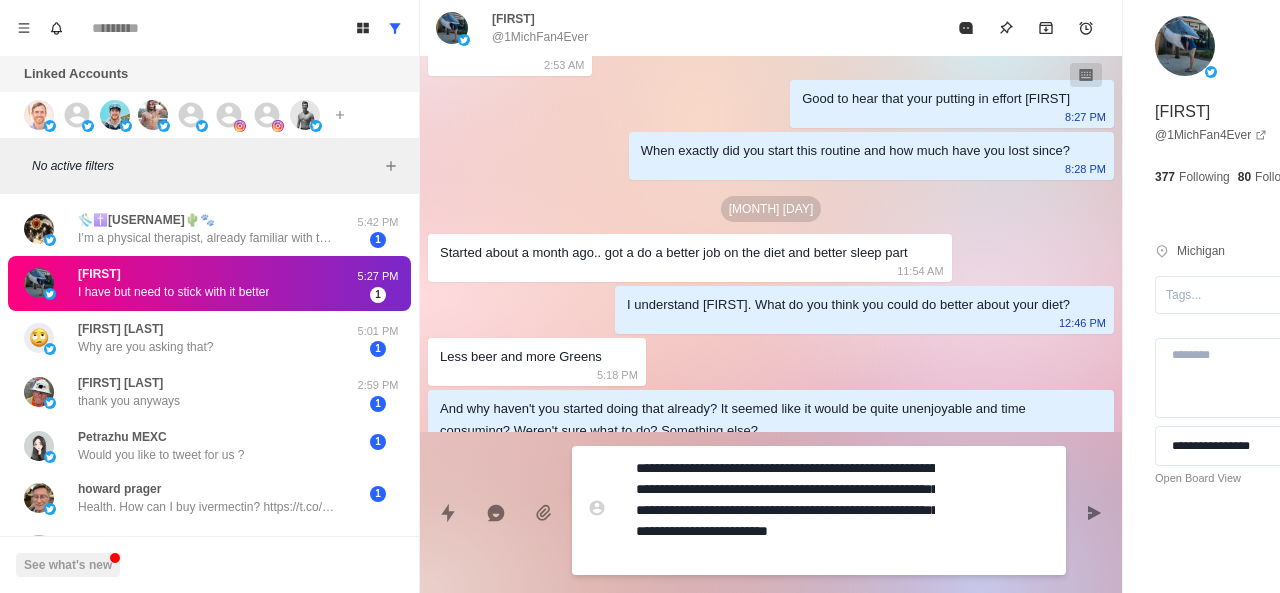 drag, startPoint x: 773, startPoint y: 554, endPoint x: 823, endPoint y: 517, distance: 62.201286 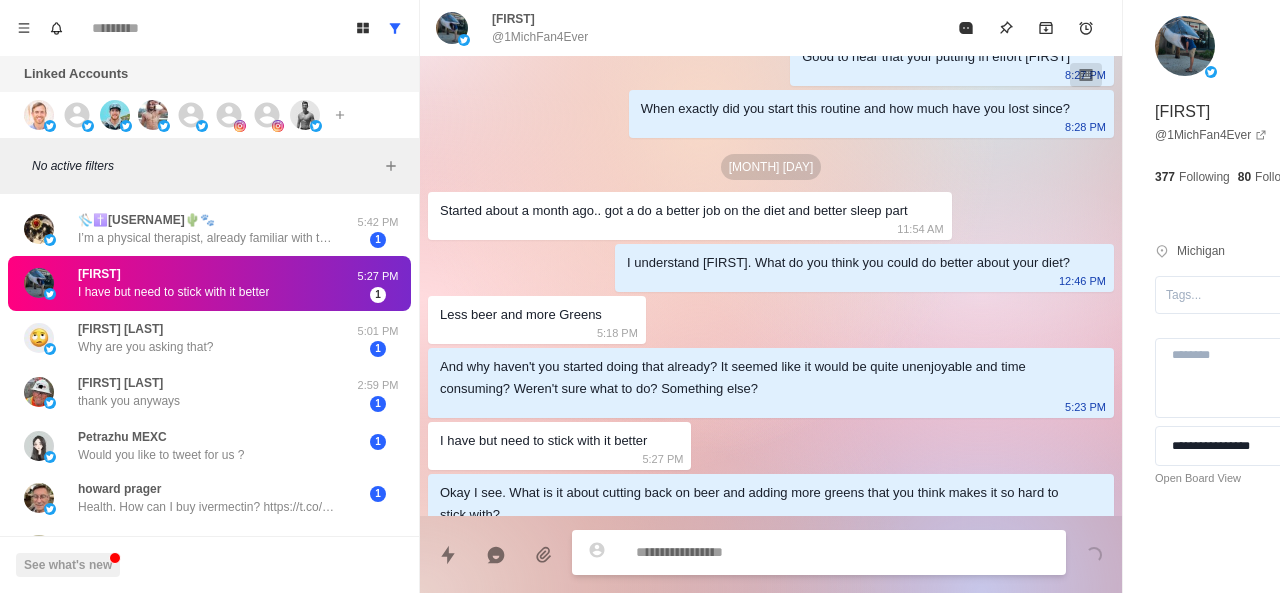 scroll, scrollTop: 722, scrollLeft: 0, axis: vertical 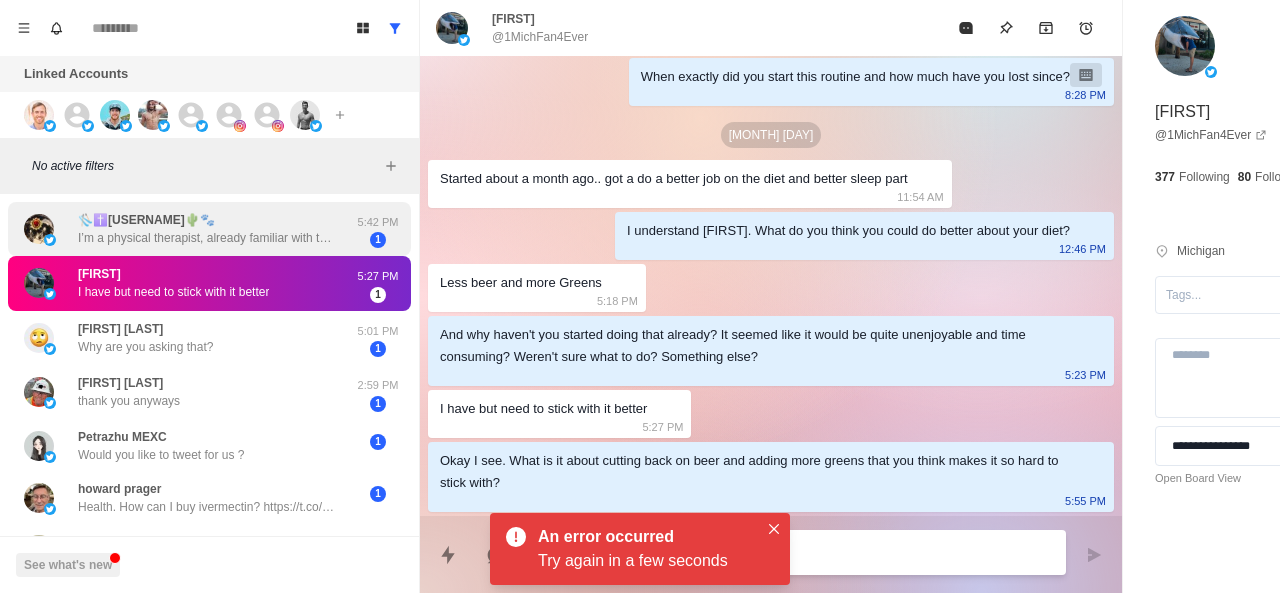 click on "🎿✝️[USERNAME]🌵🐾 I’m a physical therapist, already familiar with the process. Following you for content only. Thanks!" at bounding box center [188, 229] 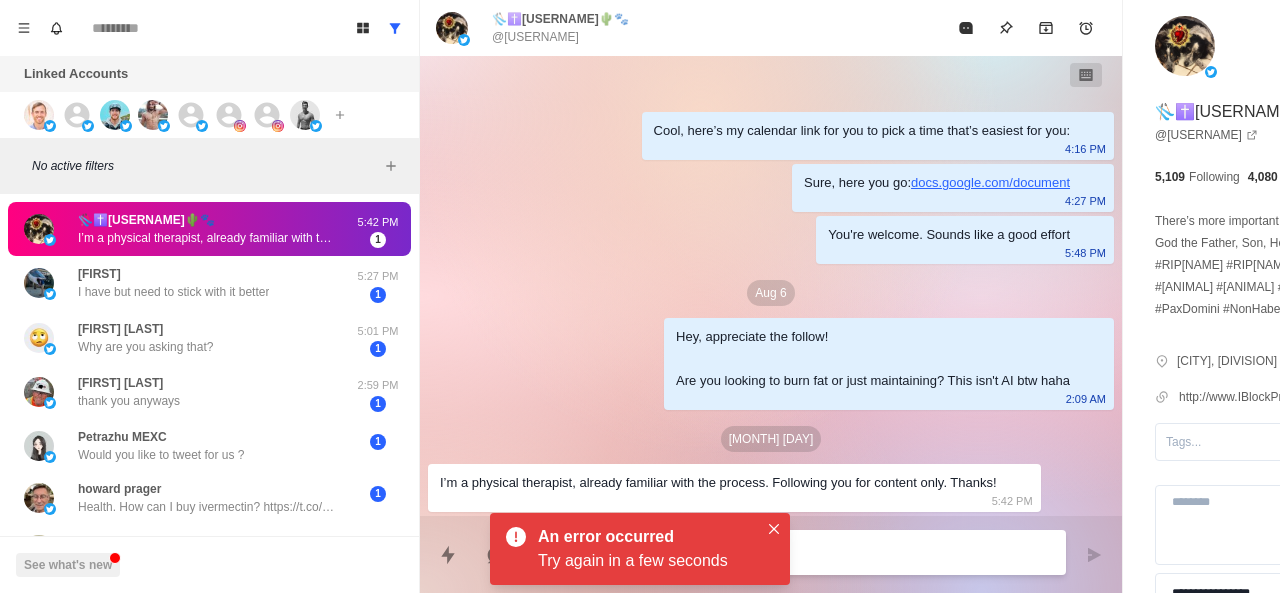 scroll, scrollTop: 0, scrollLeft: 0, axis: both 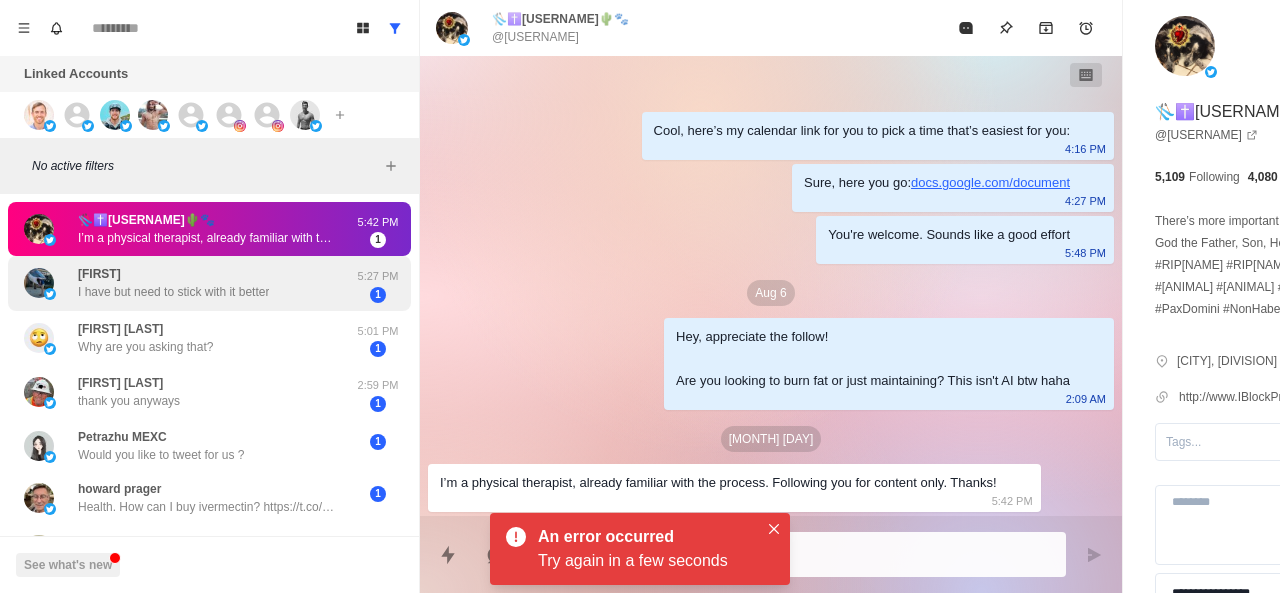click on "I have but need to stick with it better" at bounding box center [173, 292] 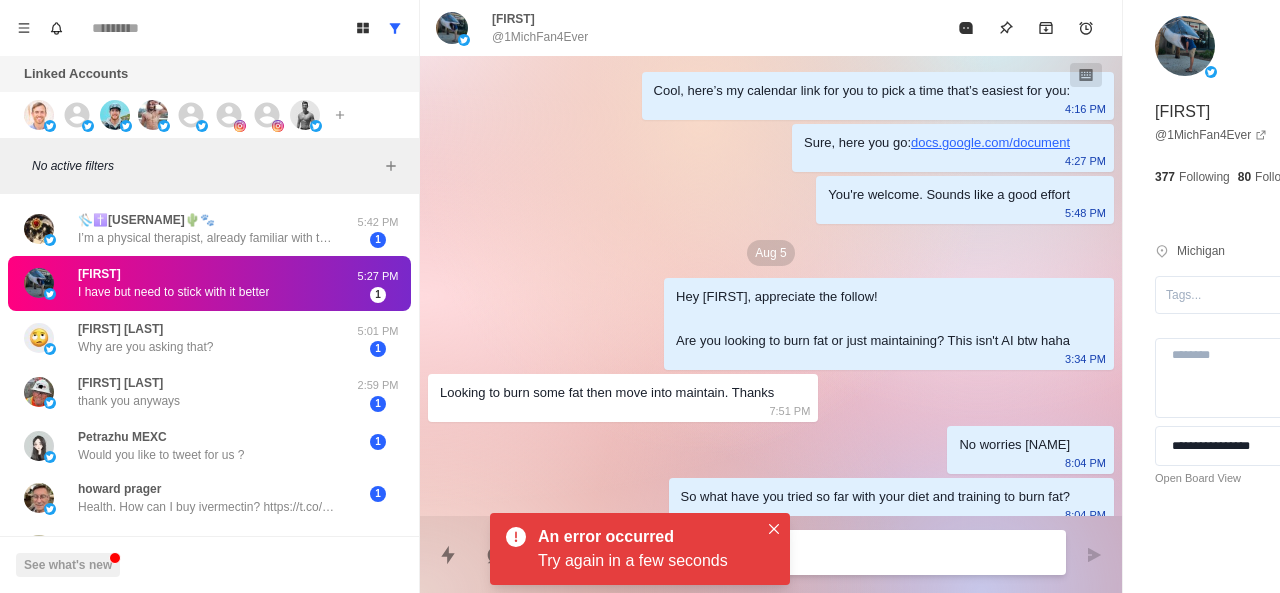 scroll, scrollTop: 722, scrollLeft: 0, axis: vertical 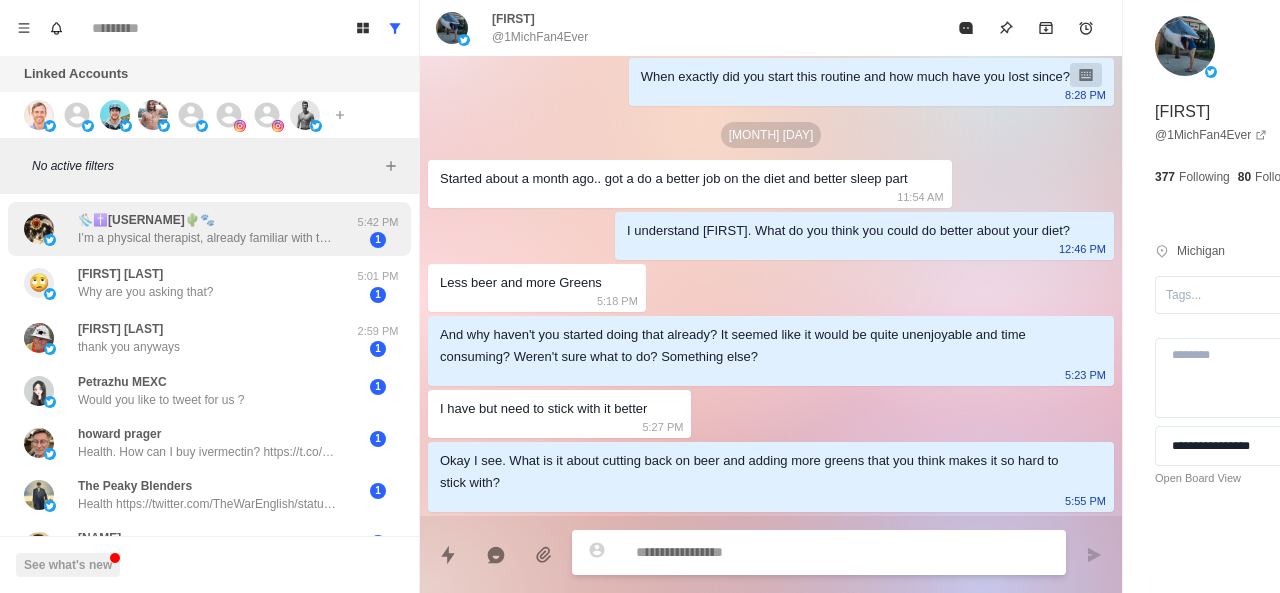 click on "🎿✝️[USERNAME]🌵🐾 I’m a physical therapist, already familiar with the process. Following you for content only. Thanks!" at bounding box center [208, 229] 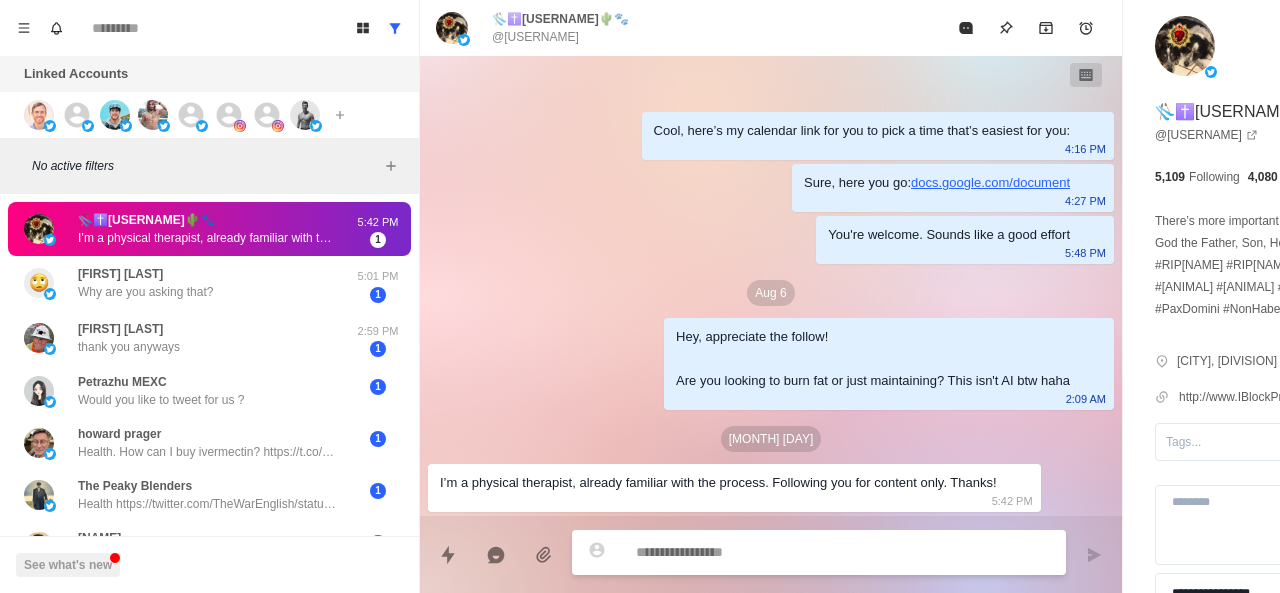 scroll, scrollTop: 0, scrollLeft: 0, axis: both 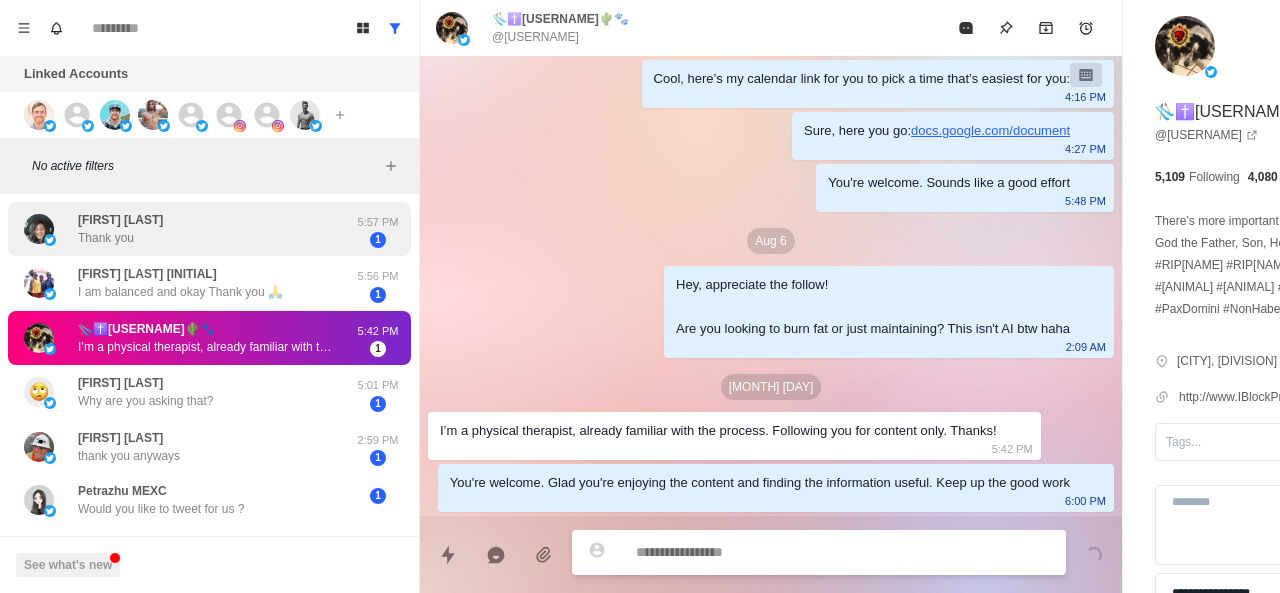 click on "[FIRST] [LAST]" at bounding box center [120, 220] 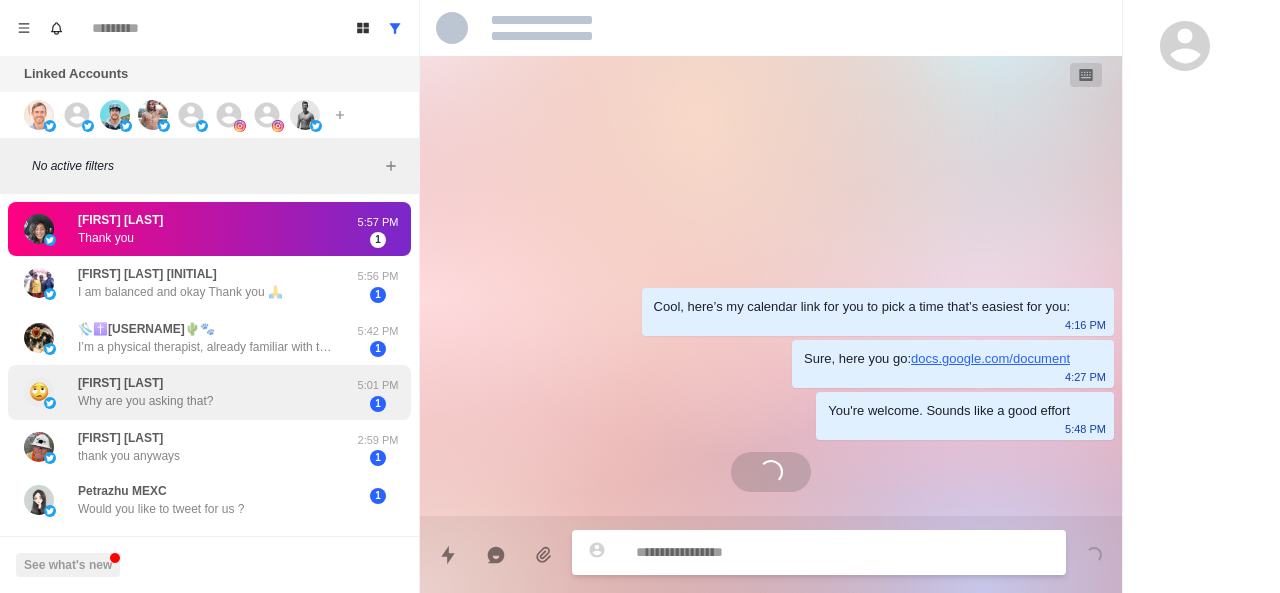 scroll, scrollTop: 240, scrollLeft: 0, axis: vertical 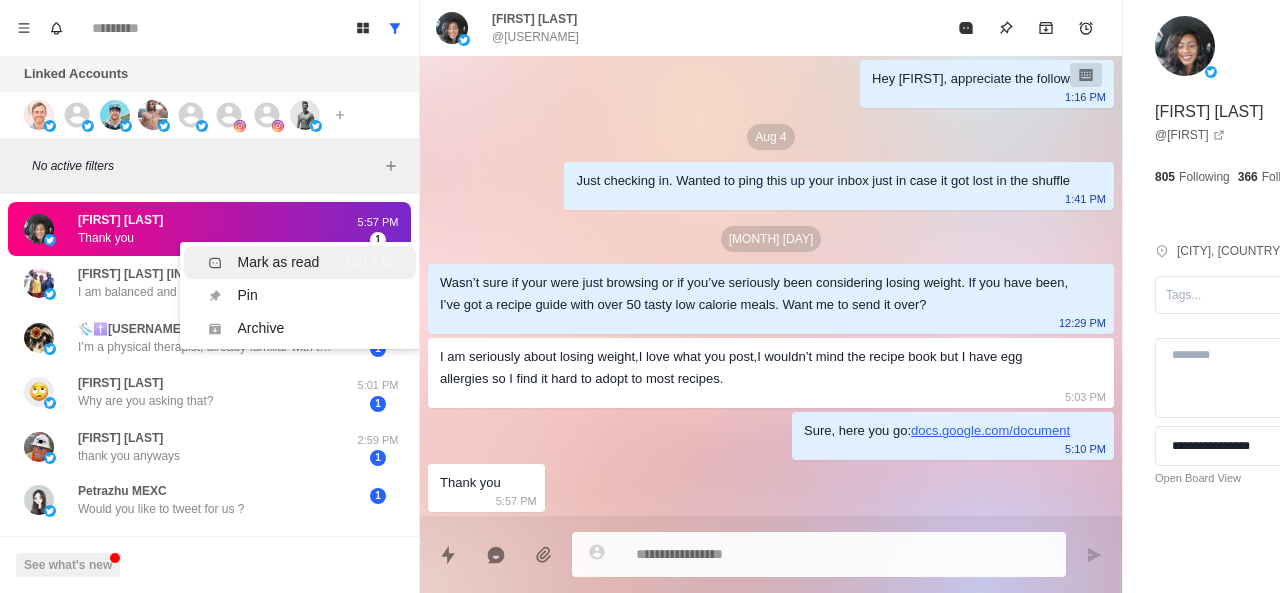 click on "Mark as read" at bounding box center [264, 262] 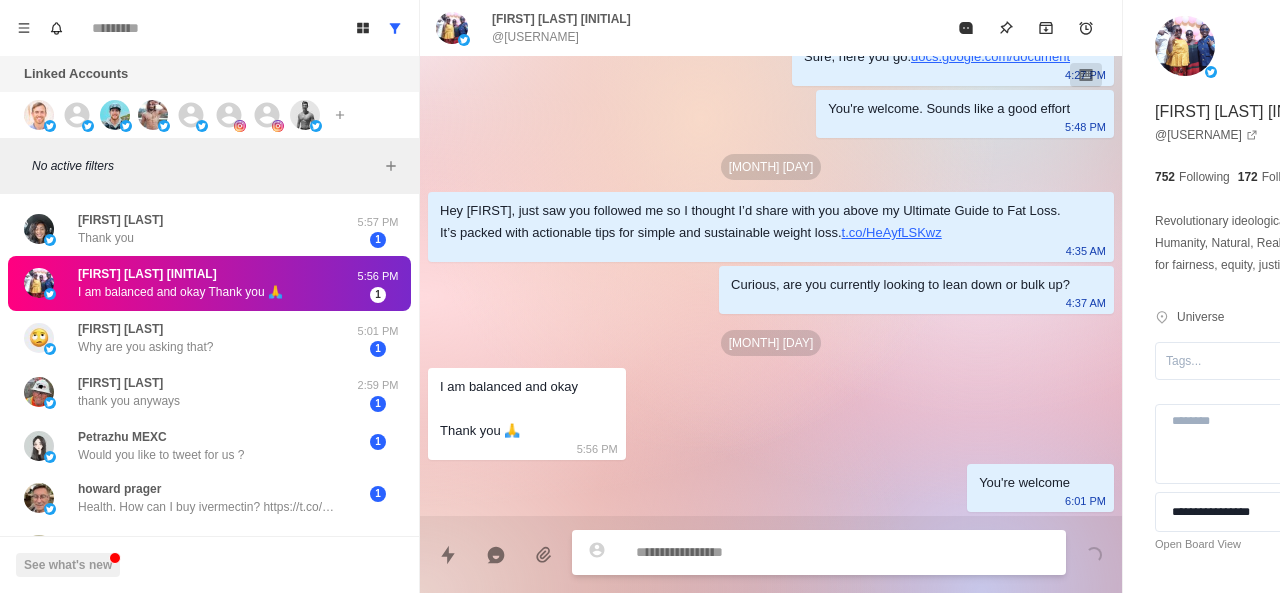 scroll, scrollTop: 152, scrollLeft: 0, axis: vertical 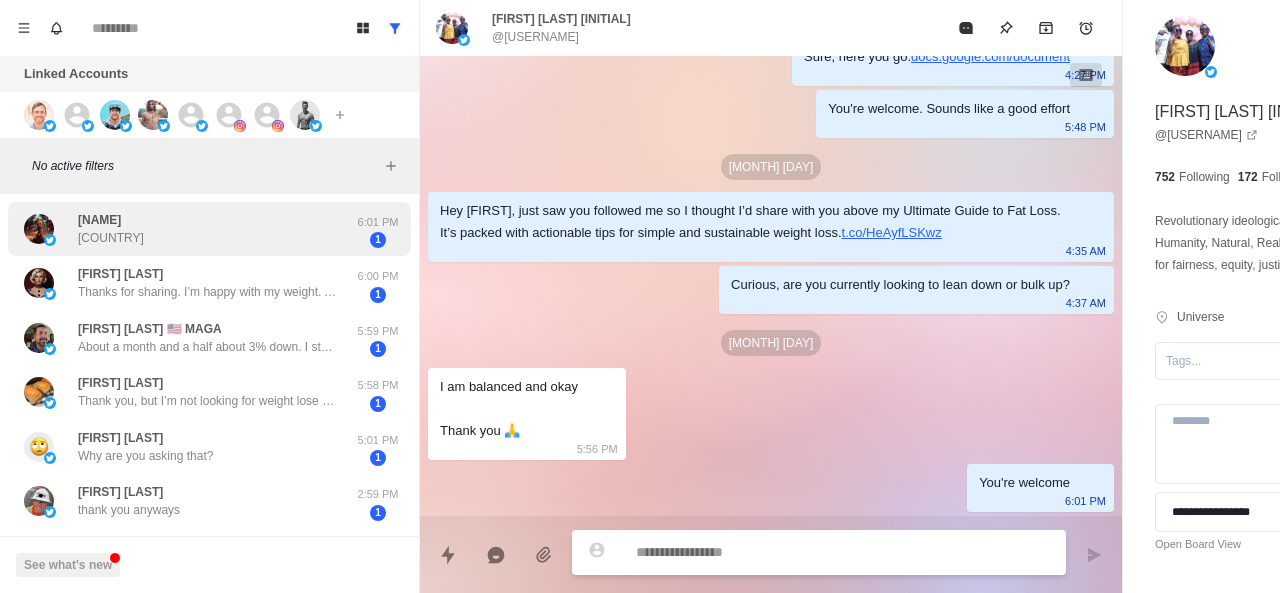 click on "[NAME] Nigeria" at bounding box center [188, 229] 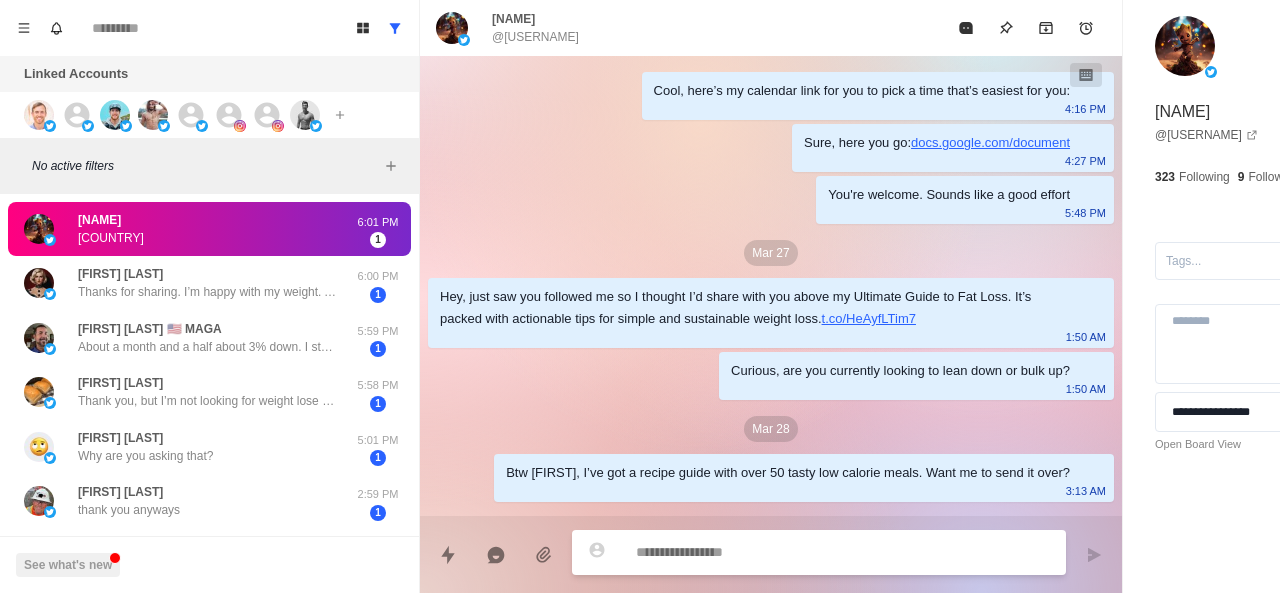 scroll, scrollTop: 948, scrollLeft: 0, axis: vertical 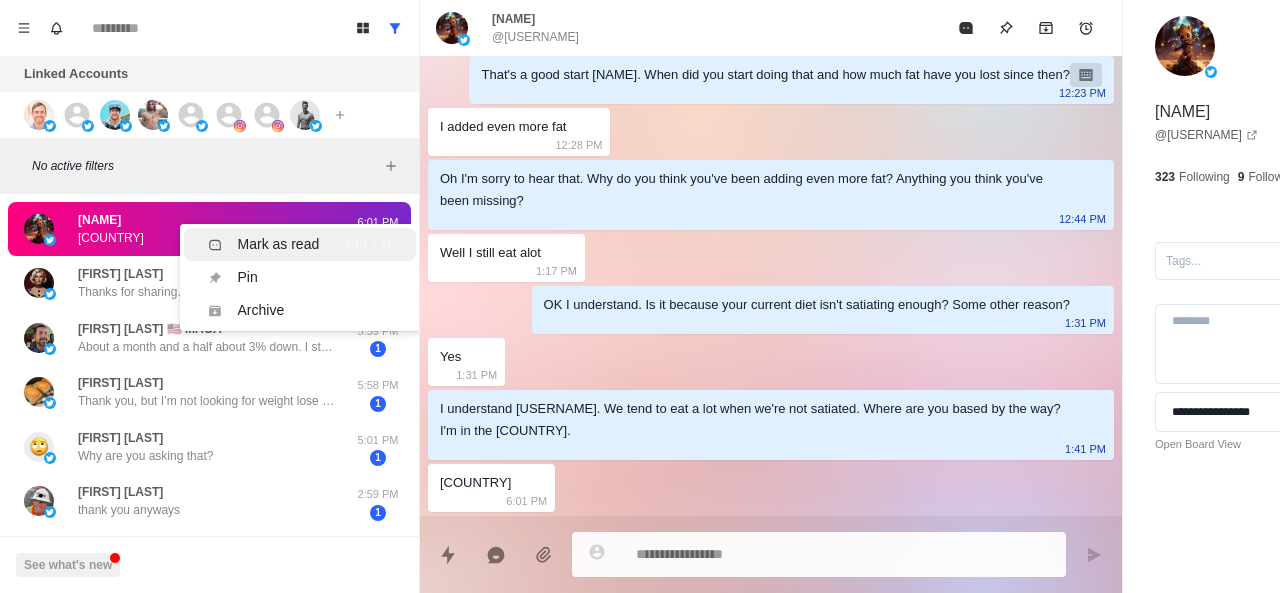 click 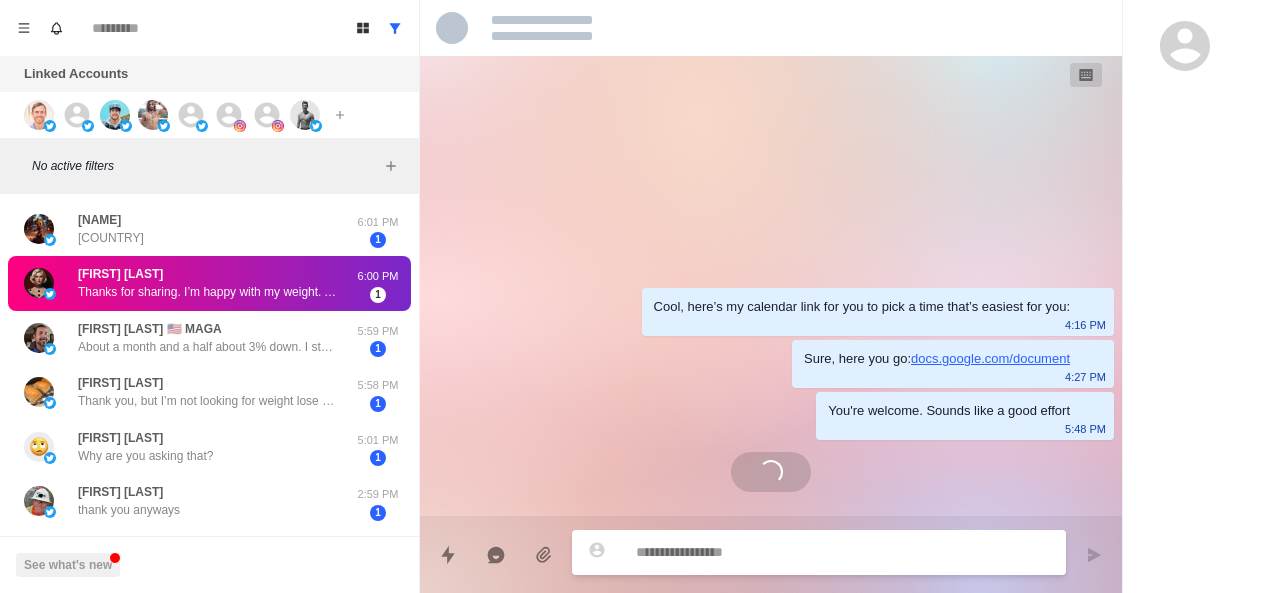 scroll, scrollTop: 0, scrollLeft: 0, axis: both 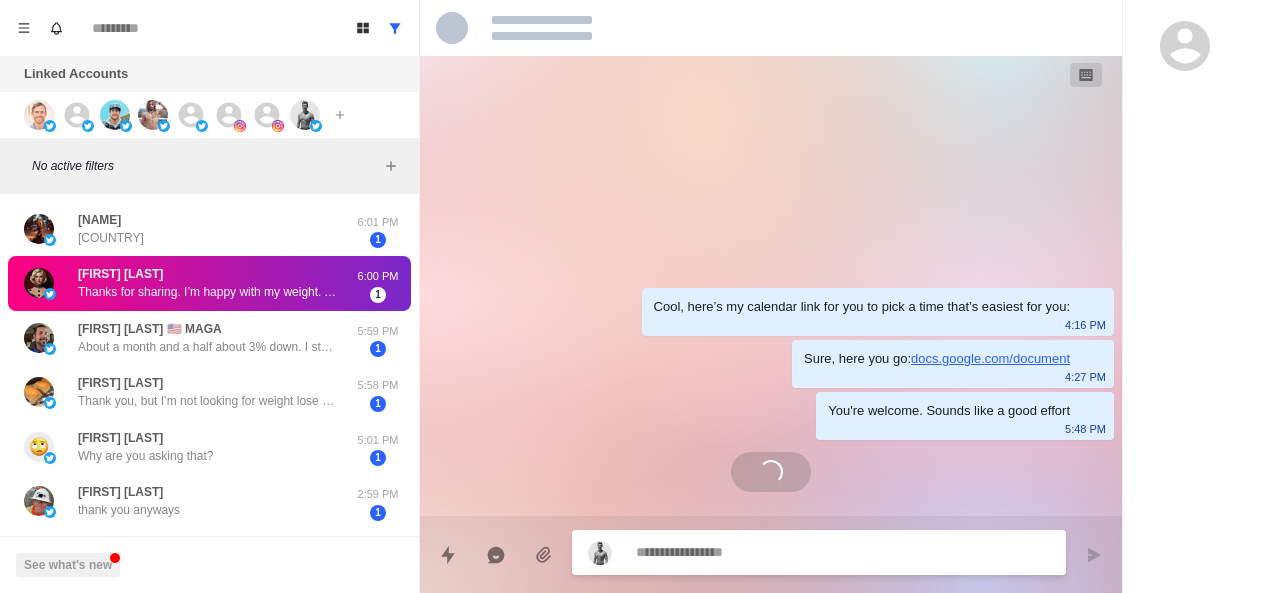 click on "[FIRST] [LAST]" at bounding box center [120, 274] 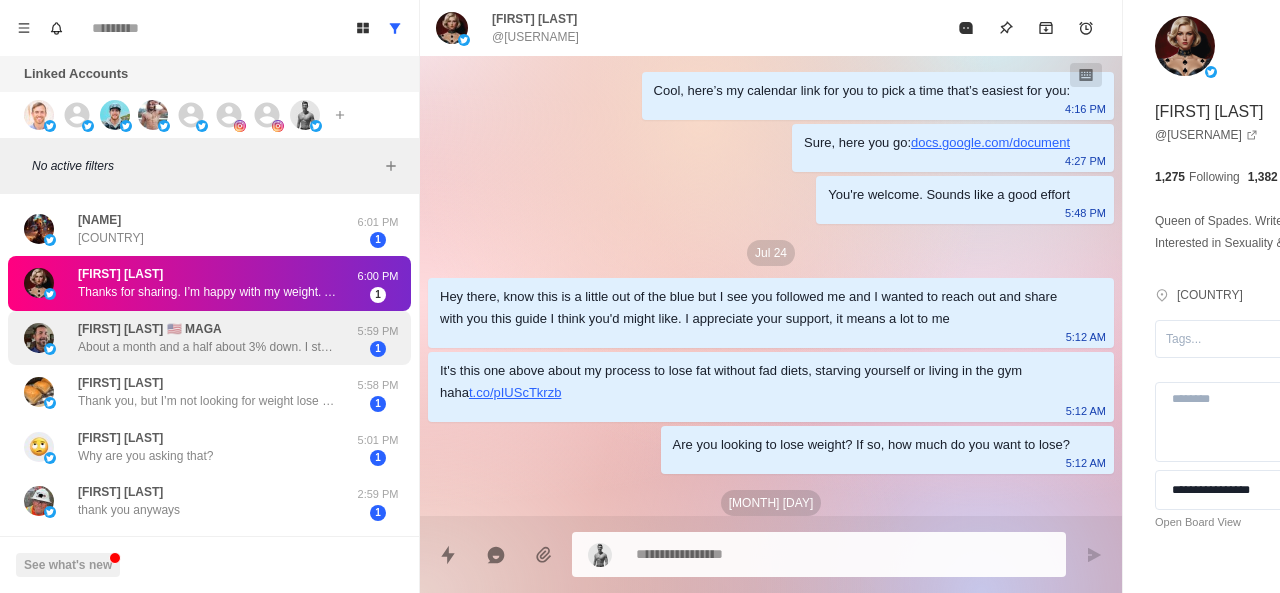 scroll, scrollTop: 210, scrollLeft: 0, axis: vertical 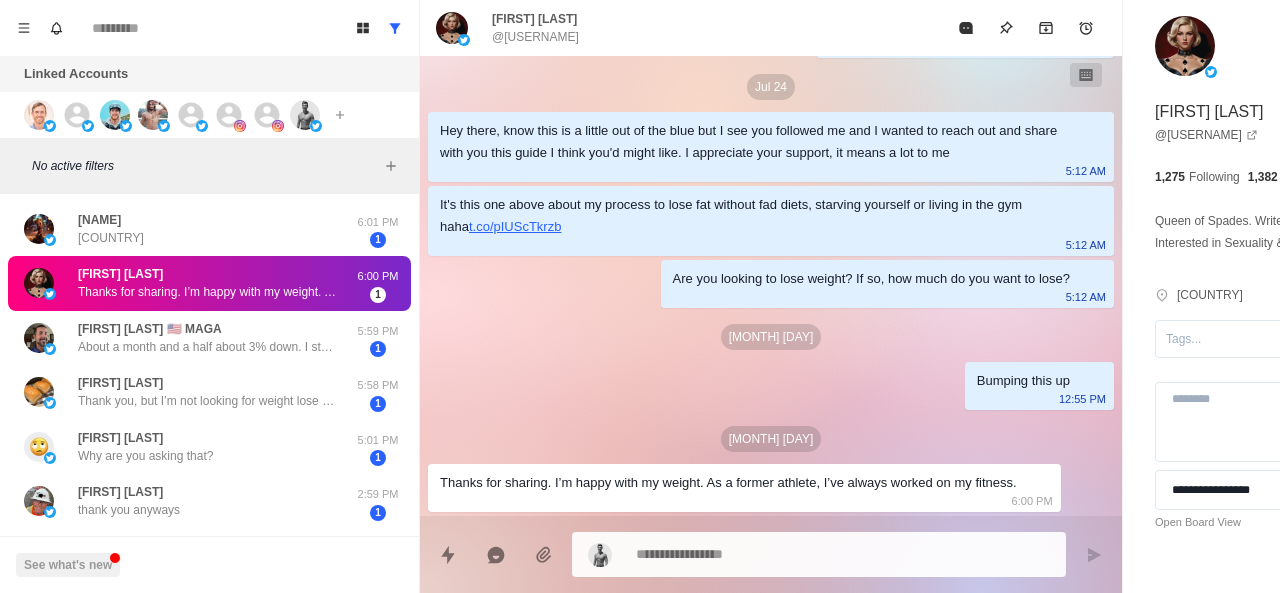 click at bounding box center [785, 554] 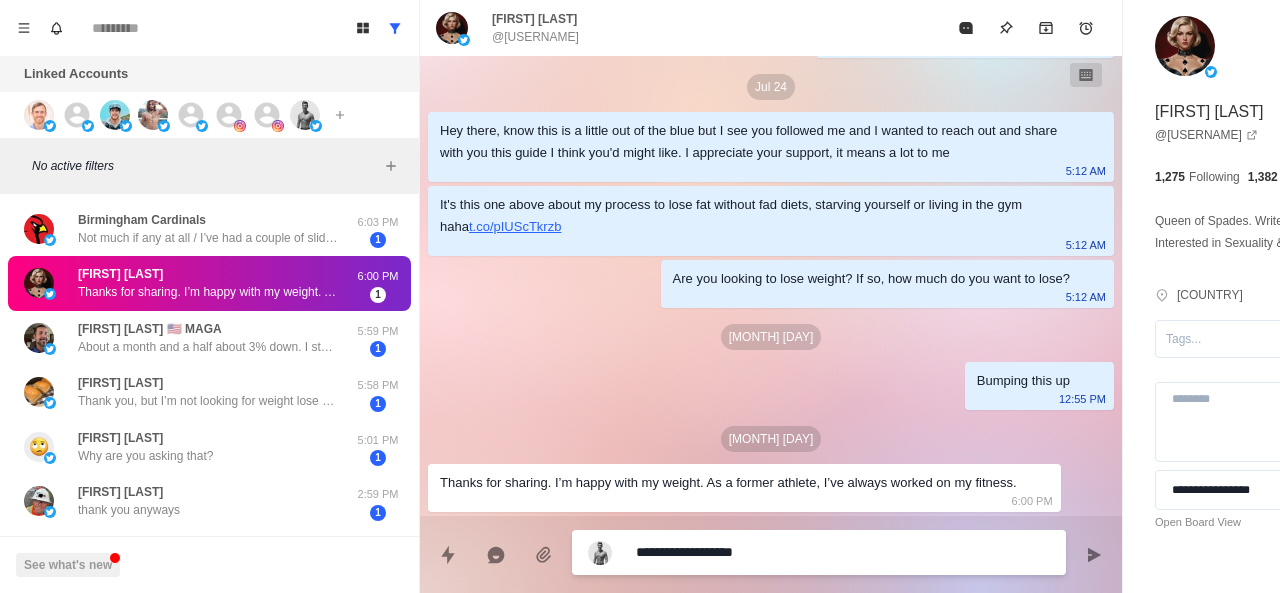 click on "**********" at bounding box center [785, 552] 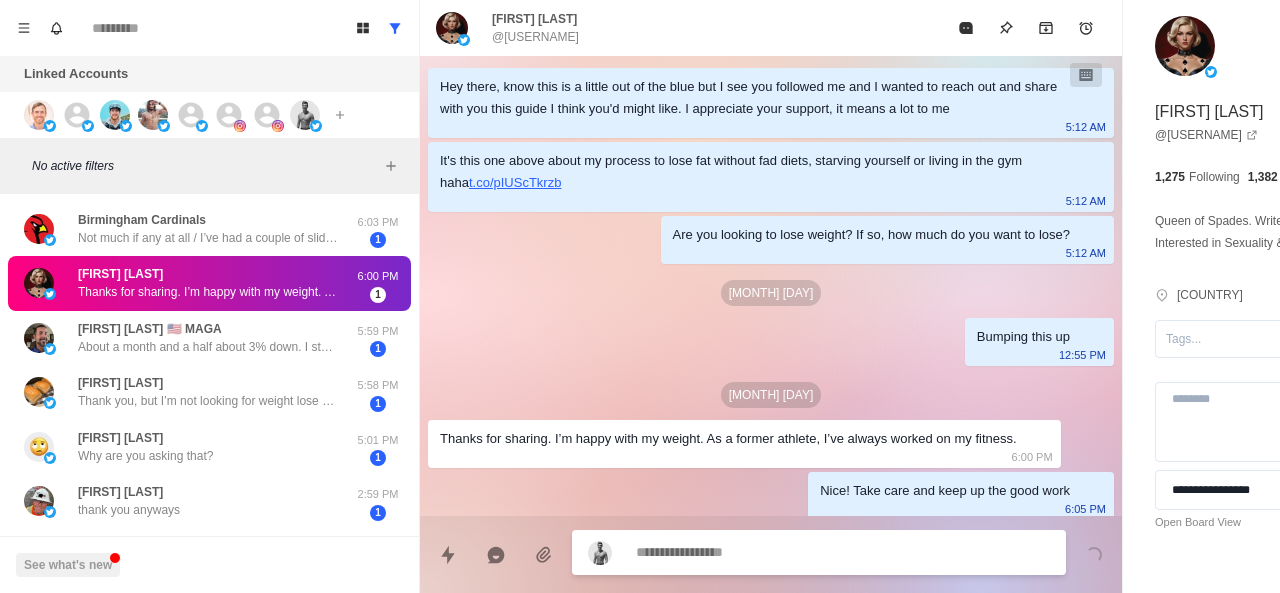 scroll, scrollTop: 262, scrollLeft: 0, axis: vertical 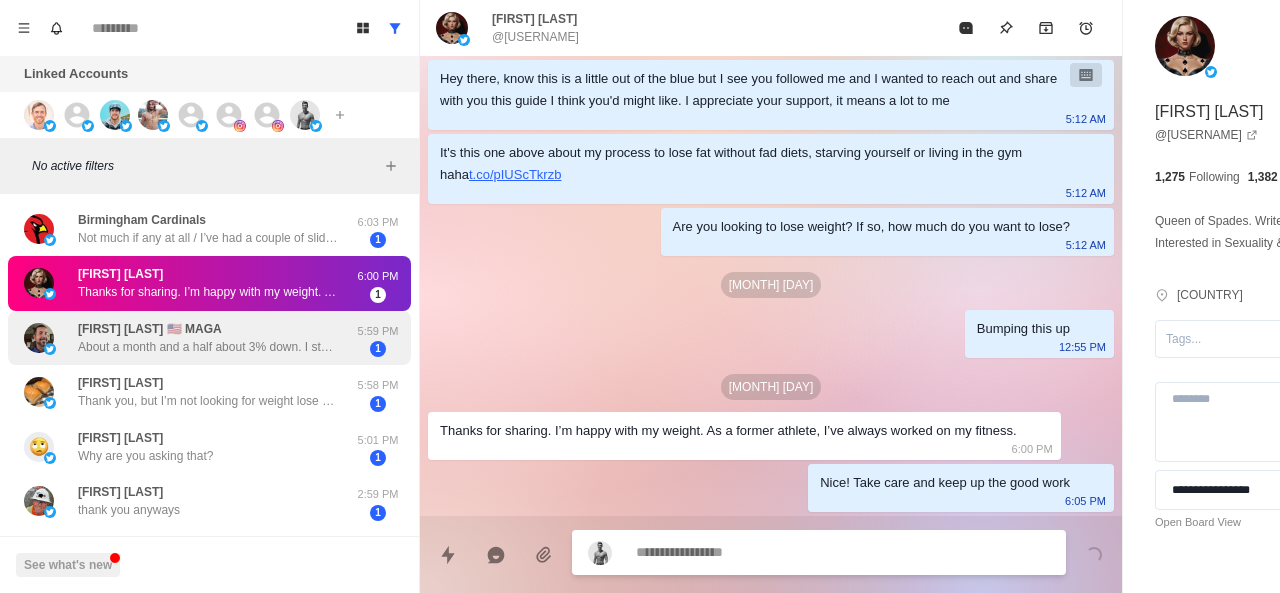 click on "About a month and a half about 3% down. I started with a lot of baggage so I’m doing well. Down 15 lbs" at bounding box center (208, 347) 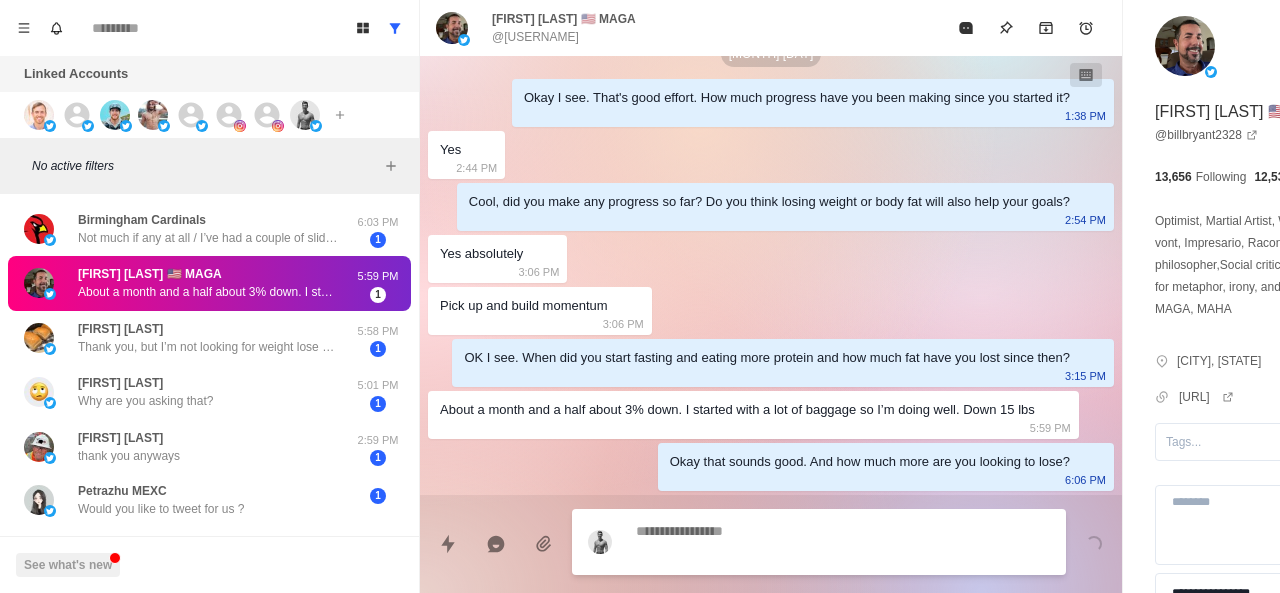 scroll, scrollTop: 796, scrollLeft: 0, axis: vertical 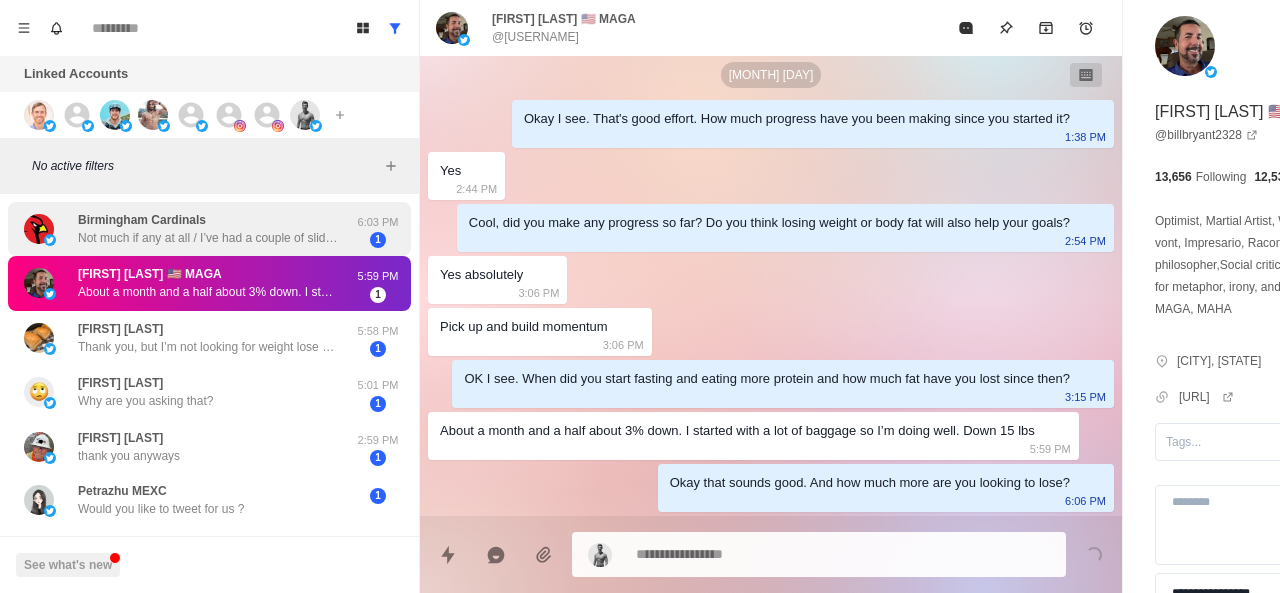 click on "Birmingham Cardinals" at bounding box center [142, 220] 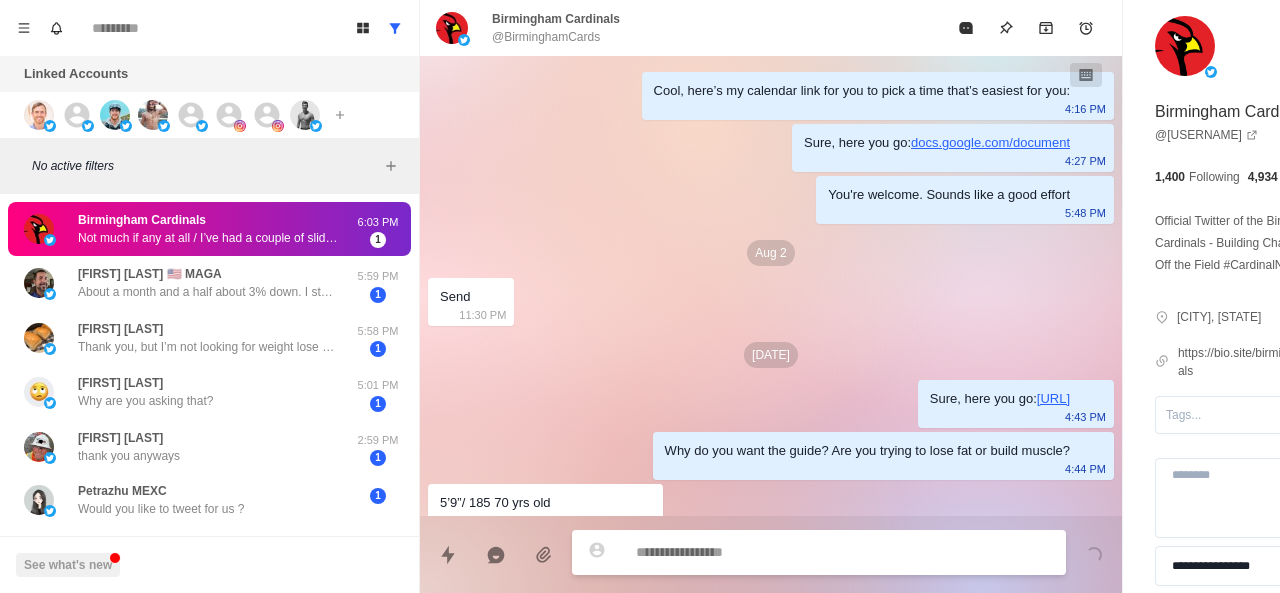 scroll, scrollTop: 976, scrollLeft: 0, axis: vertical 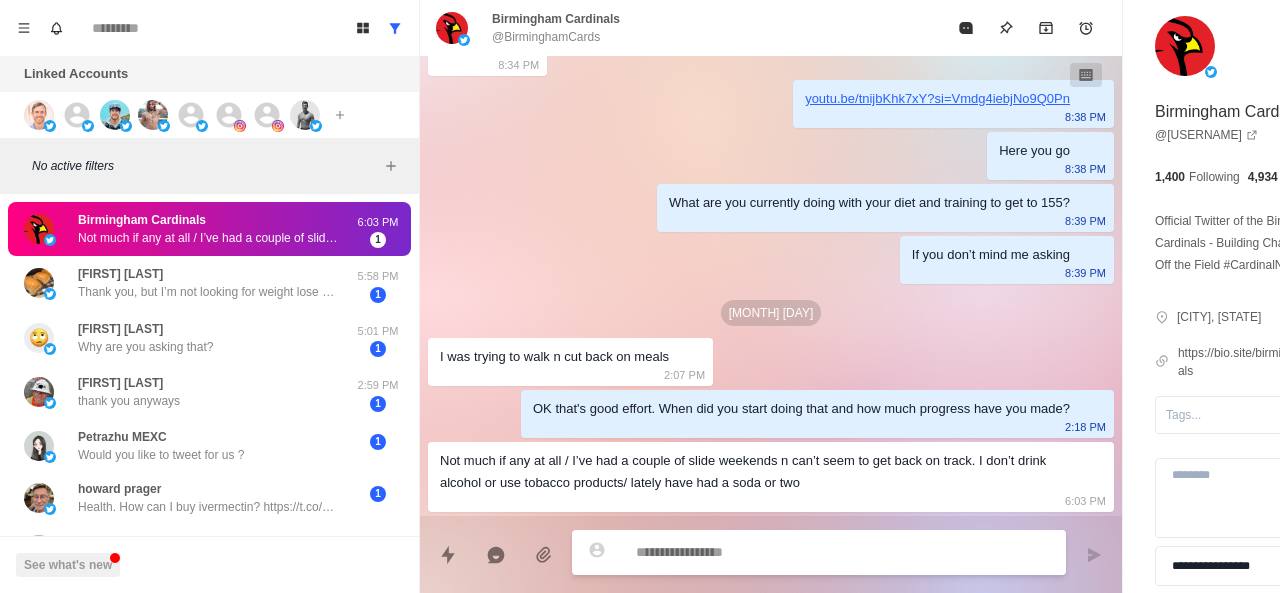 paste on "**********" 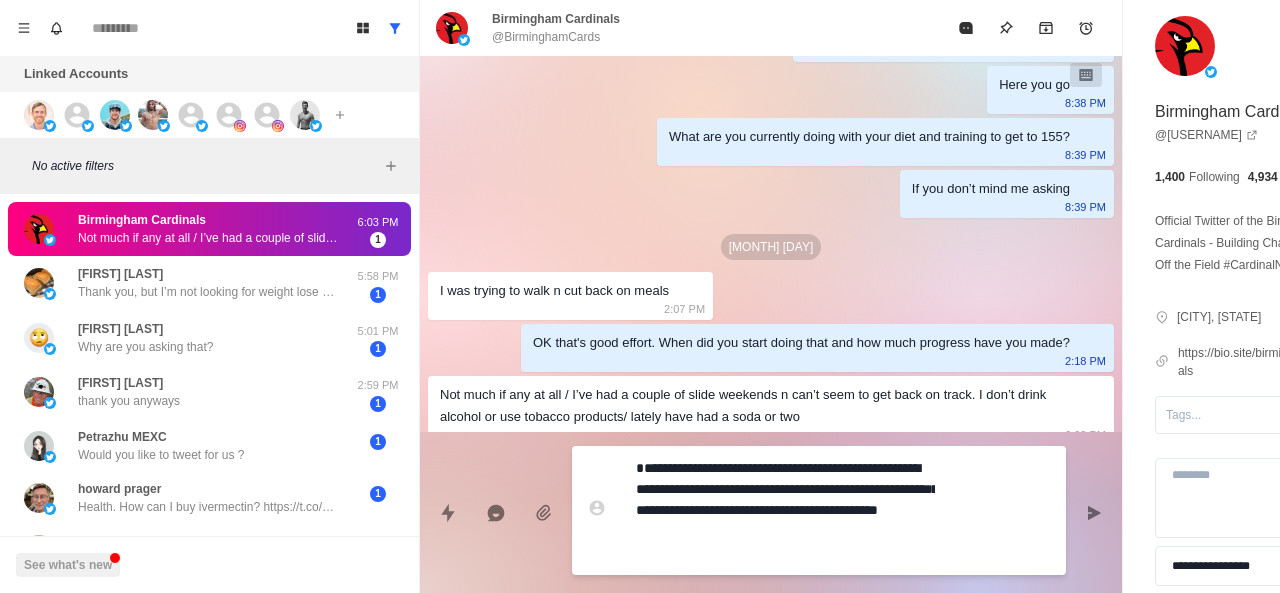 click on "**********" at bounding box center (785, 510) 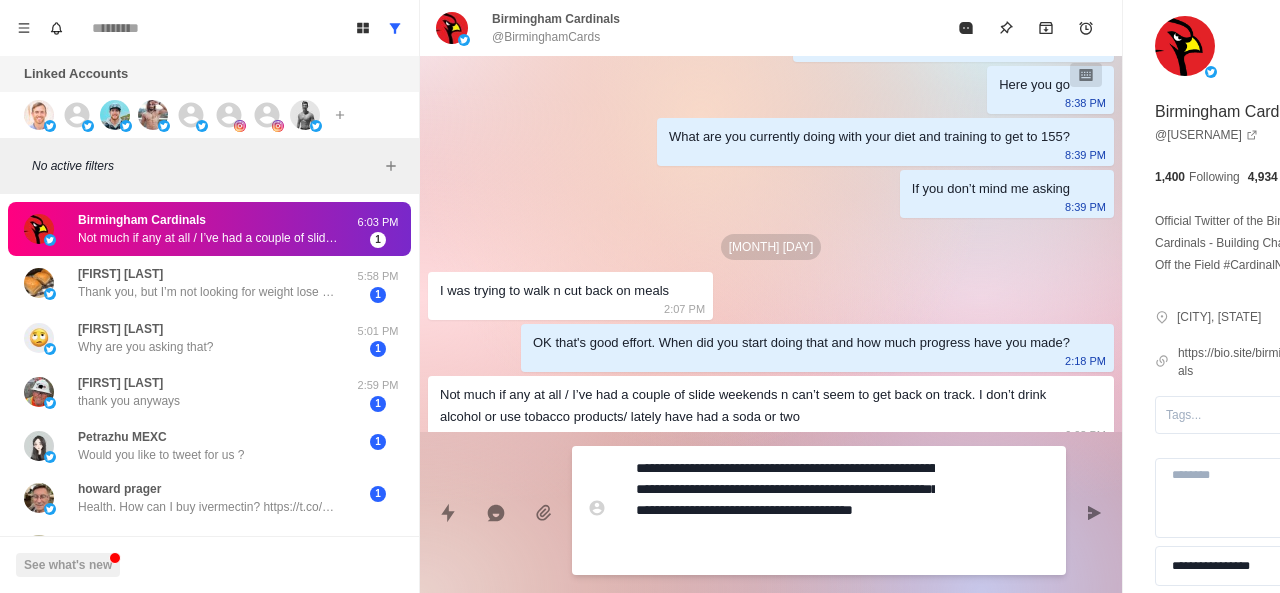 scroll, scrollTop: 1060, scrollLeft: 0, axis: vertical 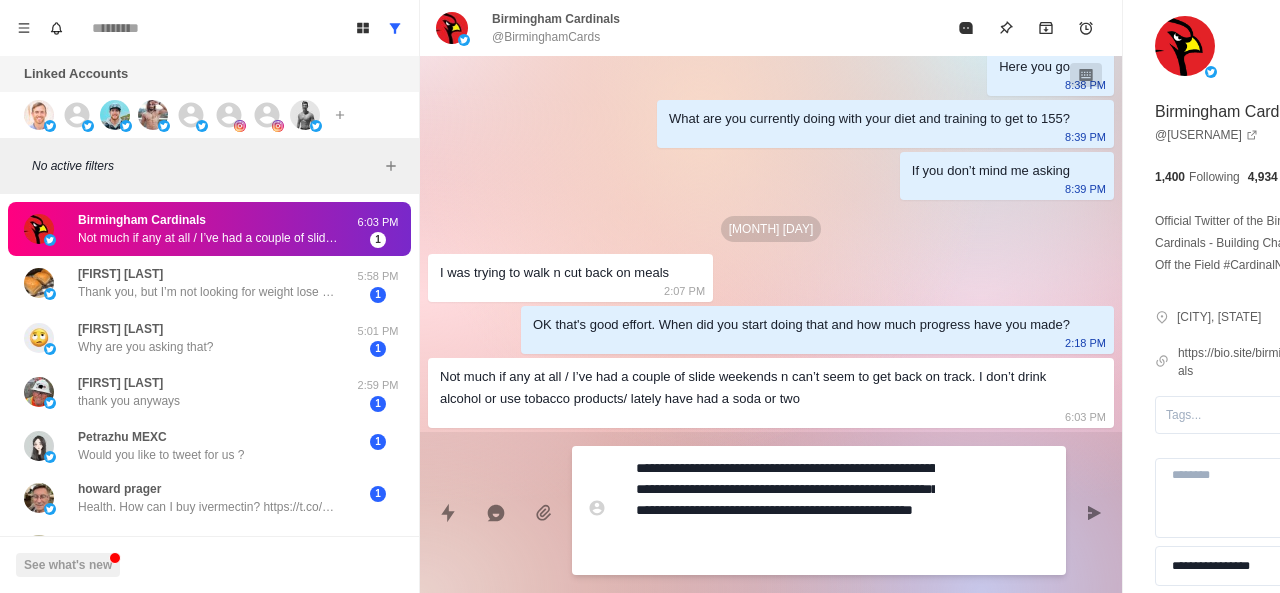 click on "**********" at bounding box center (785, 510) 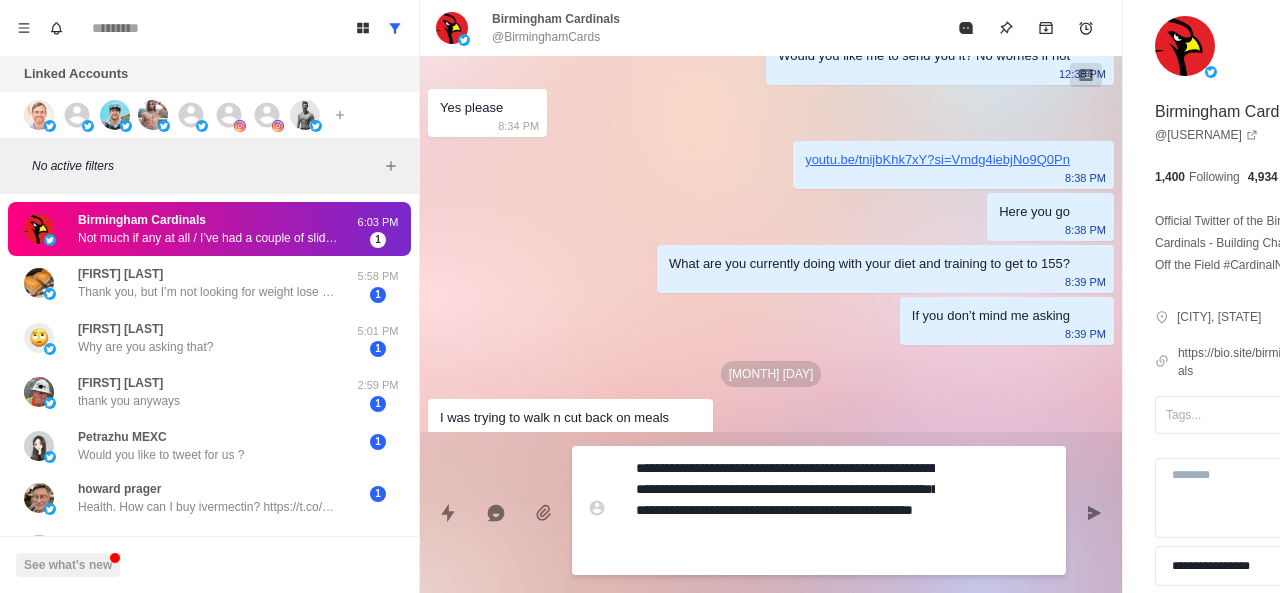 scroll, scrollTop: 1060, scrollLeft: 0, axis: vertical 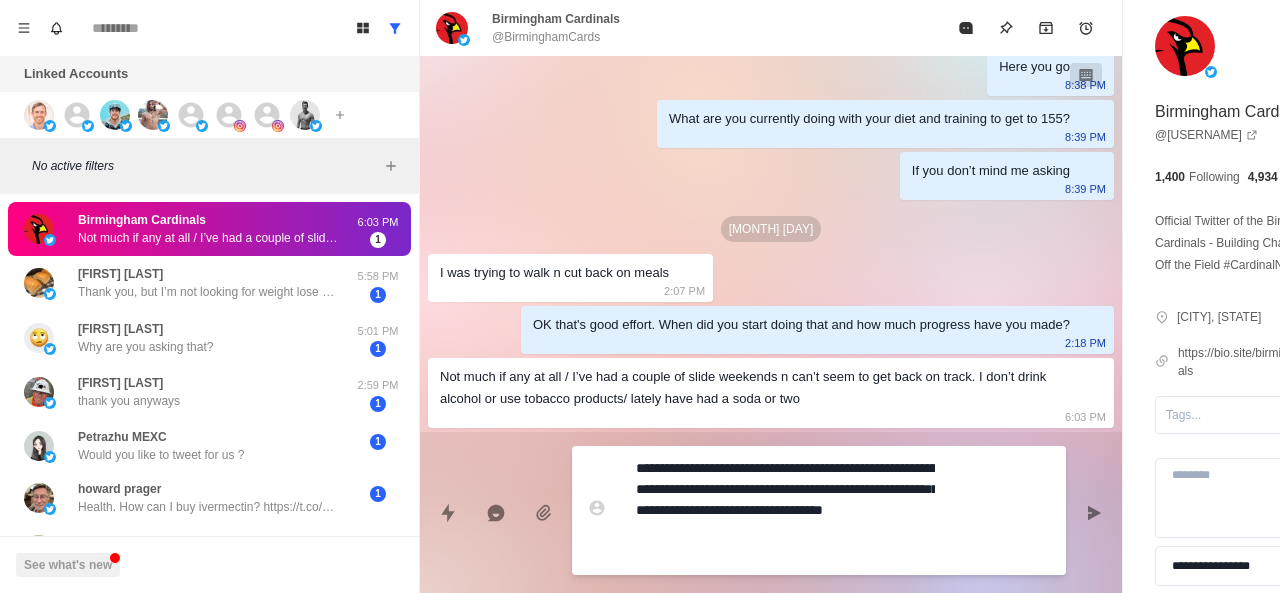 click on "**********" at bounding box center (785, 510) 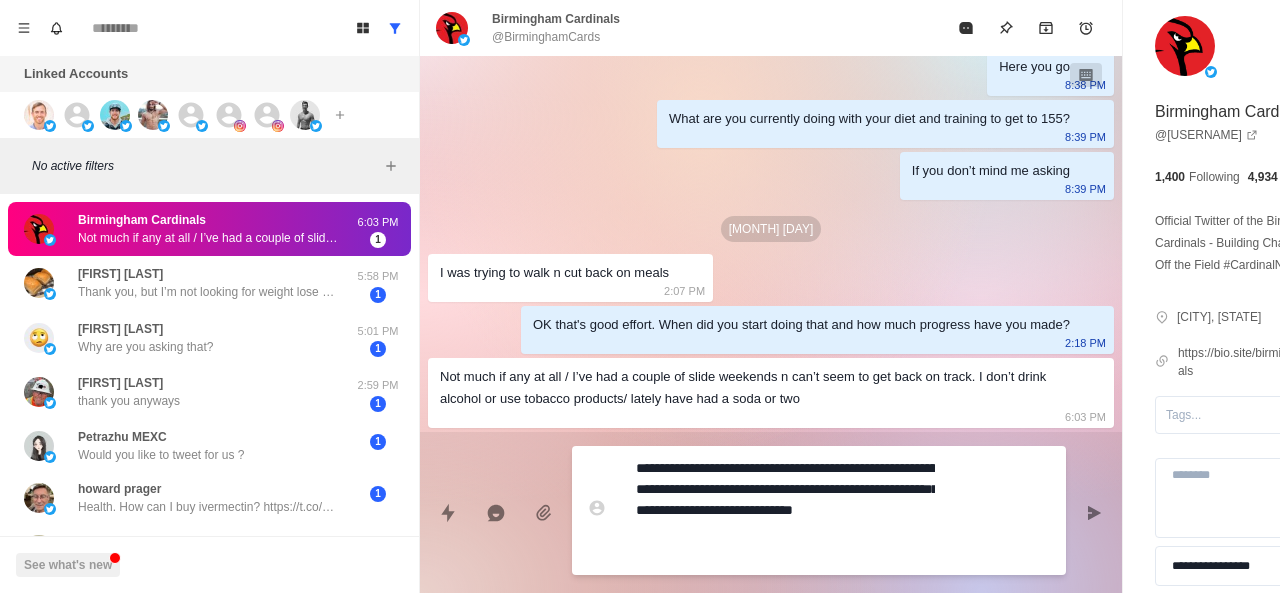 click on "**********" at bounding box center (785, 510) 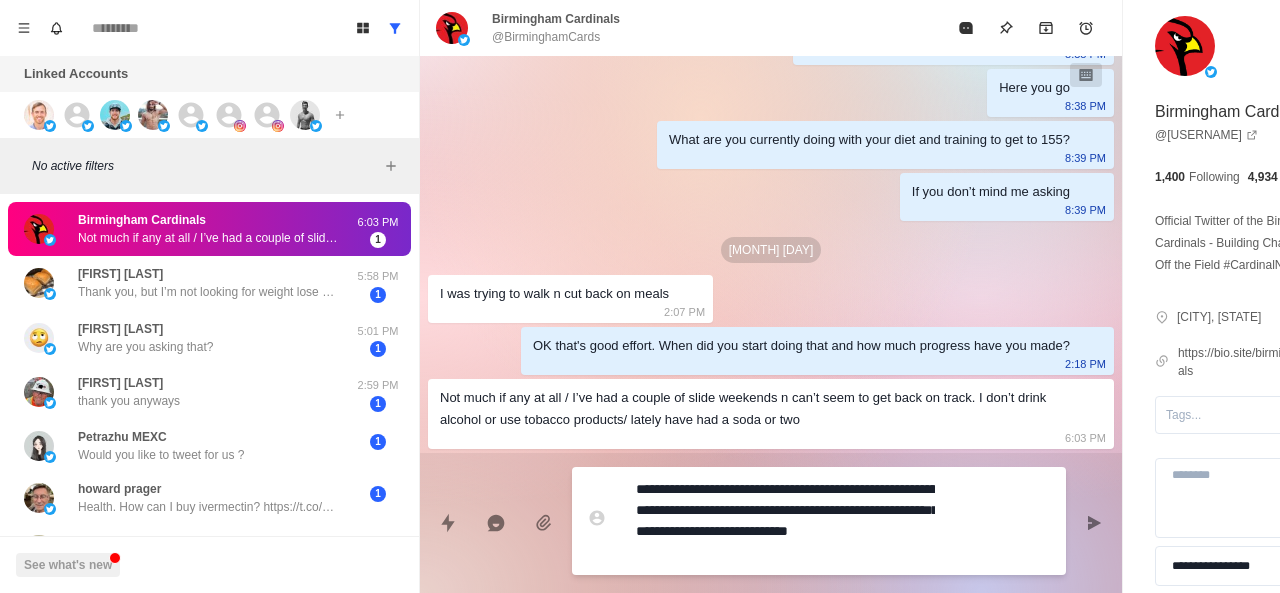 scroll, scrollTop: 1038, scrollLeft: 0, axis: vertical 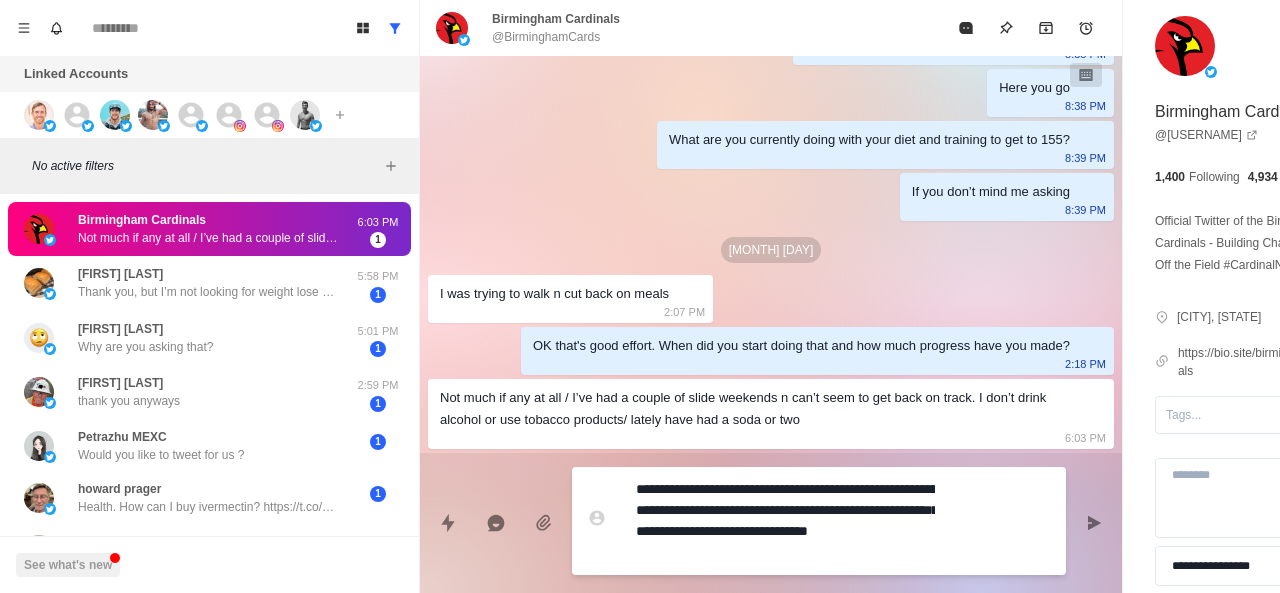 click on "**********" at bounding box center [785, 521] 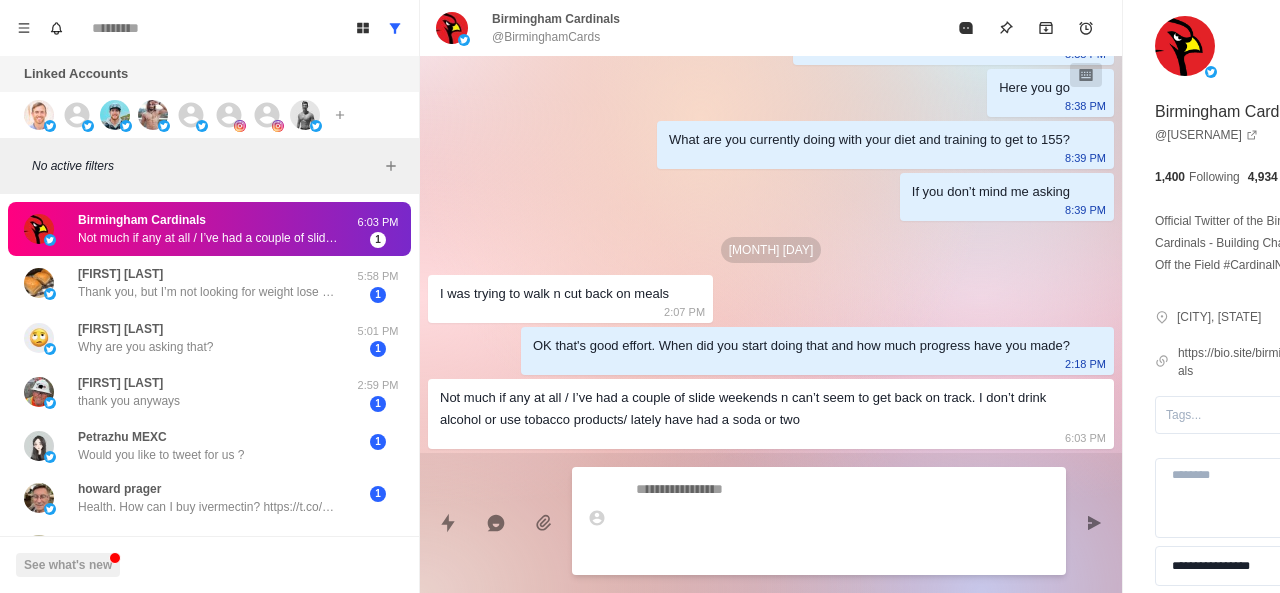 scroll, scrollTop: 1050, scrollLeft: 0, axis: vertical 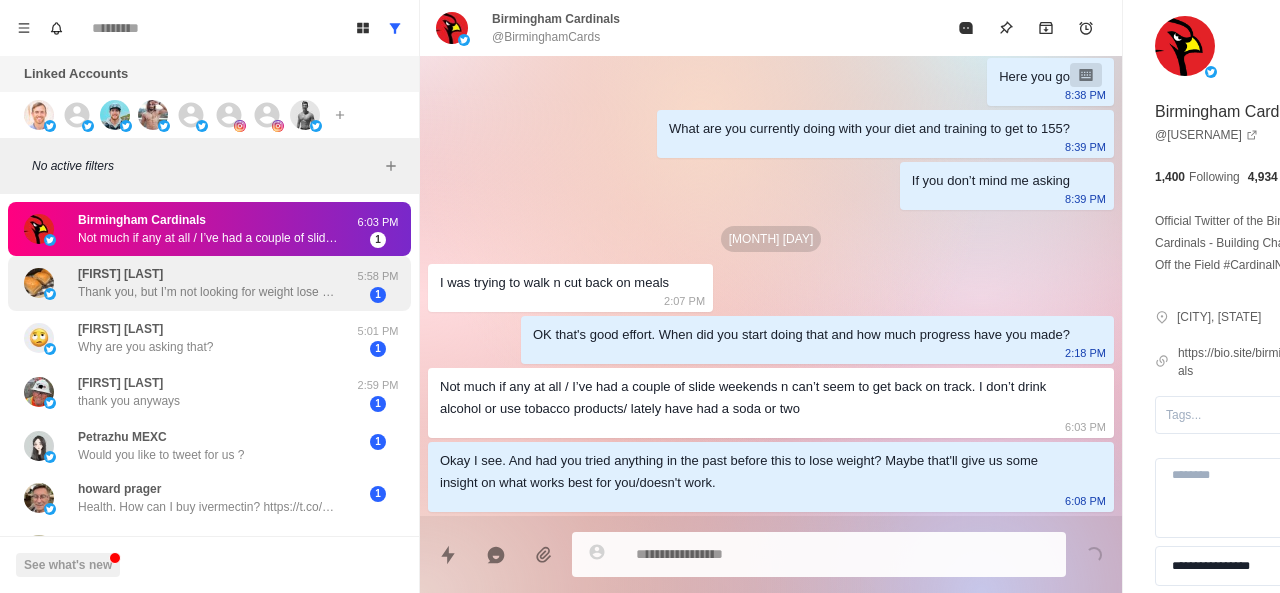 click on "[FIRST] [LAST] Thank you, but I’m not looking for weight lose or metabolic info. 104 lbs and holding." at bounding box center [208, 283] 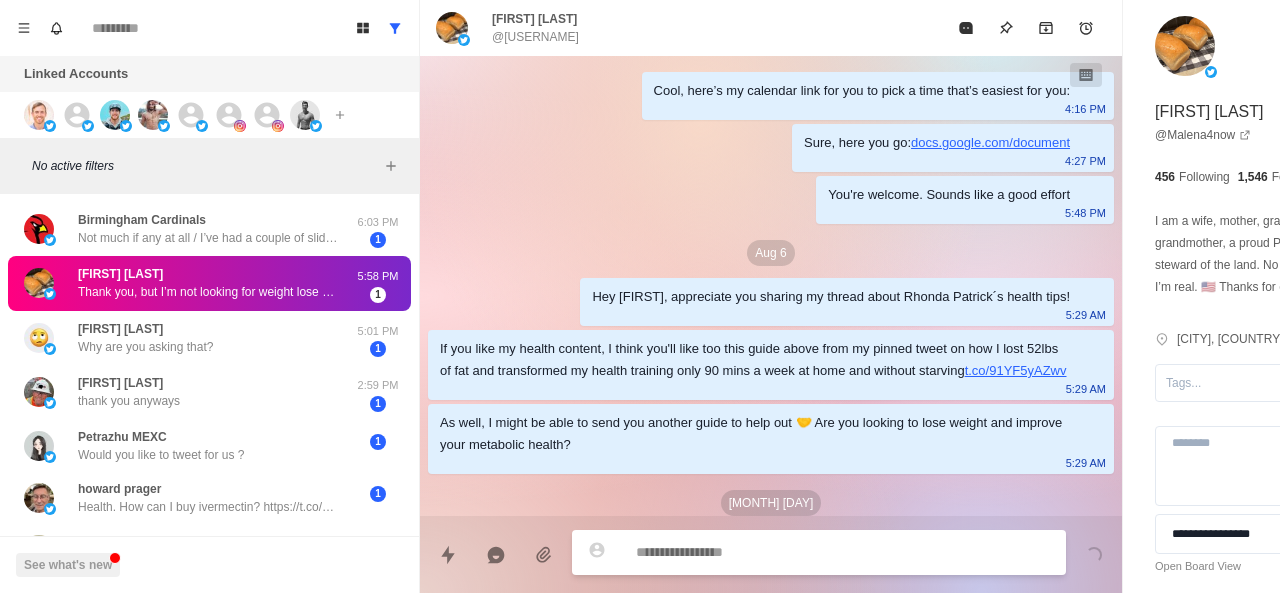 scroll, scrollTop: 138, scrollLeft: 0, axis: vertical 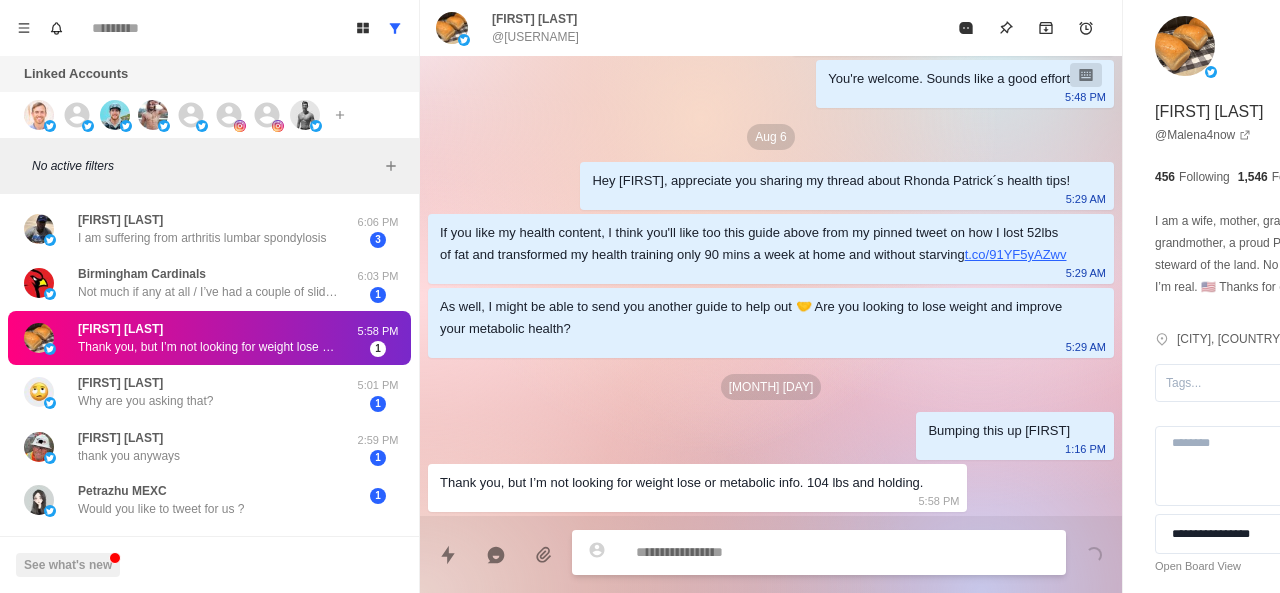 click at bounding box center [785, 552] 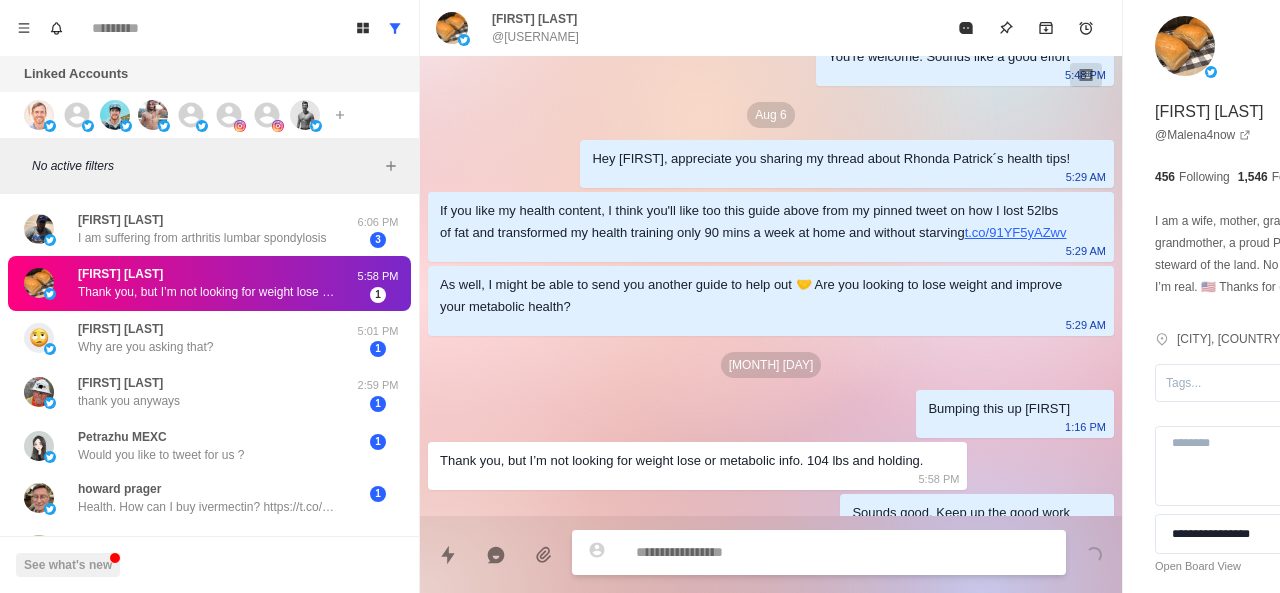 scroll, scrollTop: 190, scrollLeft: 0, axis: vertical 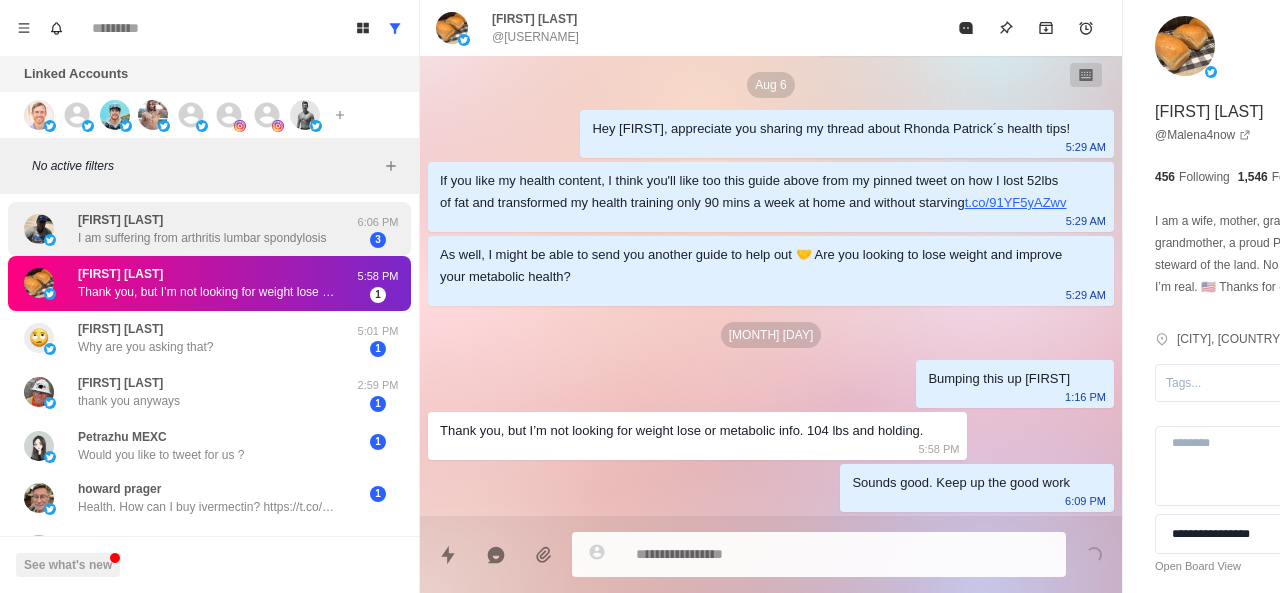 click on "[NAME] [NAME] I am suffering from arthritis lumbar spondylosis" at bounding box center [202, 229] 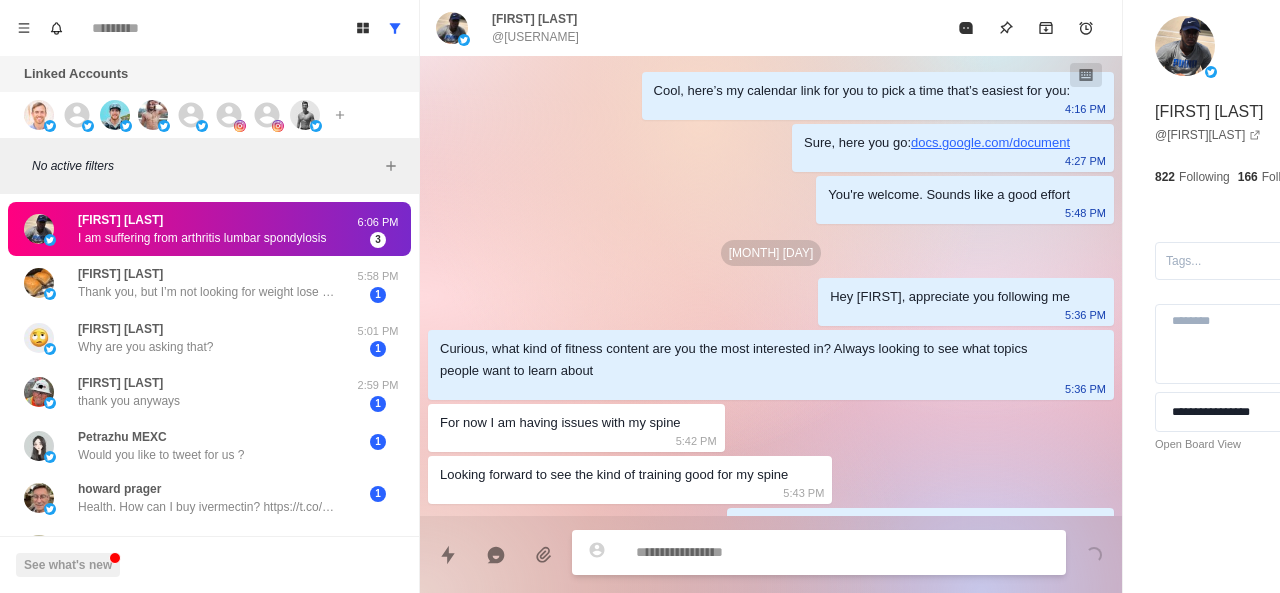 scroll, scrollTop: 200, scrollLeft: 0, axis: vertical 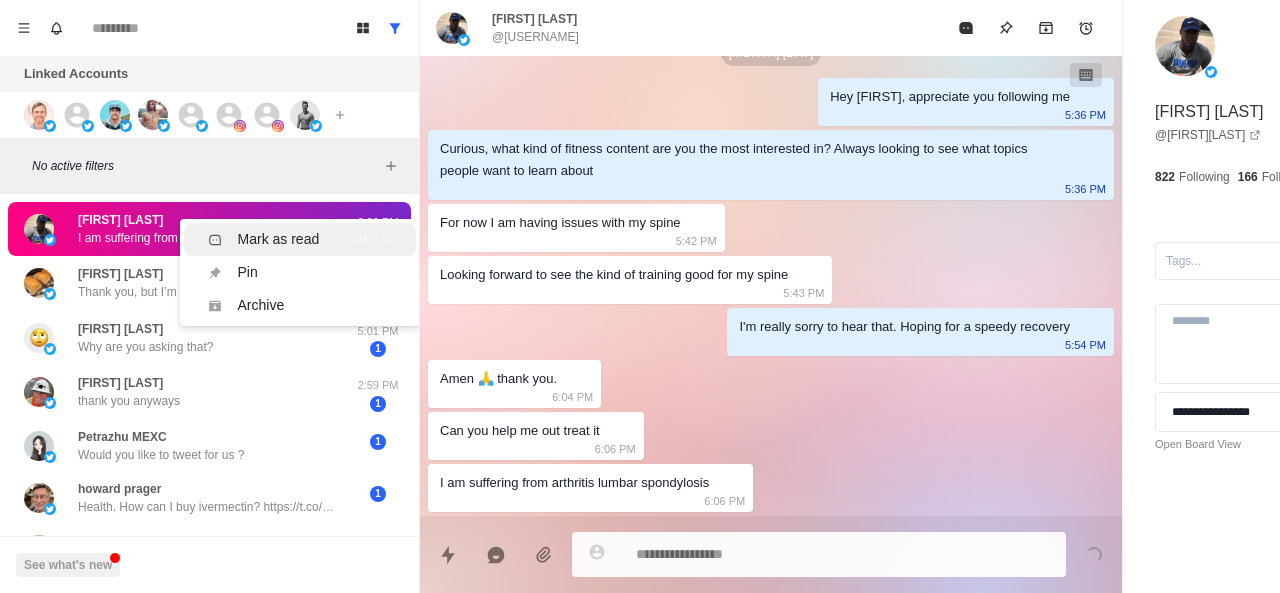 click on "Mark as read" at bounding box center (279, 239) 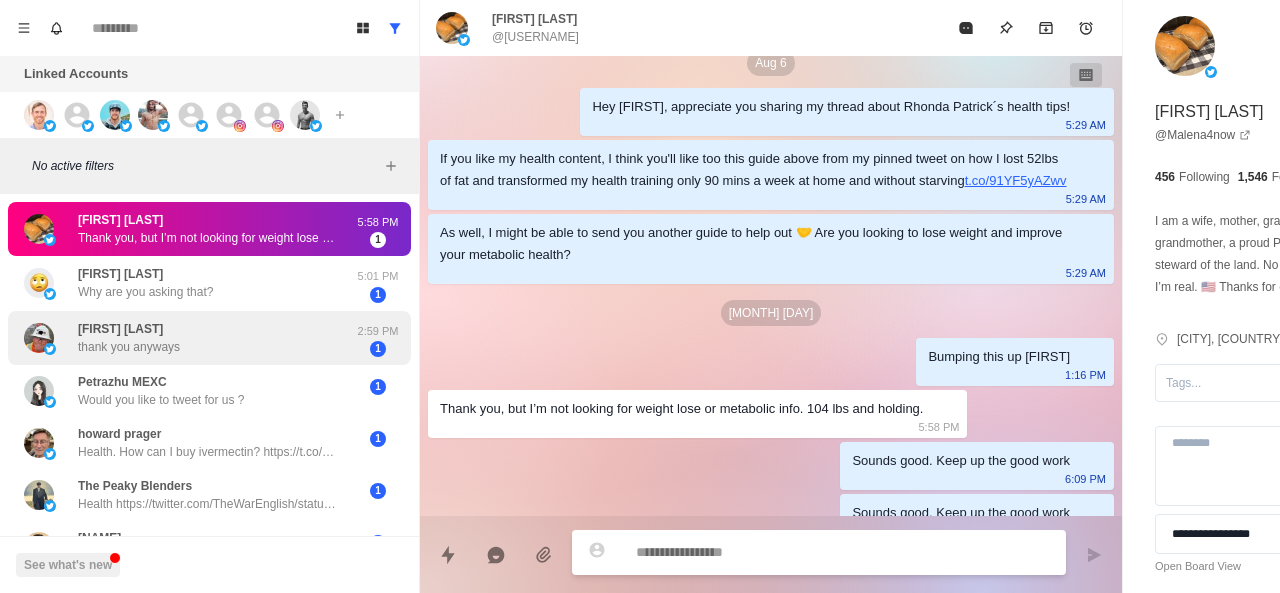 scroll, scrollTop: 242, scrollLeft: 0, axis: vertical 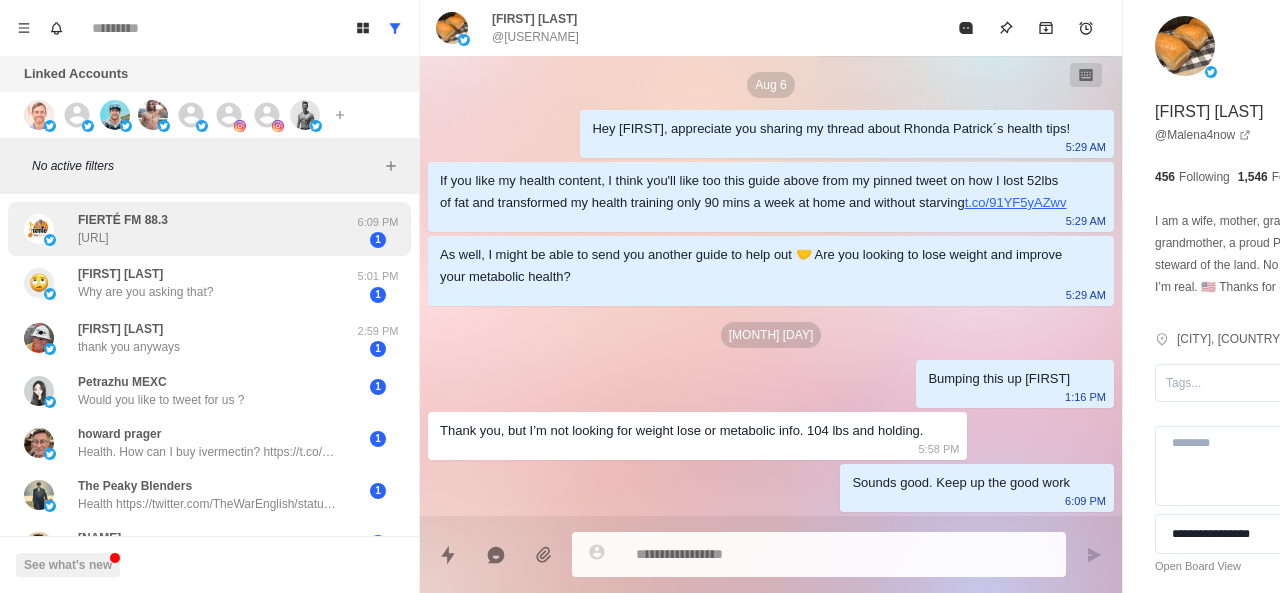 click on "[URL]" at bounding box center [93, 238] 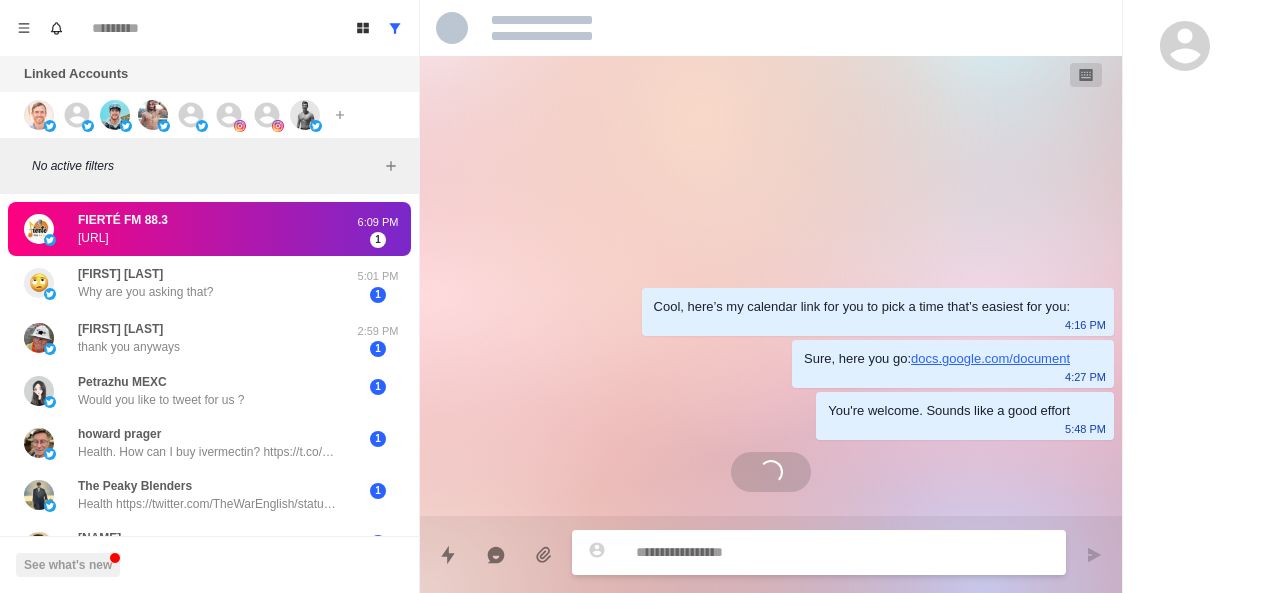 scroll, scrollTop: 0, scrollLeft: 0, axis: both 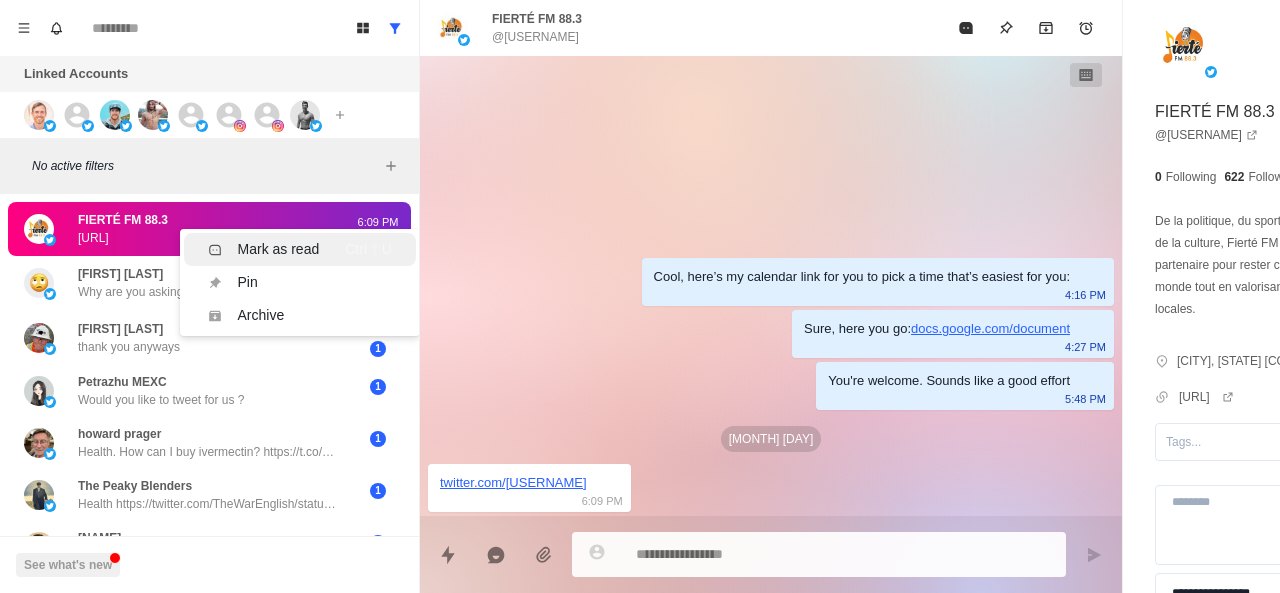 click on "Mark as read Ctrl ⇧ U" at bounding box center (300, 249) 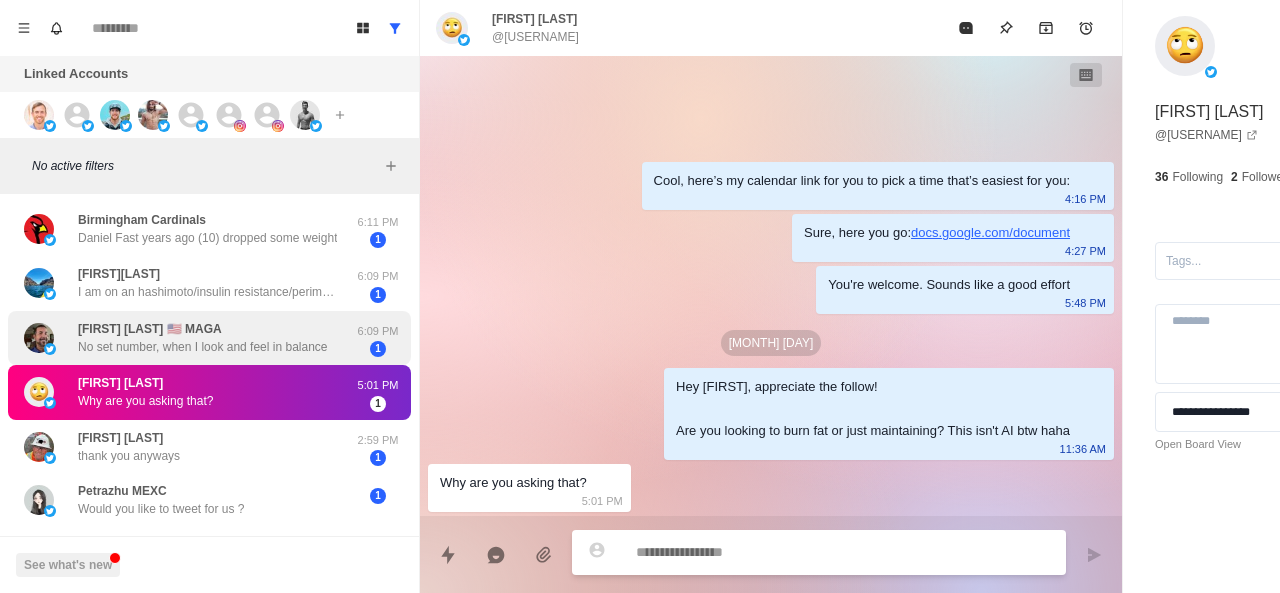 click on "No set number, when I look and feel in balance" at bounding box center (203, 347) 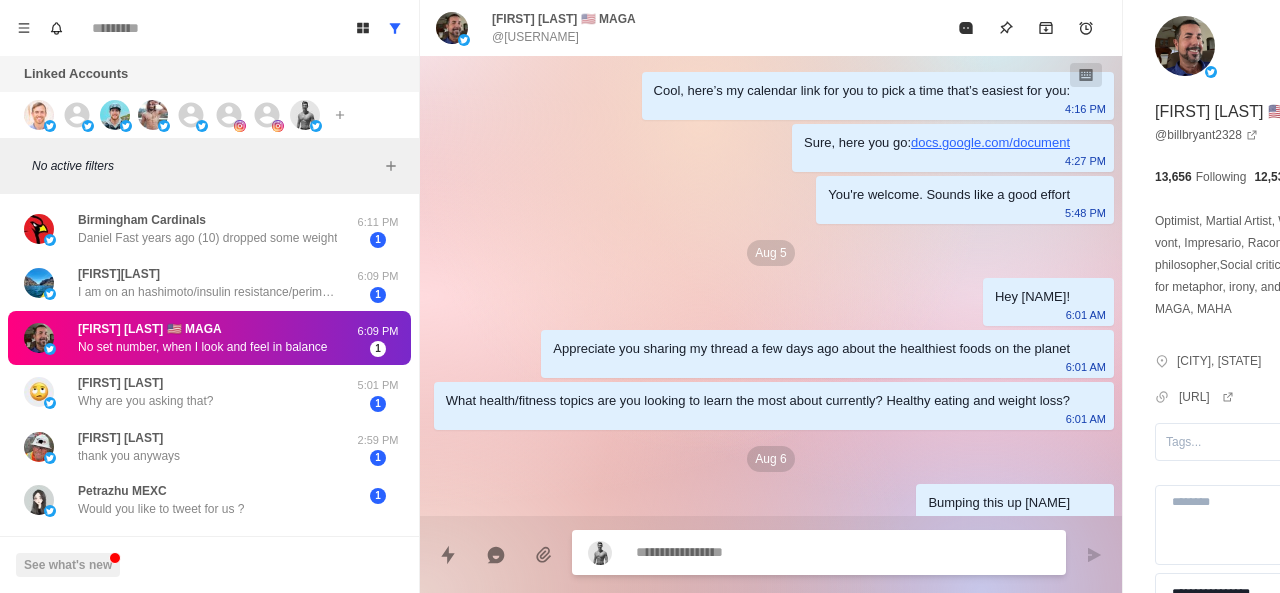 scroll, scrollTop: 848, scrollLeft: 0, axis: vertical 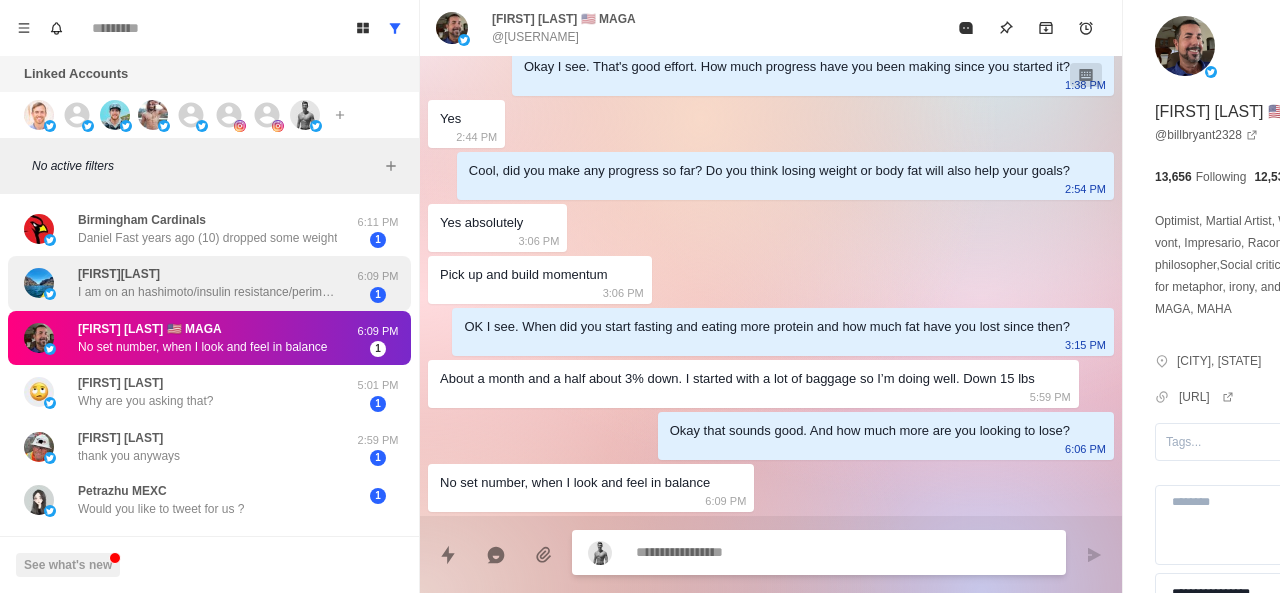 click on "[FIRST][LAST] I am on an hashimoto/insulin resistance/perimenopause journey and have lost about 40 lbs so far using Tirzeptide. So, I am looking to improve my overall wellness and add muscle while continuing to figure out how maintain the gains I have made." at bounding box center (208, 283) 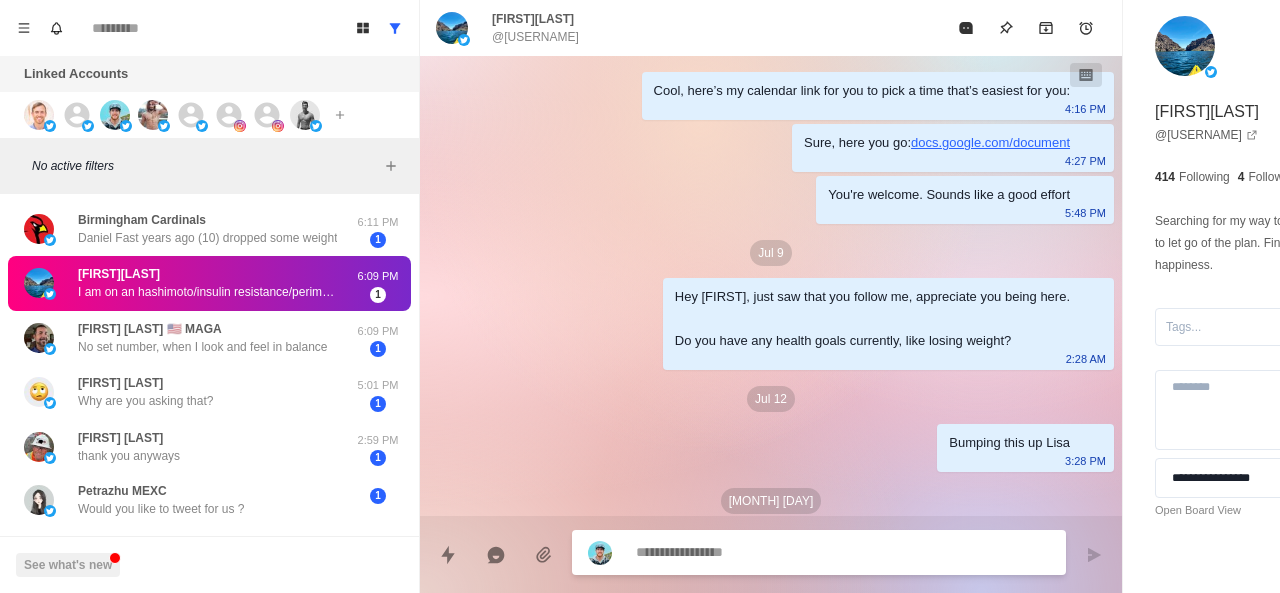 scroll, scrollTop: 106, scrollLeft: 0, axis: vertical 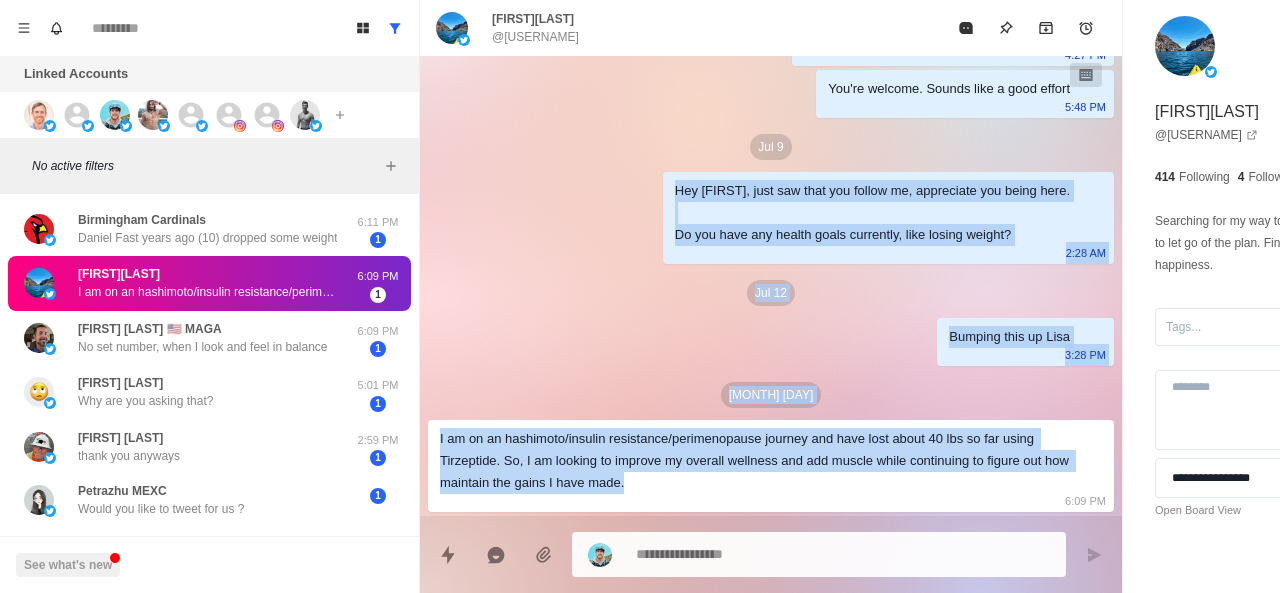 drag, startPoint x: 572, startPoint y: 189, endPoint x: 900, endPoint y: 480, distance: 438.48032 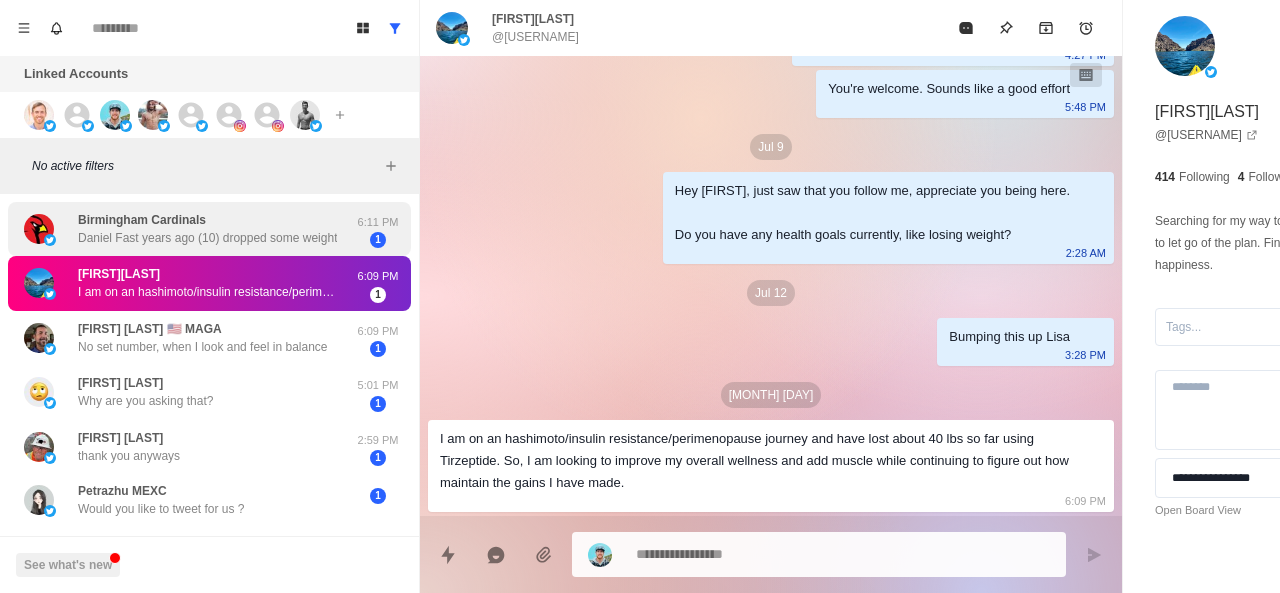 click on "Daniel Fast years ago (10) dropped some weight" at bounding box center [207, 238] 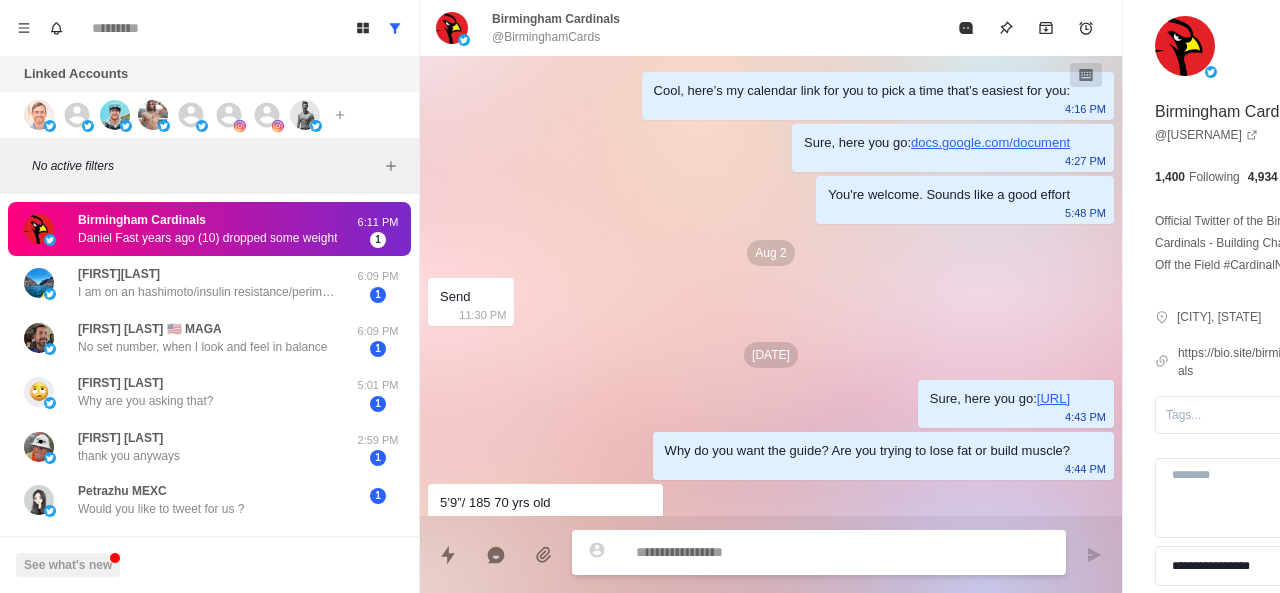 scroll, scrollTop: 1102, scrollLeft: 0, axis: vertical 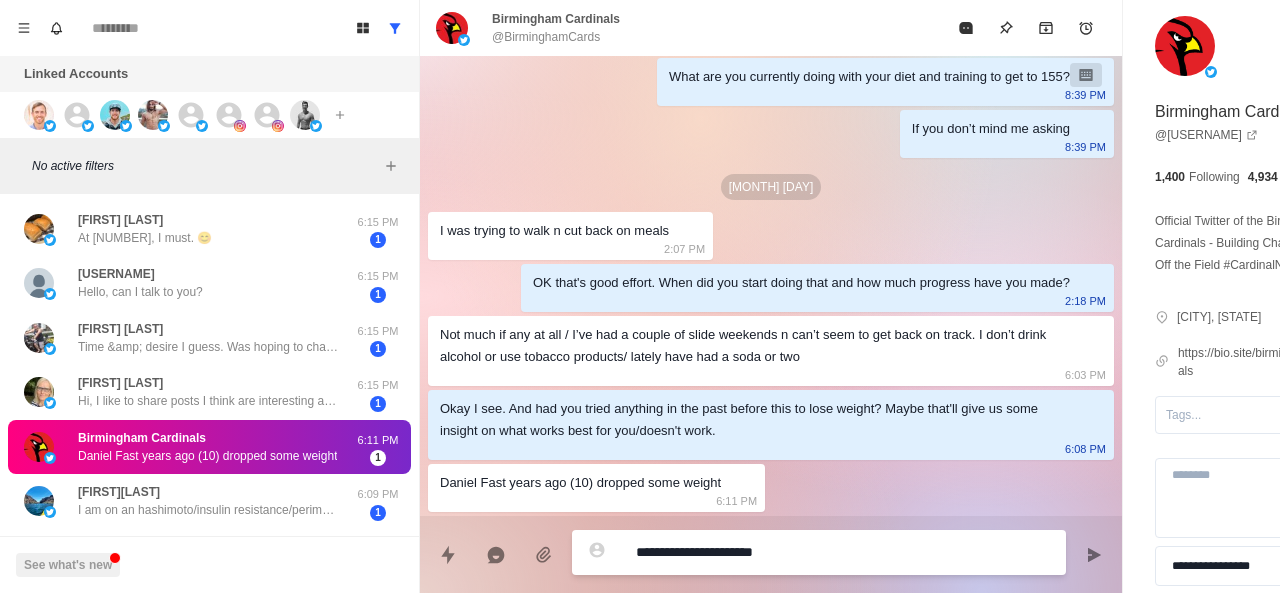 paste on "**********" 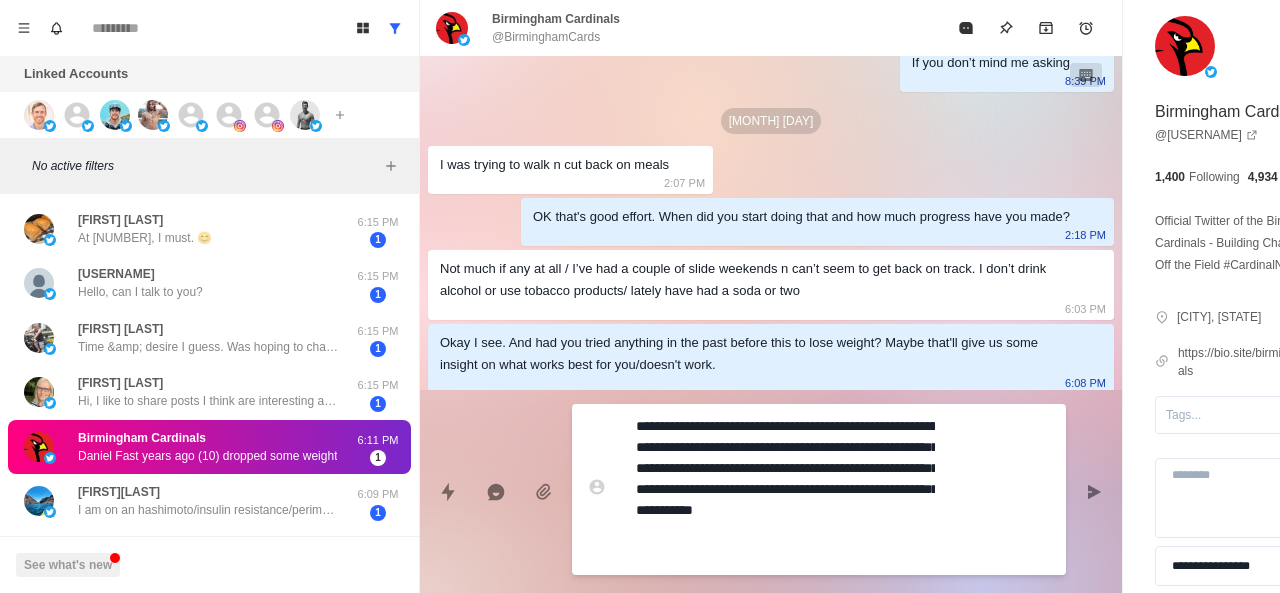 scroll, scrollTop: 0, scrollLeft: 0, axis: both 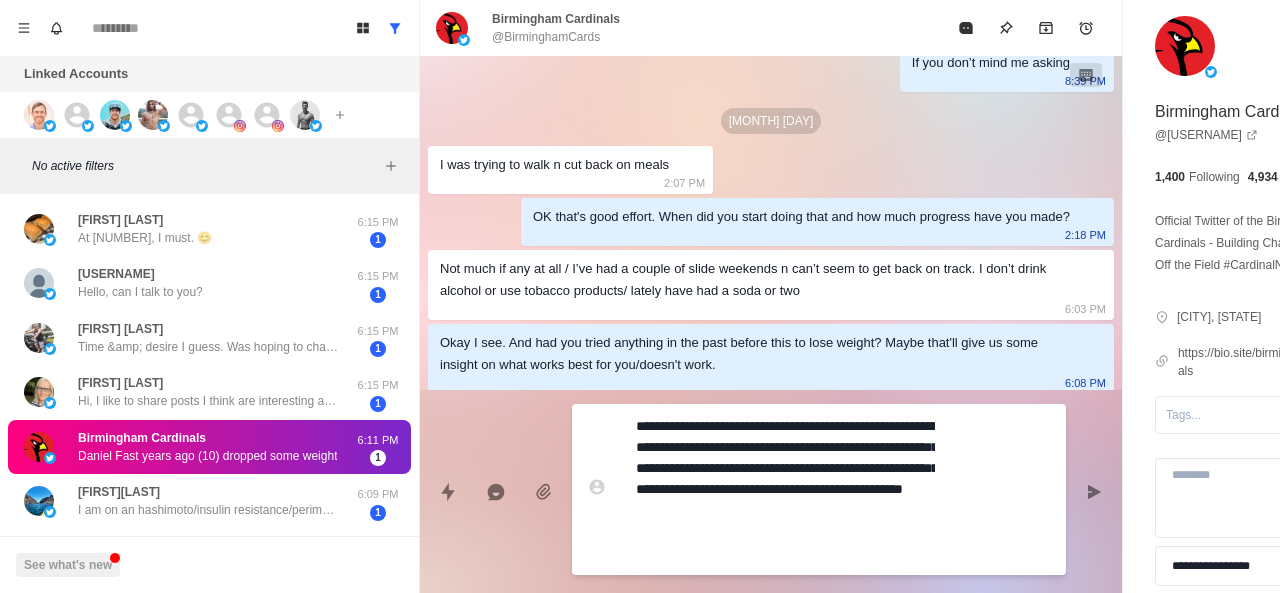 click on "**********" at bounding box center [785, 489] 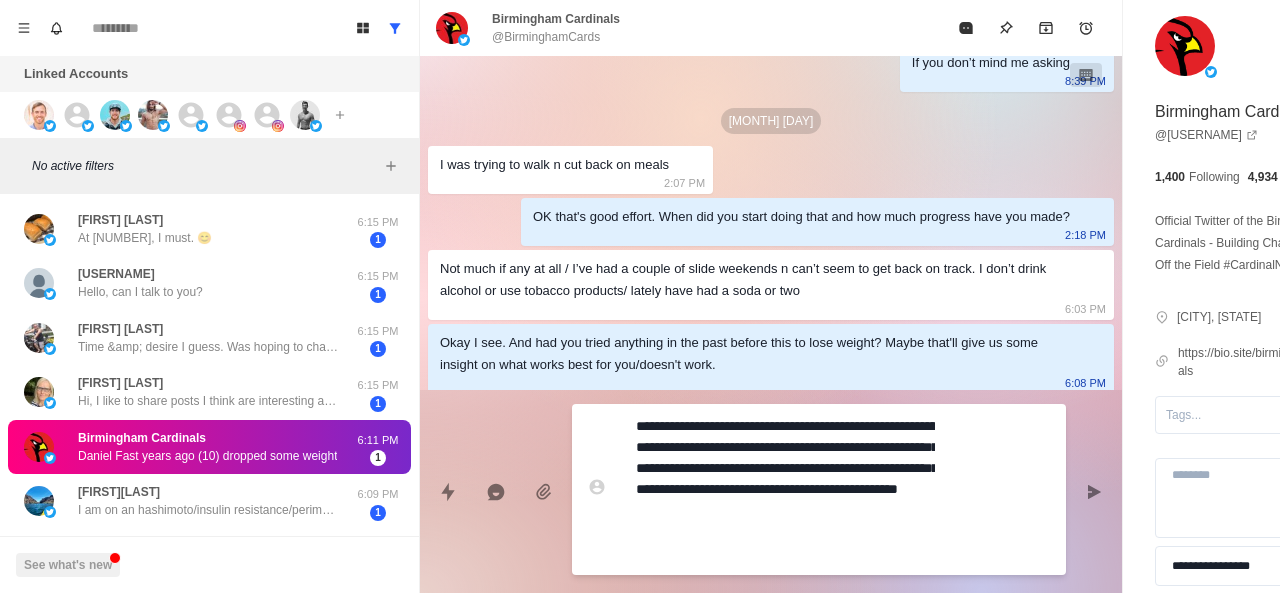 click on "**********" at bounding box center [785, 489] 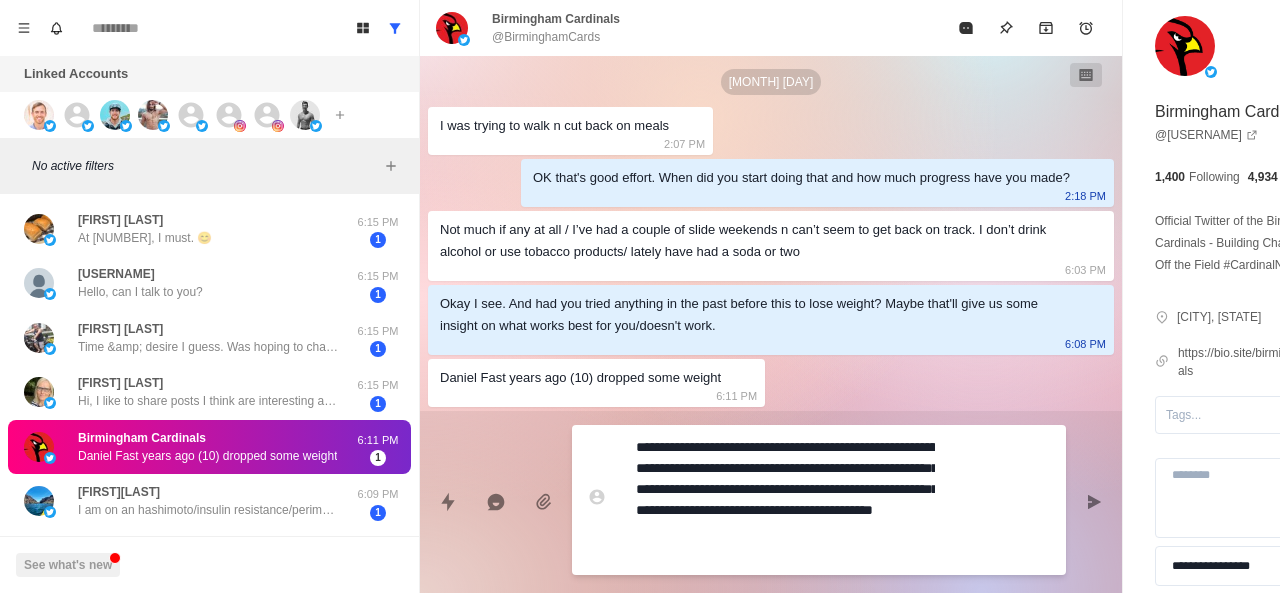 scroll, scrollTop: 1145, scrollLeft: 0, axis: vertical 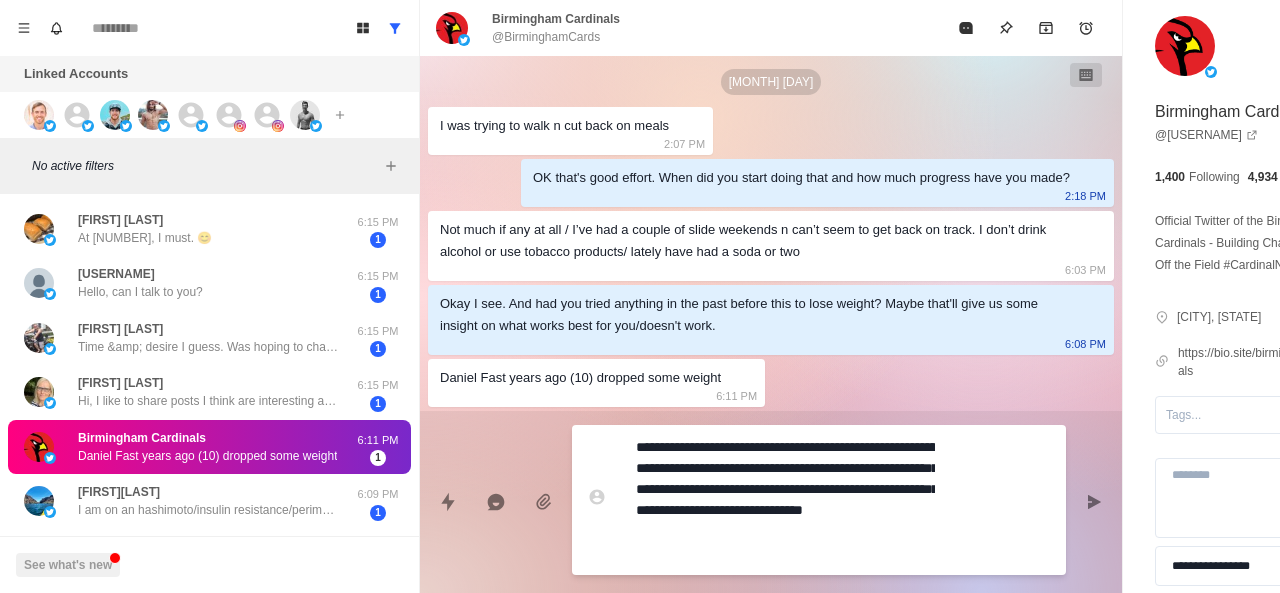 click on "**********" at bounding box center [785, 500] 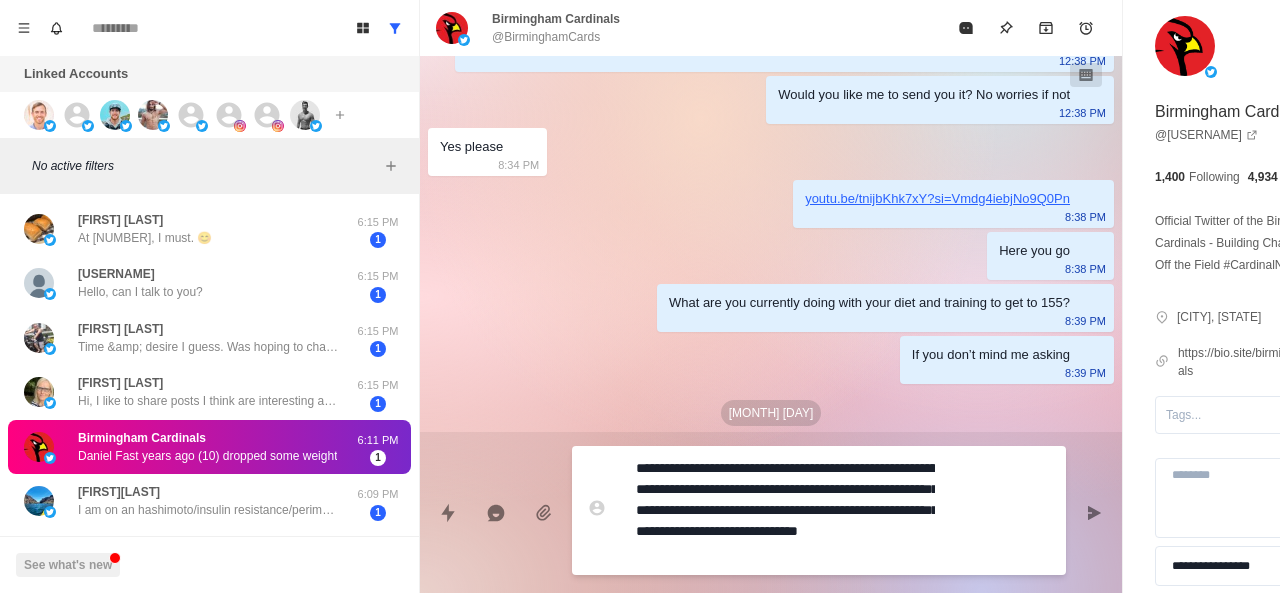 scroll, scrollTop: 990, scrollLeft: 0, axis: vertical 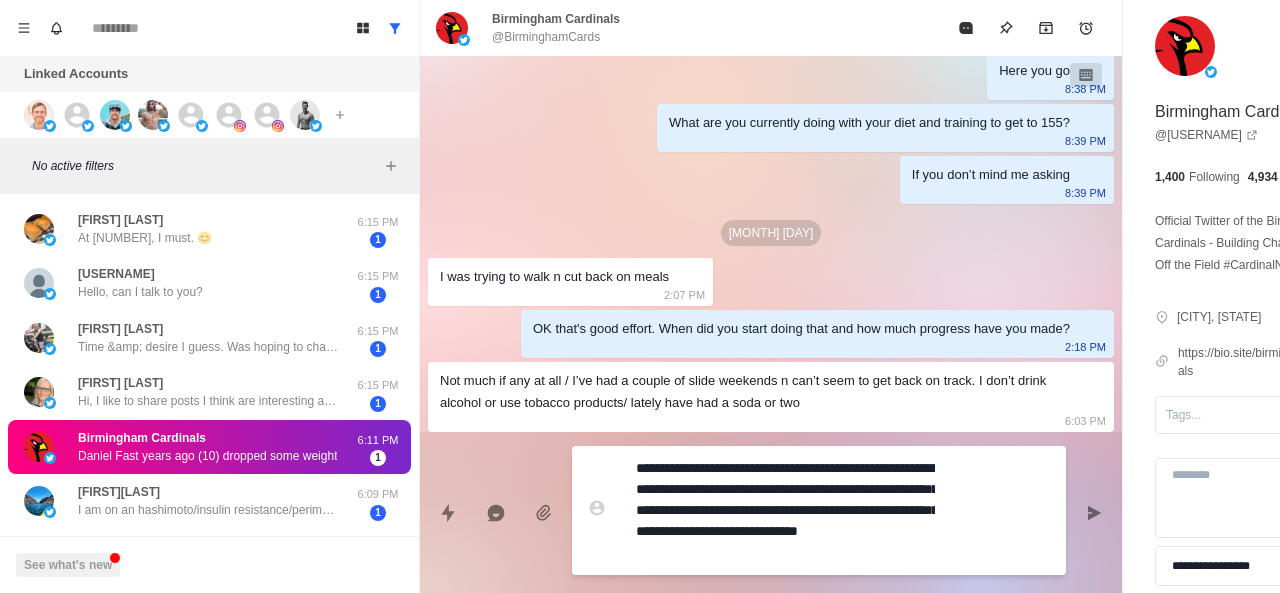 click on "**********" at bounding box center [785, 510] 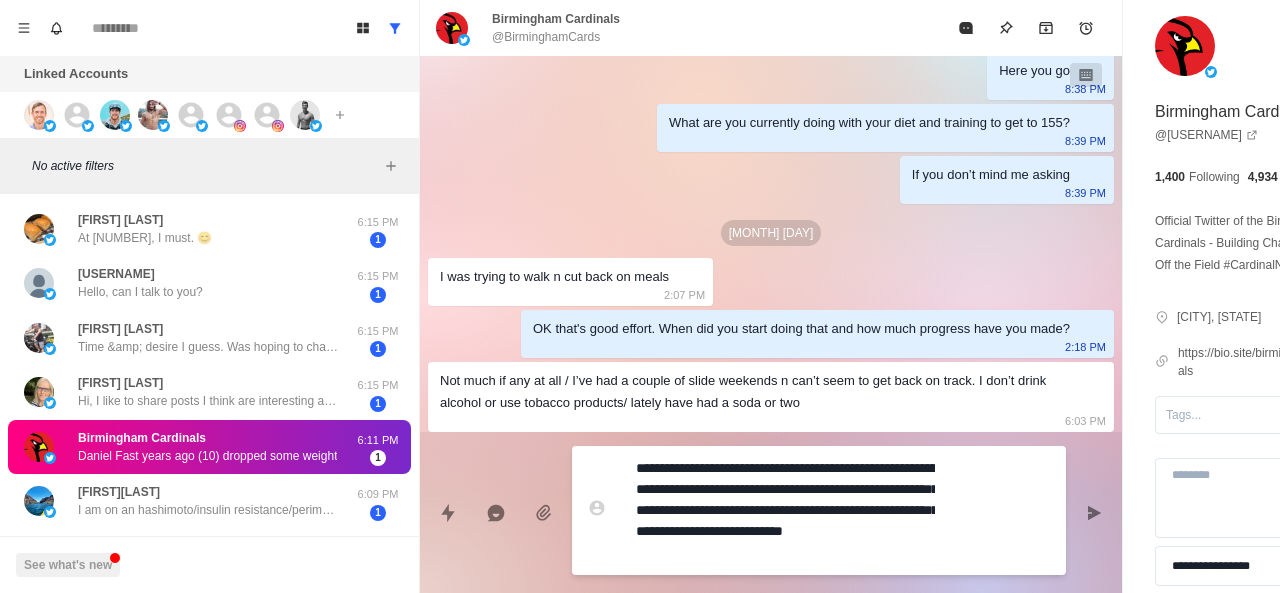 drag, startPoint x: 662, startPoint y: 556, endPoint x: 738, endPoint y: 529, distance: 80.65358 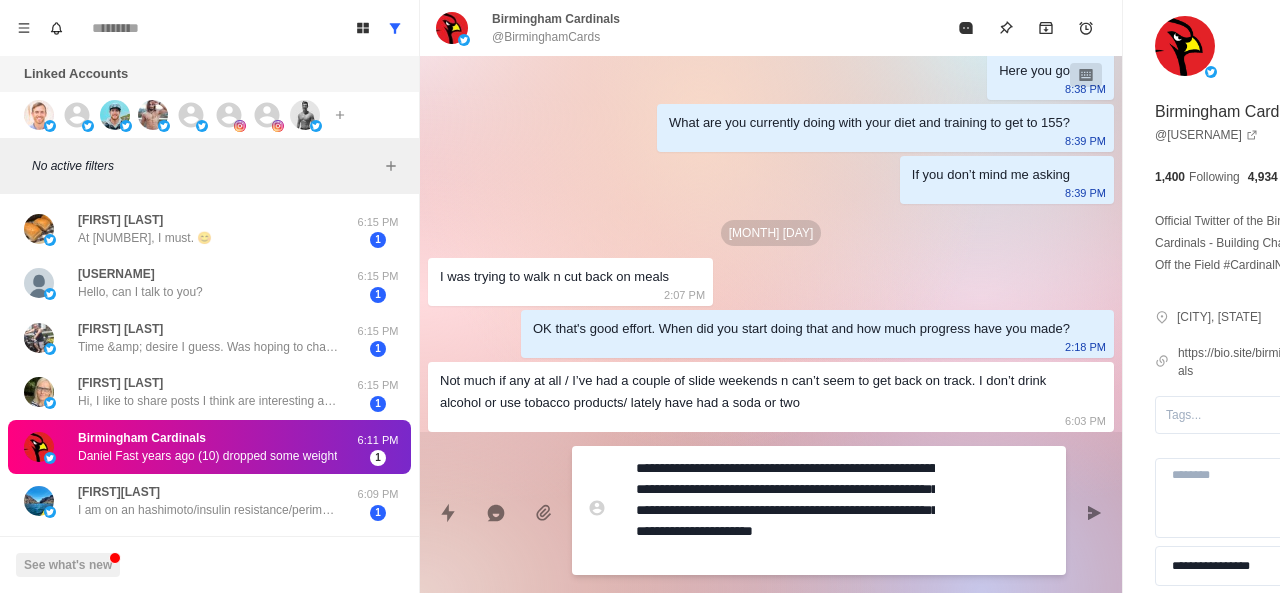 click on "**********" at bounding box center (785, 510) 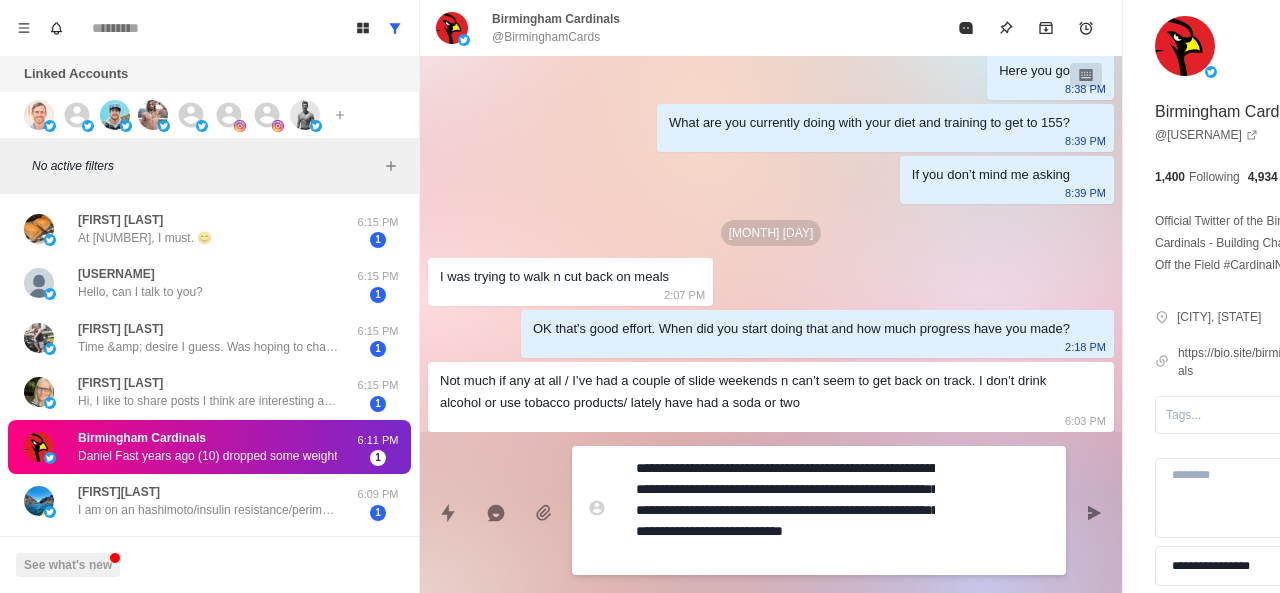 click on "**********" at bounding box center (785, 510) 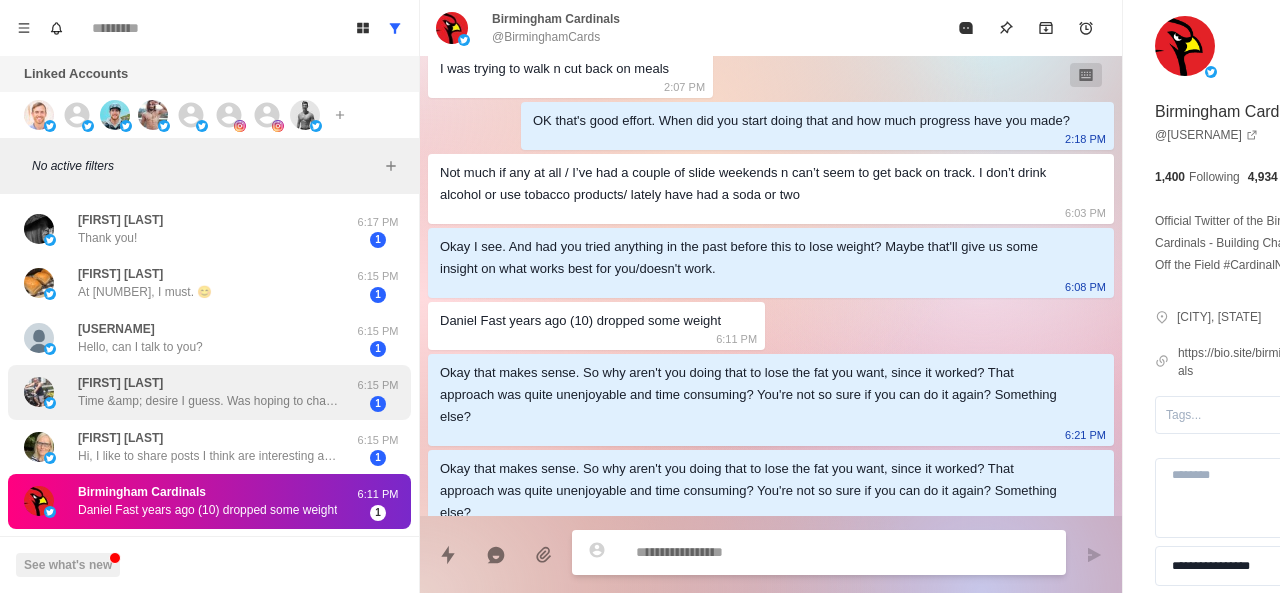 scroll, scrollTop: 1294, scrollLeft: 0, axis: vertical 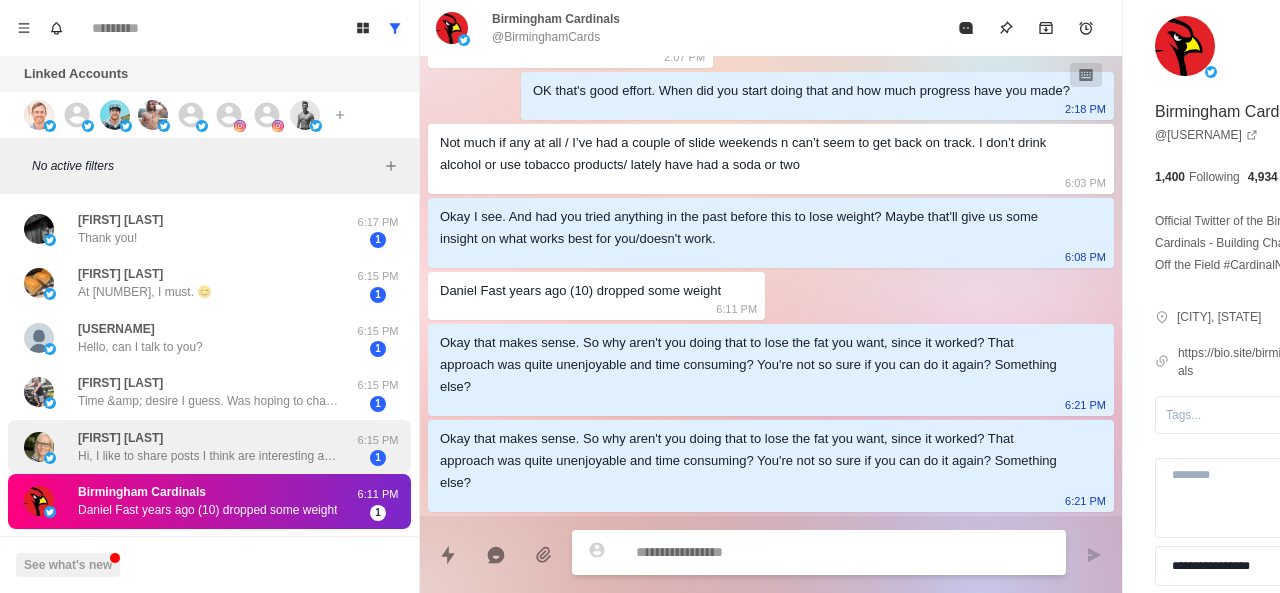 click on "Hi, I like to share posts I think are interesting and helpful. I’m not dealing with any particular health condition, thanks.🙂" at bounding box center (208, 456) 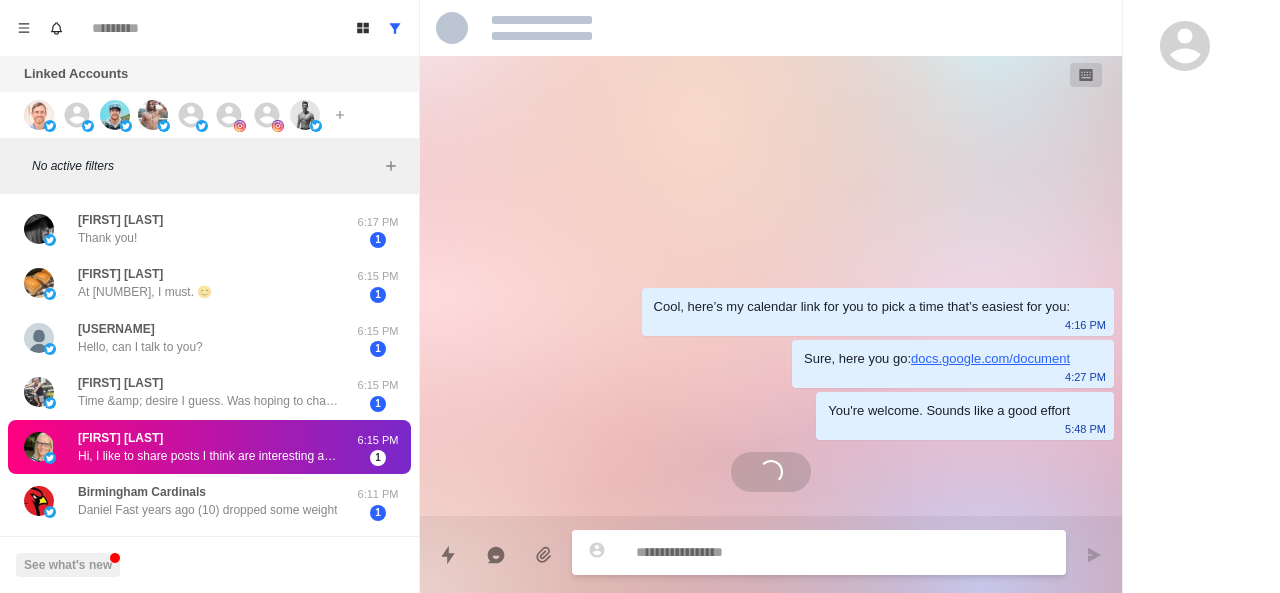 scroll, scrollTop: 0, scrollLeft: 0, axis: both 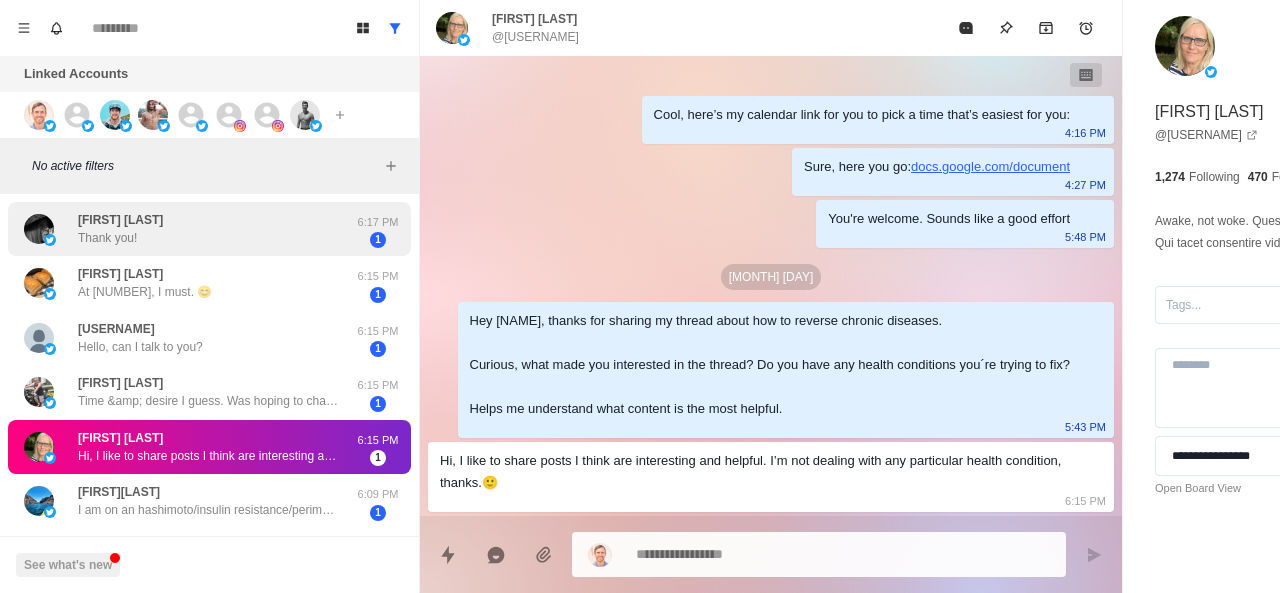 click on "[NAME] Thank you! 6:17 PM 1" at bounding box center [209, 229] 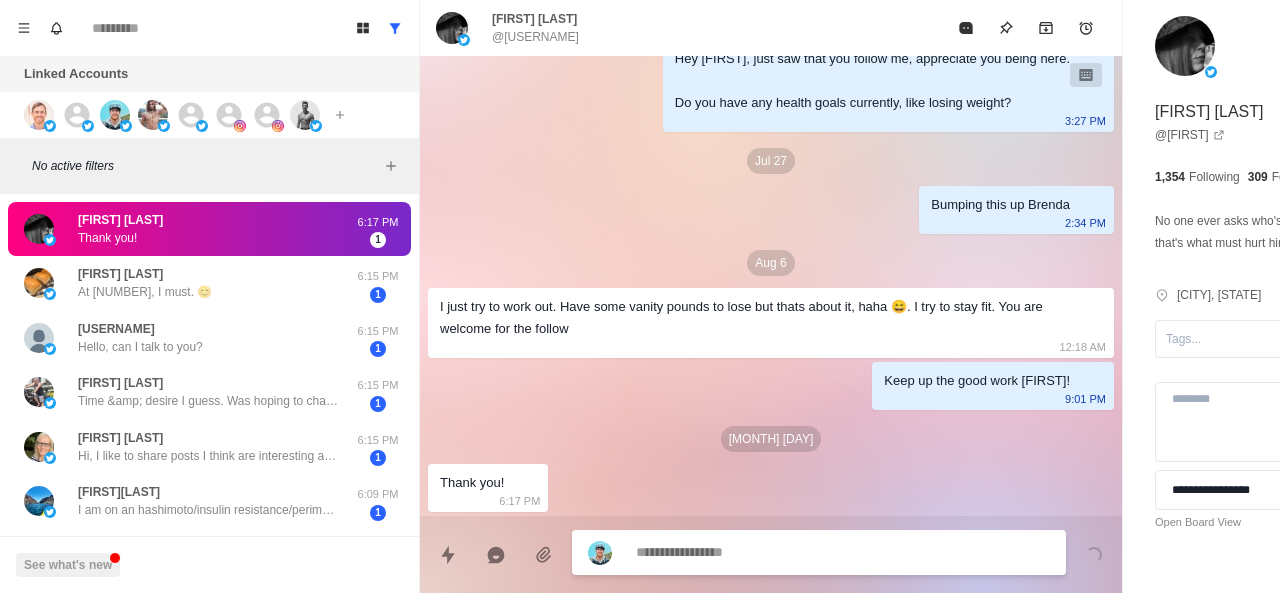 scroll, scrollTop: 290, scrollLeft: 0, axis: vertical 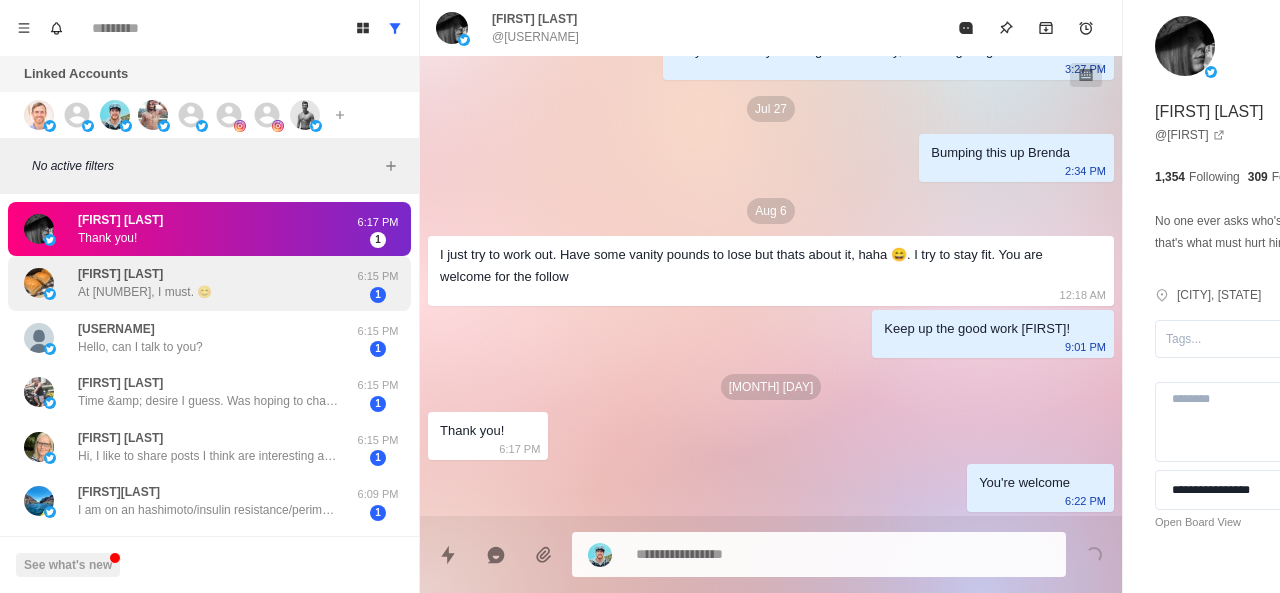 click on "[FIRST] [LAST] At 83, I must. 😊" at bounding box center [188, 283] 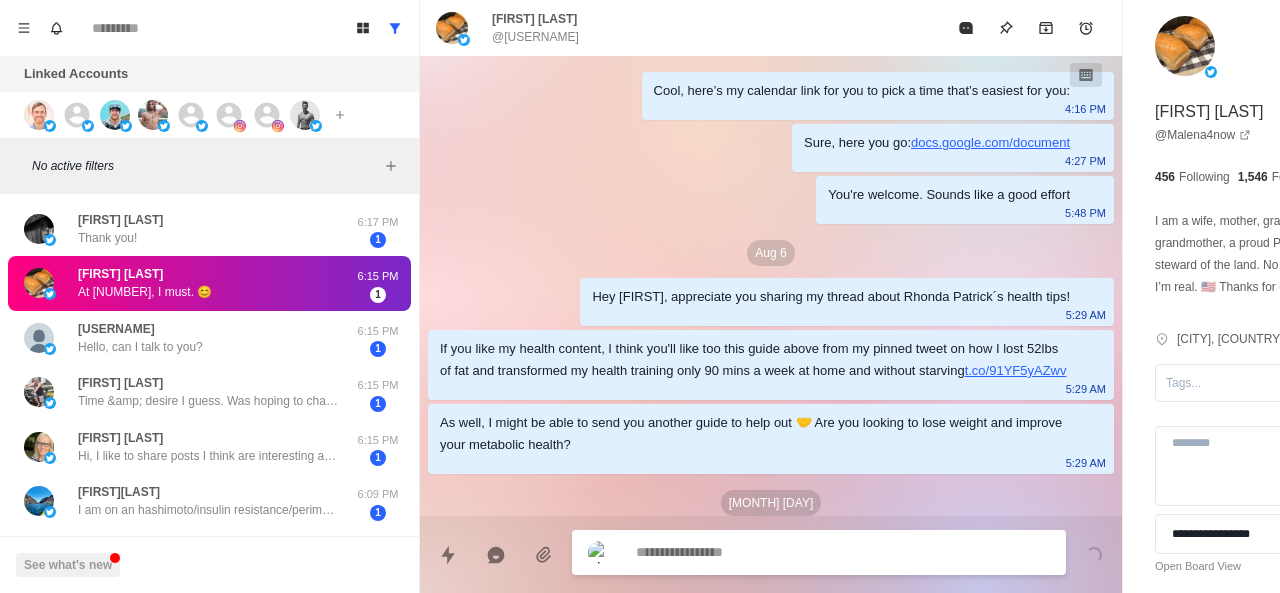 scroll, scrollTop: 242, scrollLeft: 0, axis: vertical 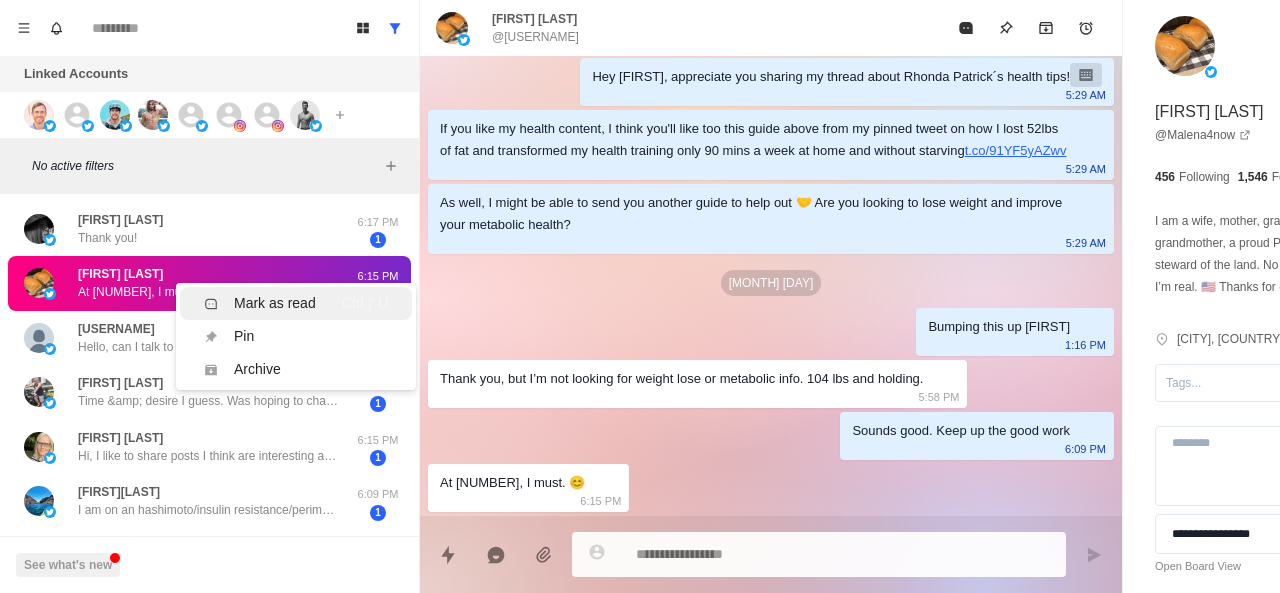 click on "Mark as read Ctrl ⇧ U" at bounding box center (296, 303) 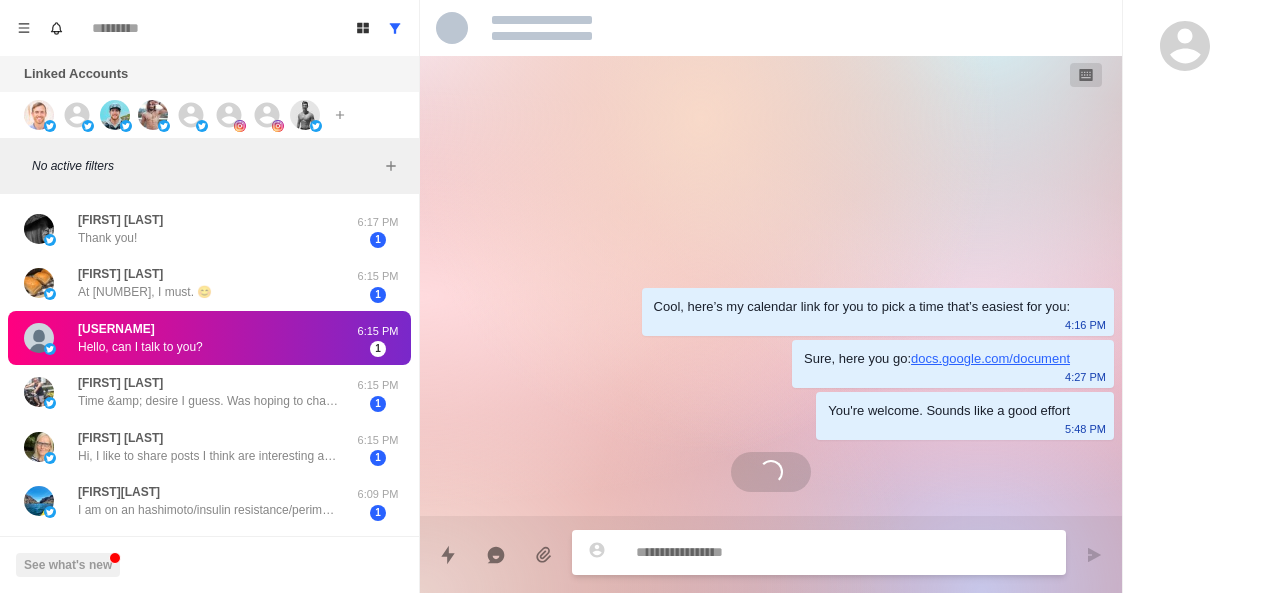 scroll, scrollTop: 0, scrollLeft: 0, axis: both 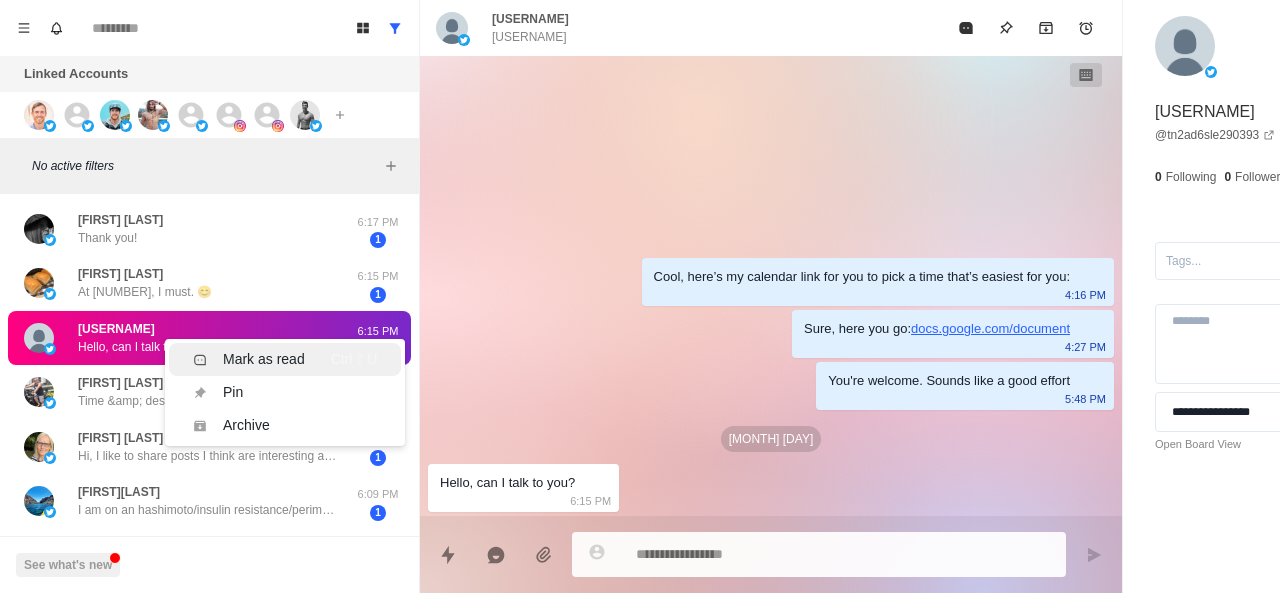 click on "Mark as read" at bounding box center (249, 359) 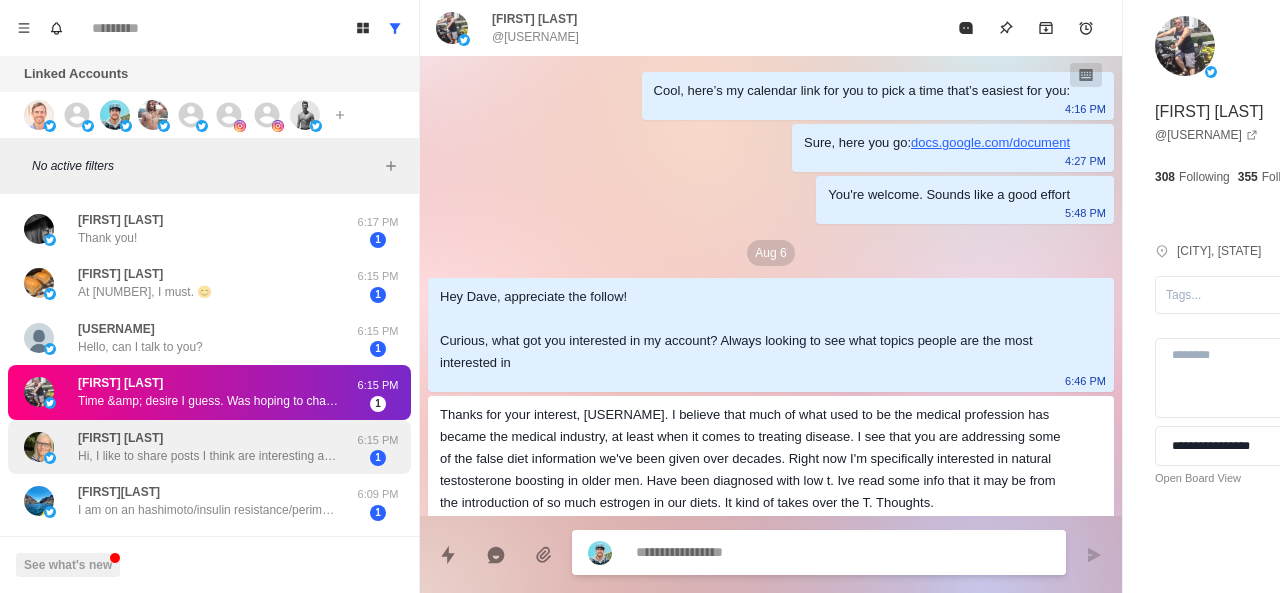 scroll, scrollTop: 862, scrollLeft: 0, axis: vertical 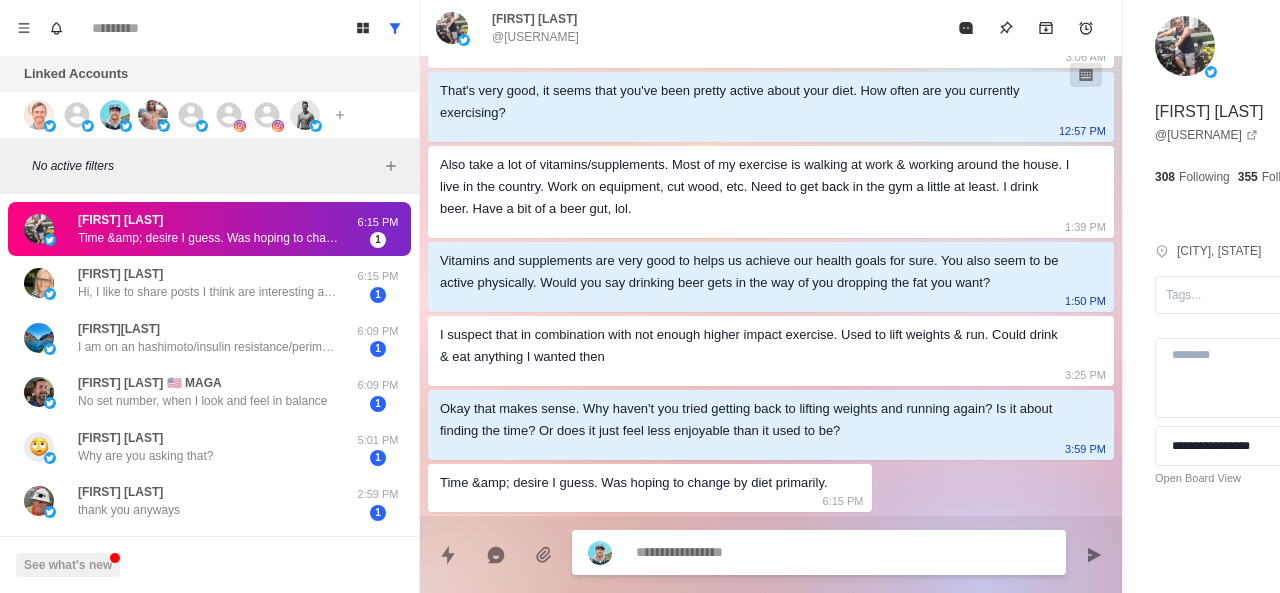 paste on "**********" 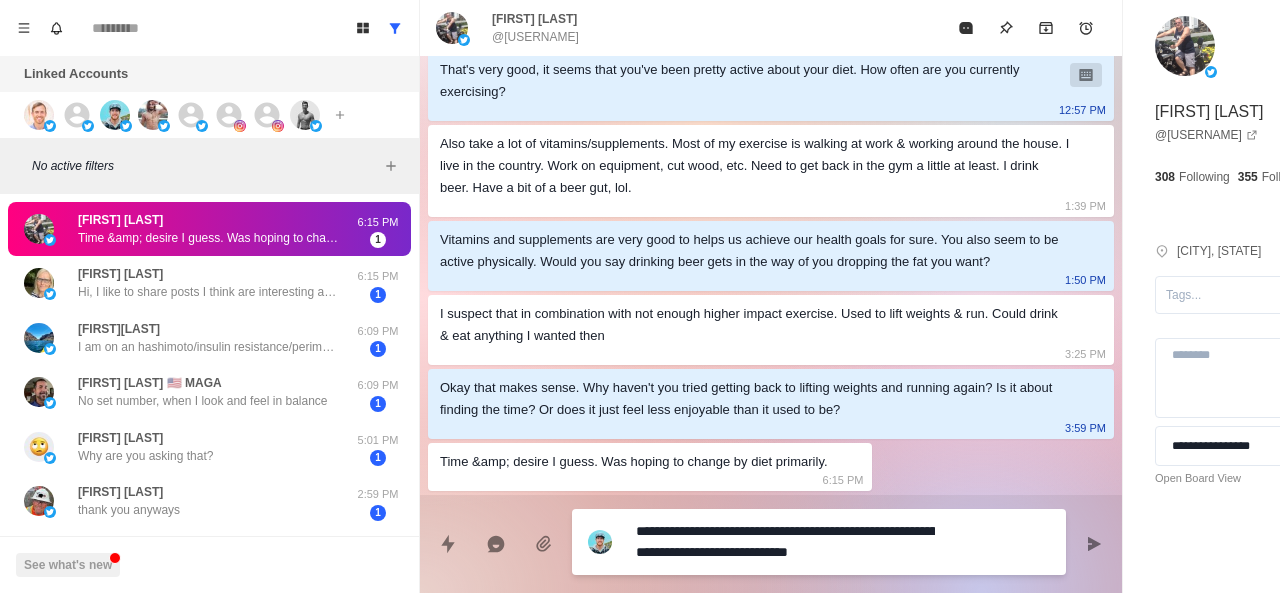 scroll, scrollTop: 0, scrollLeft: 0, axis: both 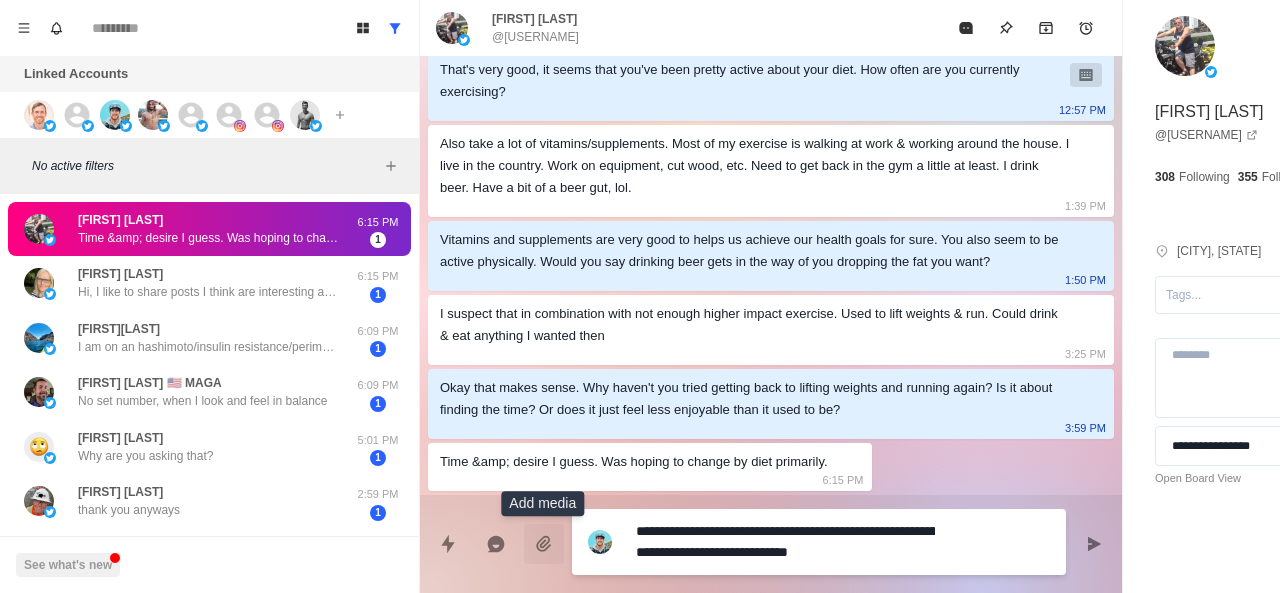 drag, startPoint x: 823, startPoint y: 529, endPoint x: 553, endPoint y: 525, distance: 270.02963 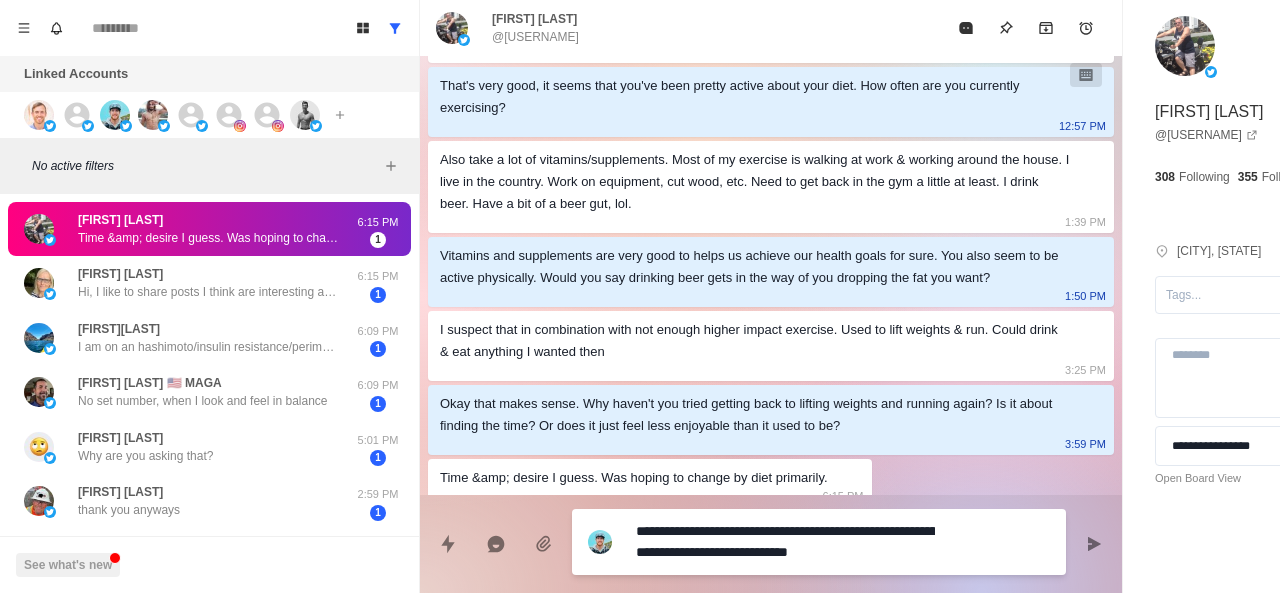 scroll, scrollTop: 882, scrollLeft: 0, axis: vertical 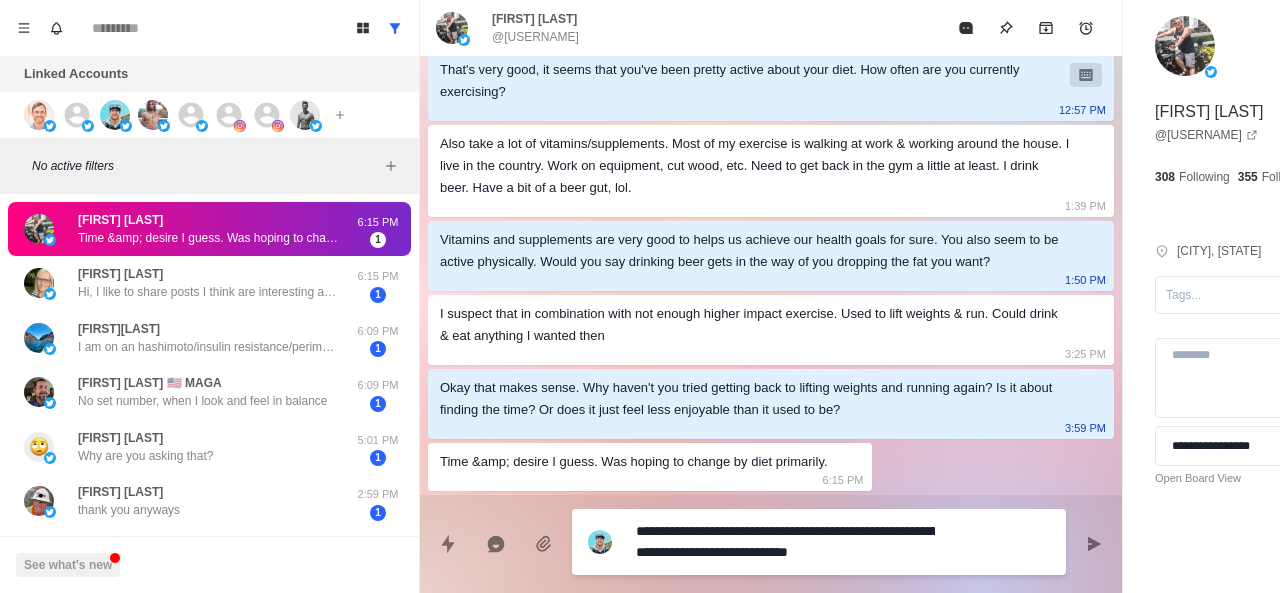 click on "**********" at bounding box center (785, 542) 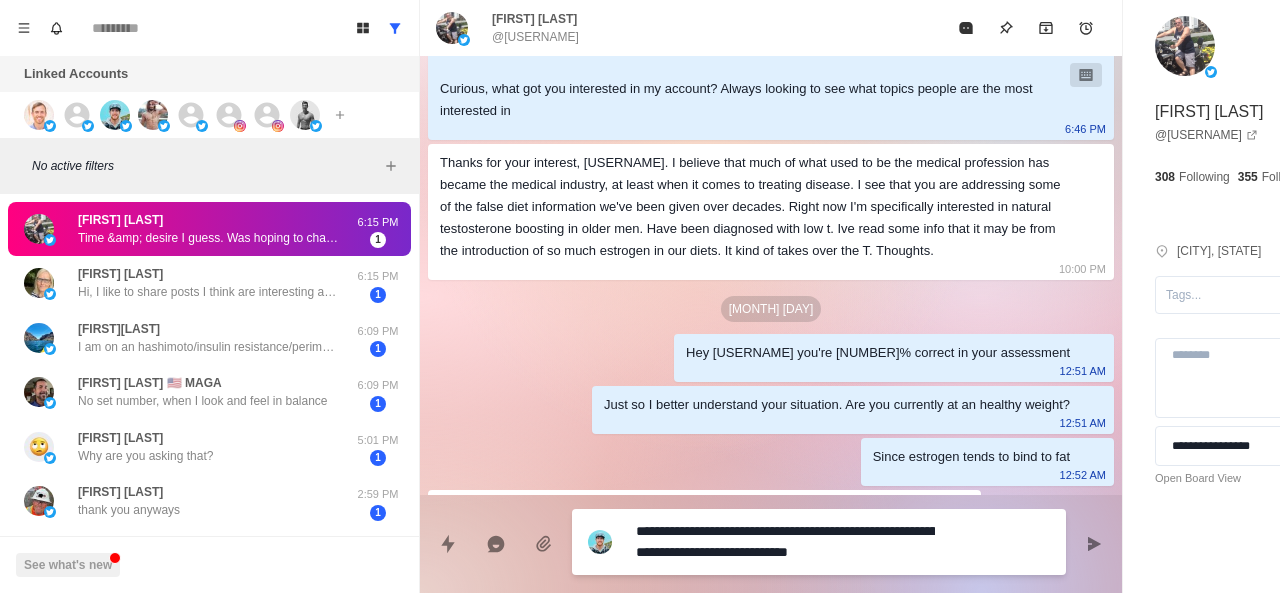 scroll, scrollTop: 0, scrollLeft: 0, axis: both 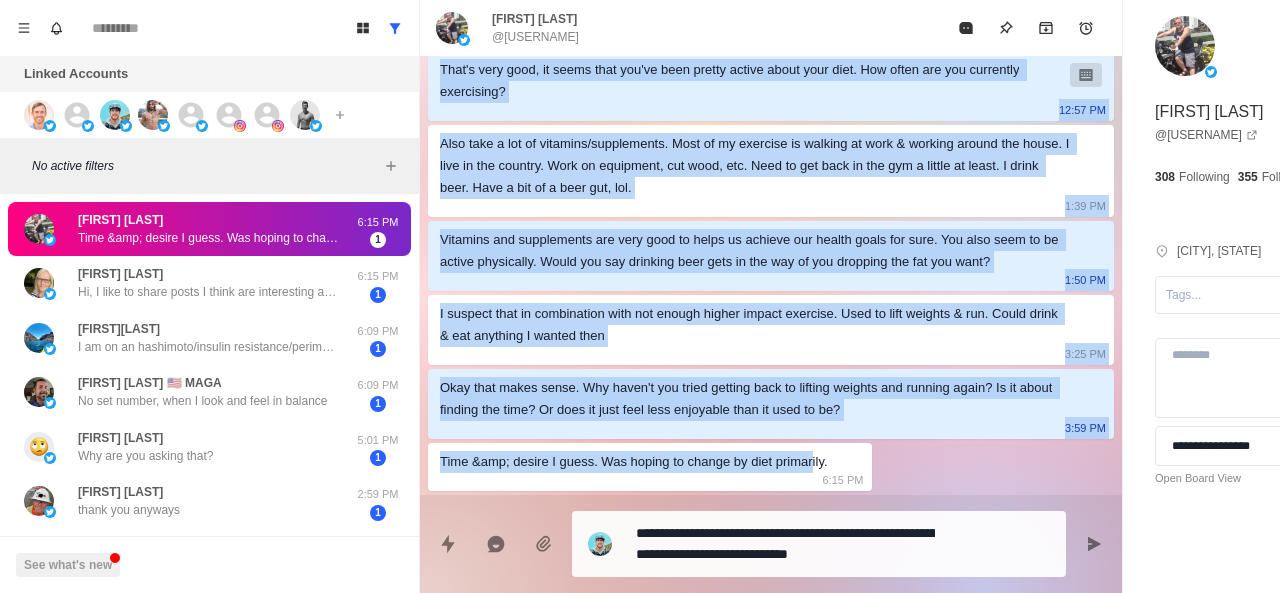 drag, startPoint x: 435, startPoint y: 290, endPoint x: 855, endPoint y: 480, distance: 460.97723 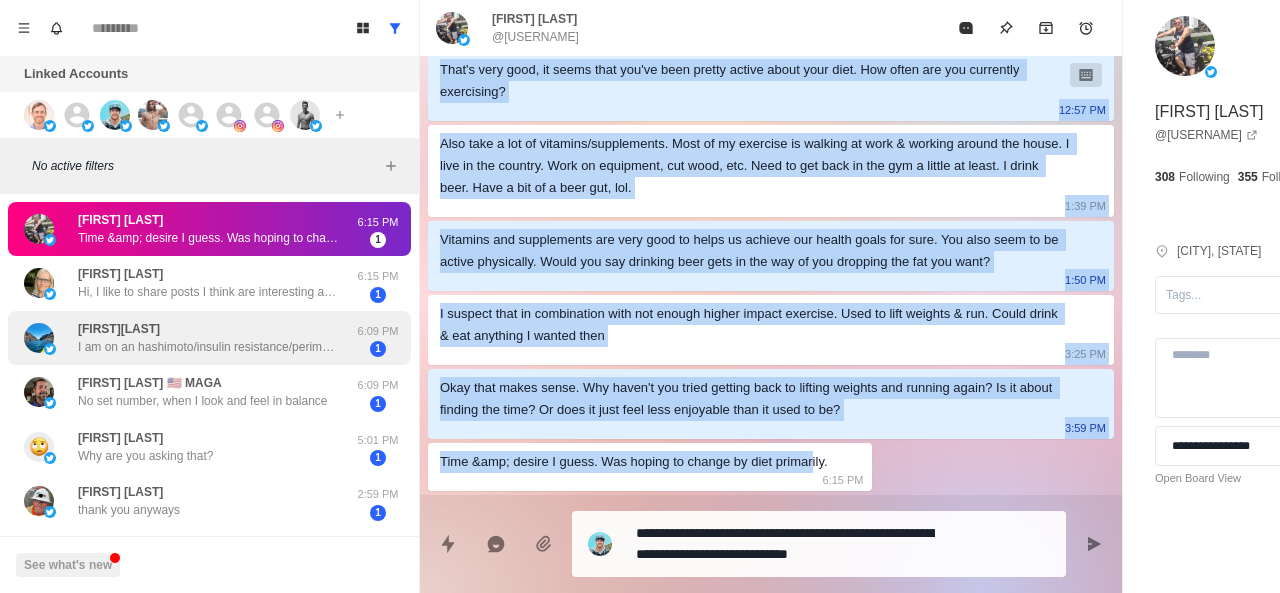 click on "[FIRST][LAST] I am on an hashimoto/insulin resistance/perimenopause journey and have lost about 40 lbs so far using Tirzeptide. So, I am looking to improve my overall wellness and add muscle while continuing to figure out how maintain the gains I have made." at bounding box center [208, 338] 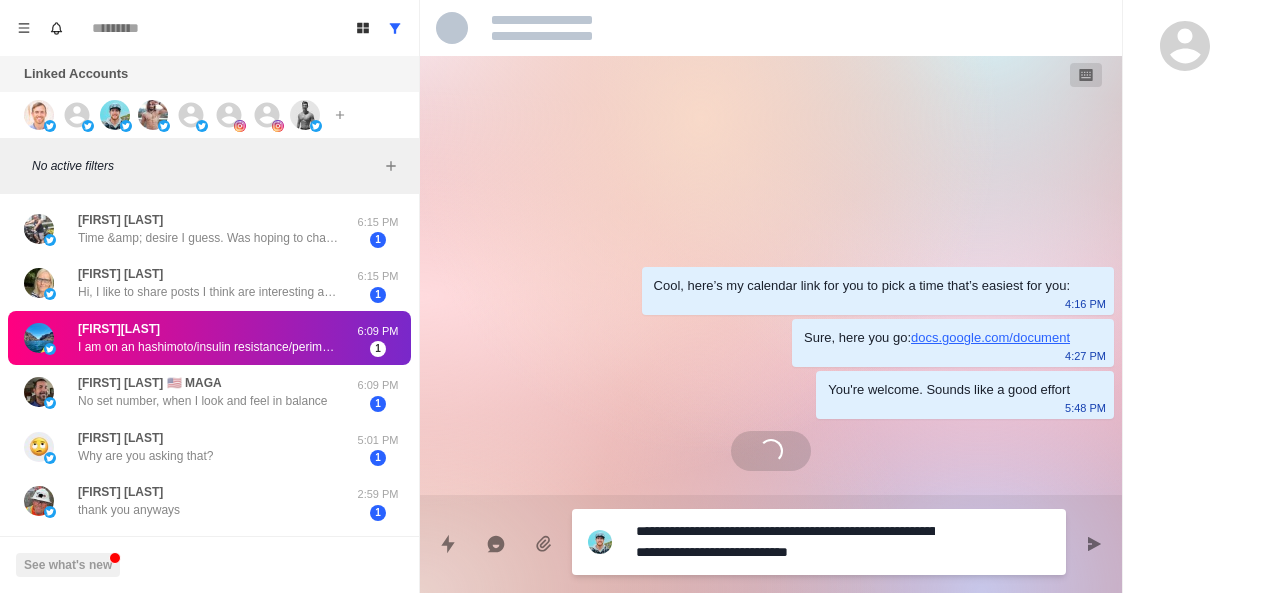 scroll, scrollTop: 0, scrollLeft: 0, axis: both 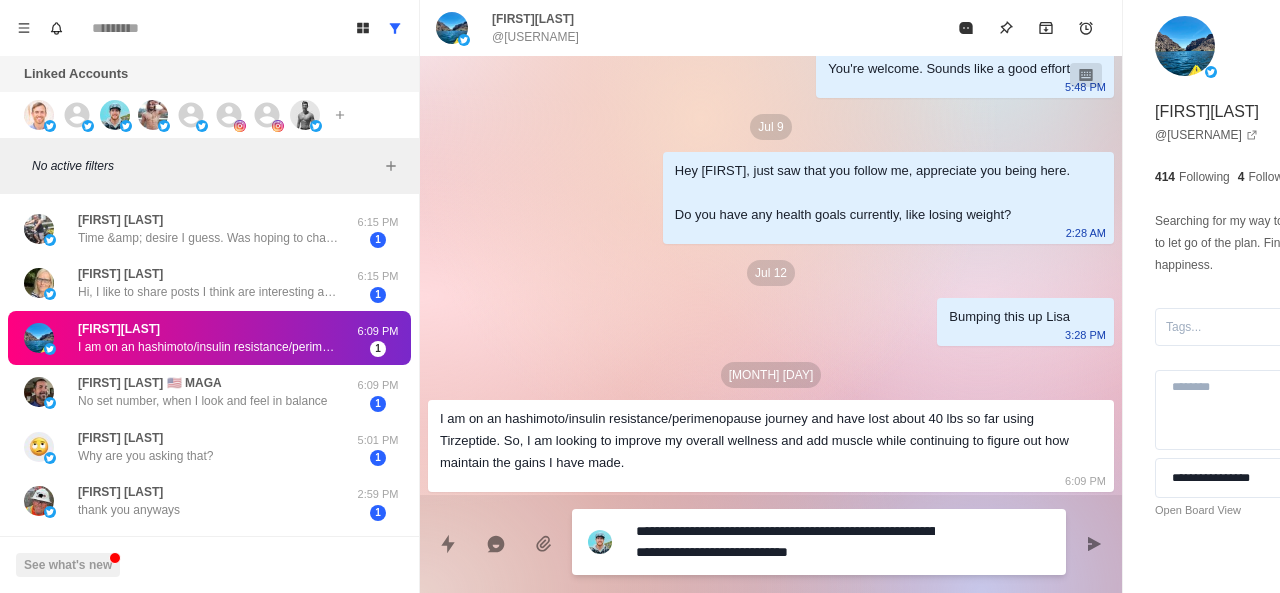 click on "**********" at bounding box center [785, 542] 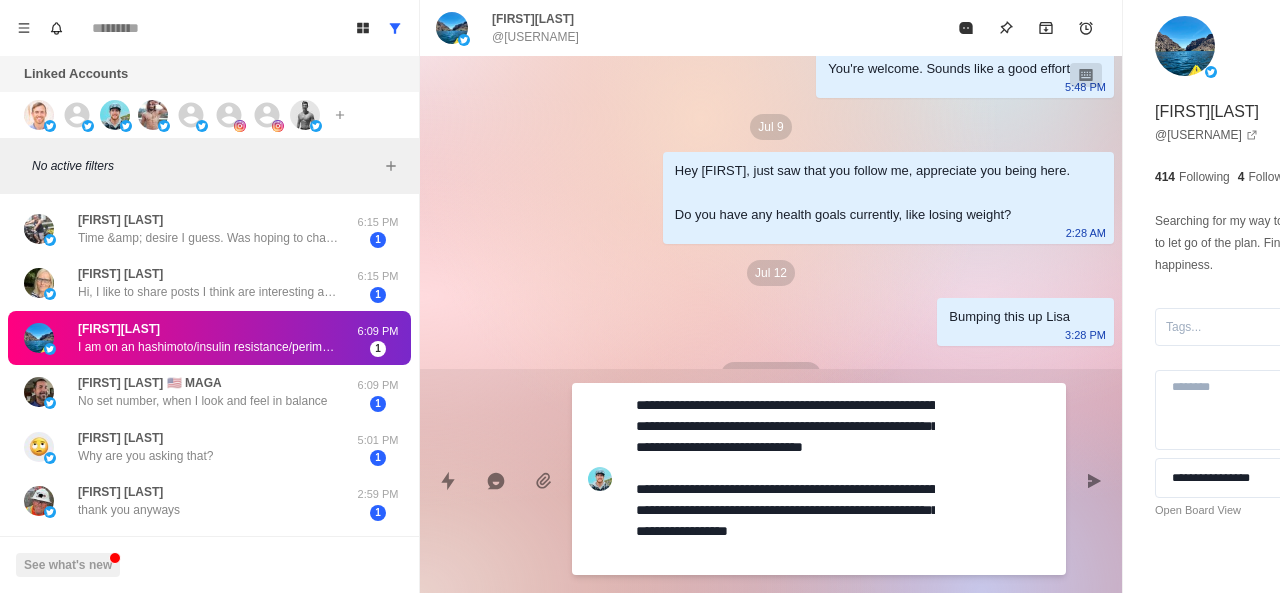 scroll, scrollTop: 0, scrollLeft: 0, axis: both 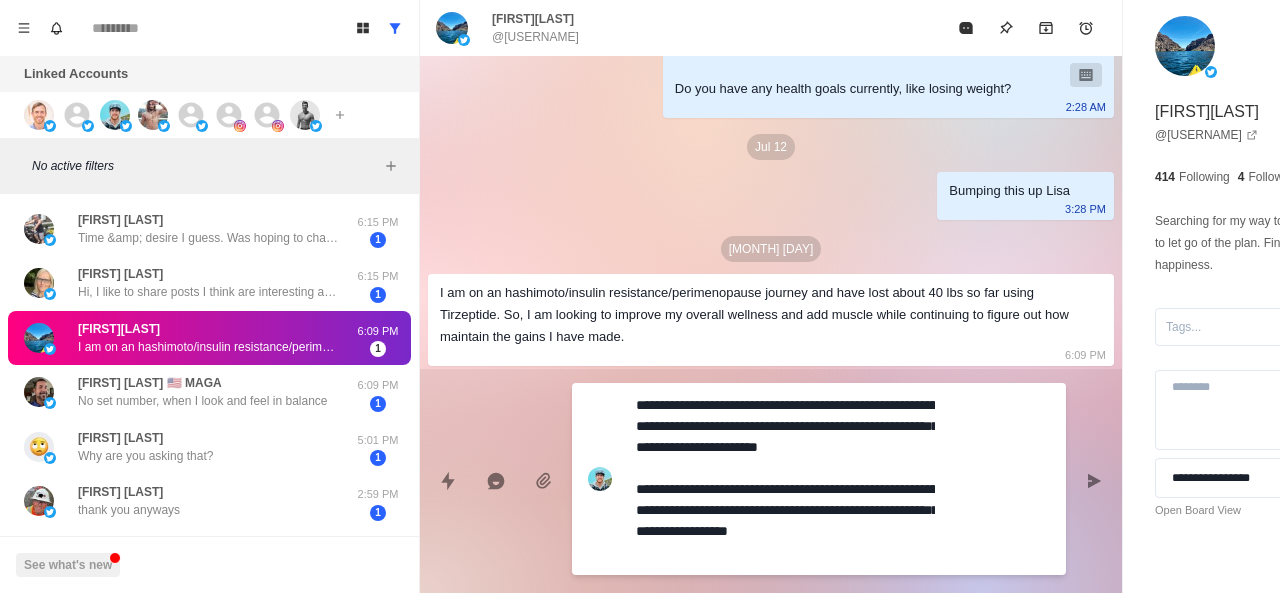 drag, startPoint x: 913, startPoint y: 553, endPoint x: 631, endPoint y: 512, distance: 284.9649 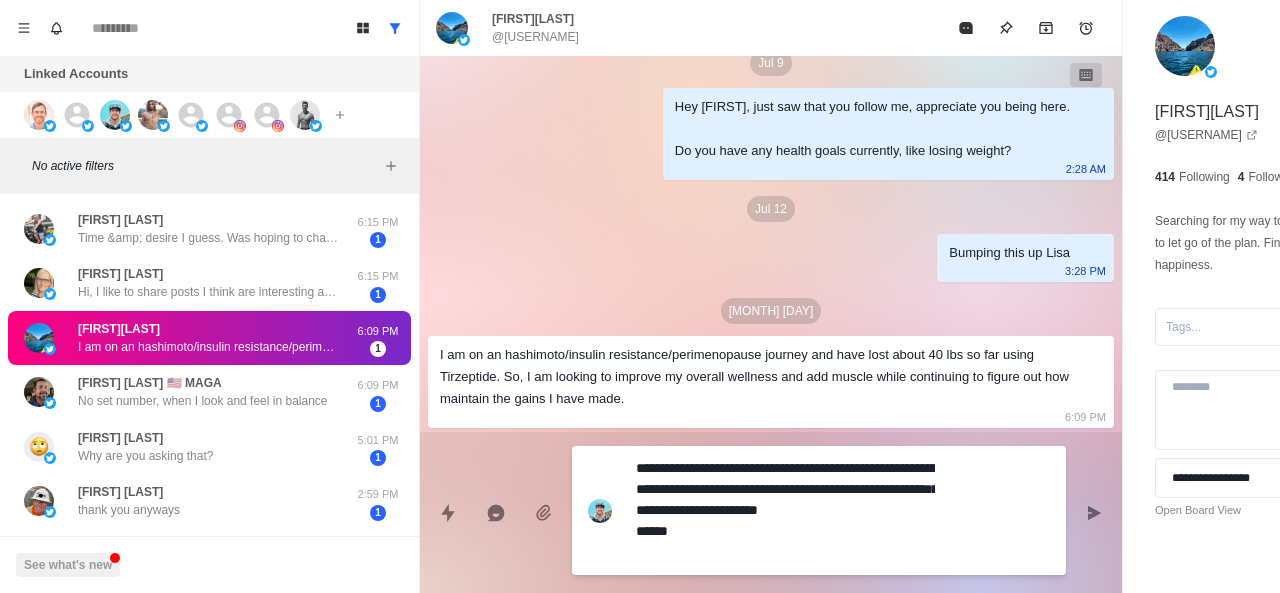 scroll, scrollTop: 190, scrollLeft: 0, axis: vertical 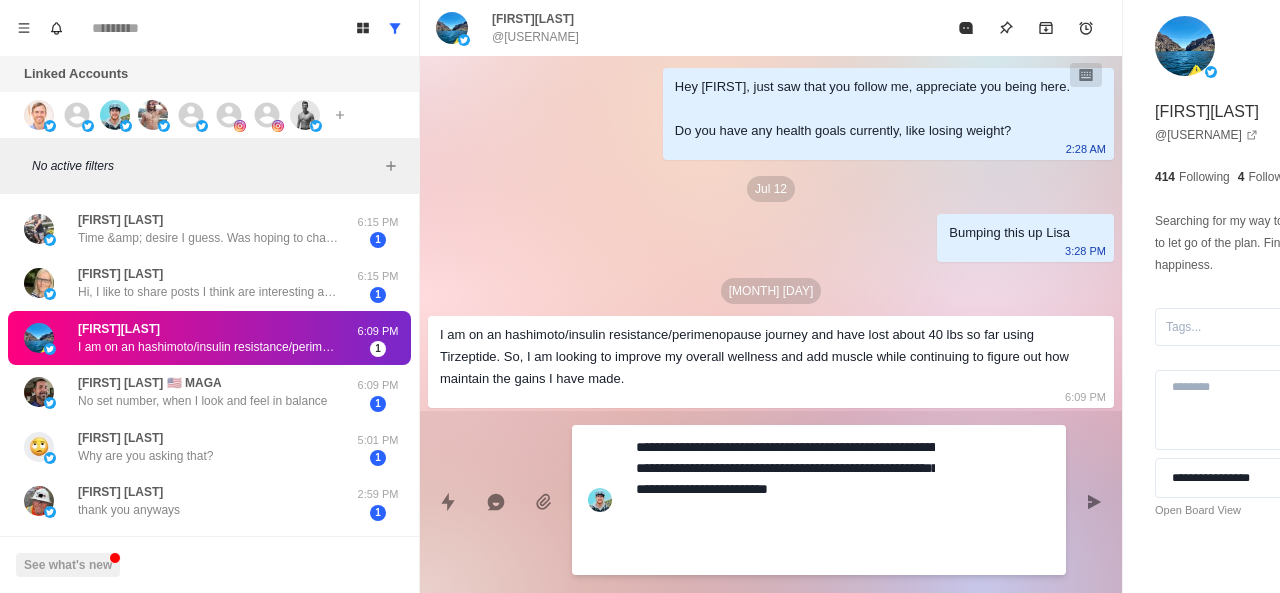 click on "**********" at bounding box center (785, 500) 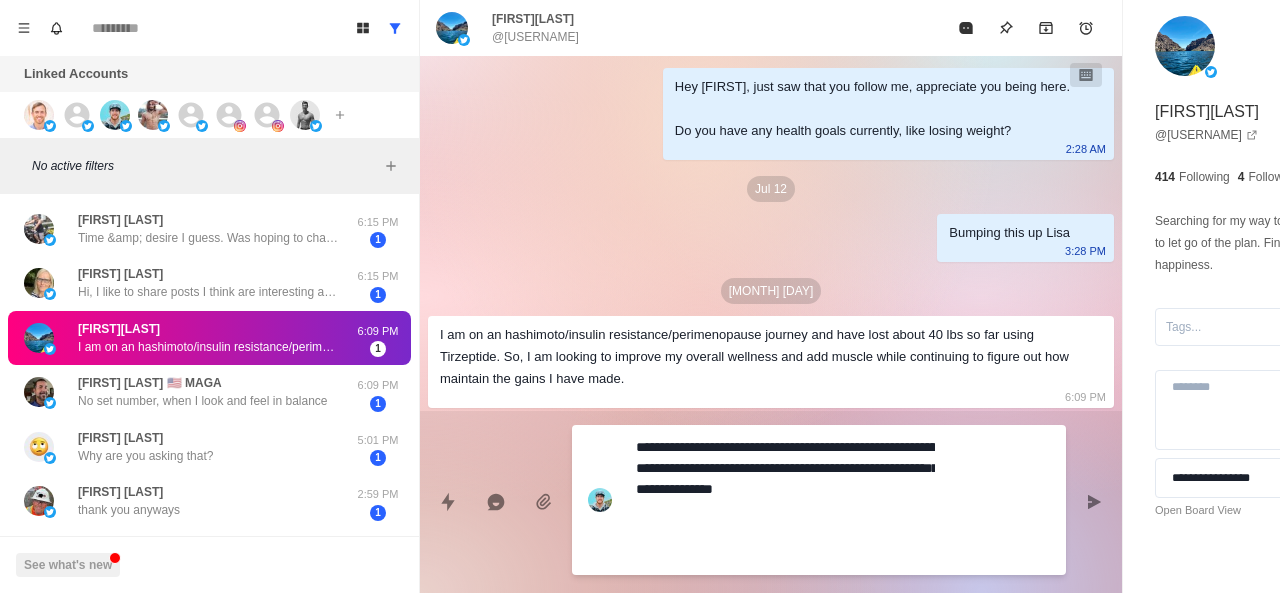 scroll, scrollTop: 190, scrollLeft: 0, axis: vertical 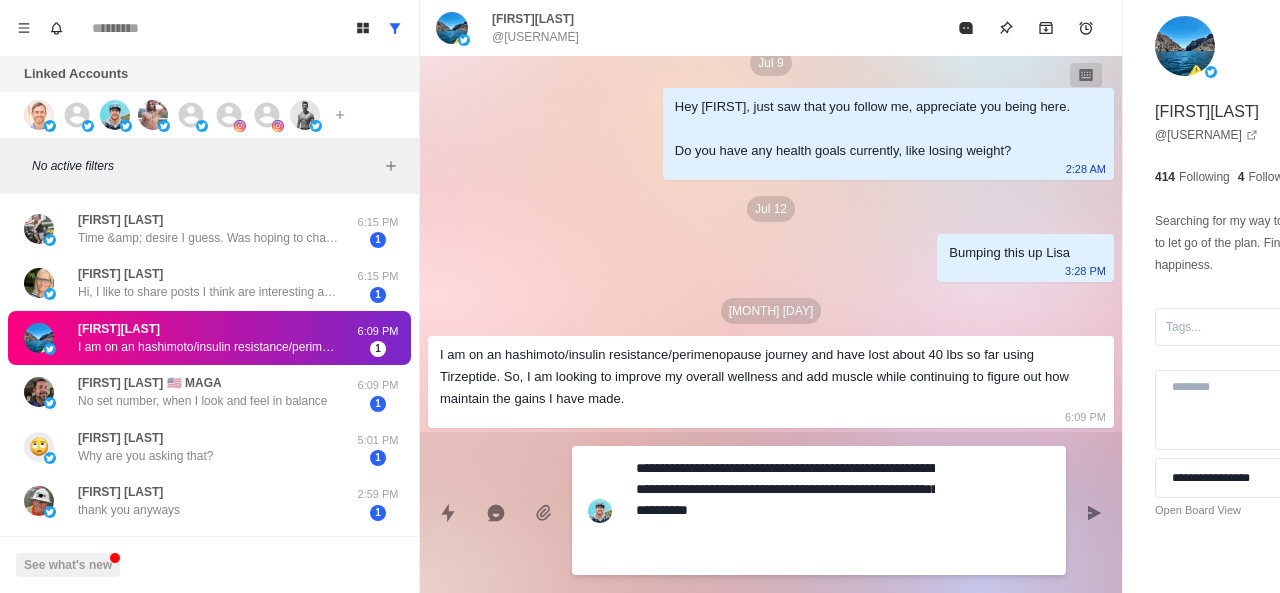 click on "**********" at bounding box center (785, 510) 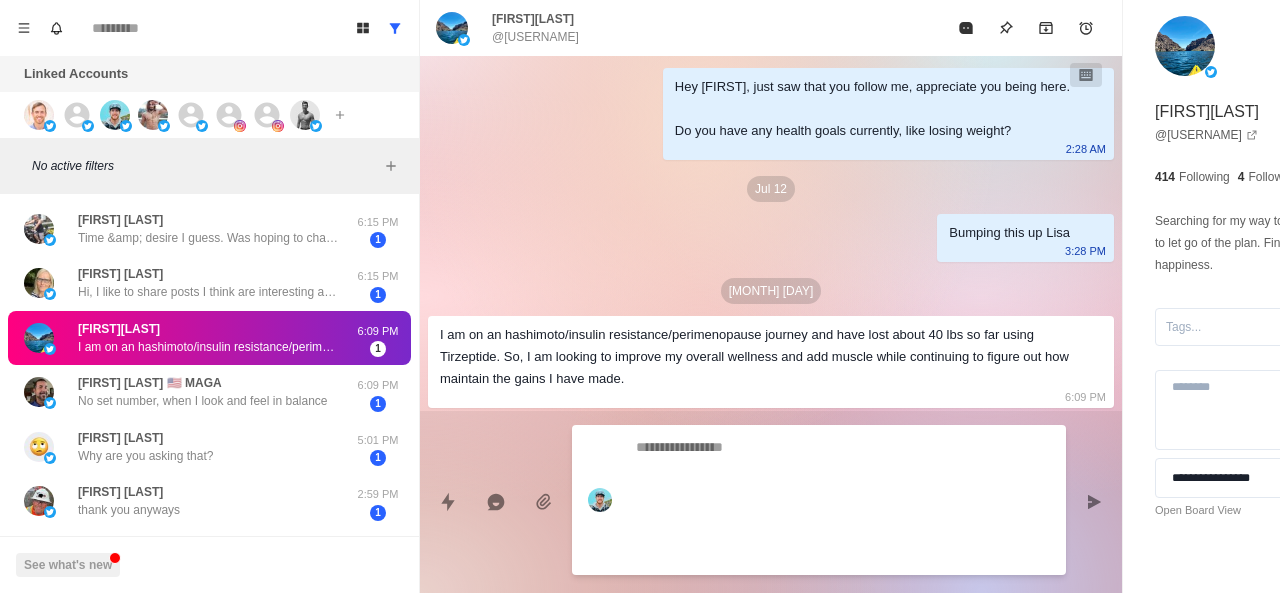 scroll, scrollTop: 224, scrollLeft: 0, axis: vertical 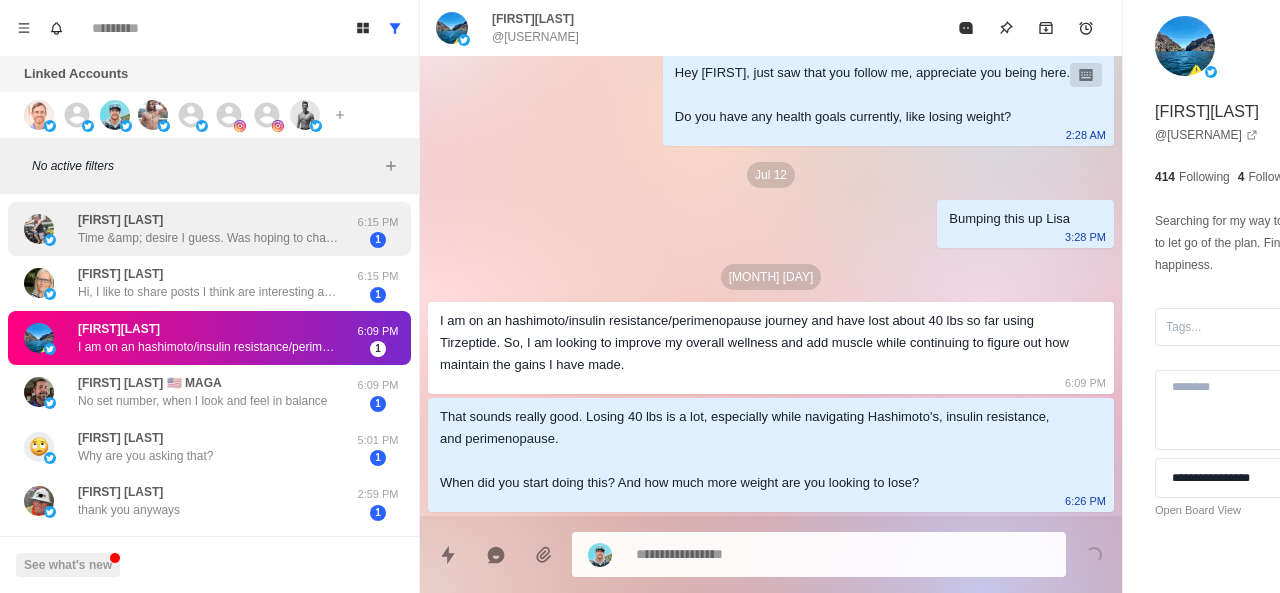 click on "[FIRST] [LAST] Time &amp; desire I guess. Was hoping to change by diet primarily." at bounding box center [208, 229] 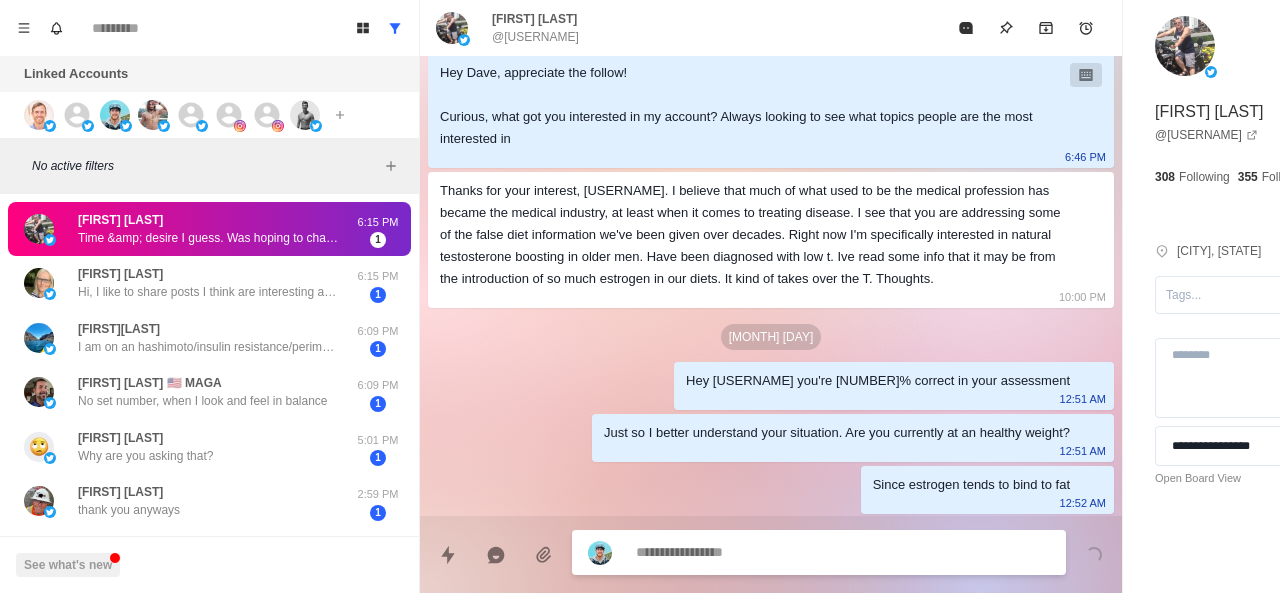 scroll, scrollTop: 862, scrollLeft: 0, axis: vertical 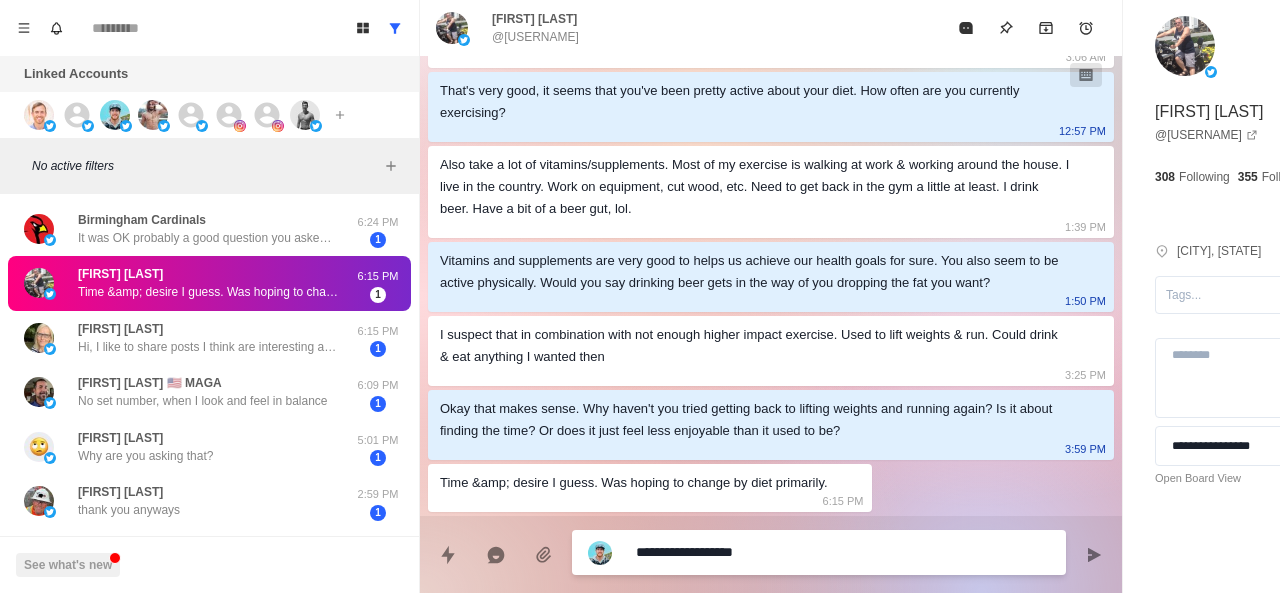 paste on "**********" 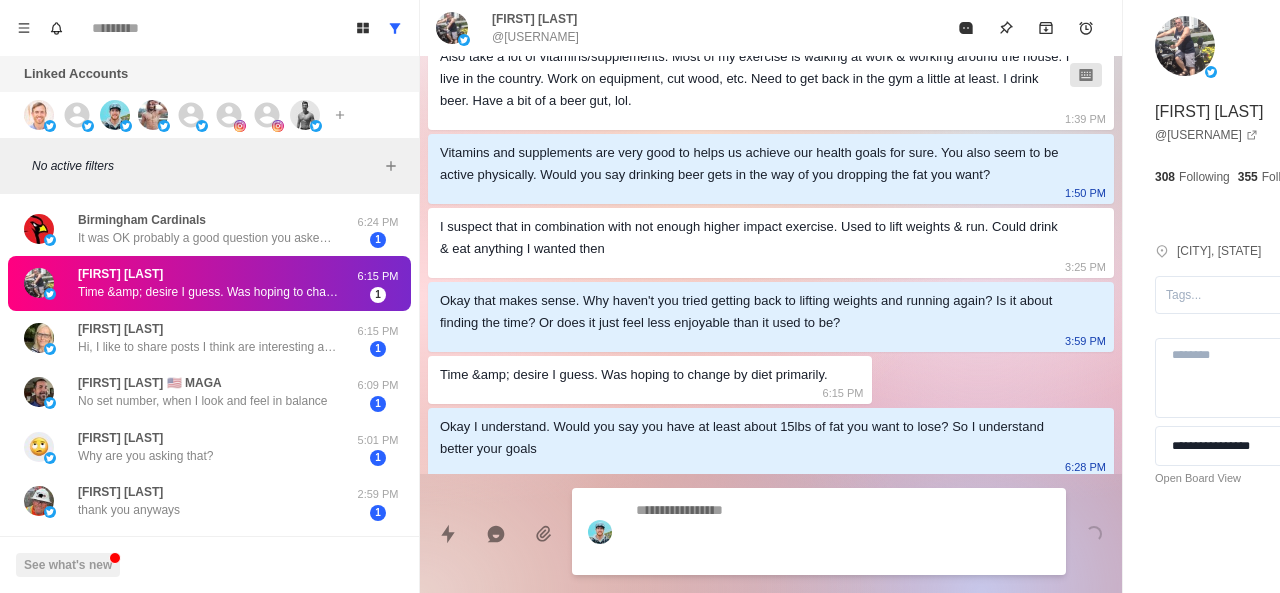 scroll, scrollTop: 936, scrollLeft: 0, axis: vertical 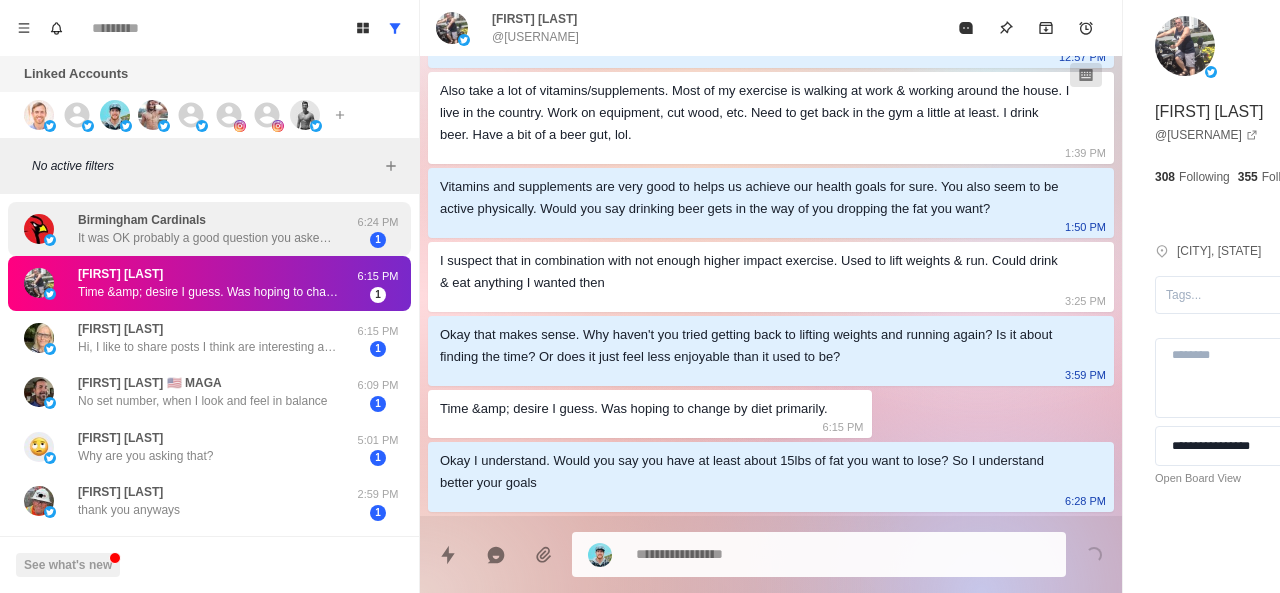 click on "[TEAM] It was OK probably a good question you asked. I know it took a lot of discipline. [TIME]" at bounding box center (209, 229) 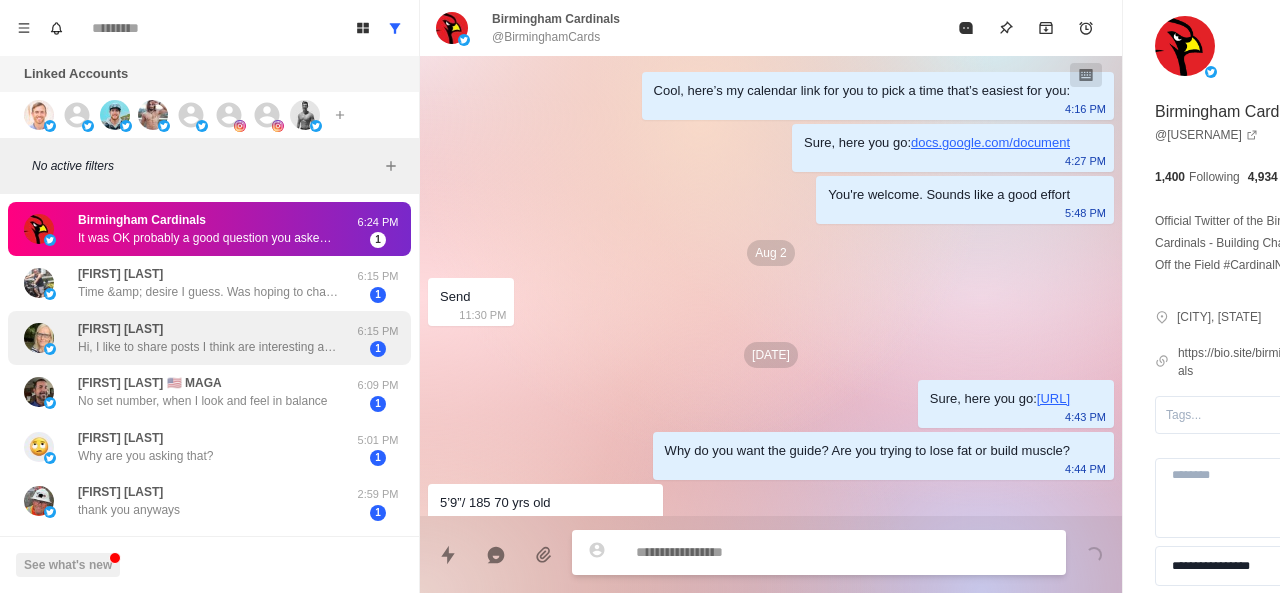scroll, scrollTop: 1250, scrollLeft: 0, axis: vertical 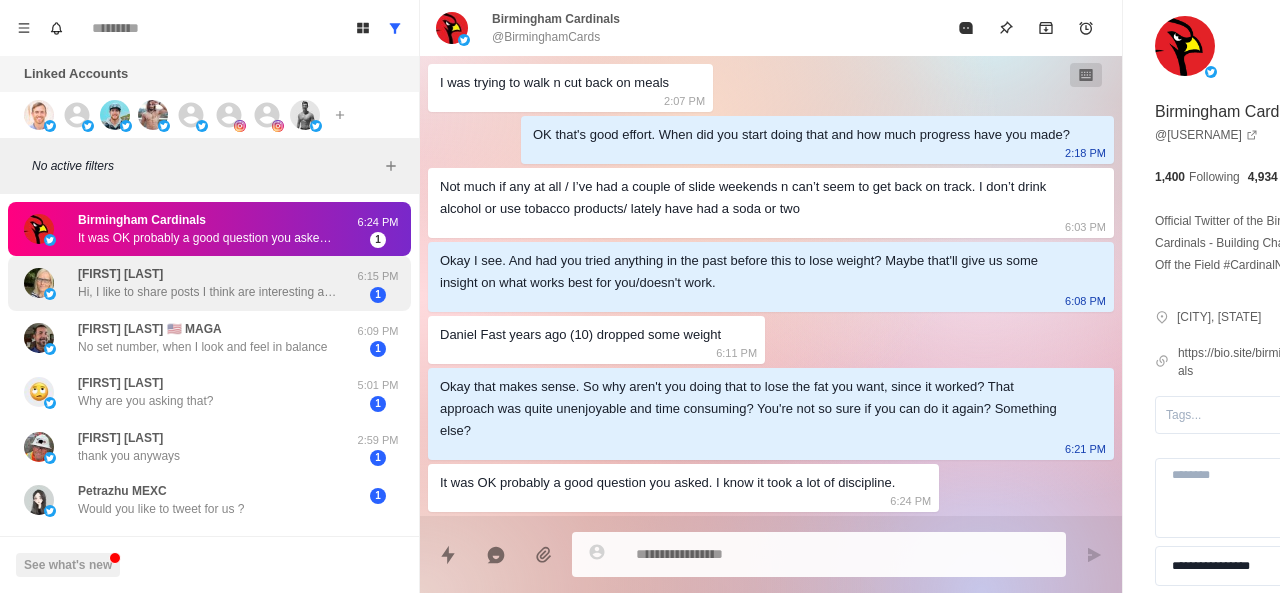click on "Hi, I like to share posts I think are interesting and helpful. I’m not dealing with any particular health condition, thanks.🙂" at bounding box center (208, 292) 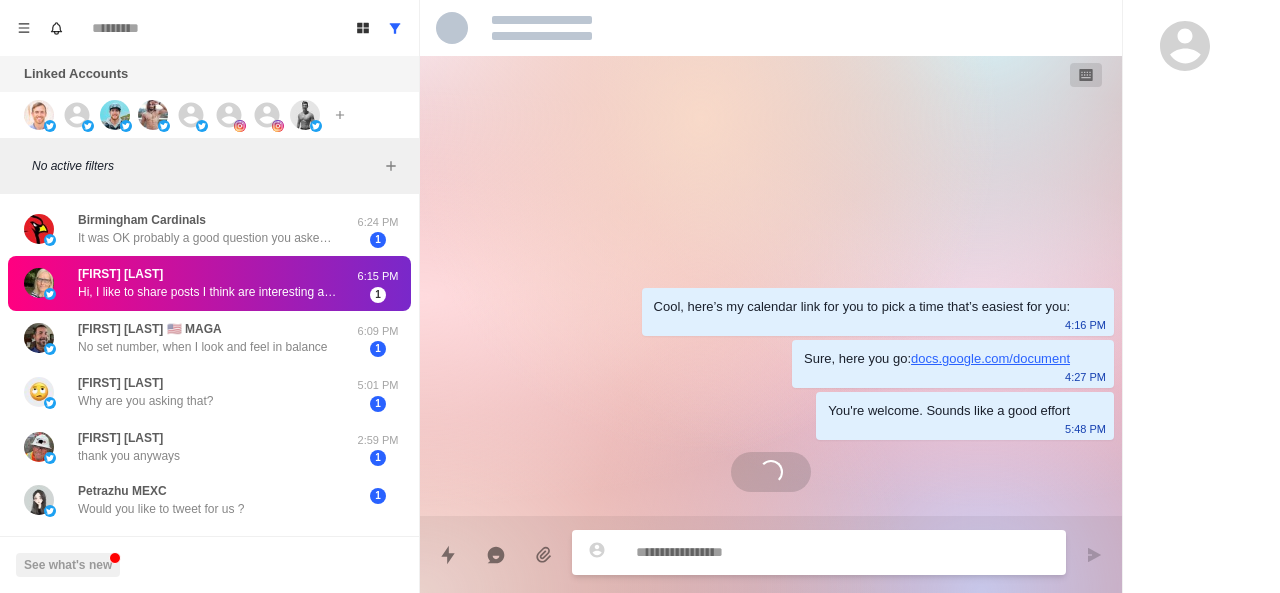 scroll, scrollTop: 0, scrollLeft: 0, axis: both 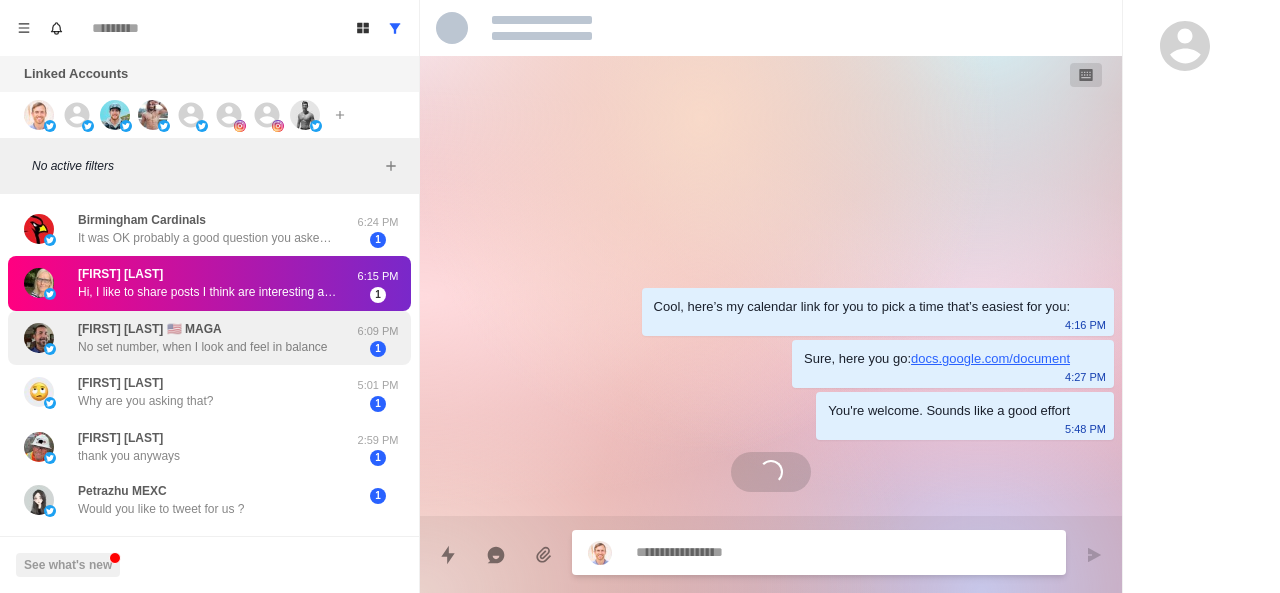 click on "No set number, when I look and feel in balance" at bounding box center (203, 347) 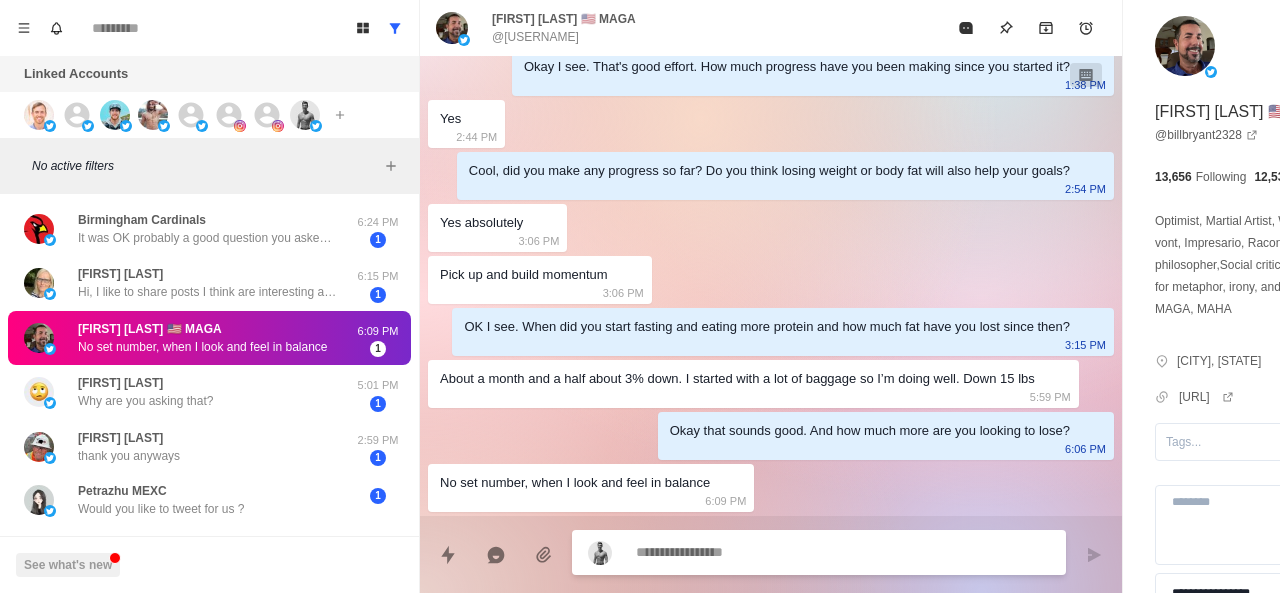 scroll, scrollTop: 848, scrollLeft: 0, axis: vertical 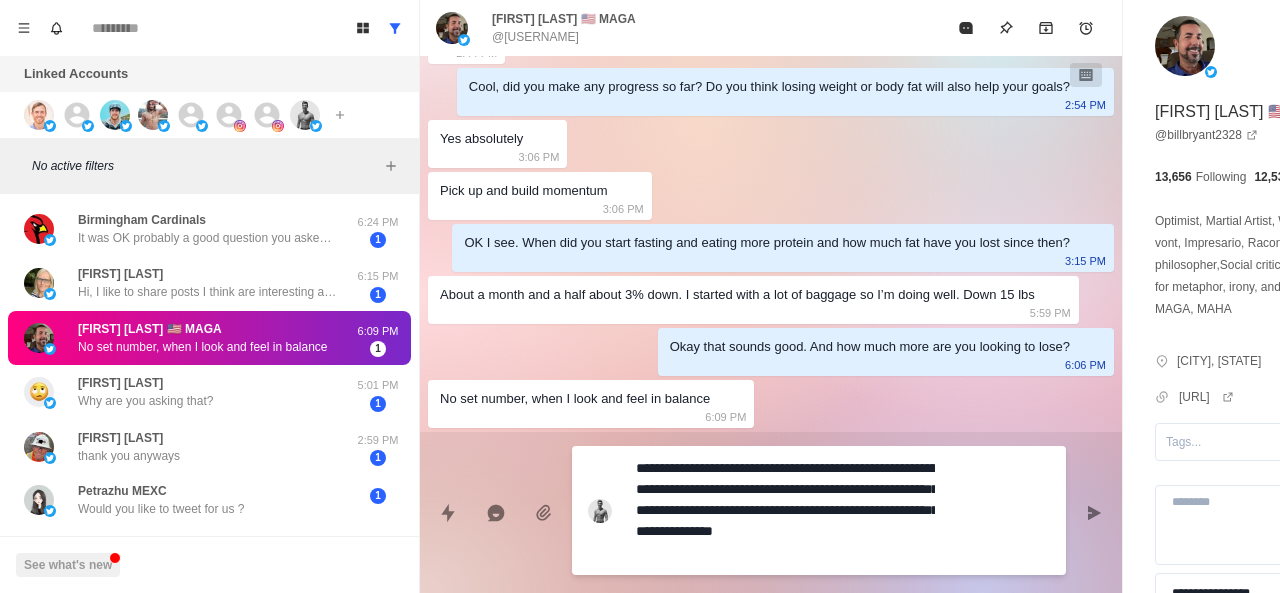 click on "**********" at bounding box center [785, 510] 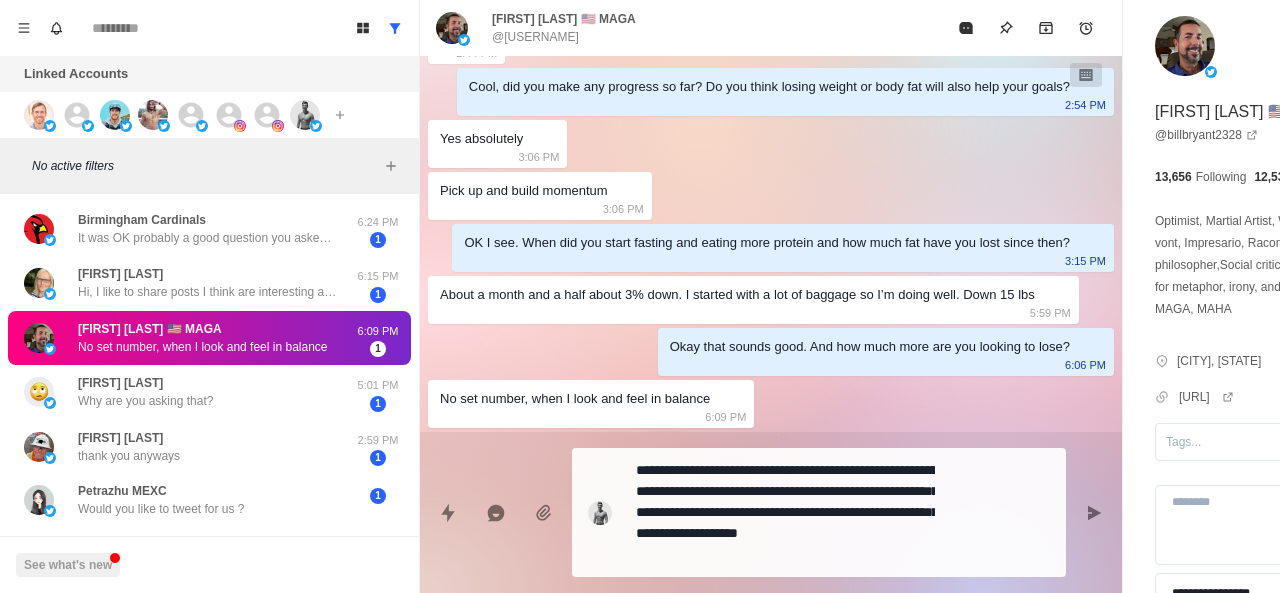click on "**********" at bounding box center (819, 512) 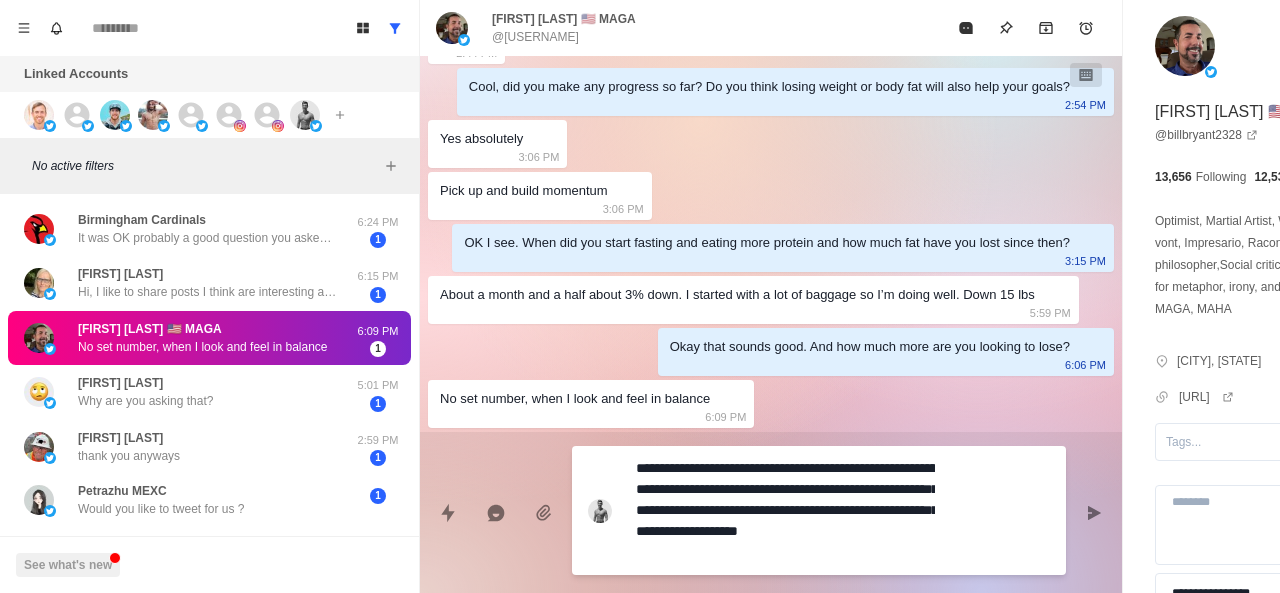 click on "**********" at bounding box center (785, 510) 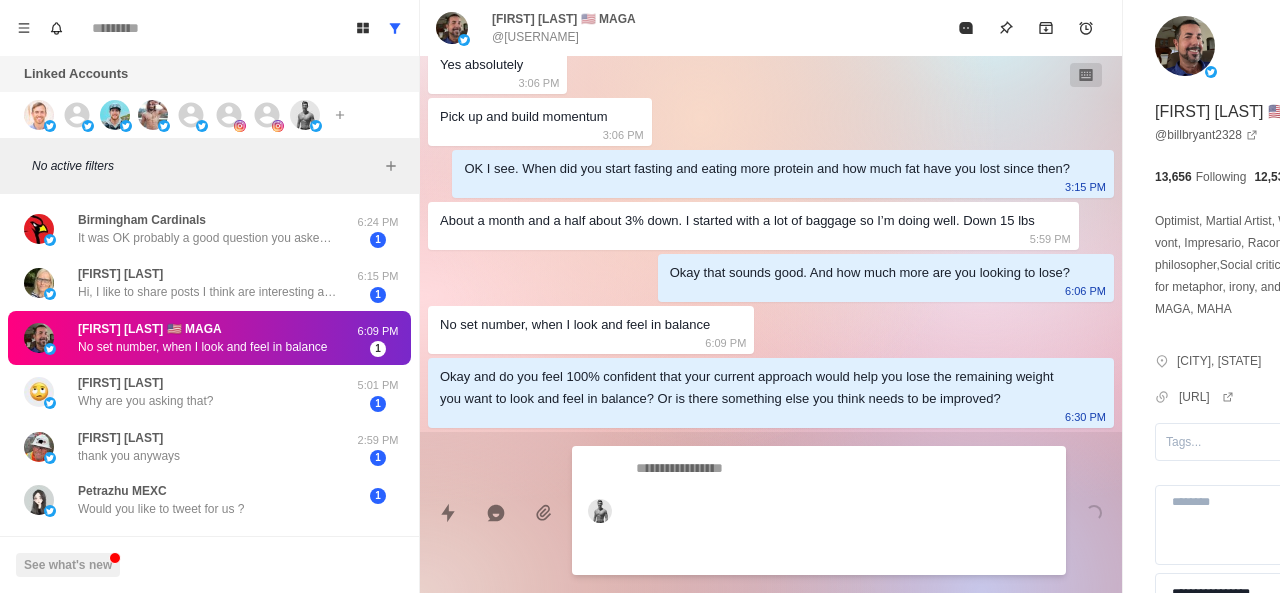 scroll, scrollTop: 944, scrollLeft: 0, axis: vertical 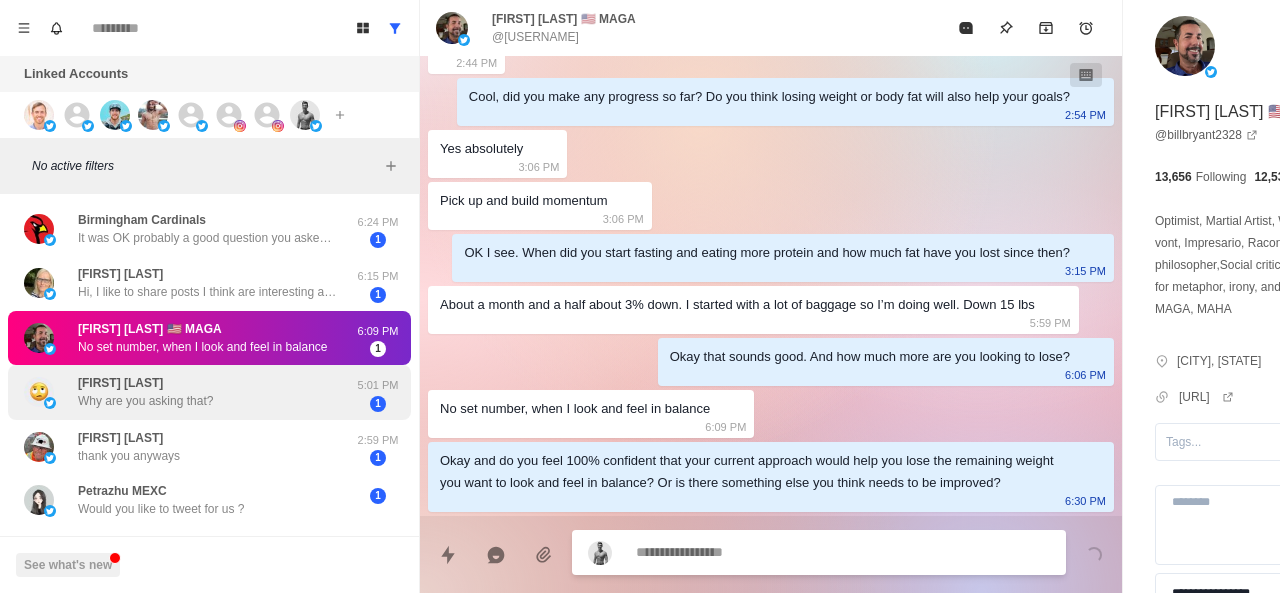 click on "[FIRST] [LAST] Why are you asking that?" at bounding box center (188, 392) 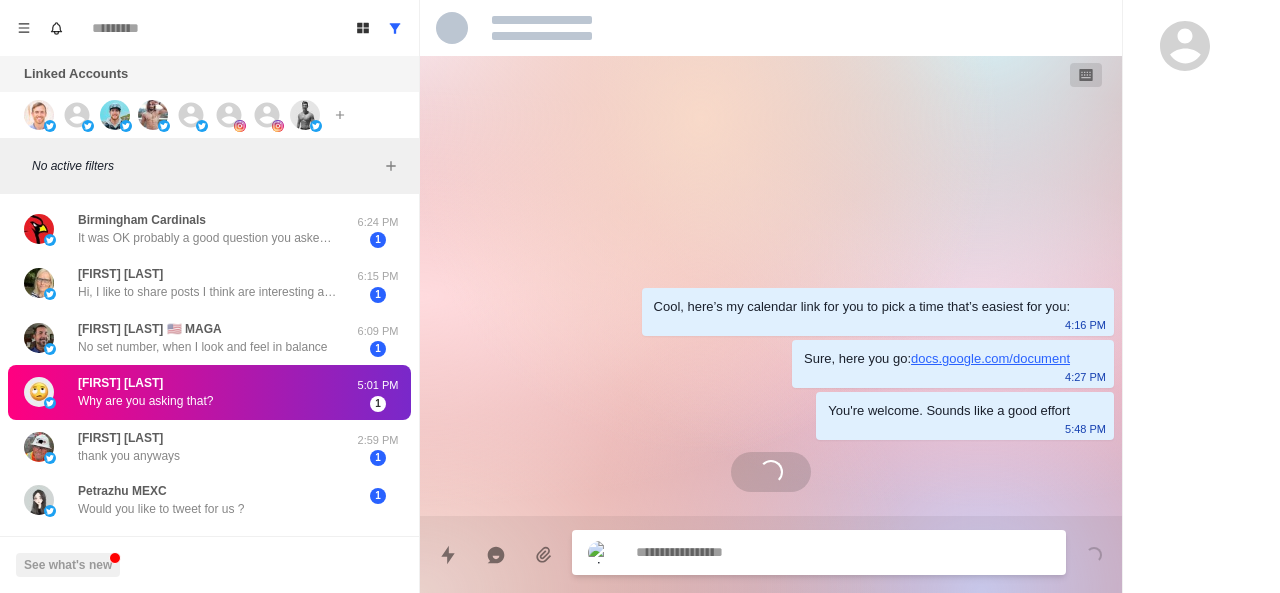 scroll, scrollTop: 0, scrollLeft: 0, axis: both 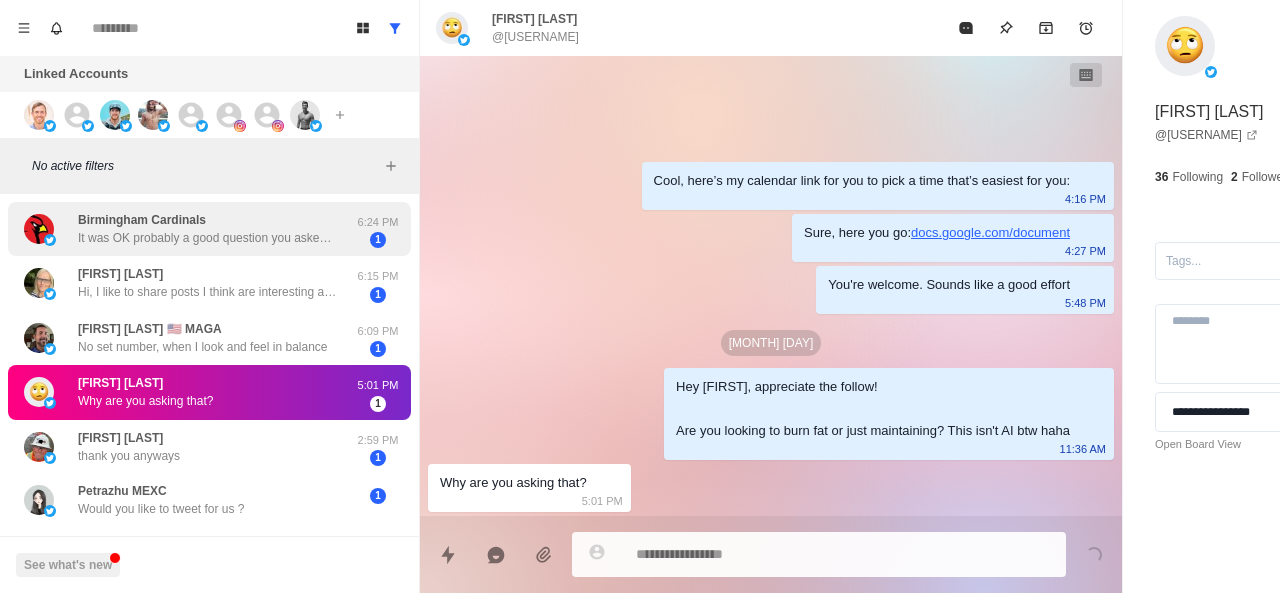 click on "It was OK probably a good question you asked. I know it took a lot of discipline." at bounding box center [208, 238] 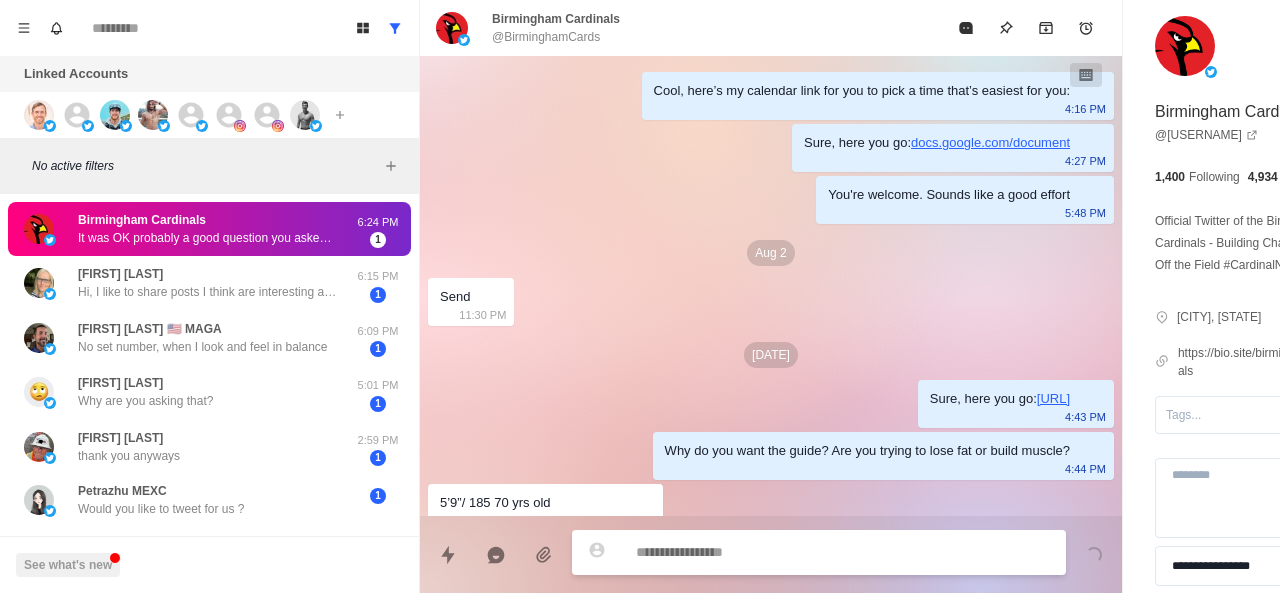 scroll, scrollTop: 1250, scrollLeft: 0, axis: vertical 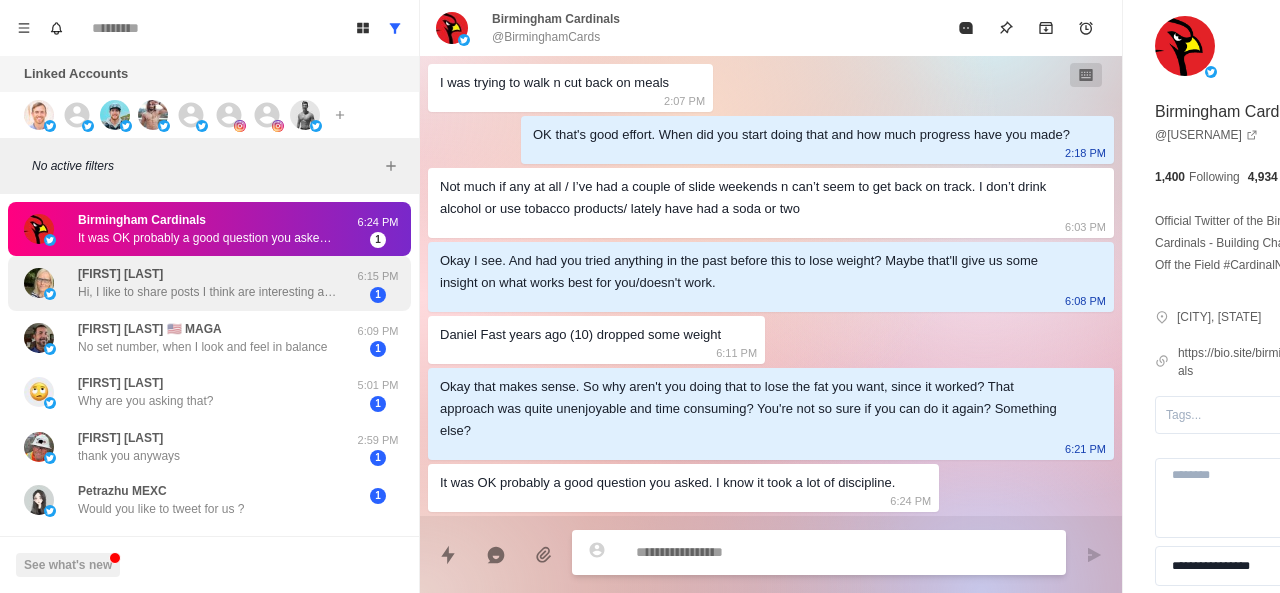 click on "[FIRST] [LAST] Hi, I like to share posts I think are interesting and helpful. I’m not dealing with any particular health condition, thanks.🙂 [TIME] [NUMBER]" at bounding box center (209, 283) 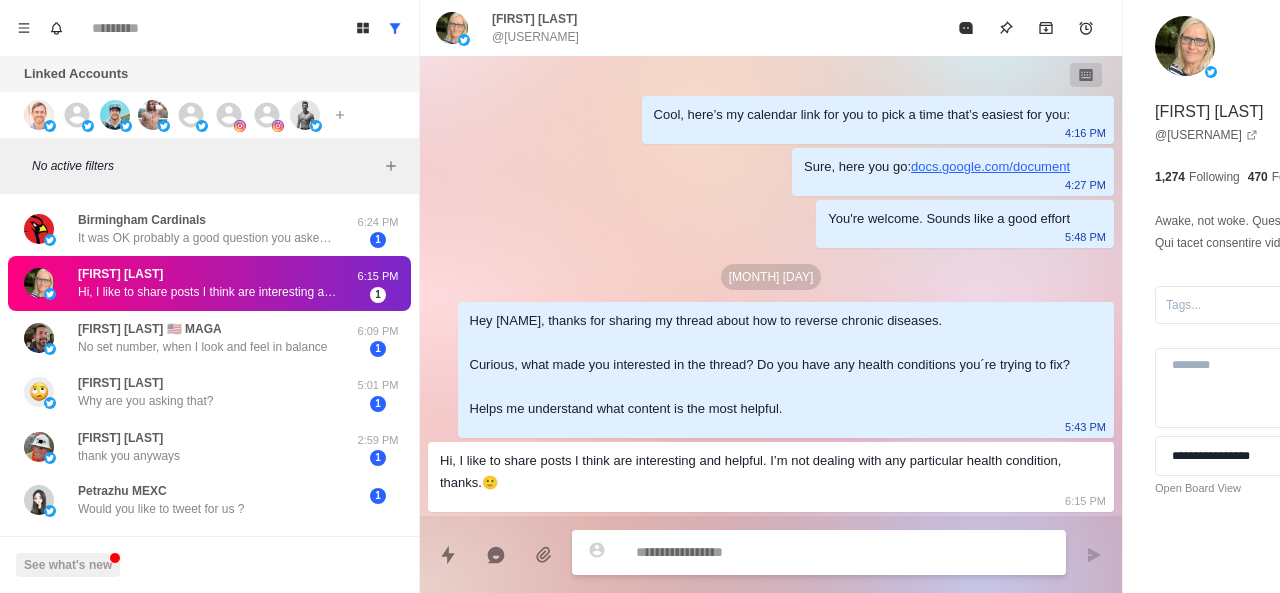 scroll, scrollTop: 0, scrollLeft: 0, axis: both 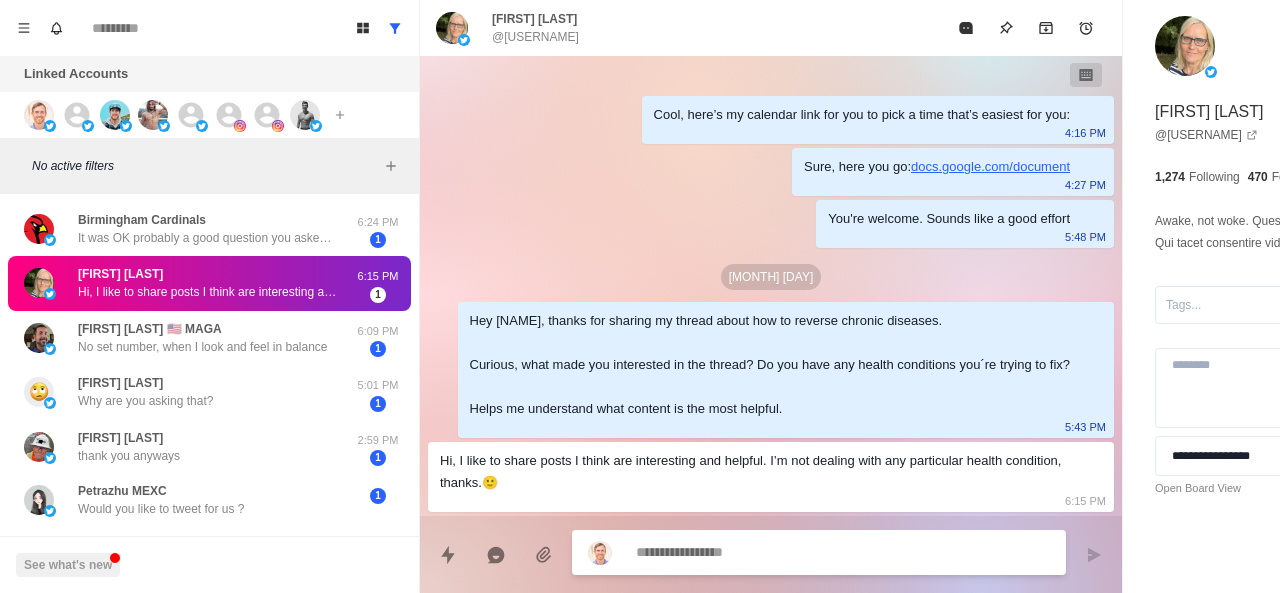 click at bounding box center (785, 552) 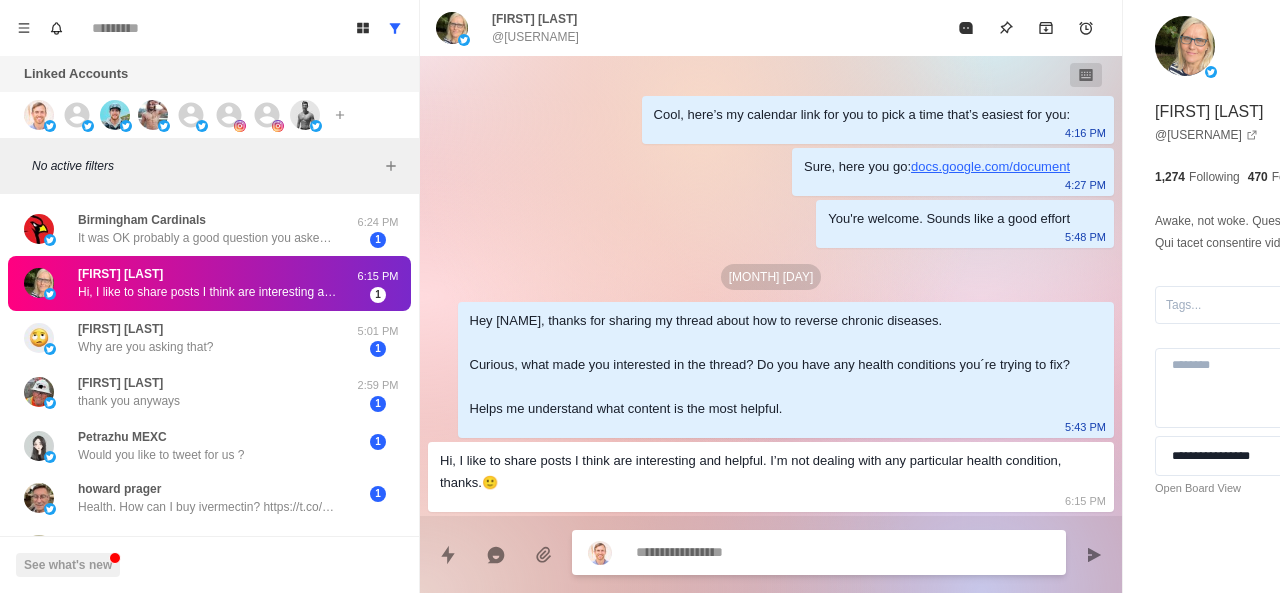 scroll, scrollTop: 50, scrollLeft: 0, axis: vertical 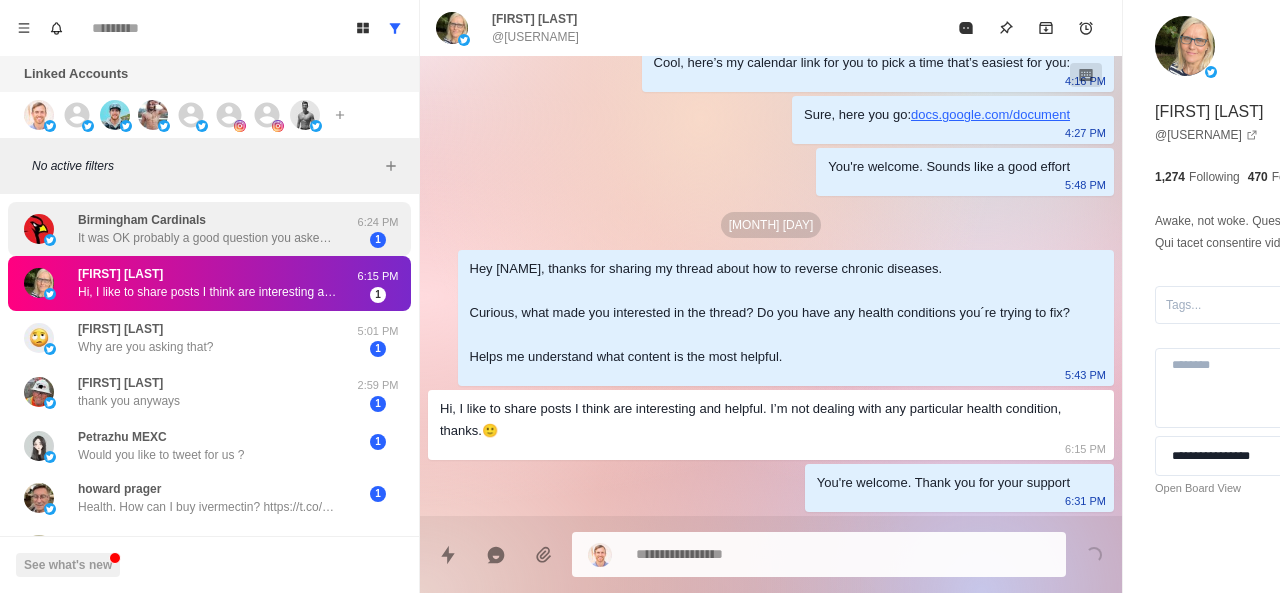 click on "Birmingham Cardinals" at bounding box center [142, 220] 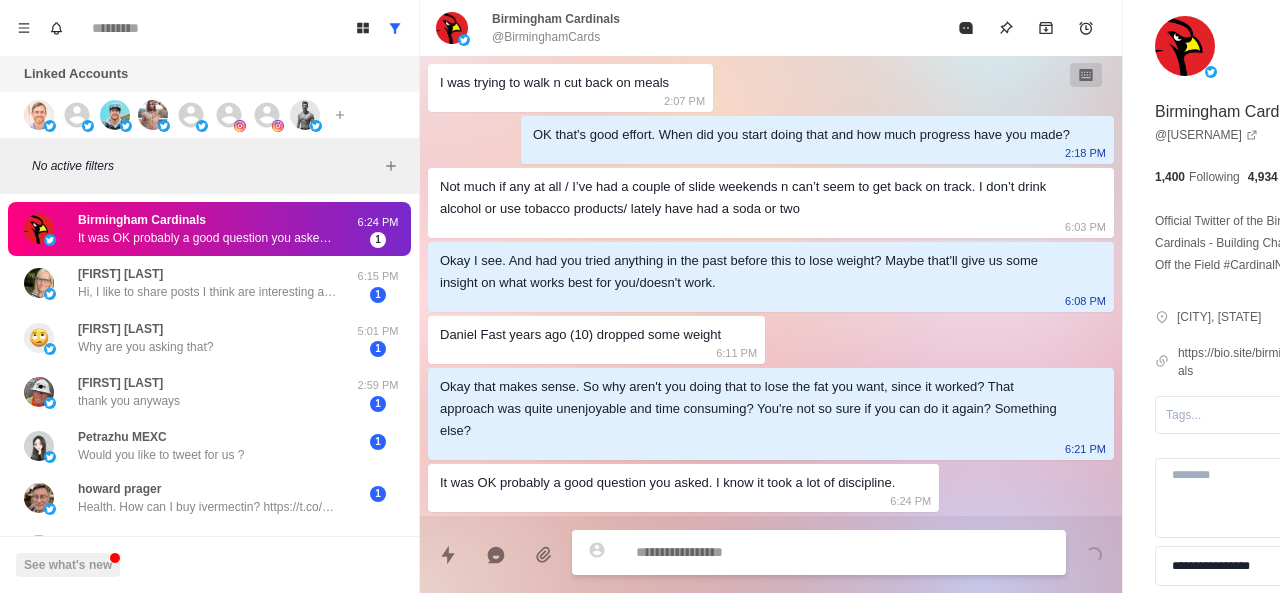 scroll, scrollTop: 0, scrollLeft: 0, axis: both 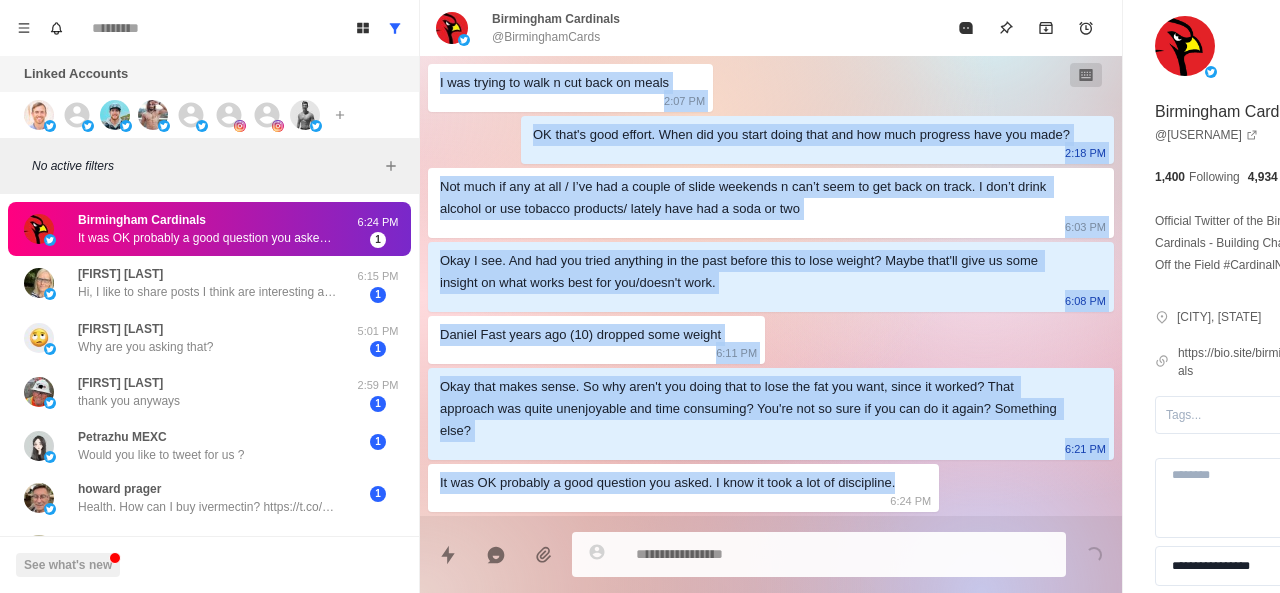 drag, startPoint x: 441, startPoint y: 296, endPoint x: 948, endPoint y: 484, distance: 540.73376 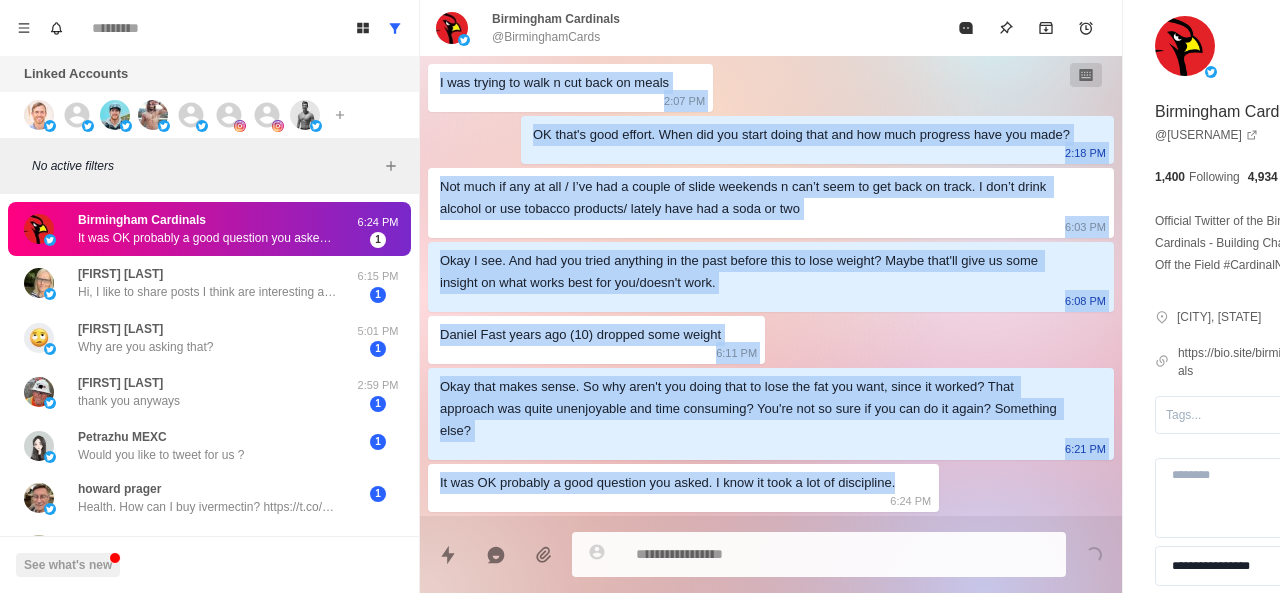 click on "Cool, here’s my calendar link for you to pick a time that’s easiest for you: [TIME] [MONTH] [DAY] Sure, here you go:  [URL] [TIME] You're welcome. Sounds like a good effort  [TIME] [MONTH] [DAY] Sure, here you go:  [URL] [TIME] Why do you want the guide? Are you trying to lose fat or build muscle? [TIME] [HEIGHT]/ [WEIGHT] [AGE] yrs old
Love to lose fat n build muscle
Goal [HEIGHT] [WEIGHT] [TIME] [MONTH] [DAY] No problem. Cool, so what have you tried so far with your diet and training to get to [WEIGHT]? [TIME] [MONTH] [DAY] Still with me?  [TIME] [MONTH] [DAY] Btw, I made a video about the common signs someone has poor metabolic health and 8 ways to fix it fast  [TIME] Would you like me to send you it? No worries if not  [TIME] Yes please [TIME] youtu.be/[URL] [TIME] Here you go [TIME] What are you currently doing with your diet and training to get to [WEIGHT]?  [TIME] If you don’t mind me asking [TIME] [MONTH] [DAY] I was trying to walk n cut back on meals [TIME] [TIME] [TIME]" at bounding box center [771, -306] 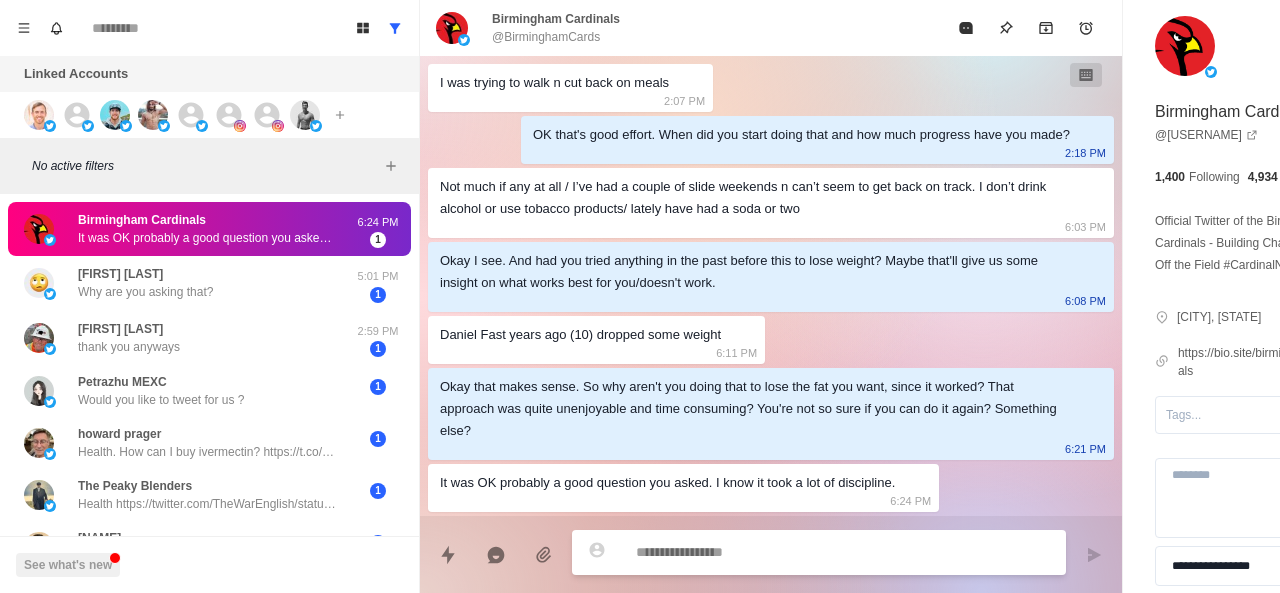 click at bounding box center (785, 552) 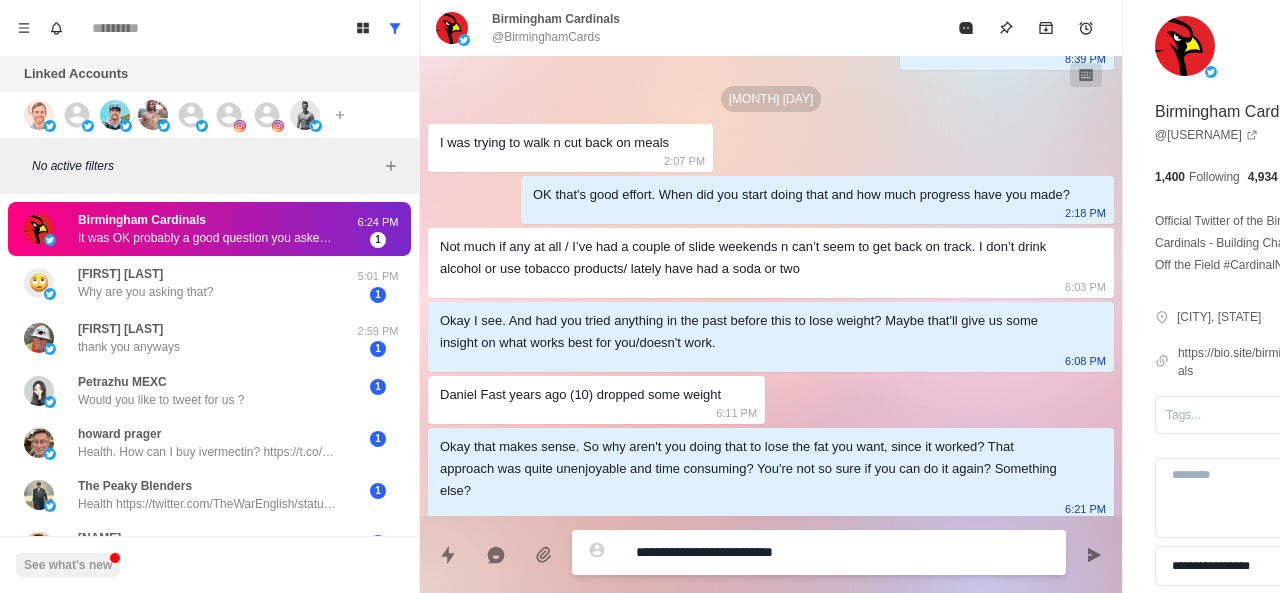 scroll, scrollTop: 1250, scrollLeft: 0, axis: vertical 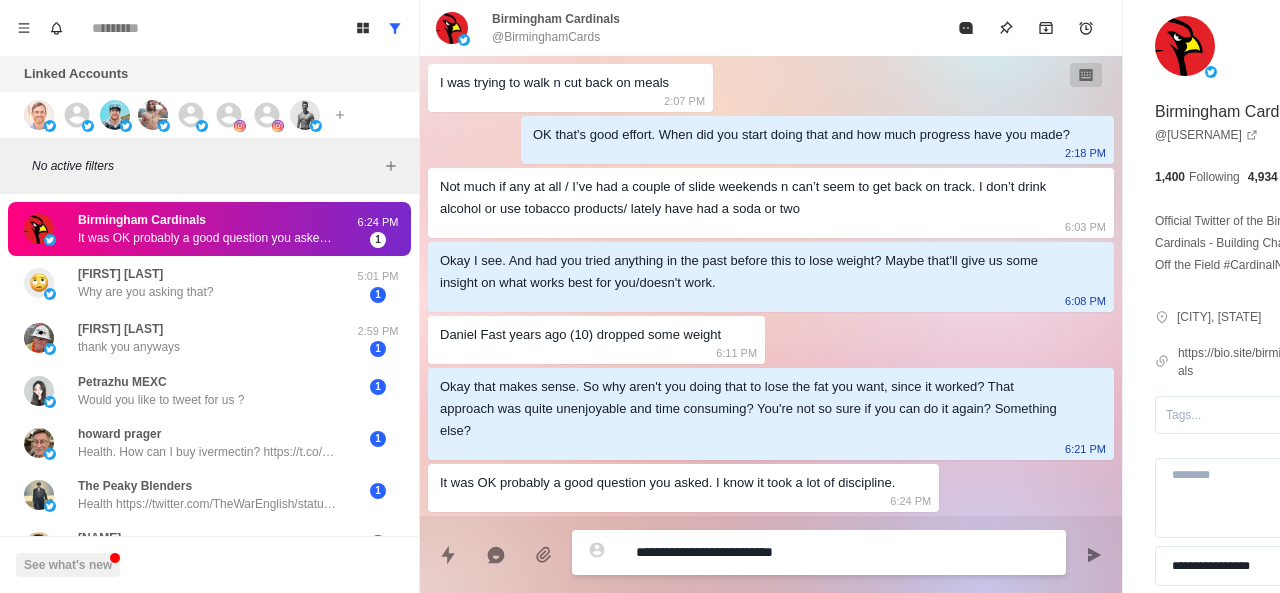 click on "**********" at bounding box center [785, 552] 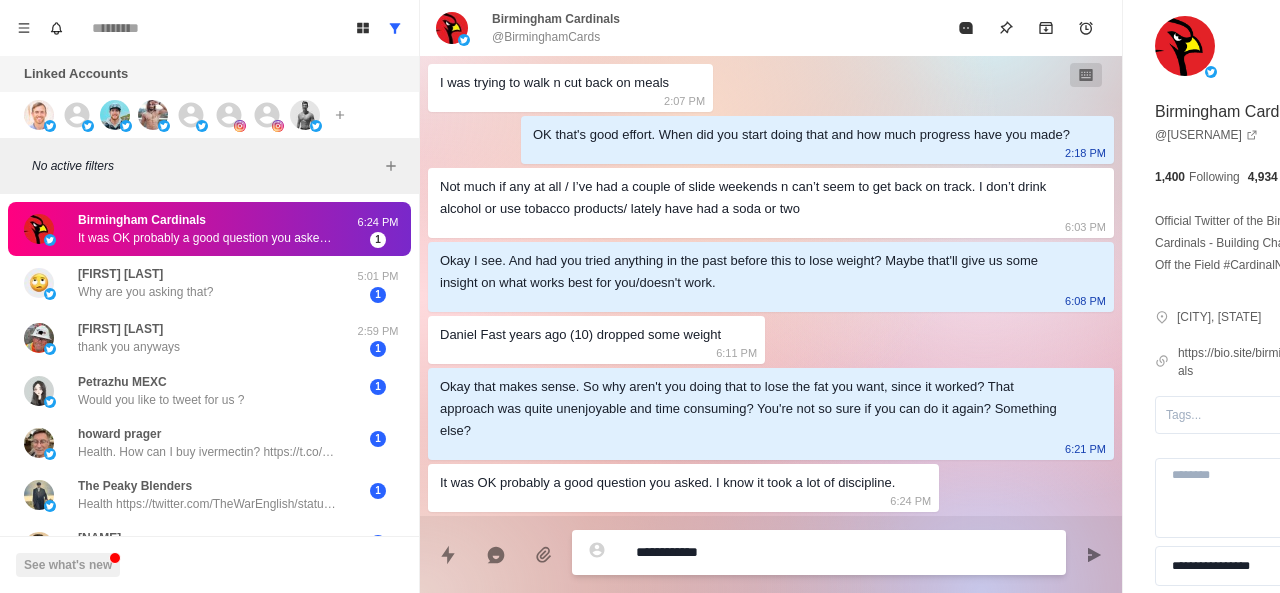paste on "**********" 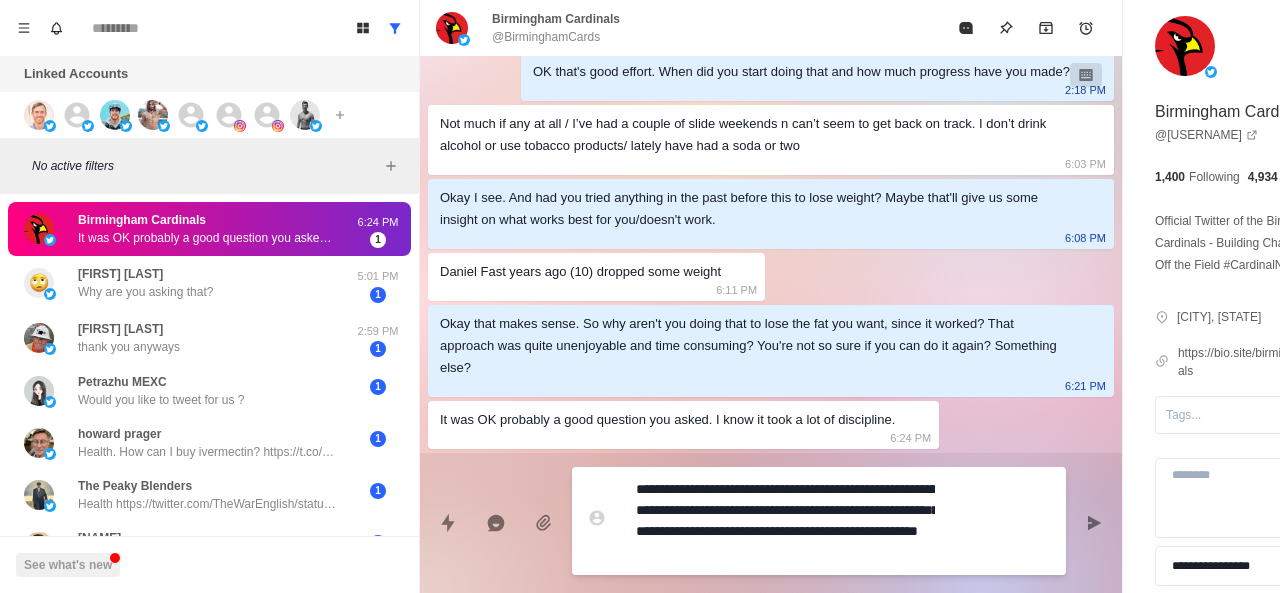 scroll, scrollTop: 16, scrollLeft: 0, axis: vertical 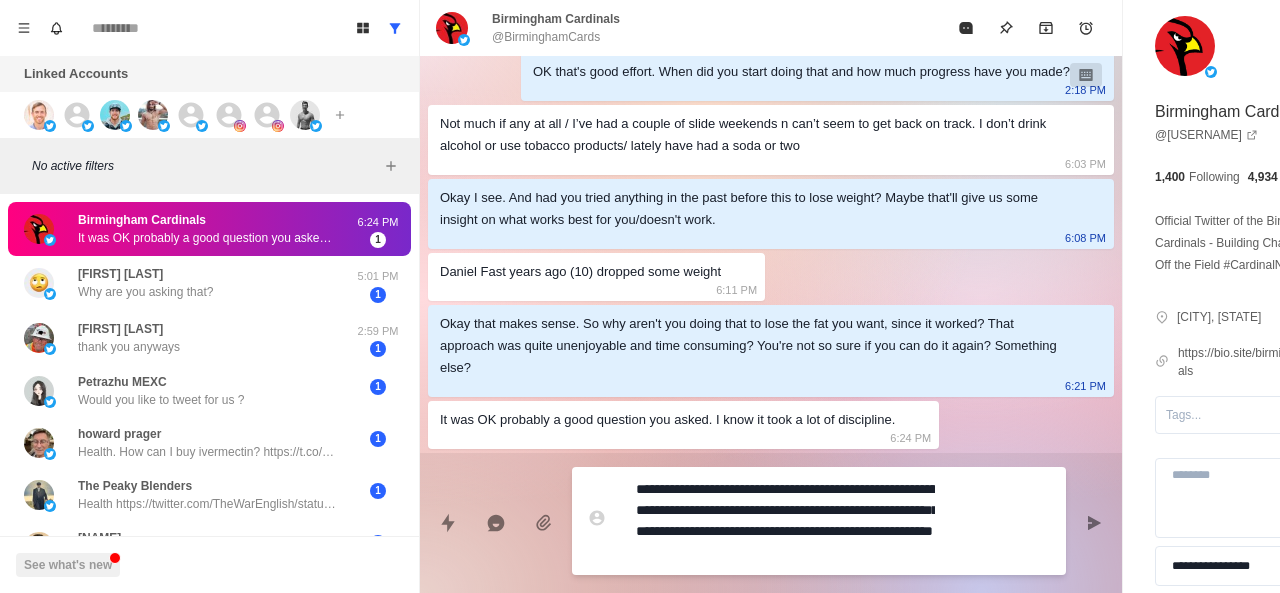 click on "**********" at bounding box center [785, 521] 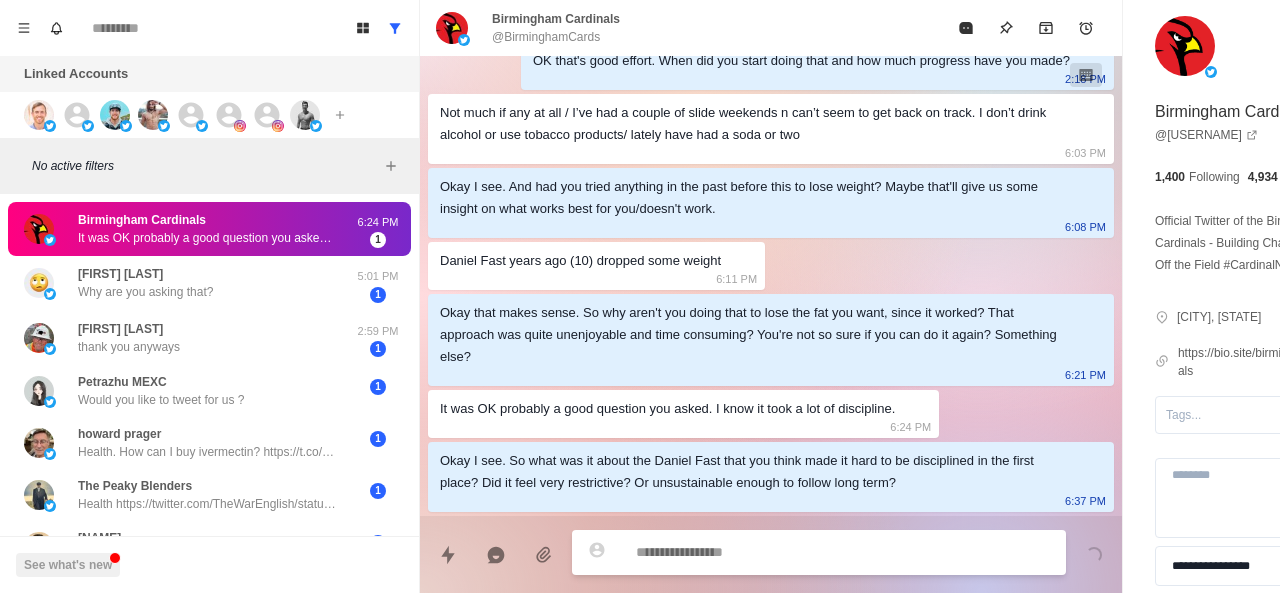 scroll, scrollTop: 1346, scrollLeft: 0, axis: vertical 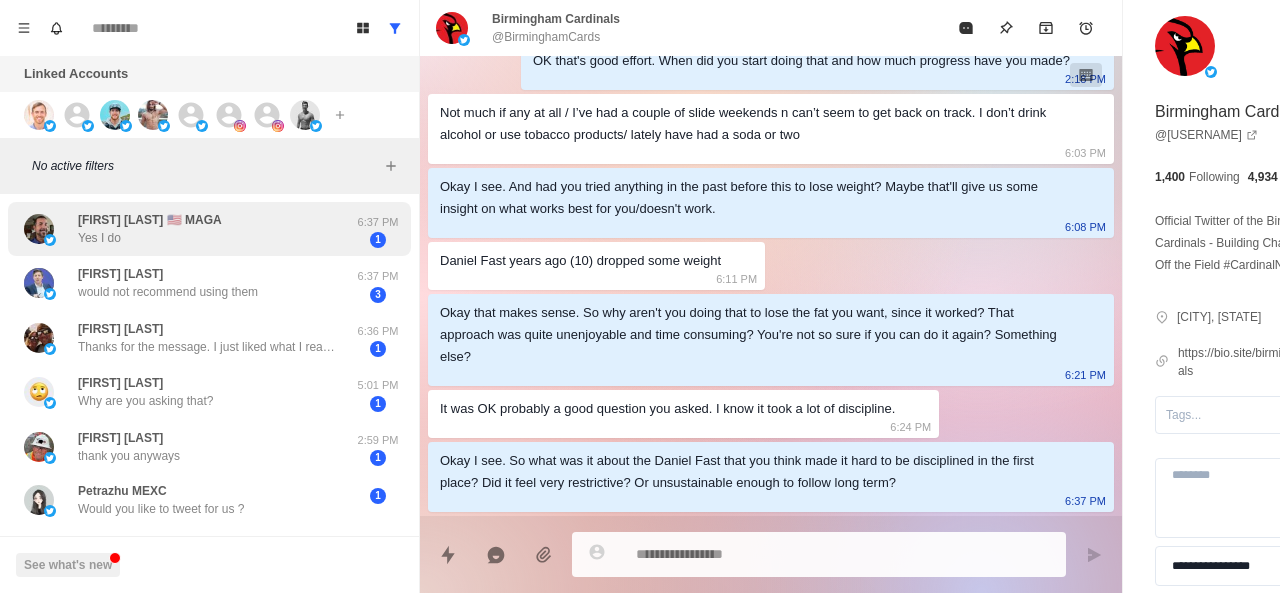 click on "[NAME] 🇺🇸 MAGA Yes I do" at bounding box center (188, 229) 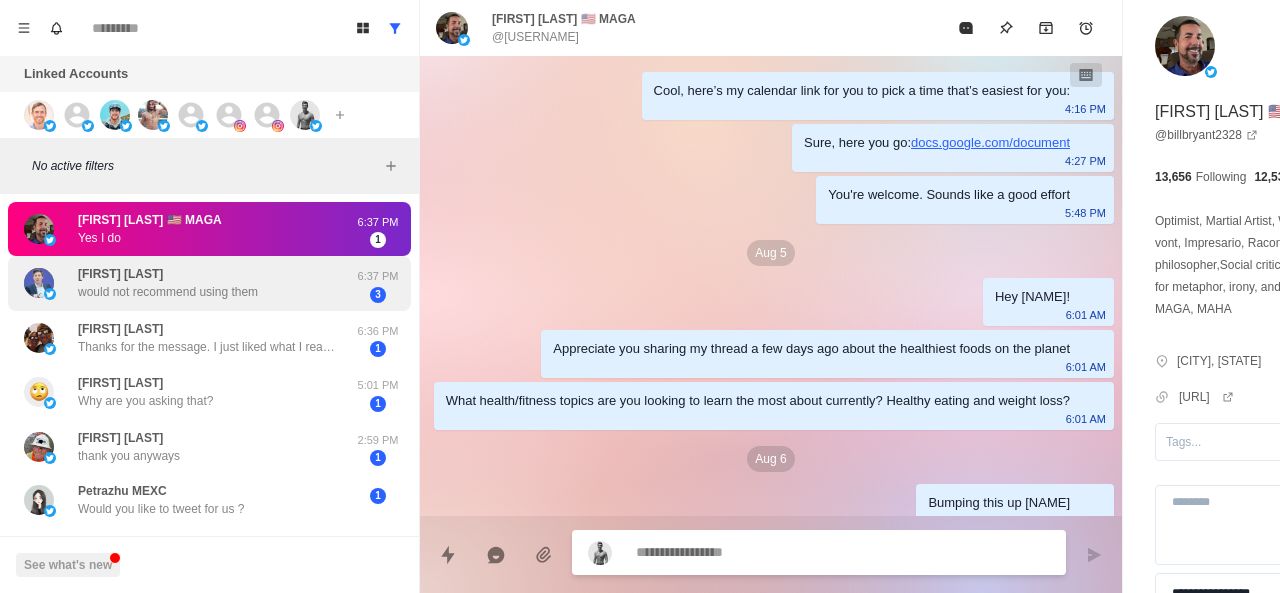scroll, scrollTop: 996, scrollLeft: 0, axis: vertical 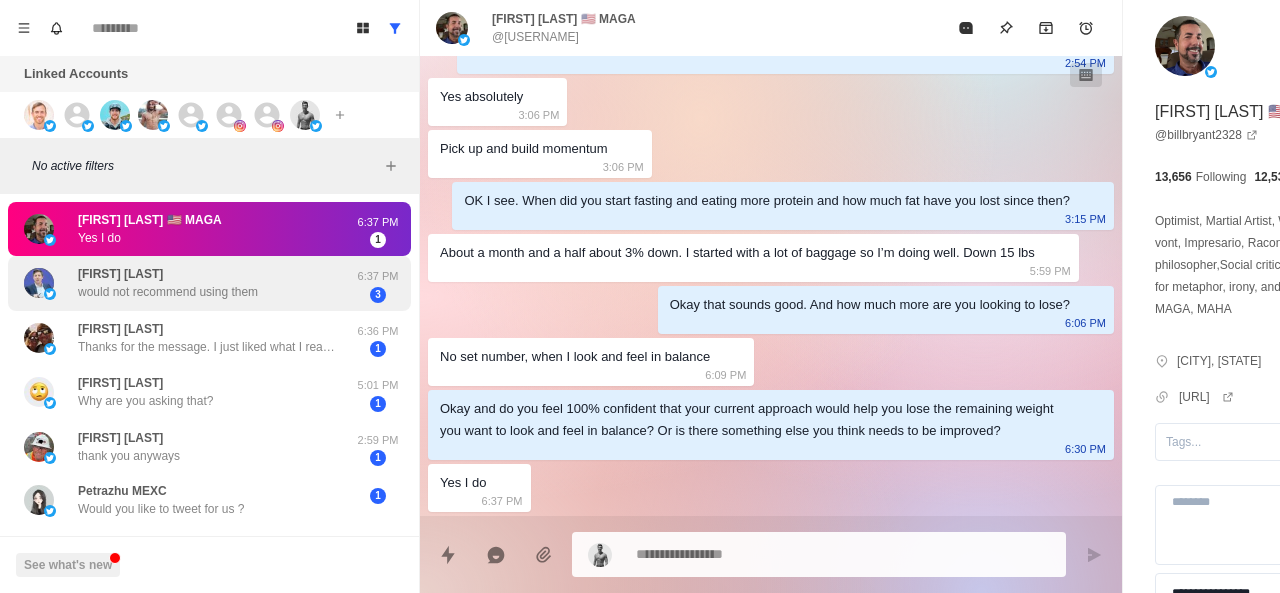 click on "[FIRST] [LAST] would not recommend using them [TIME] [NUMBER]" at bounding box center (209, 283) 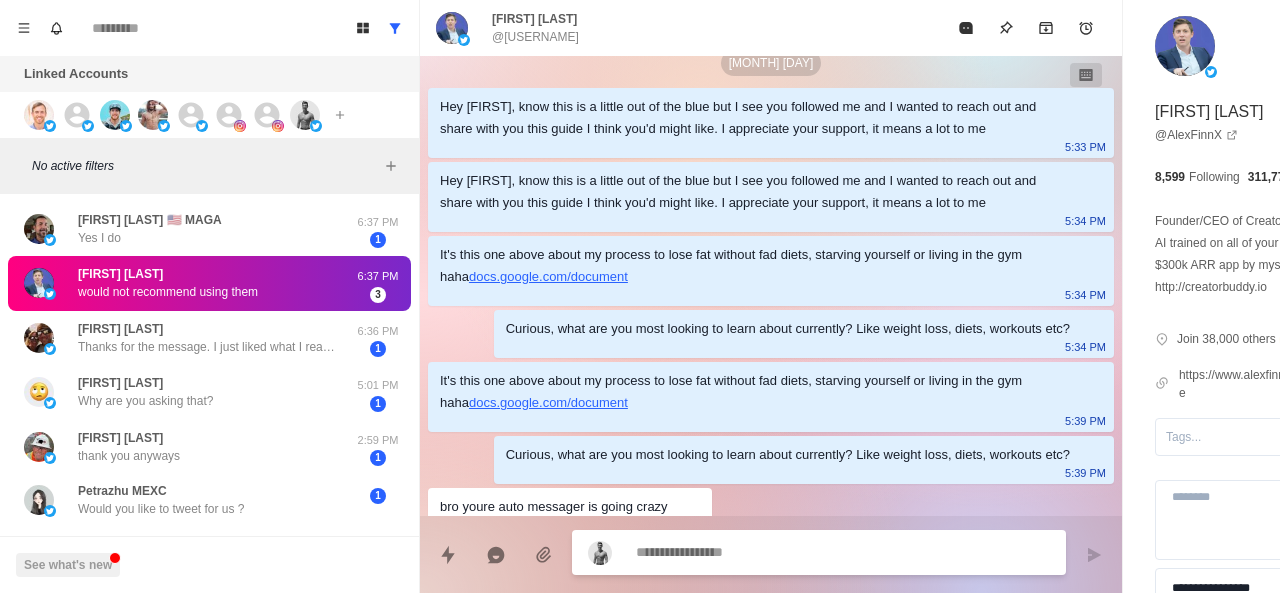 scroll, scrollTop: 406, scrollLeft: 0, axis: vertical 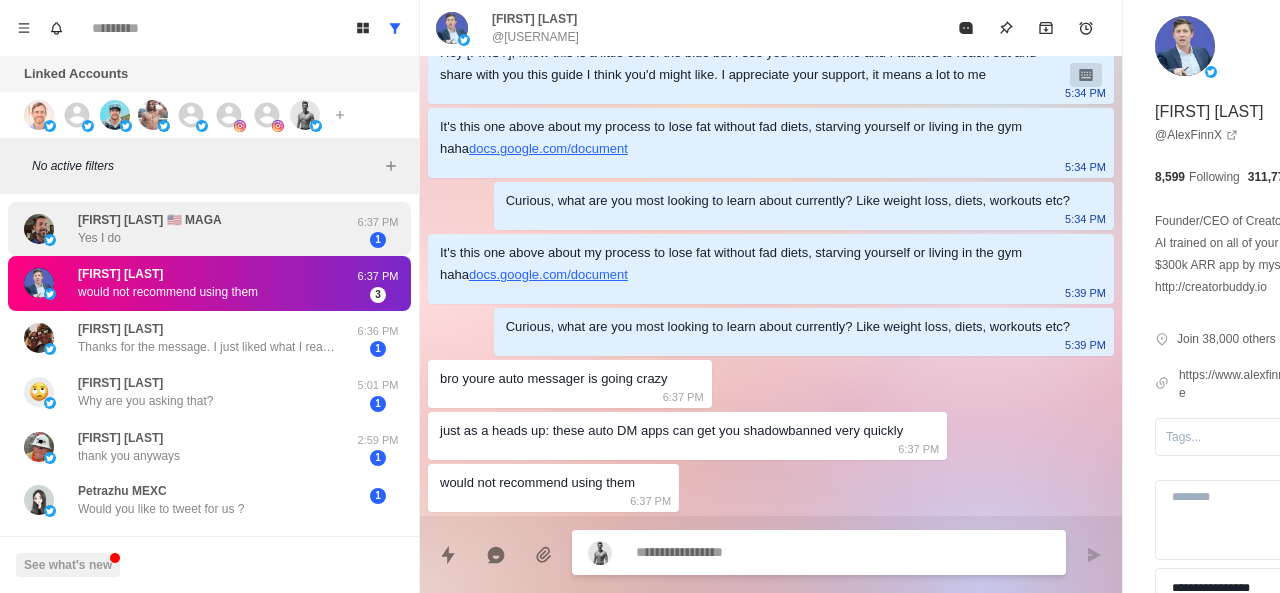 click on "[NAME] 🇺🇸 MAGA Yes I do" at bounding box center [188, 229] 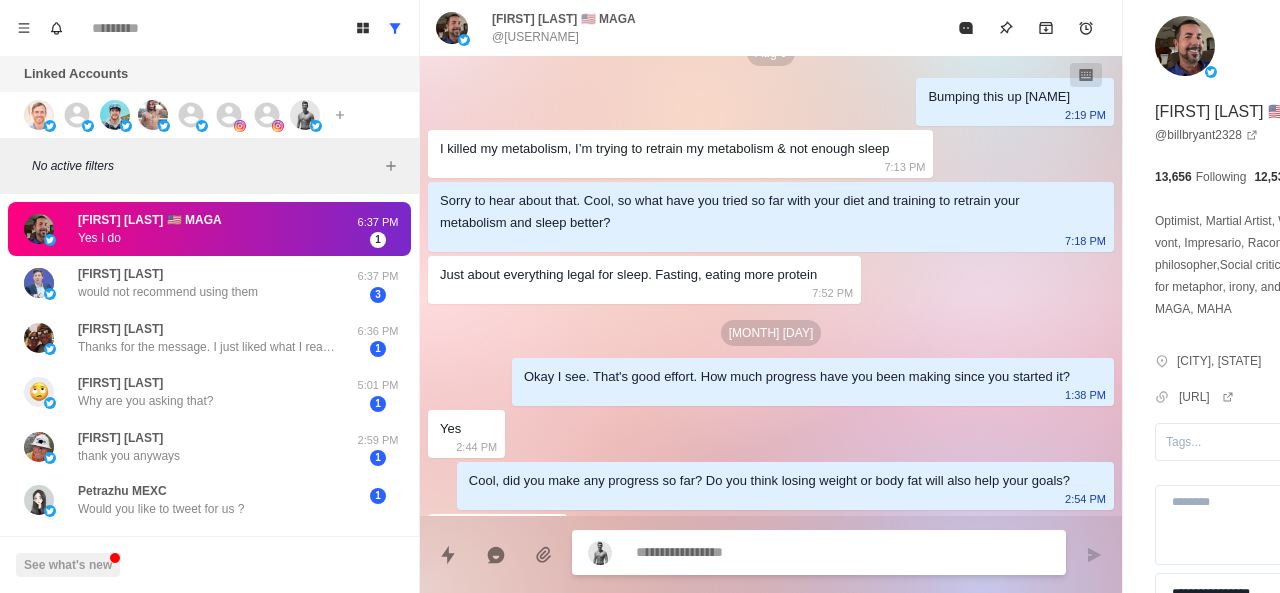 scroll, scrollTop: 996, scrollLeft: 0, axis: vertical 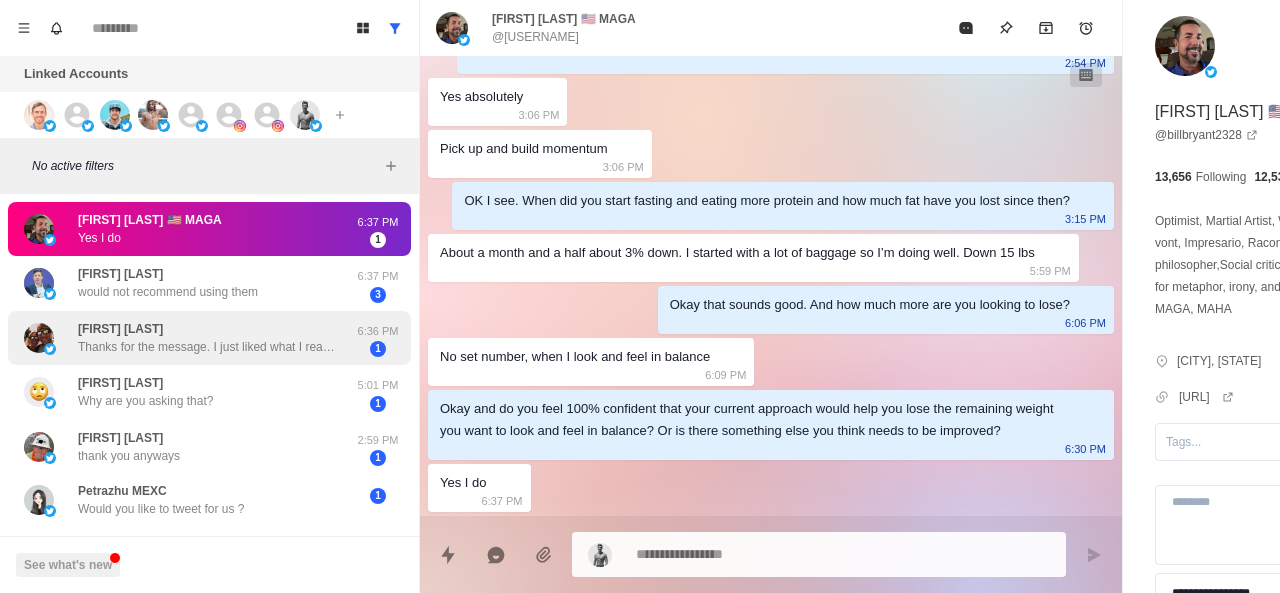 click on "[FIRST] Thanks for the message.  I just liked what I read from you and followed to keep up with your posts.  Thank you." at bounding box center (208, 338) 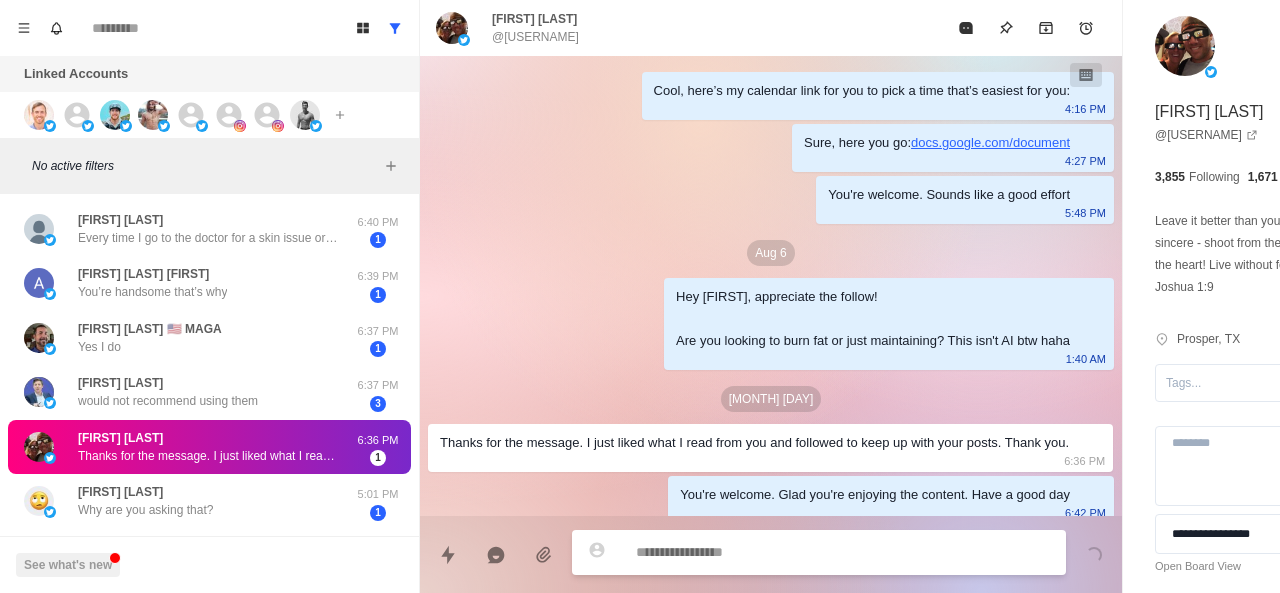 scroll, scrollTop: 34, scrollLeft: 0, axis: vertical 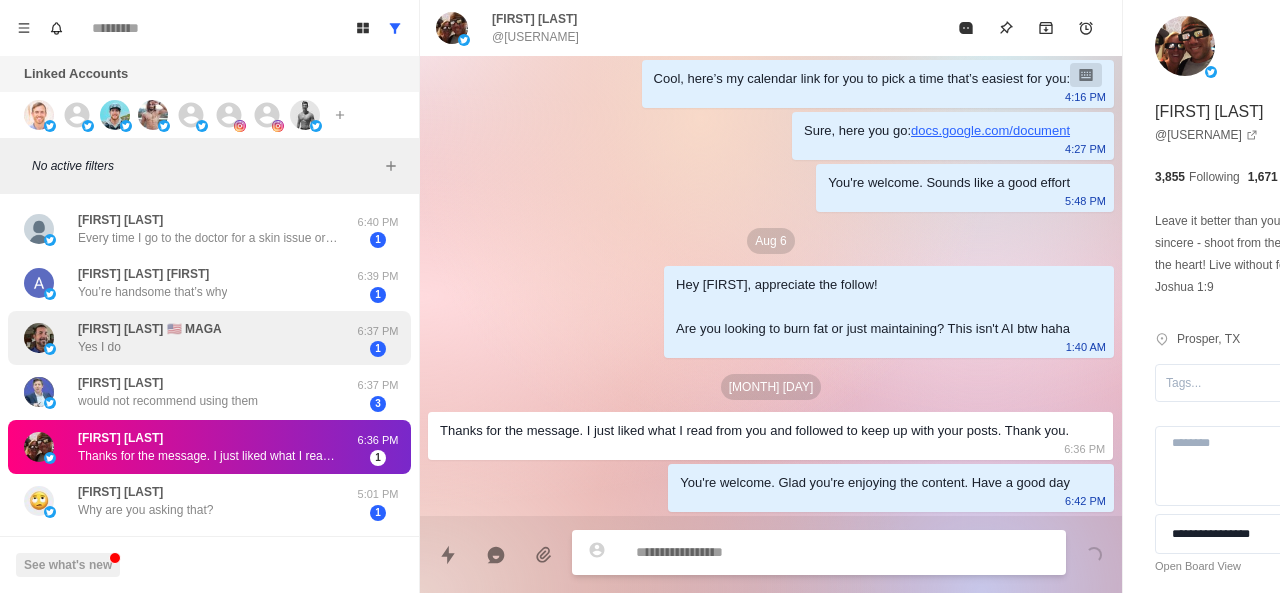 click on "[FIRST] [LAST] 🇺🇸 MAGA" at bounding box center (150, 329) 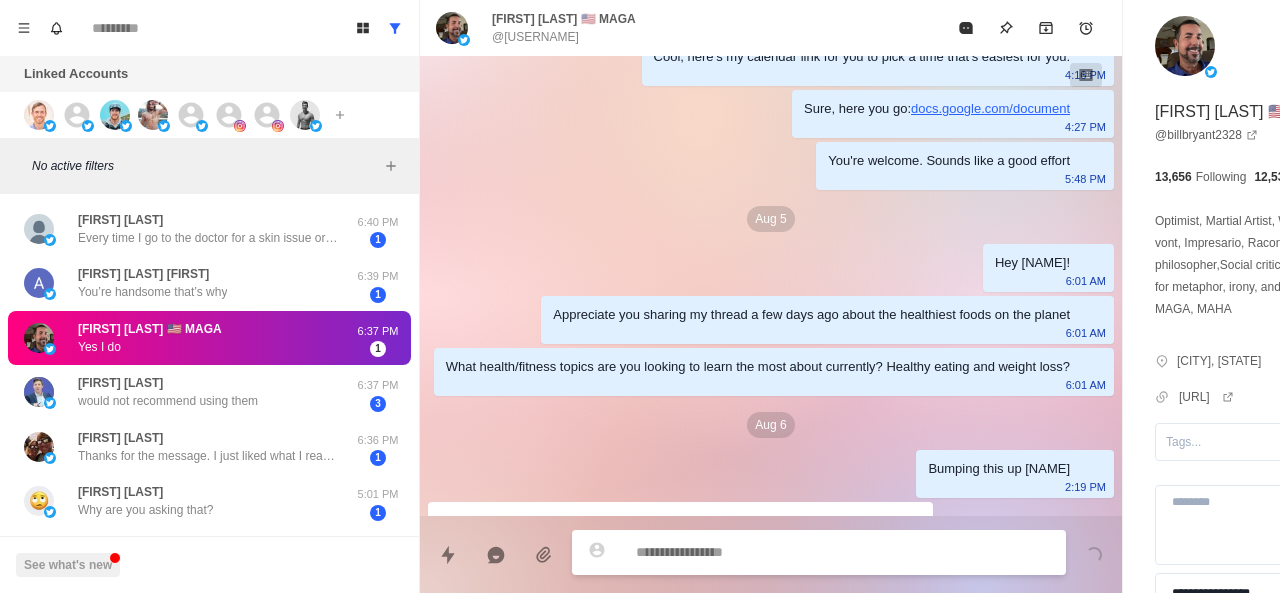scroll, scrollTop: 996, scrollLeft: 0, axis: vertical 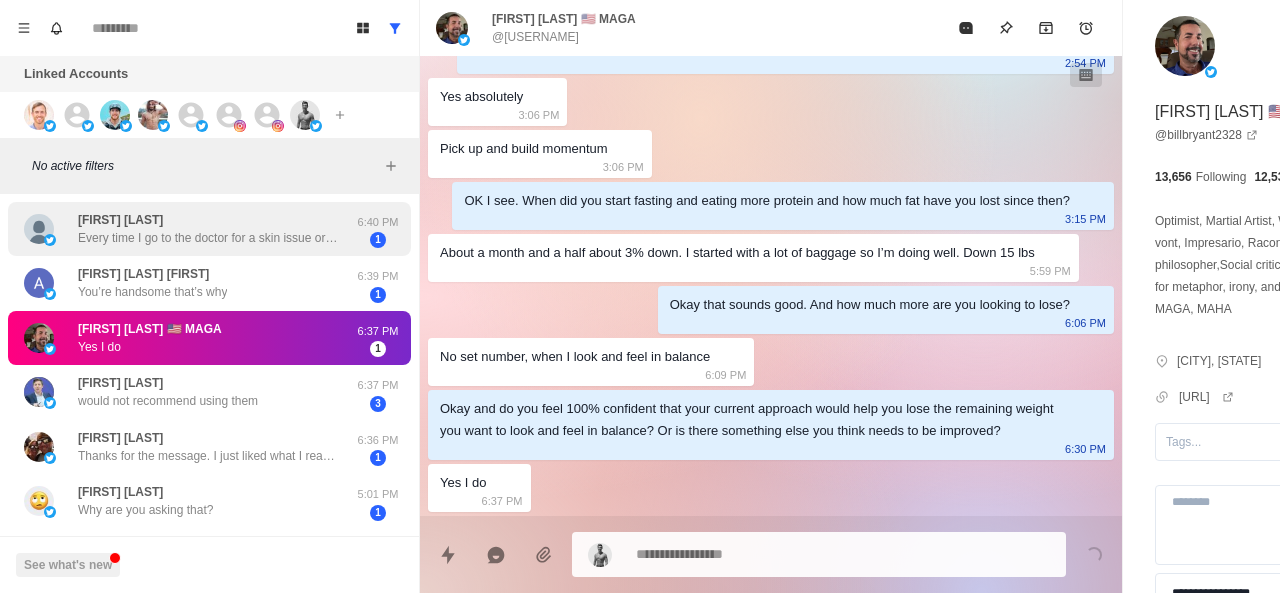 click on "[FIRST] [LAST]" at bounding box center (120, 220) 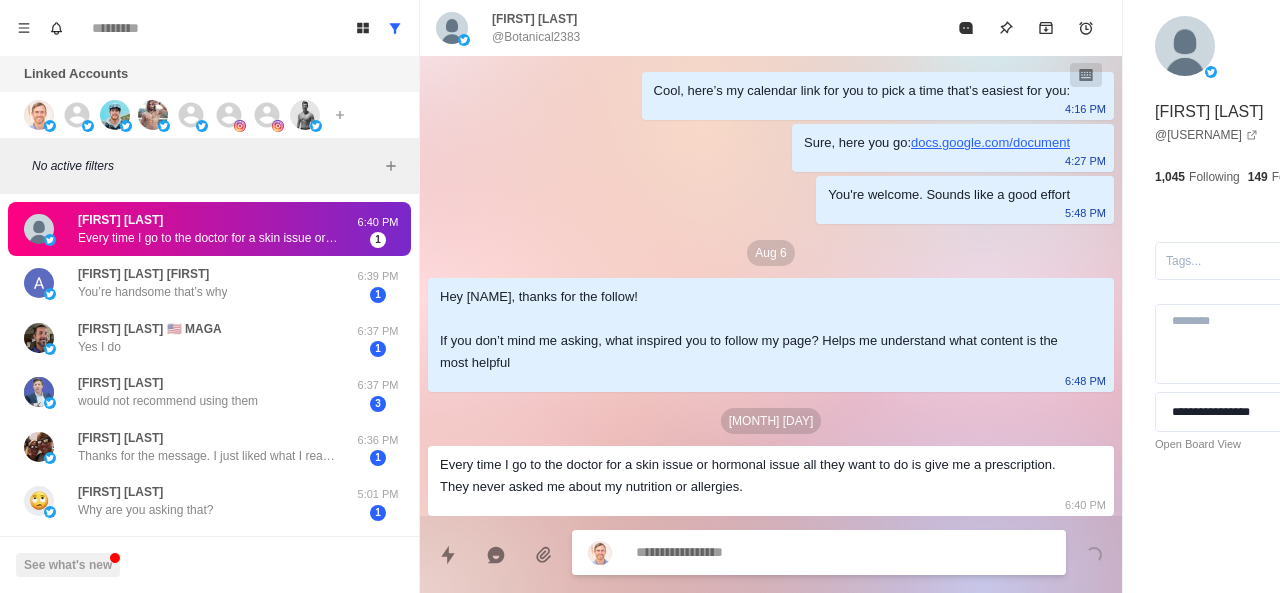 scroll, scrollTop: 4, scrollLeft: 0, axis: vertical 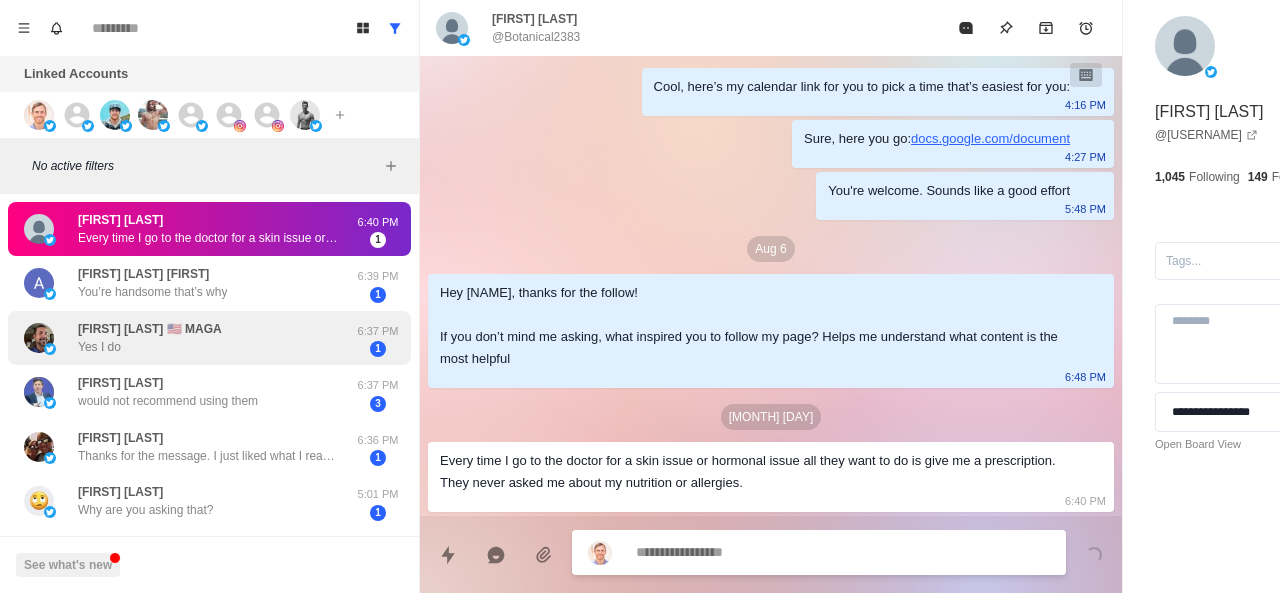 click on "[NAME] 🇺🇸 MAGA Yes I do" at bounding box center [150, 338] 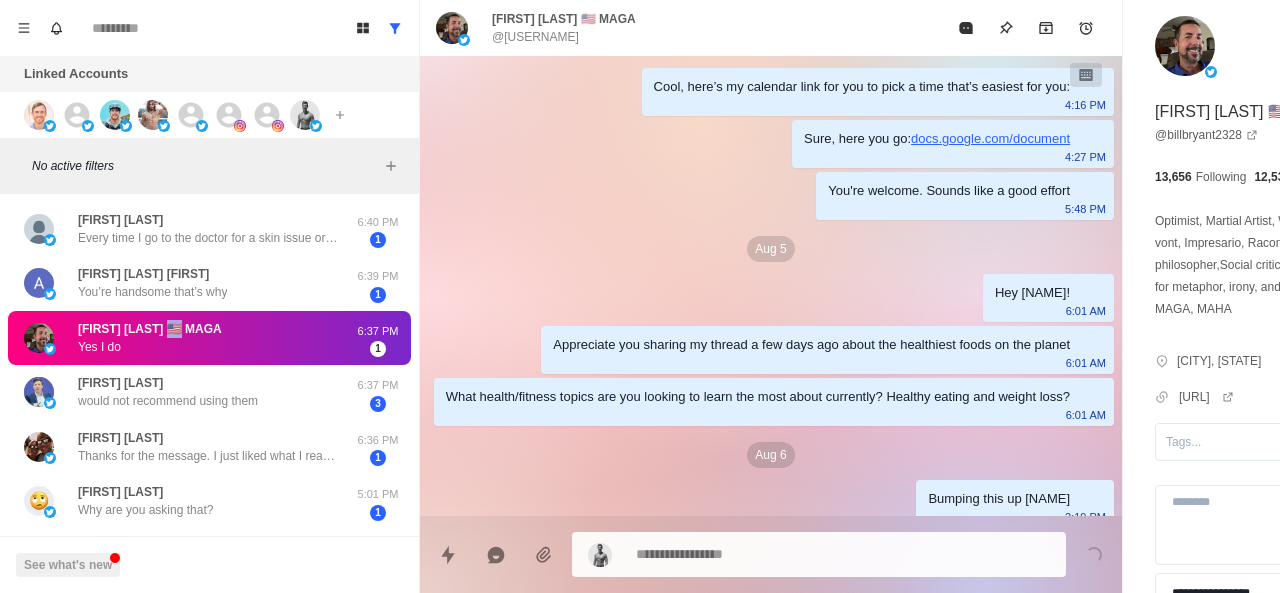 click on "[NAME] 🇺🇸 MAGA Yes I do" at bounding box center (150, 338) 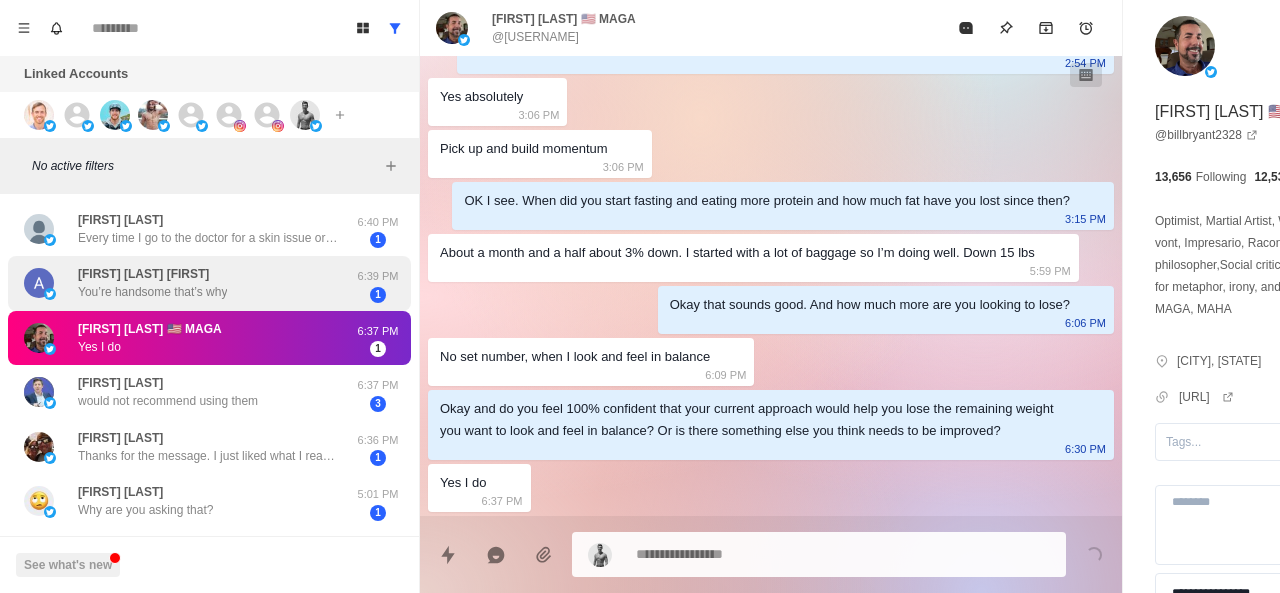 click on "[NAME] You’re handsome that’s why" at bounding box center [188, 283] 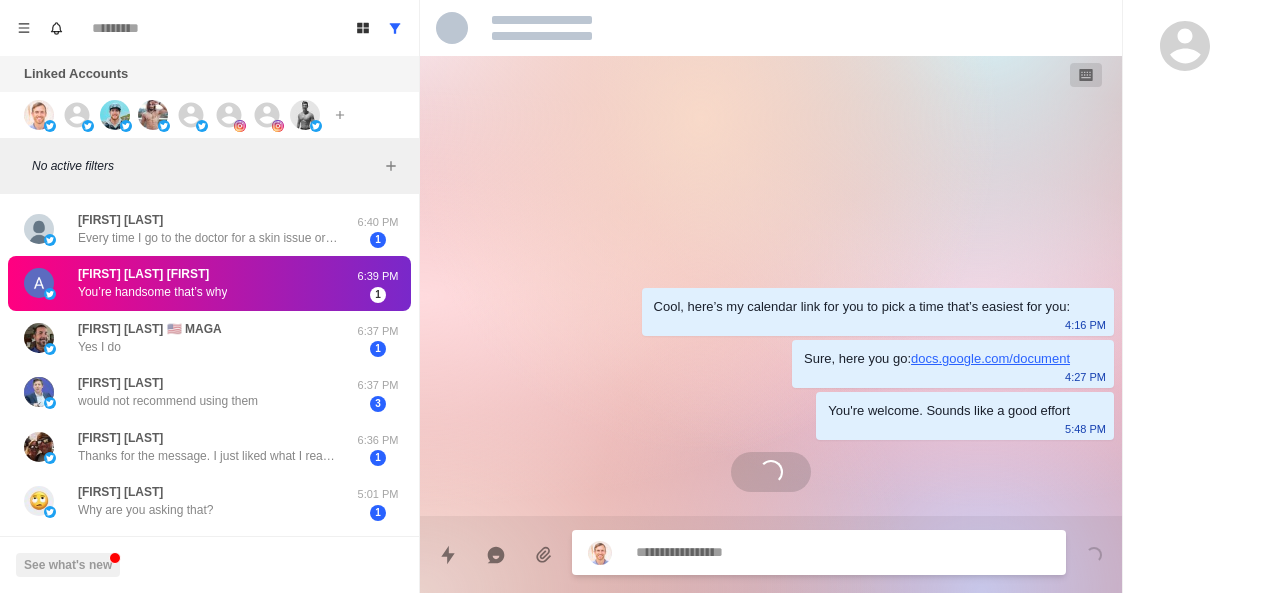 scroll, scrollTop: 0, scrollLeft: 0, axis: both 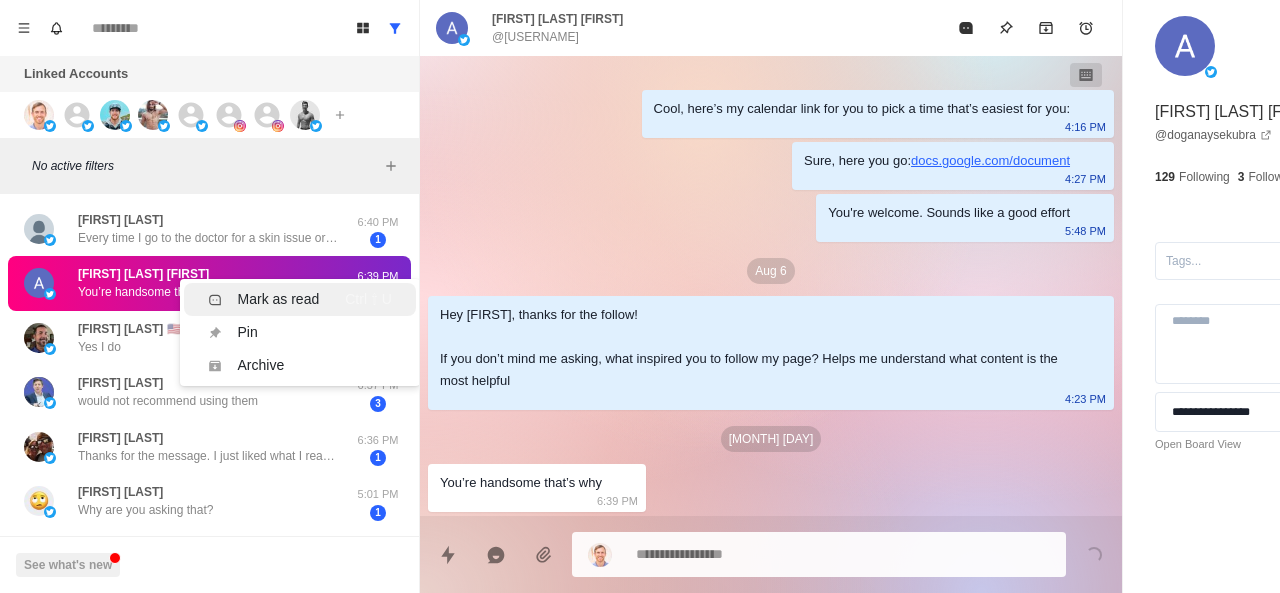 click on "Mark as read Ctrl ⇧ U" at bounding box center (300, 299) 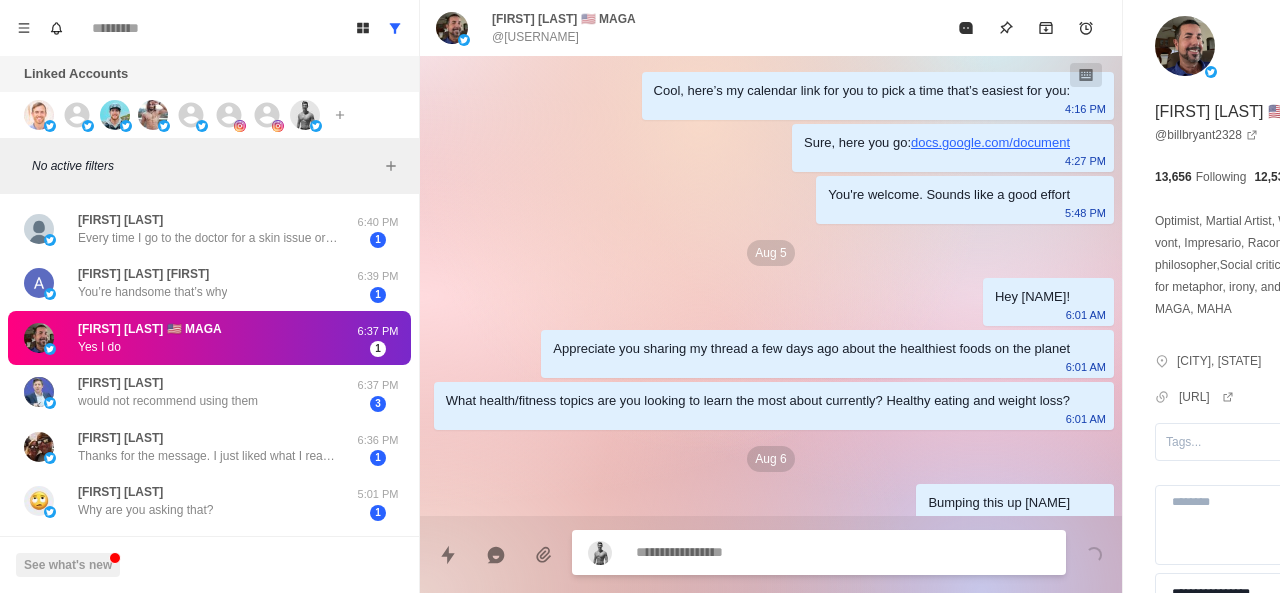 scroll, scrollTop: 996, scrollLeft: 0, axis: vertical 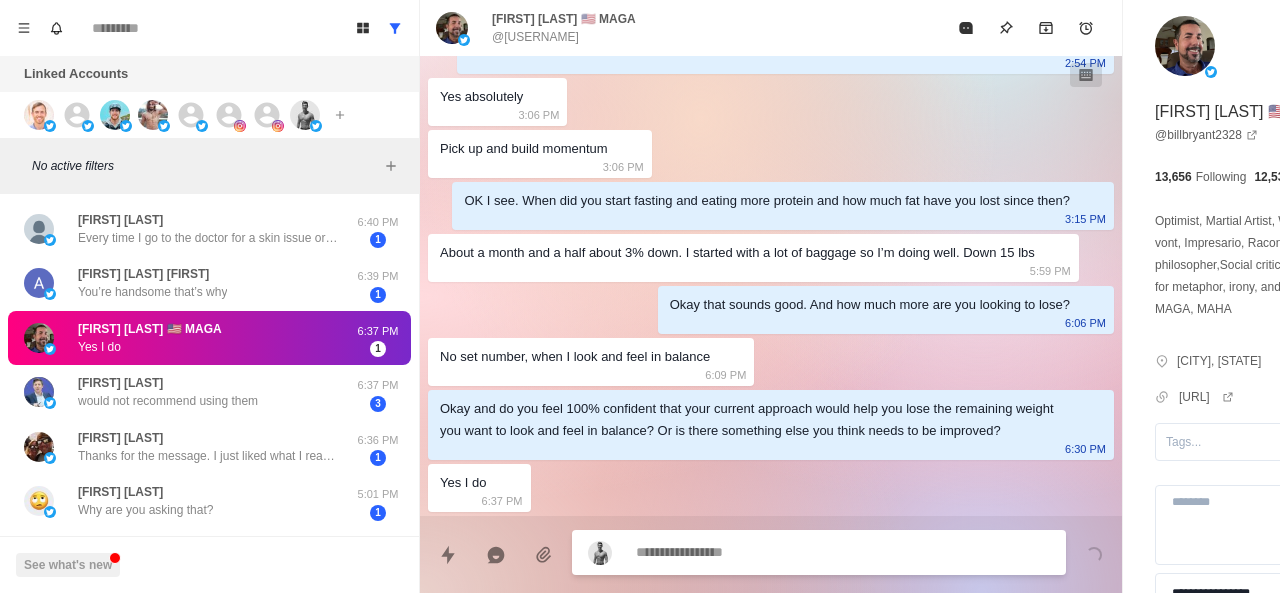 click on "[FIRST] [LAST] 🇺🇸 MAGA" at bounding box center (150, 329) 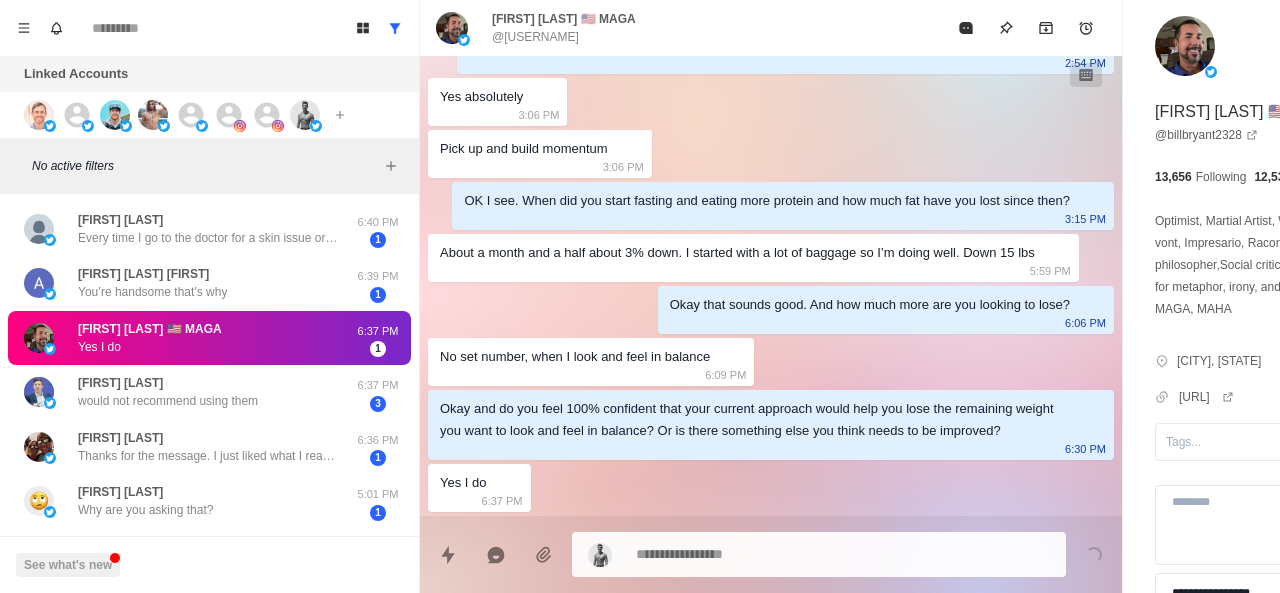 click at bounding box center (785, 554) 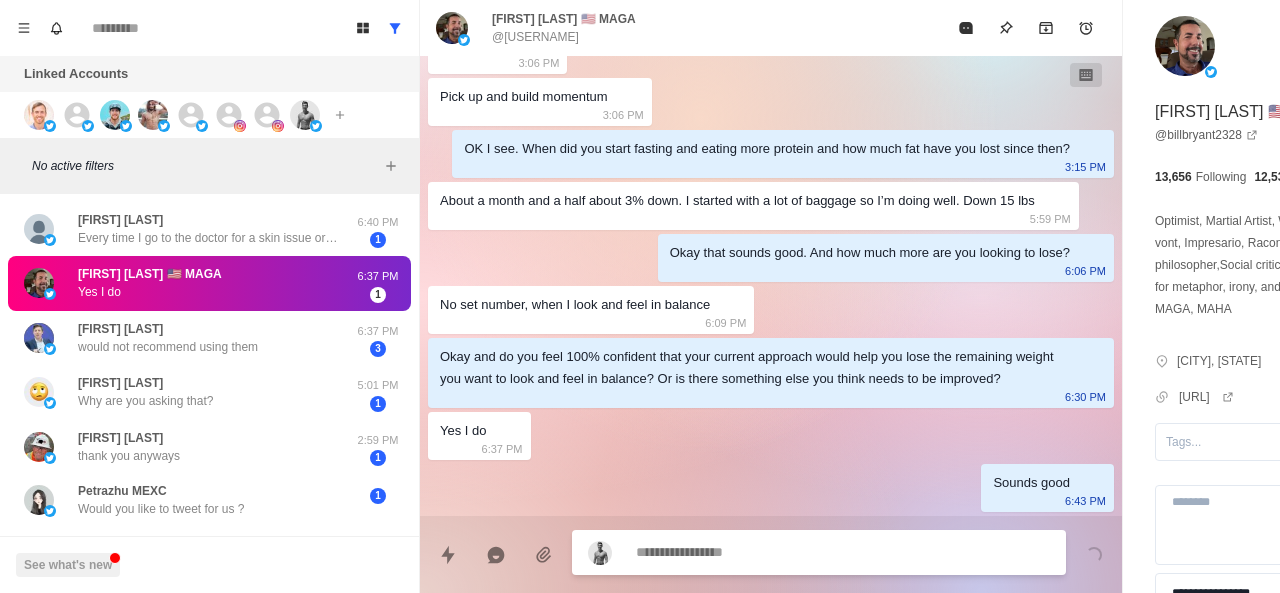 scroll, scrollTop: 1048, scrollLeft: 0, axis: vertical 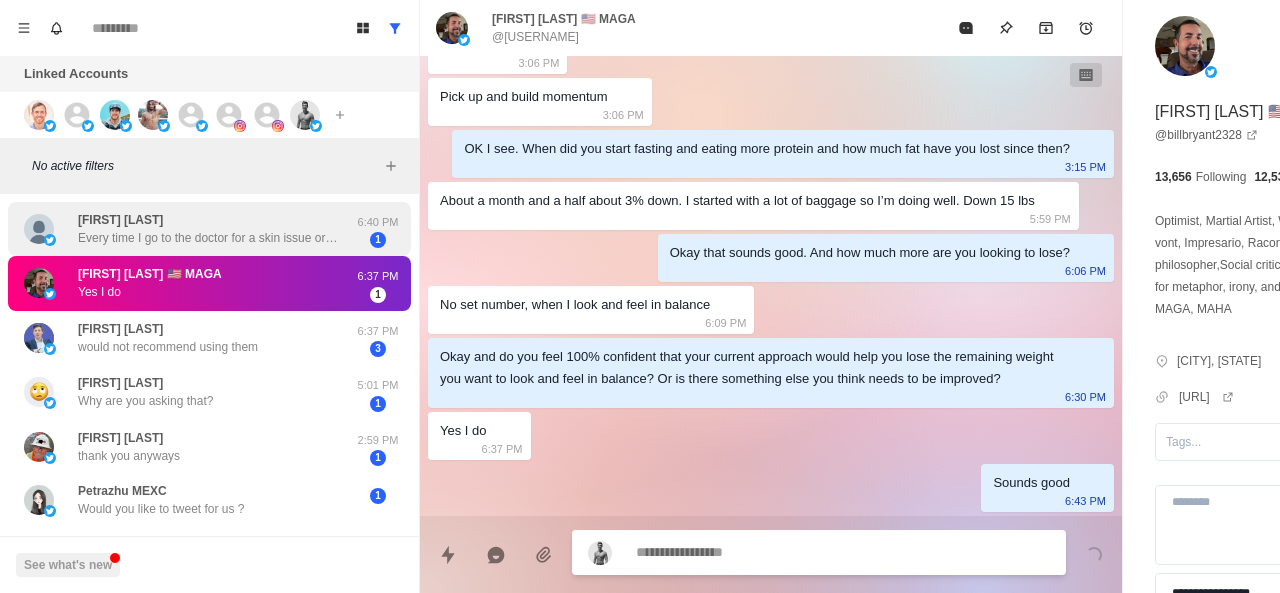 click on "[FIRST] [LAST]" at bounding box center [120, 220] 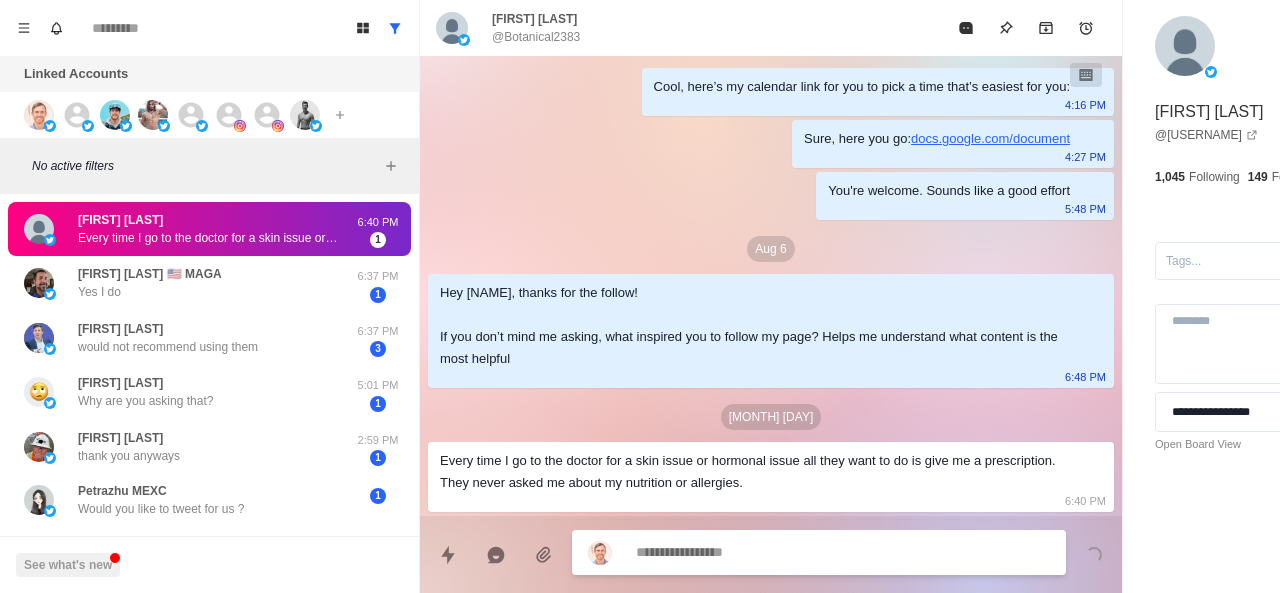scroll, scrollTop: 4, scrollLeft: 0, axis: vertical 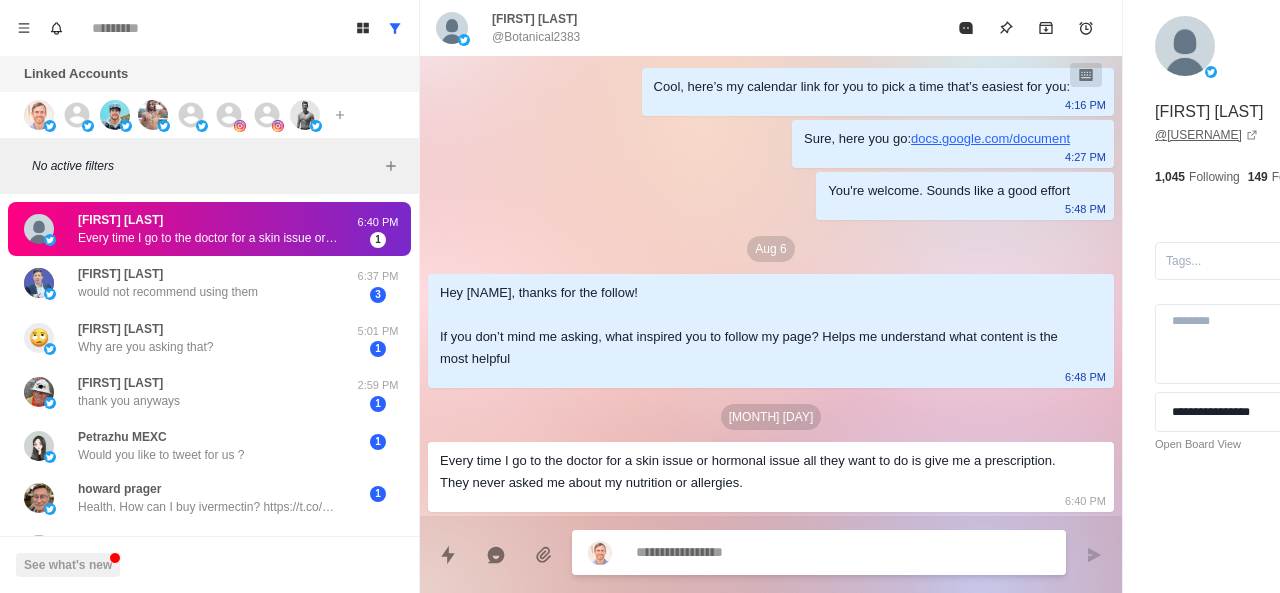 click on "@[USERNAME]" at bounding box center [1206, 135] 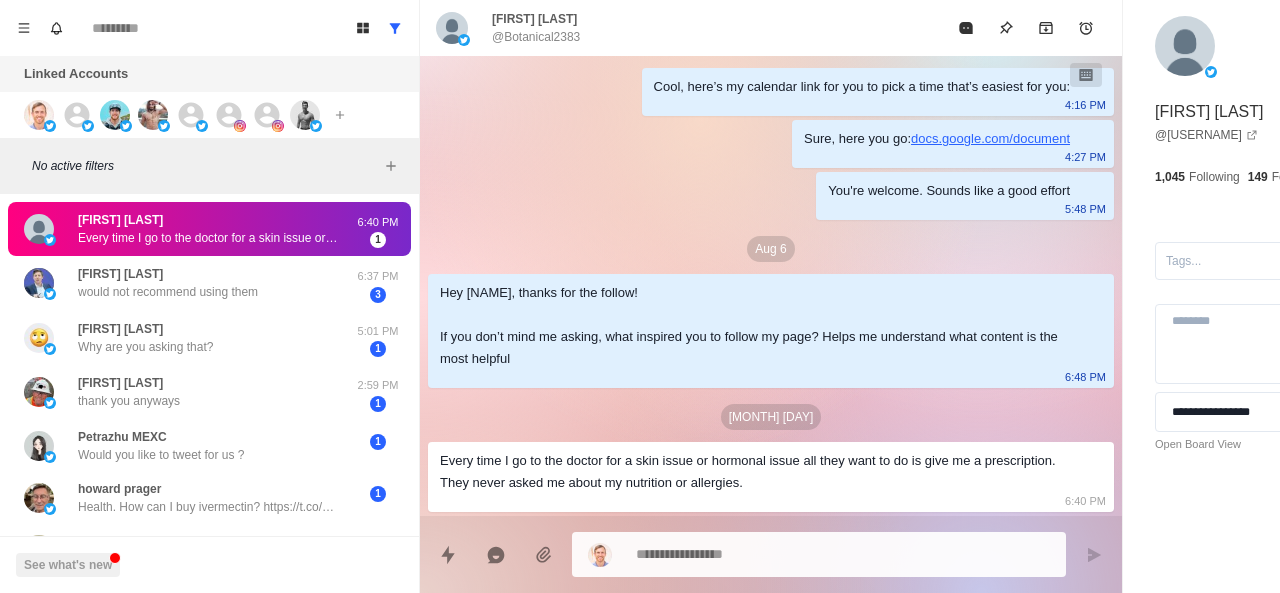 click on "Every time I go to the doctor for a skin issue or hormonal issue all they want to do is give me a prescription. They never asked me about my nutrition or allergies." at bounding box center (755, 472) 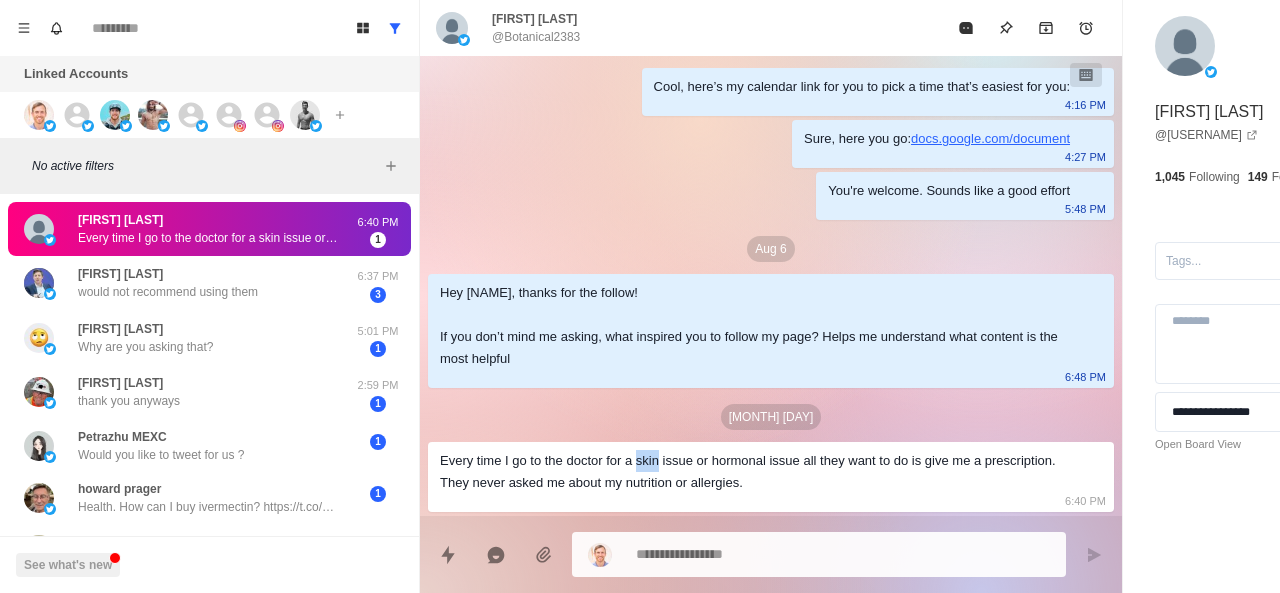 click on "Every time I go to the doctor for a skin issue or hormonal issue all they want to do is give me a prescription. They never asked me about my nutrition or allergies." at bounding box center [755, 472] 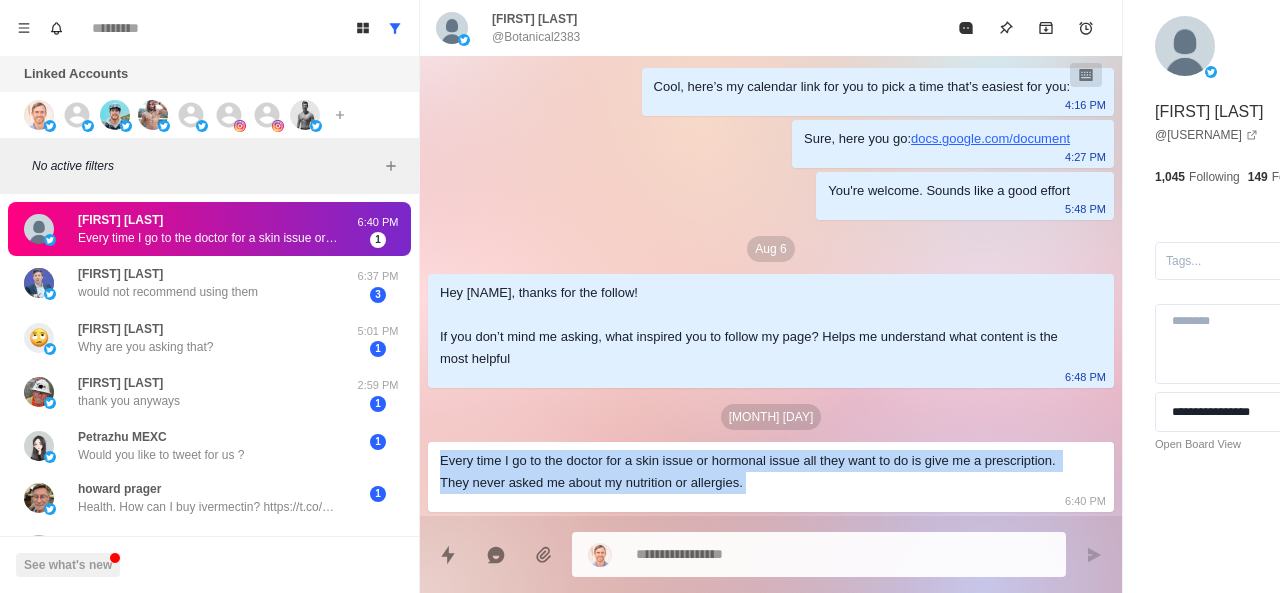 click on "Every time I go to the doctor for a skin issue or hormonal issue all they want to do is give me a prescription. They never asked me about my nutrition or allergies." at bounding box center [755, 472] 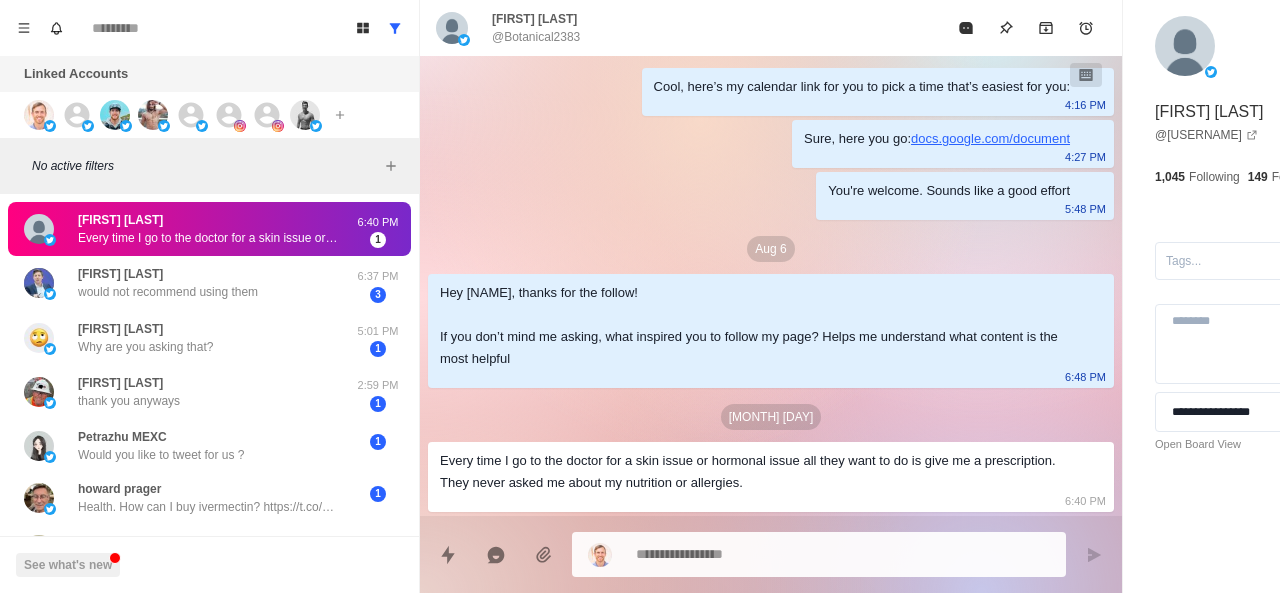click on "[MONTH] [DAY]" at bounding box center [771, 417] 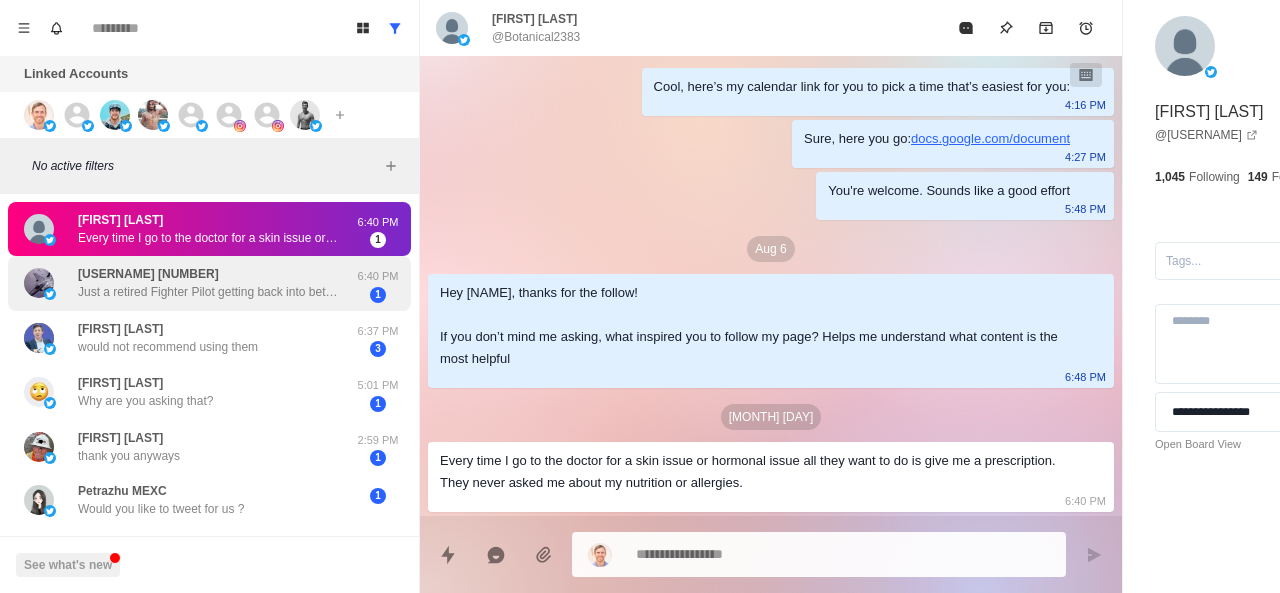 click on "[FIRST] [NUMBER] Just a retired Fighter Pilot getting back into better shape naturally in the gym and garage gym. [TIME] [NUMBER]" at bounding box center (209, 283) 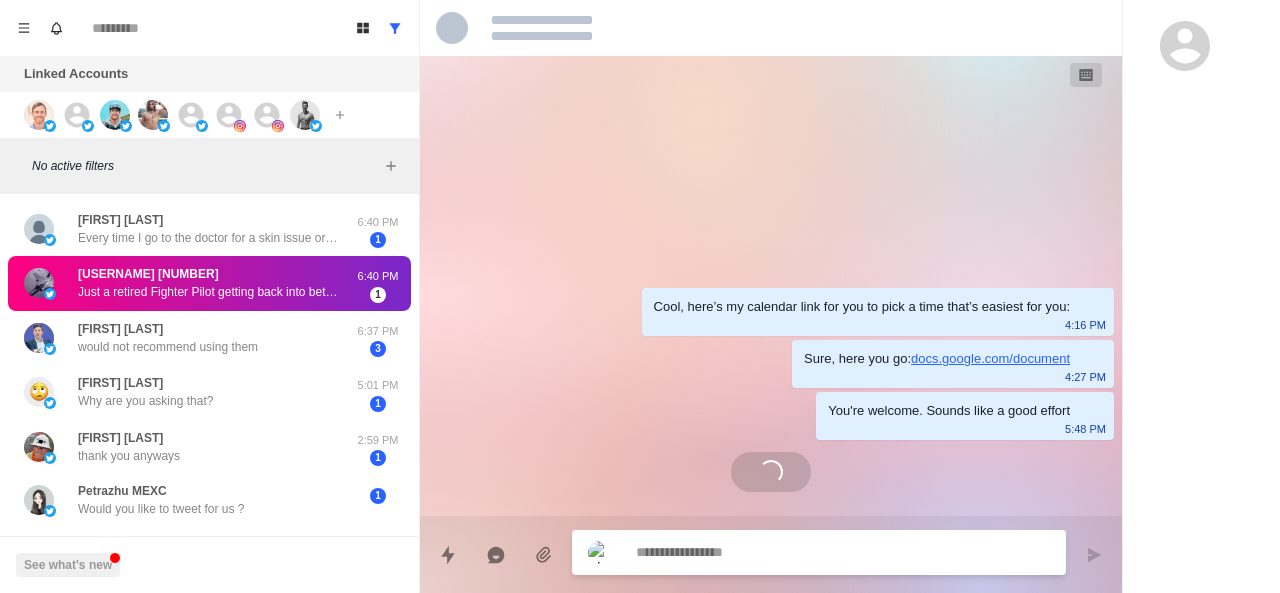 scroll, scrollTop: 0, scrollLeft: 0, axis: both 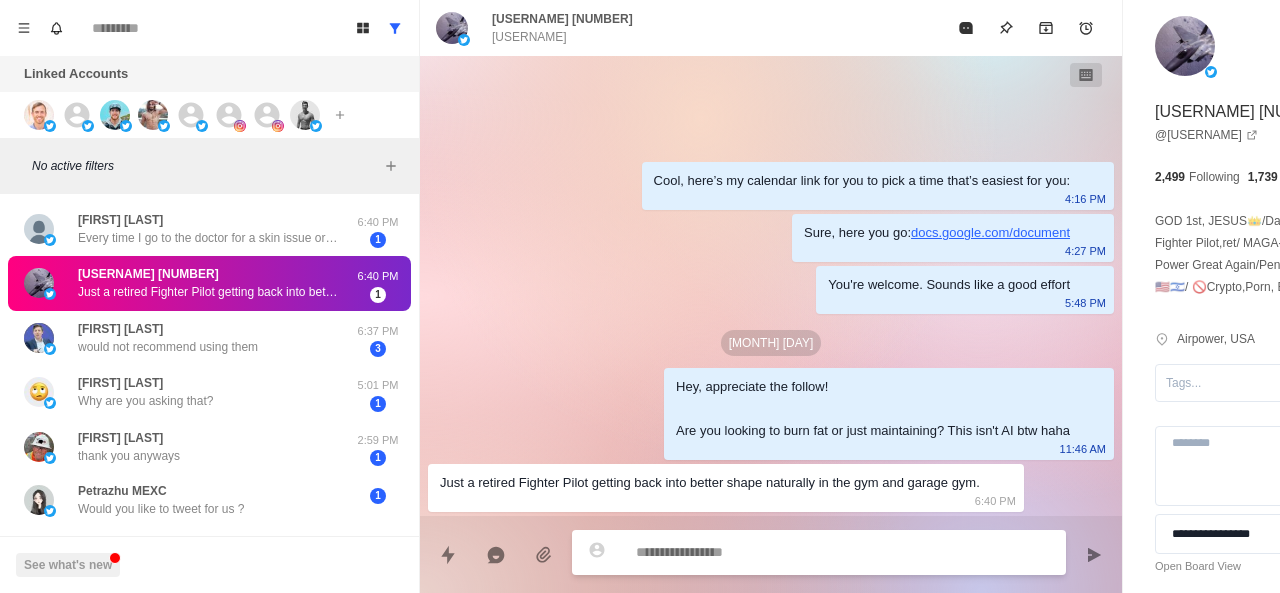 paste on "**********" 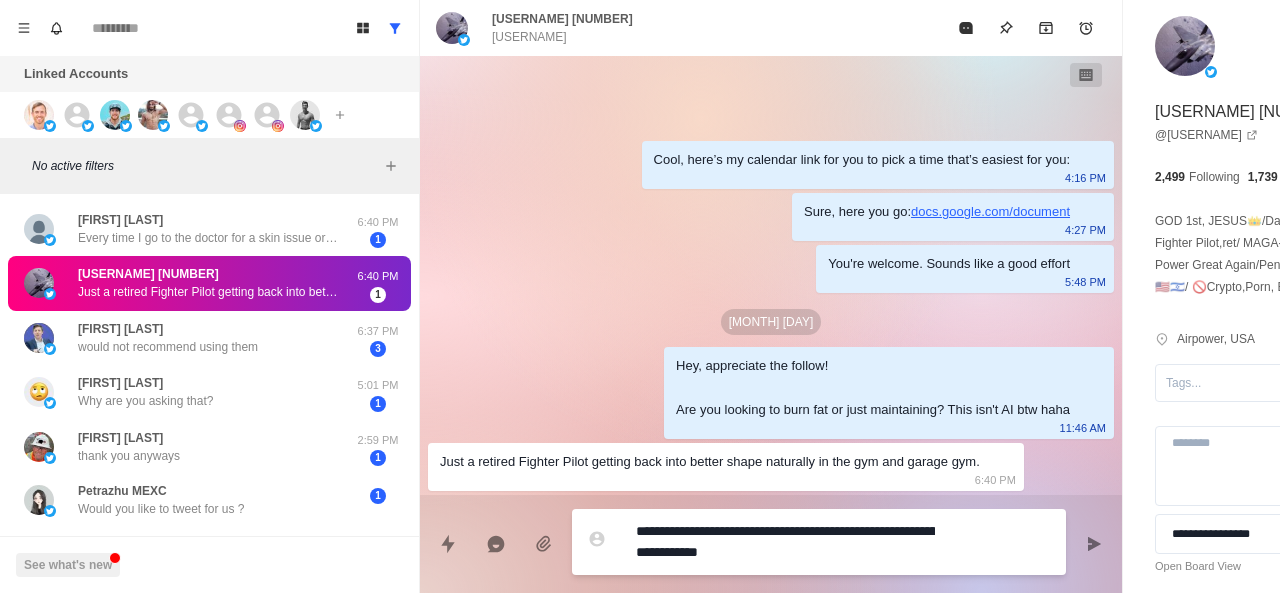 click on "**********" at bounding box center (785, 542) 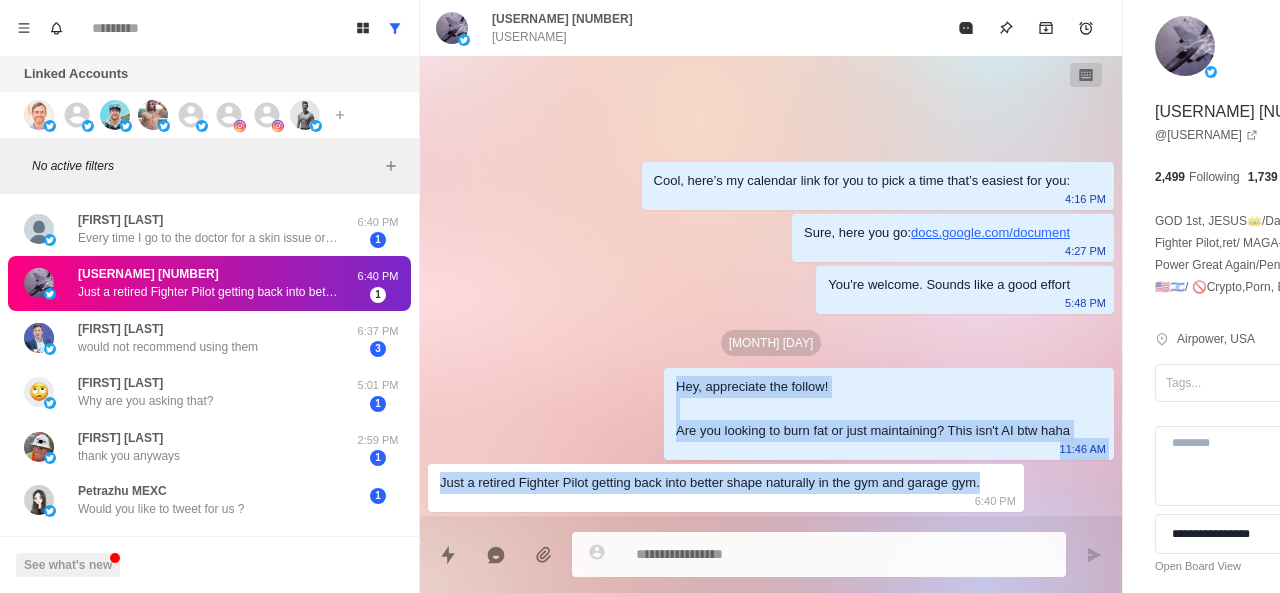 drag, startPoint x: 557, startPoint y: 364, endPoint x: 682, endPoint y: 496, distance: 181.79384 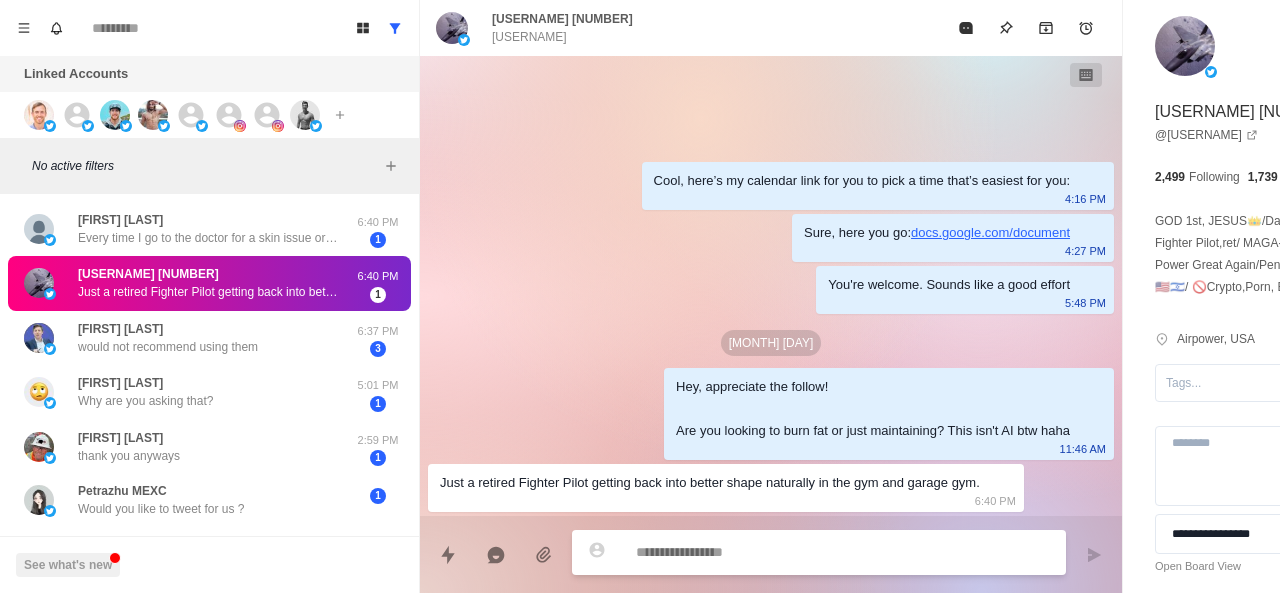 click at bounding box center [785, 552] 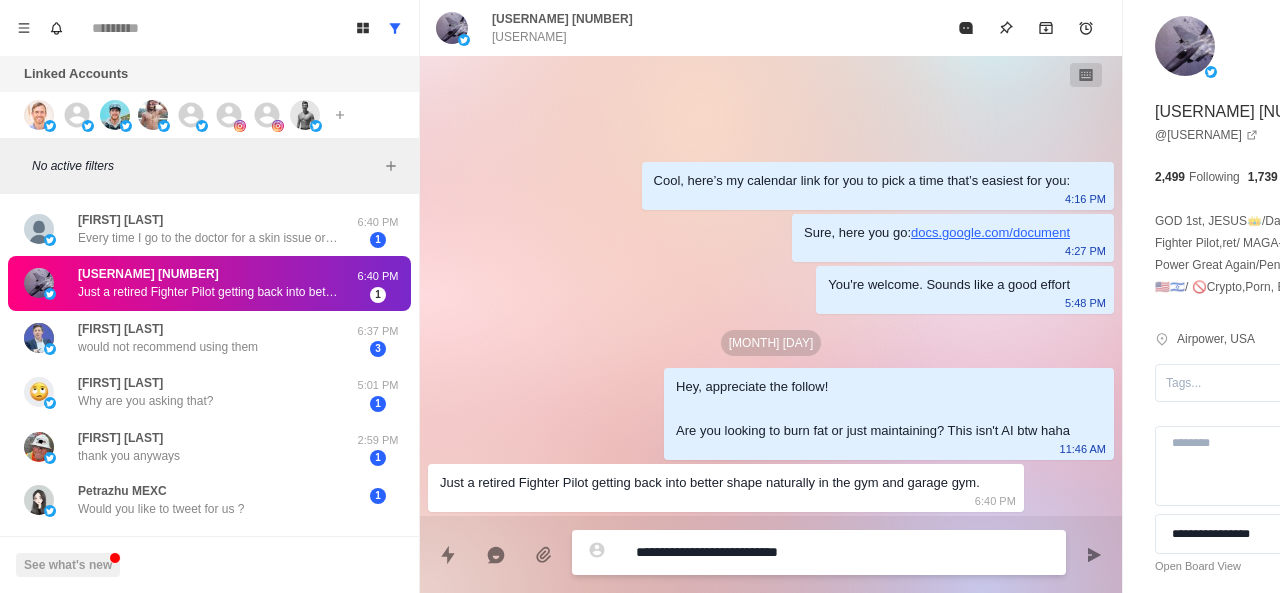 paste on "**********" 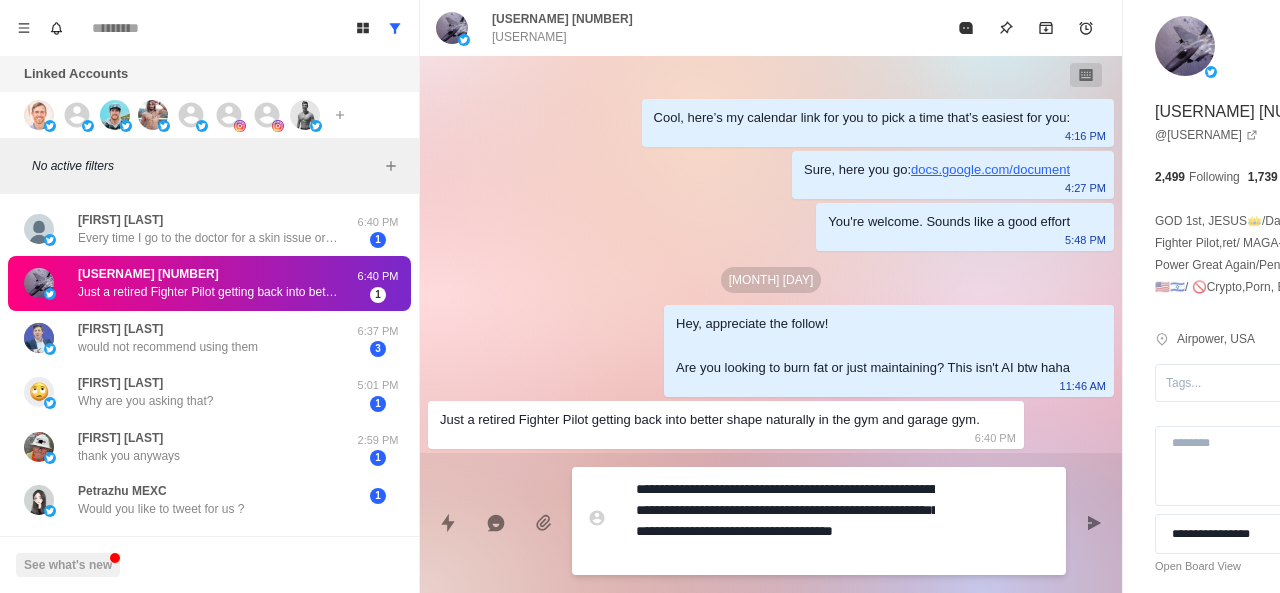 click on "**********" at bounding box center (785, 521) 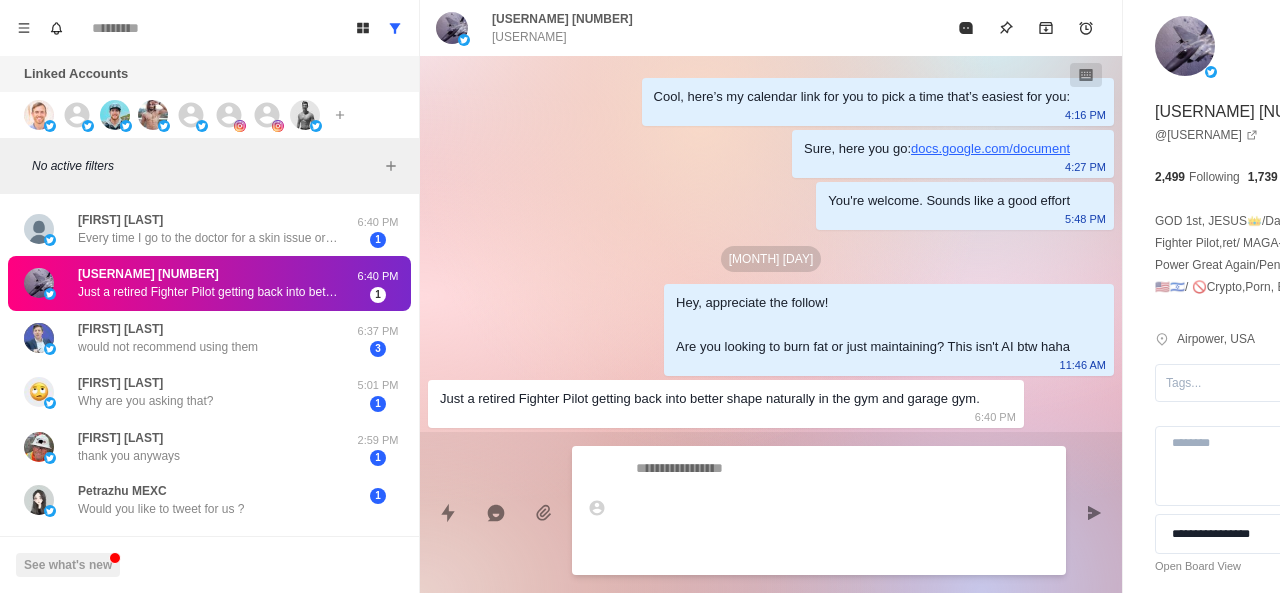 scroll, scrollTop: 50, scrollLeft: 0, axis: vertical 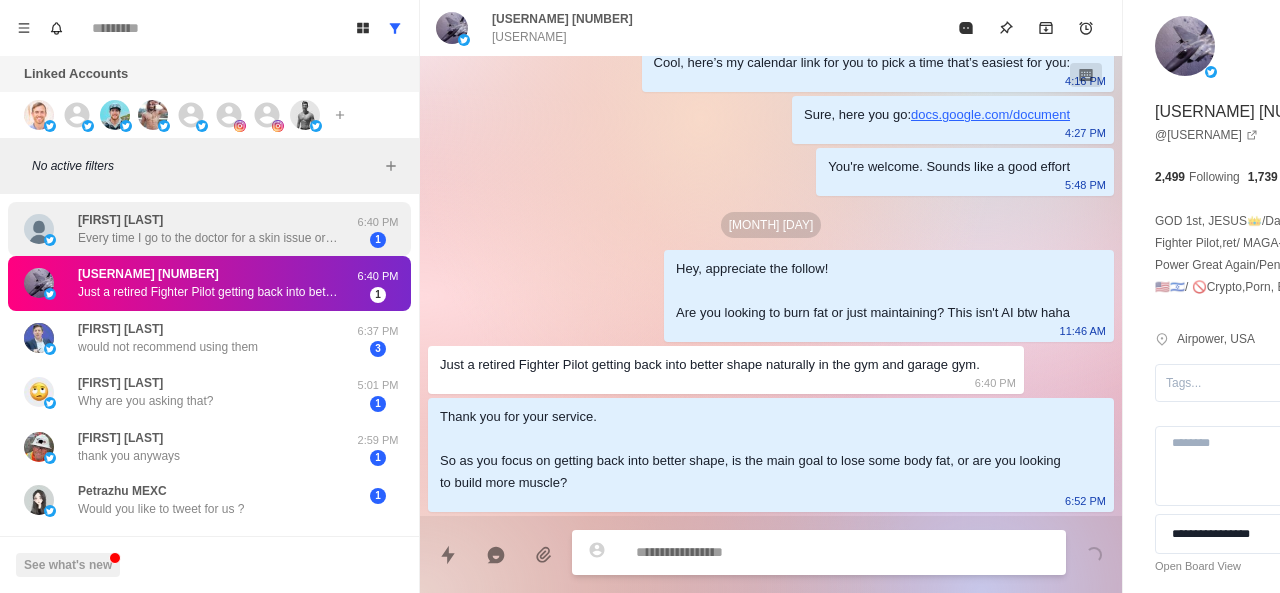 click on "Every time I go to the doctor for a skin issue or hormonal issue all they want to do is give me a prescription. They never asked me about my nutrition or allergies." at bounding box center [208, 238] 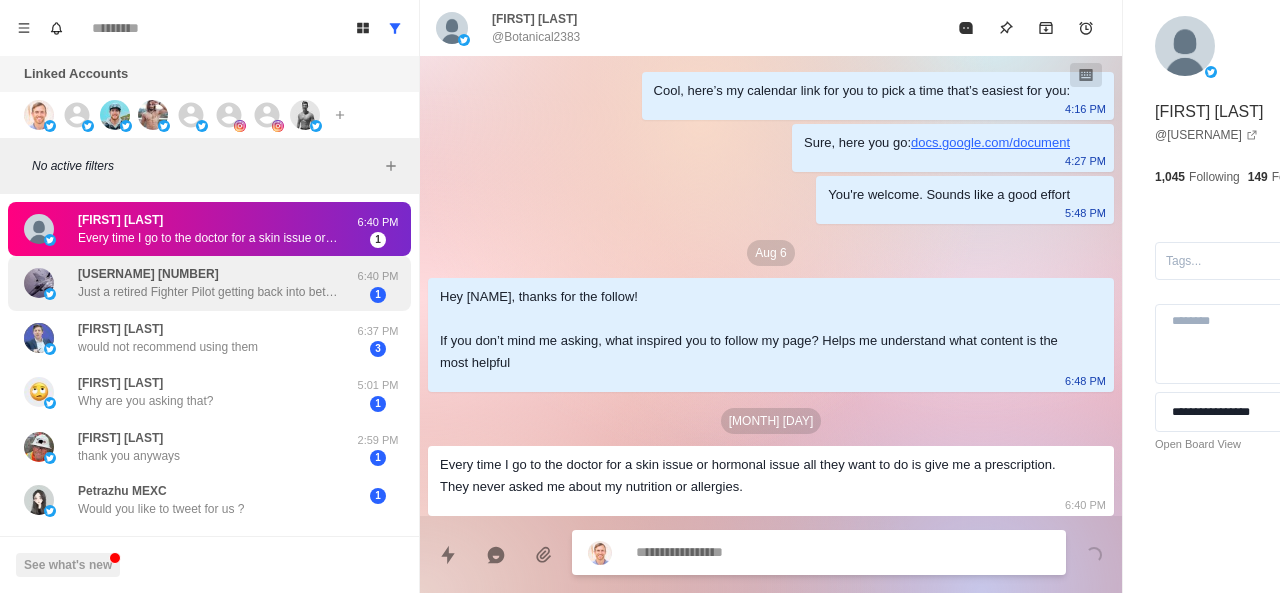 scroll, scrollTop: 4, scrollLeft: 0, axis: vertical 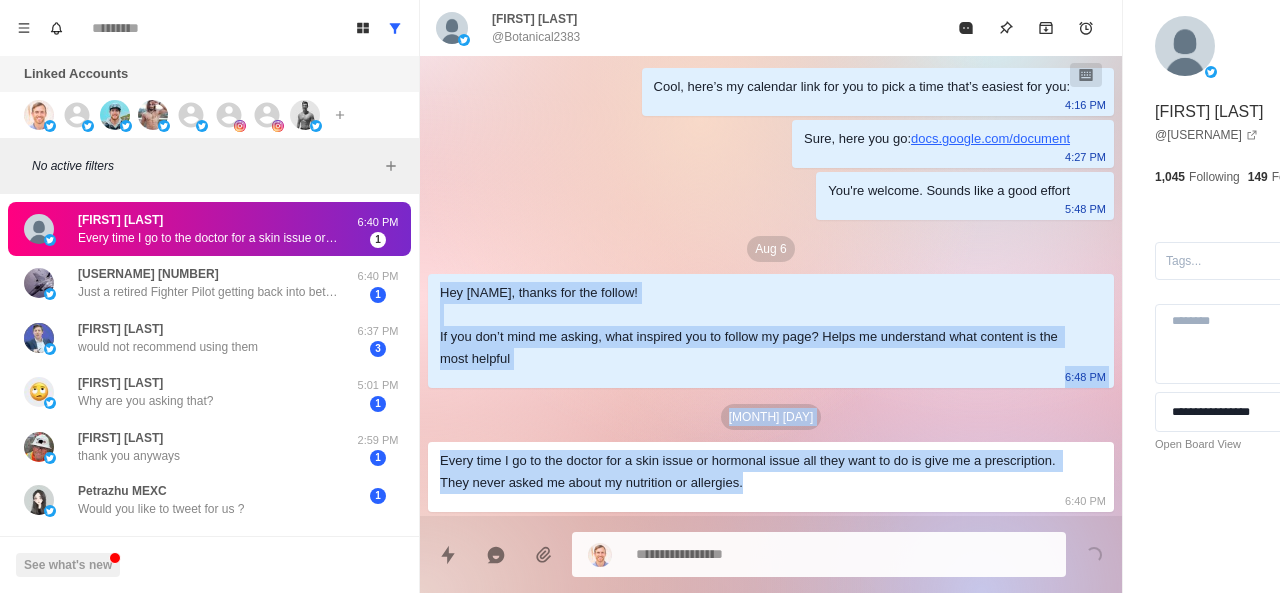 drag, startPoint x: 427, startPoint y: 291, endPoint x: 903, endPoint y: 504, distance: 521.48346 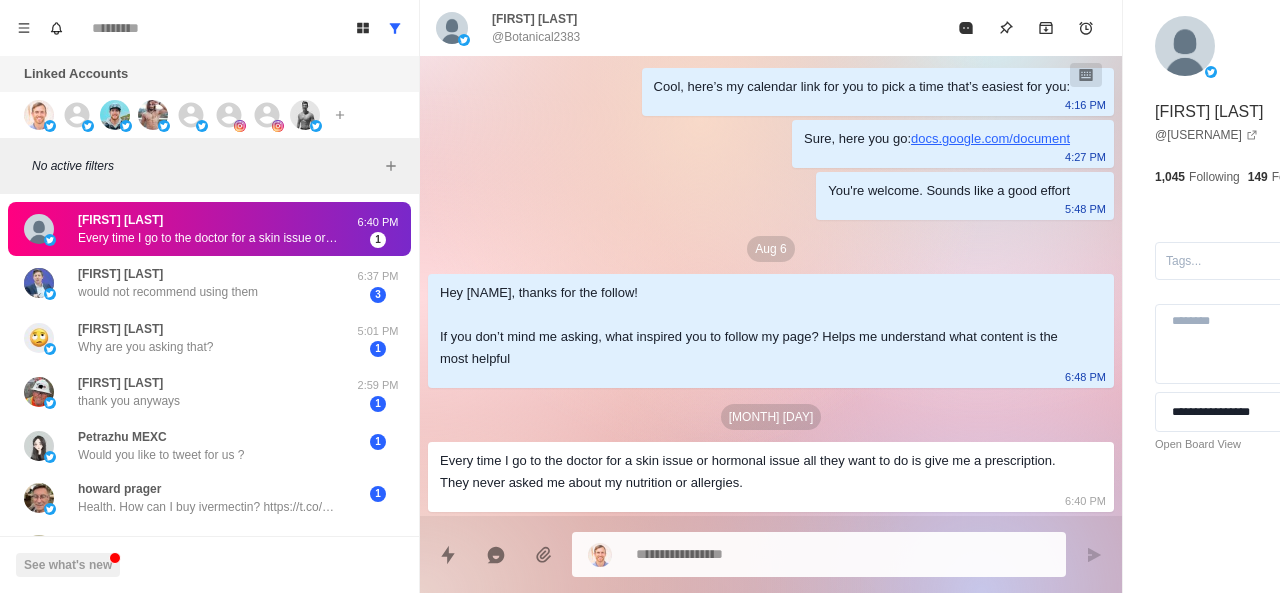 click on "Aug 6" at bounding box center (771, 249) 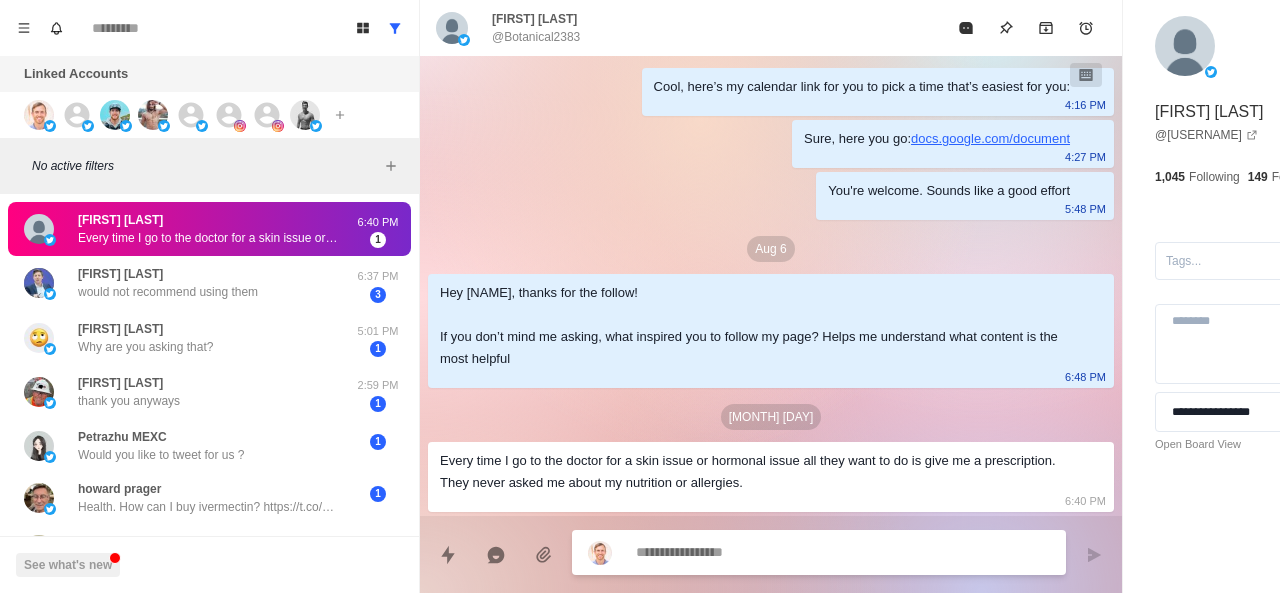 click at bounding box center [785, 552] 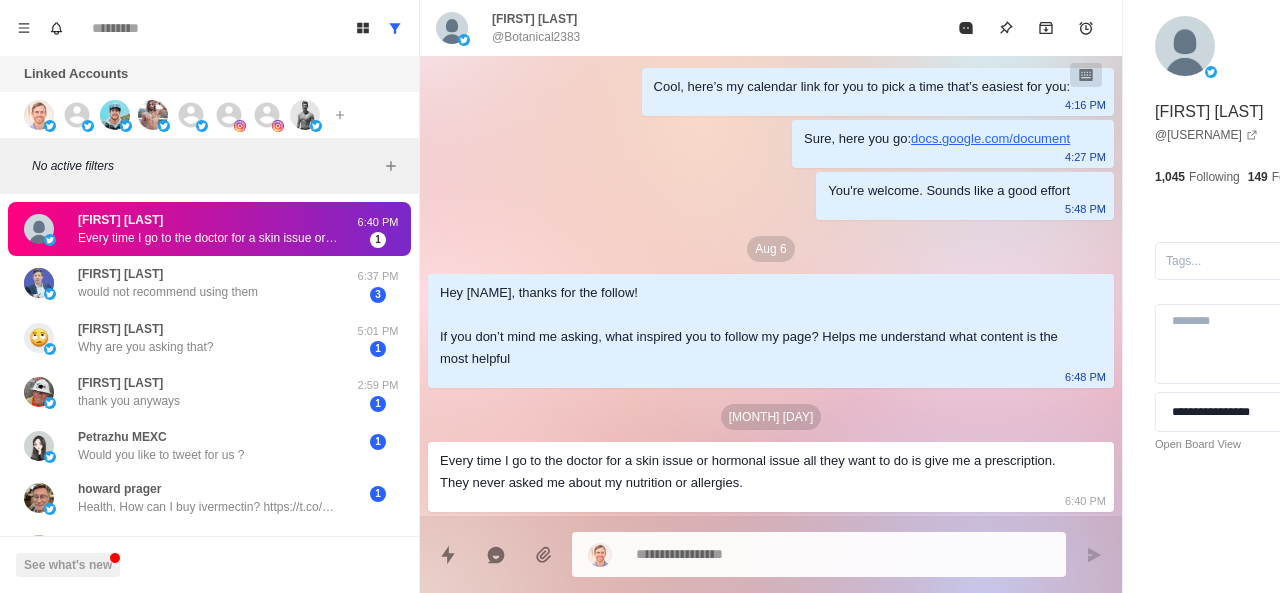click on "[MONTH] [DAY]" at bounding box center (771, 417) 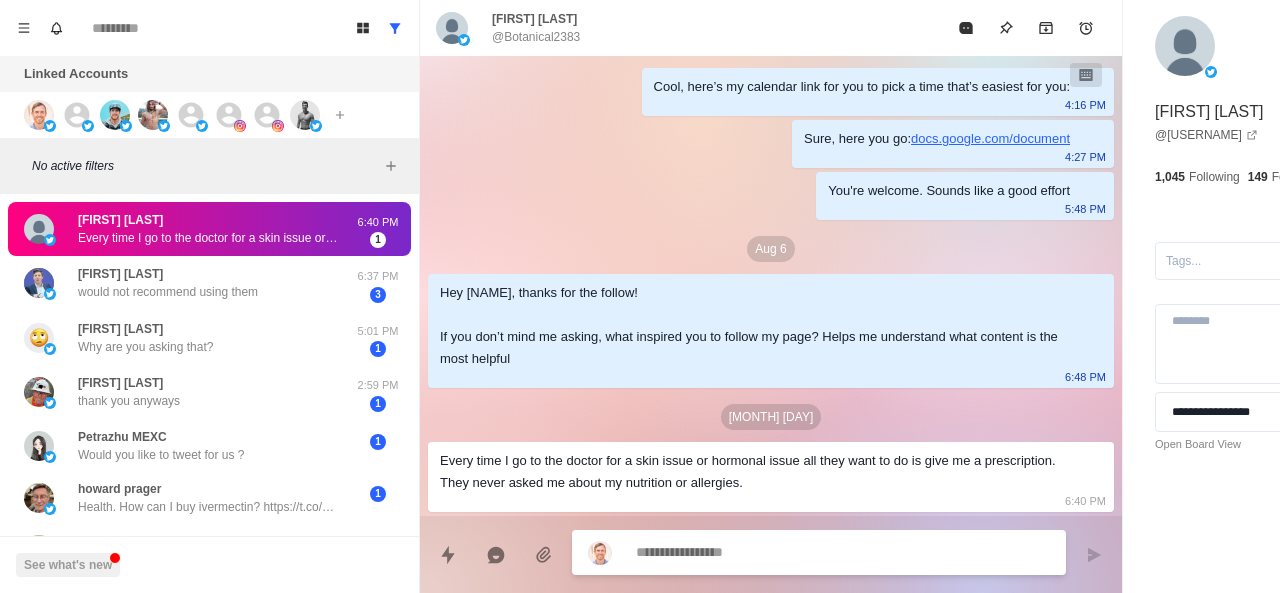 click at bounding box center (785, 552) 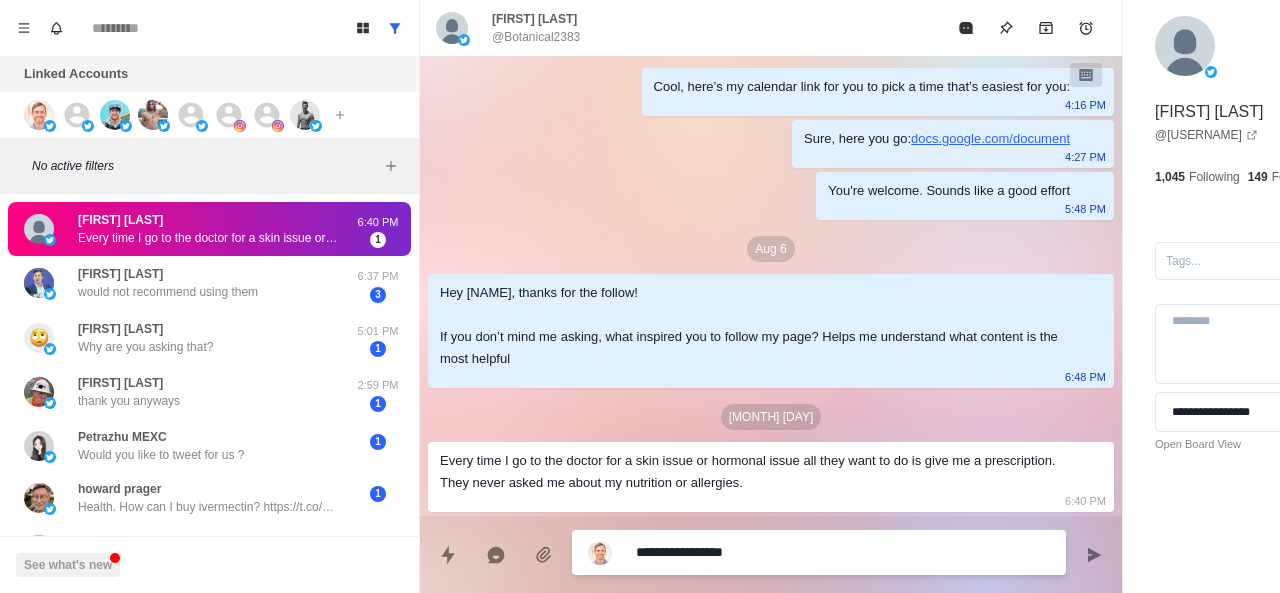 paste on "**********" 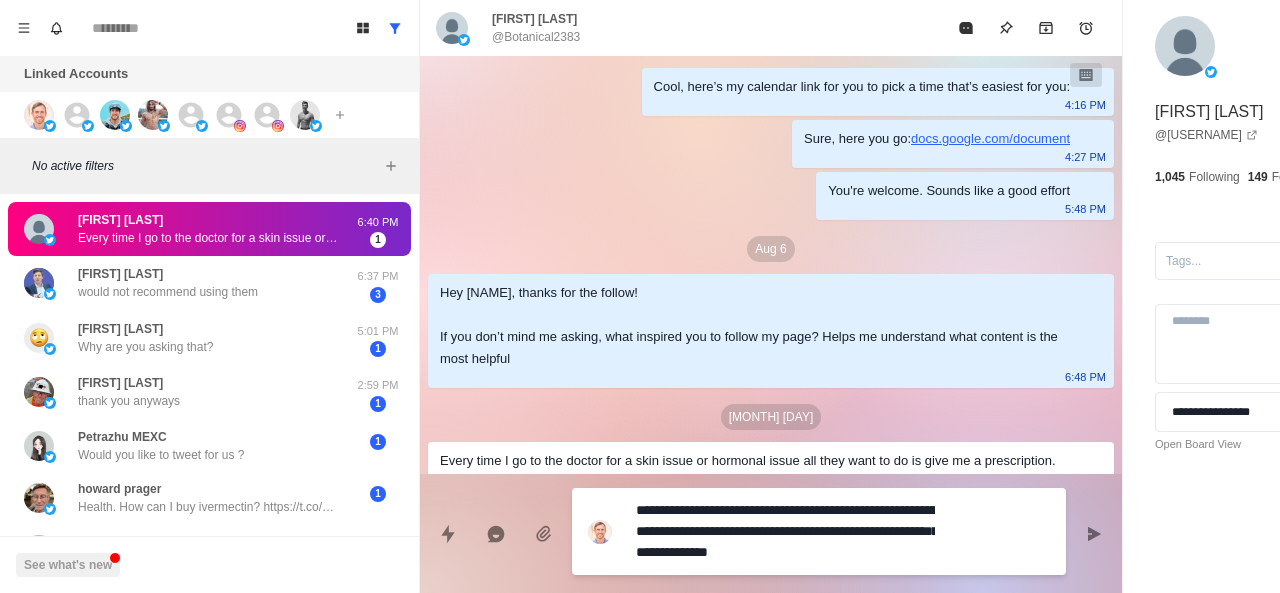 scroll, scrollTop: 2, scrollLeft: 0, axis: vertical 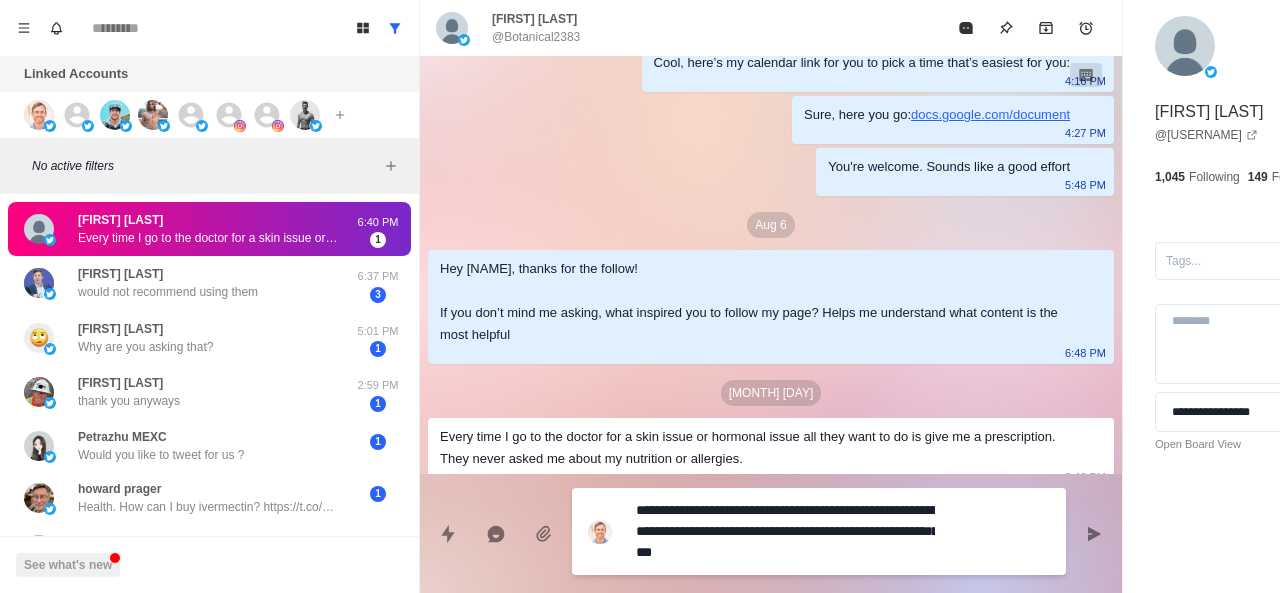 click on "**********" at bounding box center [785, 531] 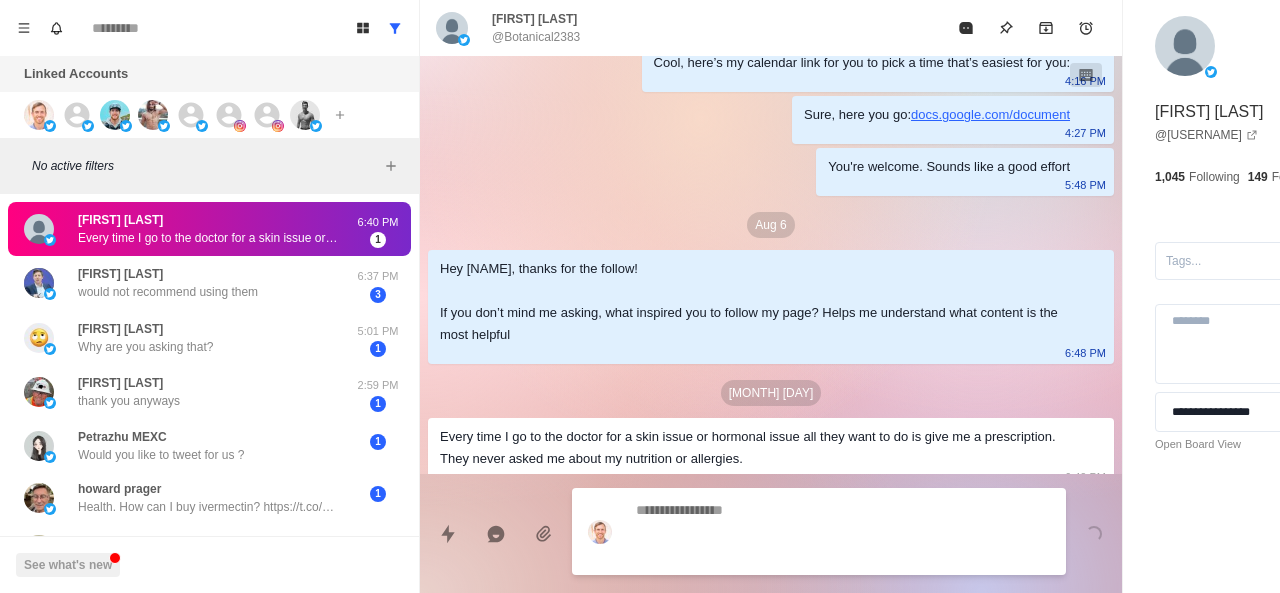 scroll, scrollTop: 78, scrollLeft: 0, axis: vertical 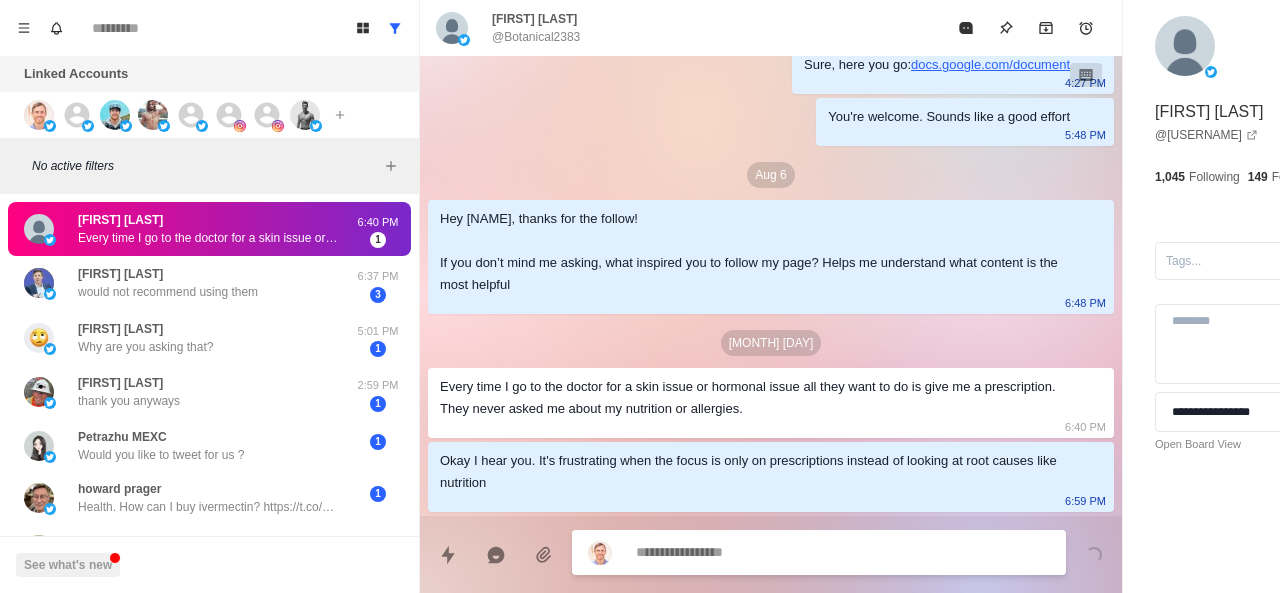 paste on "**********" 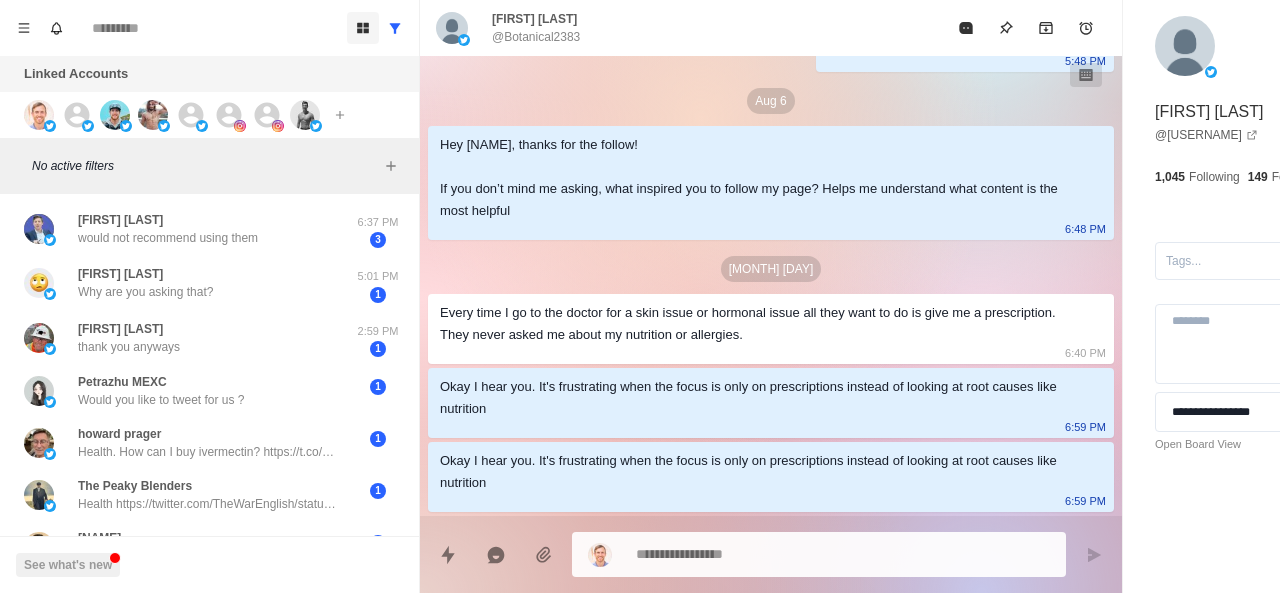 scroll, scrollTop: 226, scrollLeft: 0, axis: vertical 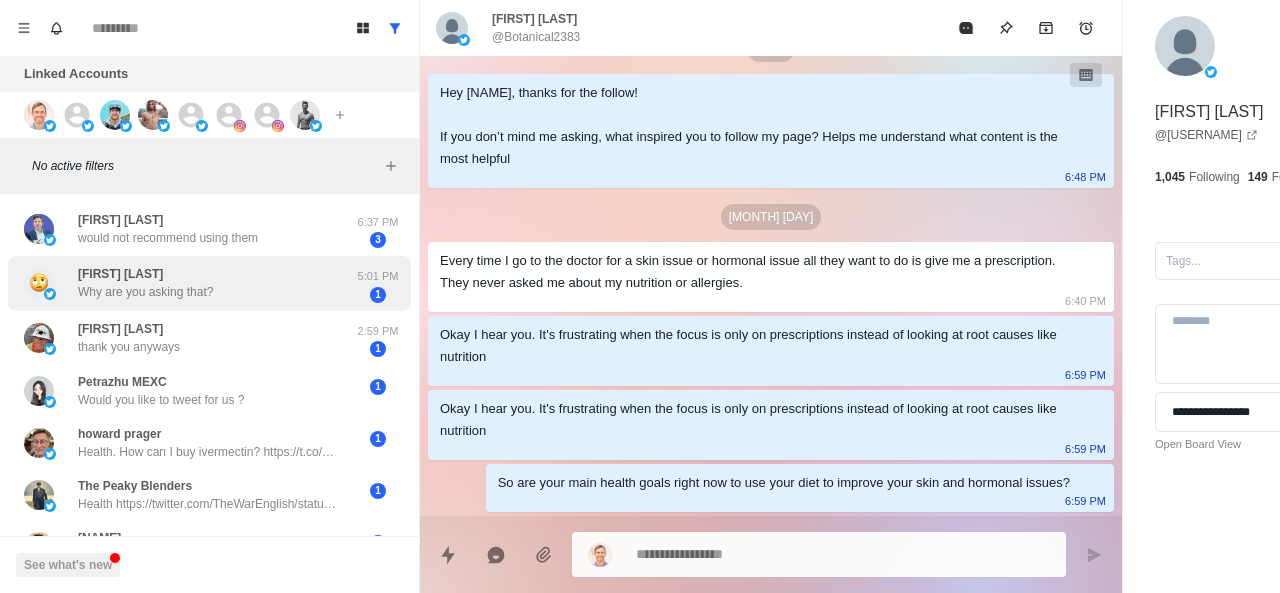 click on "[FIRST] [LAST] Why are you asking that? [TIME] [NUMBER]" at bounding box center [209, 283] 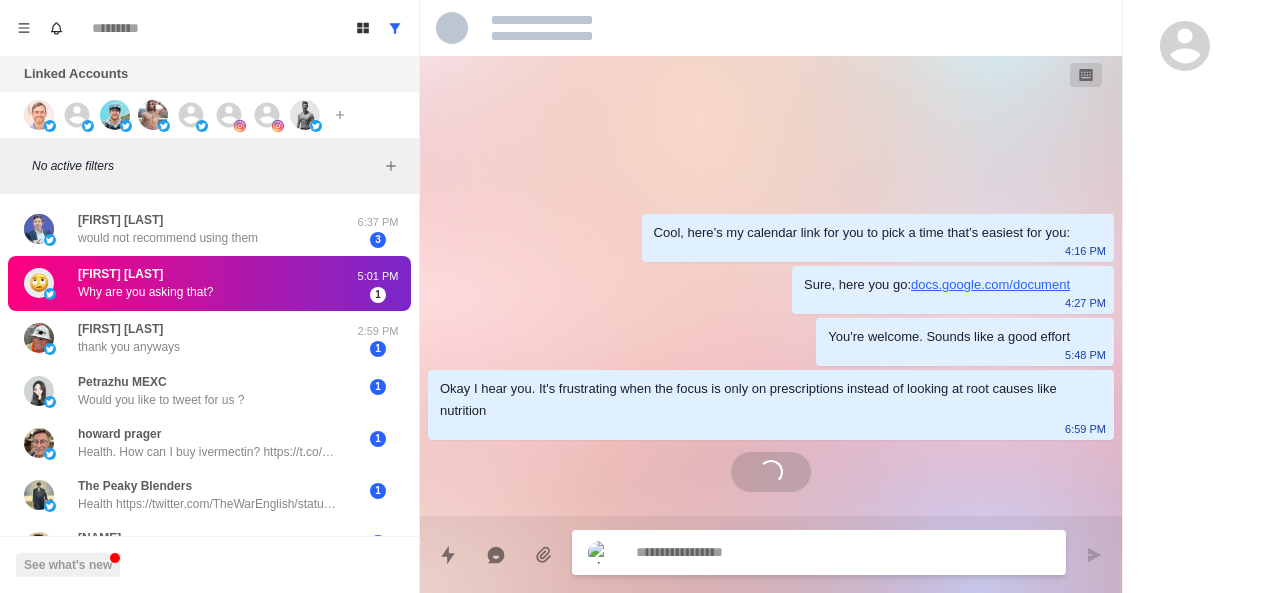 scroll, scrollTop: 0, scrollLeft: 0, axis: both 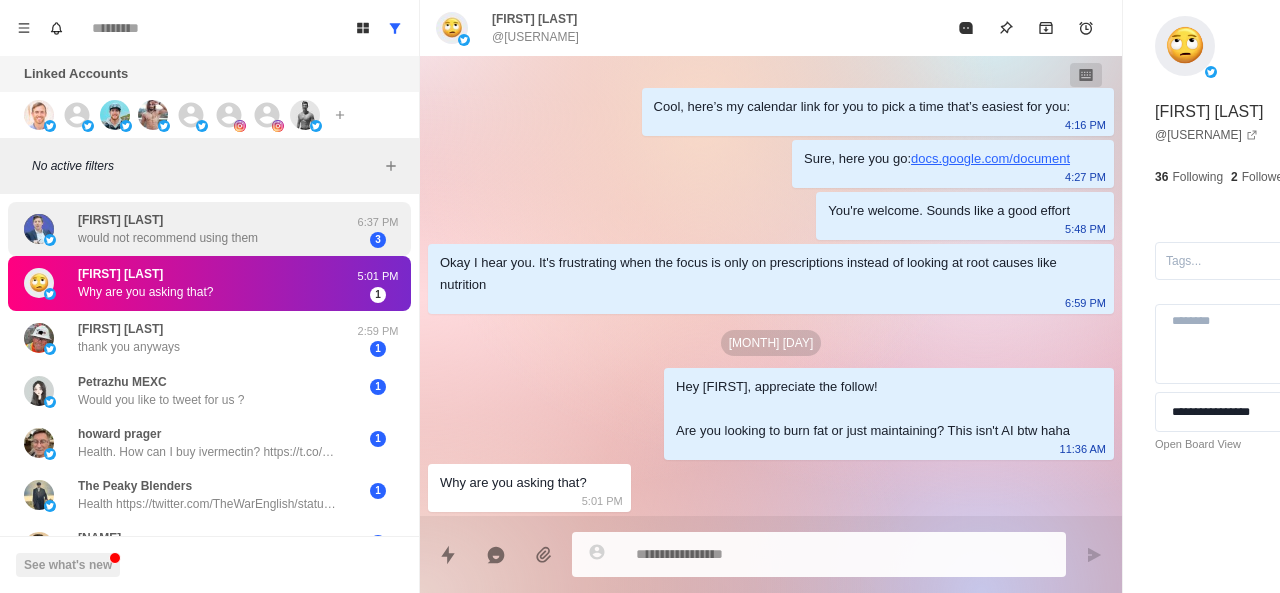 click on "[FIRST] [LAST] would not recommend using them" at bounding box center [168, 229] 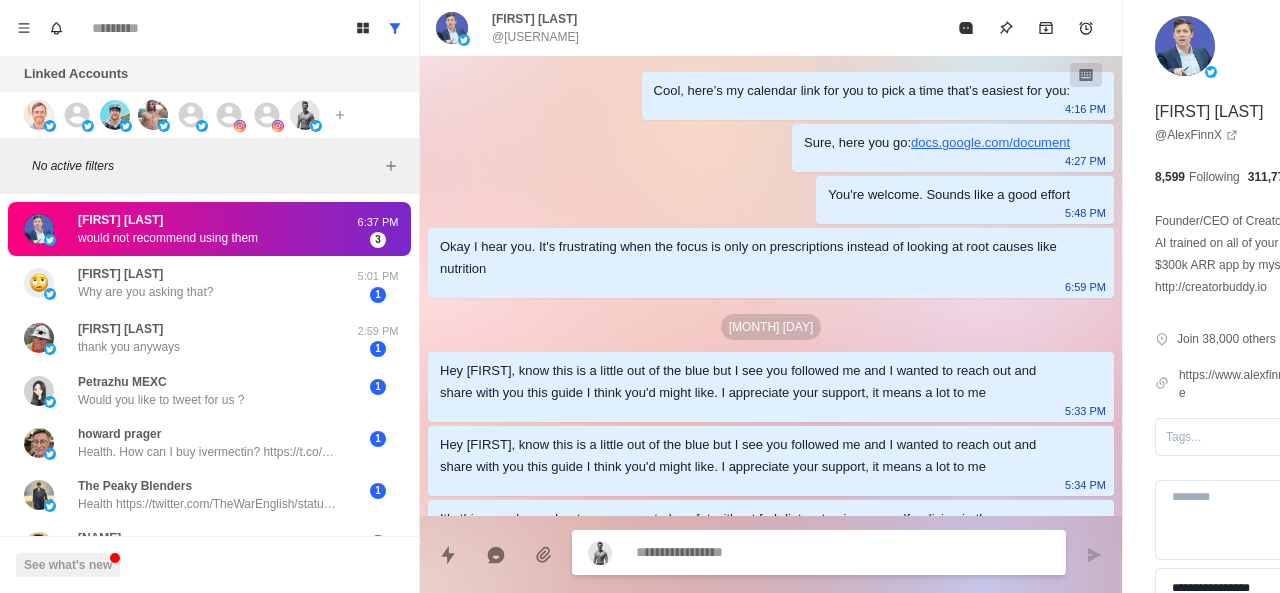 scroll, scrollTop: 480, scrollLeft: 0, axis: vertical 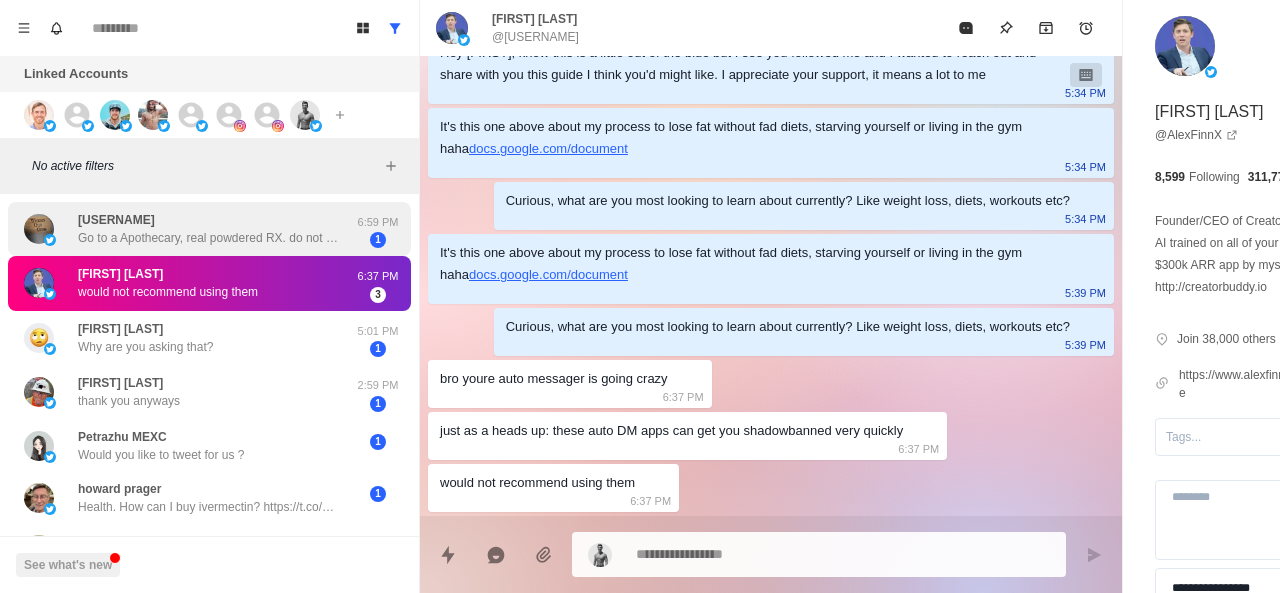 click on "Go to a Apothecary, real powdered RX. do not take RX meds that have binding agents to make the pills" at bounding box center [208, 238] 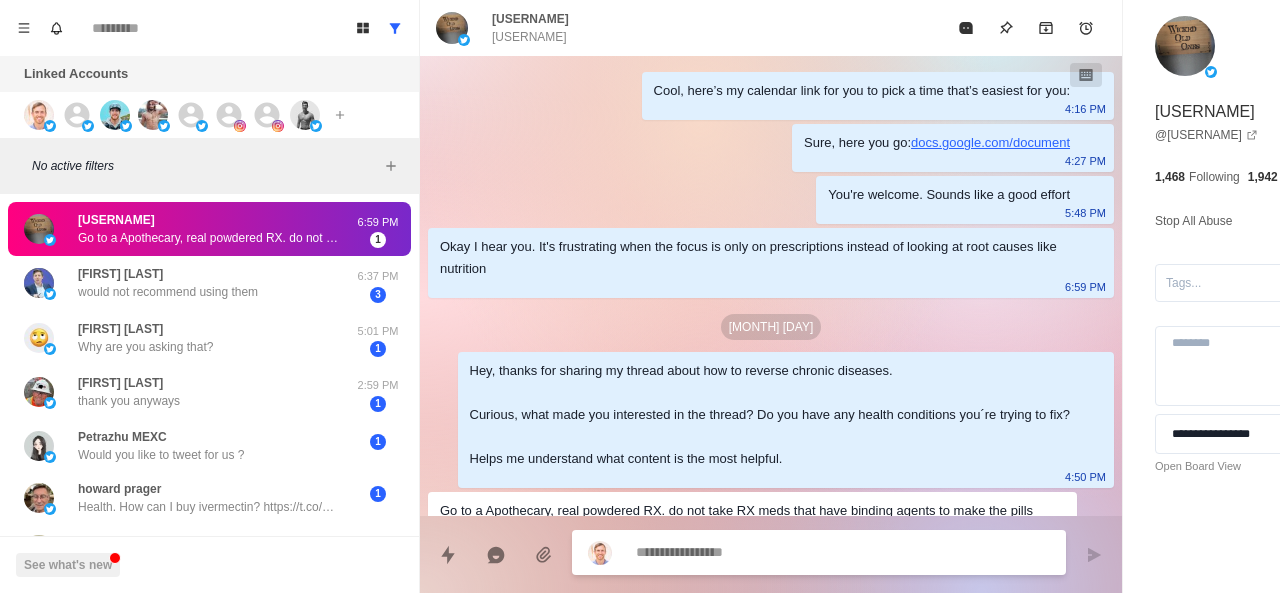 scroll, scrollTop: 72, scrollLeft: 0, axis: vertical 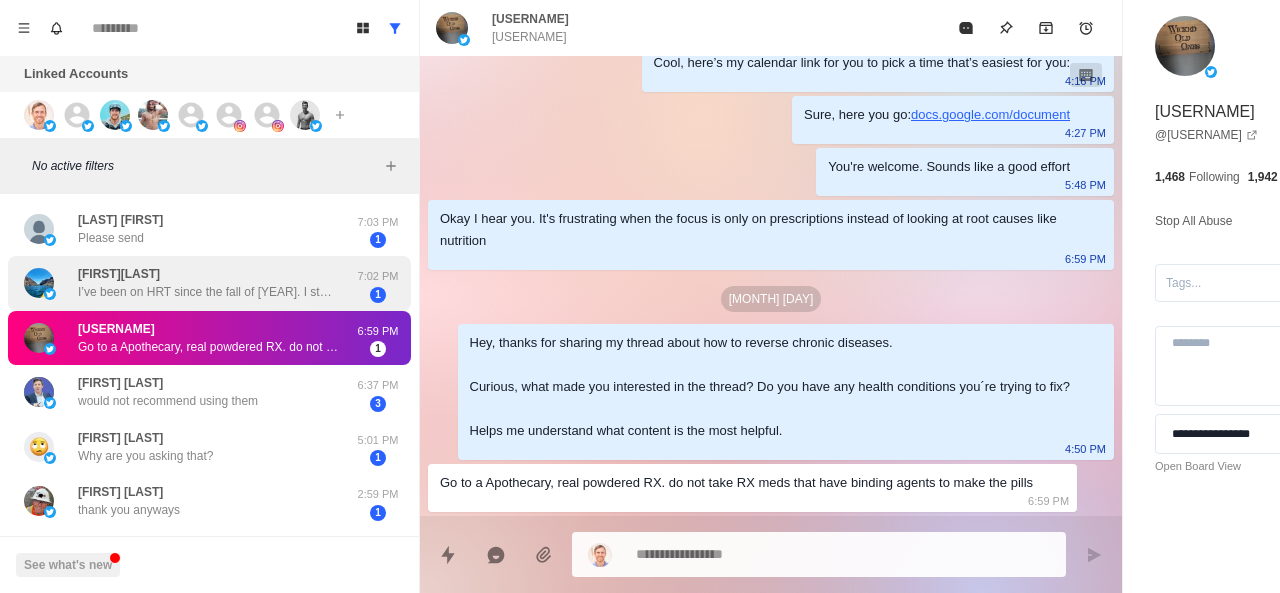 click on "I’ve been on HRT since the fall of [YEAR]. I started Tir in January. I am 5’4” so I would like to get down to 145. But my body fat is at 38-39% so I’m also looking at trying to build more muscle. I have recently started the Ipamorelin peptide to help with that. I know I need to prioritize lifting weights and being more active." at bounding box center [208, 292] 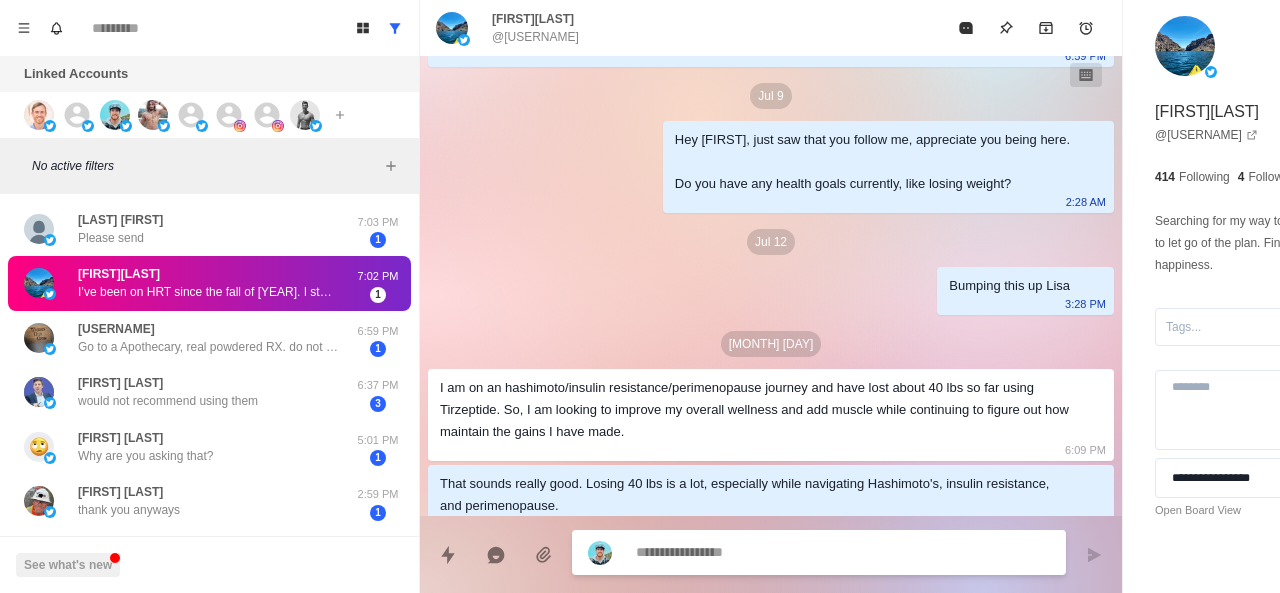 scroll, scrollTop: 232, scrollLeft: 0, axis: vertical 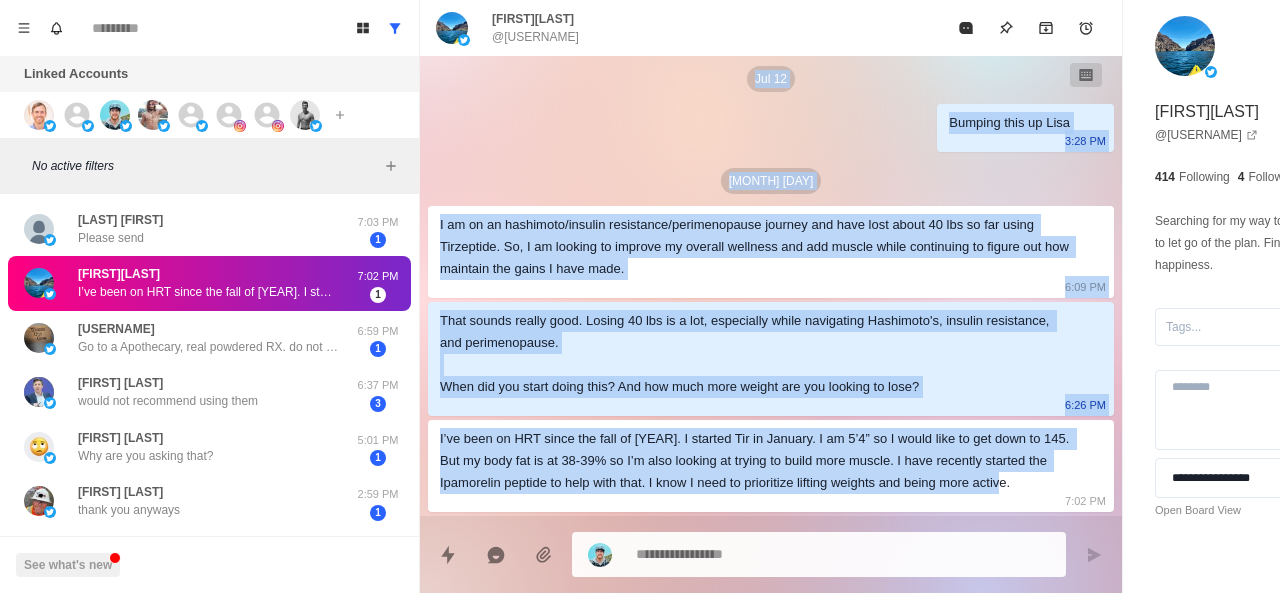 drag, startPoint x: 576, startPoint y: 132, endPoint x: 862, endPoint y: 494, distance: 461.34586 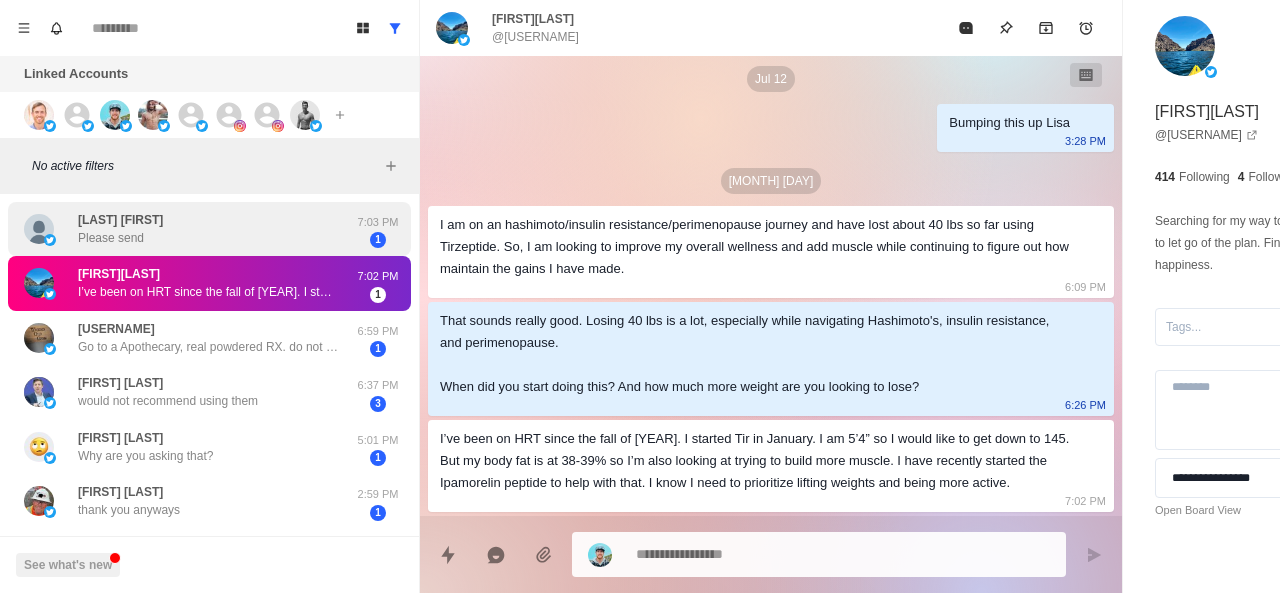 click on "[NAME] Please send" at bounding box center [188, 229] 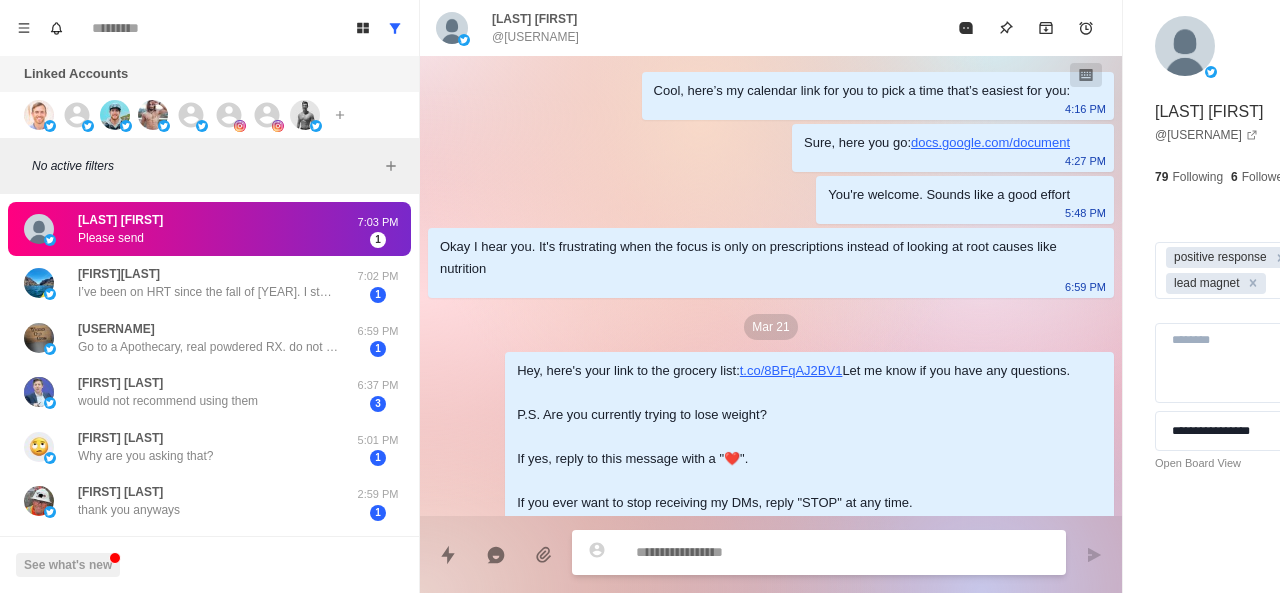 scroll, scrollTop: 1608, scrollLeft: 0, axis: vertical 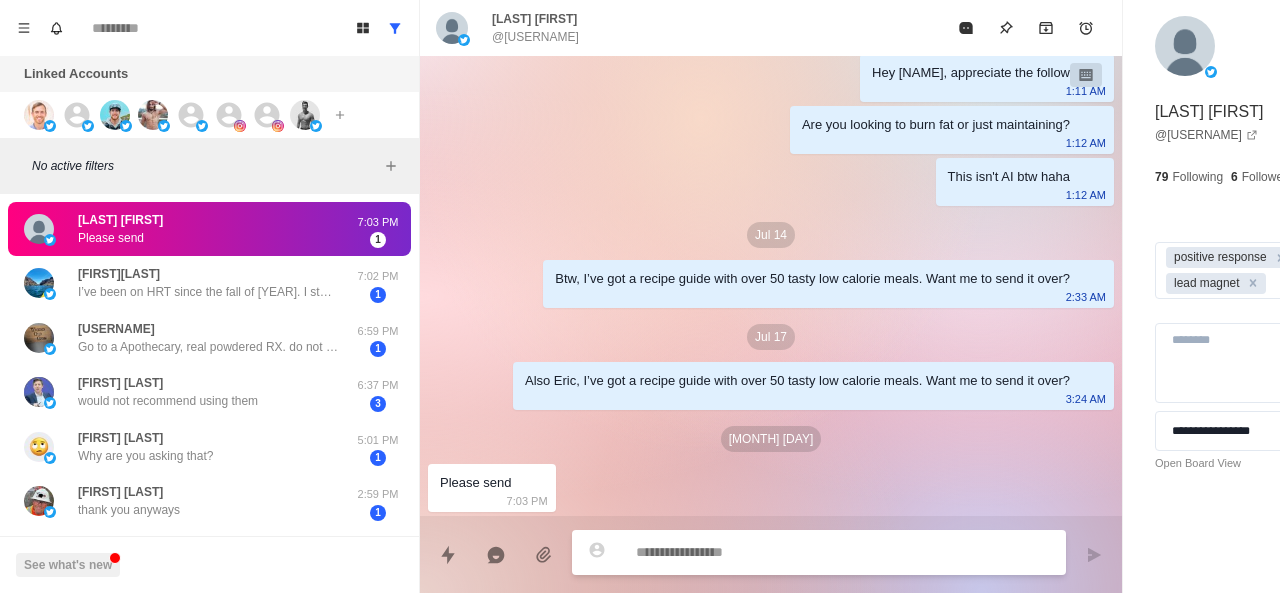 click at bounding box center (785, 552) 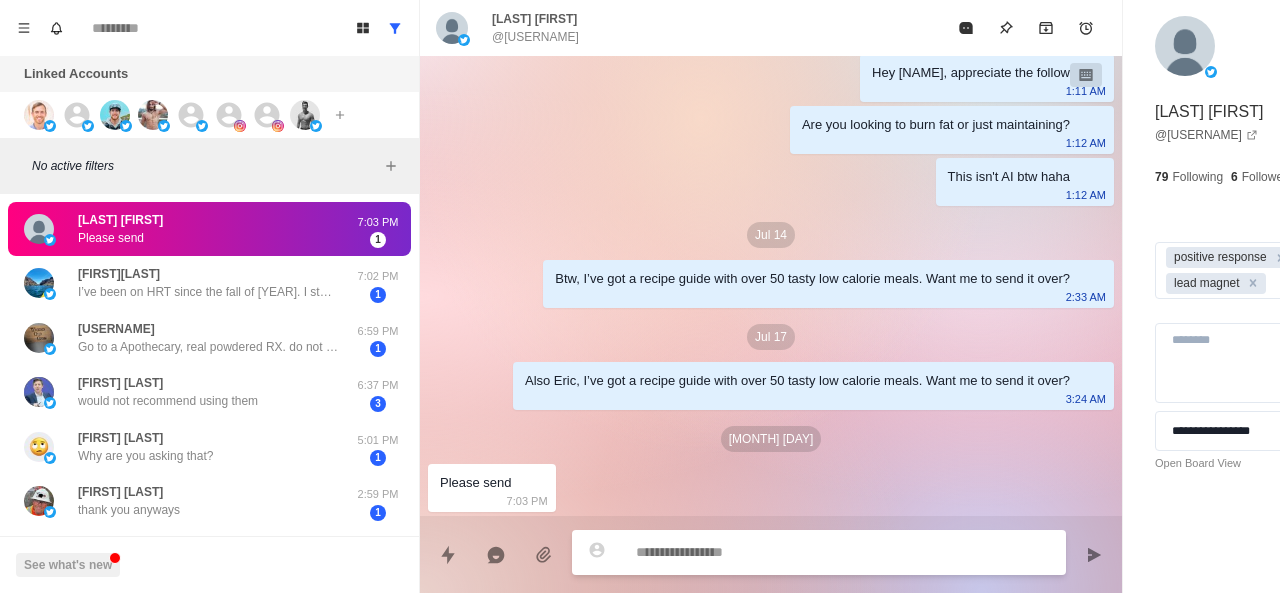 paste on "**********" 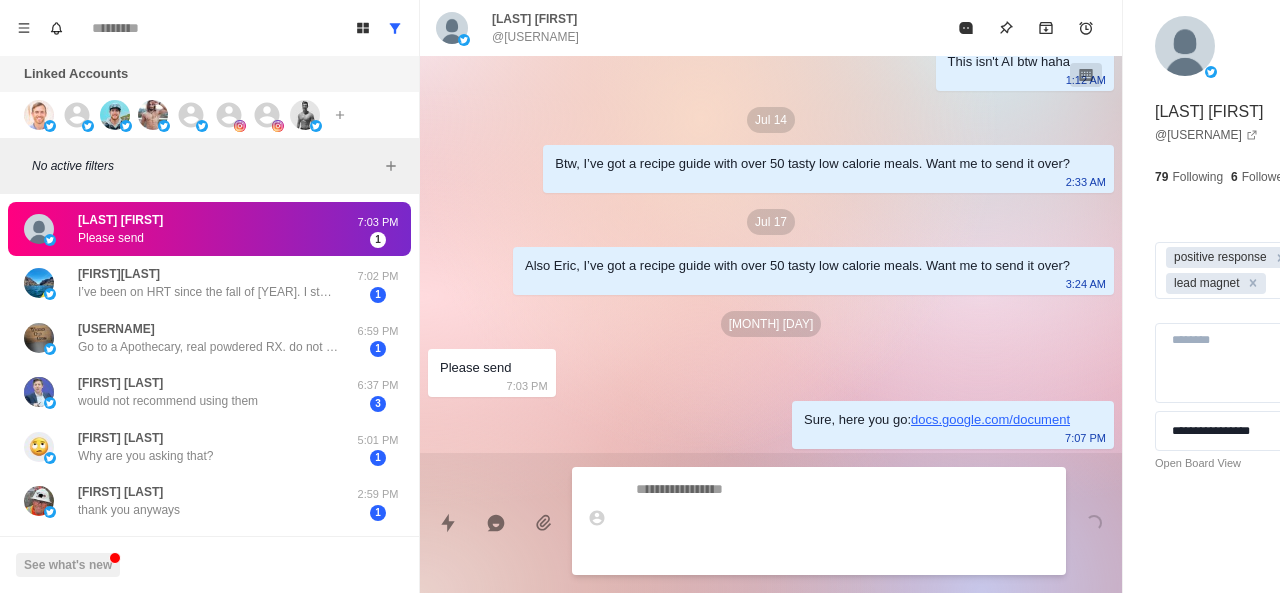 scroll, scrollTop: 1660, scrollLeft: 0, axis: vertical 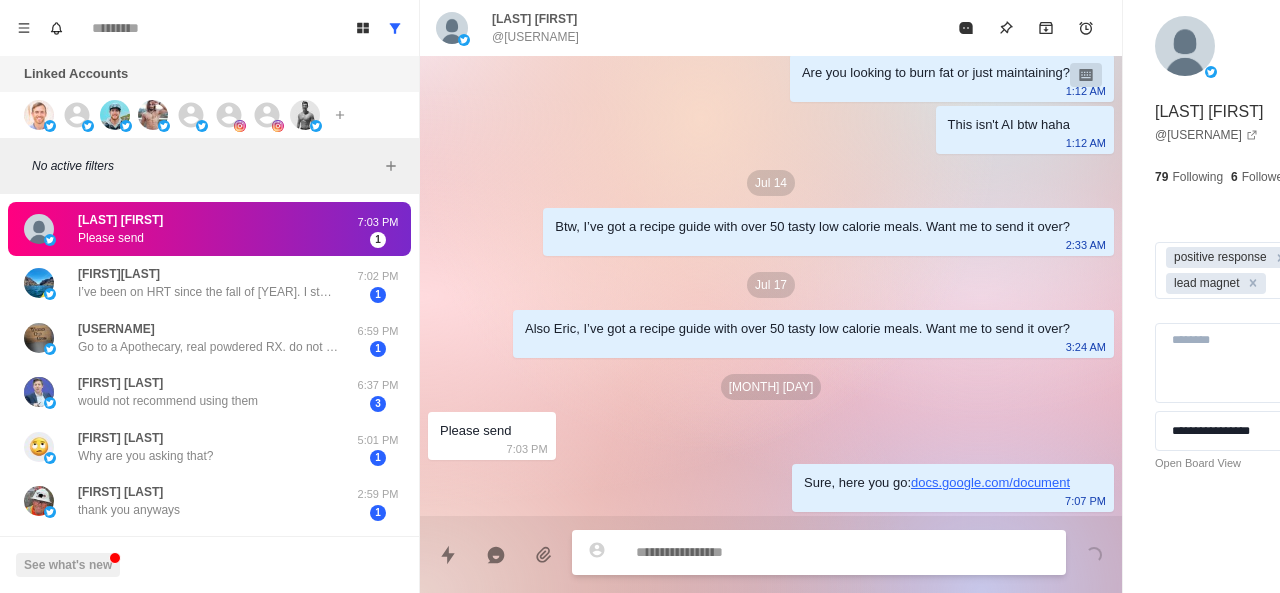 paste on "**********" 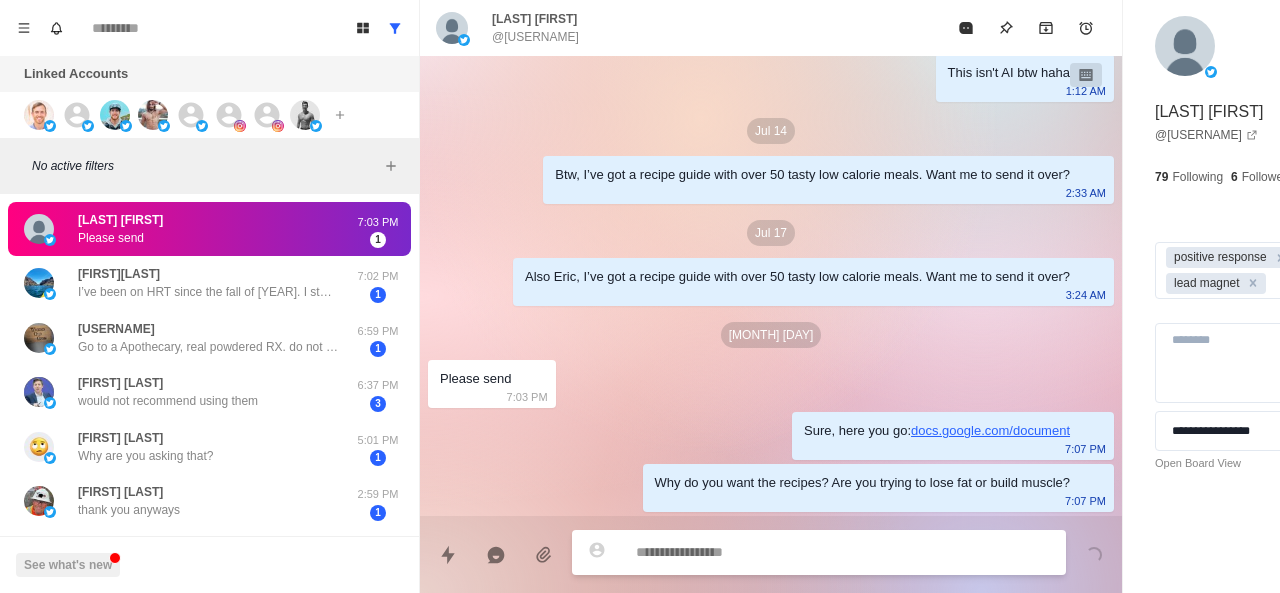 scroll, scrollTop: 1712, scrollLeft: 0, axis: vertical 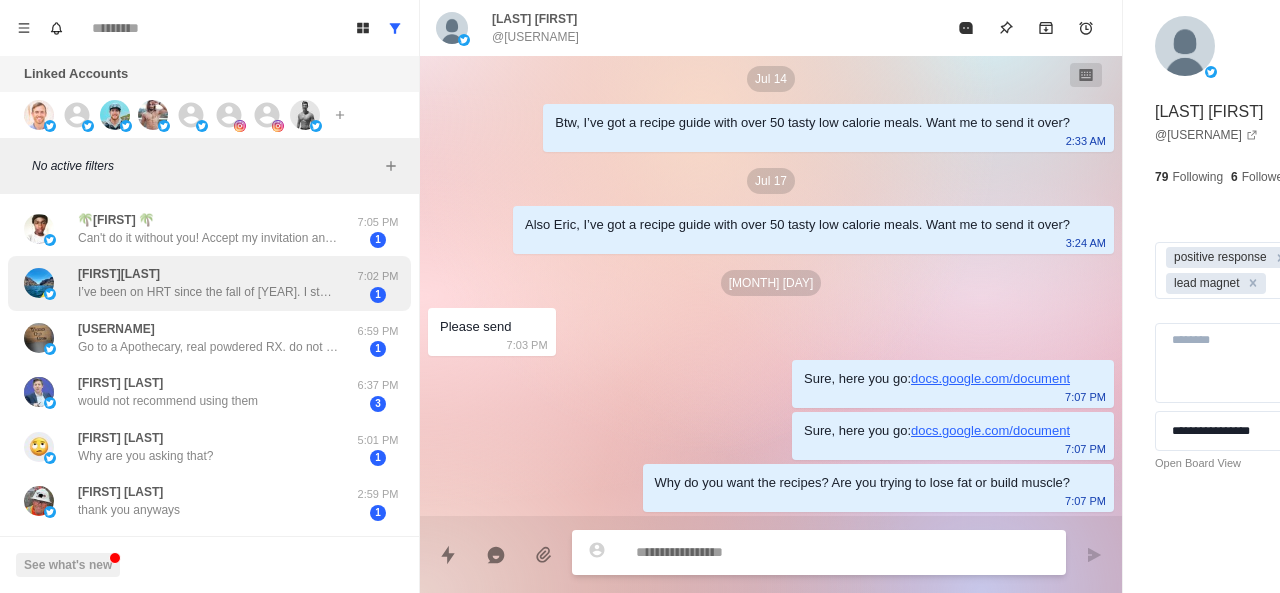 click on "I’ve been on HRT since the fall of [YEAR]. I started Tir in January. I am 5’4” so I would like to get down to 145. But my body fat is at 38-39% so I’m also looking at trying to build more muscle. I have recently started the Ipamorelin peptide to help with that. I know I need to prioritize lifting weights and being more active." at bounding box center (208, 292) 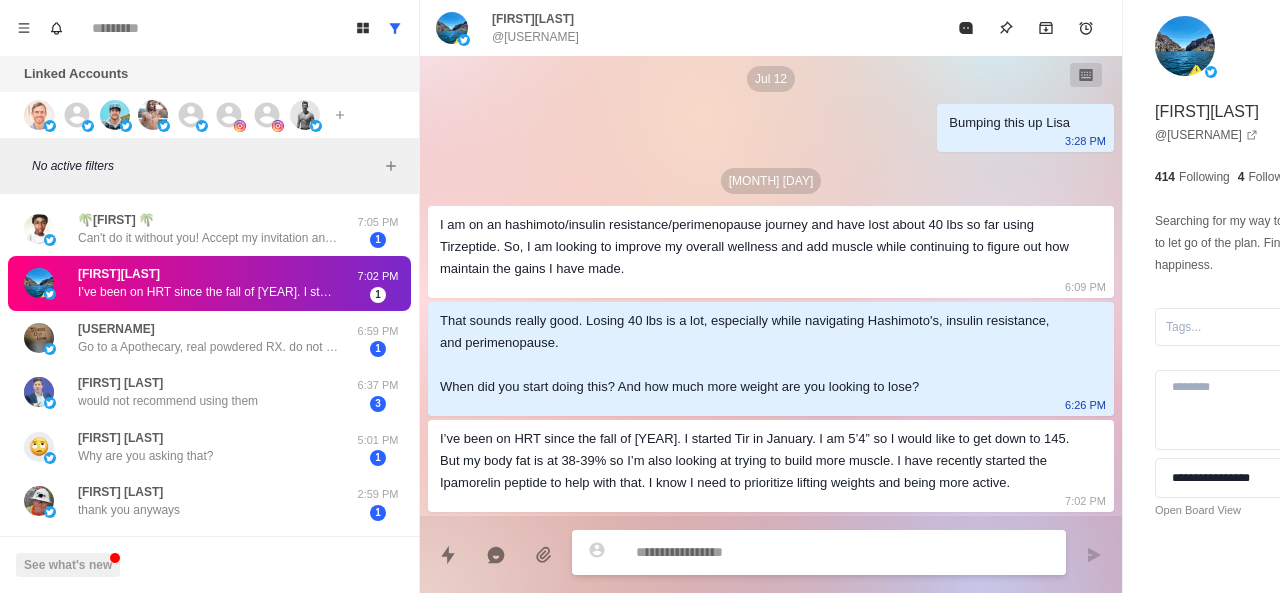 scroll, scrollTop: 468, scrollLeft: 0, axis: vertical 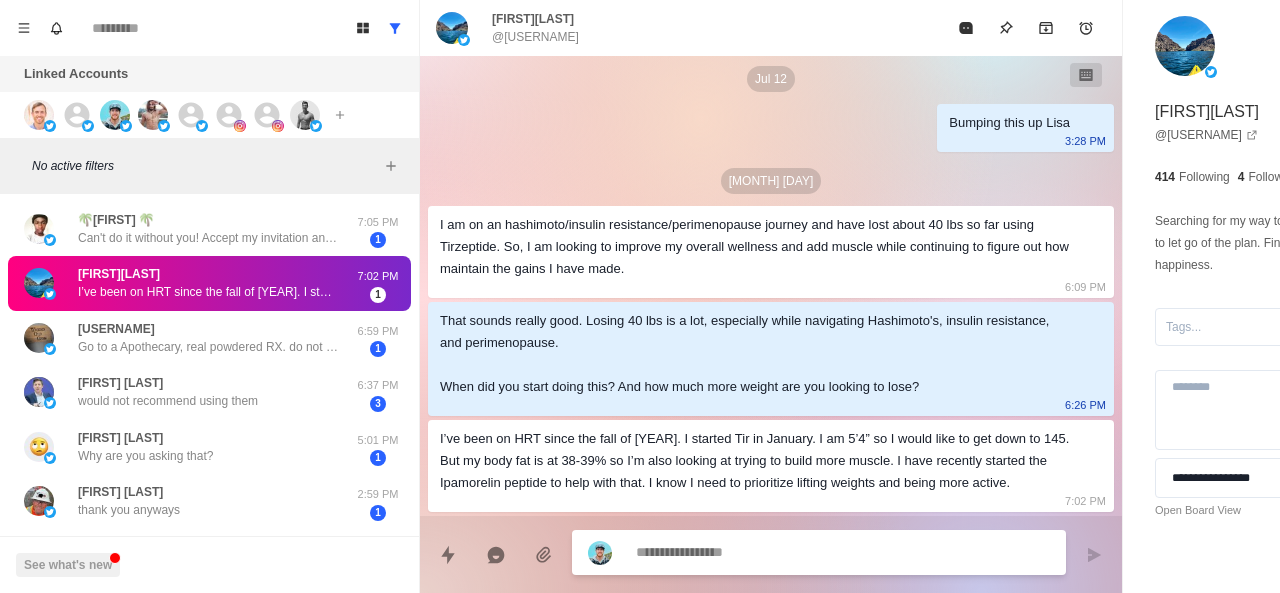 click at bounding box center [785, 552] 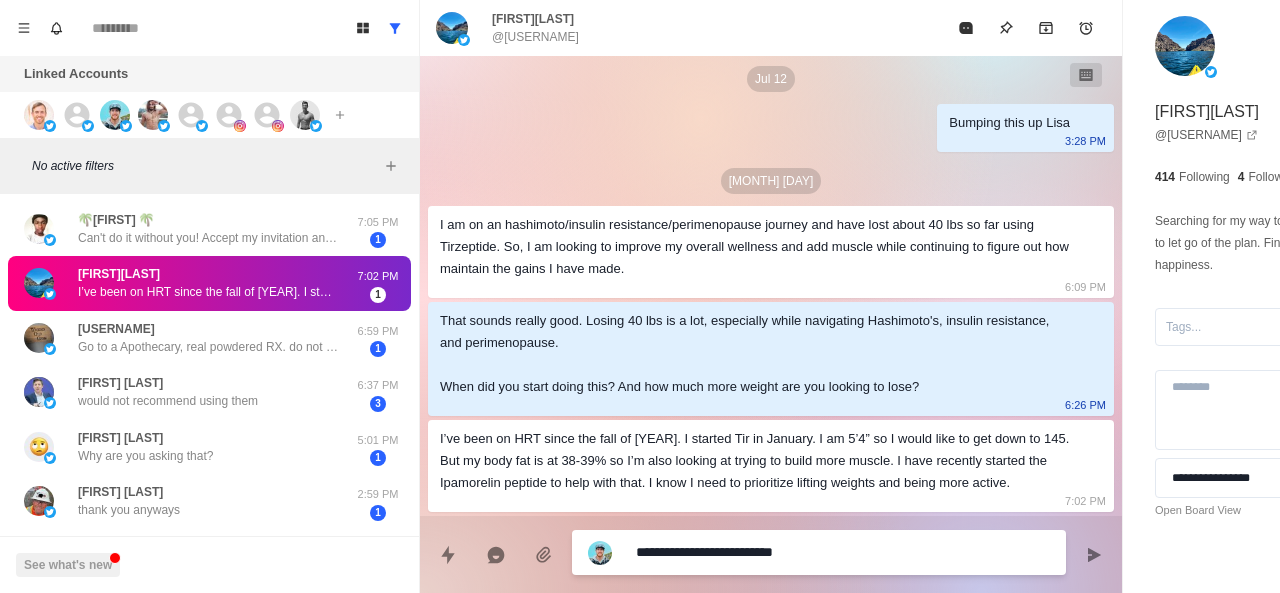 paste on "**********" 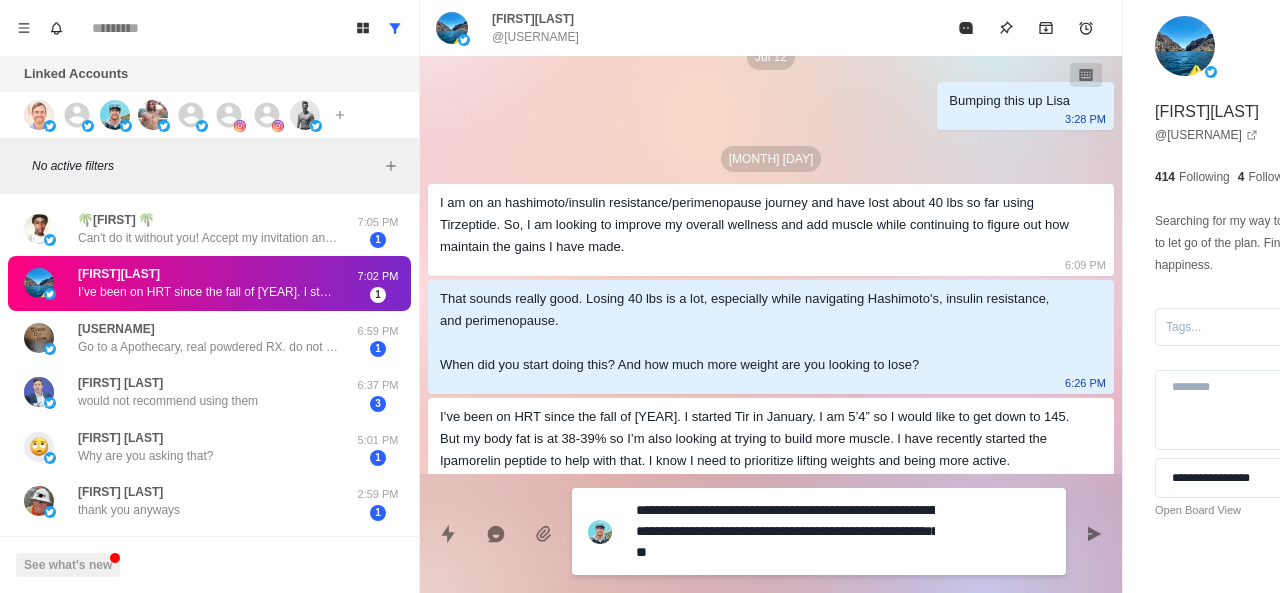 scroll, scrollTop: 510, scrollLeft: 0, axis: vertical 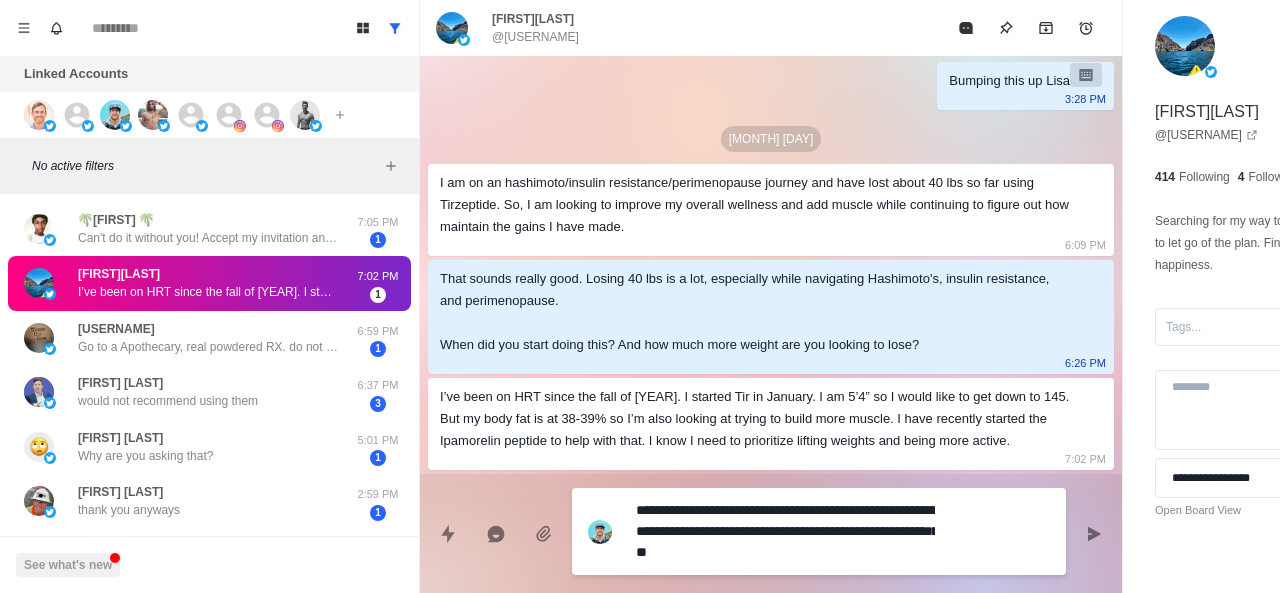 drag, startPoint x: 793, startPoint y: 551, endPoint x: 819, endPoint y: 511, distance: 47.707443 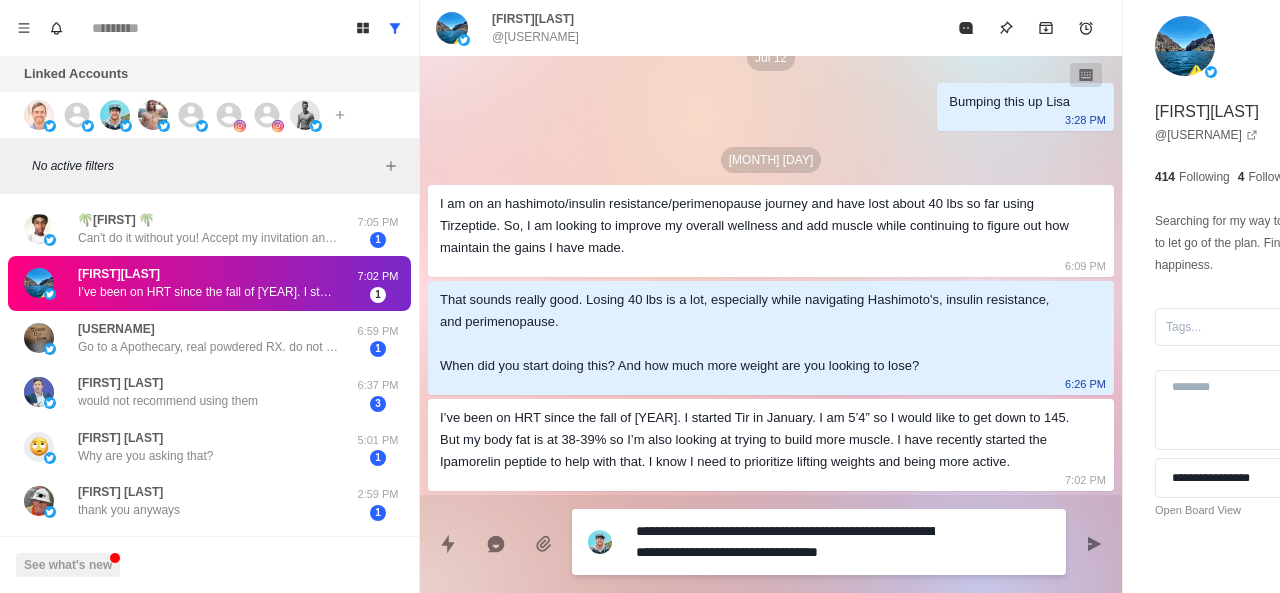 scroll, scrollTop: 510, scrollLeft: 0, axis: vertical 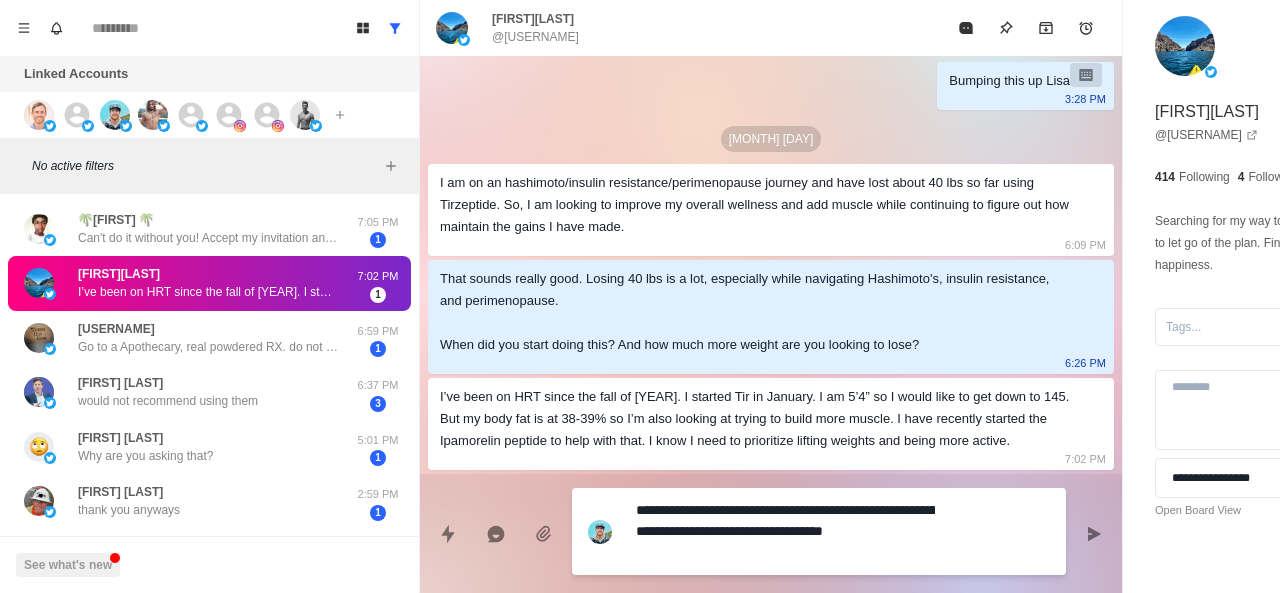 paste on "**********" 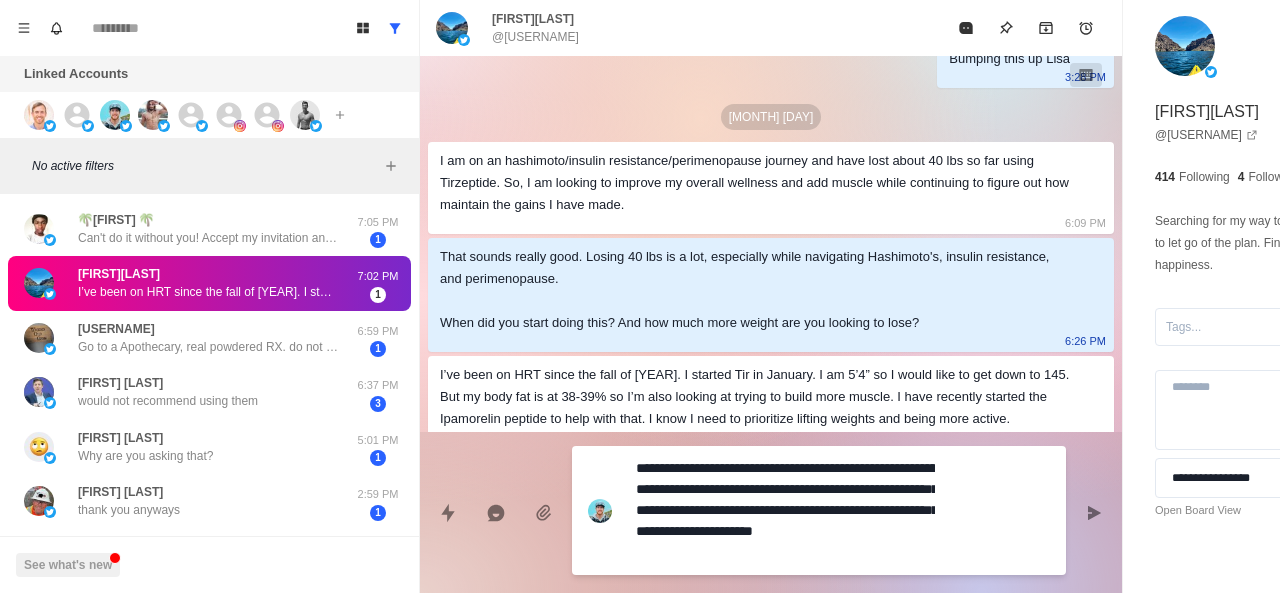 click on "**********" at bounding box center [785, 510] 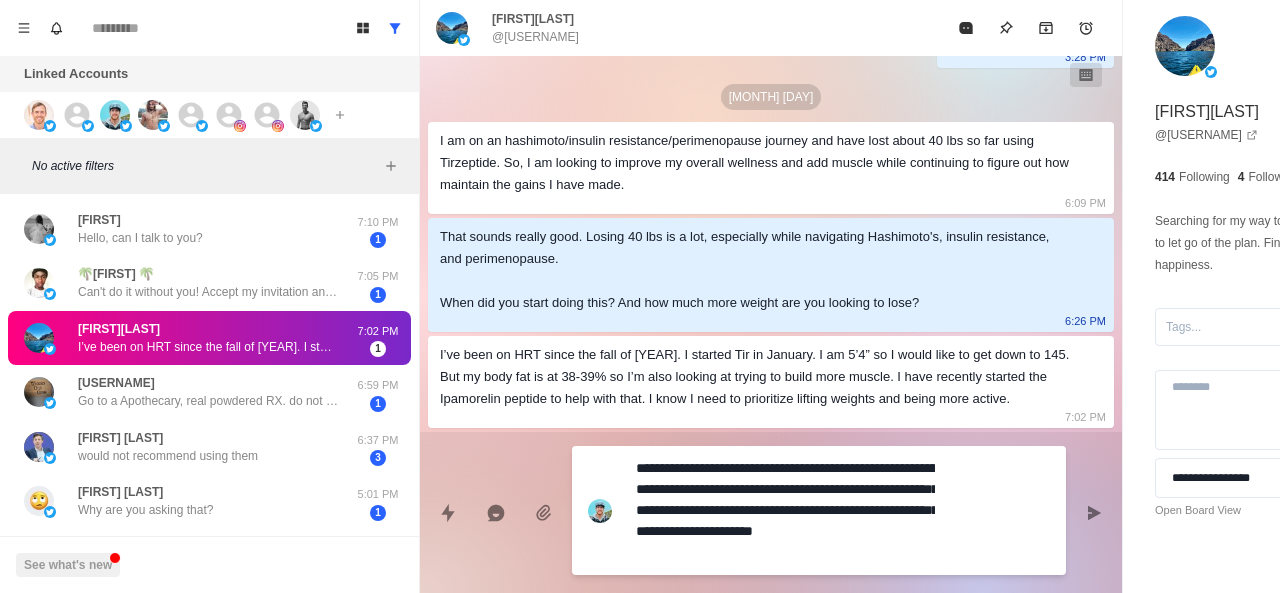 click on "**********" at bounding box center (785, 510) 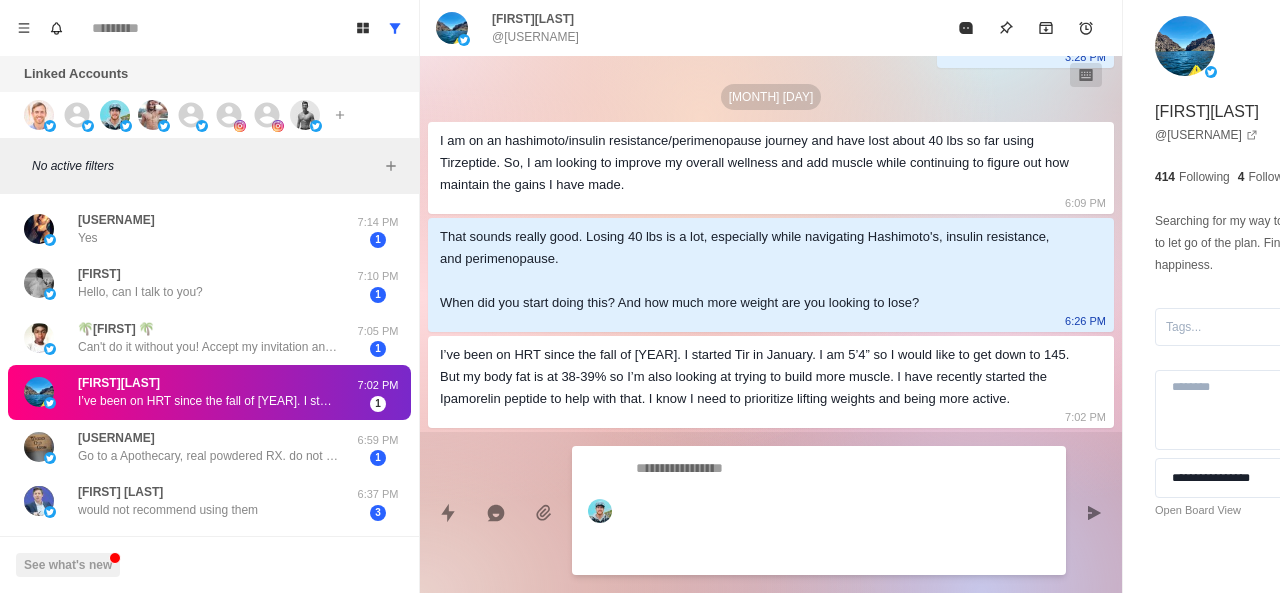 scroll, scrollTop: 564, scrollLeft: 0, axis: vertical 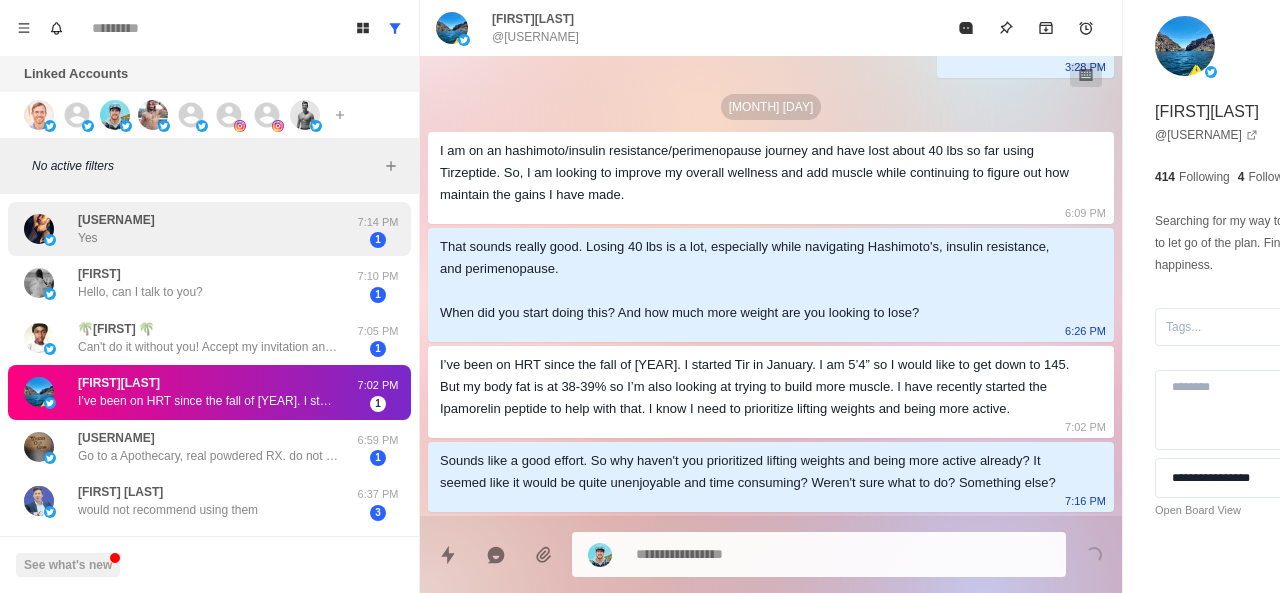 click on "[FIRST] Yes" at bounding box center (188, 229) 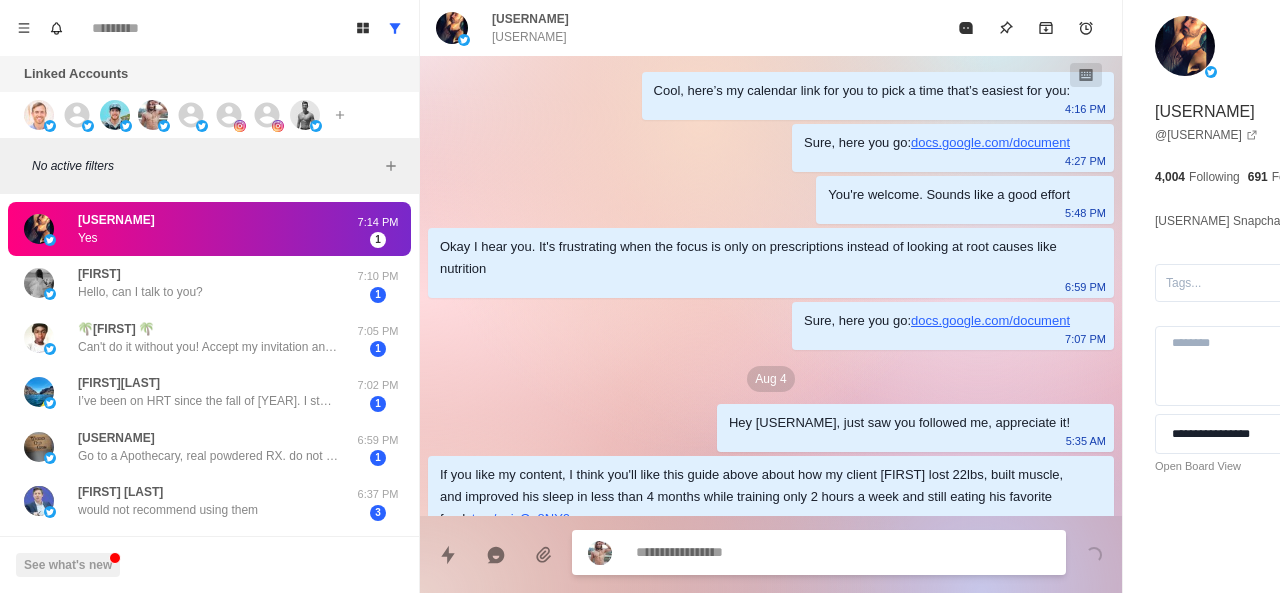 scroll, scrollTop: 314, scrollLeft: 0, axis: vertical 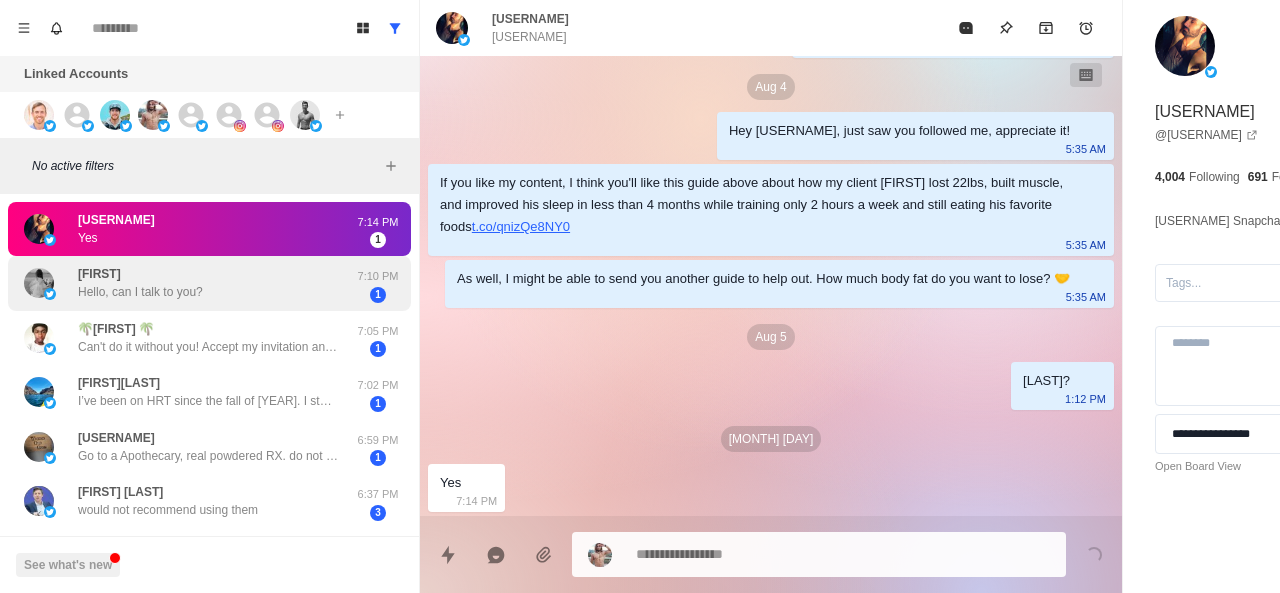 click on "[NAME] Hello, can I talk to you? 7:10 PM 1" at bounding box center (209, 283) 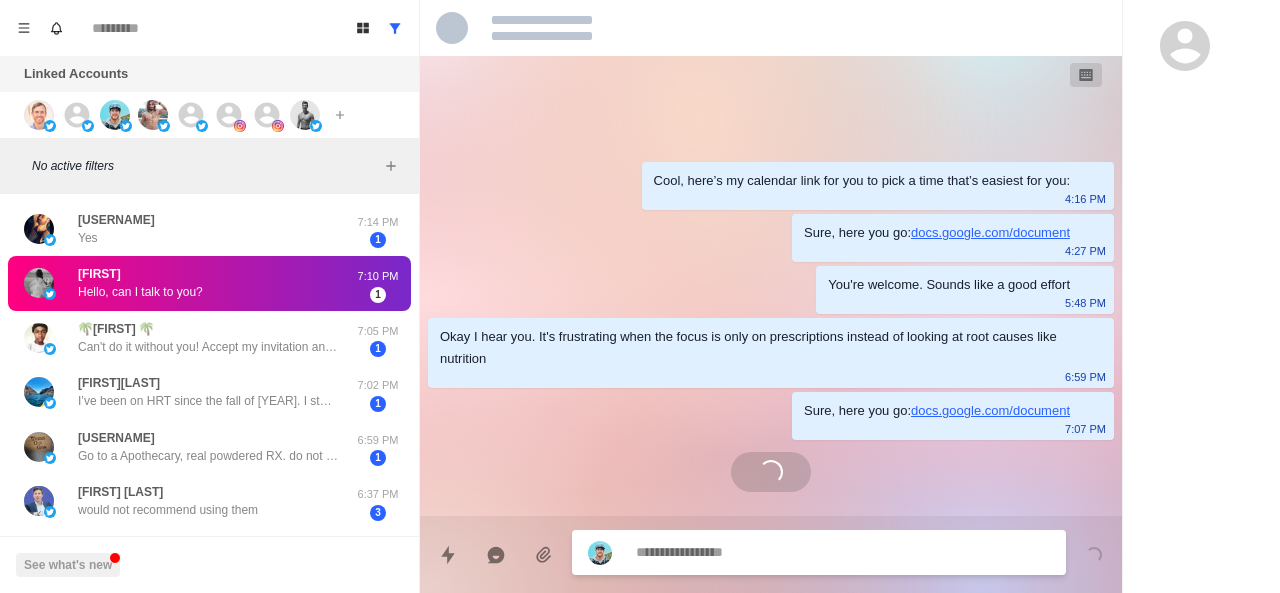 scroll, scrollTop: 0, scrollLeft: 0, axis: both 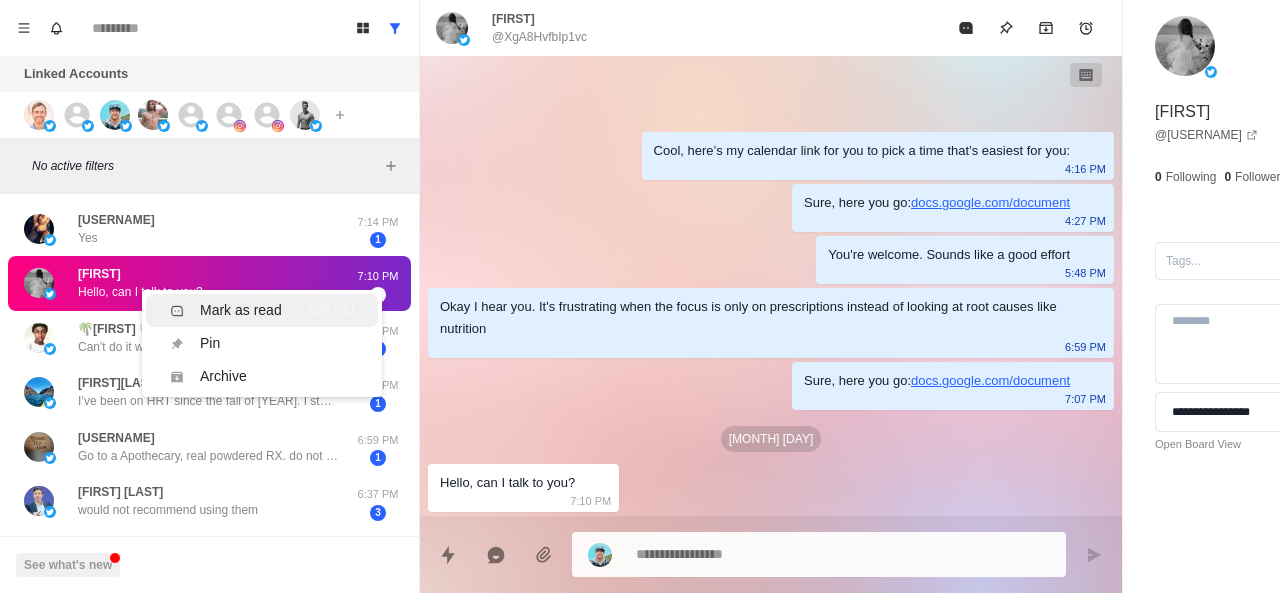 click on "Mark as read" at bounding box center [226, 310] 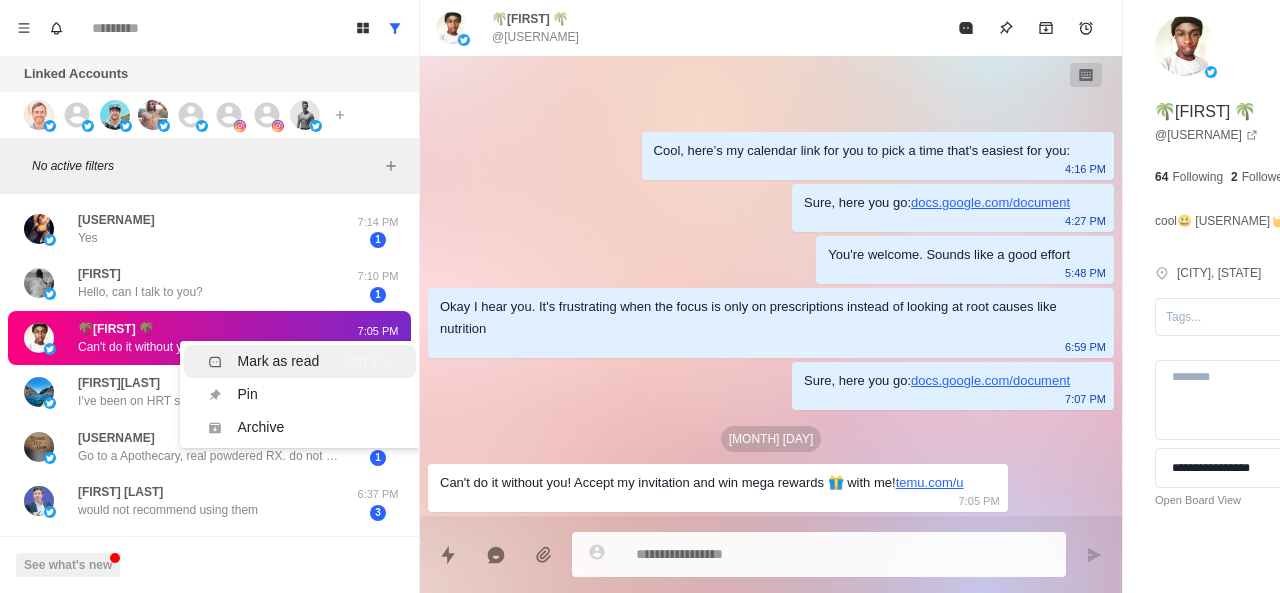 click on "Mark as read" at bounding box center [279, 361] 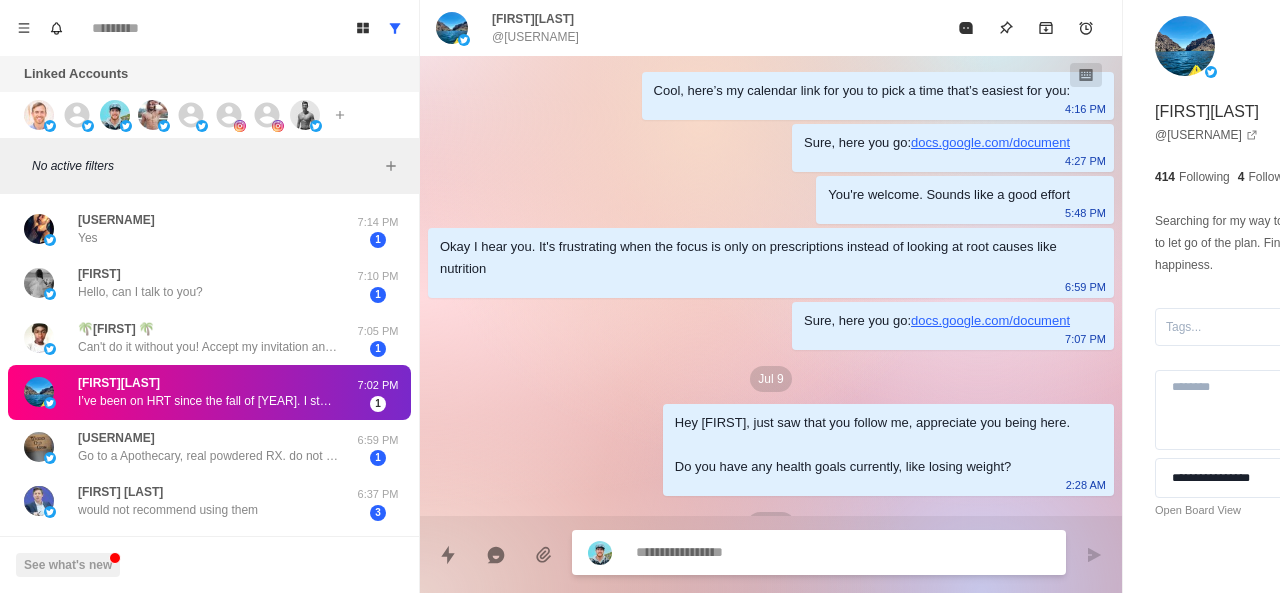 scroll, scrollTop: 564, scrollLeft: 0, axis: vertical 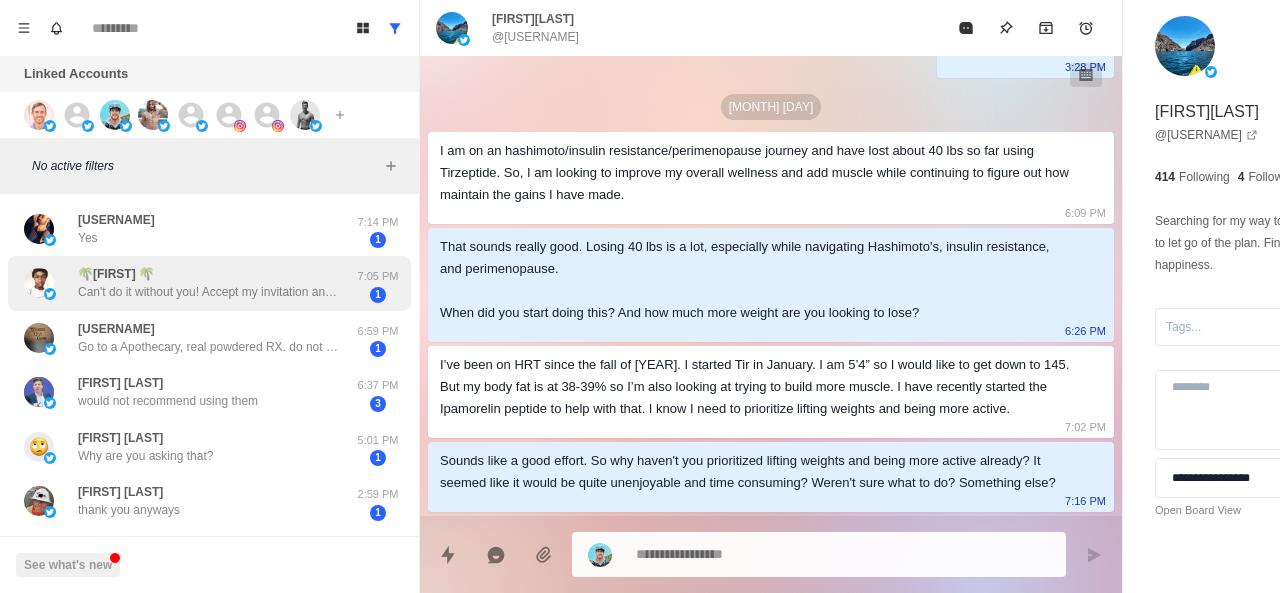 click on "🌴[FIRST] 🌴" at bounding box center (116, 274) 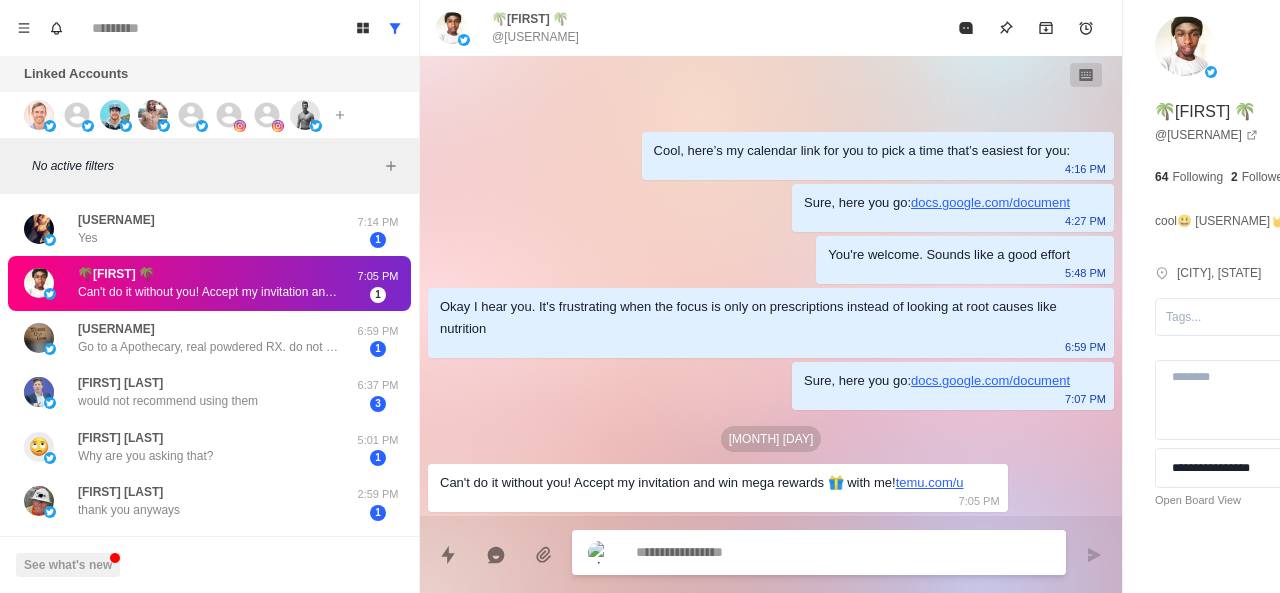 scroll, scrollTop: 0, scrollLeft: 0, axis: both 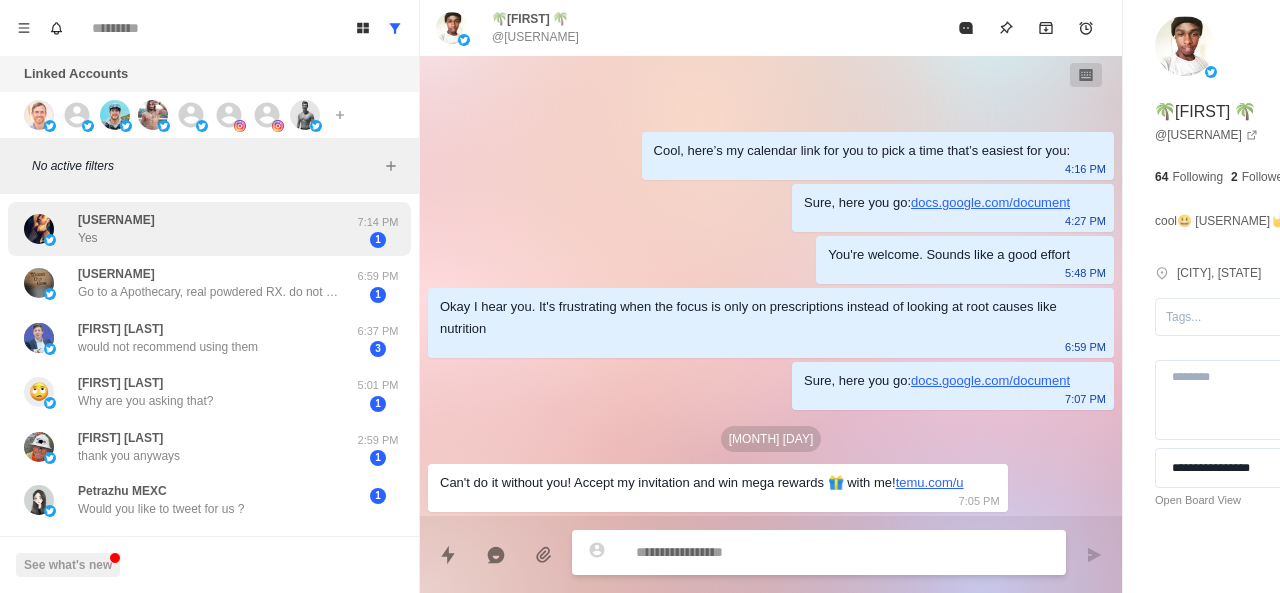 click on "[FIRST] Yes" at bounding box center (188, 229) 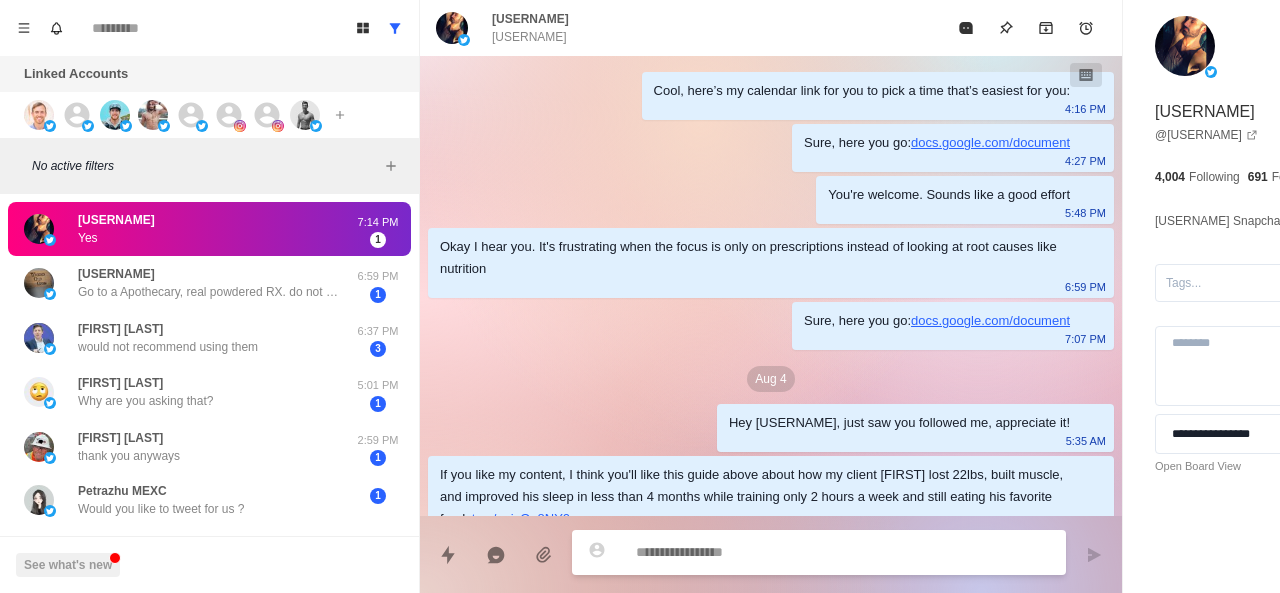 scroll, scrollTop: 314, scrollLeft: 0, axis: vertical 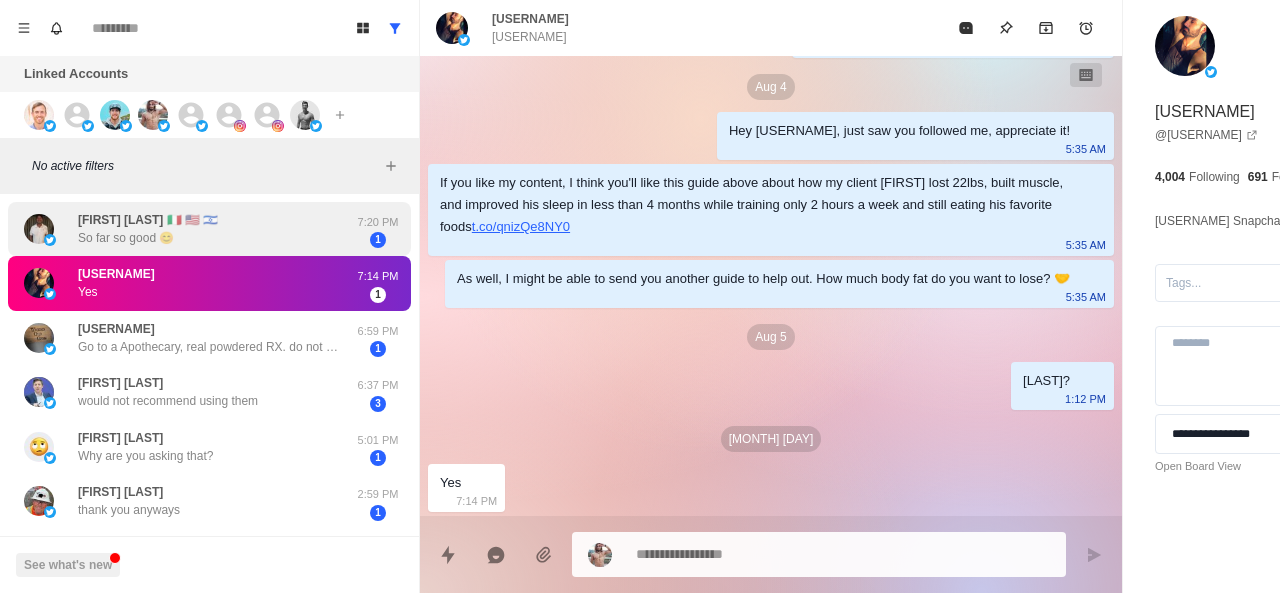 click on "[NAME] 🇮🇹 🇺🇸 🇮🇱 So far so good 😊" at bounding box center (188, 229) 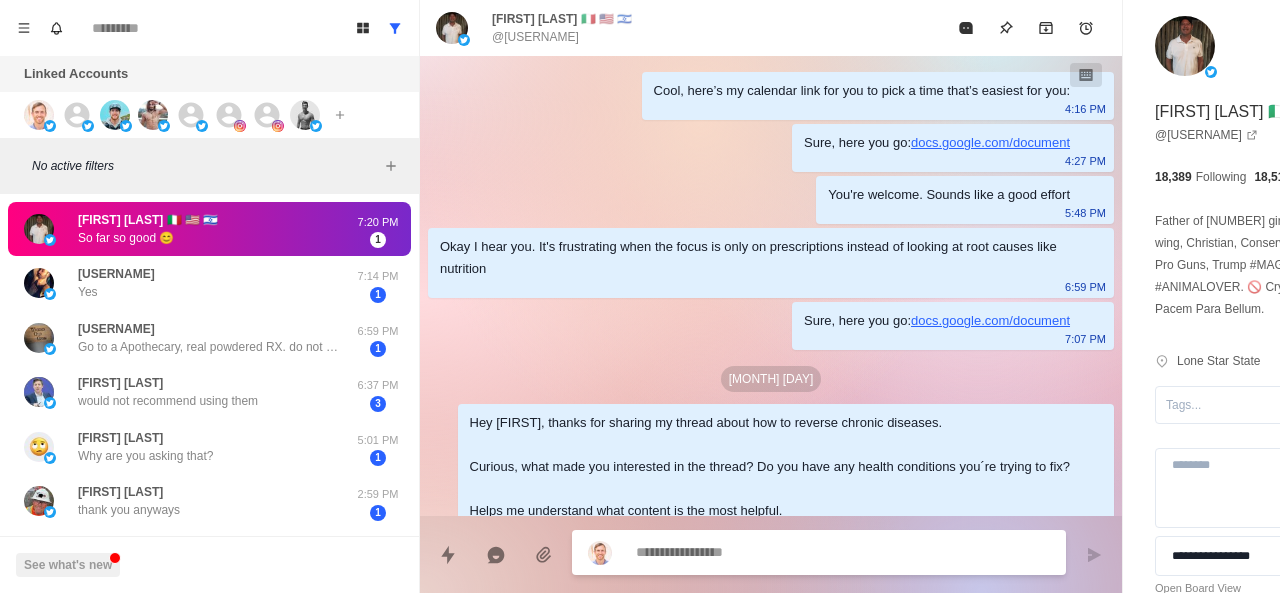 scroll, scrollTop: 102, scrollLeft: 0, axis: vertical 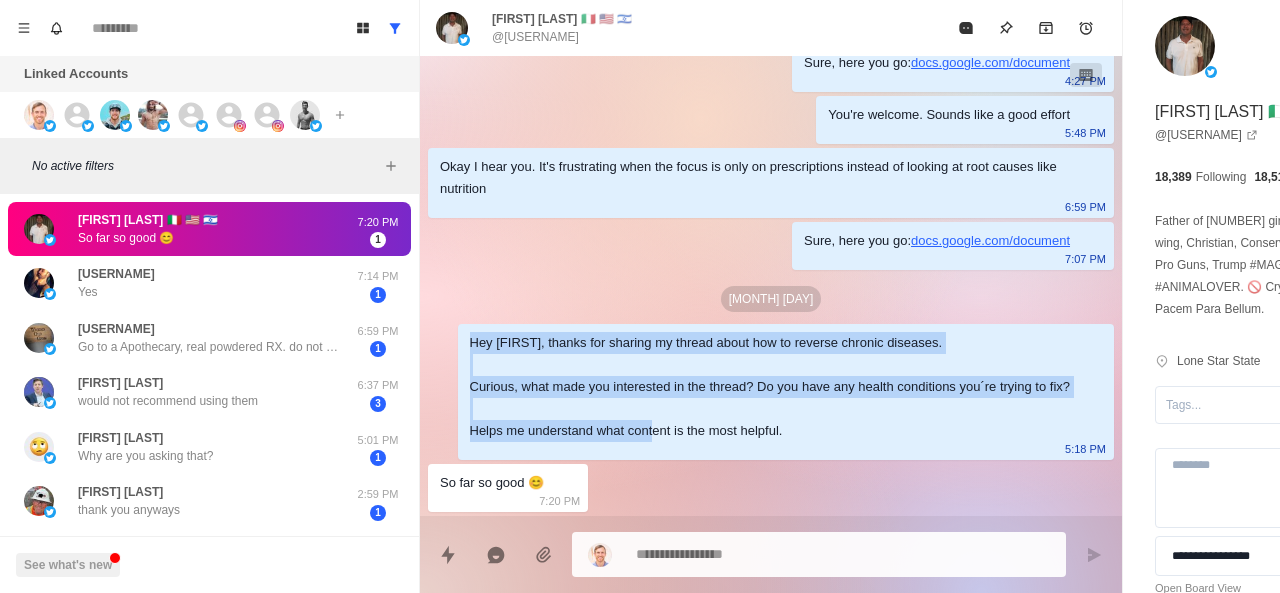 drag, startPoint x: 443, startPoint y: 328, endPoint x: 630, endPoint y: 499, distance: 253.39693 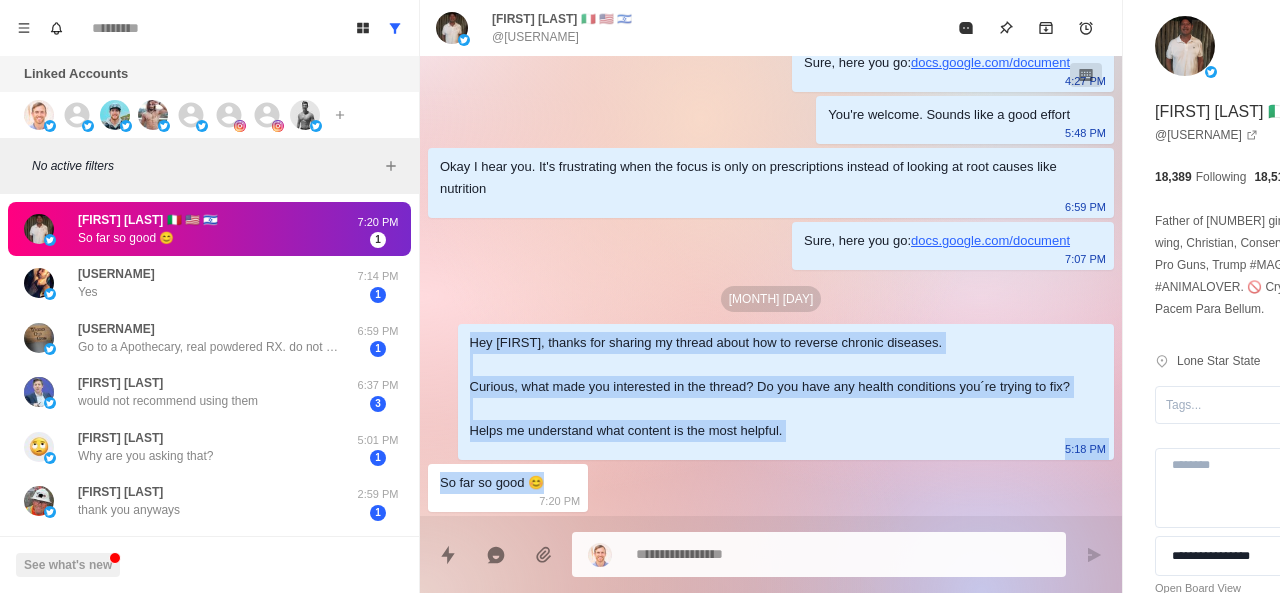 click on "Hey [FIRST], thanks for sharing my thread about how to reverse chronic diseases.
Curious, what made you interested in the thread? Do you have any health conditions you´re trying to fix?
Helps me understand what content is the most helpful. [TIME]" at bounding box center [786, 392] 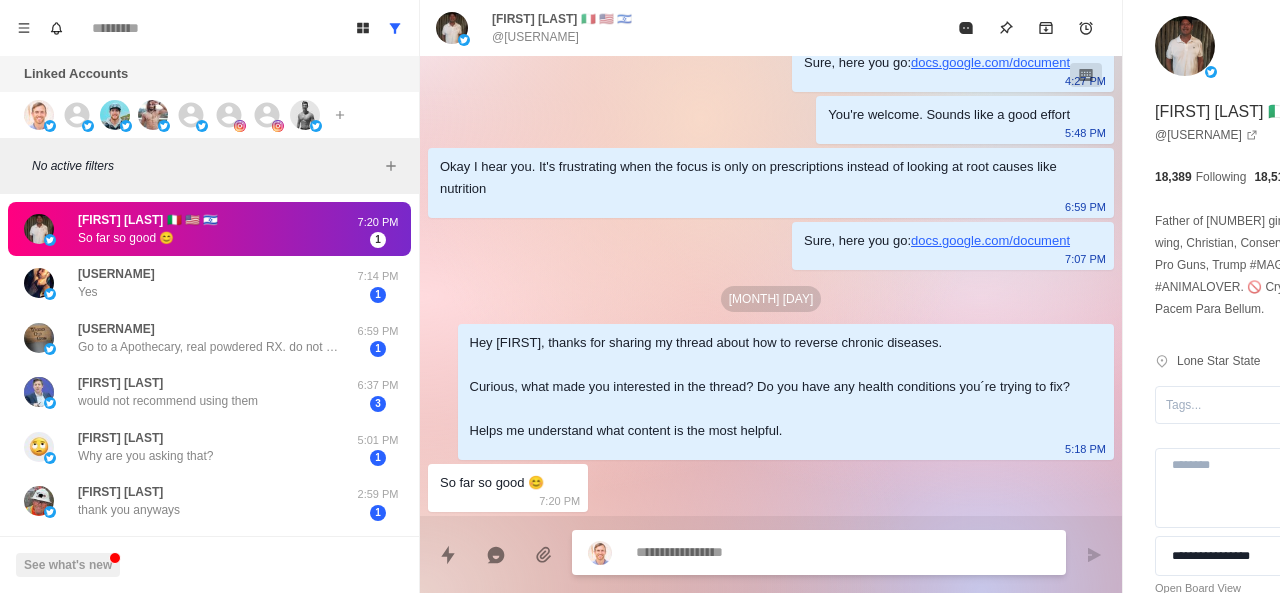 click at bounding box center (785, 552) 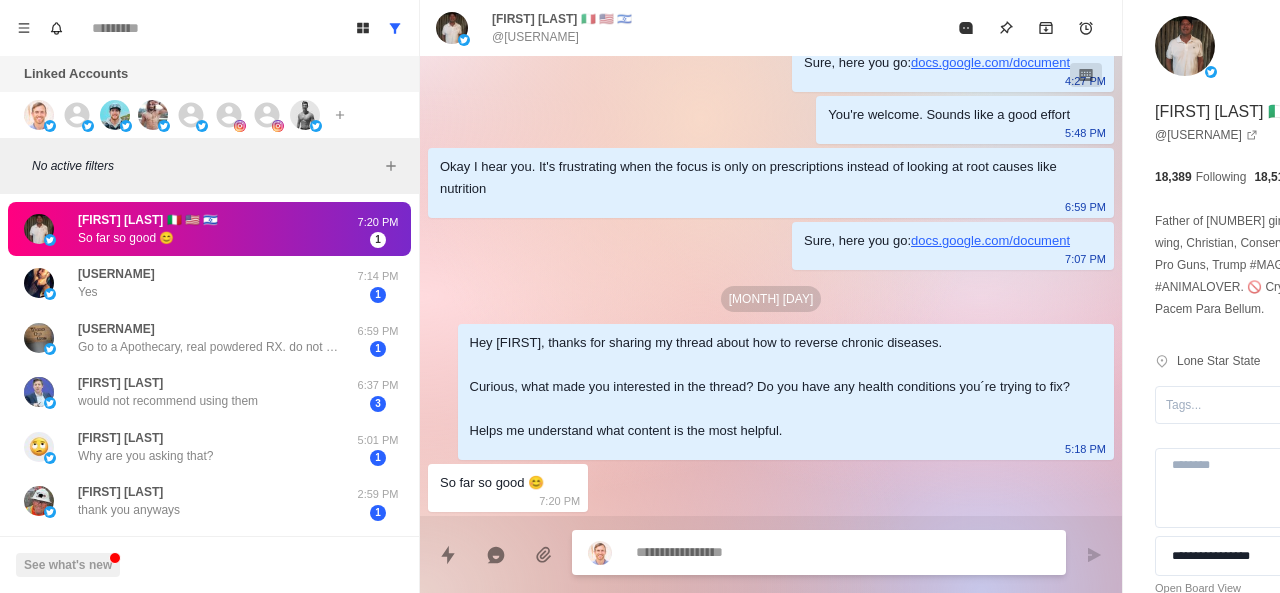 paste on "**********" 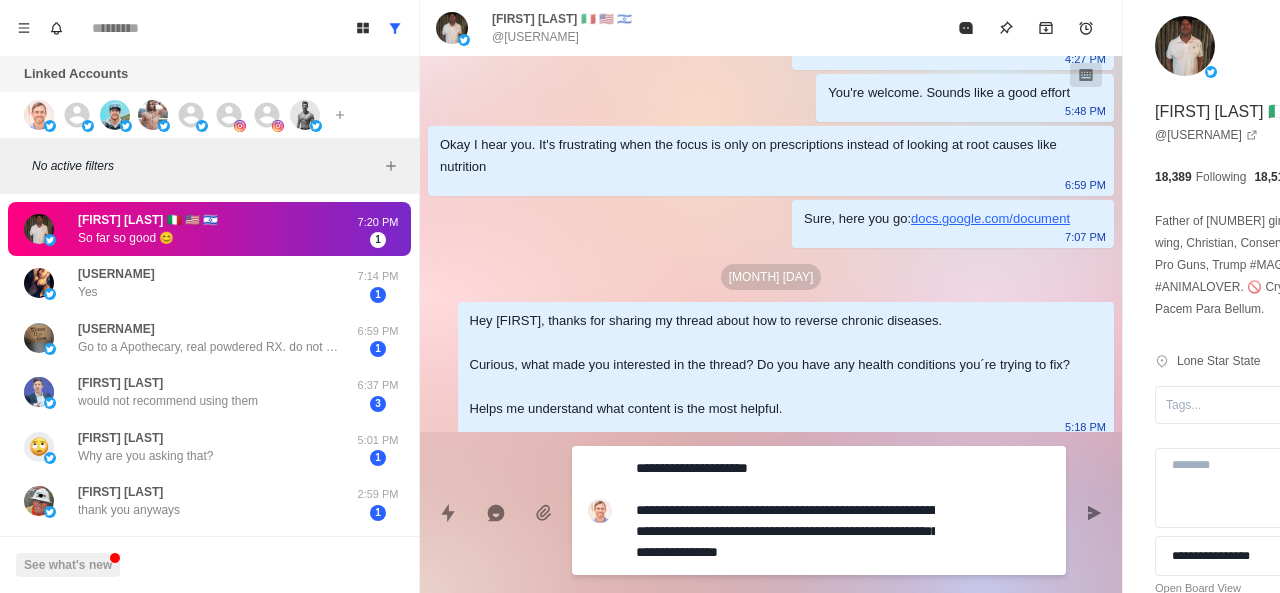 scroll, scrollTop: 20, scrollLeft: 0, axis: vertical 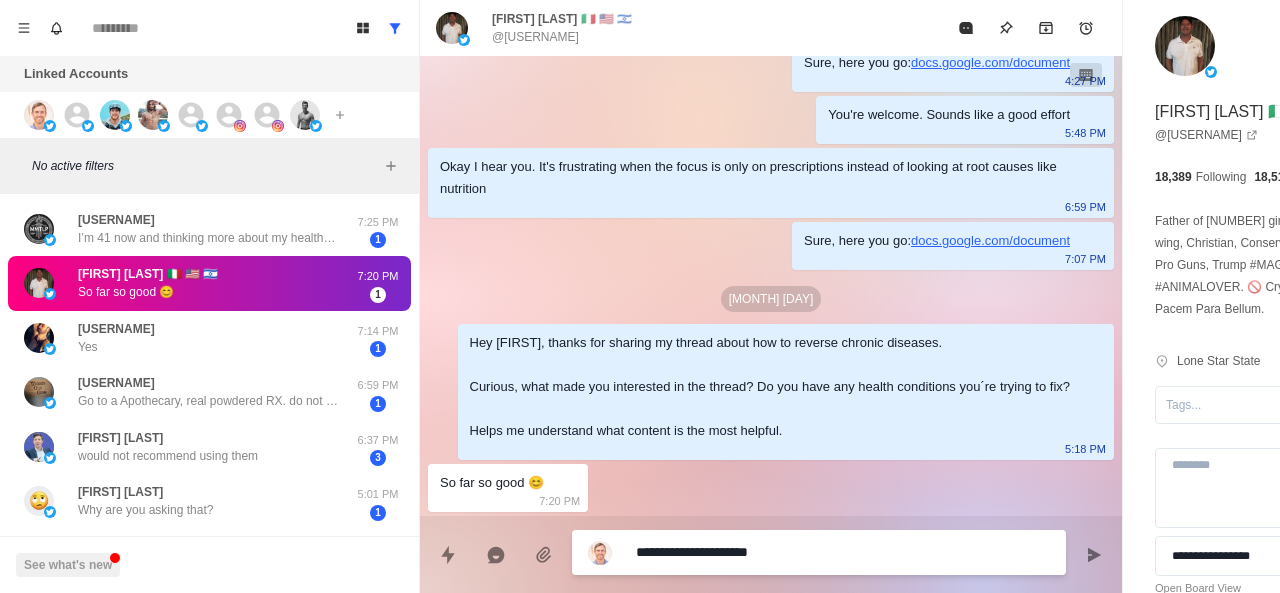 click on "**********" at bounding box center [785, 552] 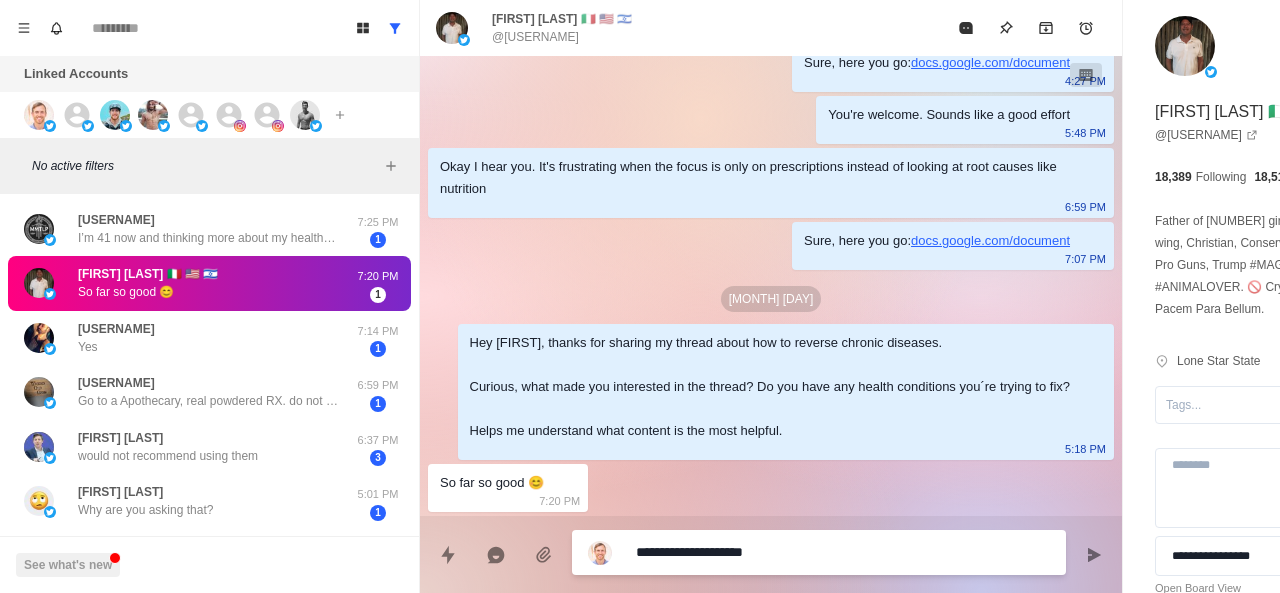 click on "**********" at bounding box center [785, 552] 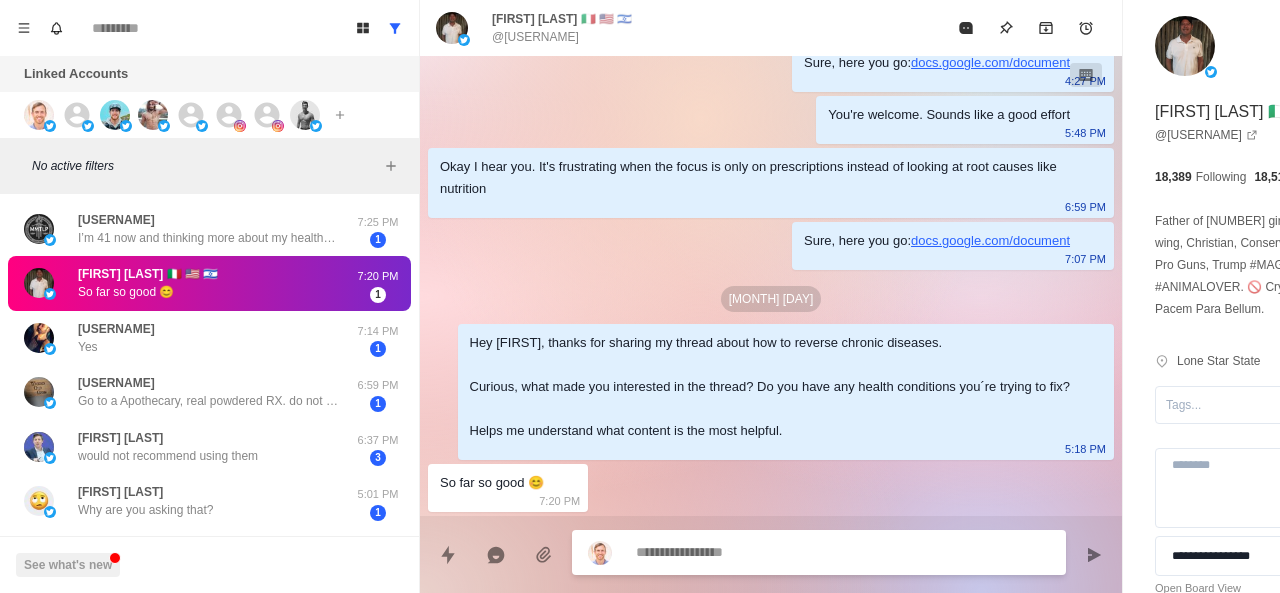 scroll, scrollTop: 154, scrollLeft: 0, axis: vertical 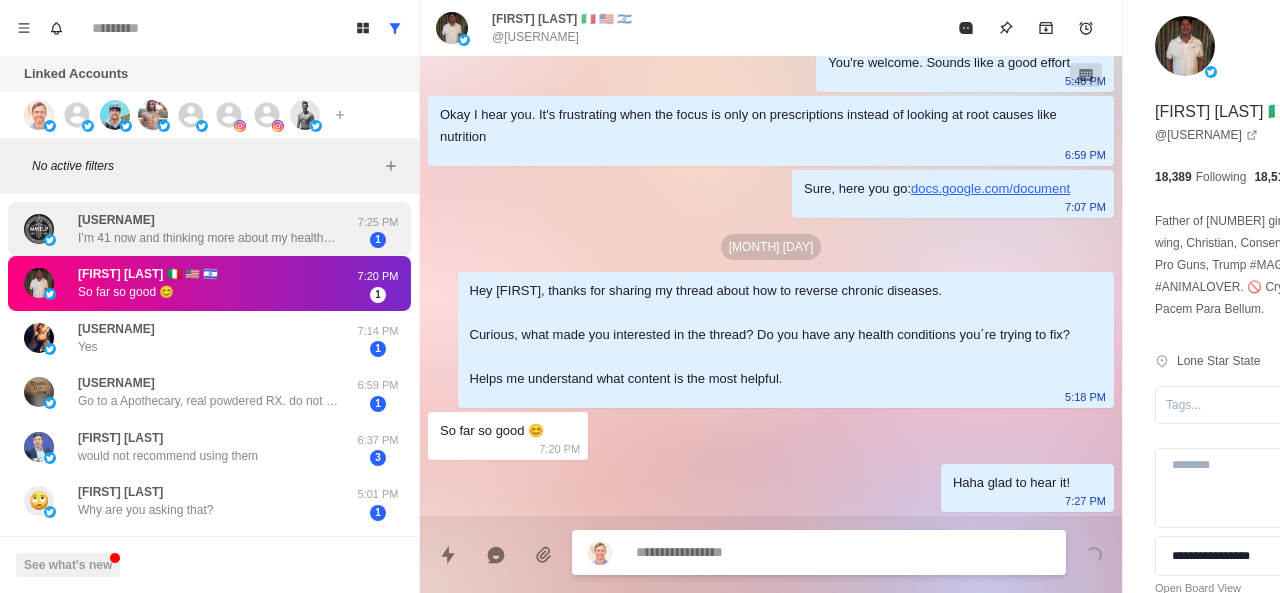 click on "[USERNAME] I’m 41 now and thinking more about my health. So, recently I’ve just been following more people that speak on the topic. I’ve been reading allot about parasites lately and how they can cause some of the symptoms I’ve experienced. I don’t think very many people know much about parasites. I’m considering a full parasite cleanse in the near future. Just trying to make sure I do it the right way. 7:25 PM 1" at bounding box center (209, 229) 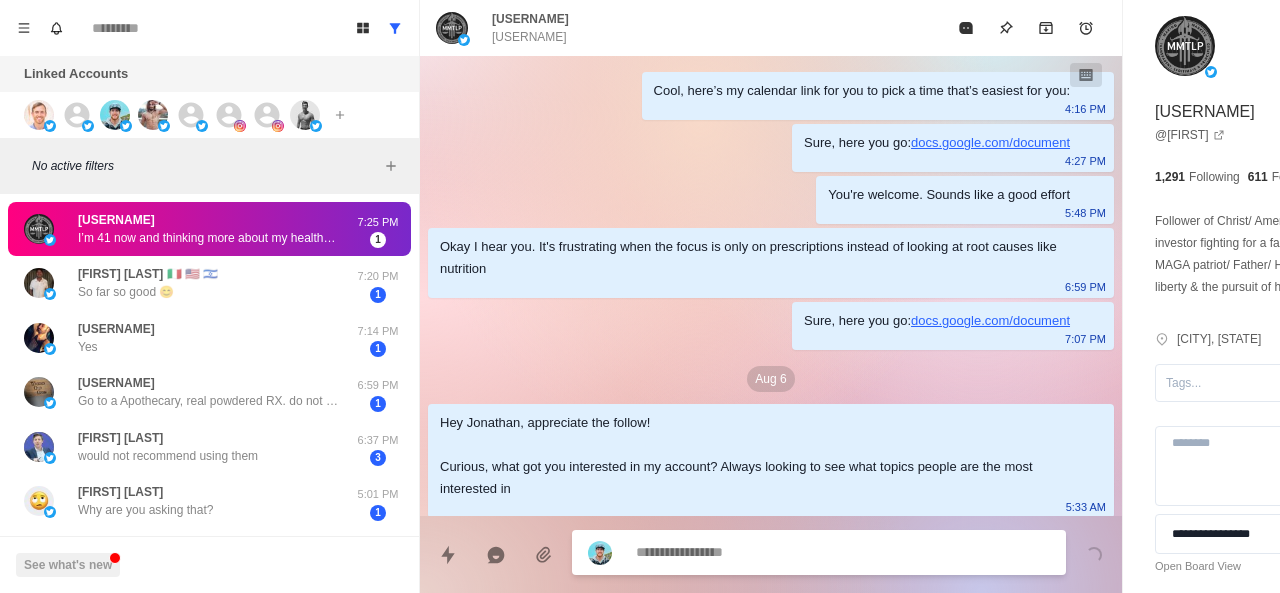 scroll, scrollTop: 196, scrollLeft: 0, axis: vertical 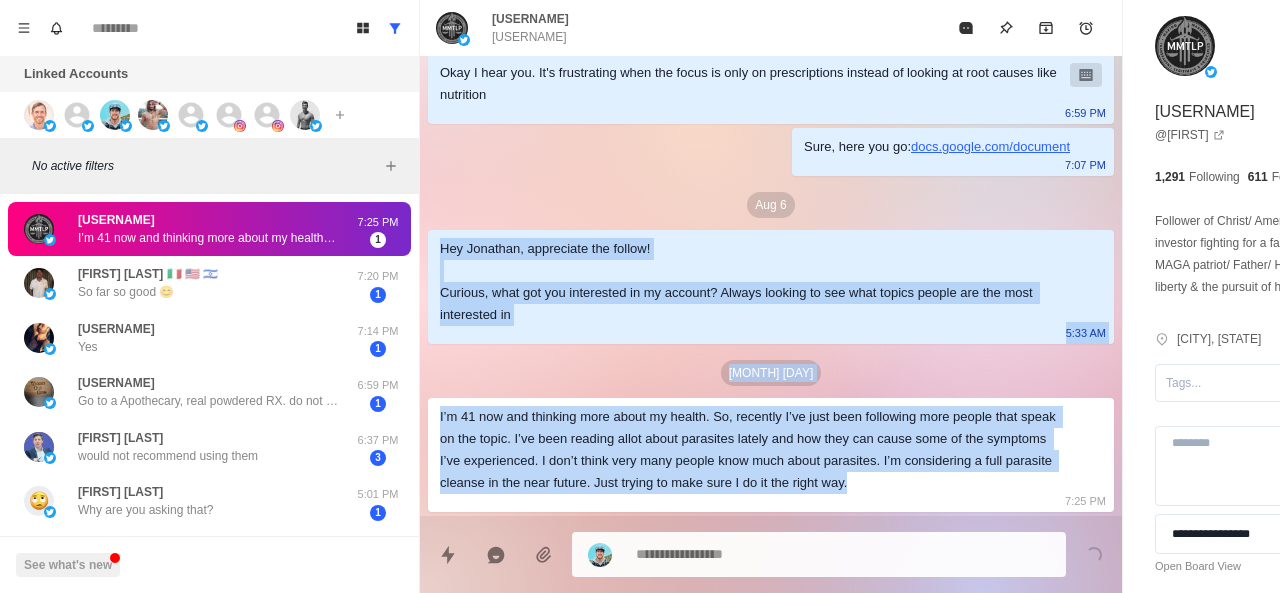 drag, startPoint x: 443, startPoint y: 229, endPoint x: 979, endPoint y: 478, distance: 591.01355 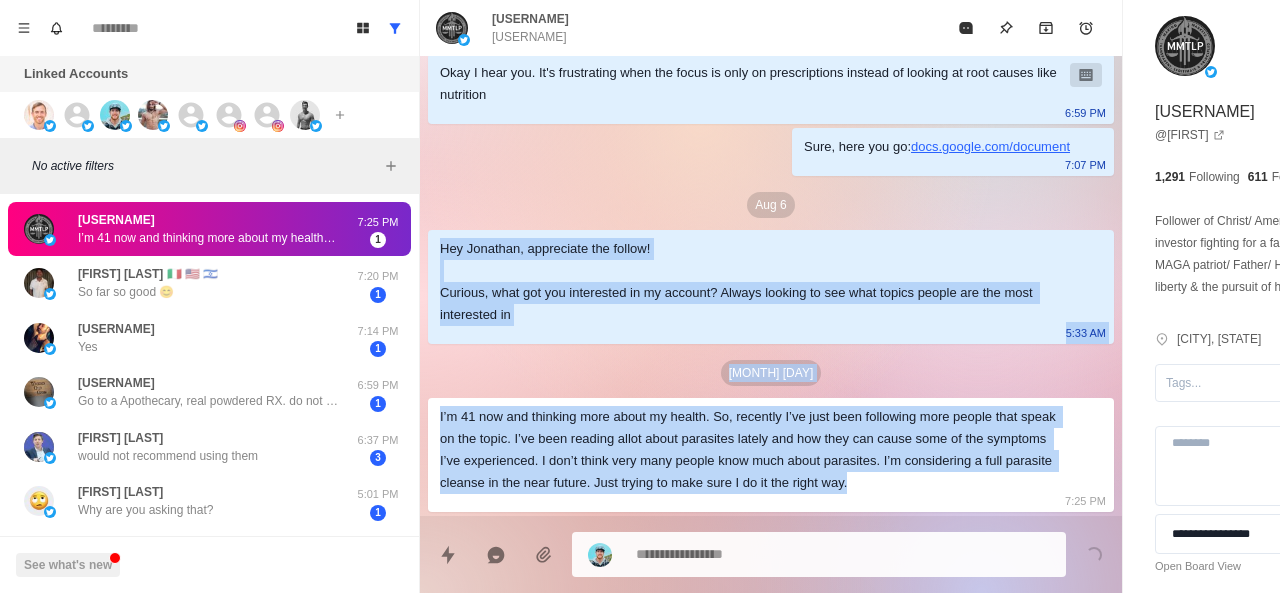 click on "Cool, here’s my calendar link for you to pick a time that’s easiest for you: [TIME] Sure, here you go: docs.google.com/document [TIME] You're welcome. Sounds like a good effort [TIME] Okay I hear you. It's frustrating when the focus is only on prescriptions instead of looking at root causes like nutrition [TIME] Sure, here you go: docs.google.com/document [TIME] [DATE] Hey [FIRST], appreciate the follow!
Curious, what got you interested in my account? Always looking to see what topics people are the most interested in [TIME] [DATE] I’m [AGE] now and thinking more about my health. So, recently I’ve just been following more people that speak on the topic. I’ve been reading allot about parasites lately and how they can cause some of the symptoms I’ve experienced. I don’t think very many people know much about parasites. I’m considering a full parasite cleanse in the near future. Just trying to make sure I do it the right way. [TIME]" at bounding box center [771, 199] 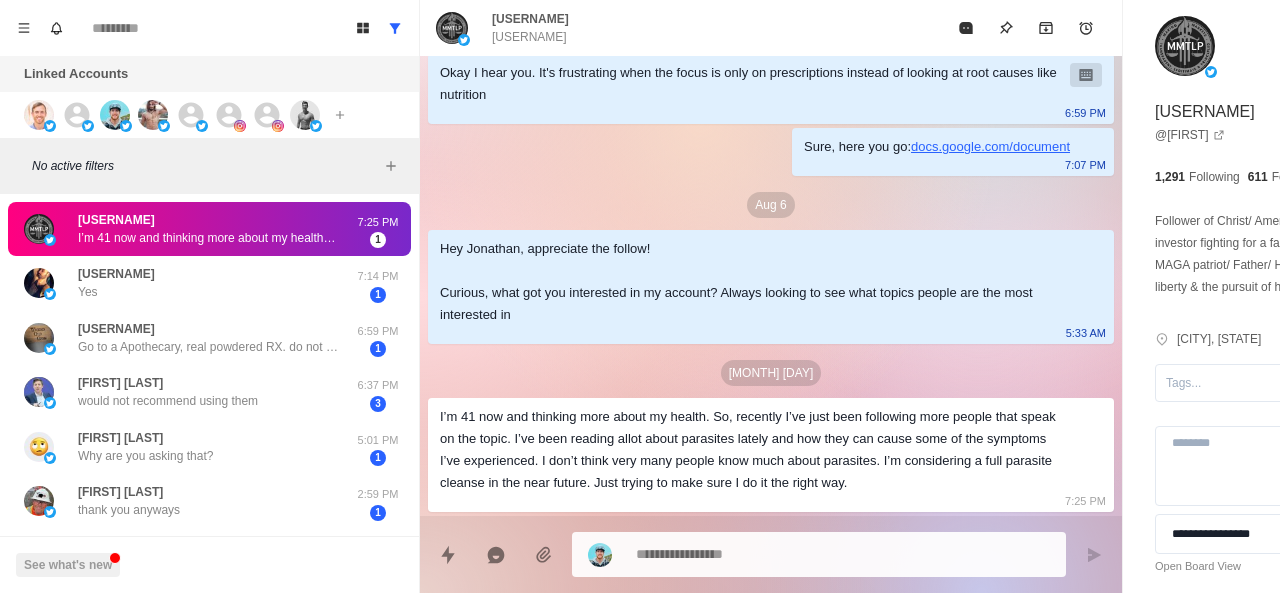 click on "Aug 6" at bounding box center (771, 205) 